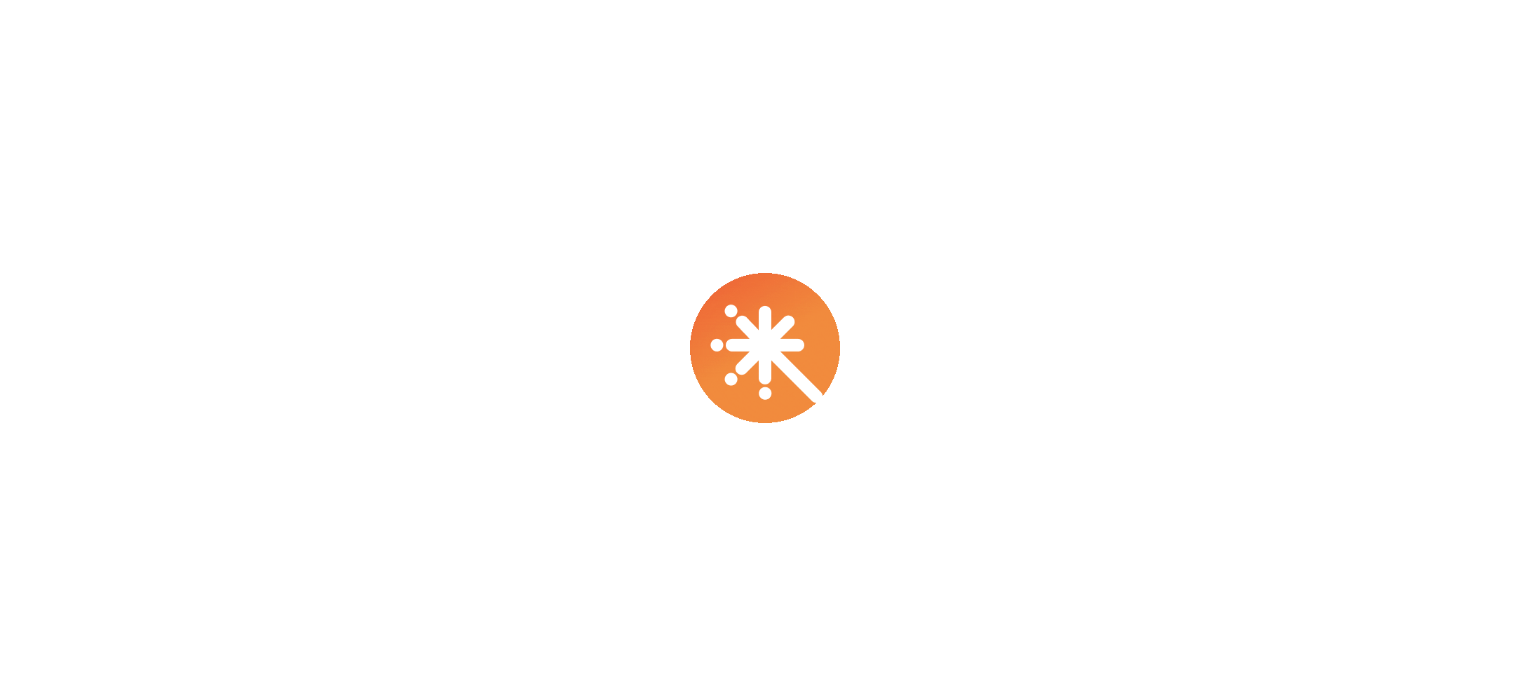 scroll, scrollTop: 0, scrollLeft: 0, axis: both 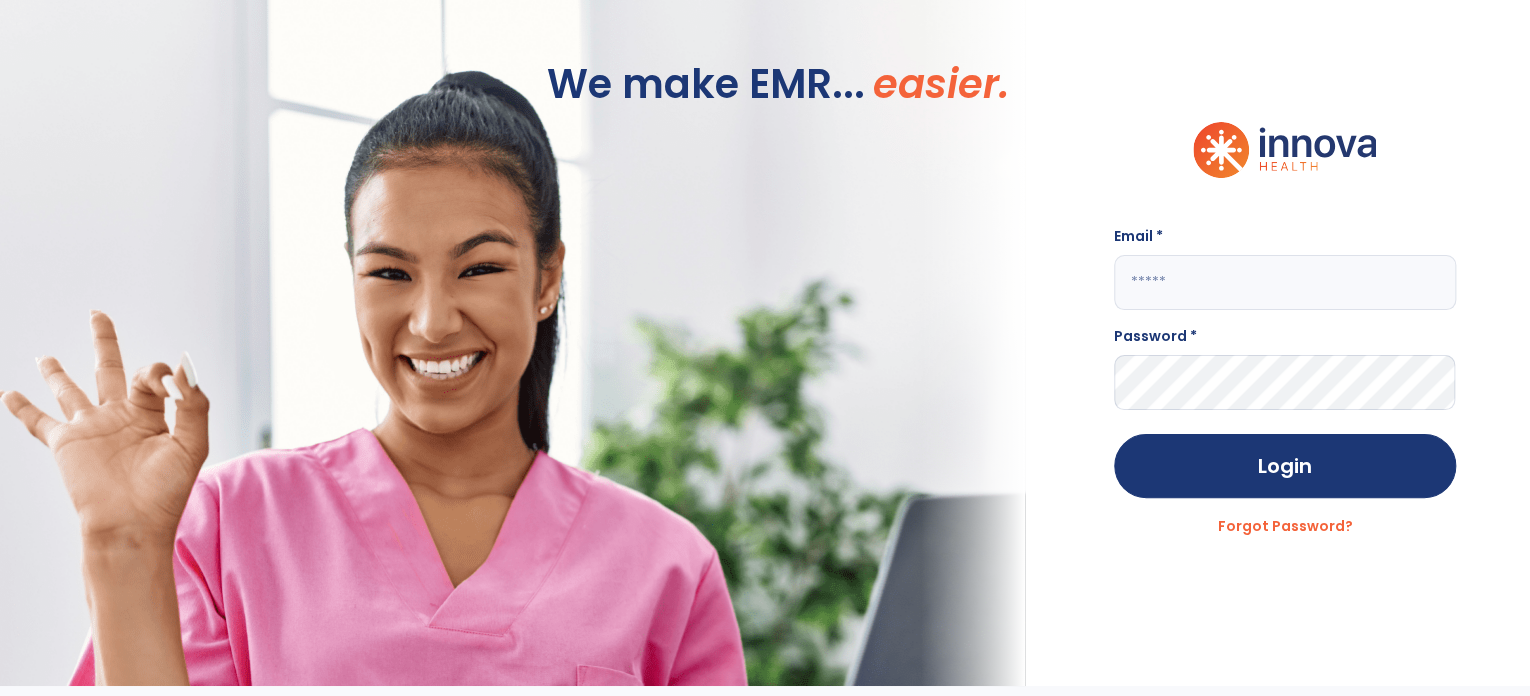 click 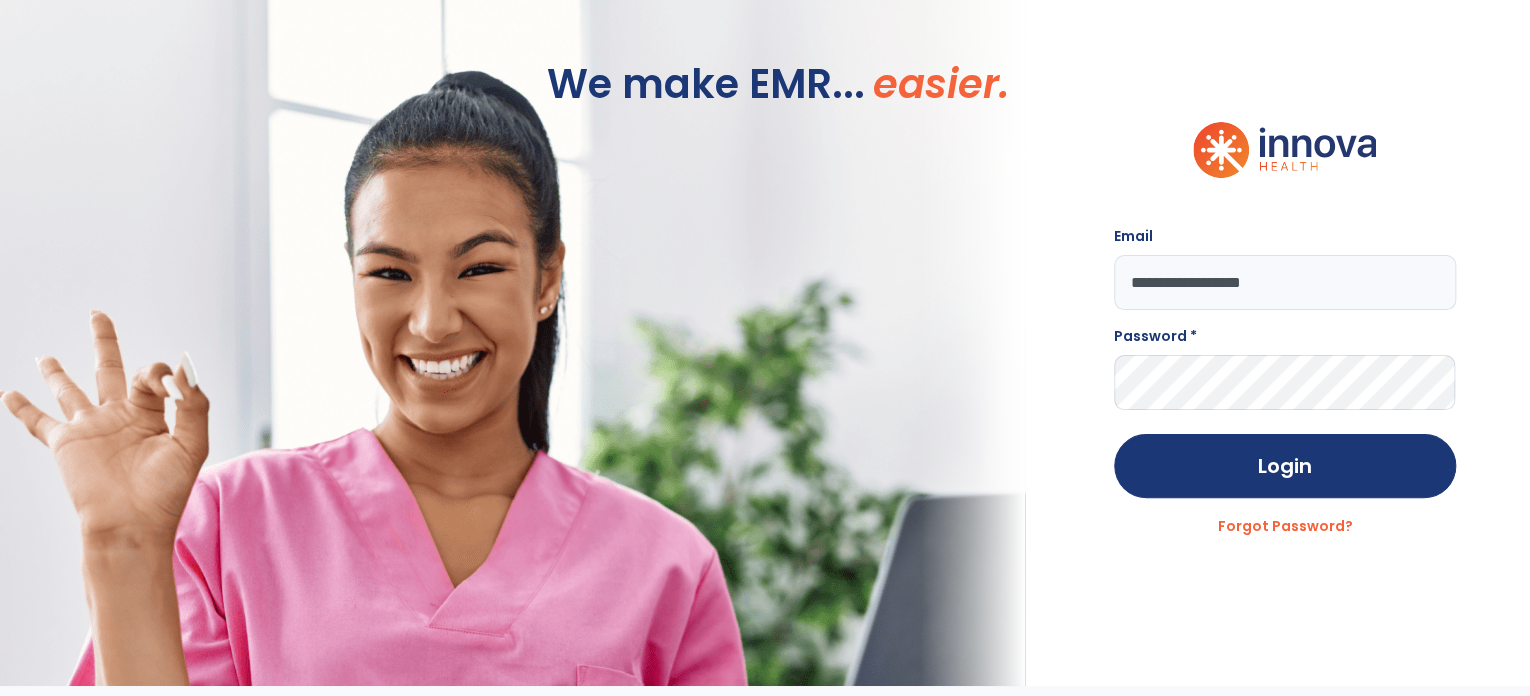 type on "**********" 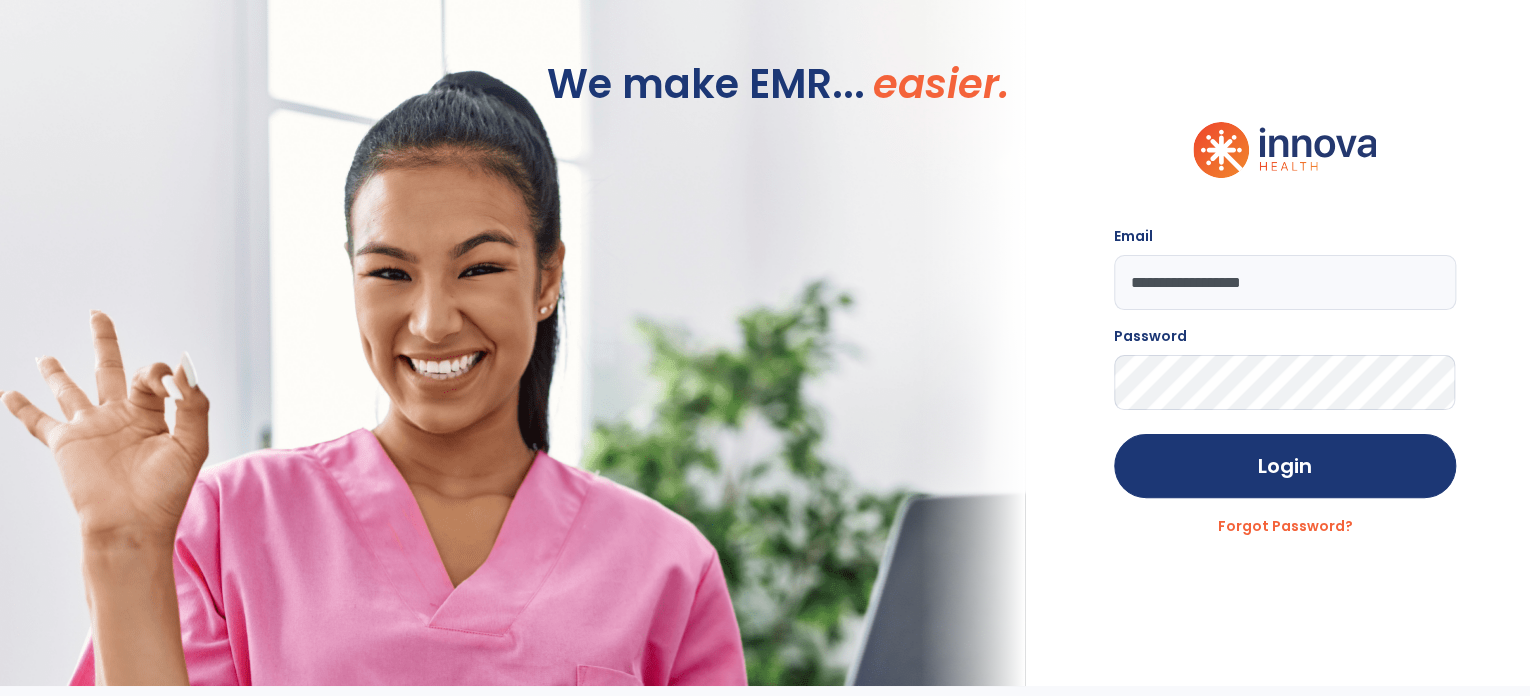 click on "Login" 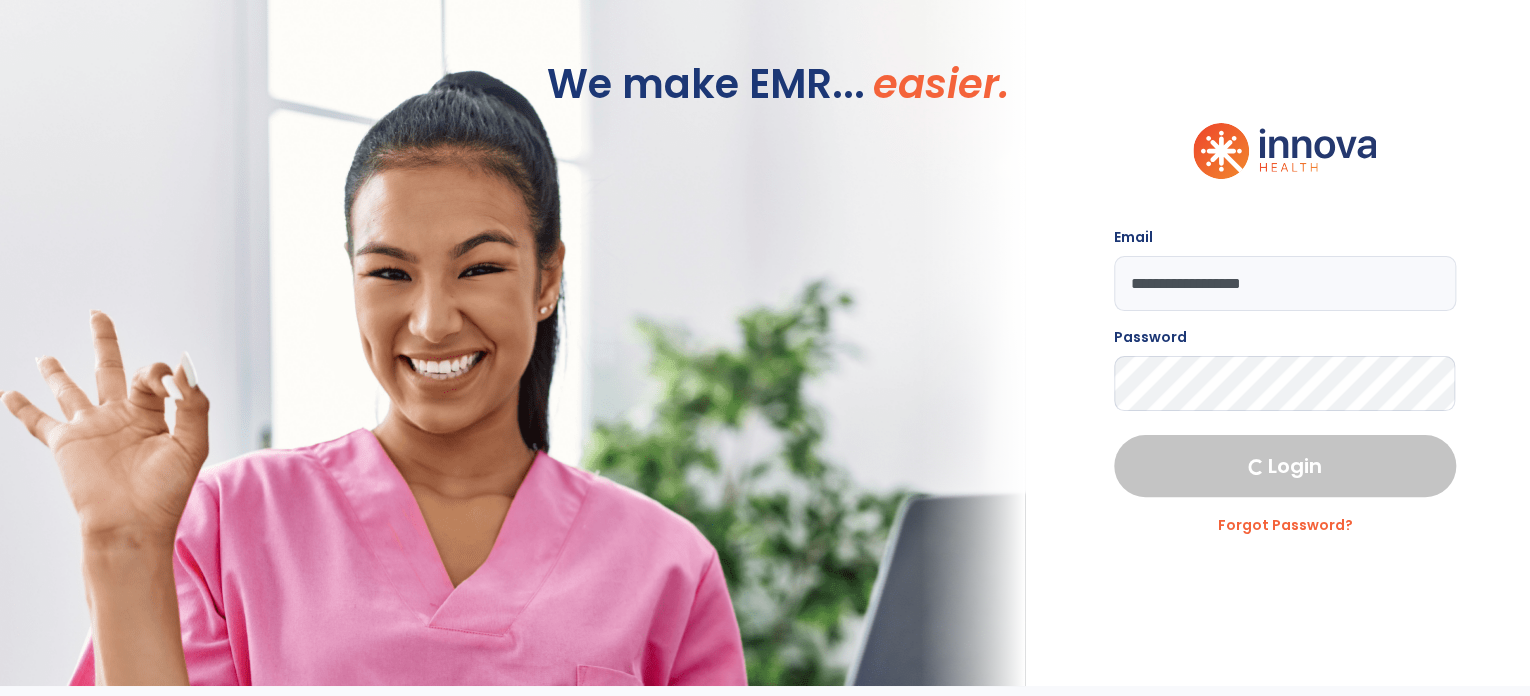 select on "****" 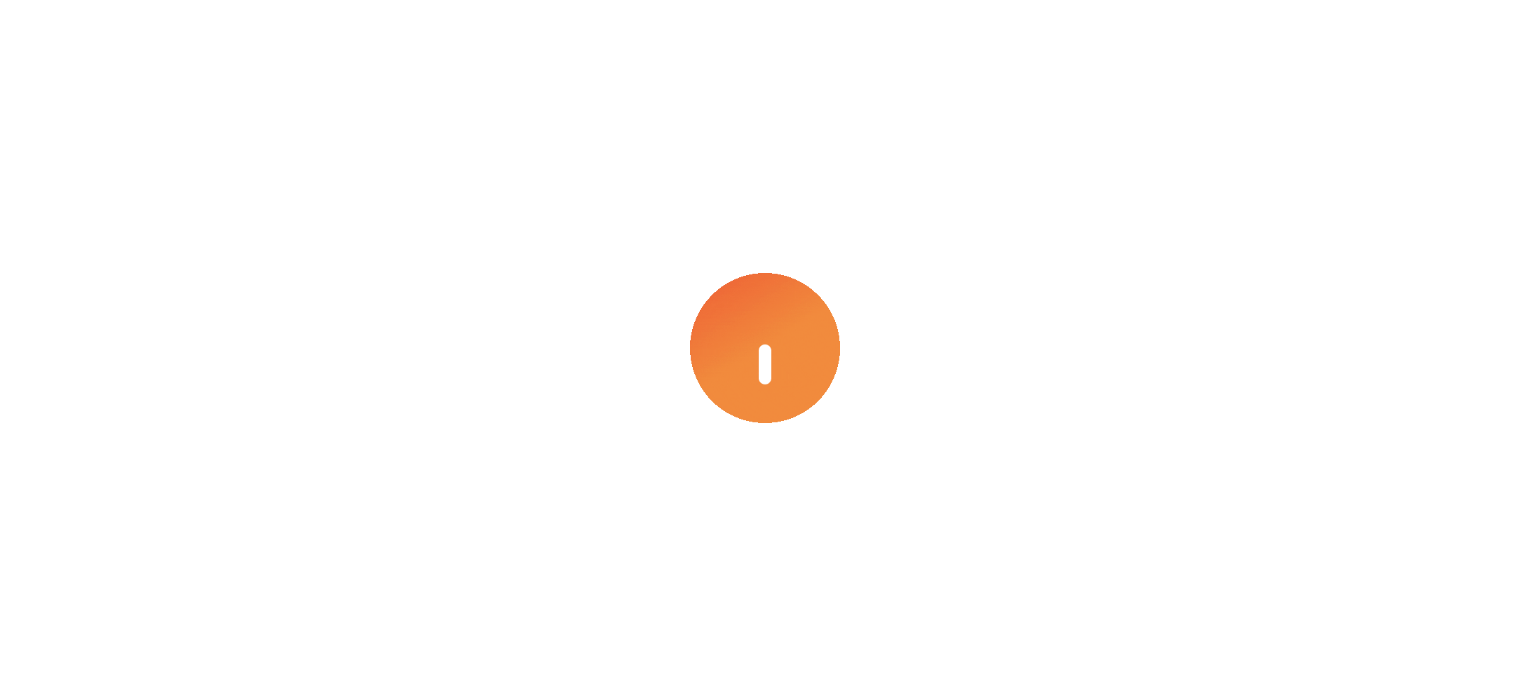 scroll, scrollTop: 0, scrollLeft: 0, axis: both 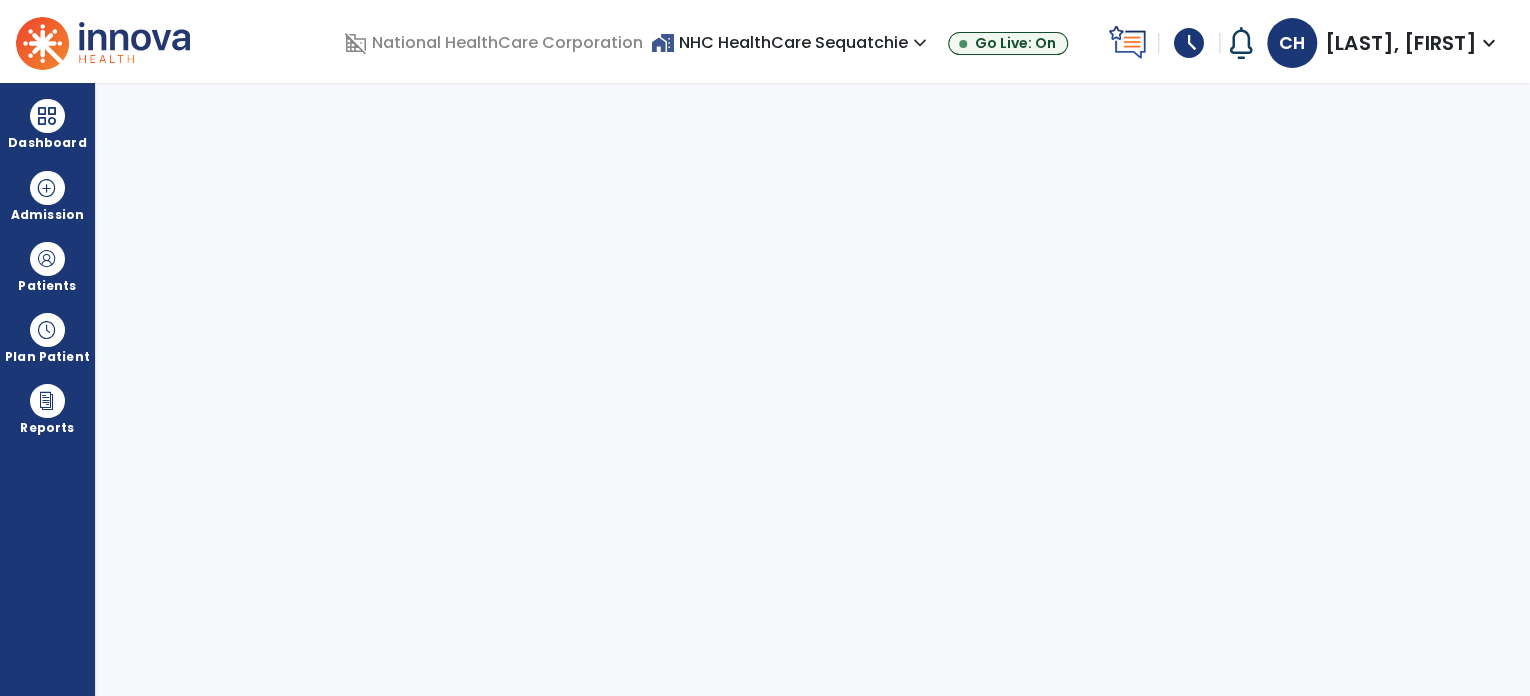 select on "****" 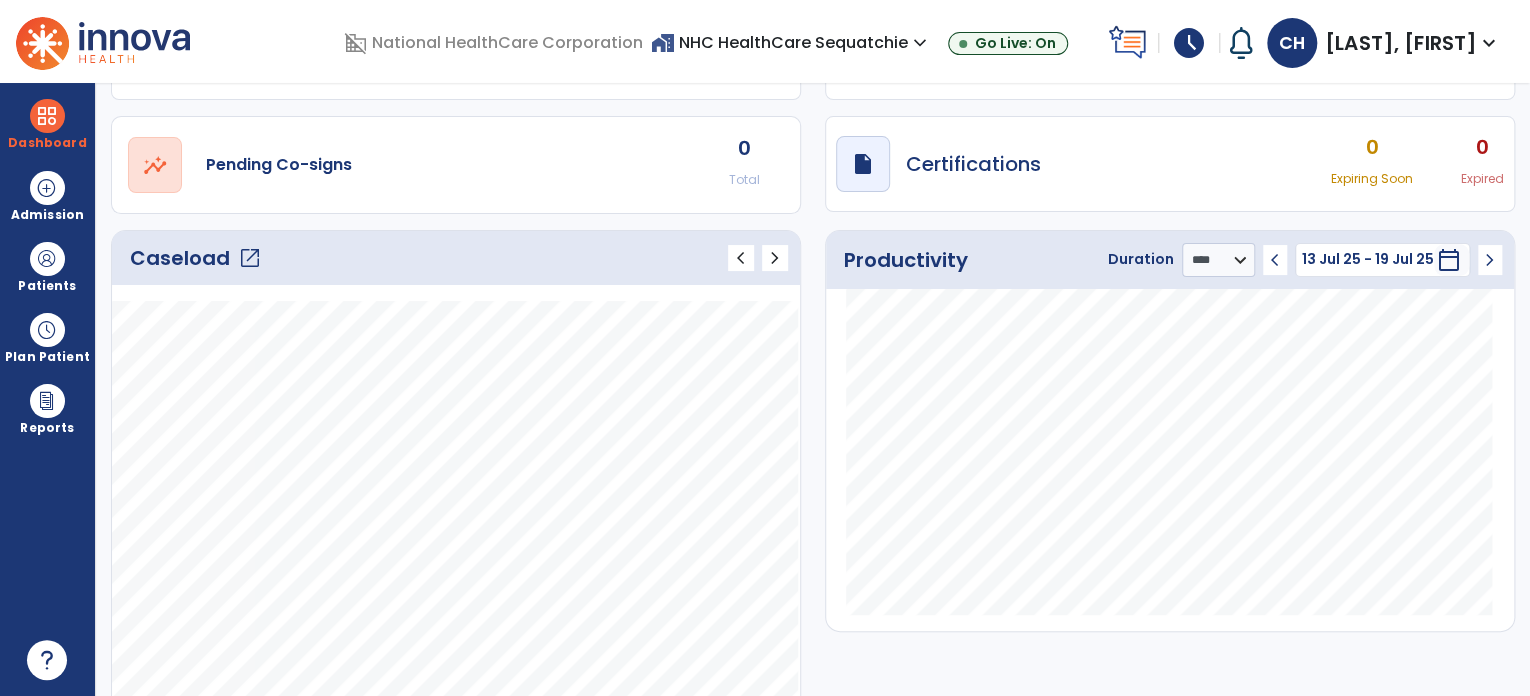 scroll, scrollTop: 120, scrollLeft: 0, axis: vertical 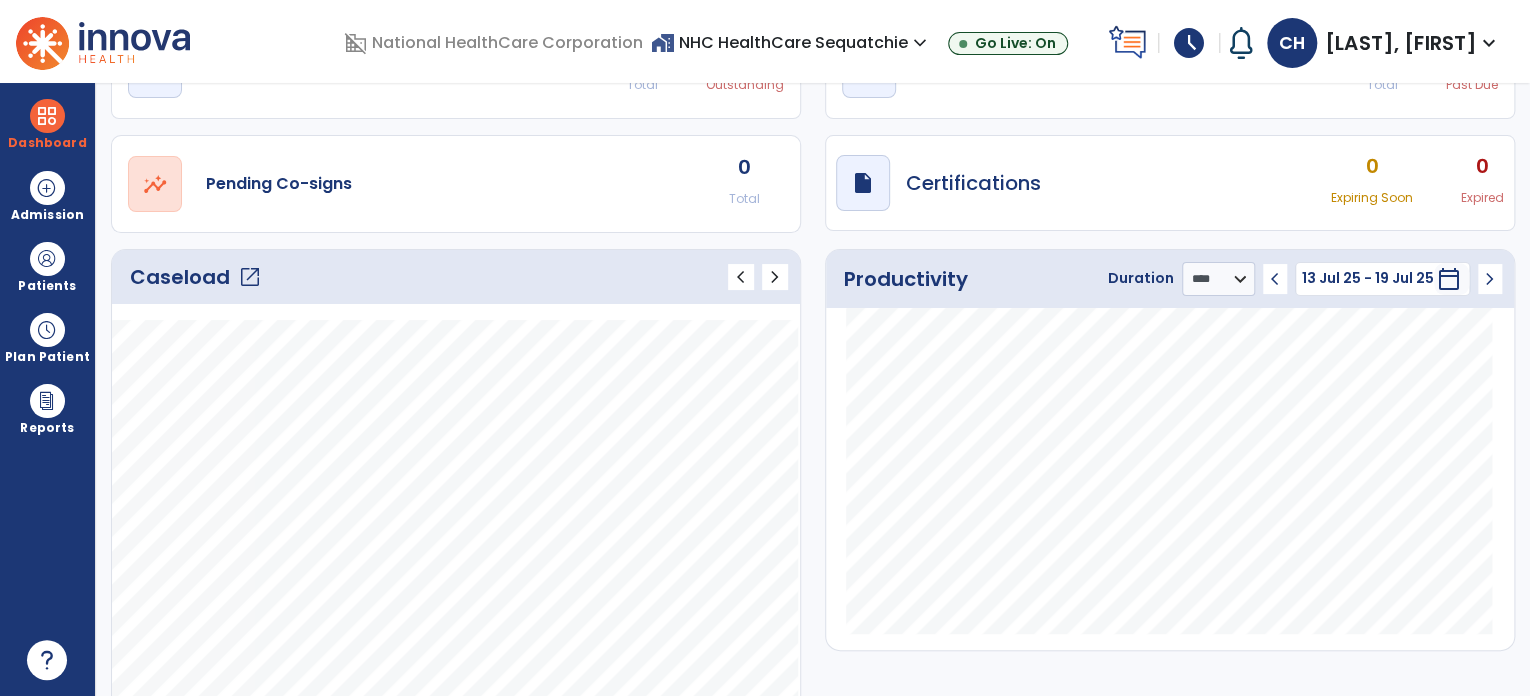 click on "open_in_new" 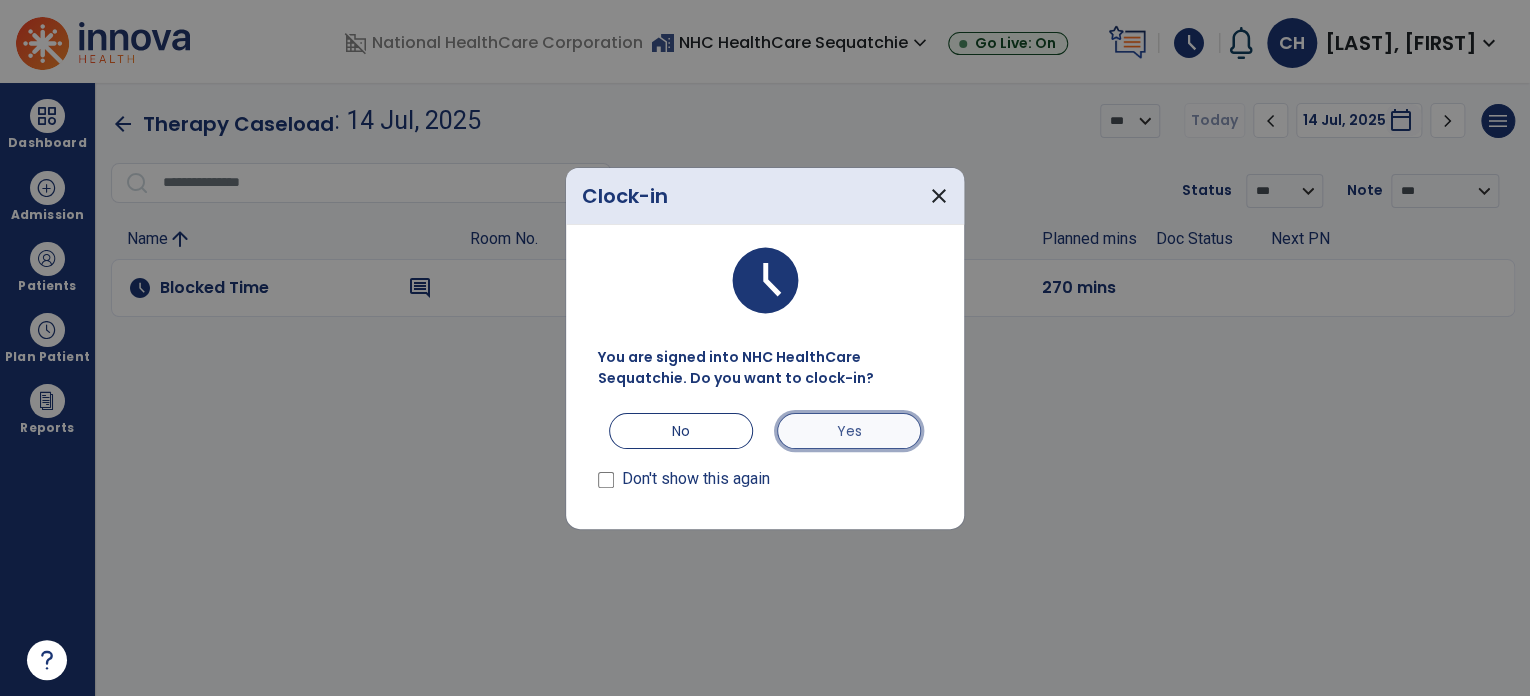 click on "Yes" at bounding box center (849, 431) 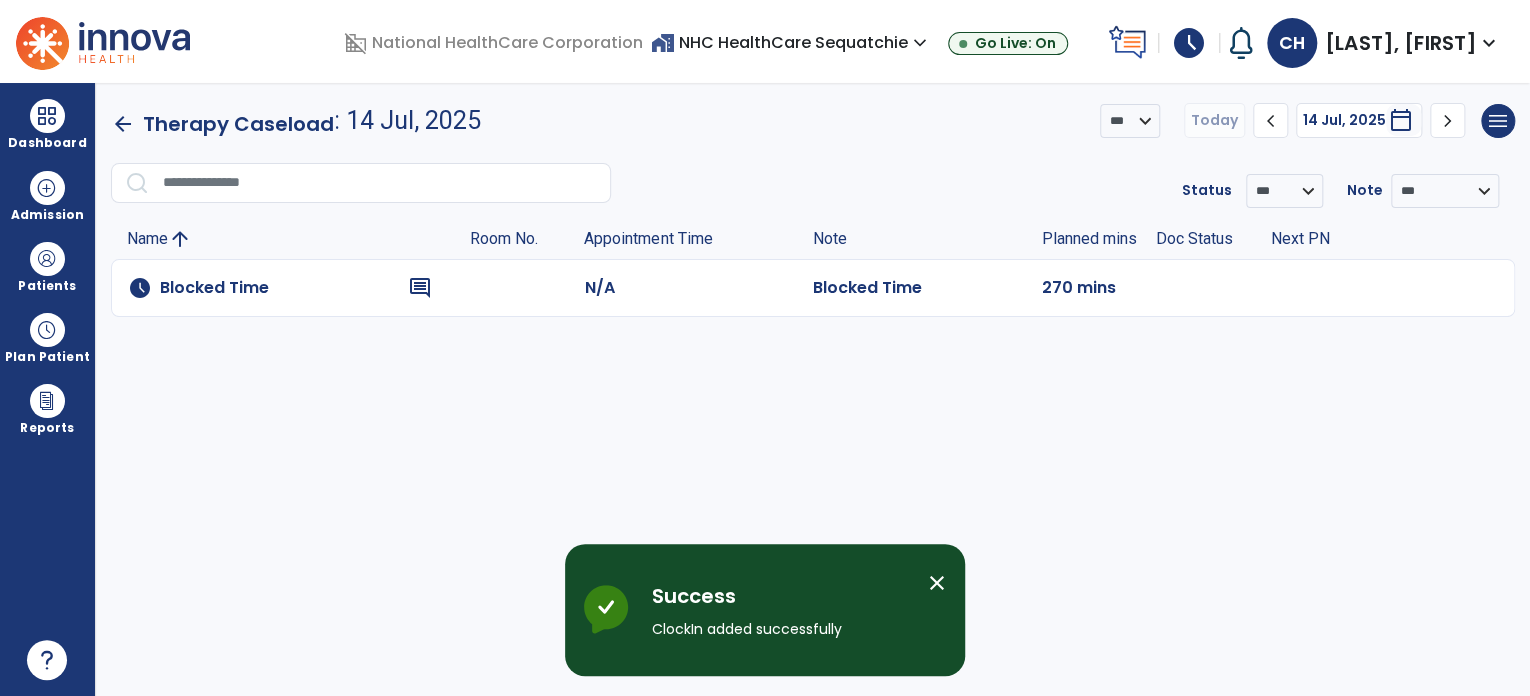 click on "close" at bounding box center (937, 583) 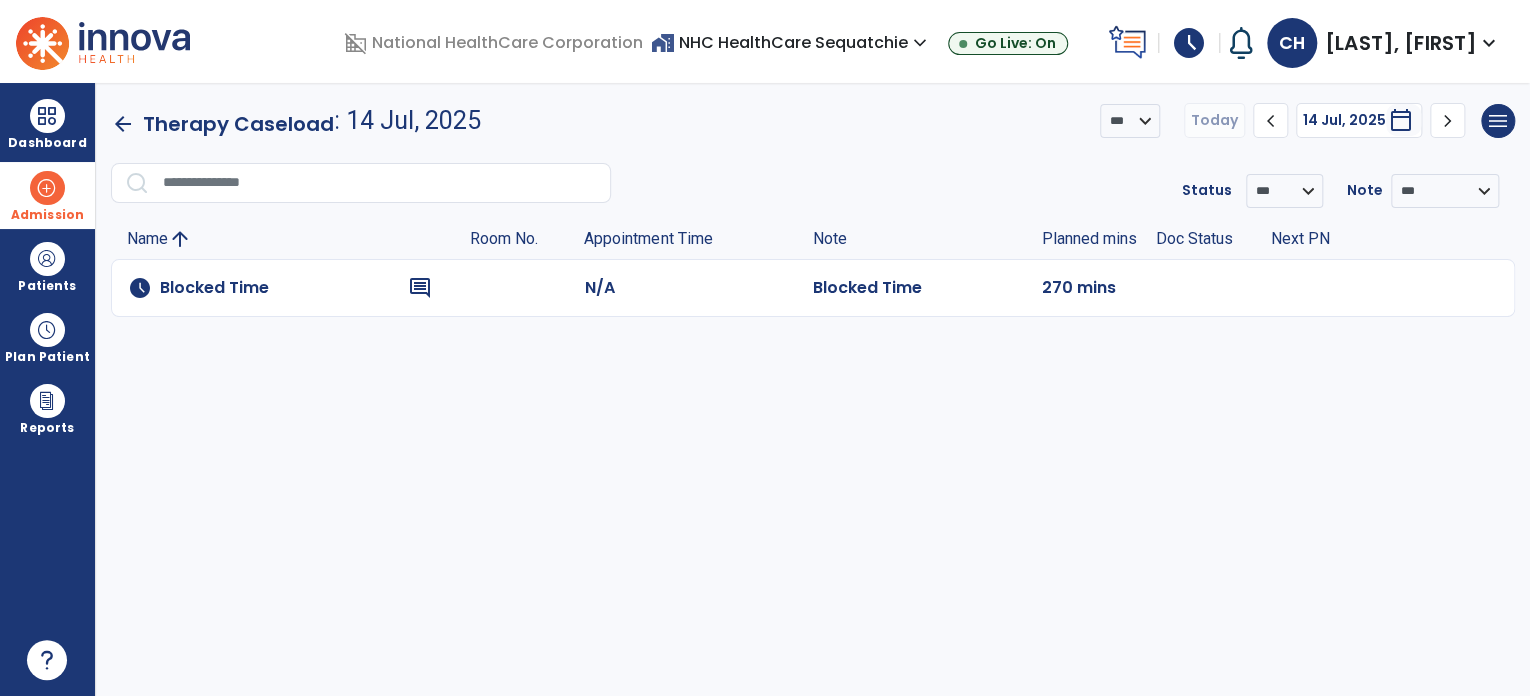 click on "Admission" at bounding box center [47, 215] 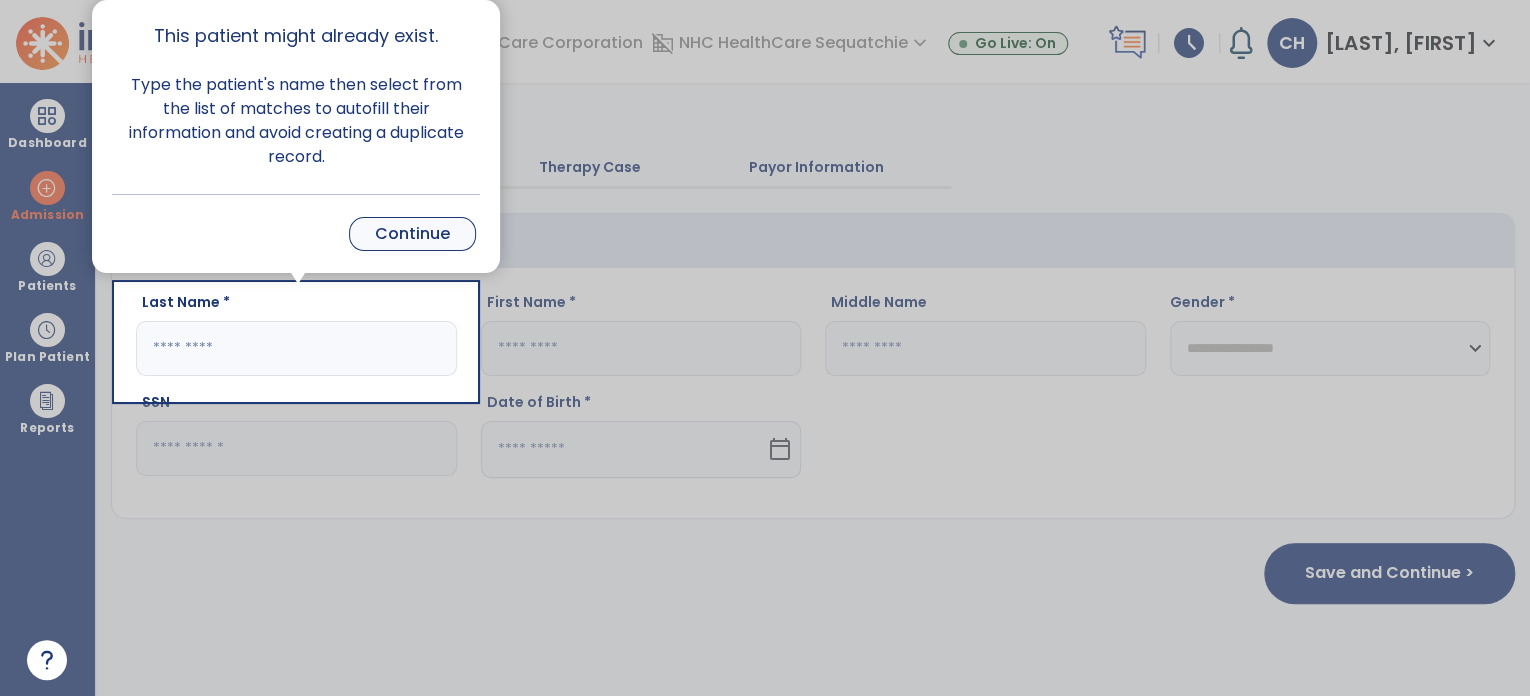 click on "Continue" at bounding box center [412, 234] 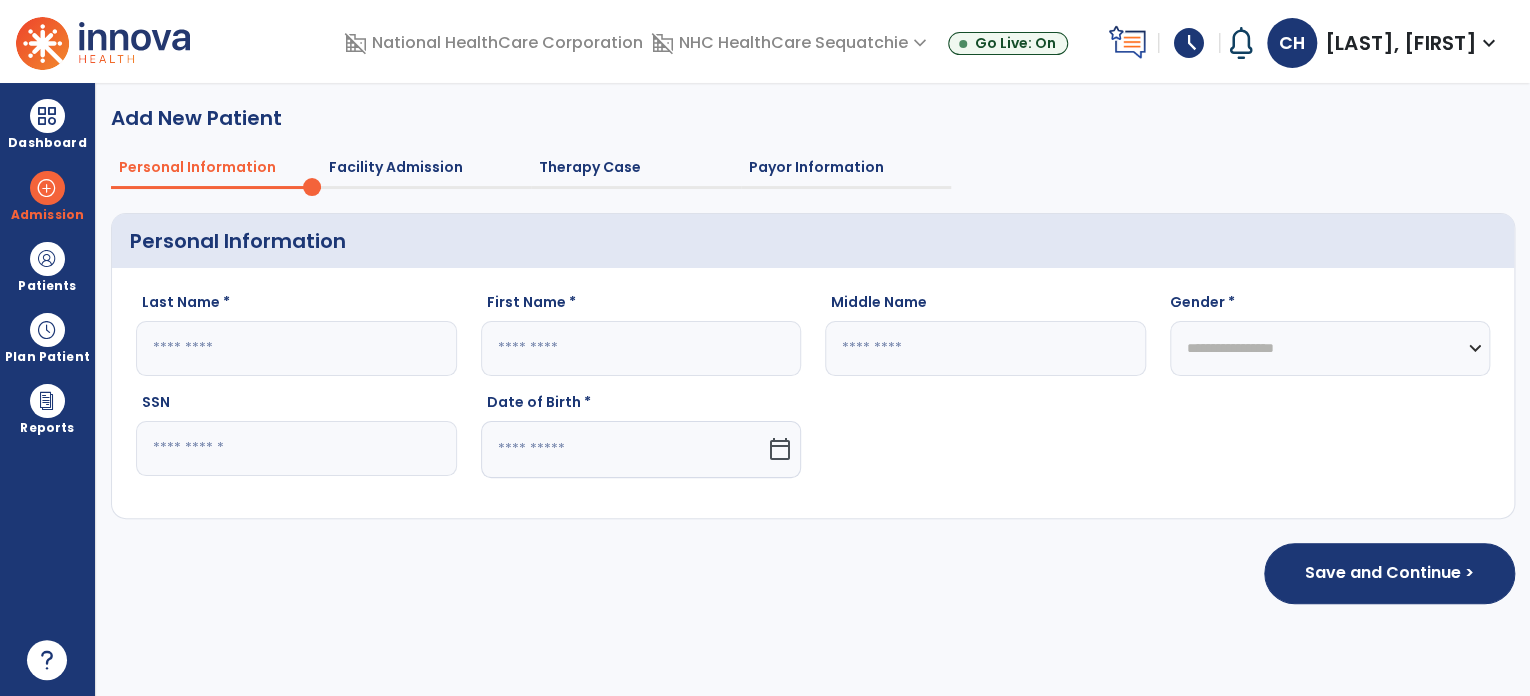 click 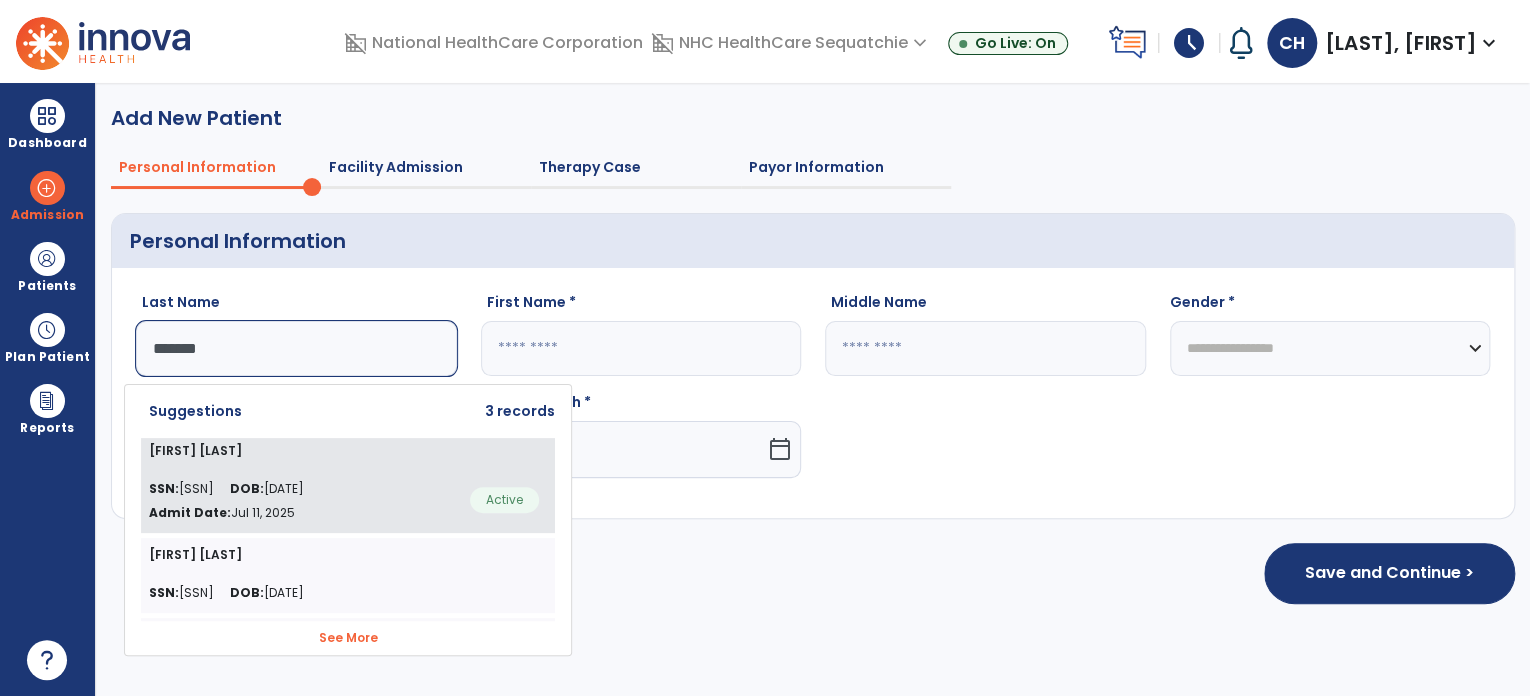click on "[FIRST] [LAST] SSN: [SSN] DOB: [DATE] Admit Date: [DATE] Active" 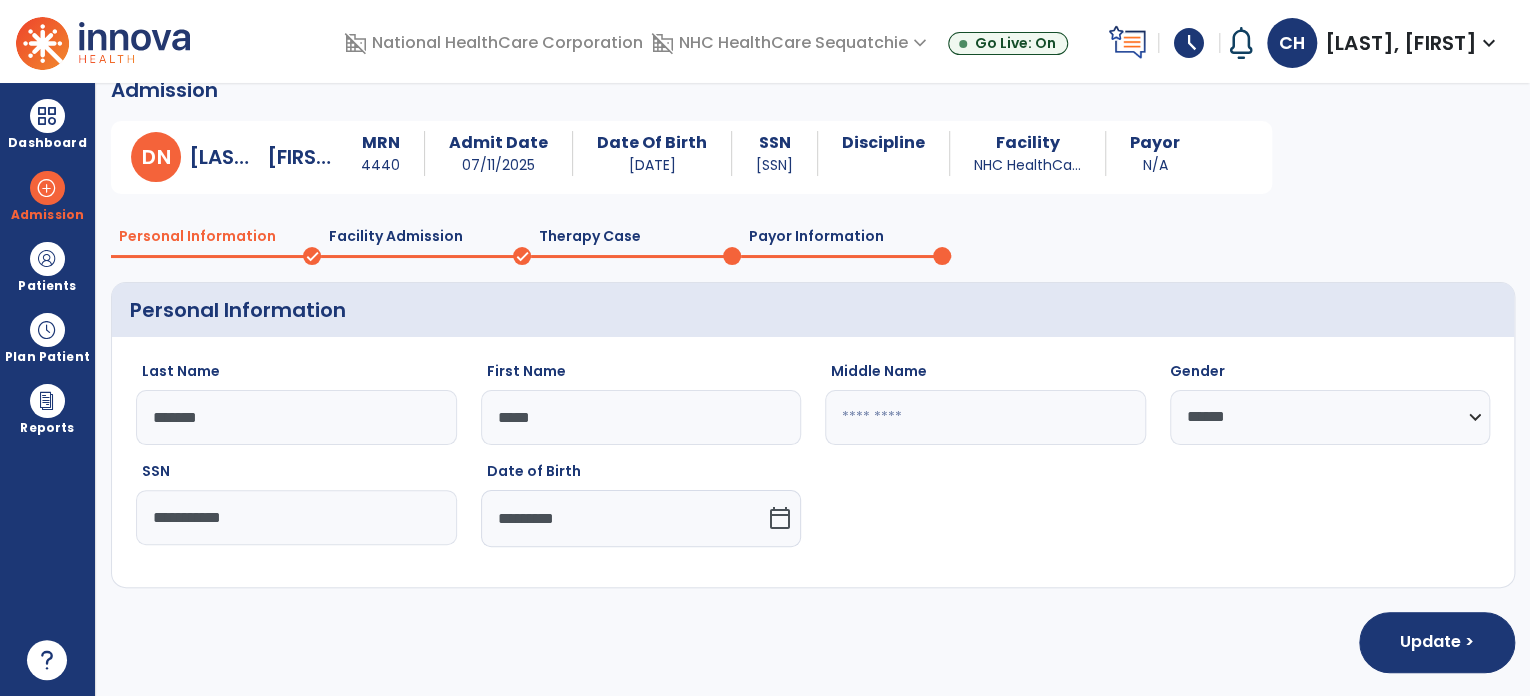 scroll, scrollTop: 28, scrollLeft: 0, axis: vertical 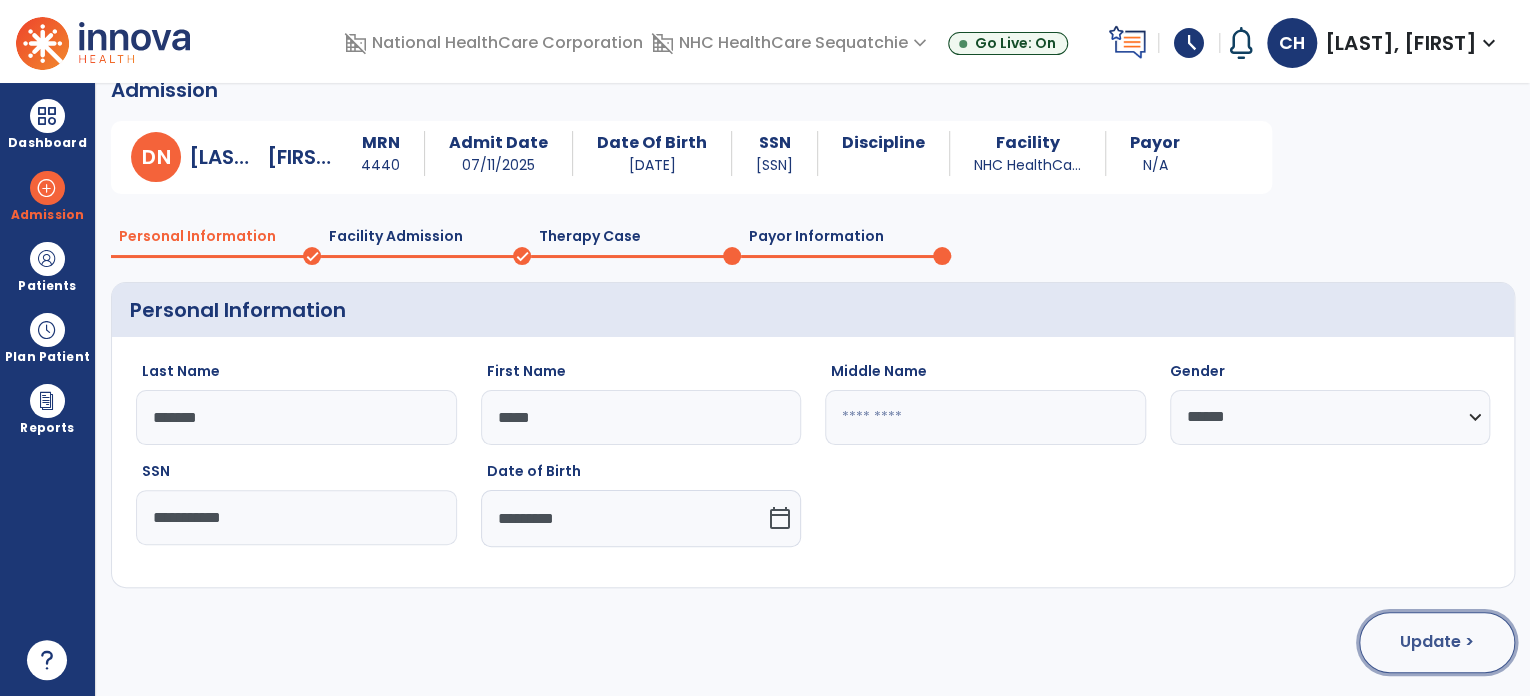 click on "Update >" 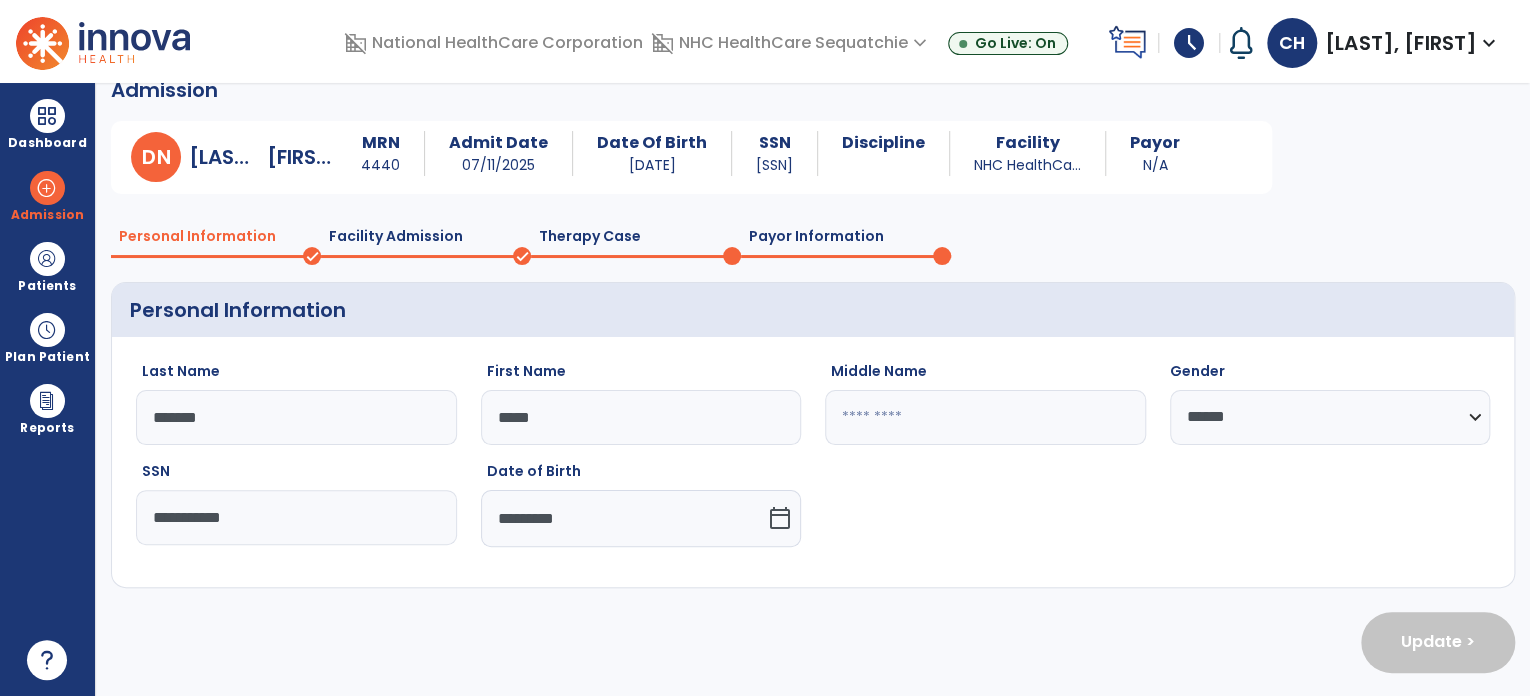select on "**********" 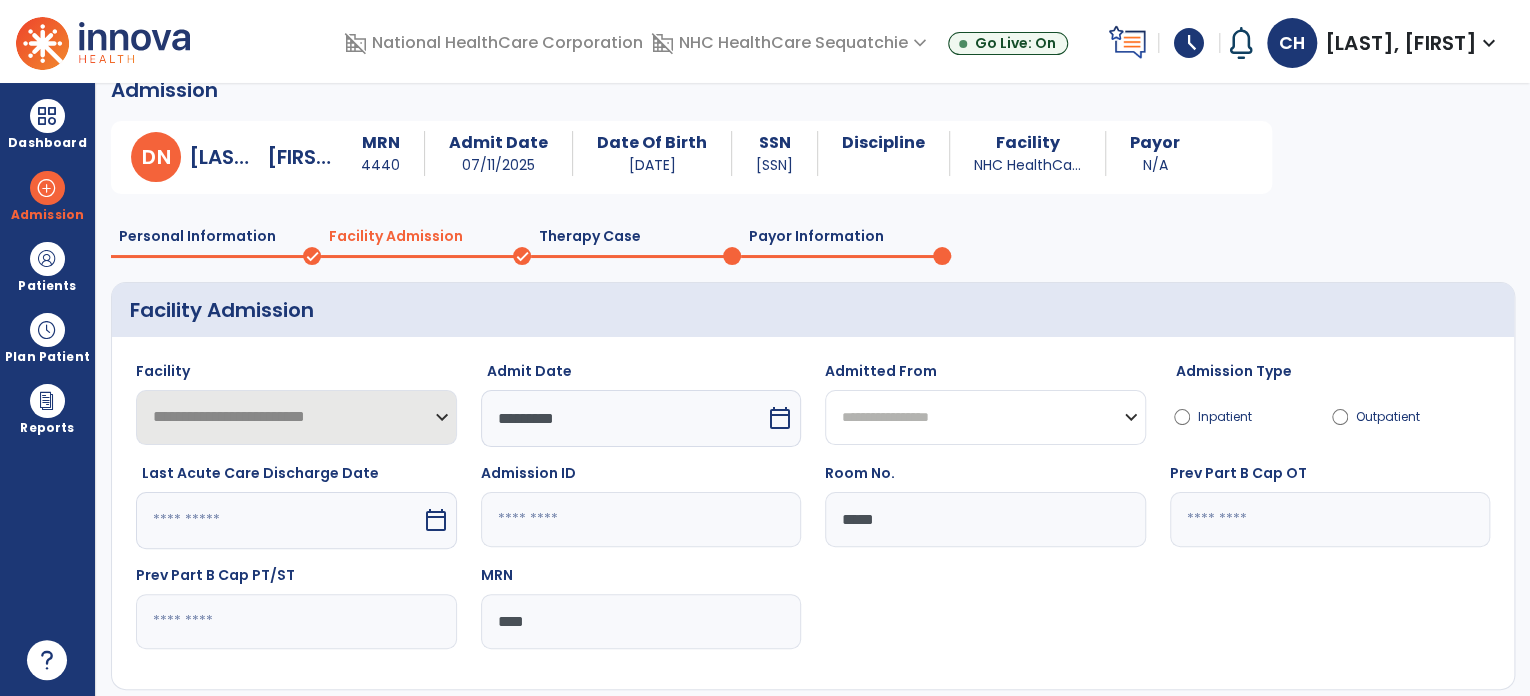 click on "**********" 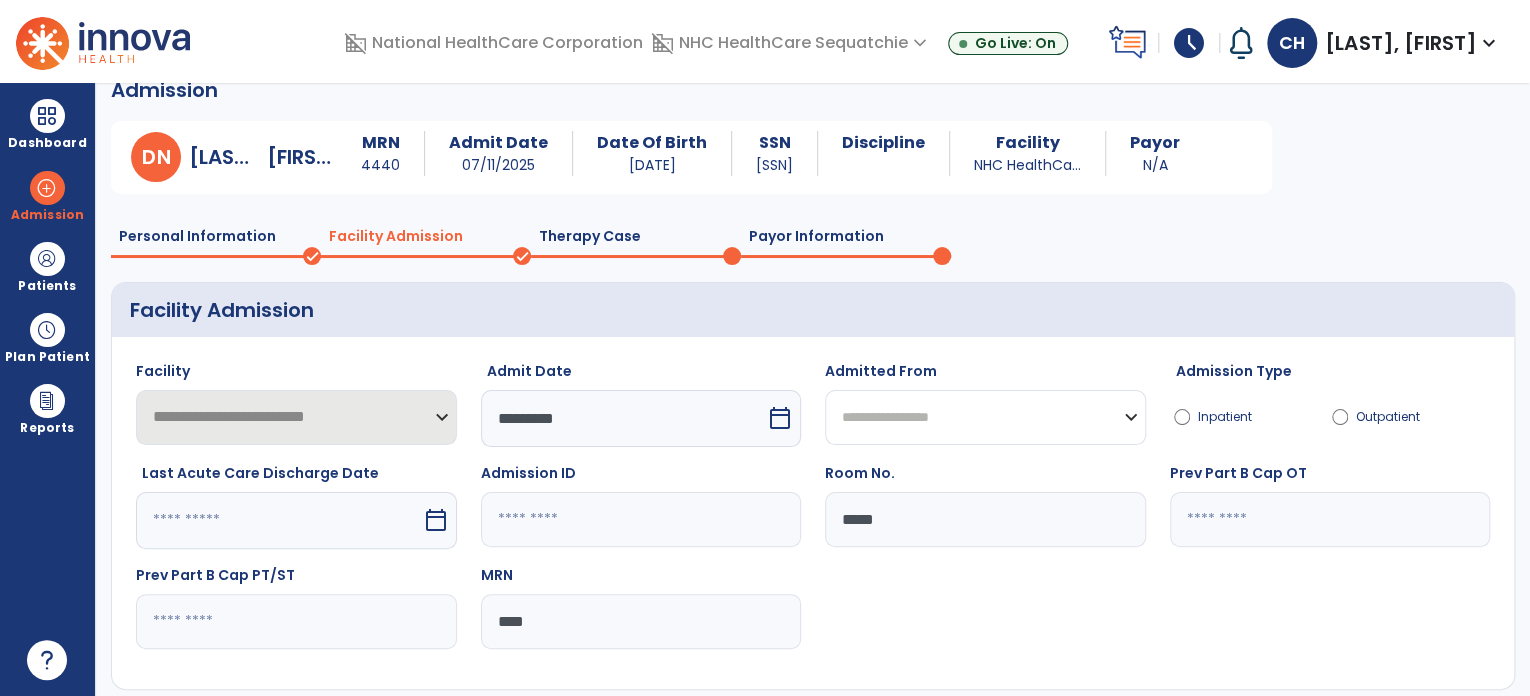 select on "********" 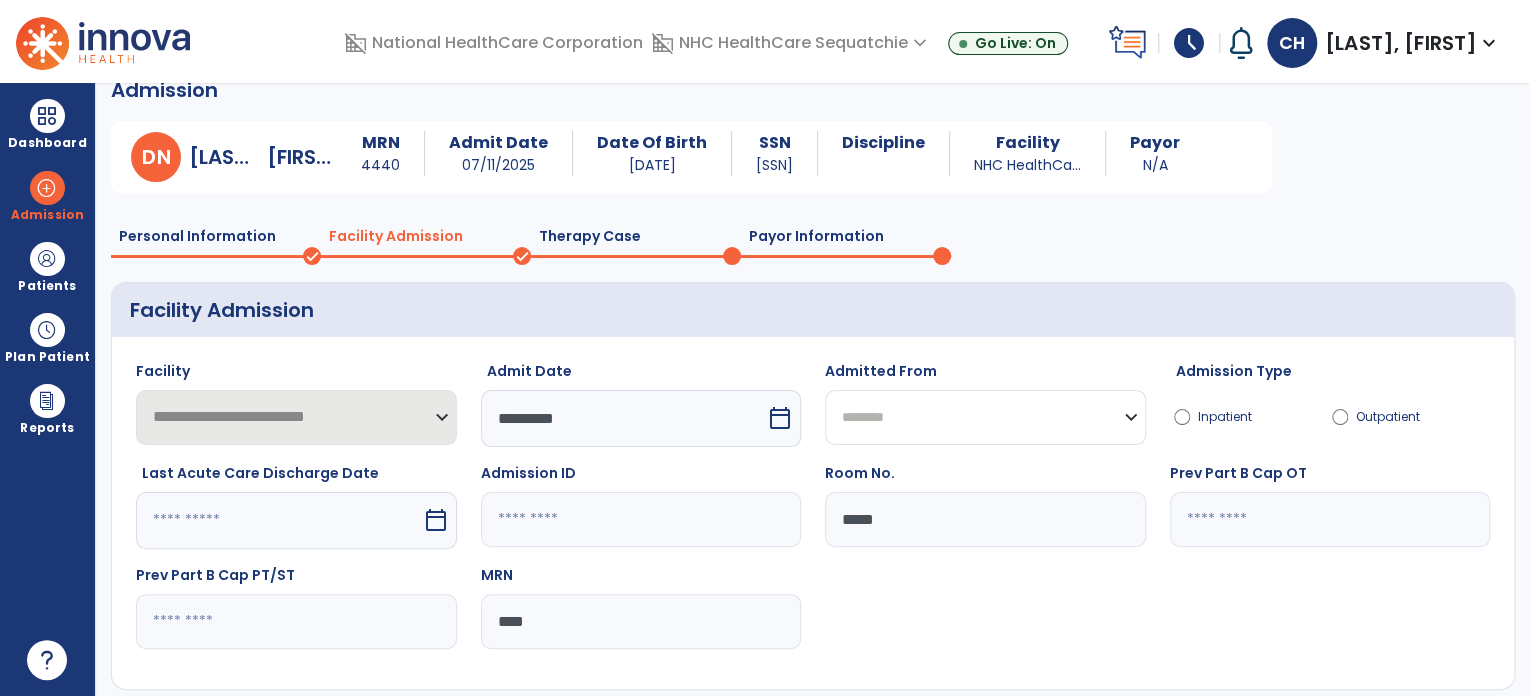 click on "**********" 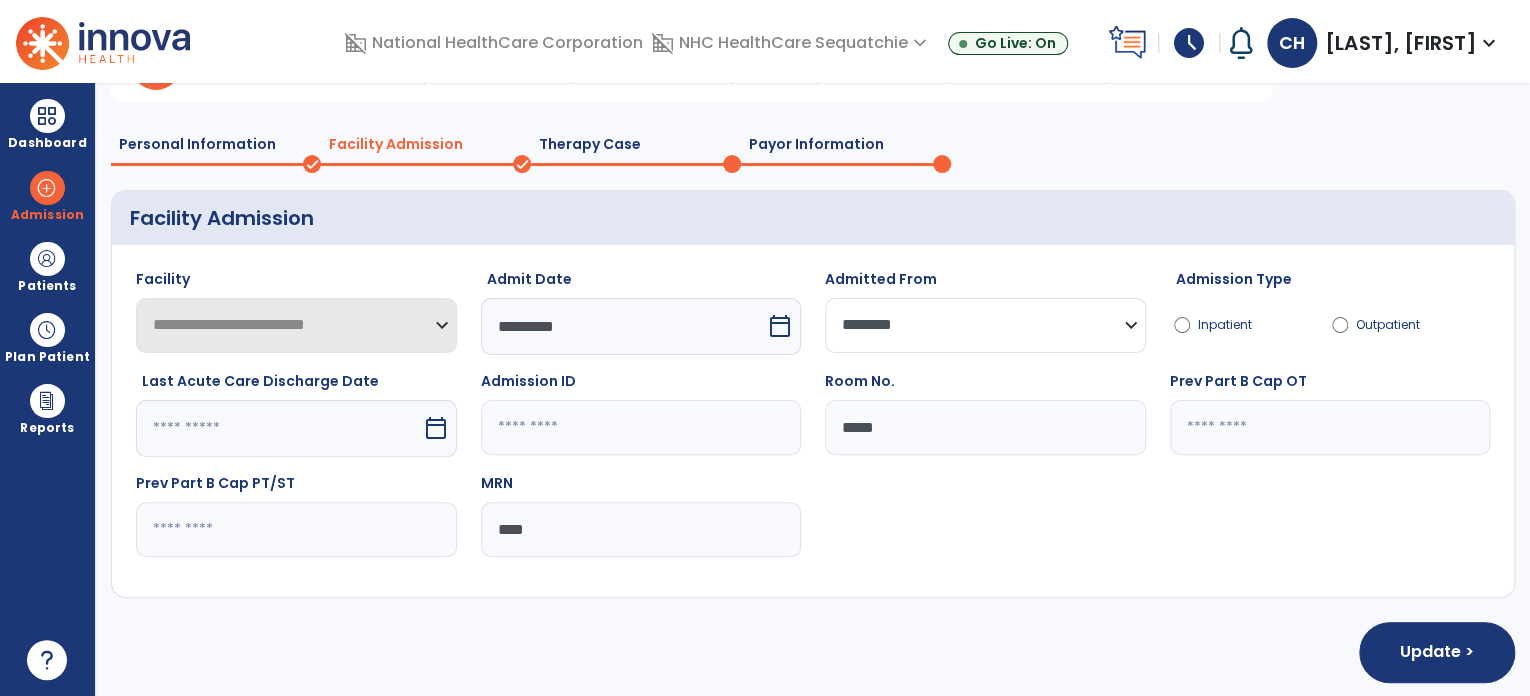 scroll, scrollTop: 120, scrollLeft: 0, axis: vertical 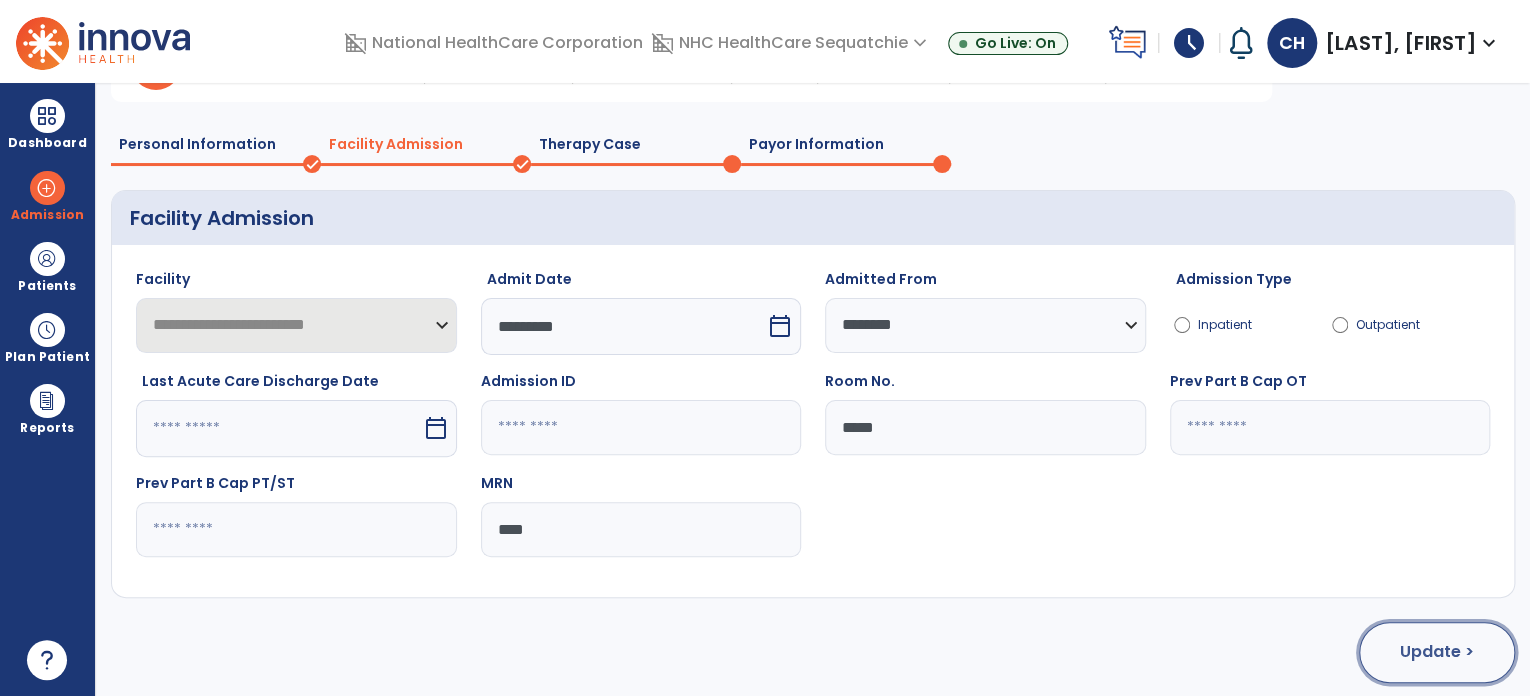click on "Update >" 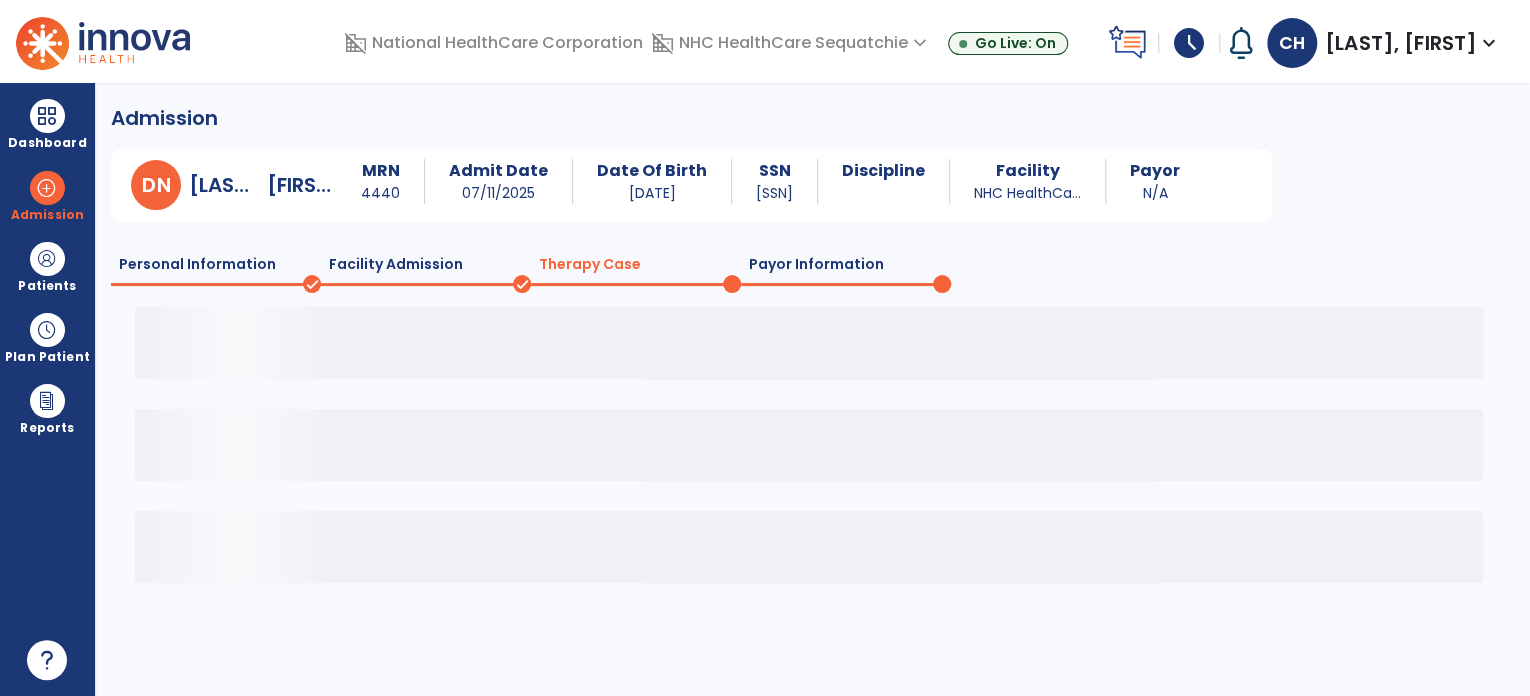 scroll, scrollTop: 0, scrollLeft: 0, axis: both 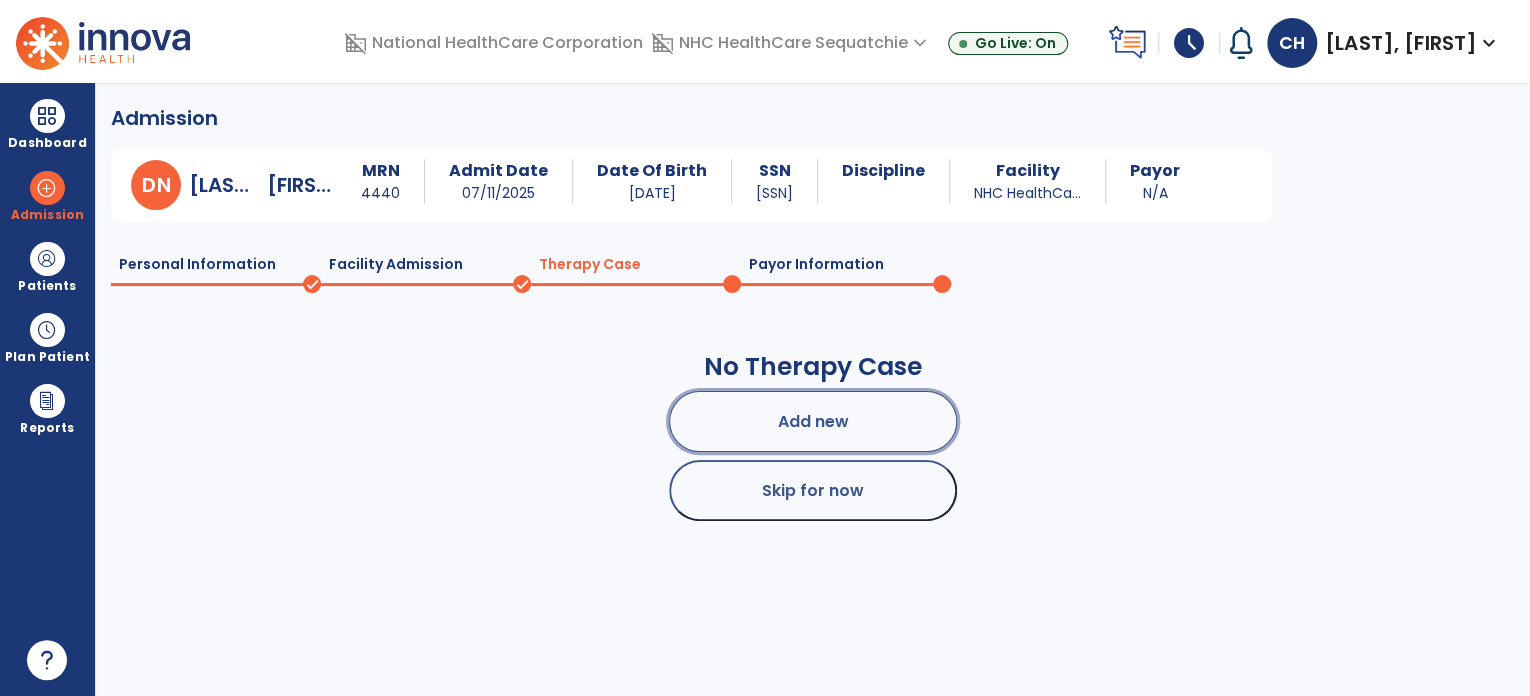 click on "Add new" at bounding box center [813, 421] 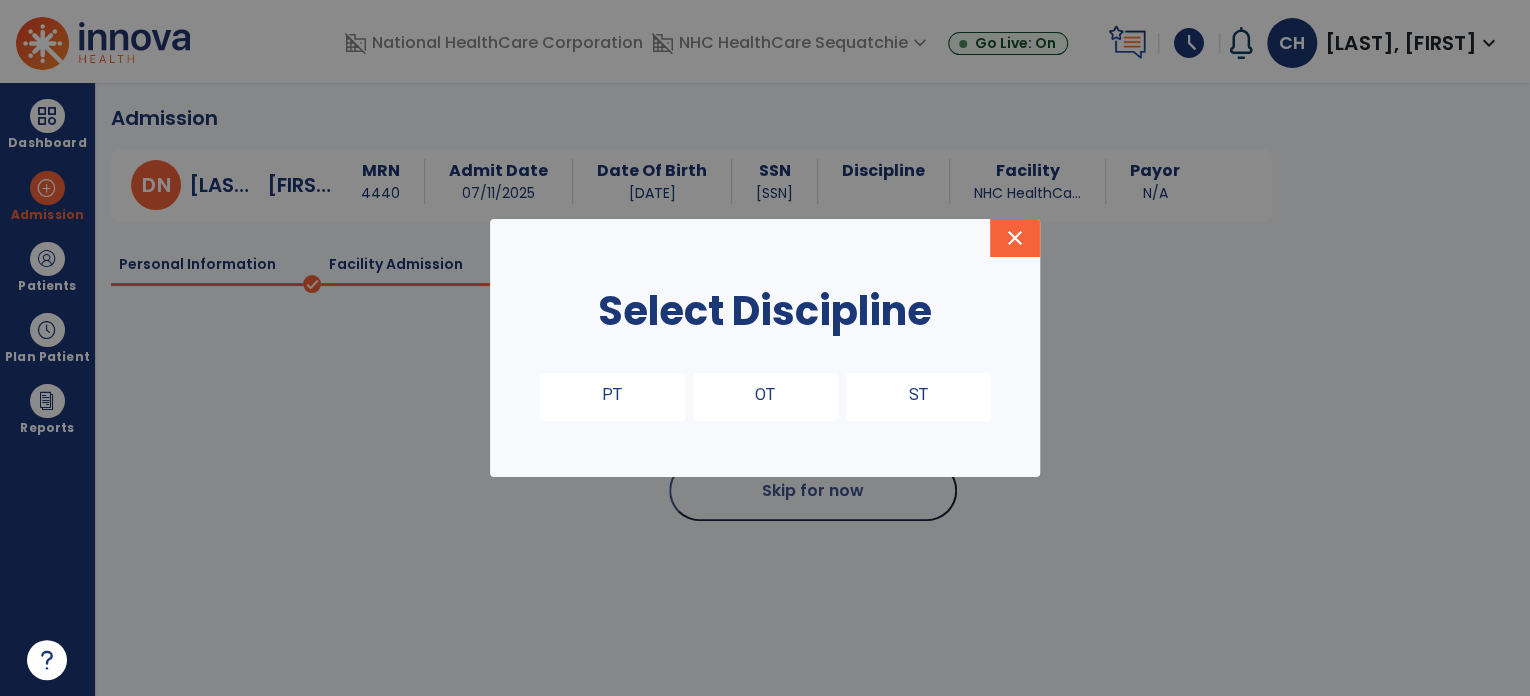 click on "OT" at bounding box center [765, 397] 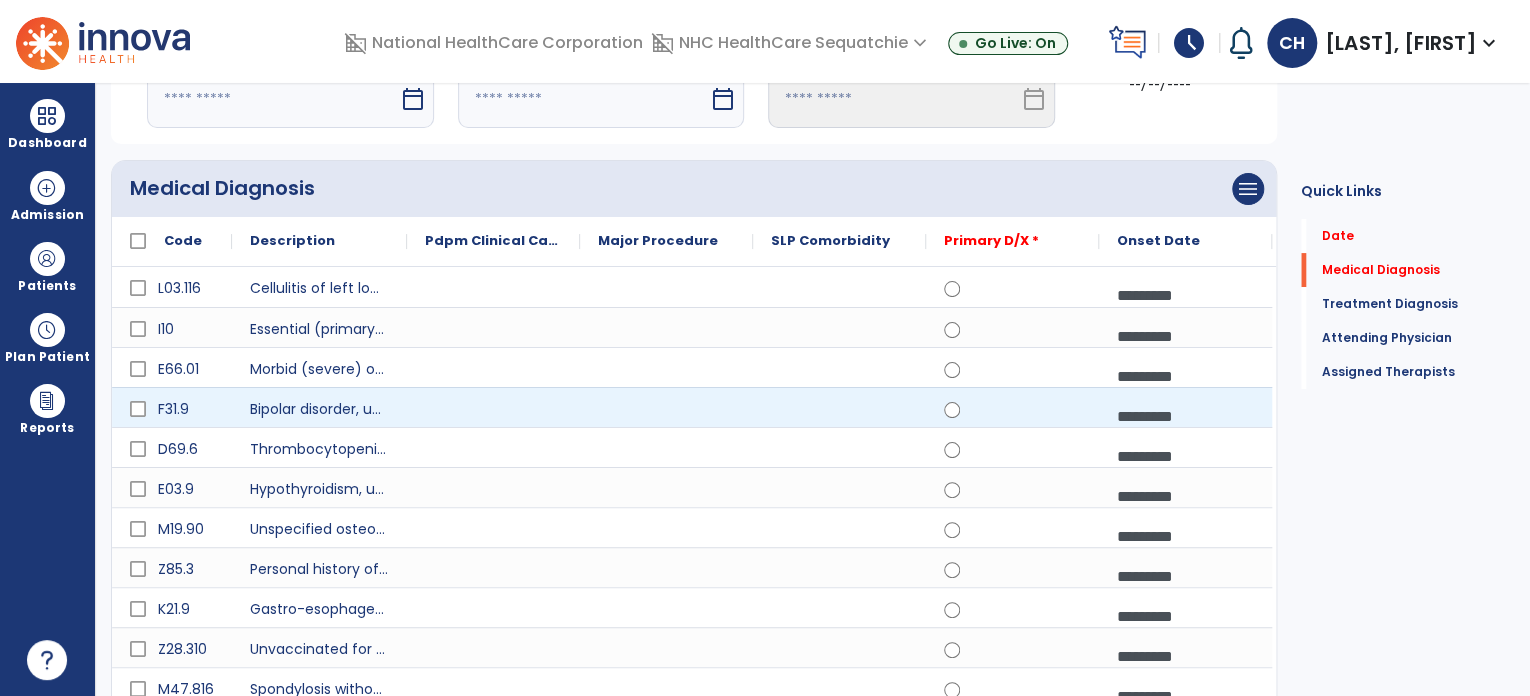 scroll, scrollTop: 114, scrollLeft: 0, axis: vertical 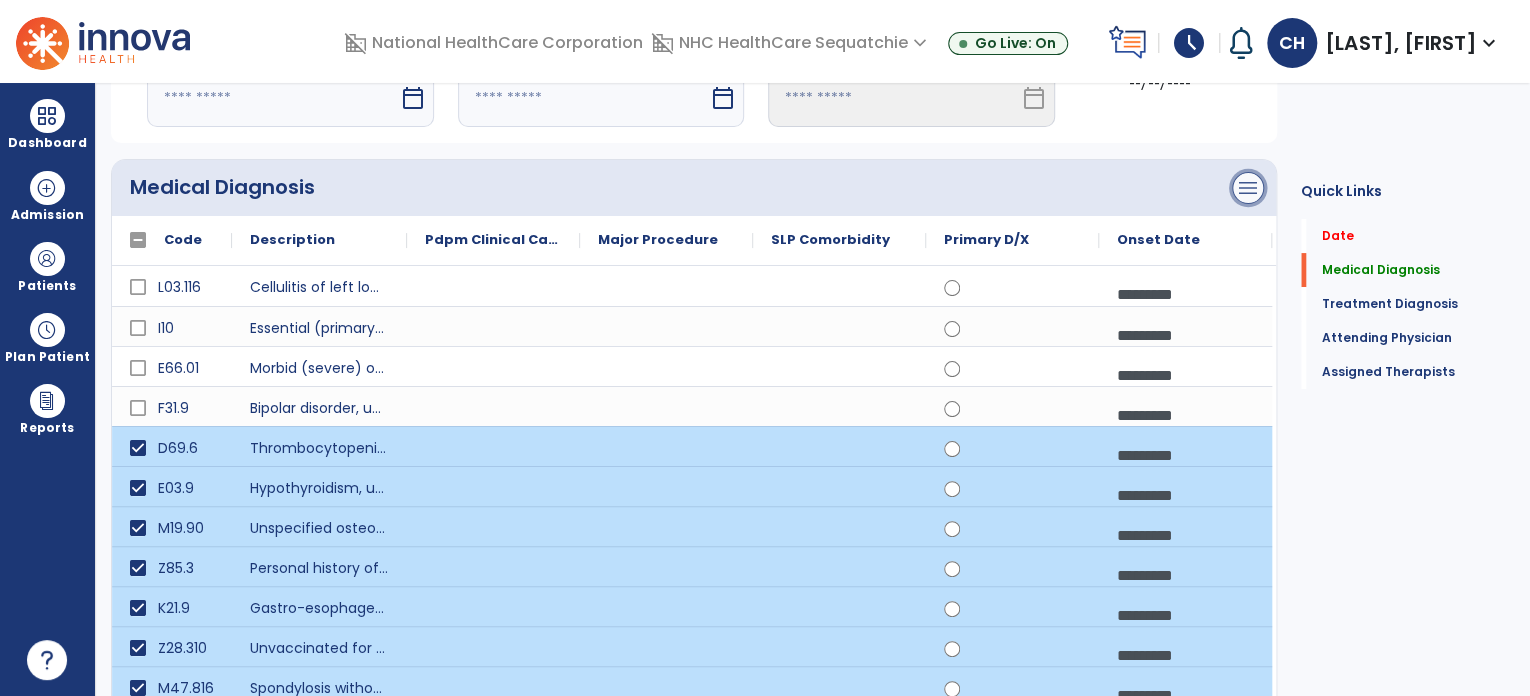 click on "menu" at bounding box center [1248, 188] 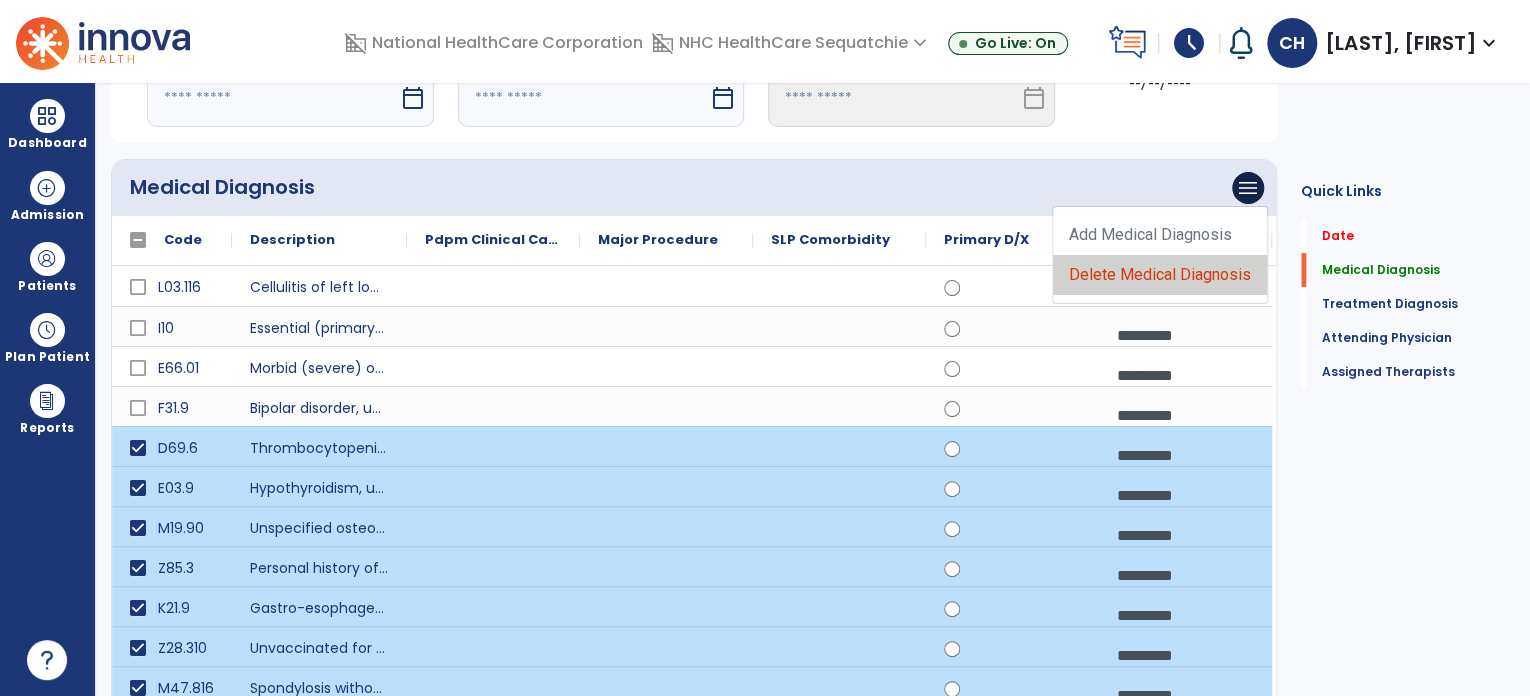 click on "Delete Medical Diagnosis" 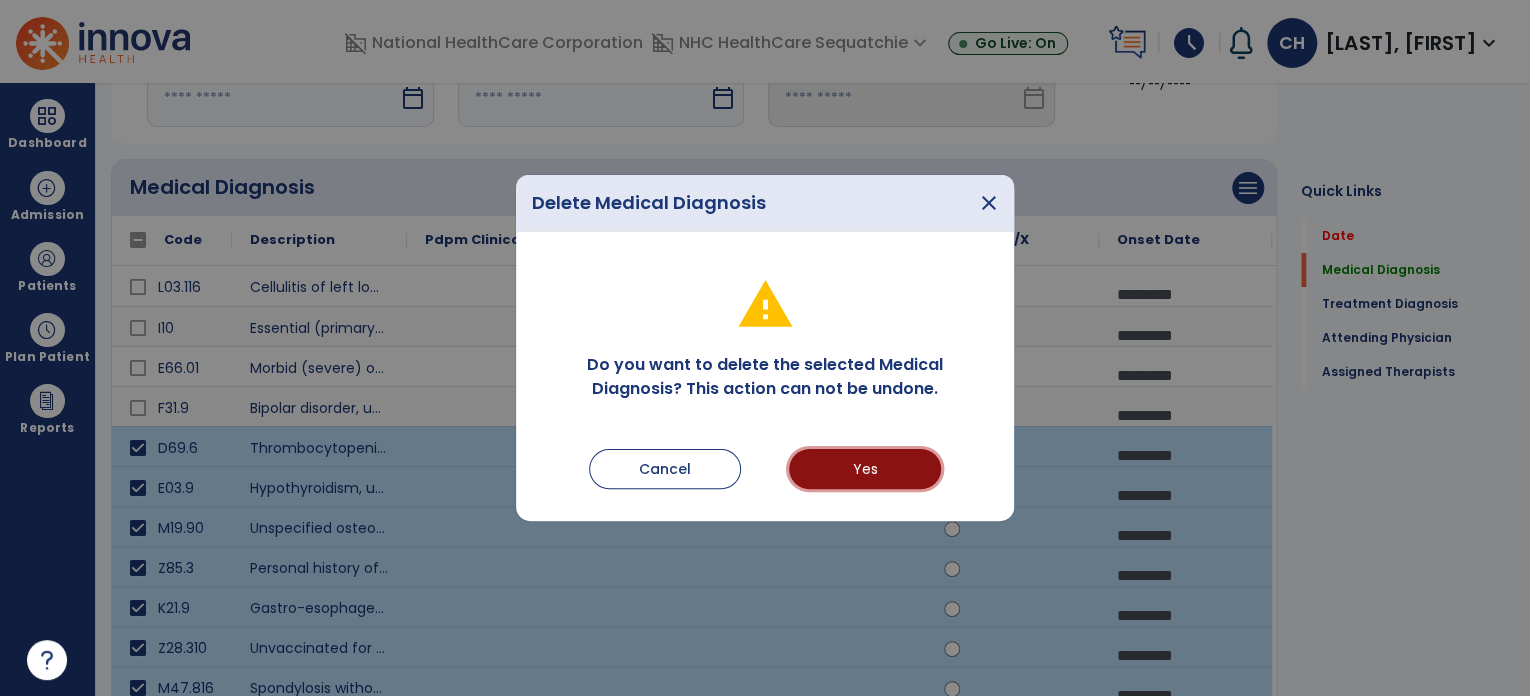 click on "Yes" at bounding box center [865, 469] 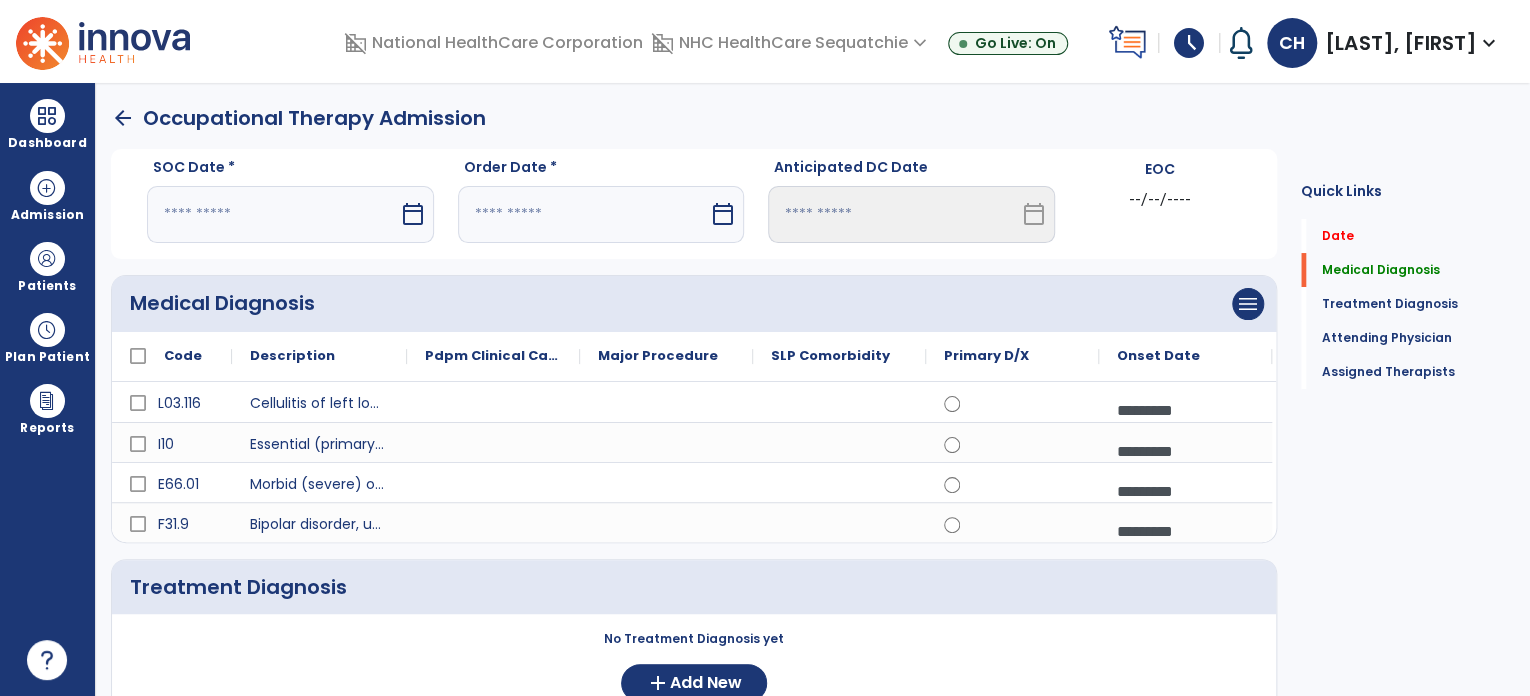 scroll, scrollTop: 0, scrollLeft: 0, axis: both 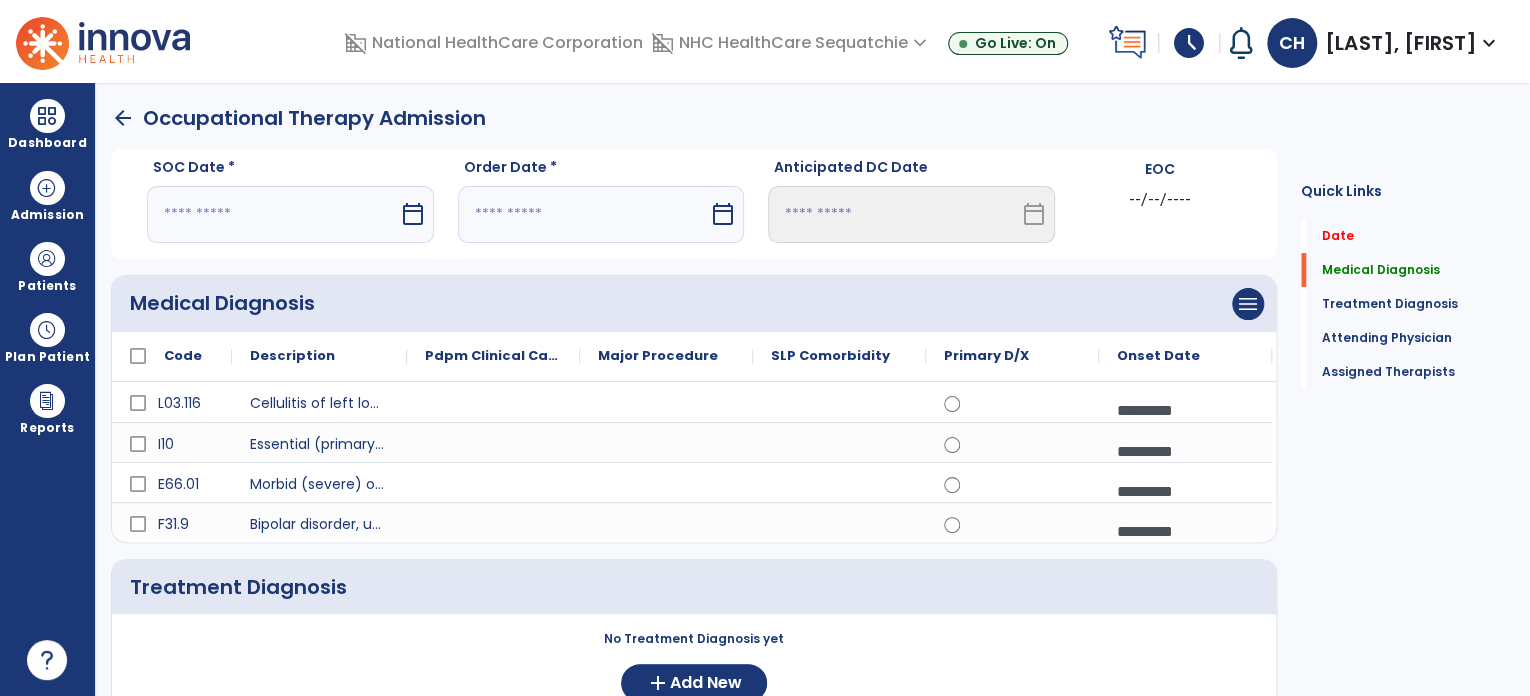 click at bounding box center (273, 214) 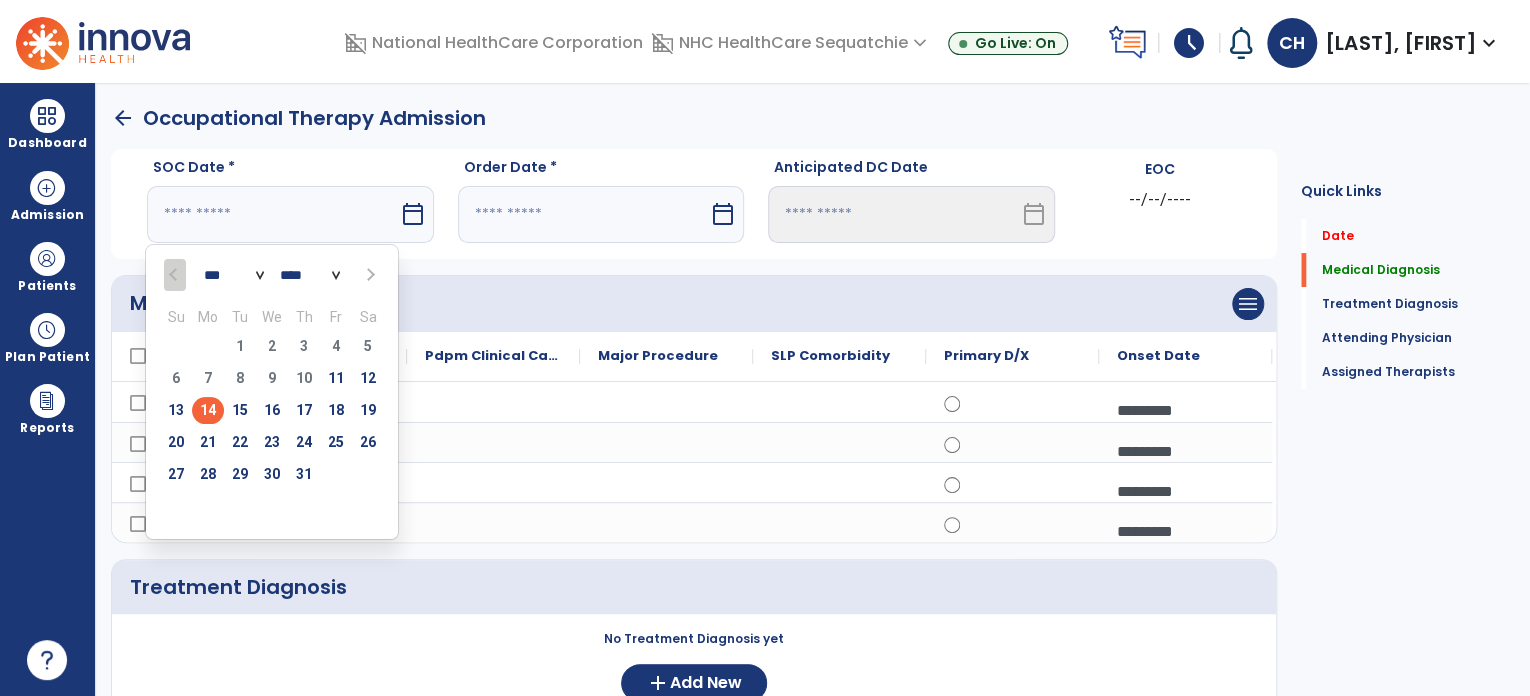 click on "14" at bounding box center (208, 410) 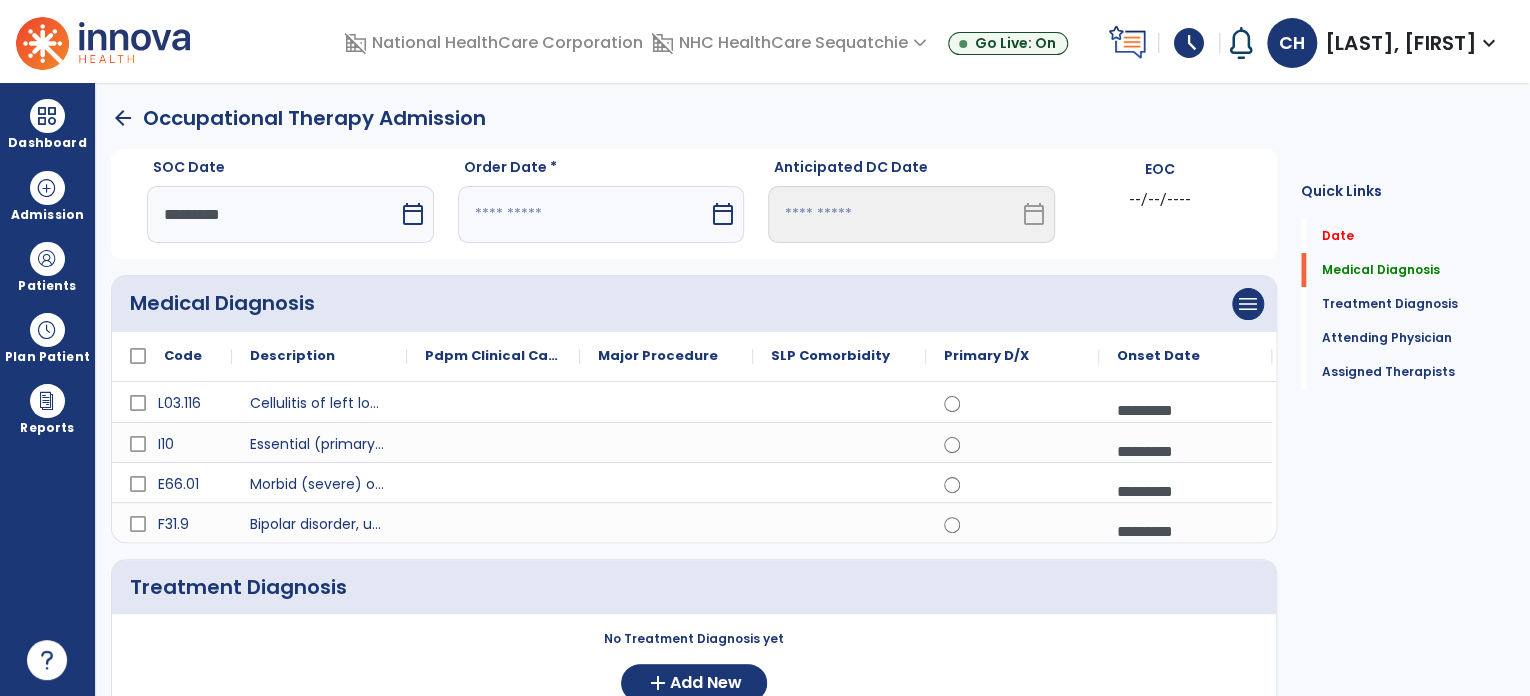 click at bounding box center [584, 214] 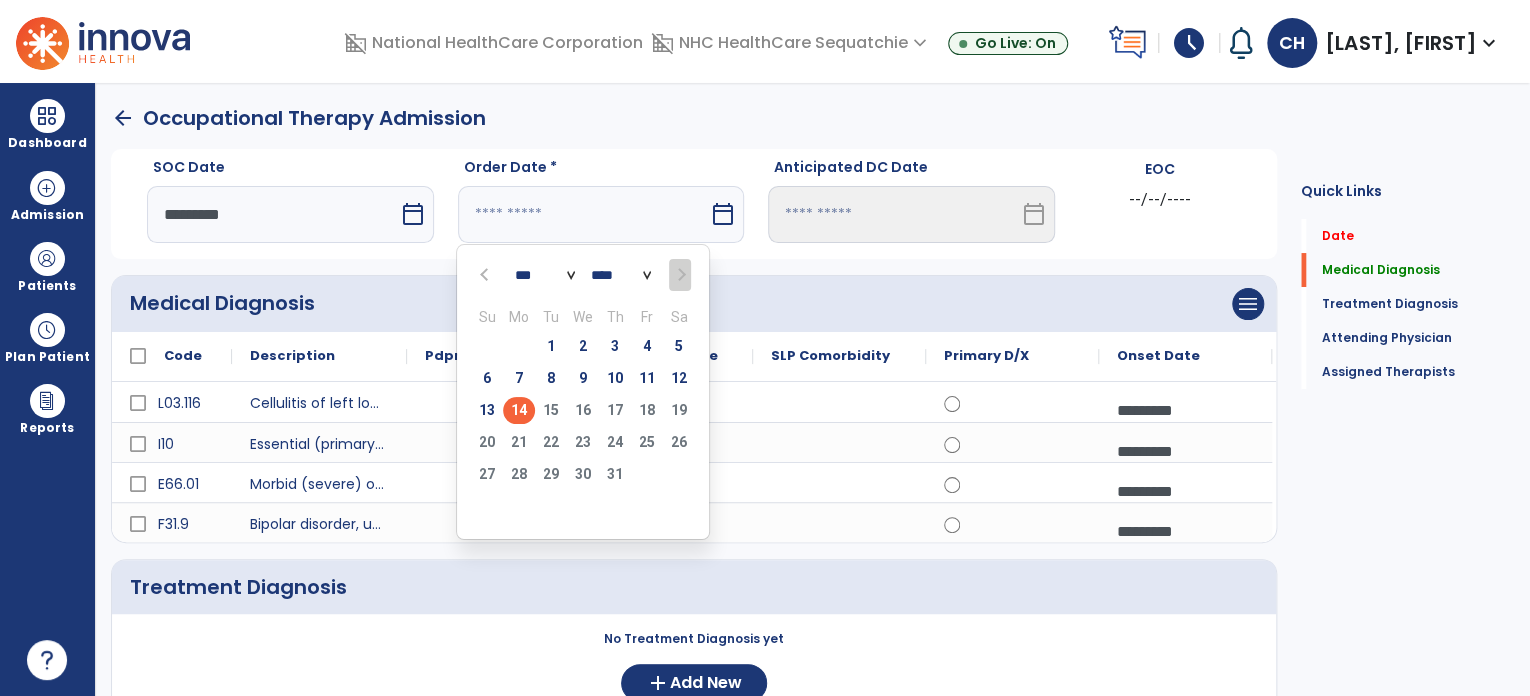 click on "14" at bounding box center [519, 410] 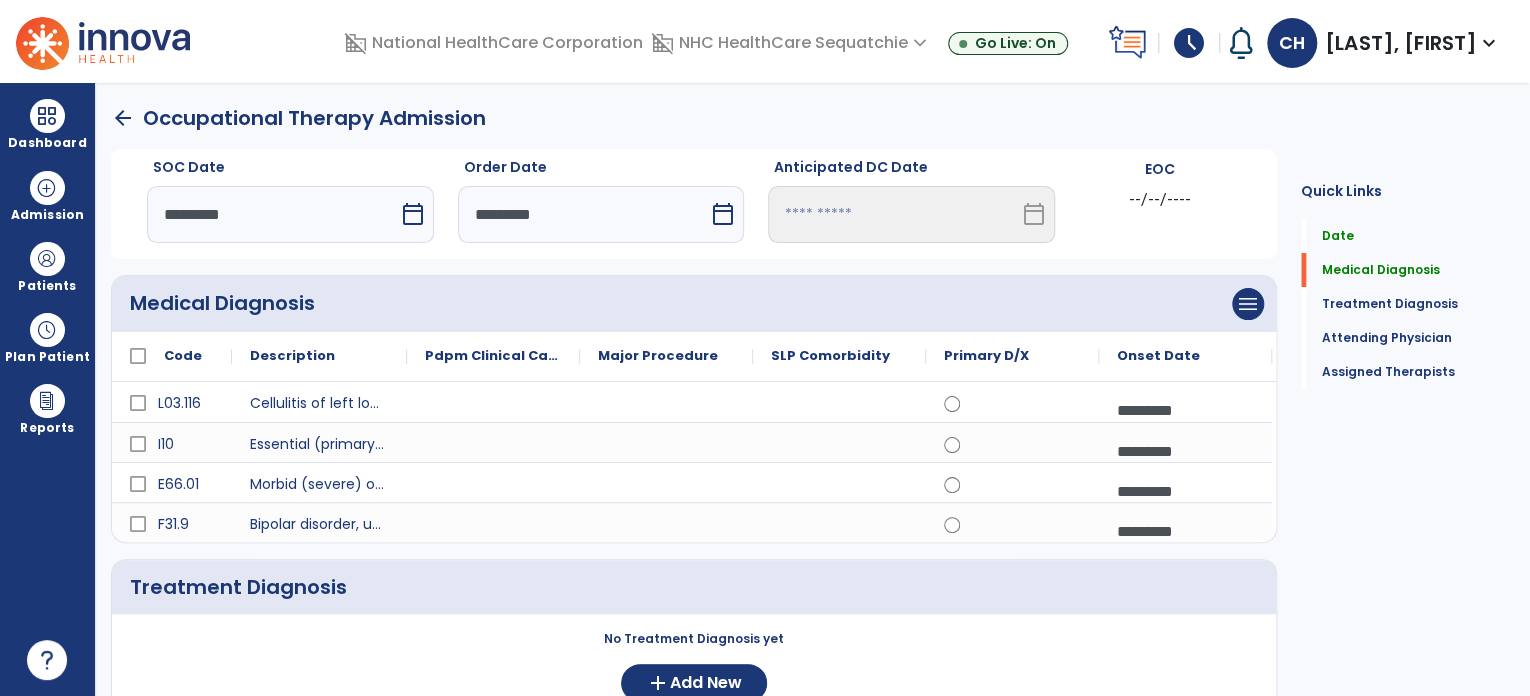 click on "*********" at bounding box center [584, 214] 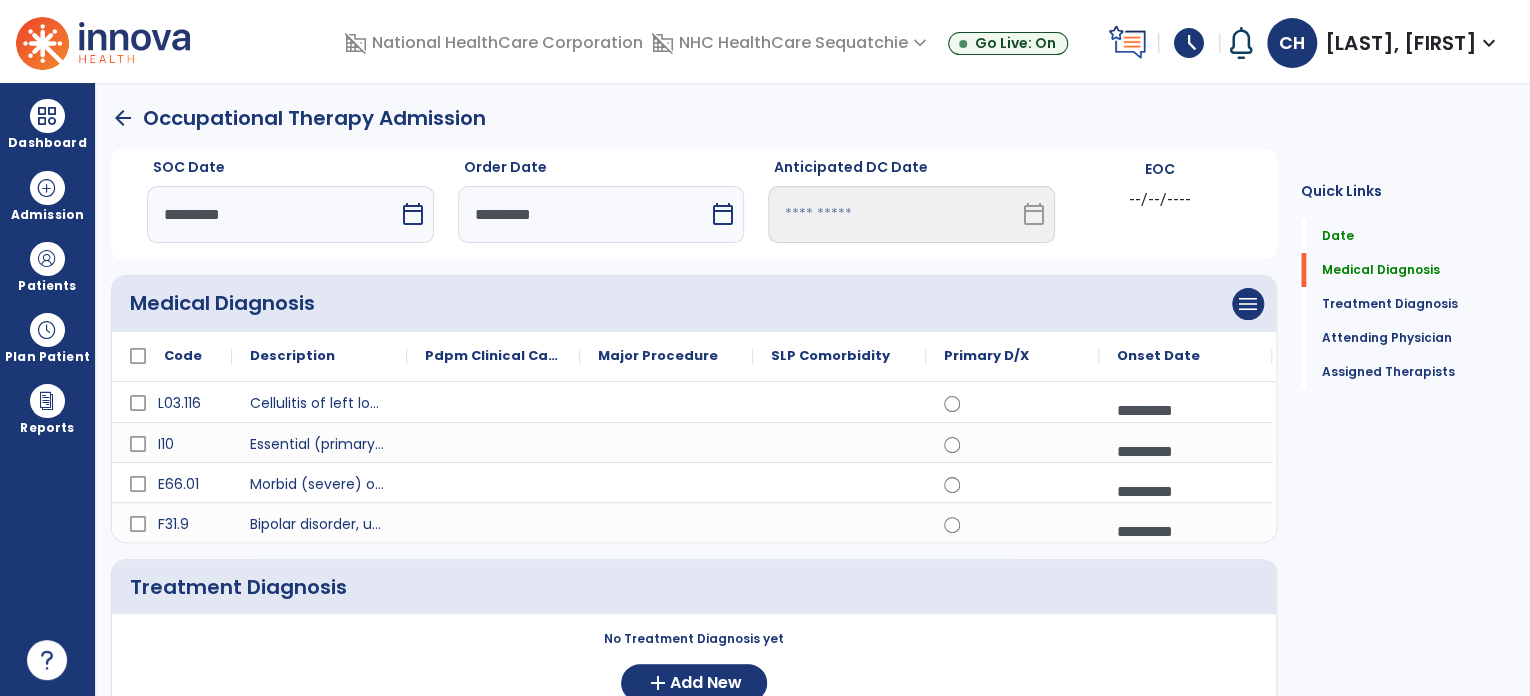 select on "*" 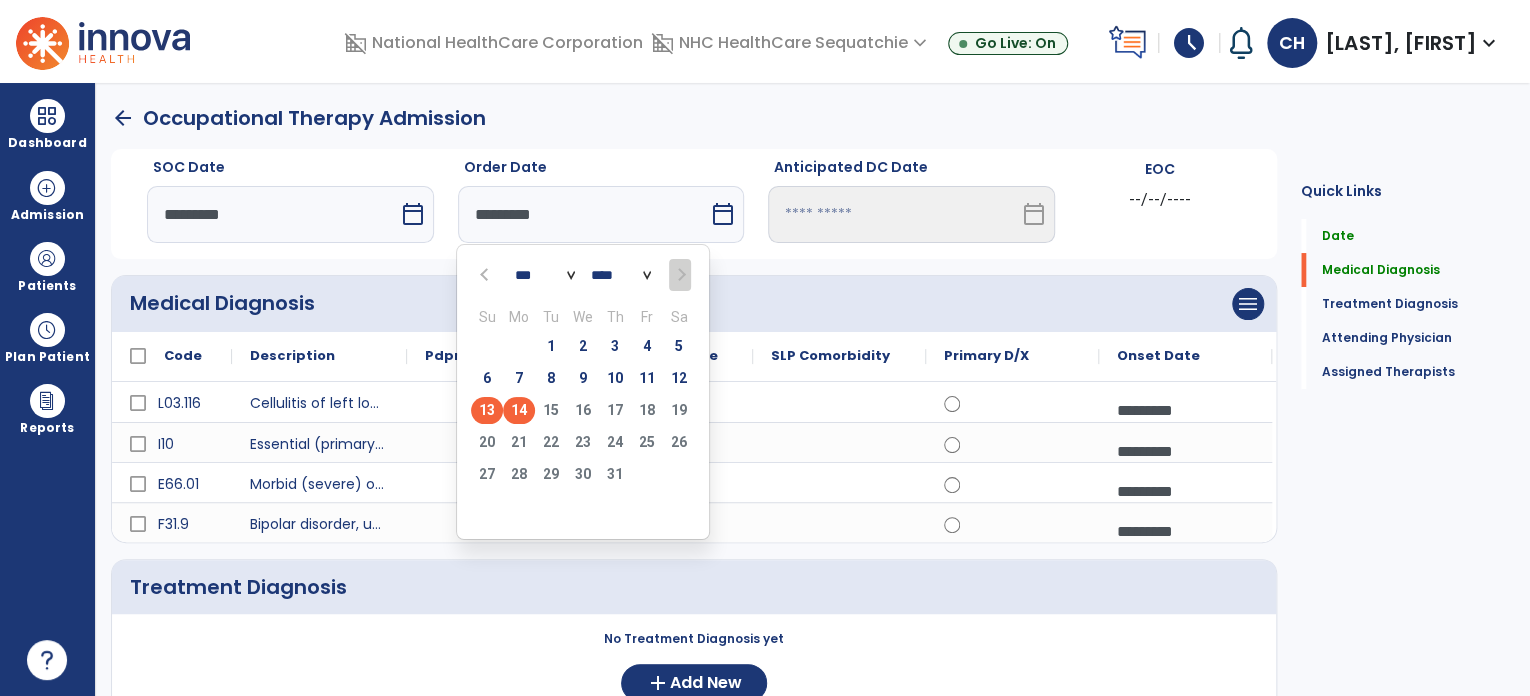click on "13" at bounding box center (487, 410) 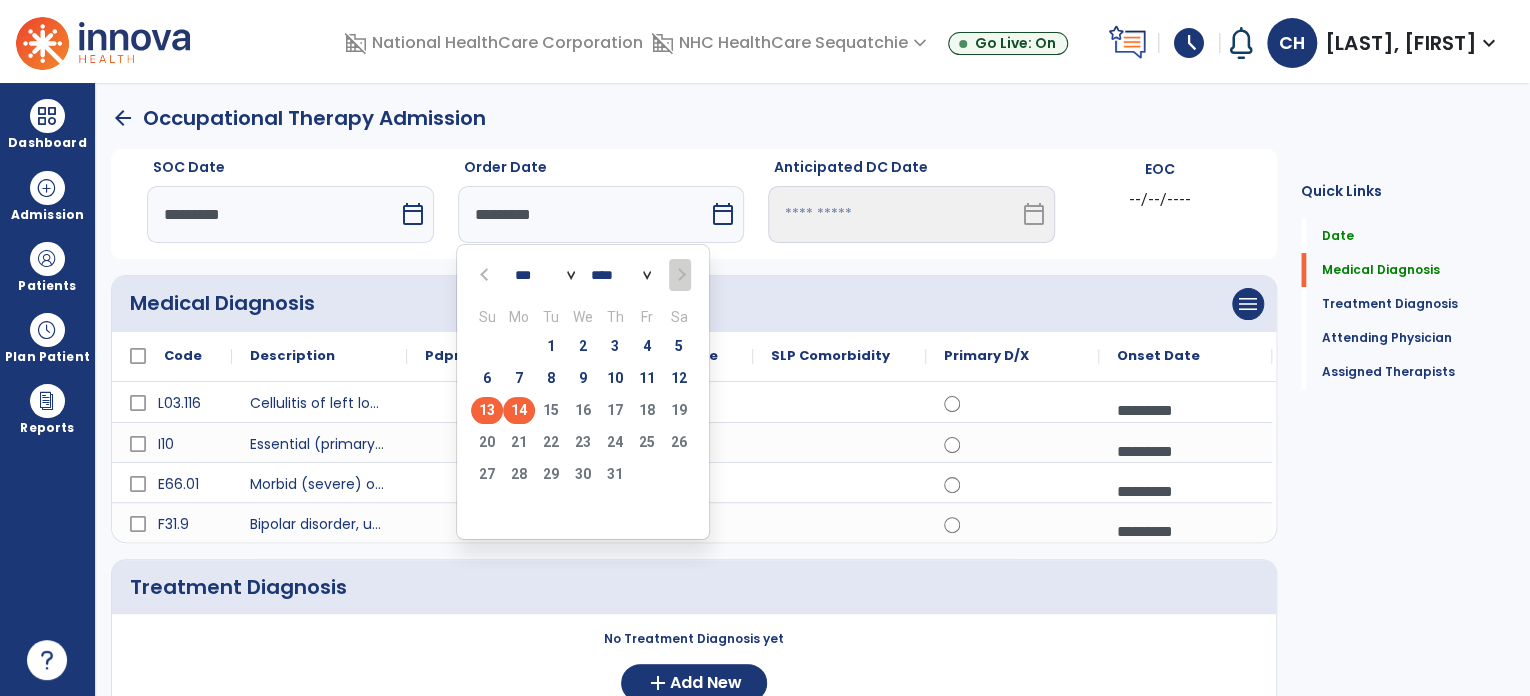 type on "*********" 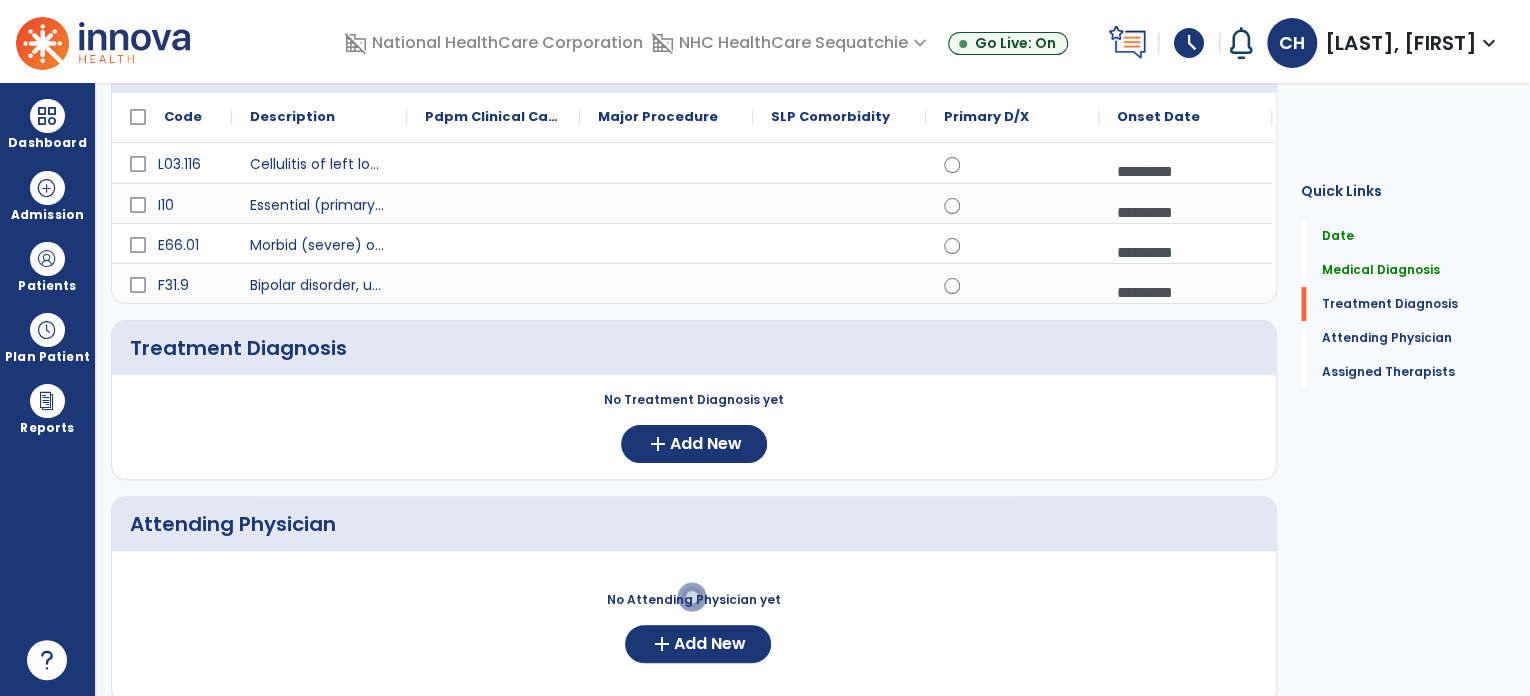 scroll, scrollTop: 240, scrollLeft: 0, axis: vertical 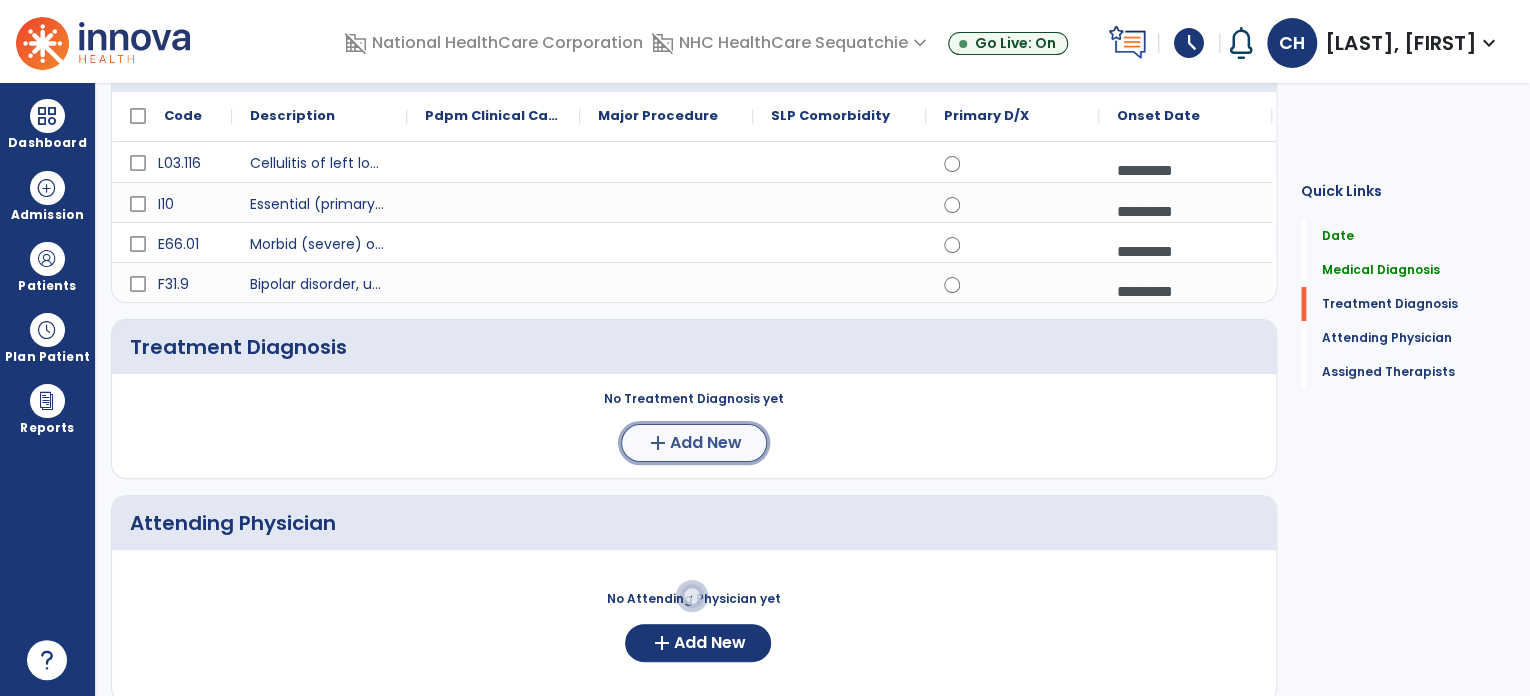 click on "Add New" 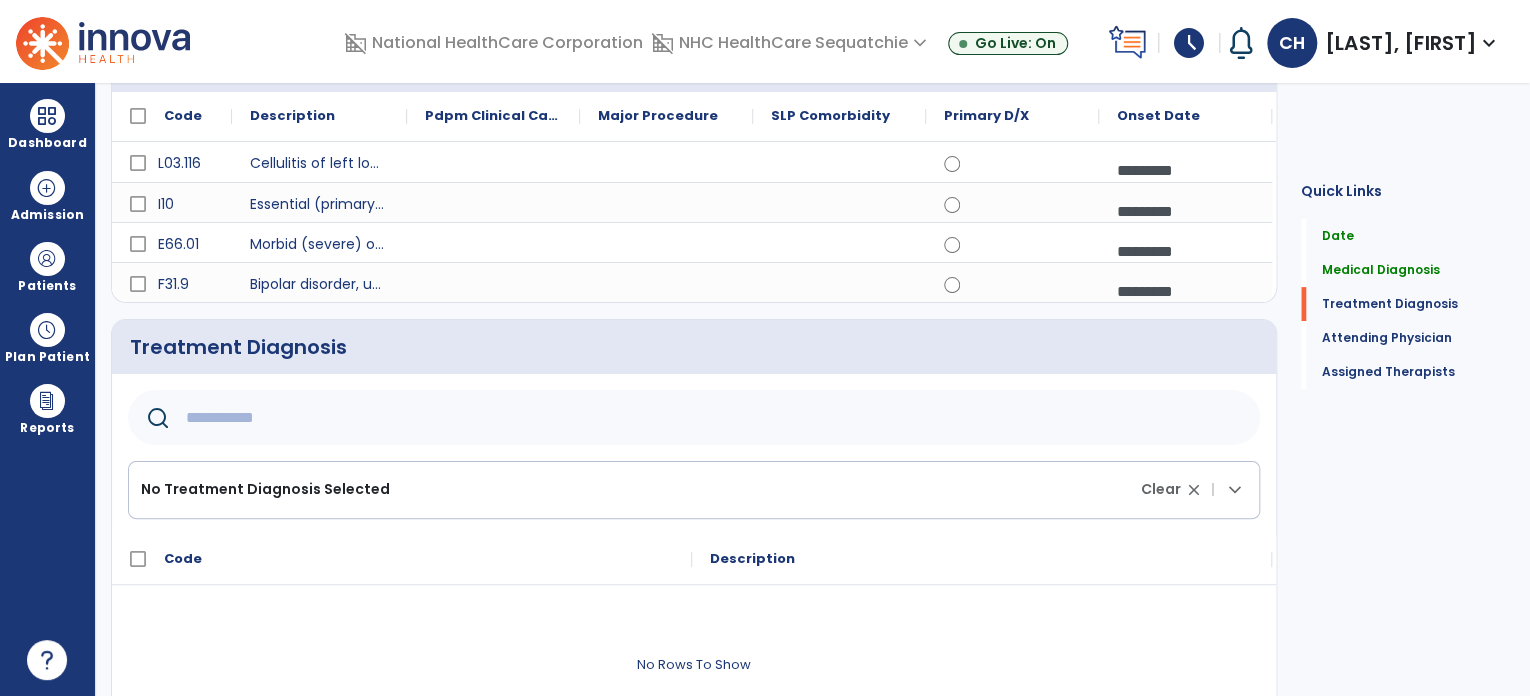 click 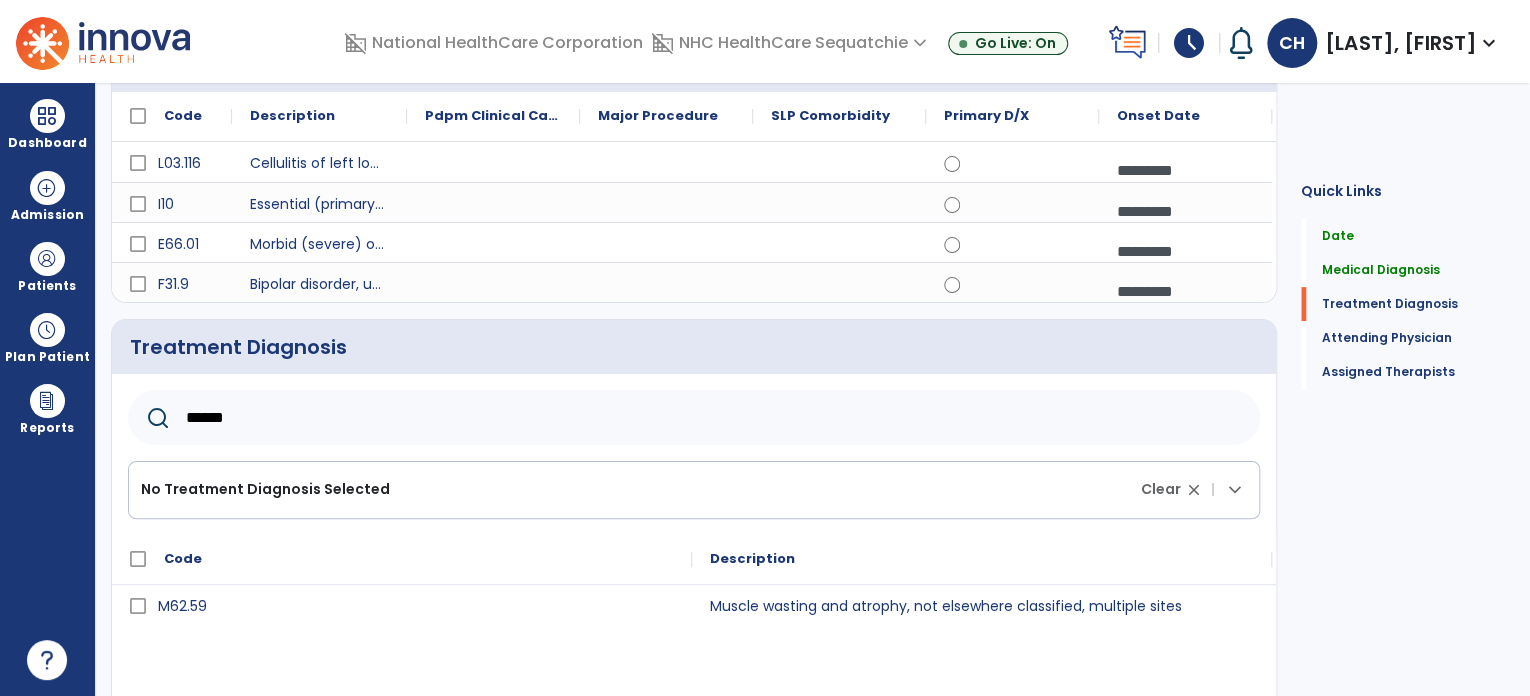 click on "******" 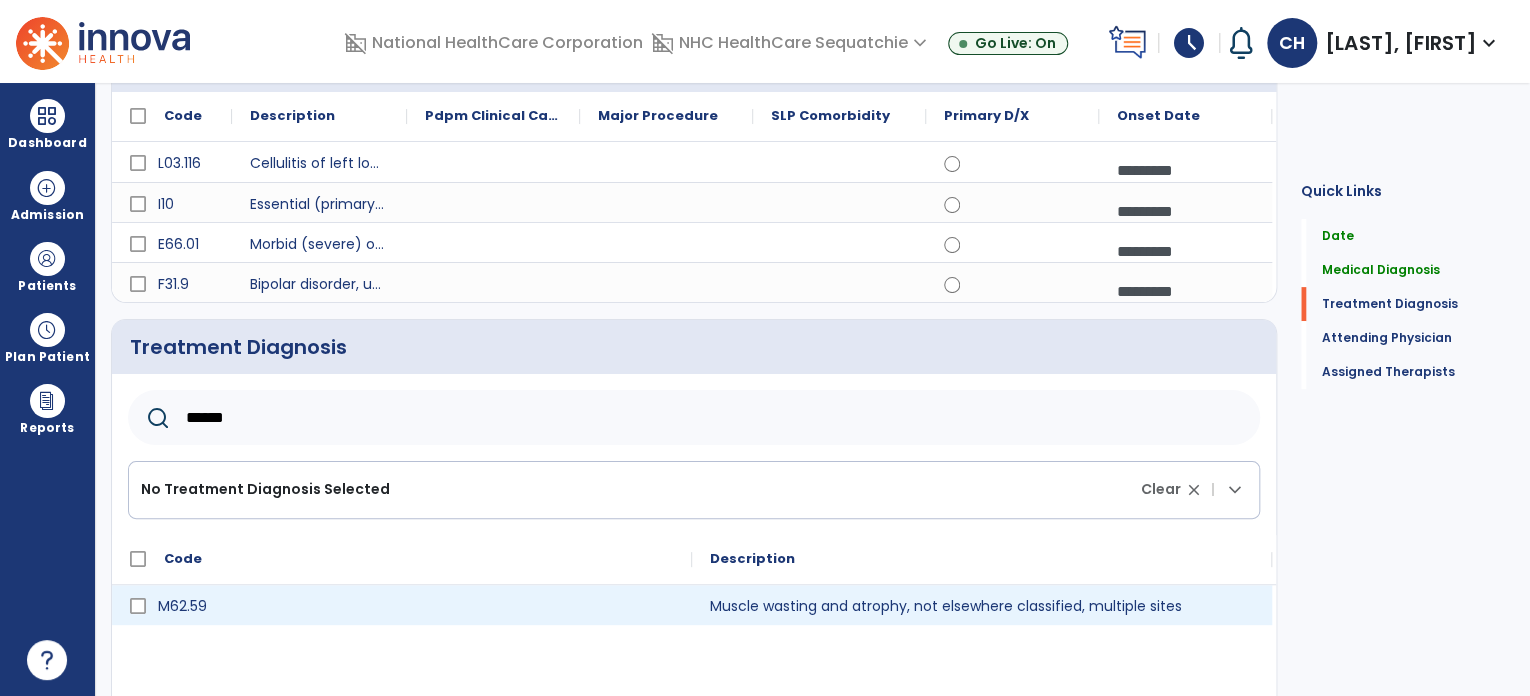 type on "******" 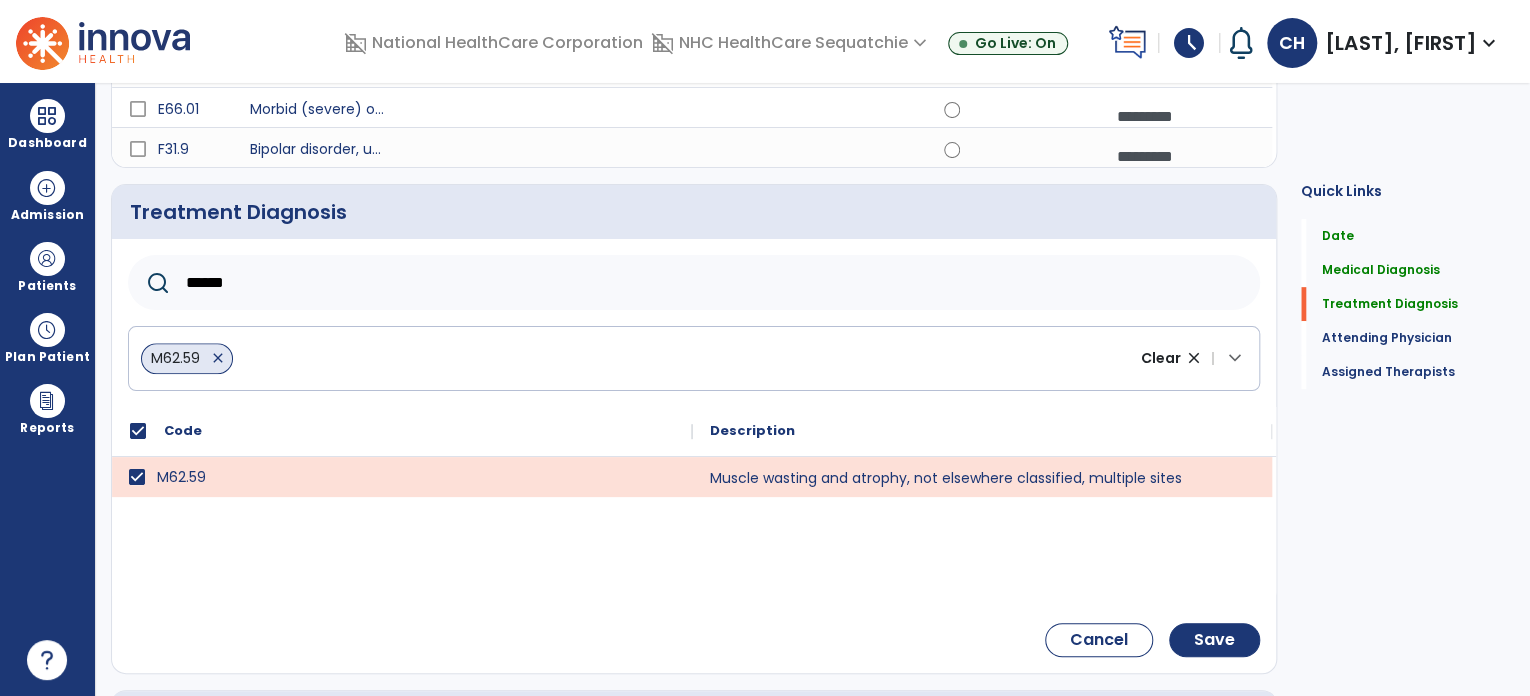 scroll, scrollTop: 376, scrollLeft: 0, axis: vertical 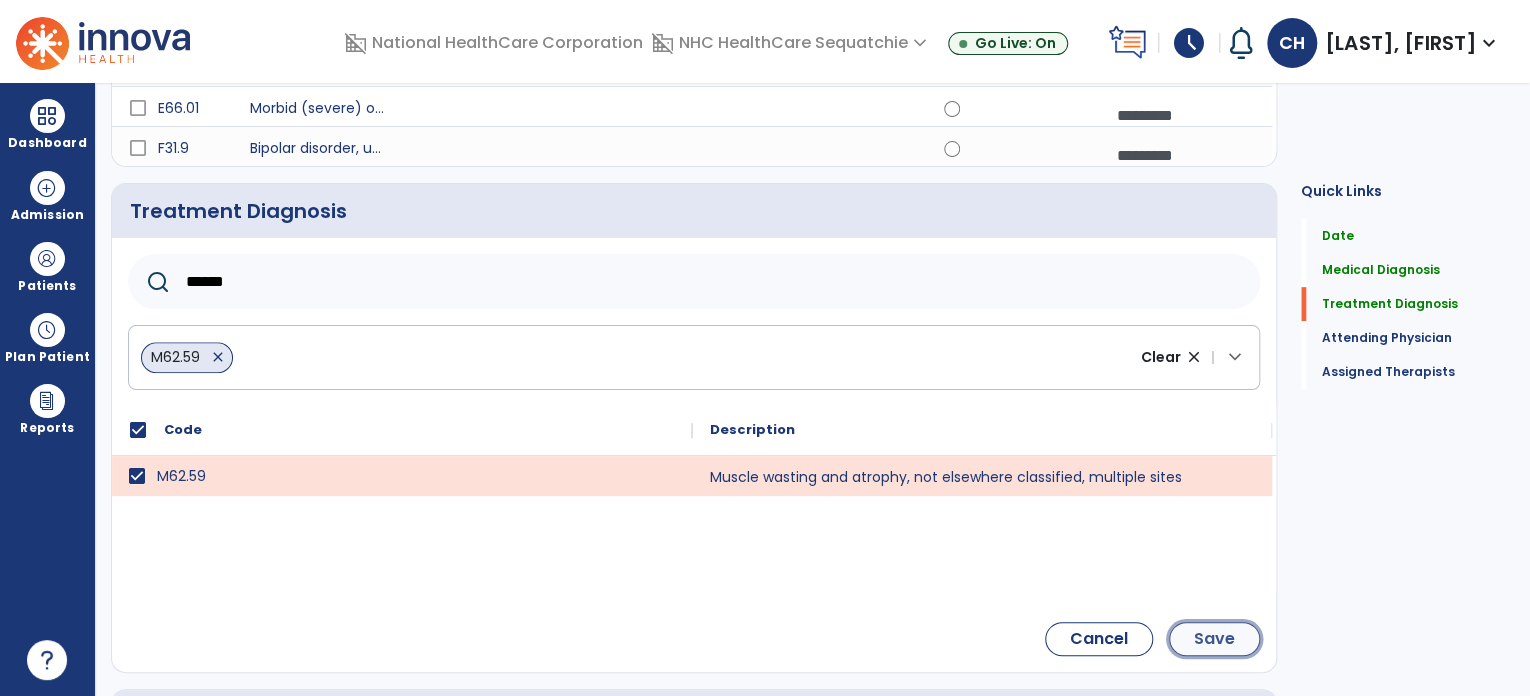 click on "Save" 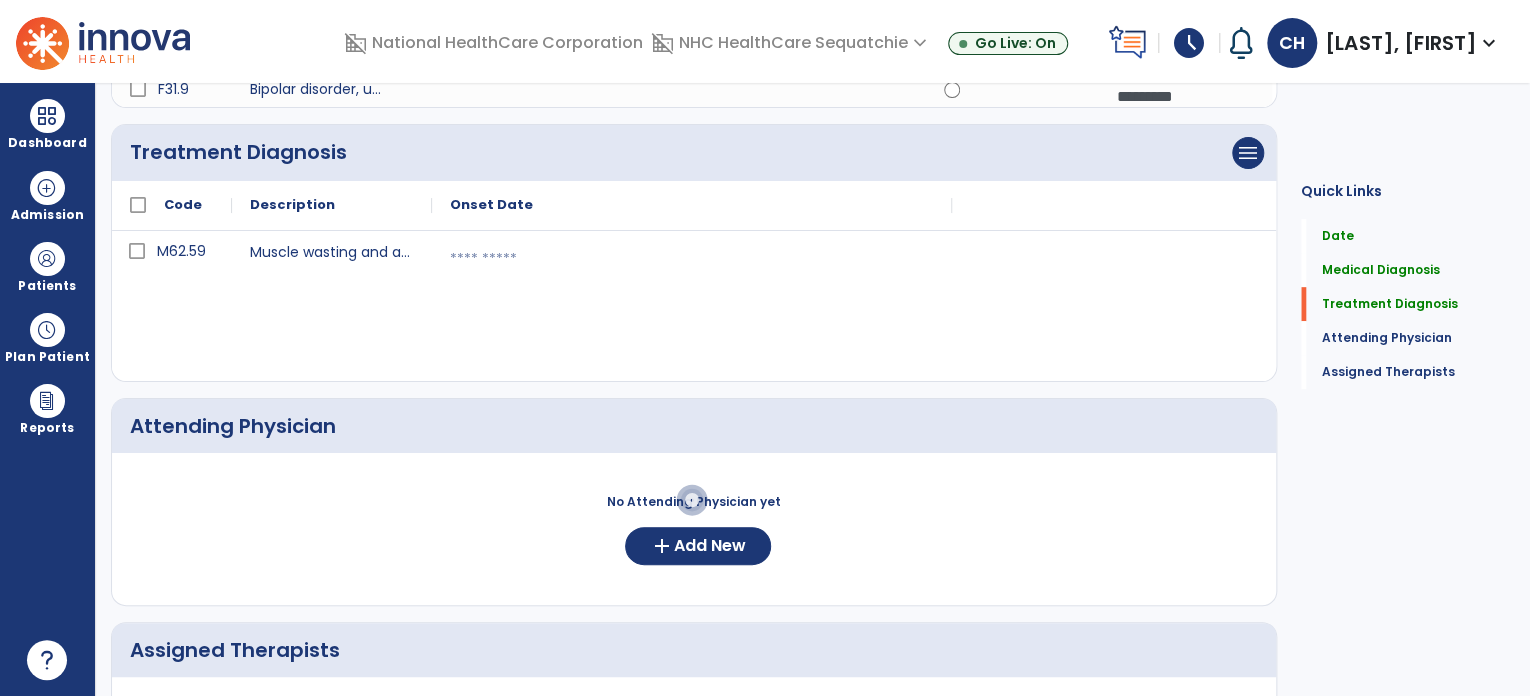 scroll, scrollTop: 434, scrollLeft: 0, axis: vertical 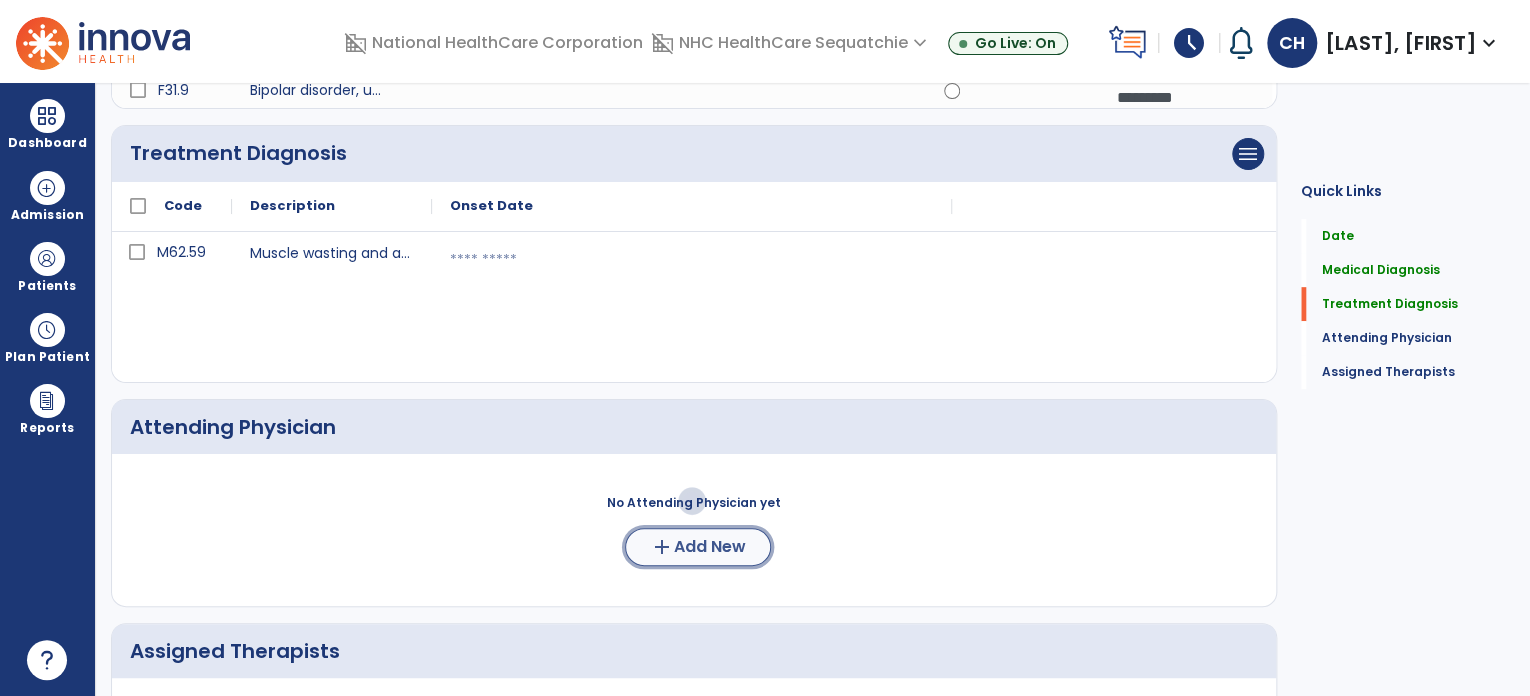 click on "Add New" 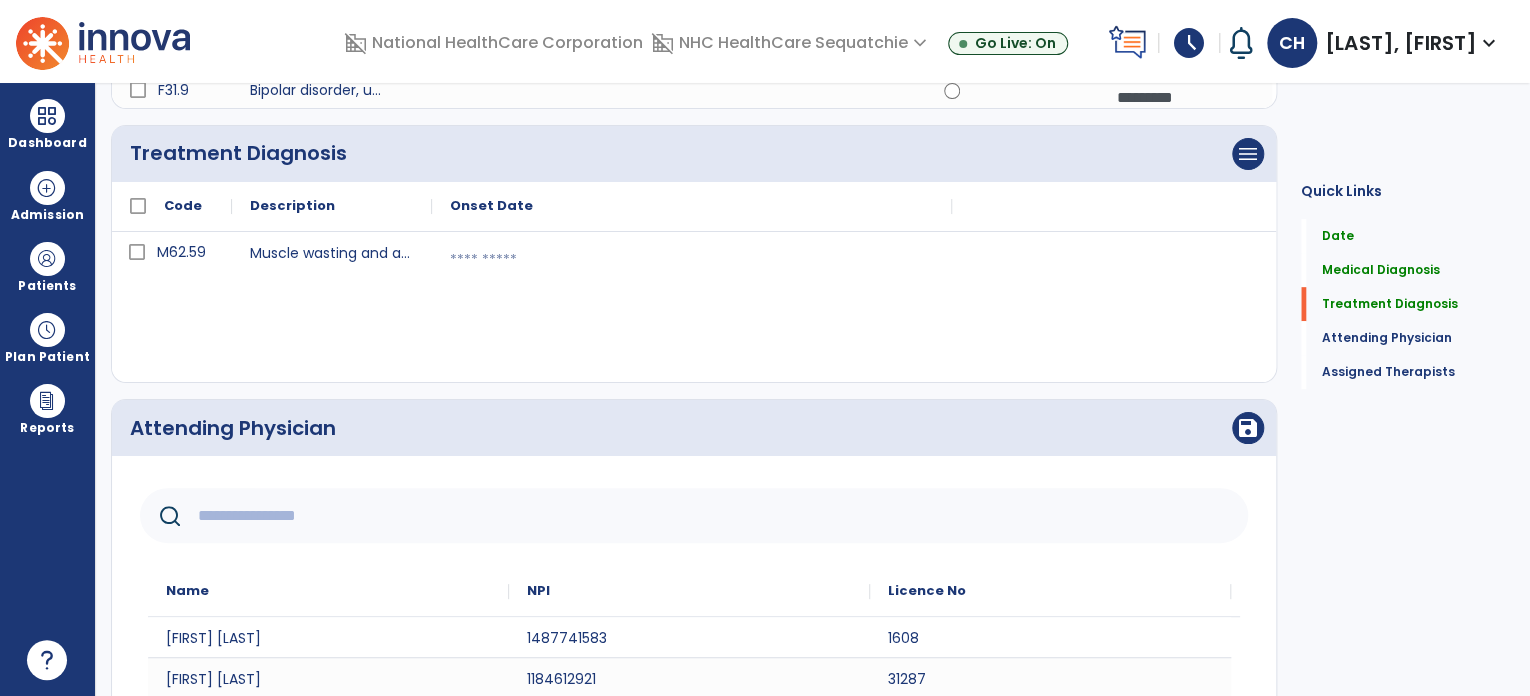 click 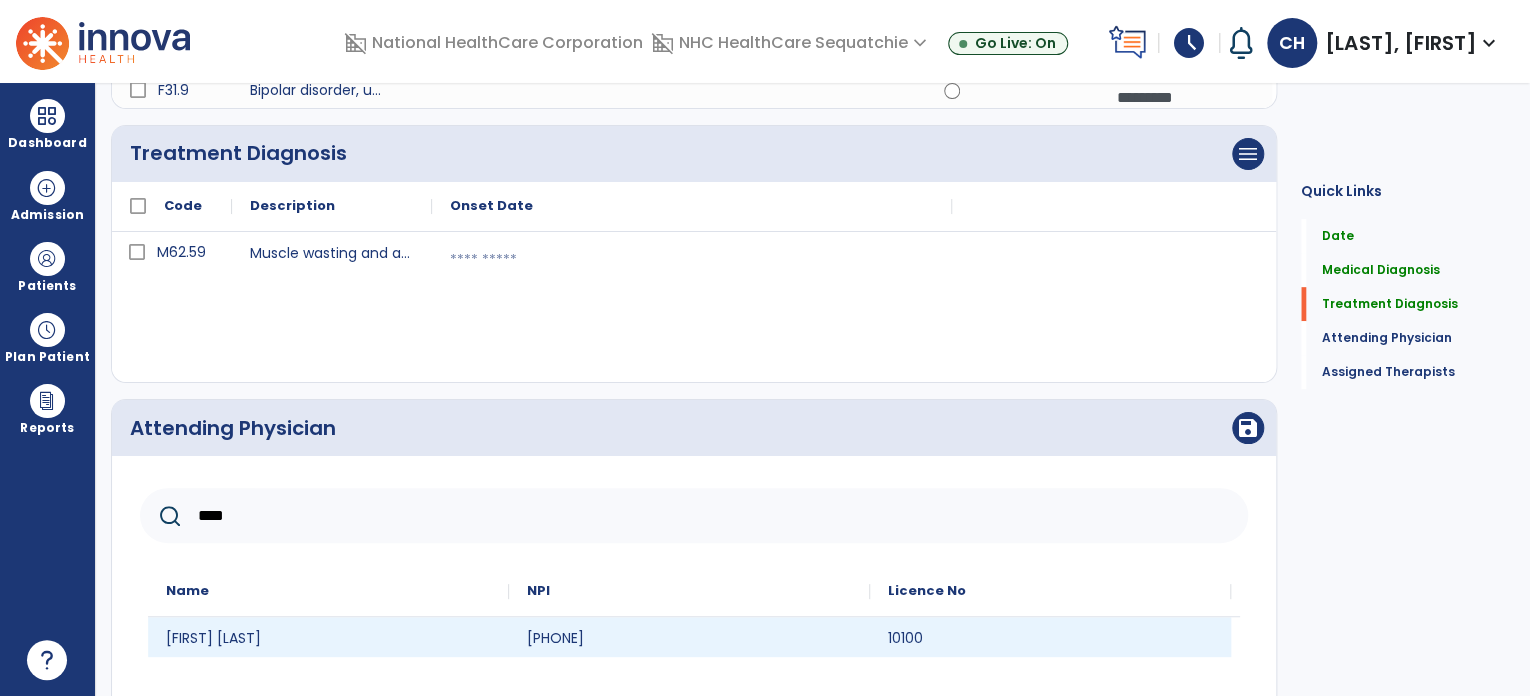 type on "****" 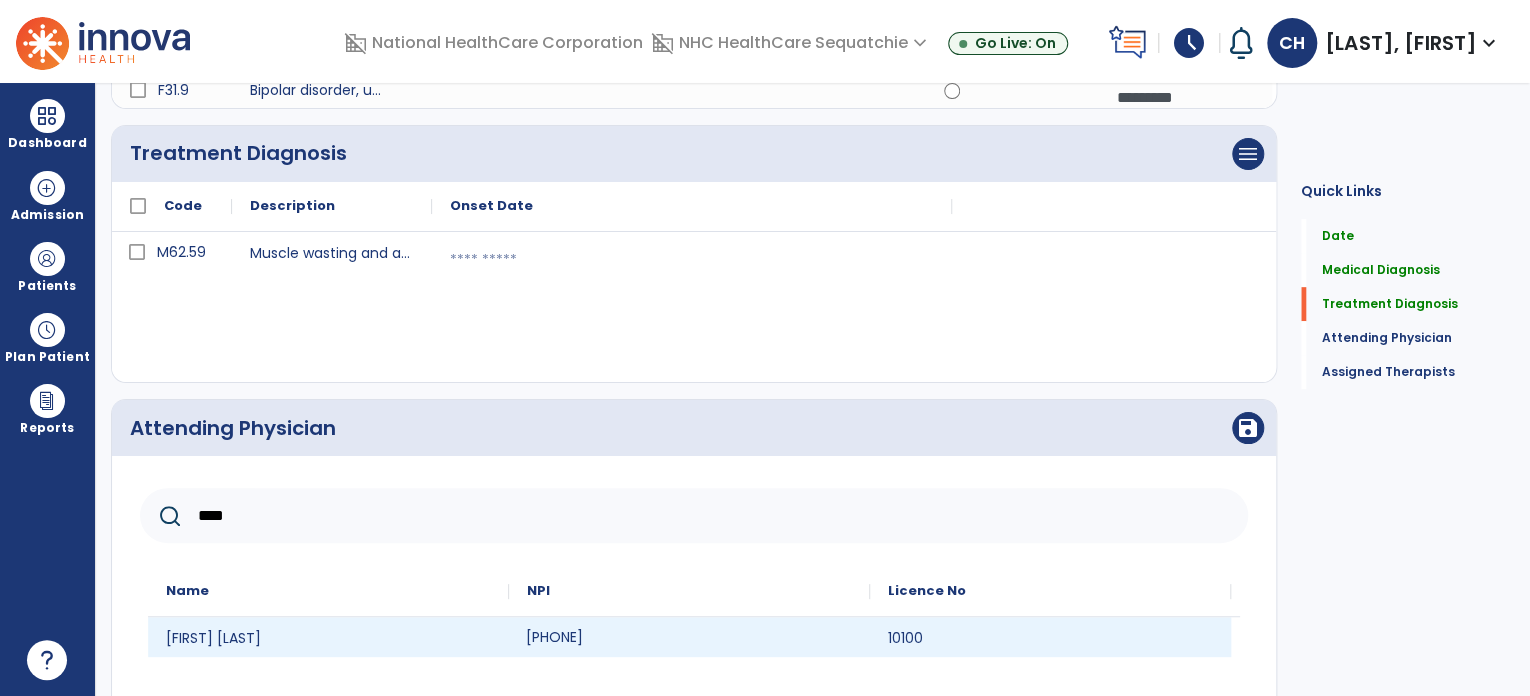 click on "[PHONE]" 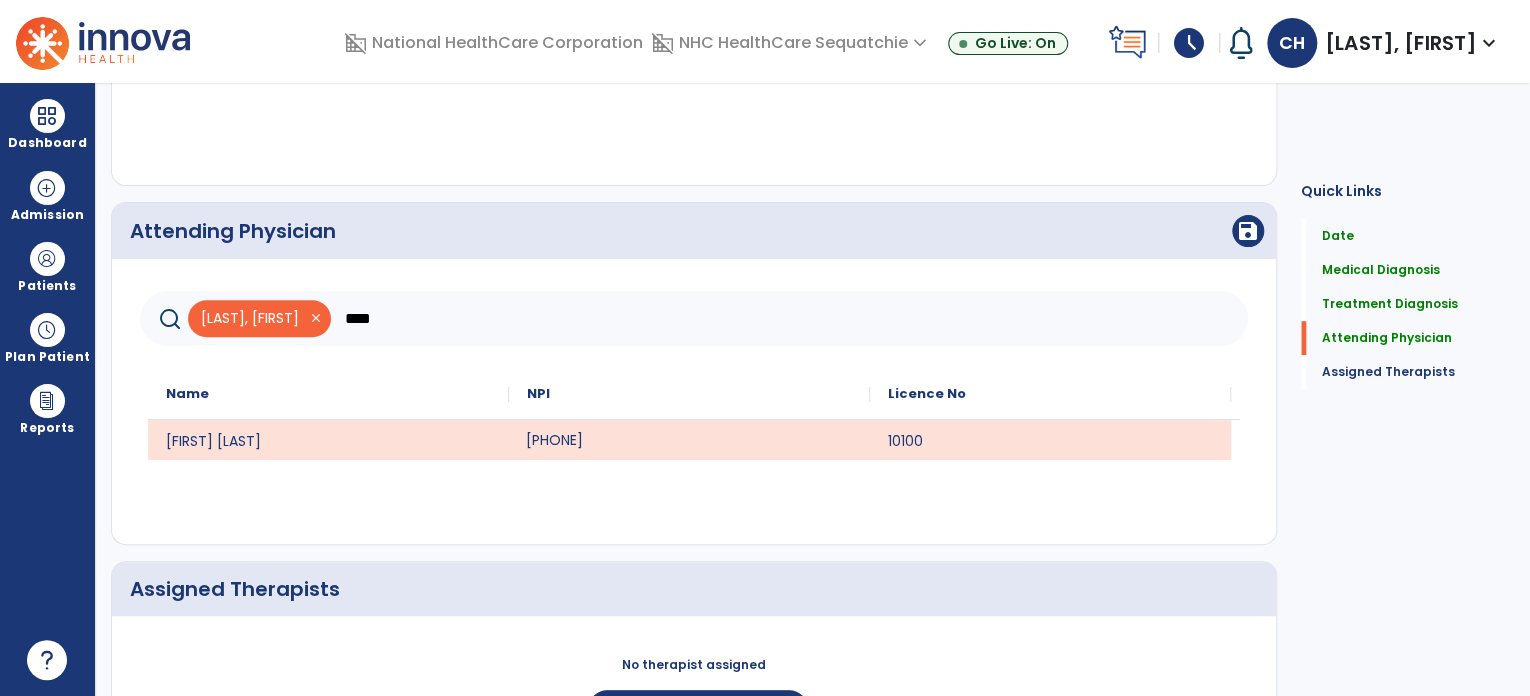 scroll, scrollTop: 630, scrollLeft: 0, axis: vertical 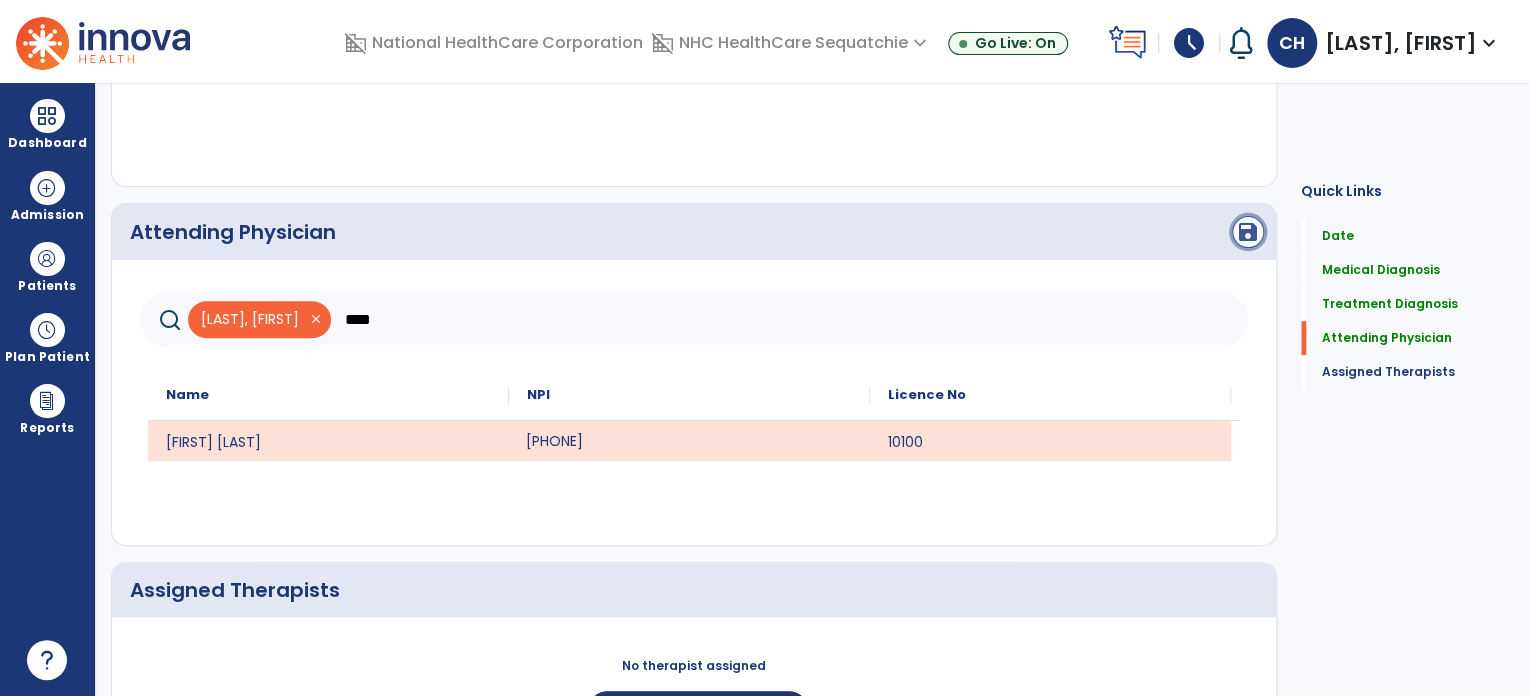 click on "save" 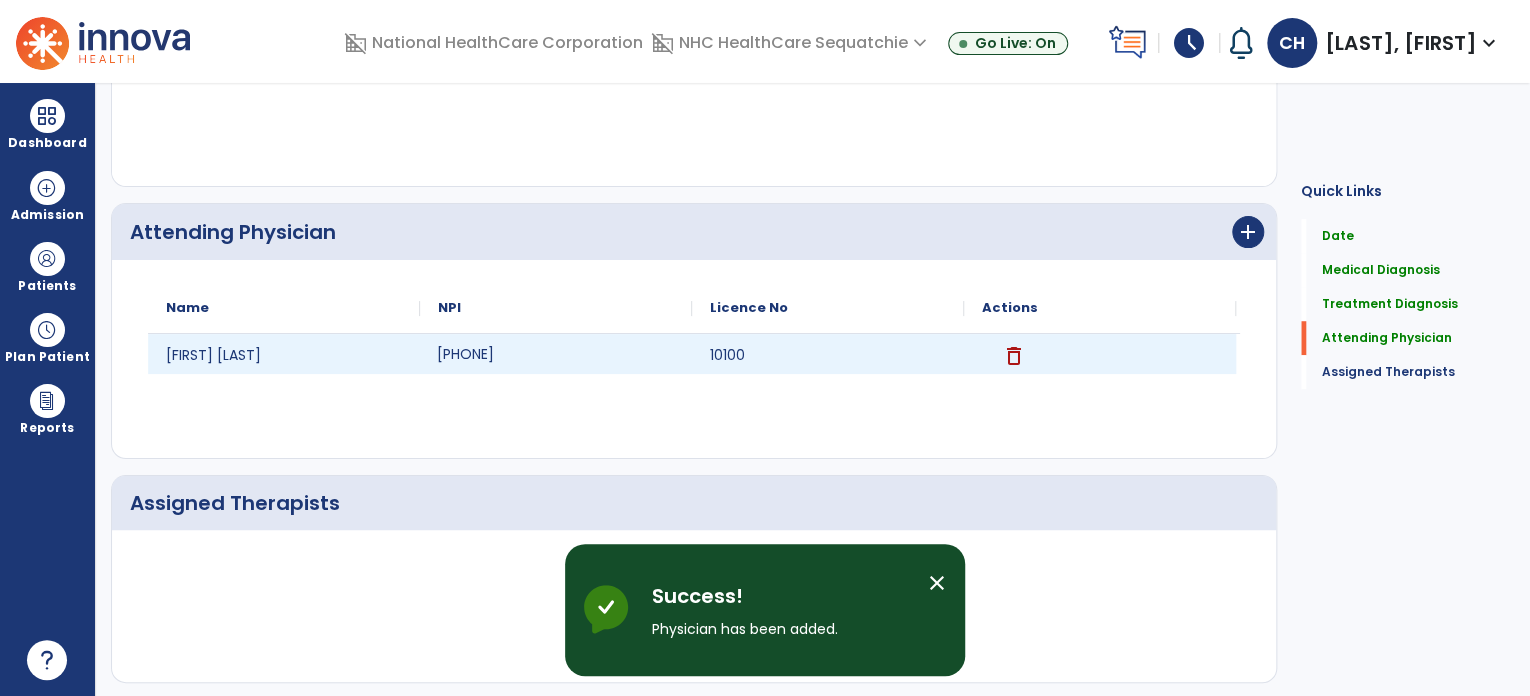 scroll, scrollTop: 707, scrollLeft: 0, axis: vertical 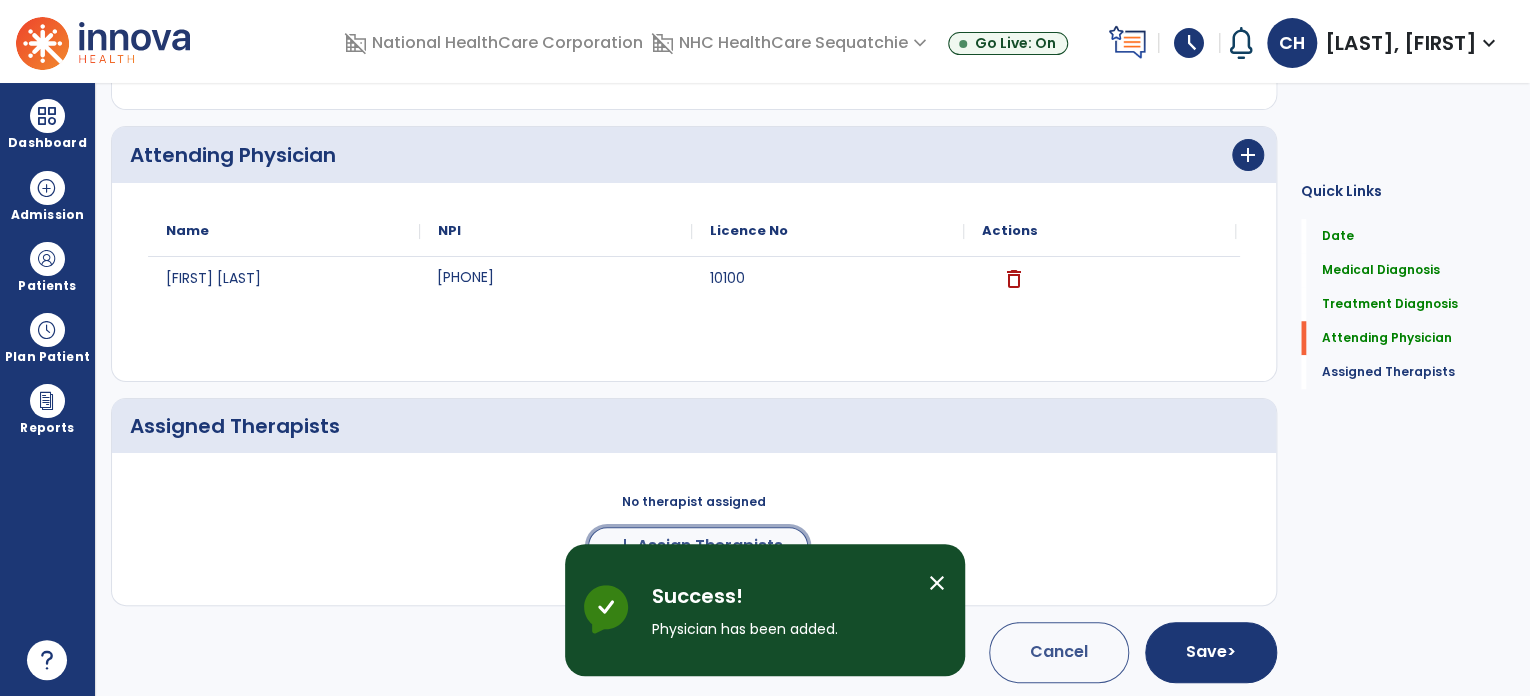 click on "Assign Therapists" 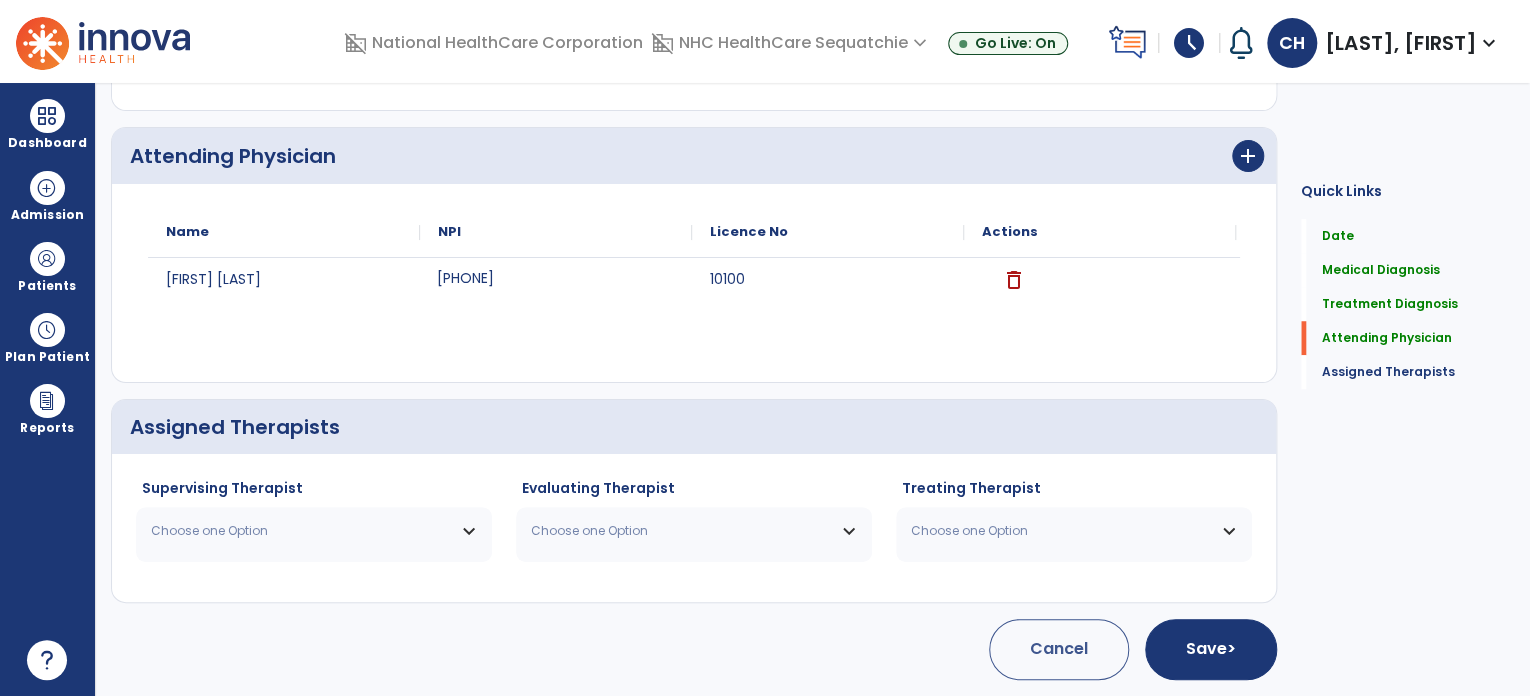 scroll, scrollTop: 703, scrollLeft: 0, axis: vertical 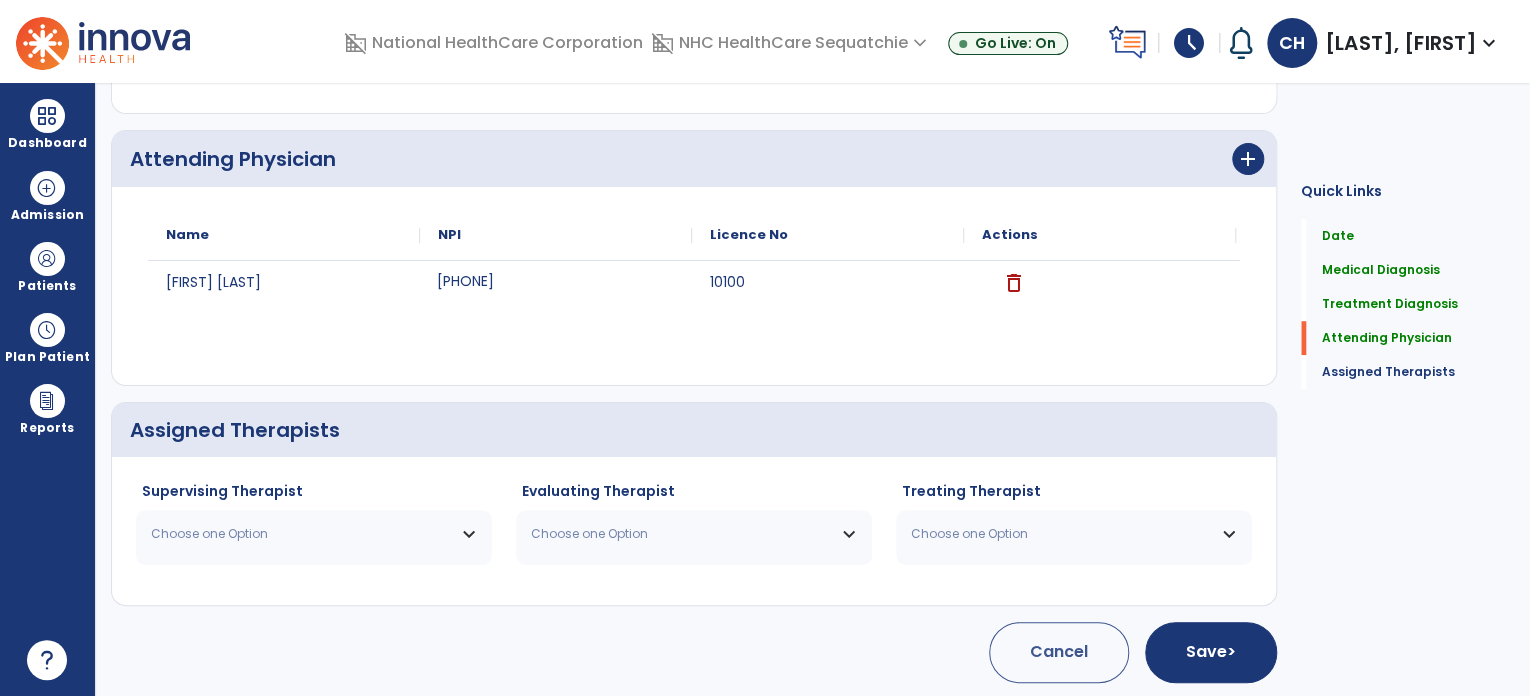 click on "Choose one Option" at bounding box center (301, 534) 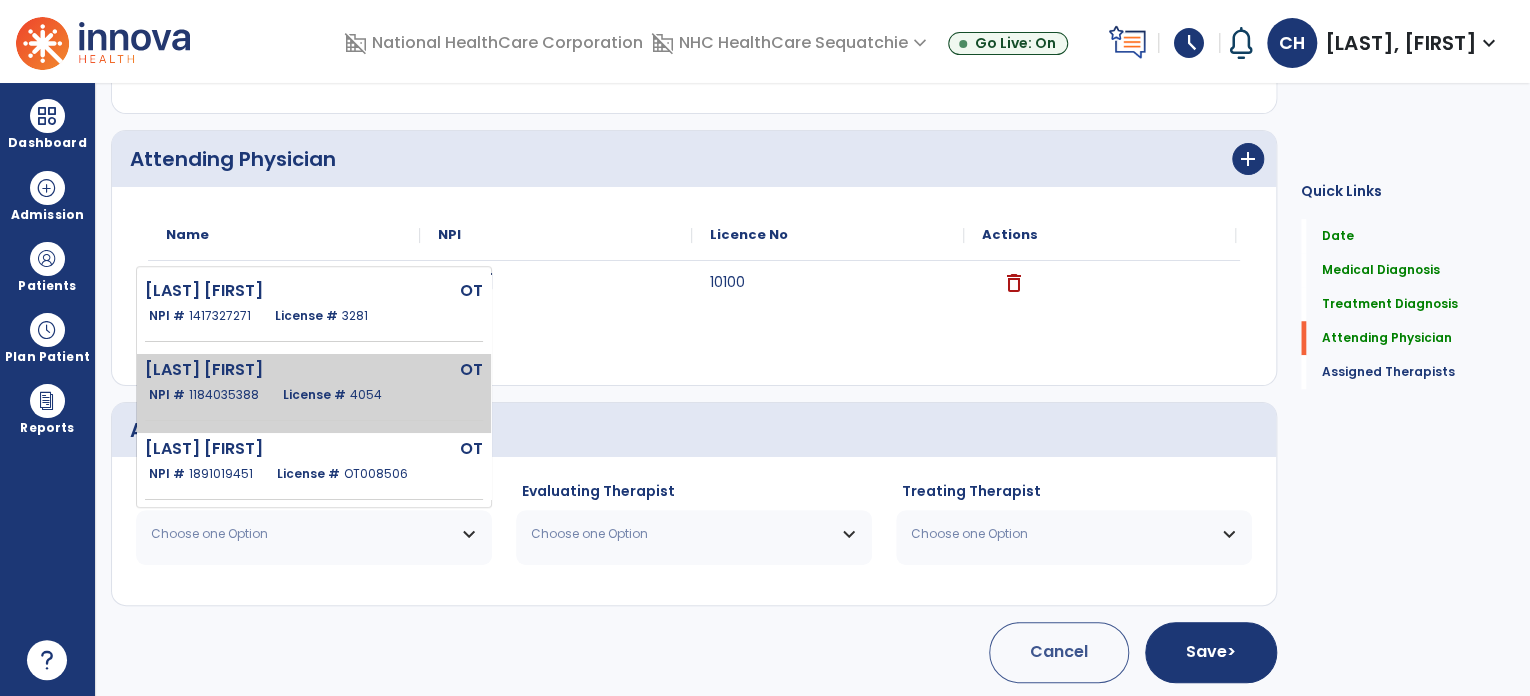 click on "License # [NUMBER]" 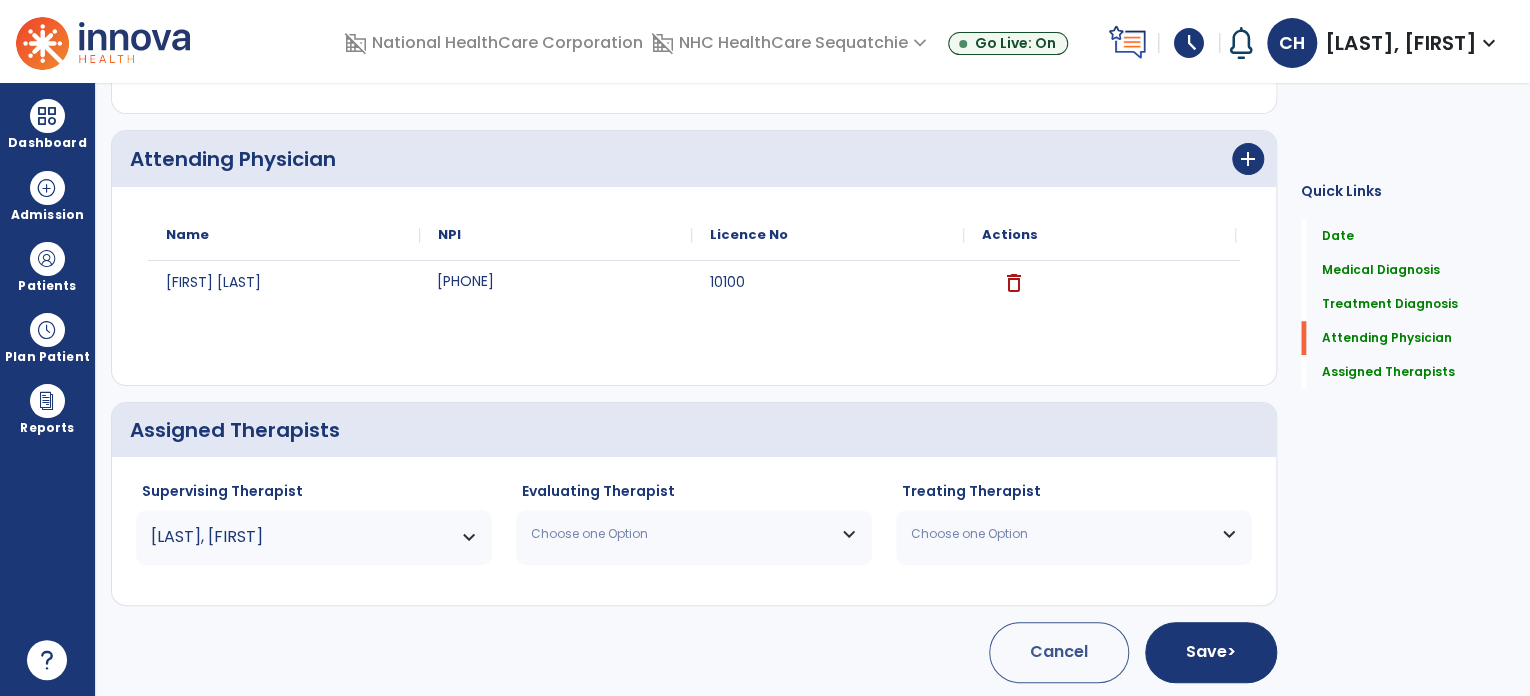 click on "Choose one Option" at bounding box center [681, 534] 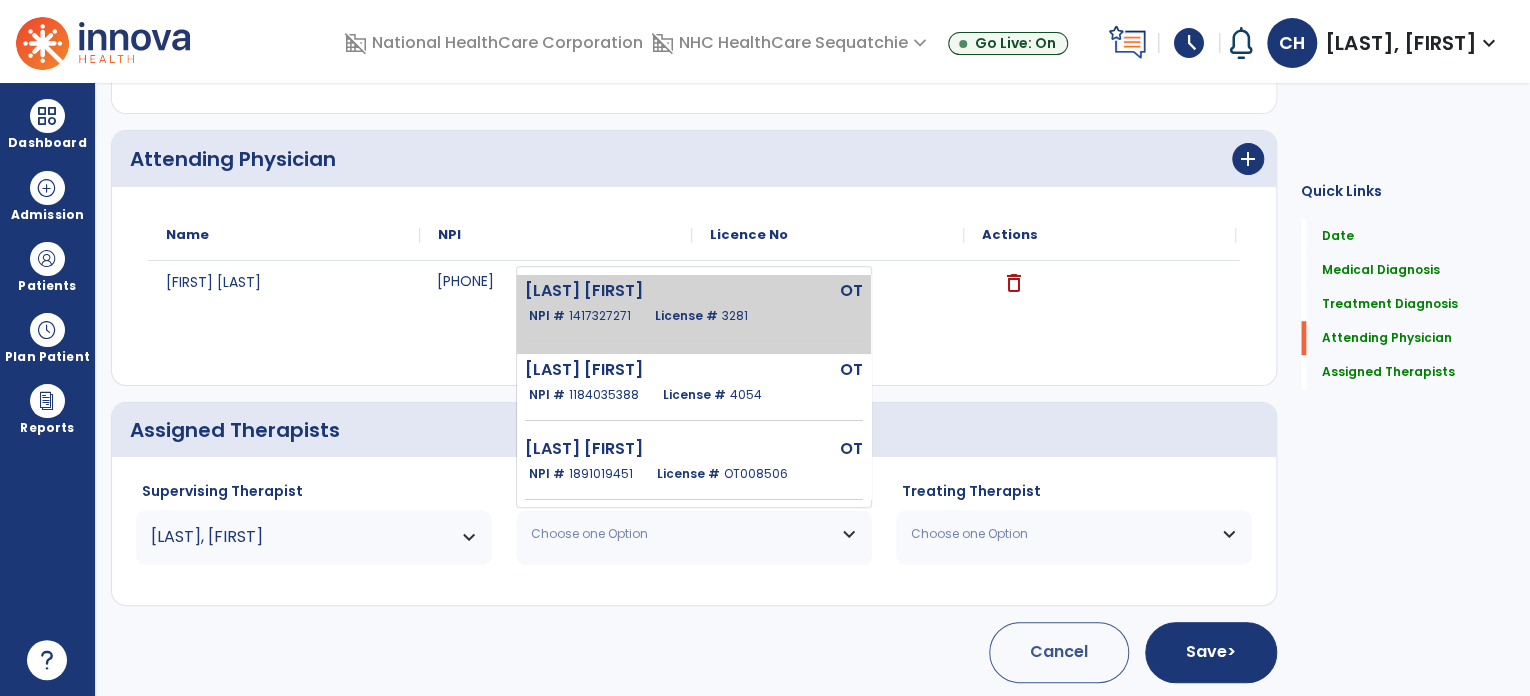 click on "[FIRST] [LAST]   OT   NPI #  [NUMBER]  License #  [NUMBER]" 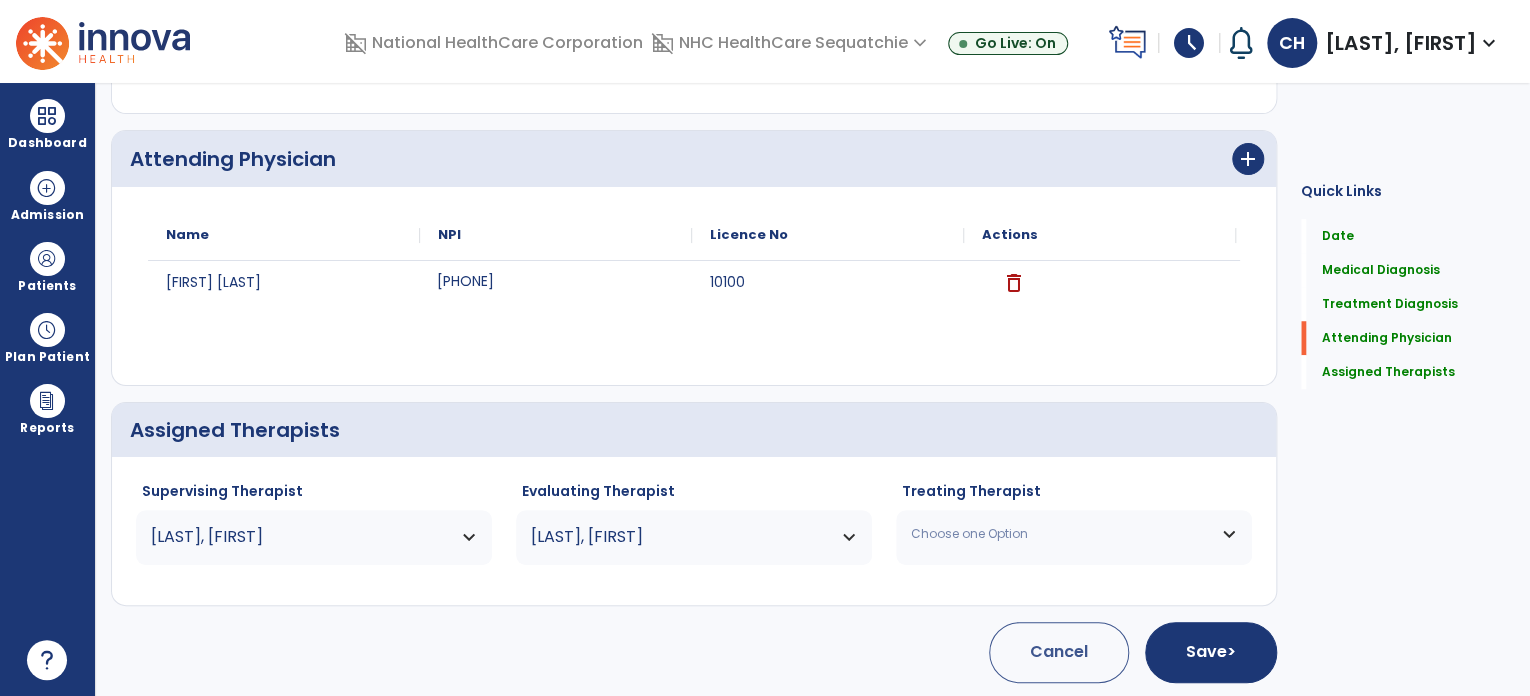 click on "Choose one Option" at bounding box center [1061, 534] 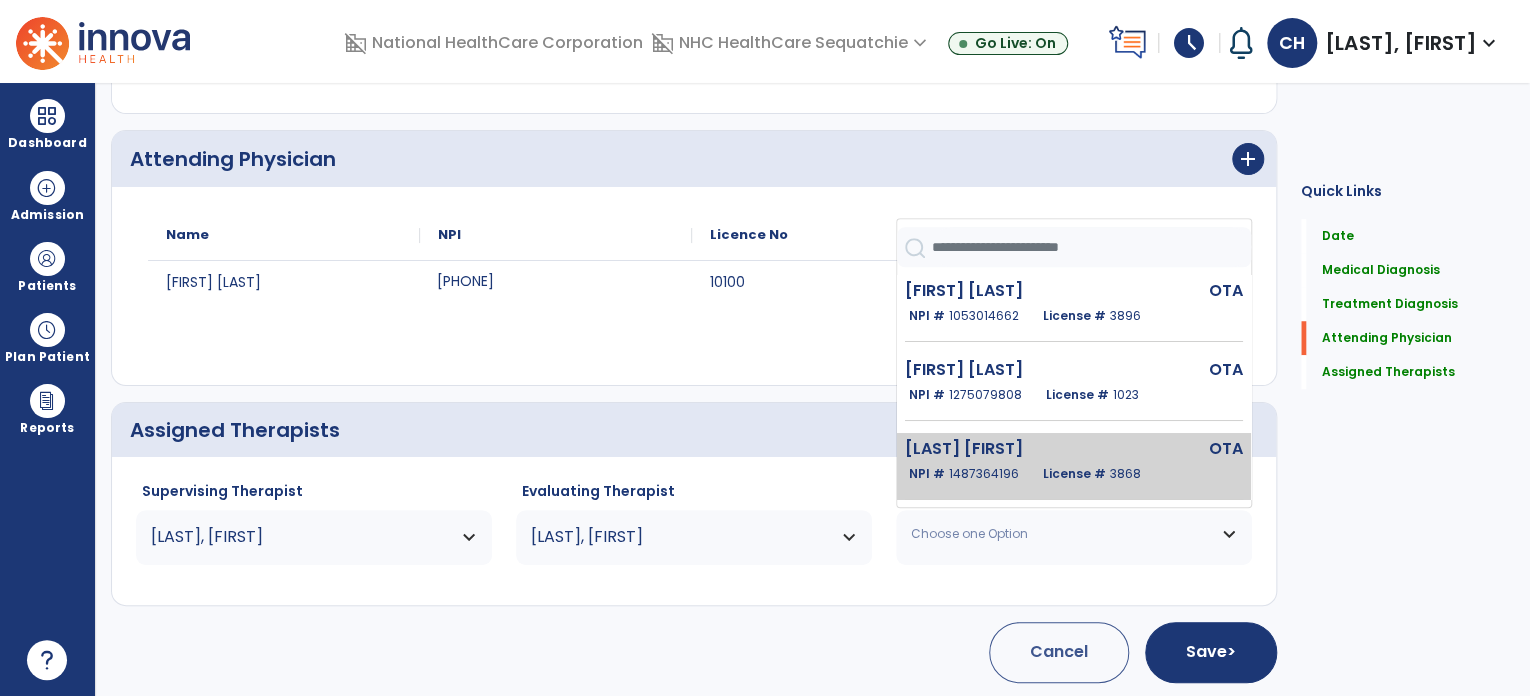 click on "1487364196" 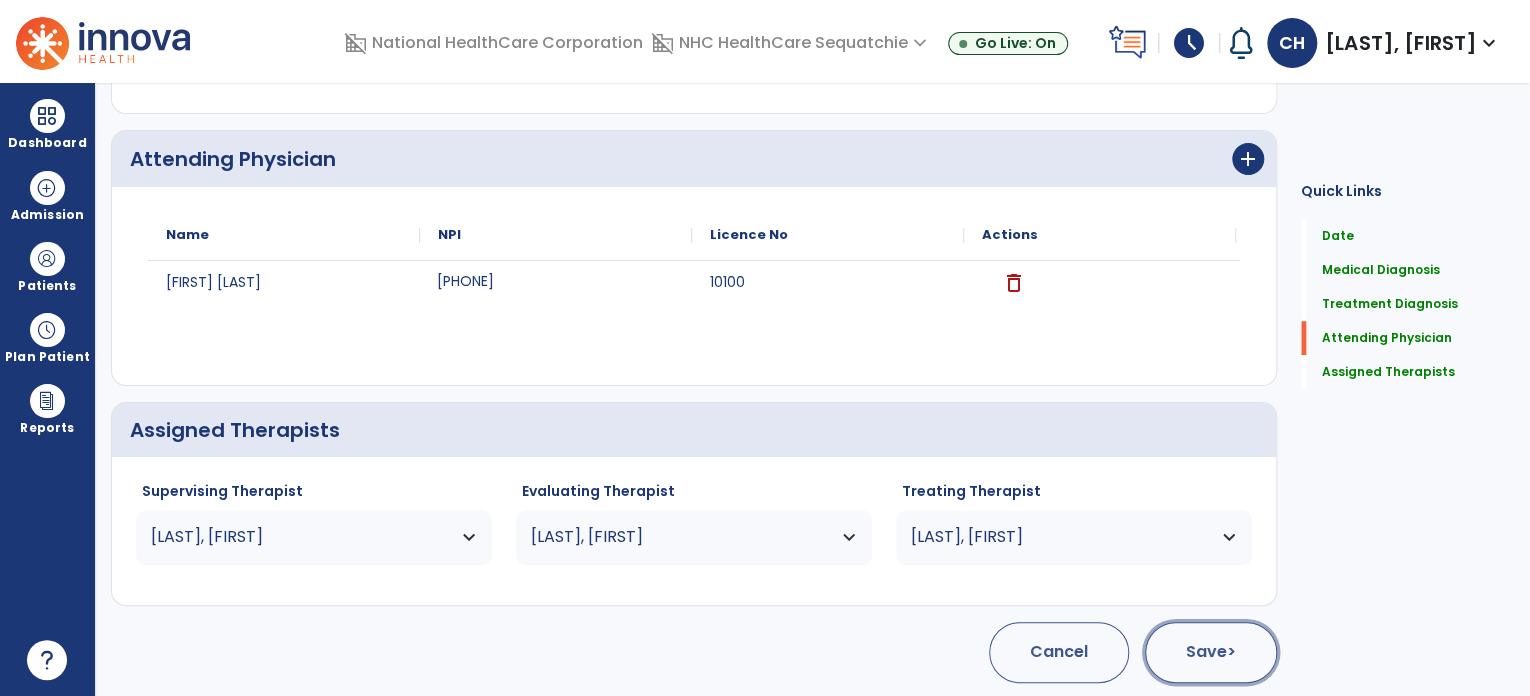 click on "Save  >" 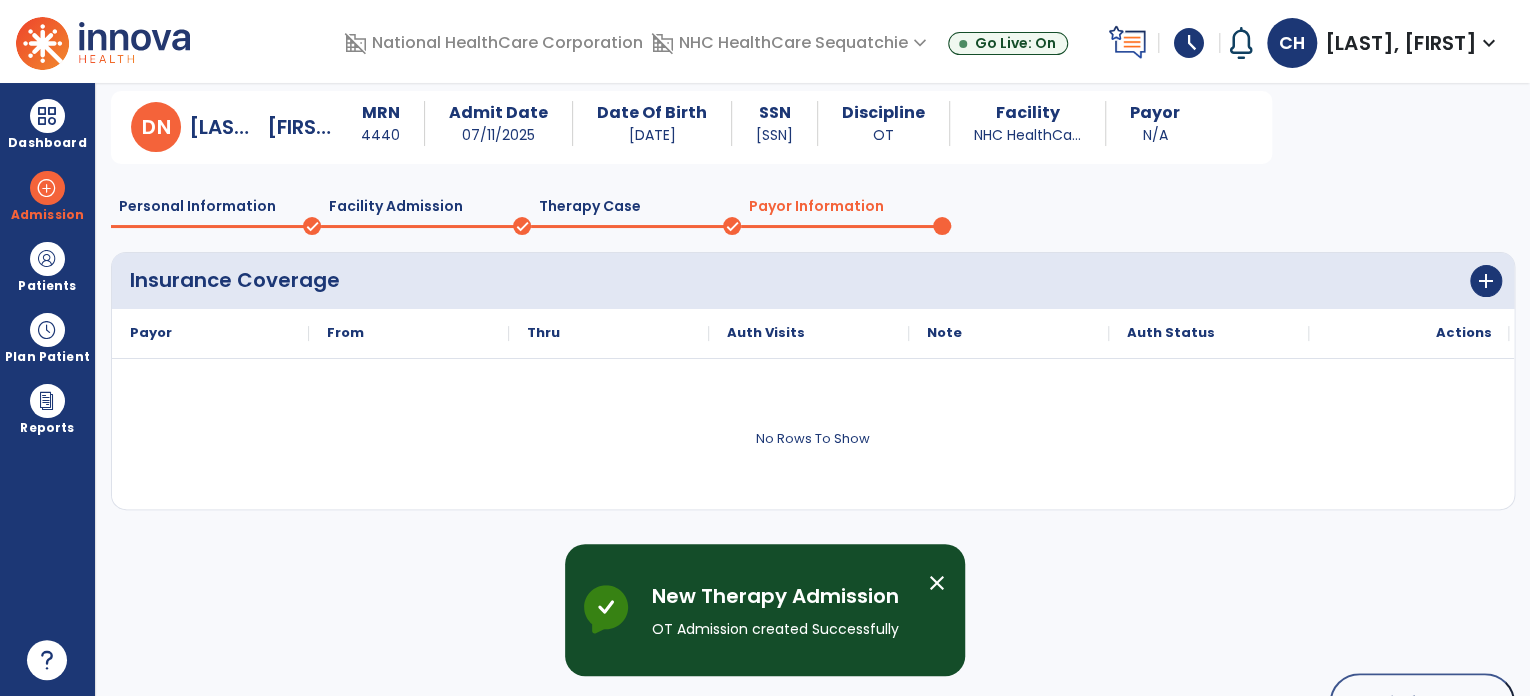 scroll, scrollTop: 119, scrollLeft: 0, axis: vertical 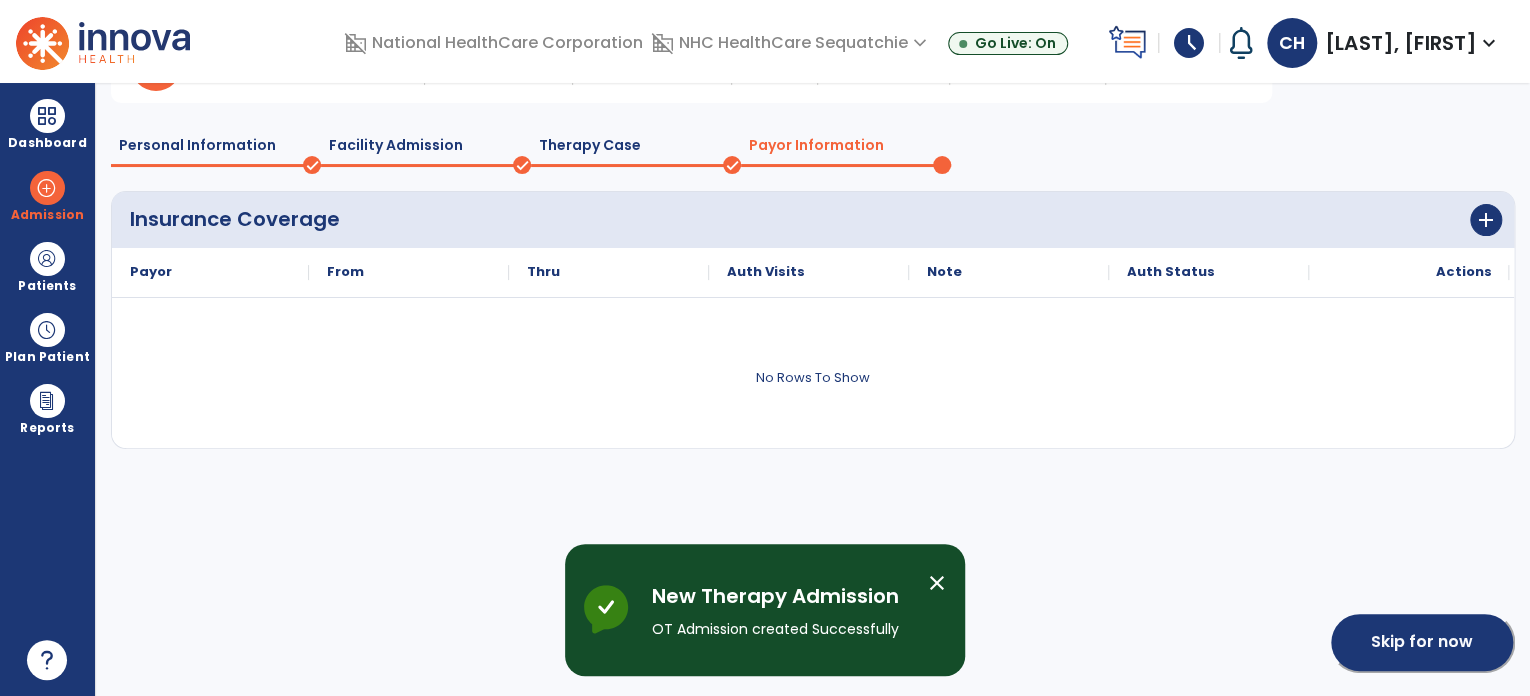 click on "Skip for now" 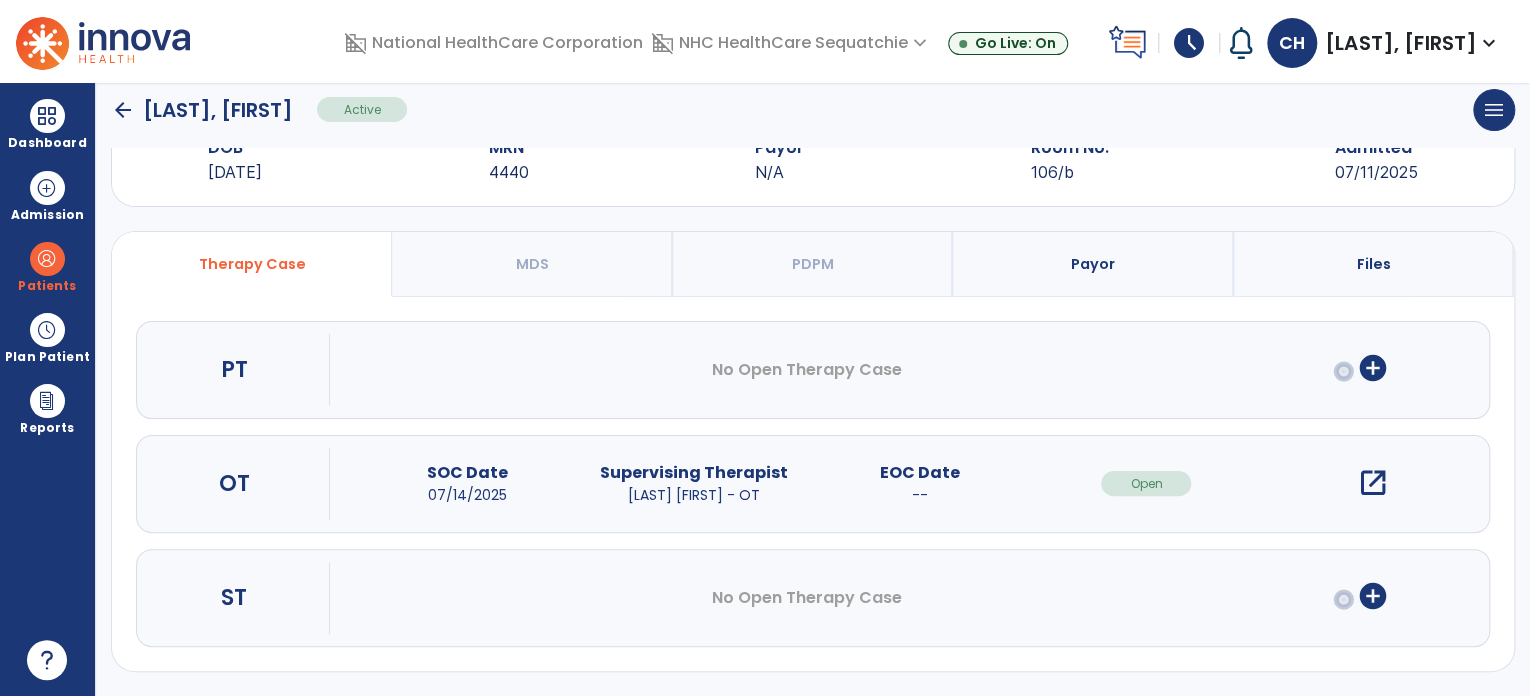 scroll, scrollTop: 61, scrollLeft: 0, axis: vertical 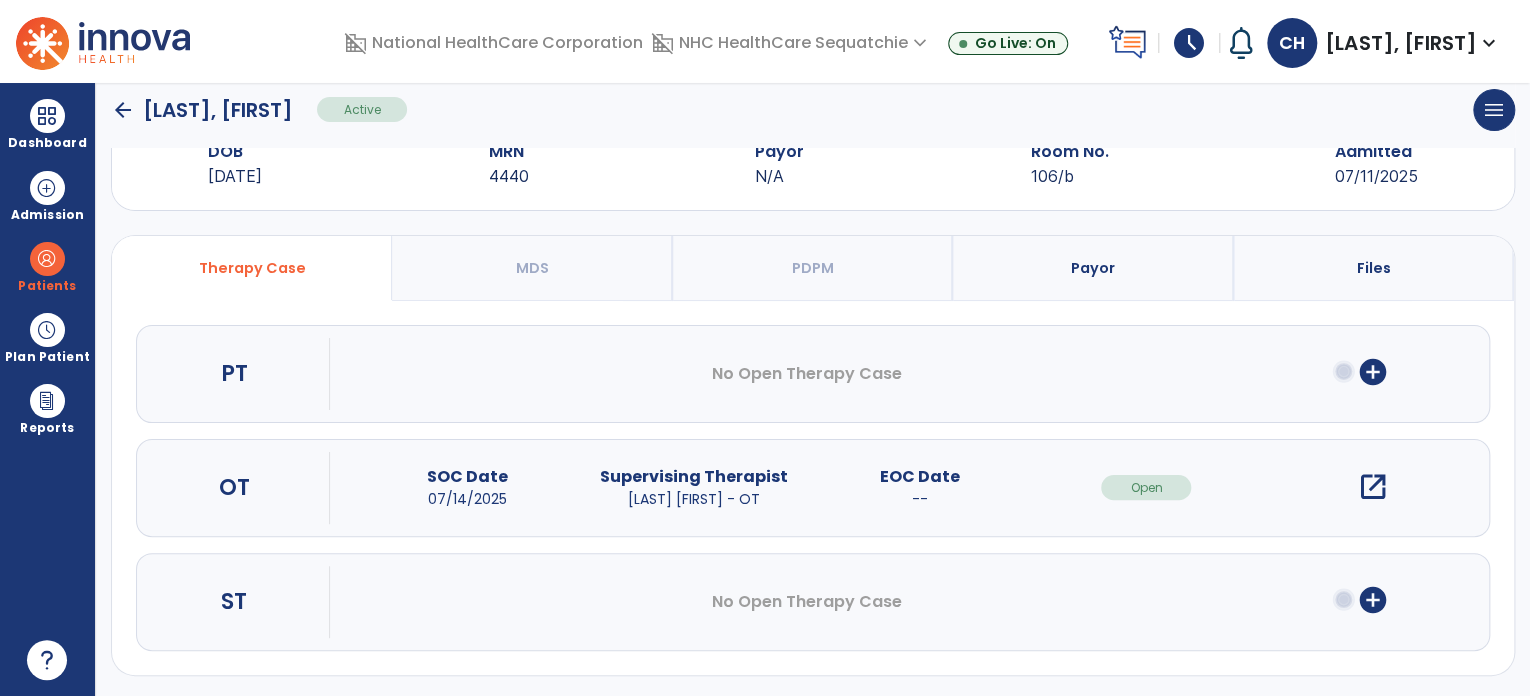 click on "open_in_new" at bounding box center [1373, 487] 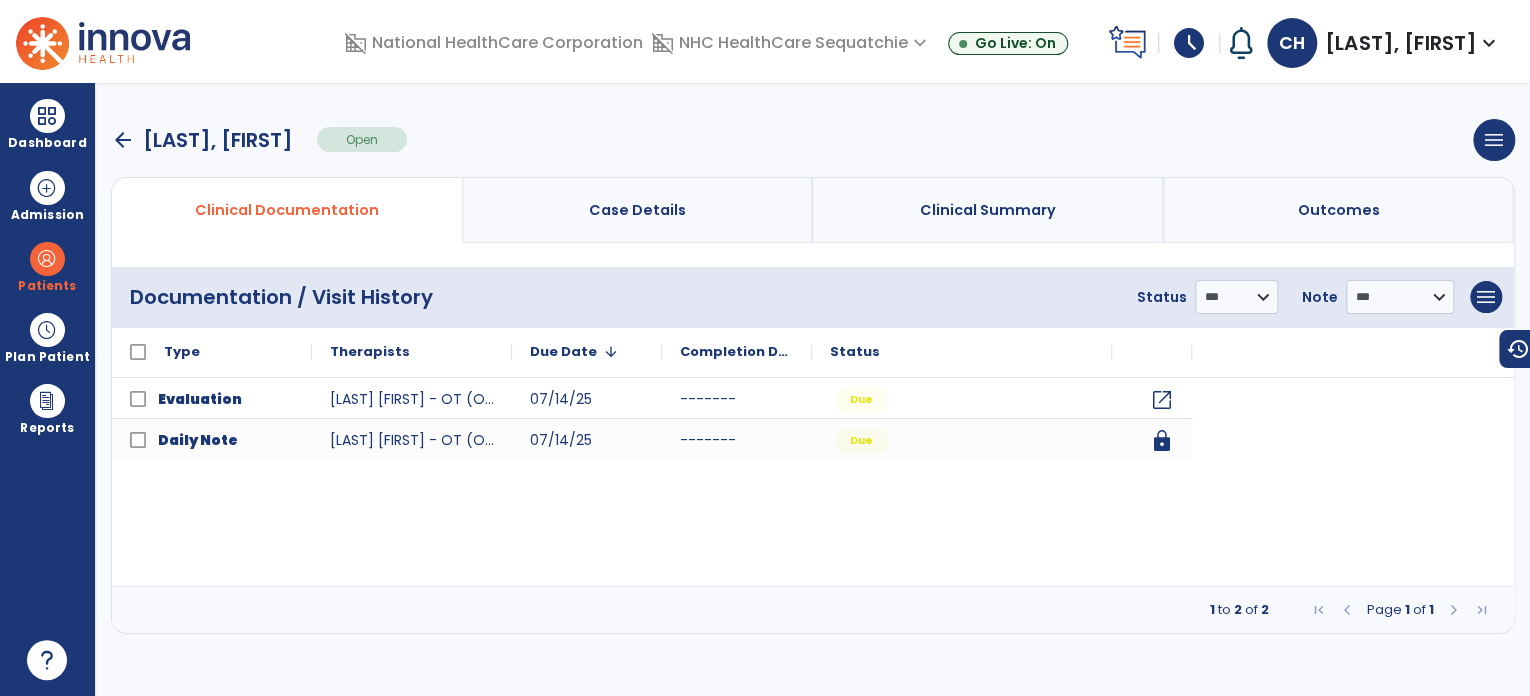 scroll, scrollTop: 0, scrollLeft: 0, axis: both 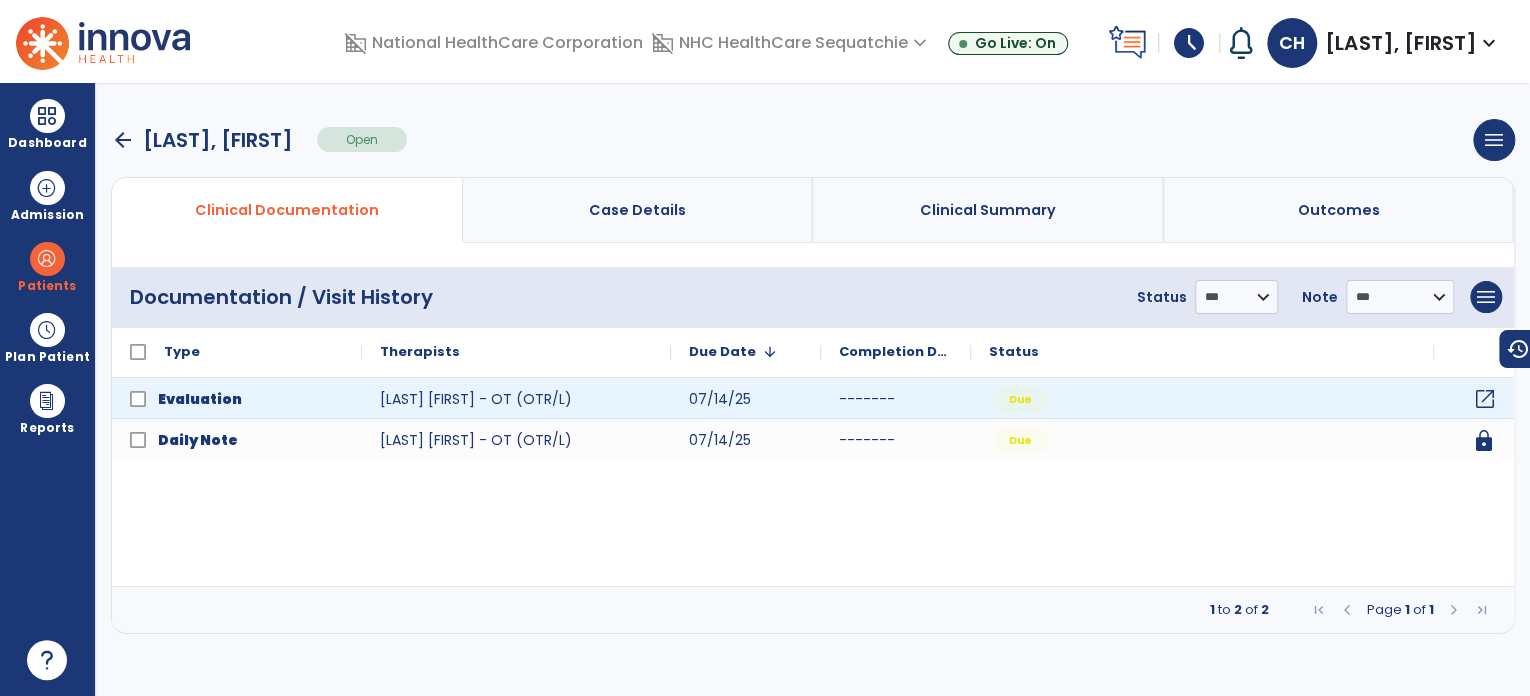click on "open_in_new" 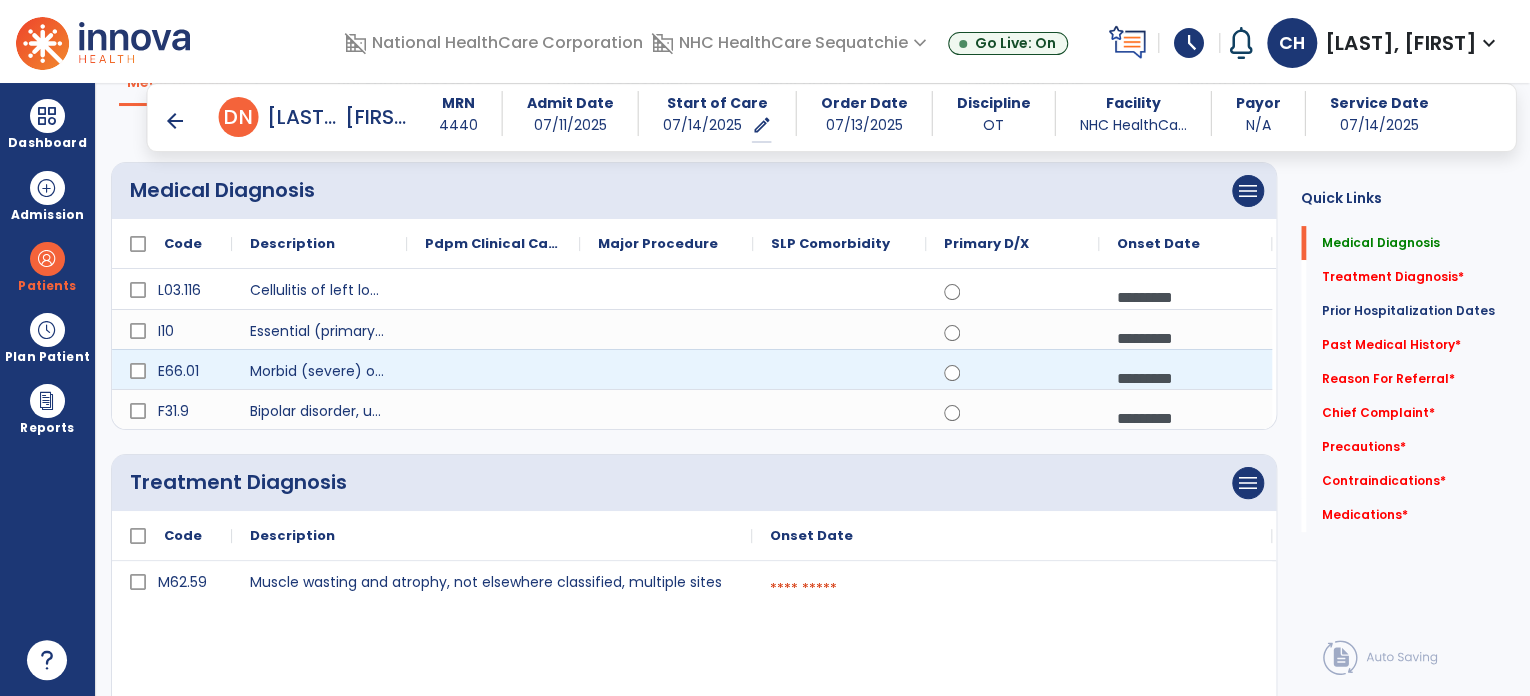 scroll, scrollTop: 160, scrollLeft: 0, axis: vertical 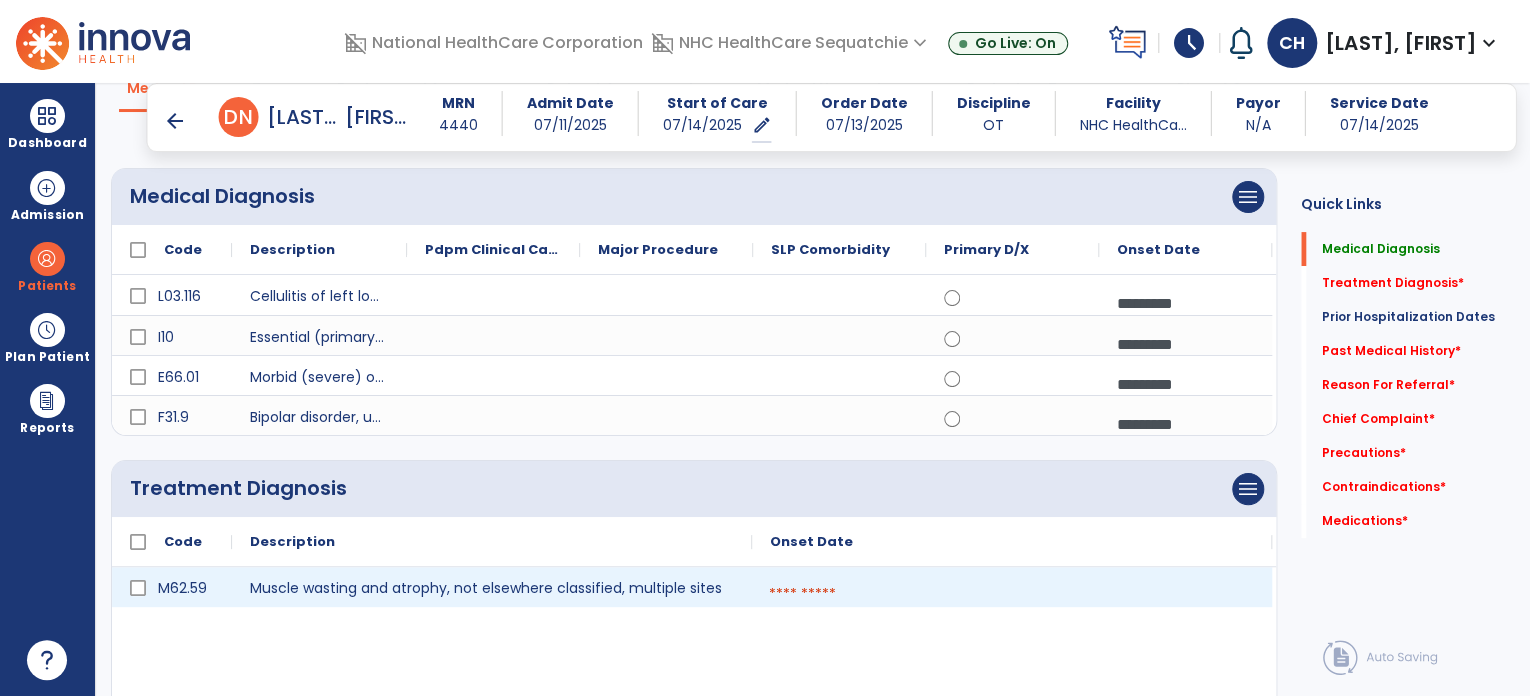 click at bounding box center [1012, 594] 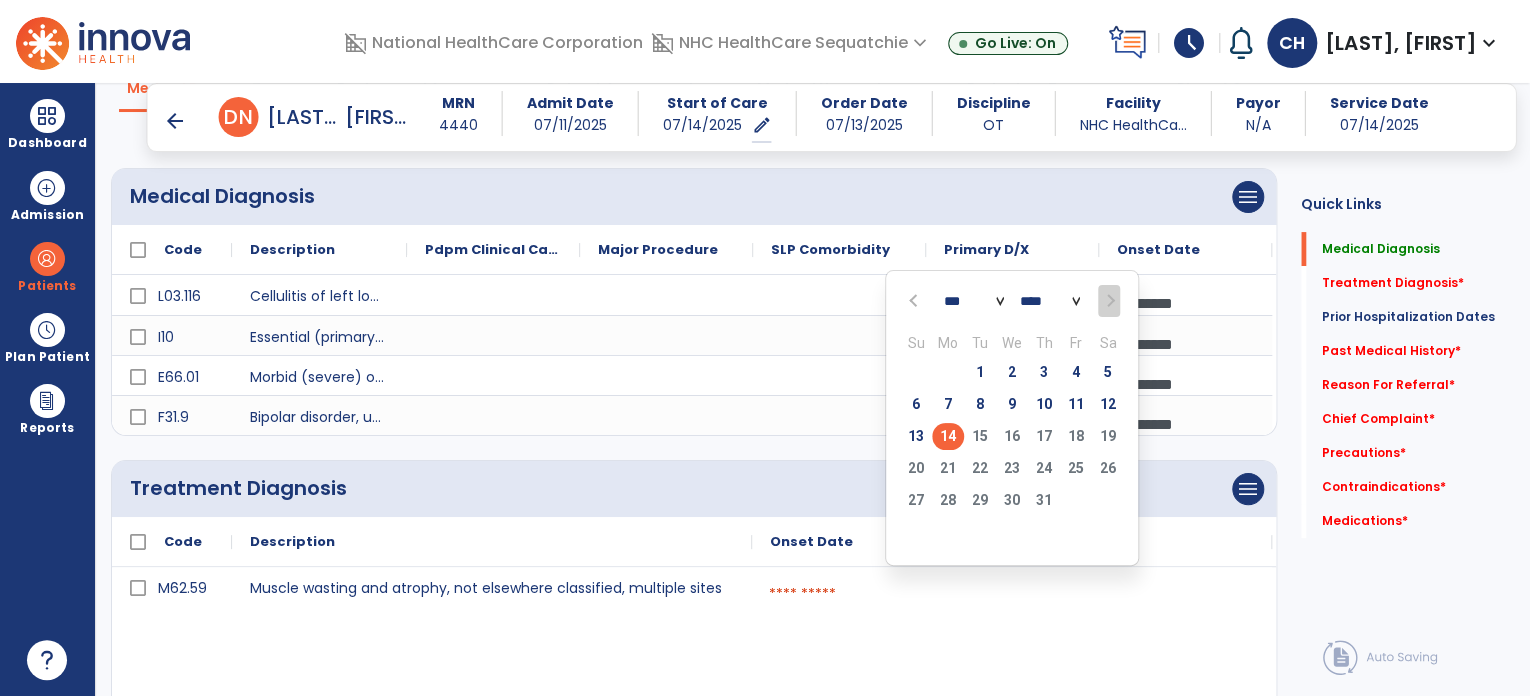 click on "14" 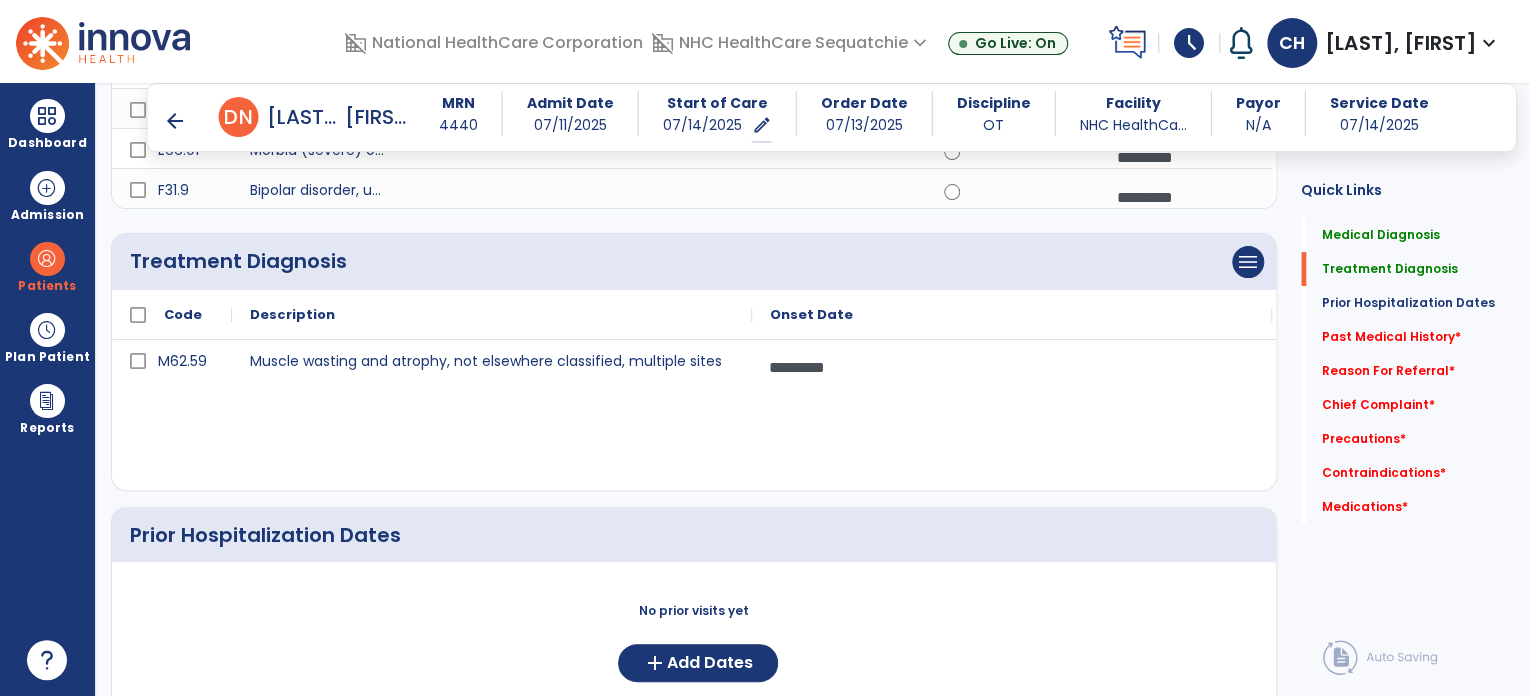 scroll, scrollTop: 392, scrollLeft: 0, axis: vertical 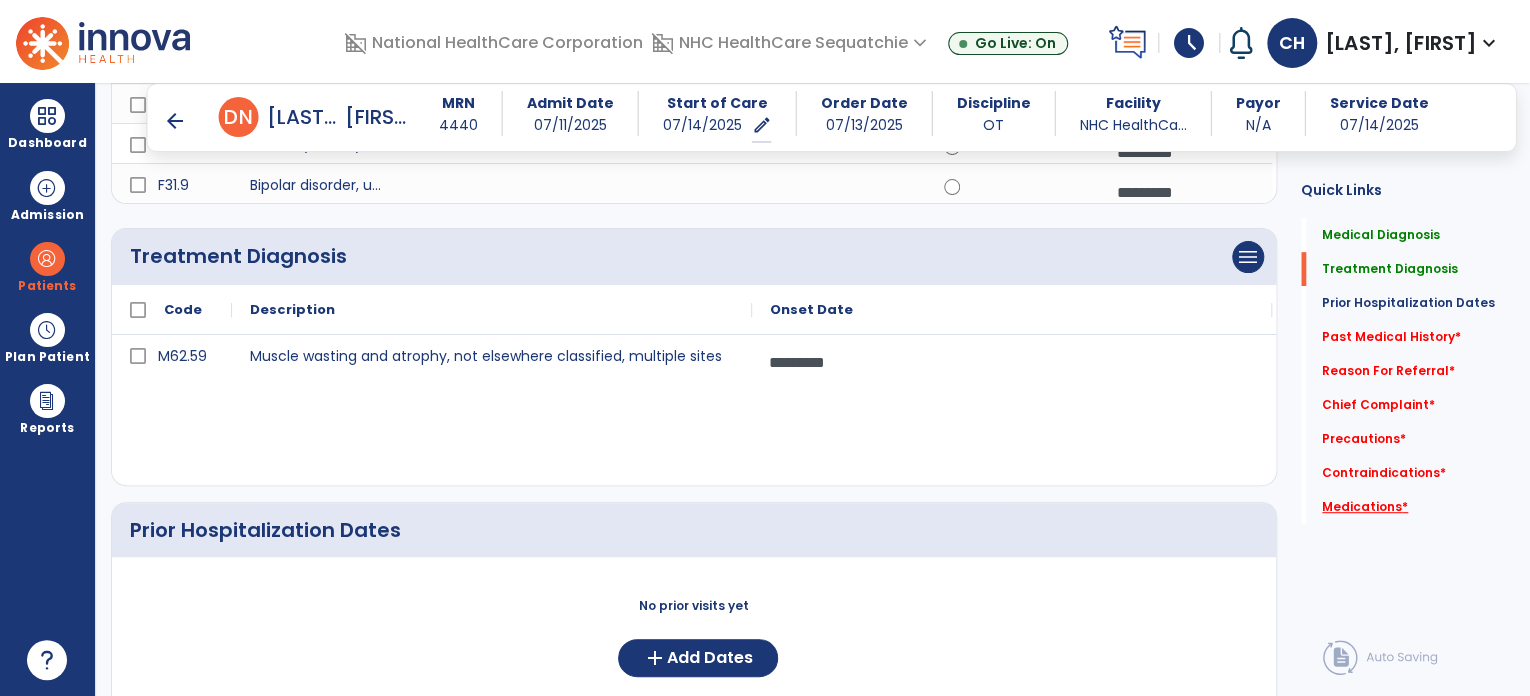 click on "Medications   *" 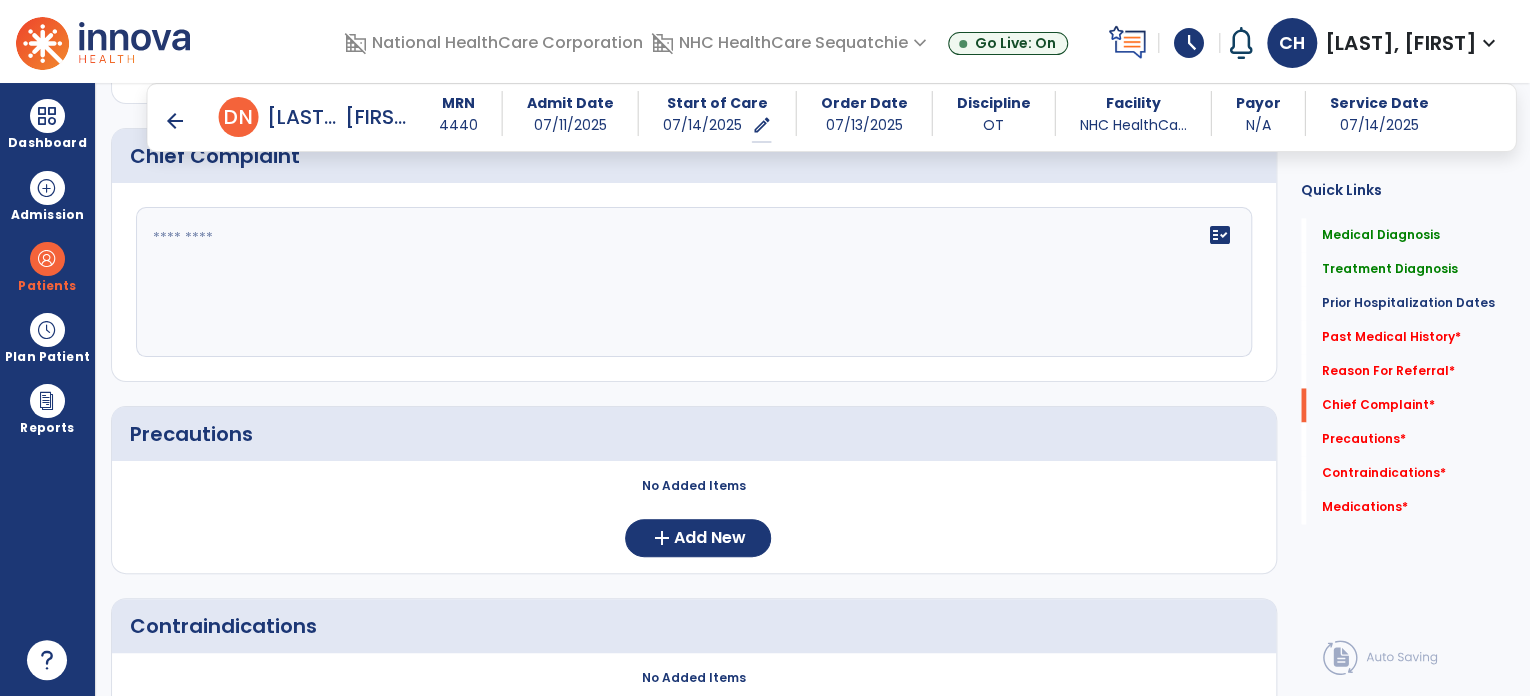 scroll, scrollTop: 1801, scrollLeft: 0, axis: vertical 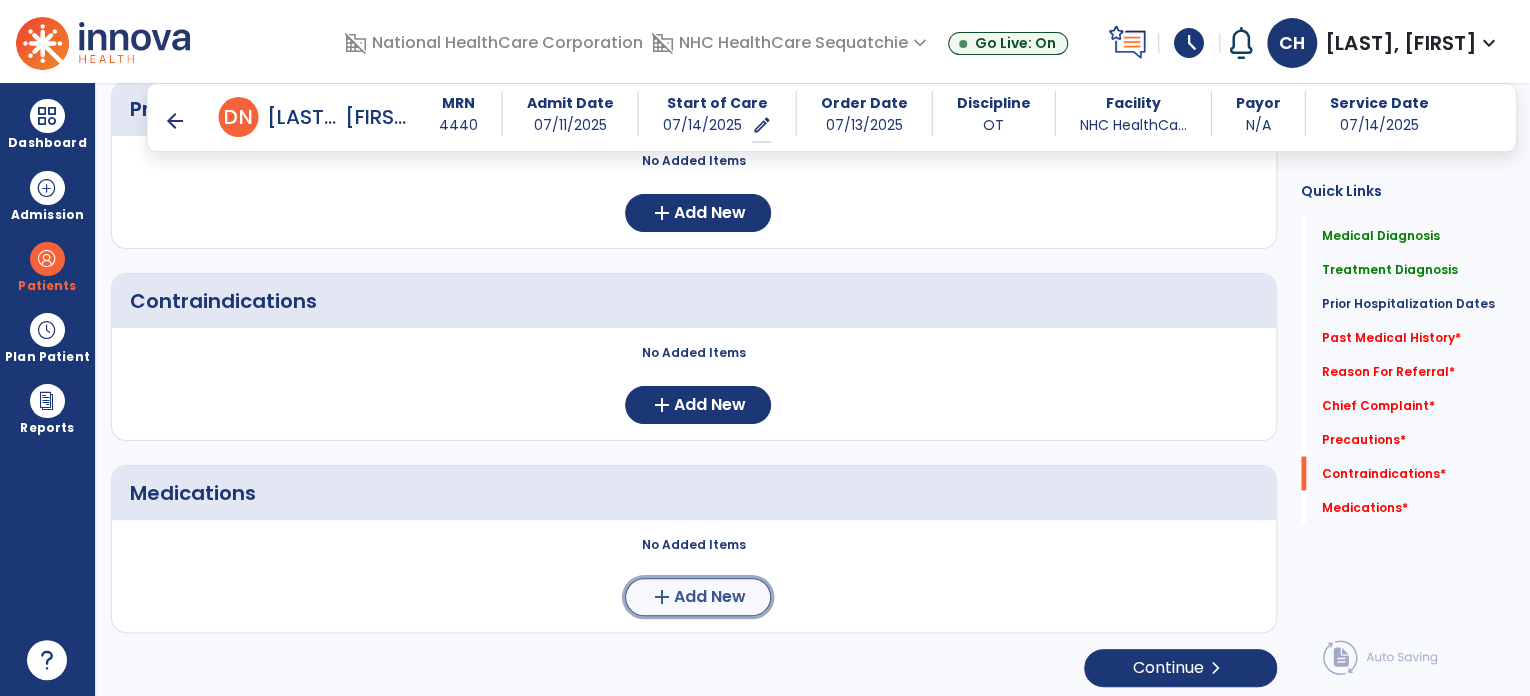 click on "add" 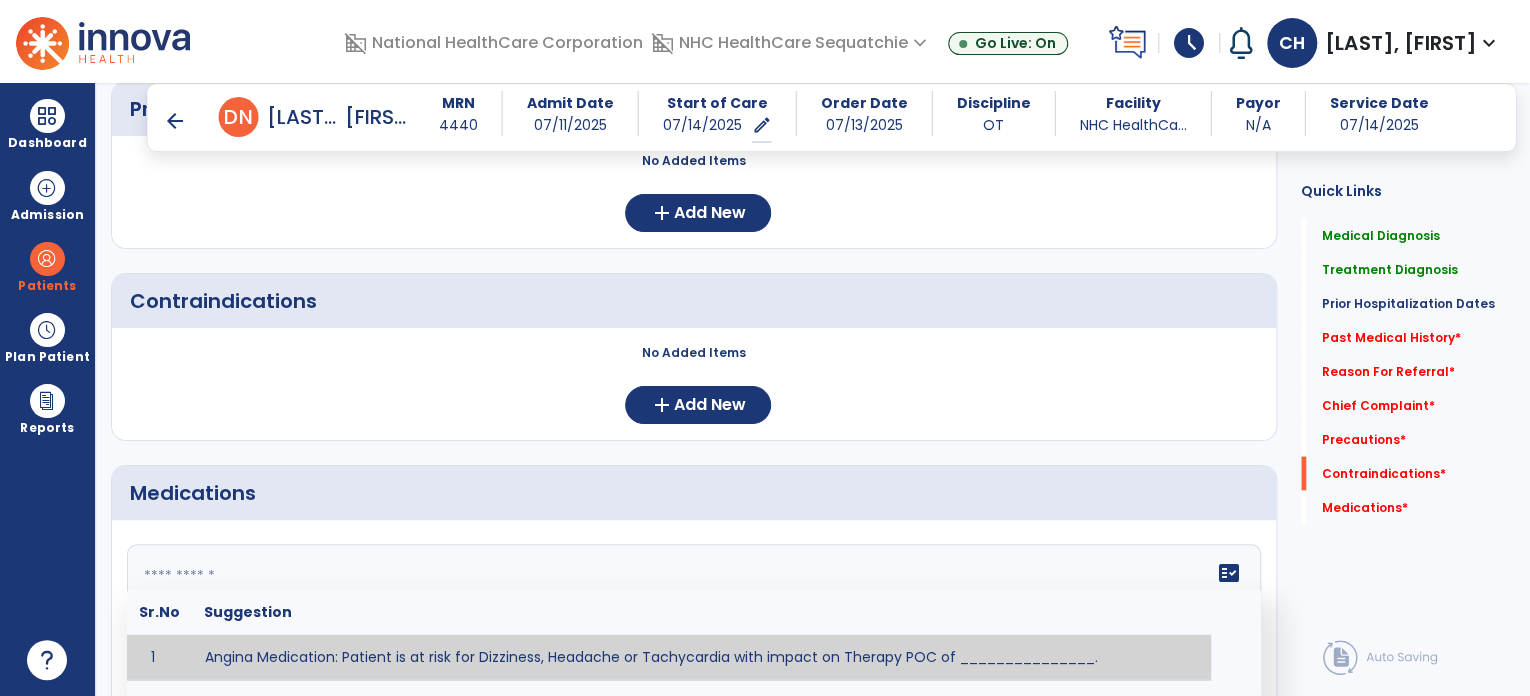 click on "fact_check  Sr.No Suggestion 1 Angina Medication: Patient is at risk for Dizziness, Headache or Tachycardia with impact on Therapy POC of _______________. 2 Anti-Anxiety Medication: at risk for Abnormal thinking, Anxiety, Arrhythmias, Clumsiness, Dizziness, Drowsiness, Dry mouth, GI disturbances, Headache, Increased appetite, Loss of appetite, Orthostatic hypotension, Sedation, Seizures, Tachycardia, Unsteadiness, Weakness or Weight gain with impact on Therapy POC of _____________. 3 Anti-Arrhythmic Agents: at risk for Arrhythmias, Confusion, EKG changes, Hallucinations, Hepatotoxicity, Increased blood pressure, Increased heart rate, Lethargy or Toxicity with impact on Therapy POC of 4 Anti-Coagulant medications: with potential risk for hemorrhage (including rectal bleeding and coughing up blood), and heparin-induced thrombocytopenia (HIT syndrome). Potential impact on therapy progress includes _________. 5 6 7 8 Aspirin for ______________. 9 10 11 12 13 14 15 16 17 18 19 20 21 22 23 24" 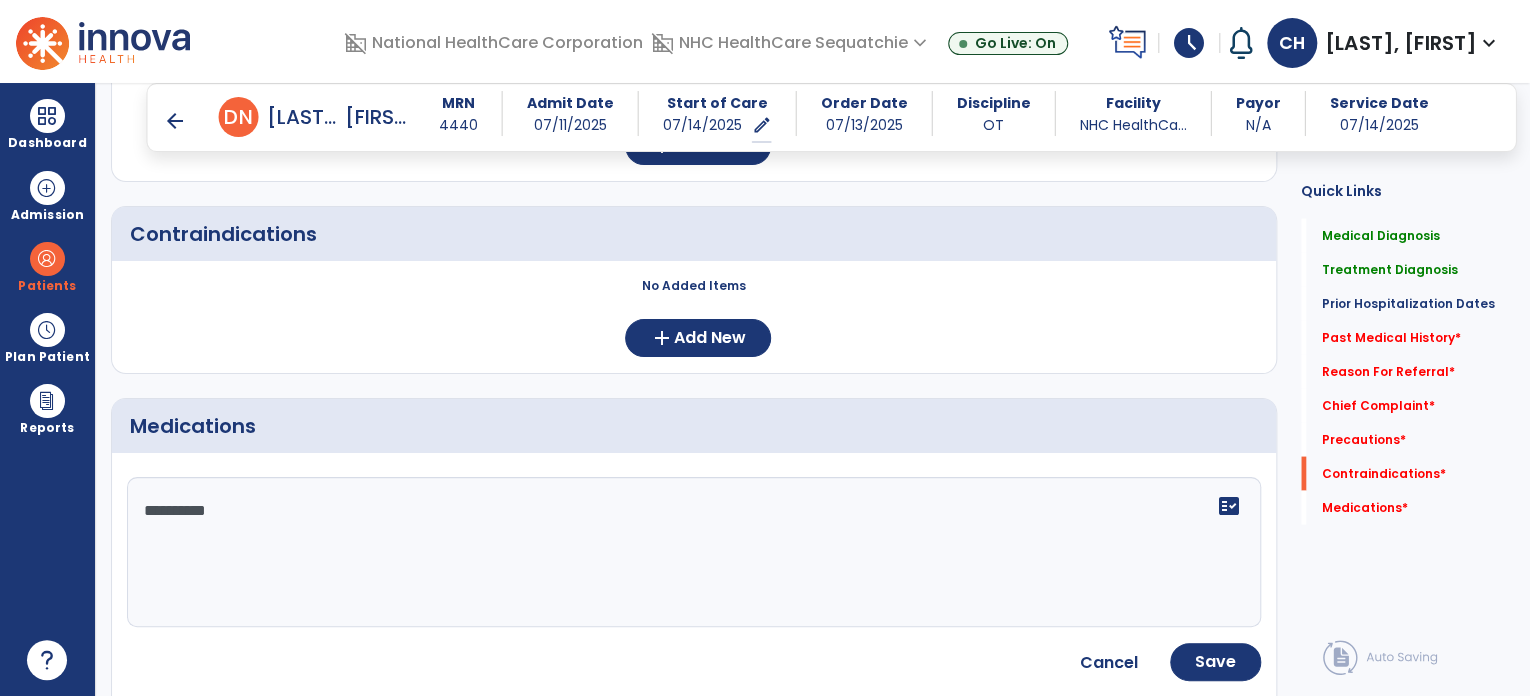 scroll, scrollTop: 1869, scrollLeft: 0, axis: vertical 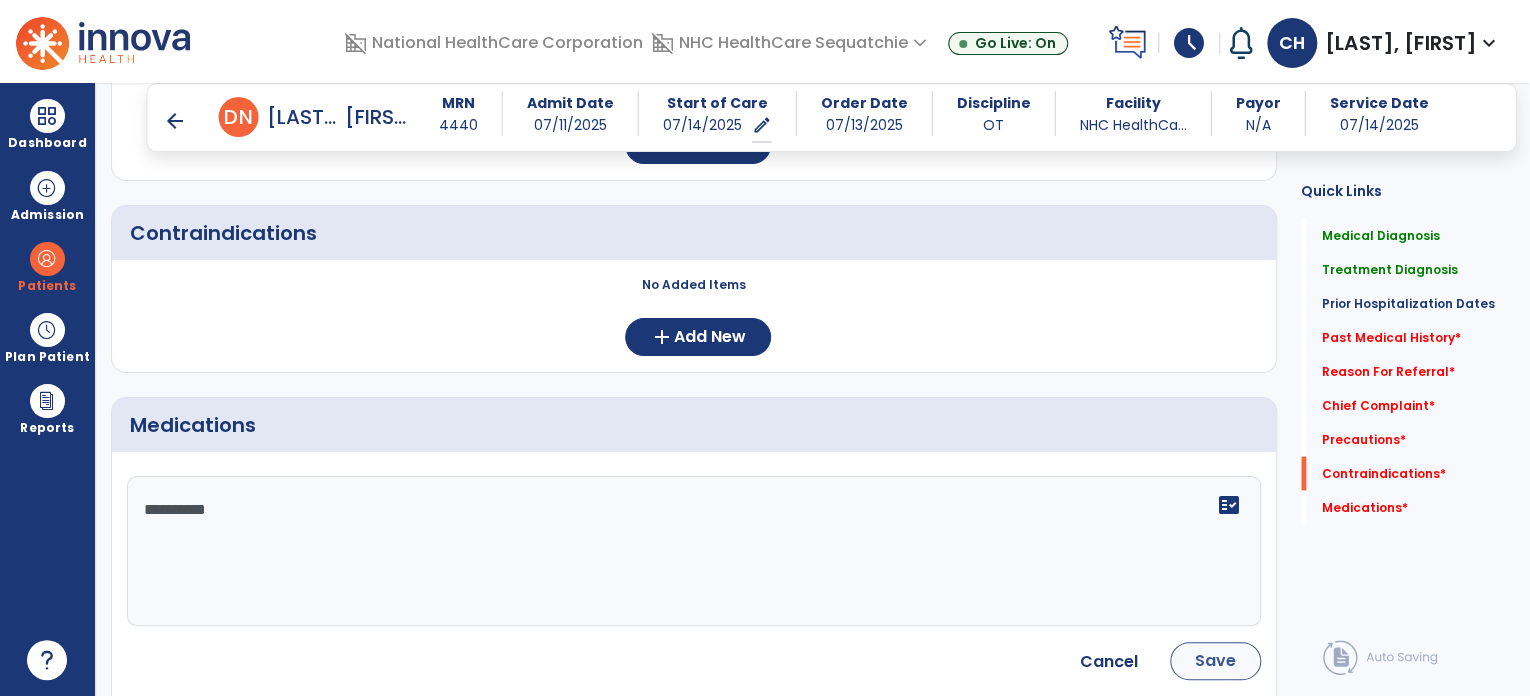 type on "**********" 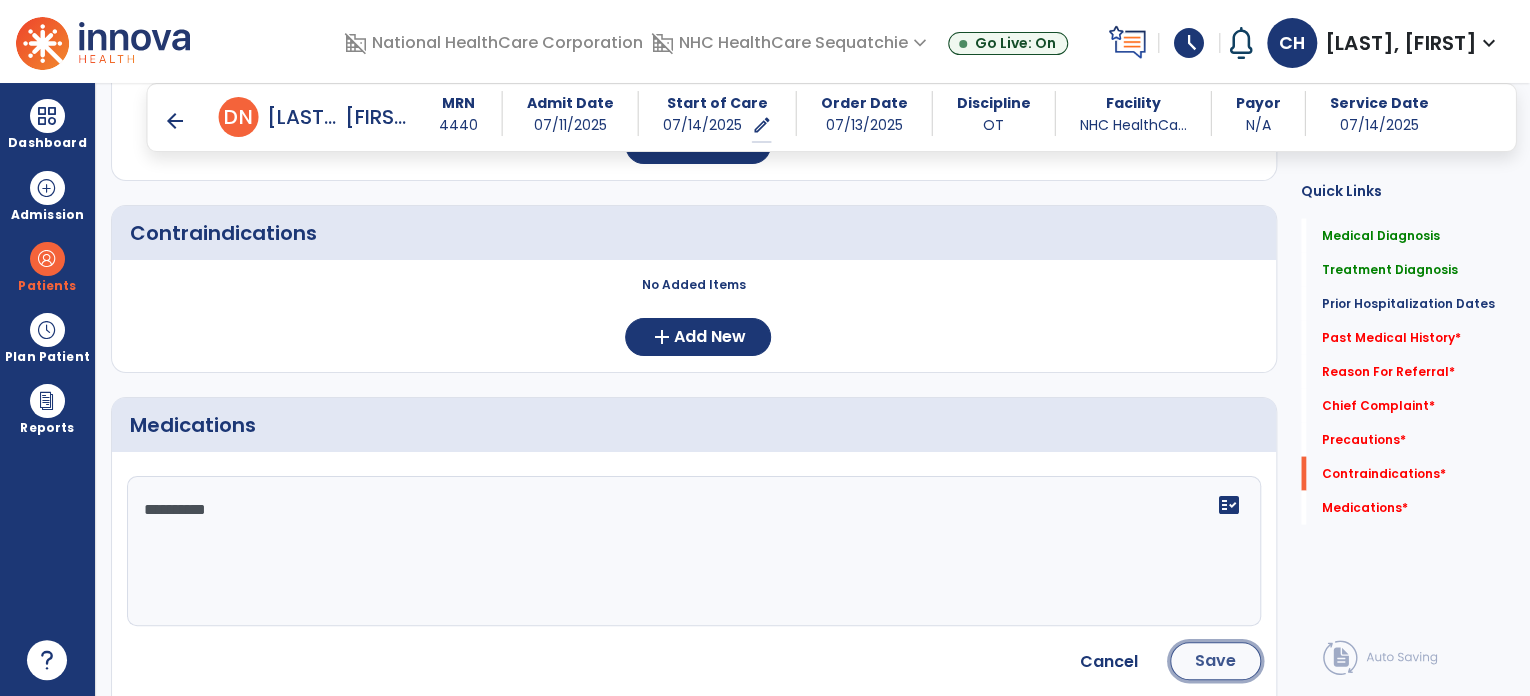 click on "Save" 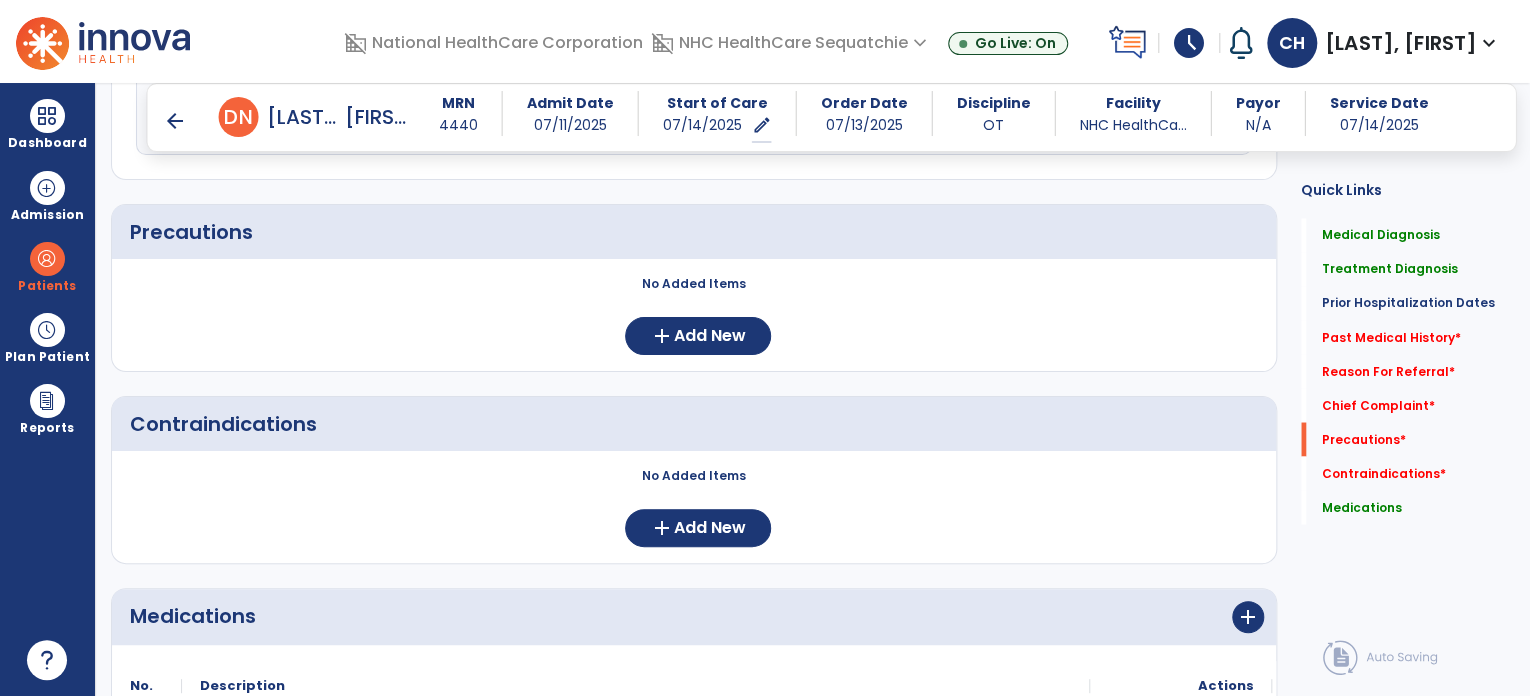 scroll, scrollTop: 1677, scrollLeft: 0, axis: vertical 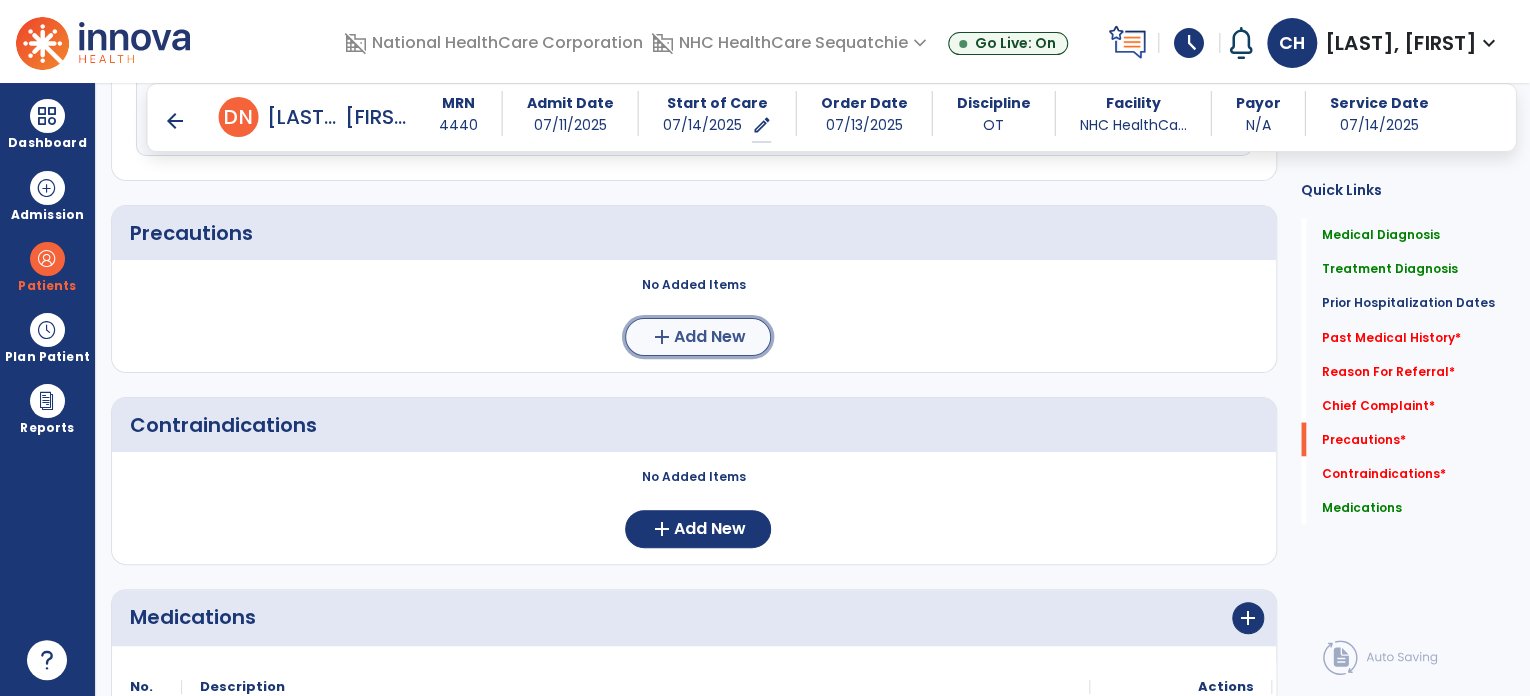 click on "Add New" 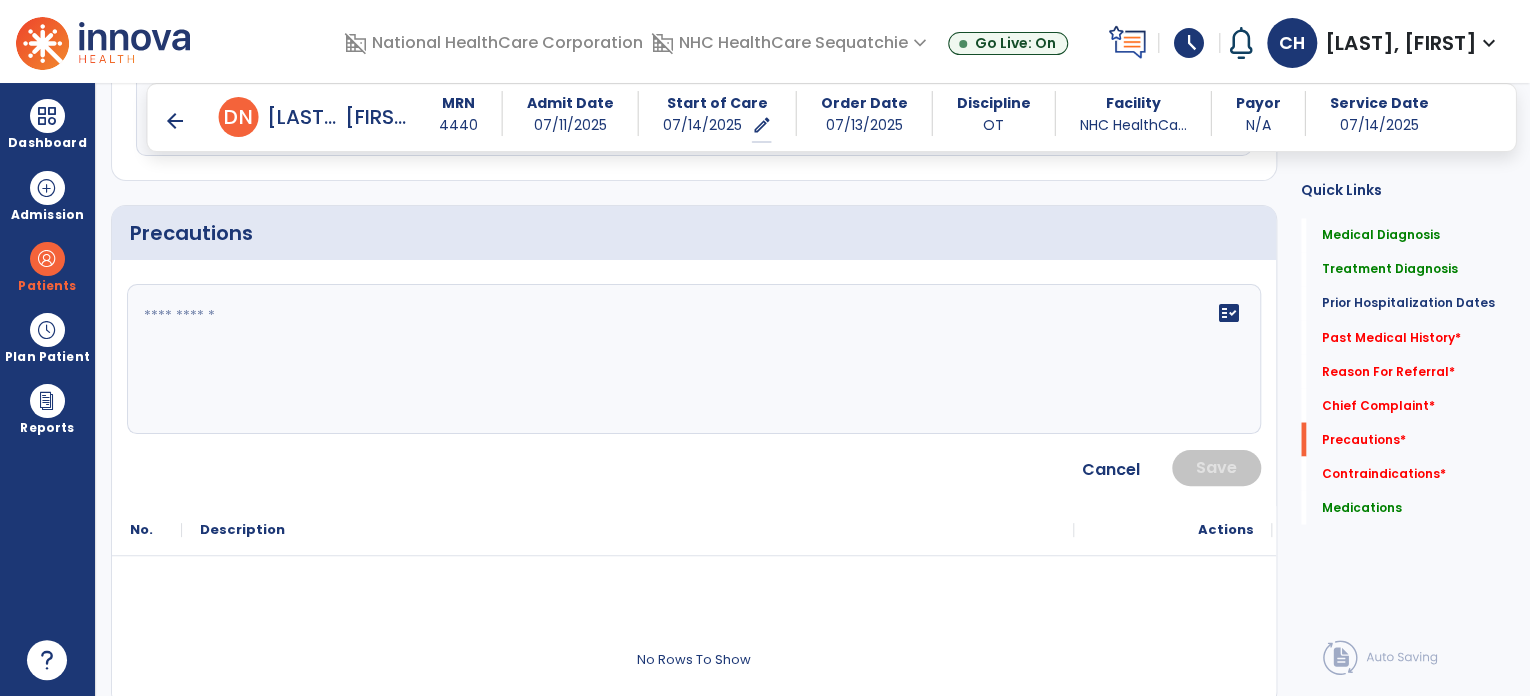 click on "fact_check" 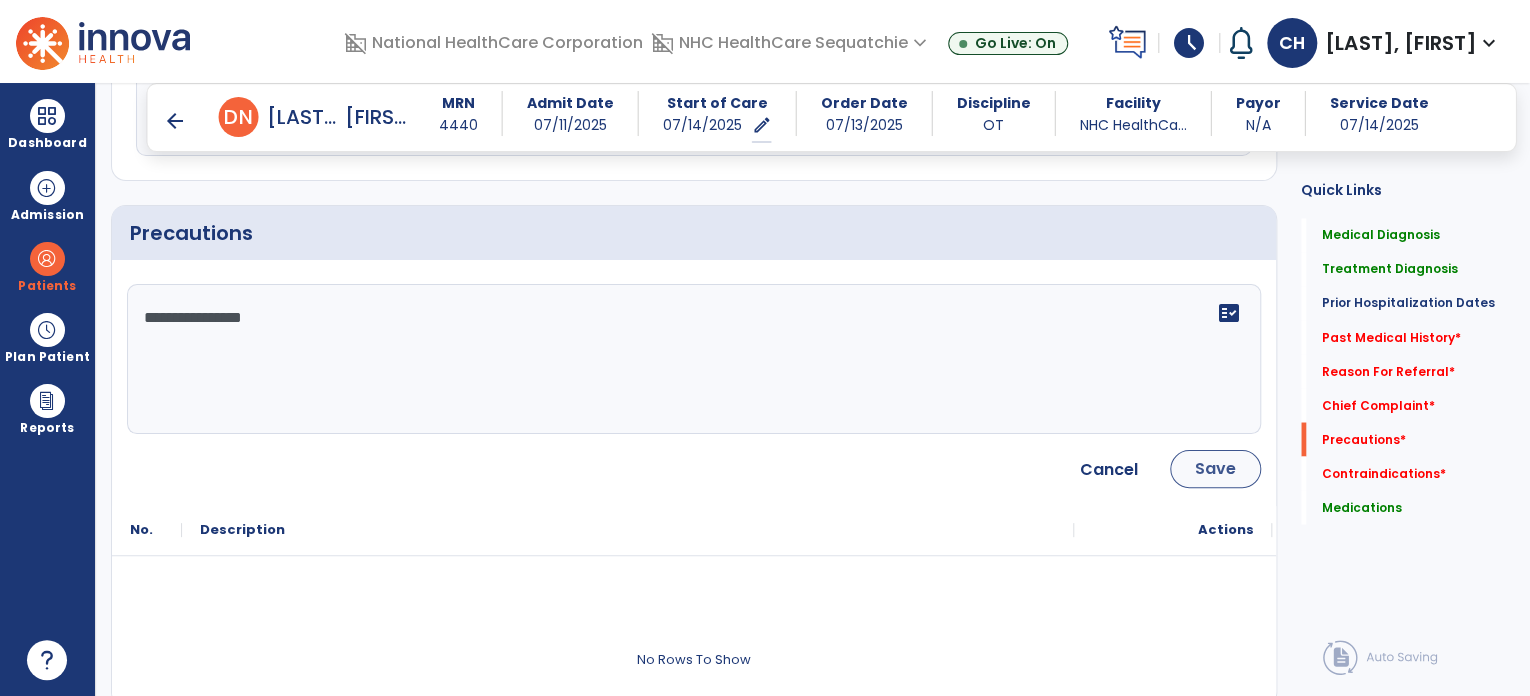 type on "**********" 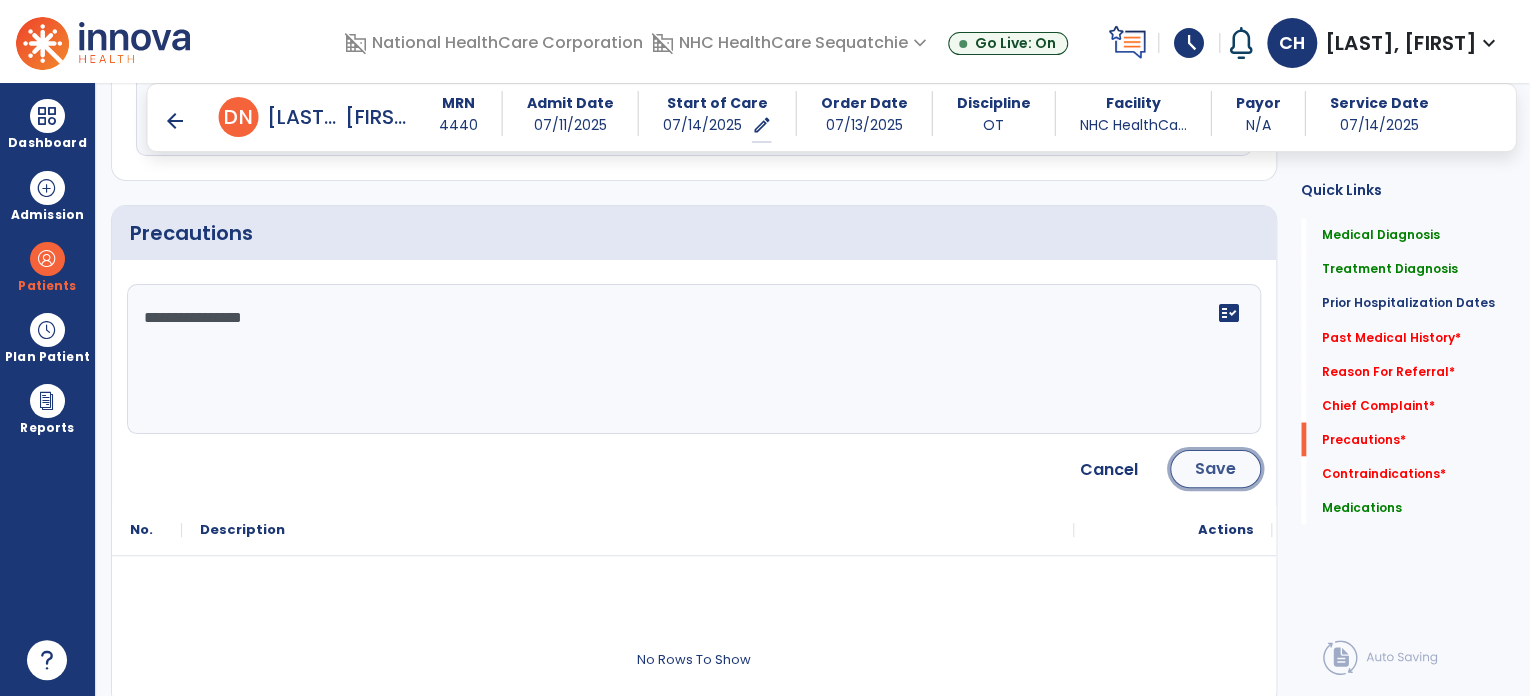 click on "Save" 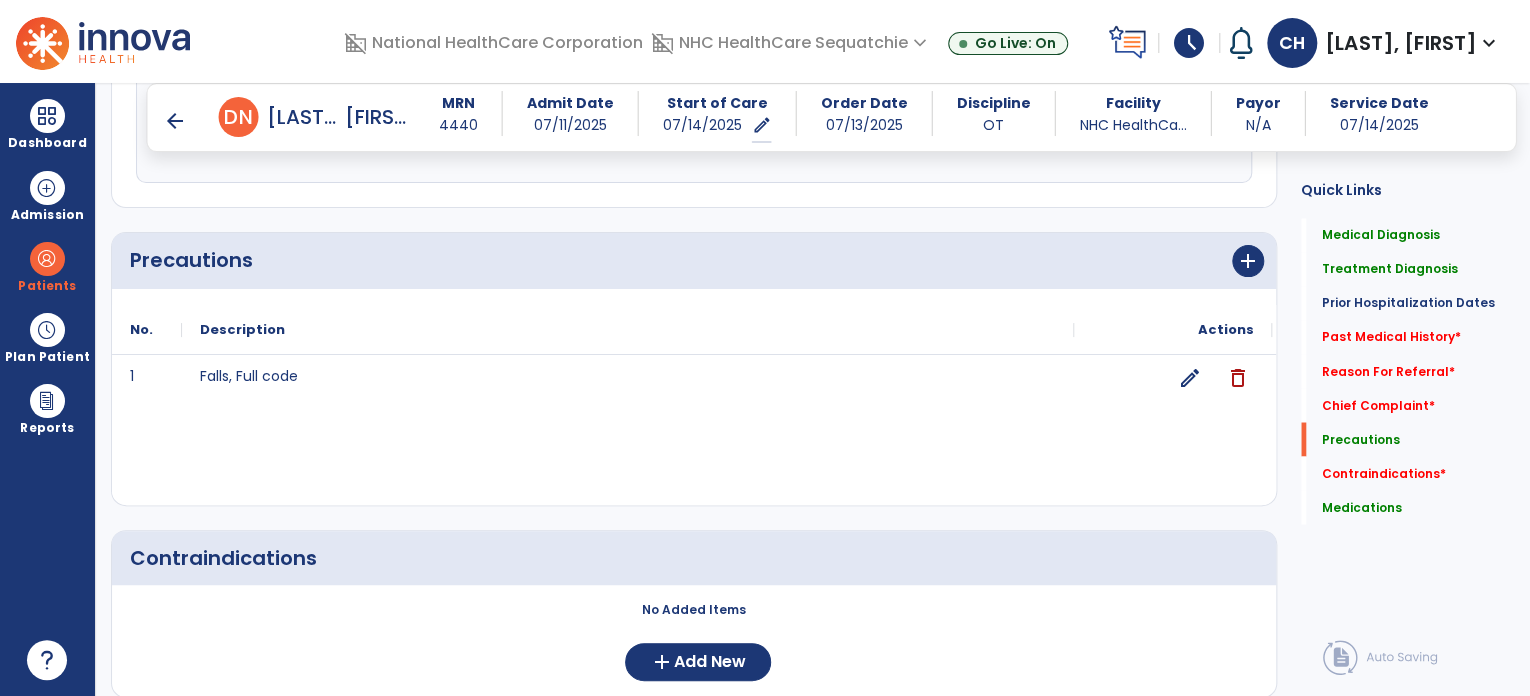 scroll, scrollTop: 1649, scrollLeft: 0, axis: vertical 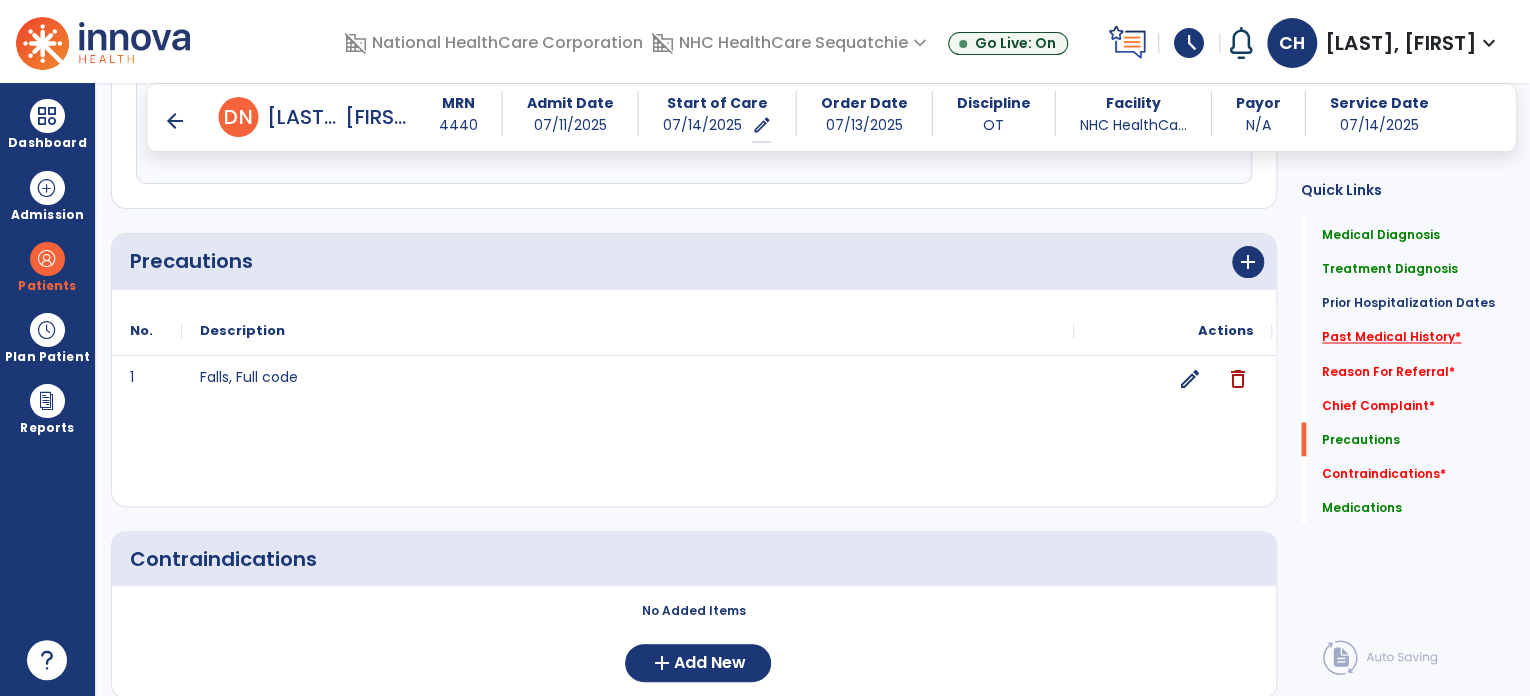 click on "Past Medical History   *" 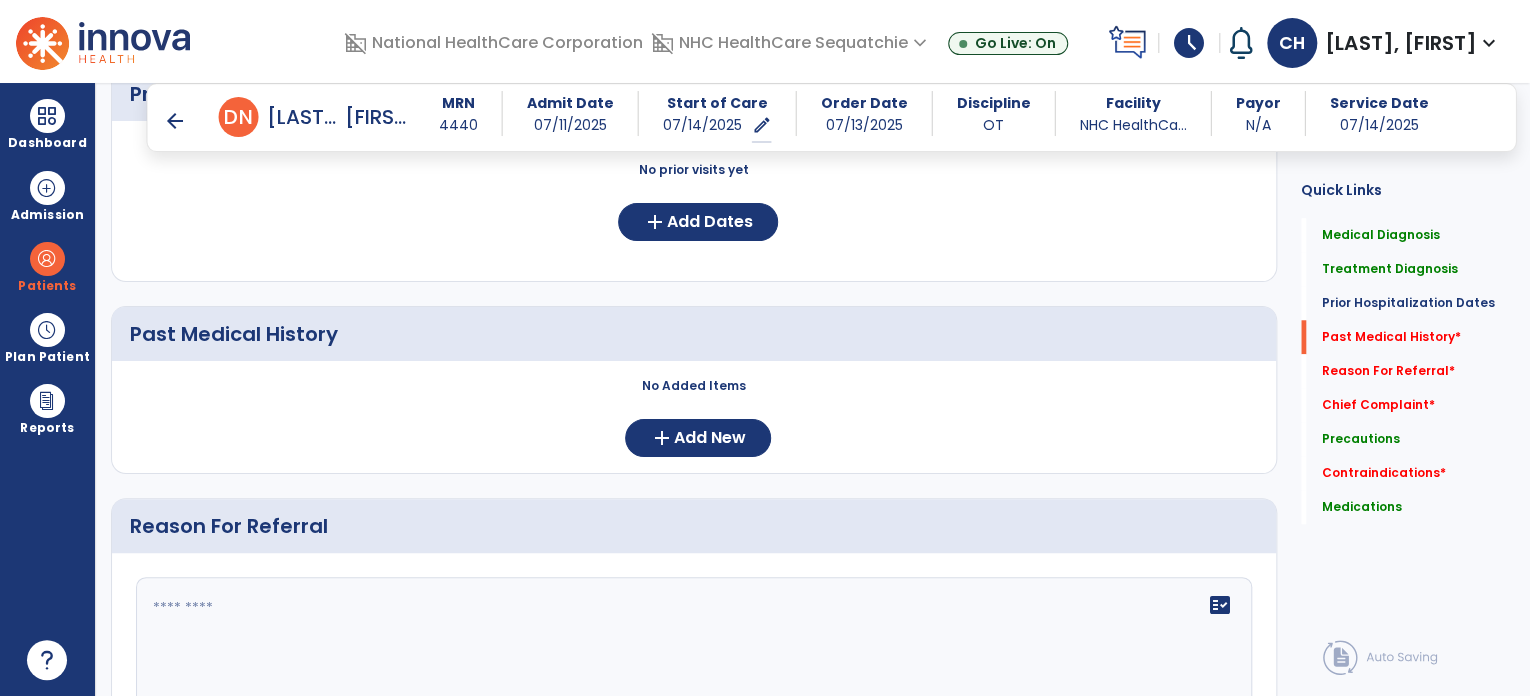 scroll, scrollTop: 827, scrollLeft: 0, axis: vertical 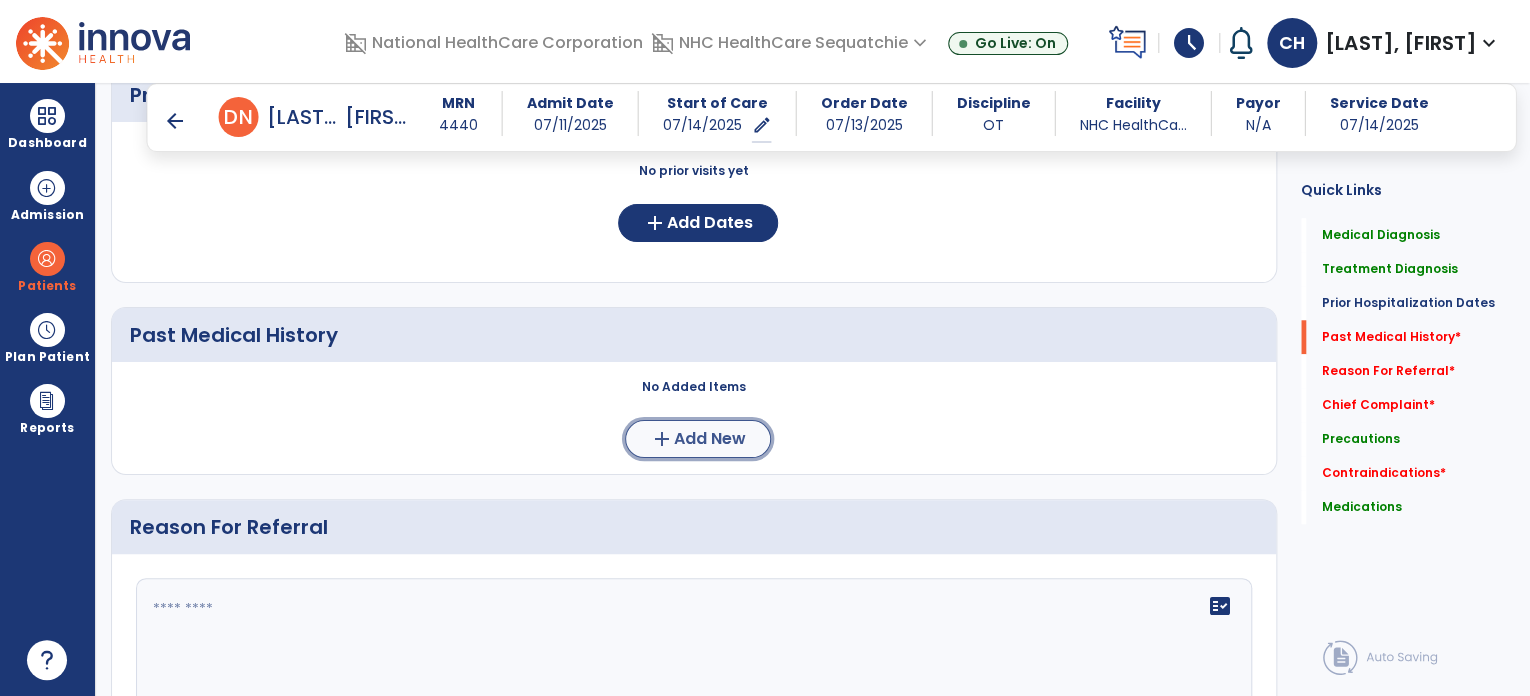 click on "Add New" 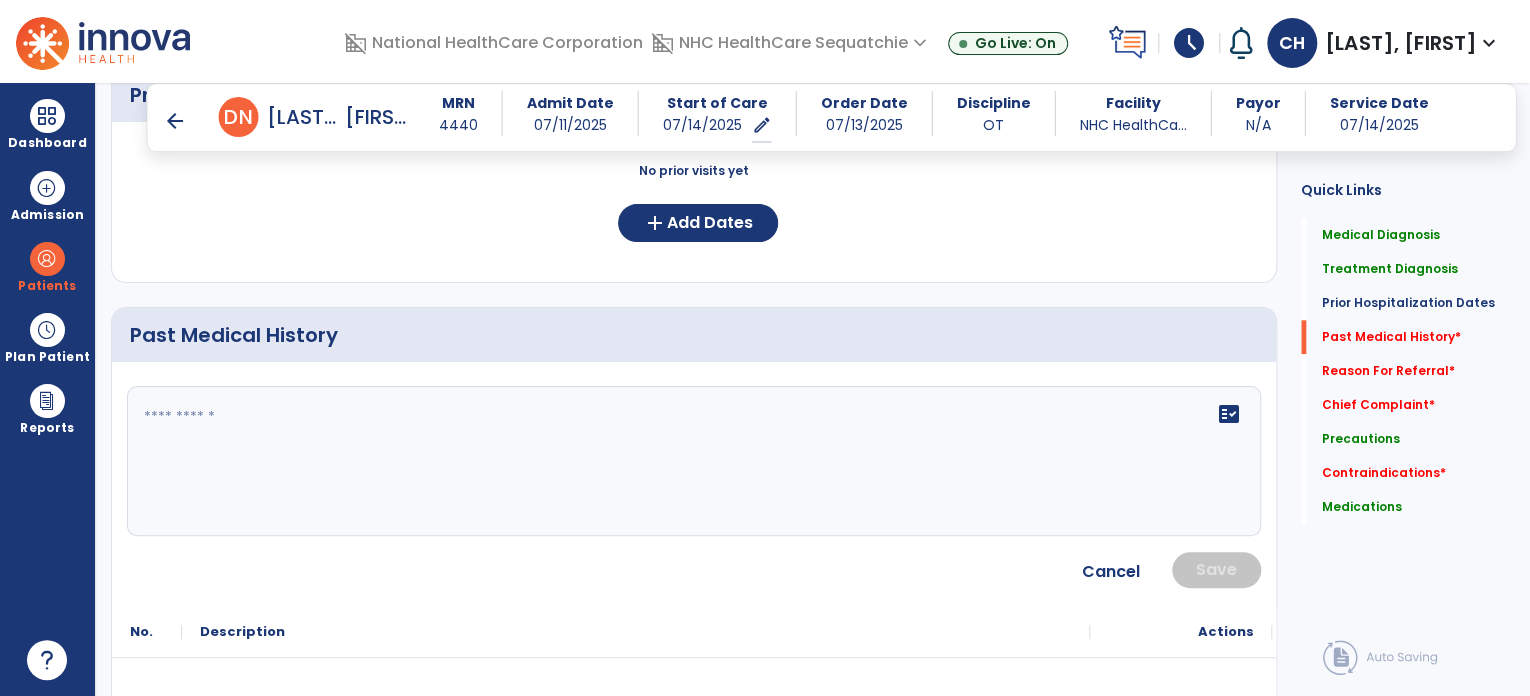 click on "fact_check" 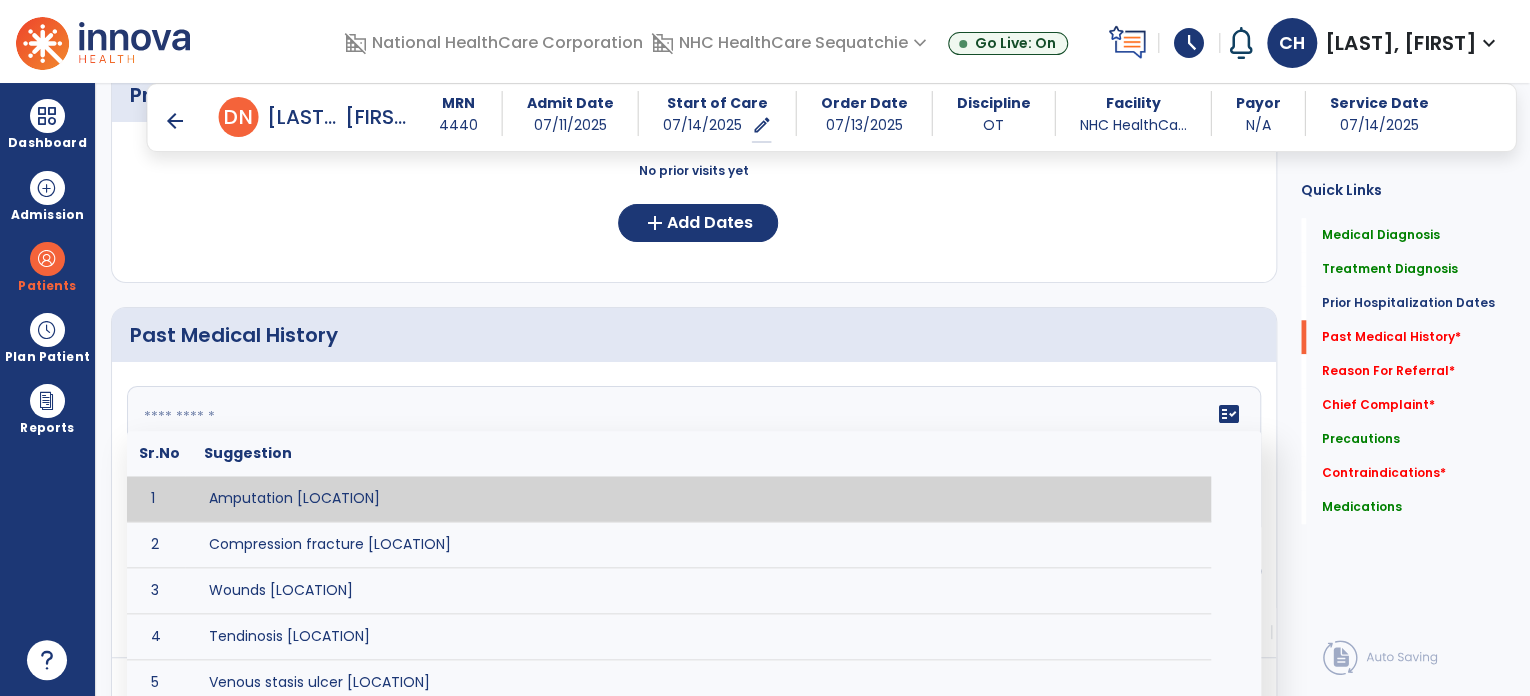 click on "fact_check  Sr.No Suggestion 1 Amputation [LOCATION] 2 Compression fracture [LOCATION] 3 Wounds [LOCATION] 4 Tendinosis [LOCATION] 5 Venous stasis ulcer [LOCATION] 6 Achilles tendon tear [LOCATION] 7 ACL tear surgically repaired [LOCATION] 8 Above knee amputation (AKA) [LOCATION] 9 Below knee amputation (BKE) [LOCATION] 10 Cancer (SITE/TYPE) 11 Surgery (TYPE) 12 AAA (Abdominal Aortic Aneurysm) 13 Achilles tendon tear [LOCATION] 14 Acute Renal Failure 15 AIDS (Acquired Immune Deficiency Syndrome) 16 Alzheimer's Disease 17 Anemia 18 Angina 19 Anxiety 20 ASHD (Arteriosclerotic Heart Disease) 21 Atrial Fibrillation 22 Bipolar Disorder 23 Bowel Obstruction 24 C-Diff 25 Coronary Artery Bypass Graft (CABG) 26 CAD (Coronary Artery Disease) 27 Carpal tunnel syndrome 28 Chronic bronchitis 29 Chronic renal failure 30 Colostomy 31 COPD (Chronic Obstructive Pulmonary Disease) 32 CRPS (Complex Regional Pain Syndrome) 33 CVA (Cerebrovascular Accident) 34 CVI (Chronic Venous Insufficiency) 35 DDD (Degenerative Disc Disease)" 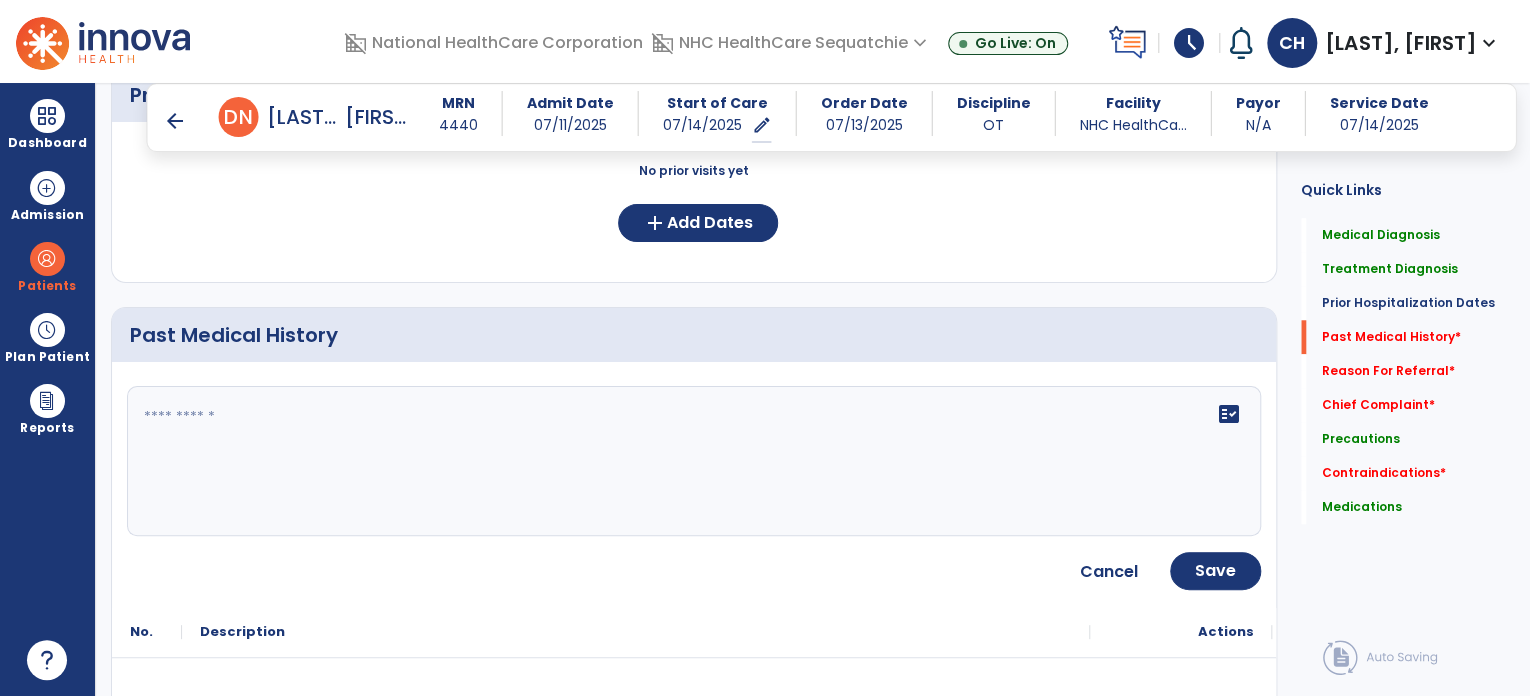 click on "Quick Links Medical Diagnosis Medical Diagnosis Treatment Diagnosis Treatment Diagnosis Prior Hospitalization Dates Prior Hospitalization Dates Past Medical History * Past Medical History * Reason For Referral * Reason For Referral * Chief Complaint * Chief Complaint * Precautions Precautions Contraindications * Contraindications * Medications Medications" 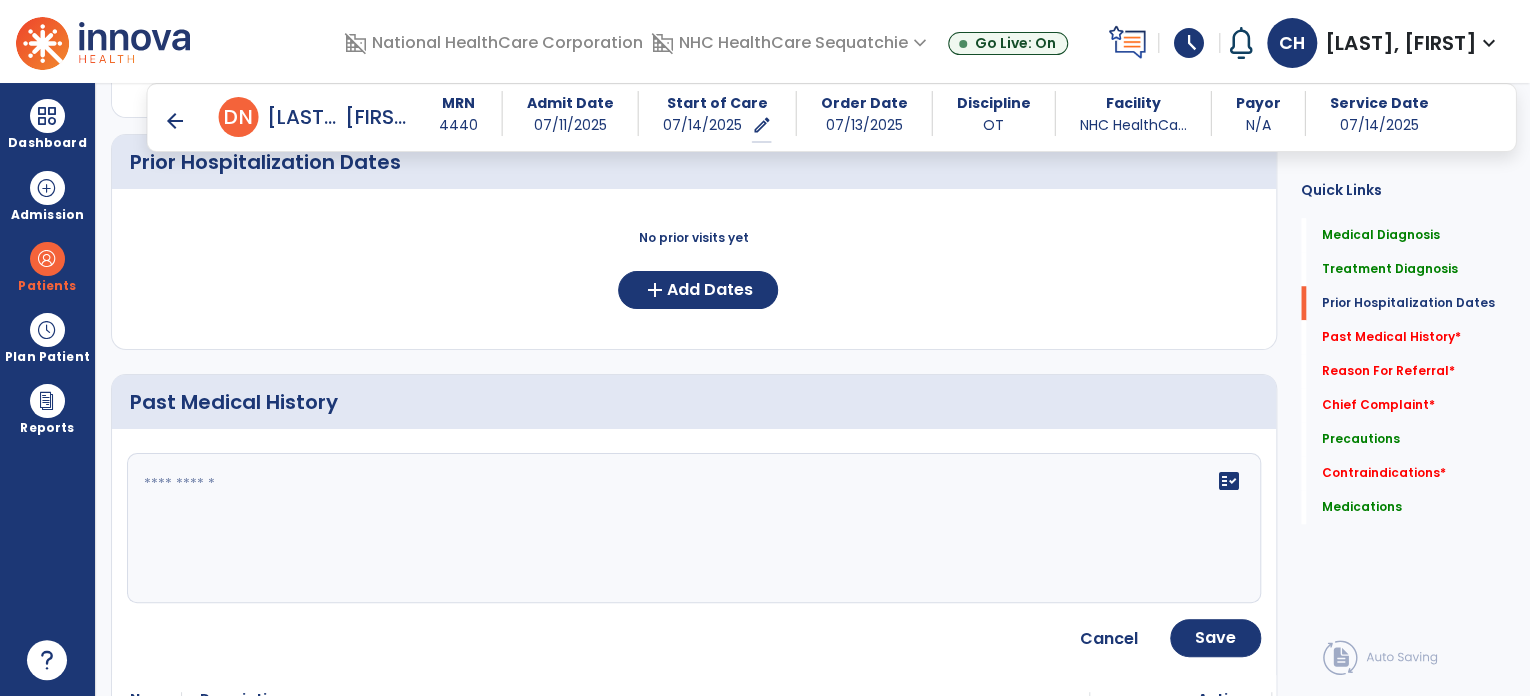 scroll, scrollTop: 761, scrollLeft: 0, axis: vertical 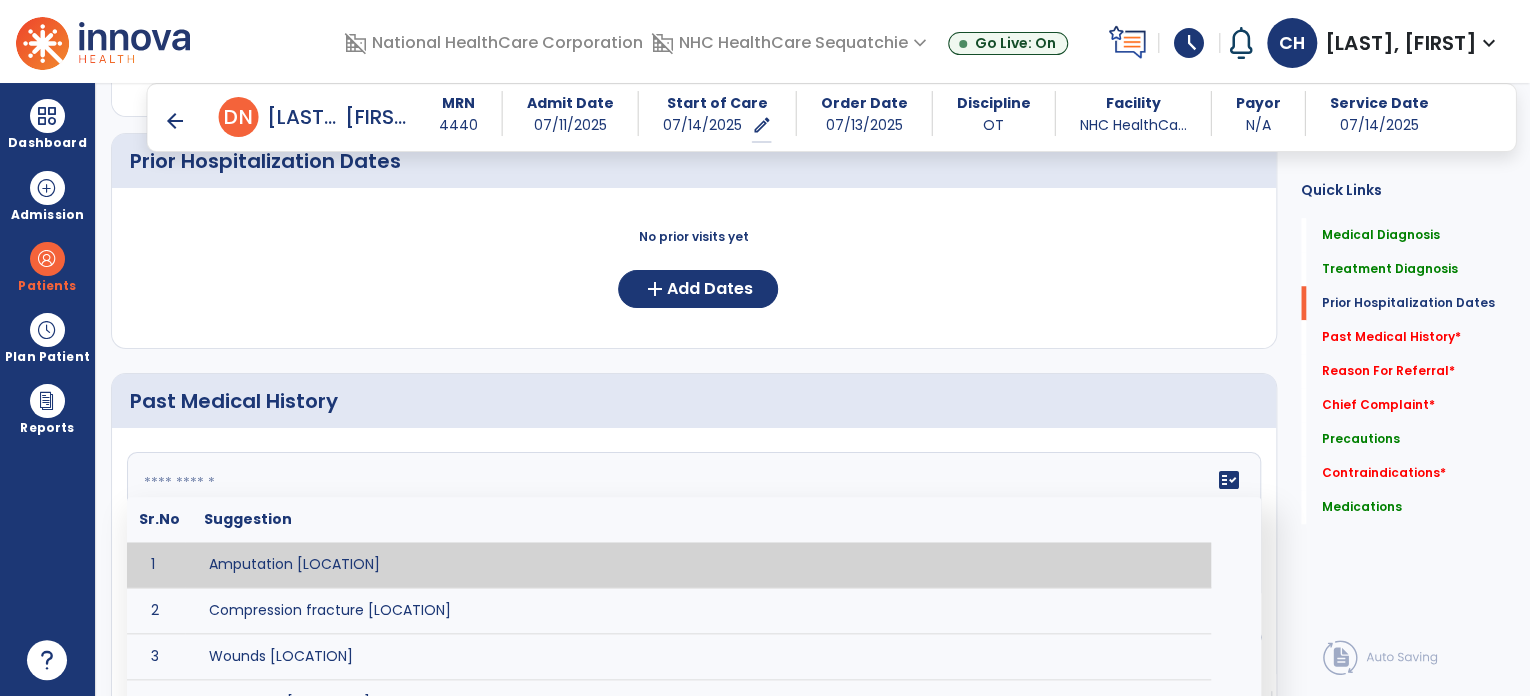 click on "fact_check  Sr.No Suggestion 1 Amputation [LOCATION] 2 Compression fracture [LOCATION] 3 Wounds [LOCATION] 4 Tendinosis [LOCATION] 5 Venous stasis ulcer [LOCATION] 6 Achilles tendon tear [LOCATION] 7 ACL tear surgically repaired [LOCATION] 8 Above knee amputation (AKA) [LOCATION] 9 Below knee amputation (BKE) [LOCATION] 10 Cancer (SITE/TYPE) 11 Surgery (TYPE) 12 AAA (Abdominal Aortic Aneurysm) 13 Achilles tendon tear [LOCATION] 14 Acute Renal Failure 15 AIDS (Acquired Immune Deficiency Syndrome) 16 Alzheimer's Disease 17 Anemia 18 Angina 19 Anxiety 20 ASHD (Arteriosclerotic Heart Disease) 21 Atrial Fibrillation 22 Bipolar Disorder 23 Bowel Obstruction 24 C-Diff 25 Coronary Artery Bypass Graft (CABG) 26 CAD (Coronary Artery Disease) 27 Carpal tunnel syndrome 28 Chronic bronchitis 29 Chronic renal failure 30 Colostomy 31 COPD (Chronic Obstructive Pulmonary Disease) 32 CRPS (Complex Regional Pain Syndrome) 33 CVA (Cerebrovascular Accident) 34 CVI (Chronic Venous Insufficiency) 35 DDD (Degenerative Disc Disease)" 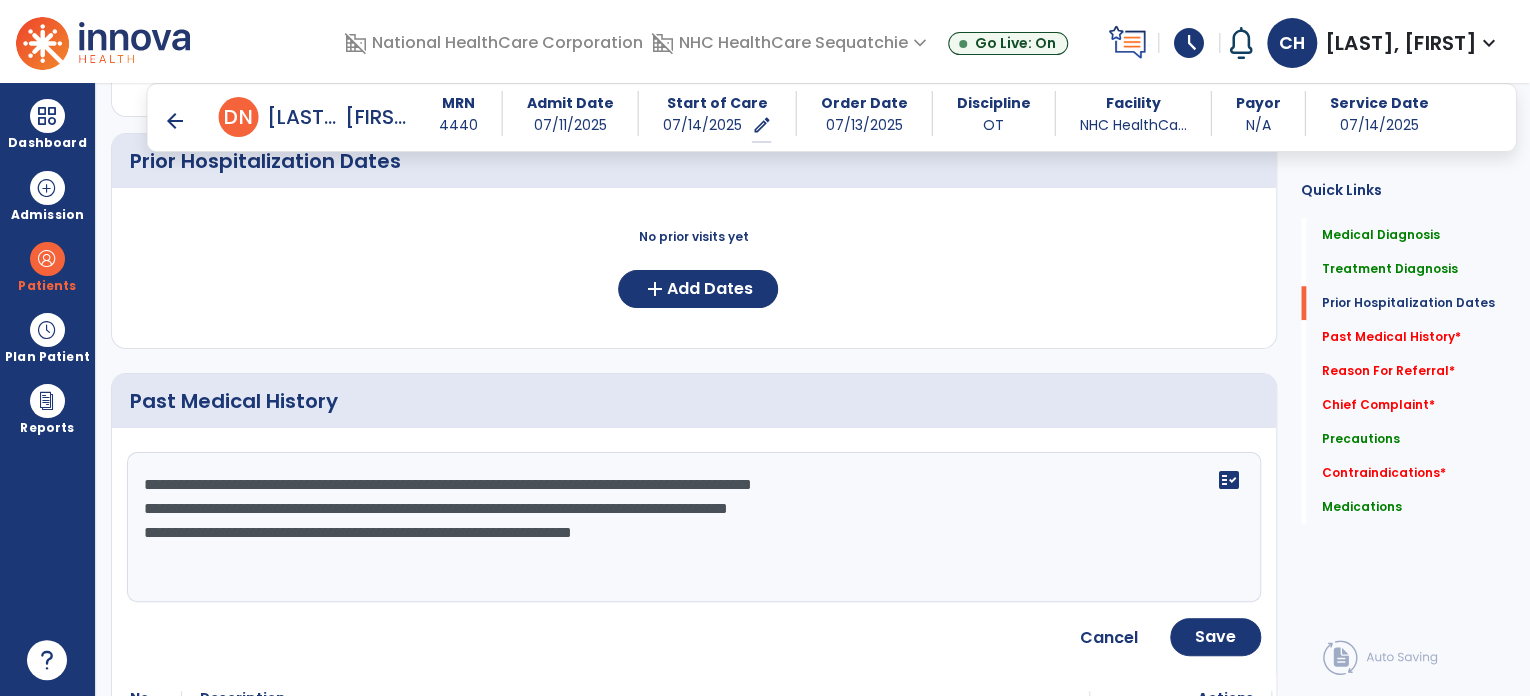 click on "**********" 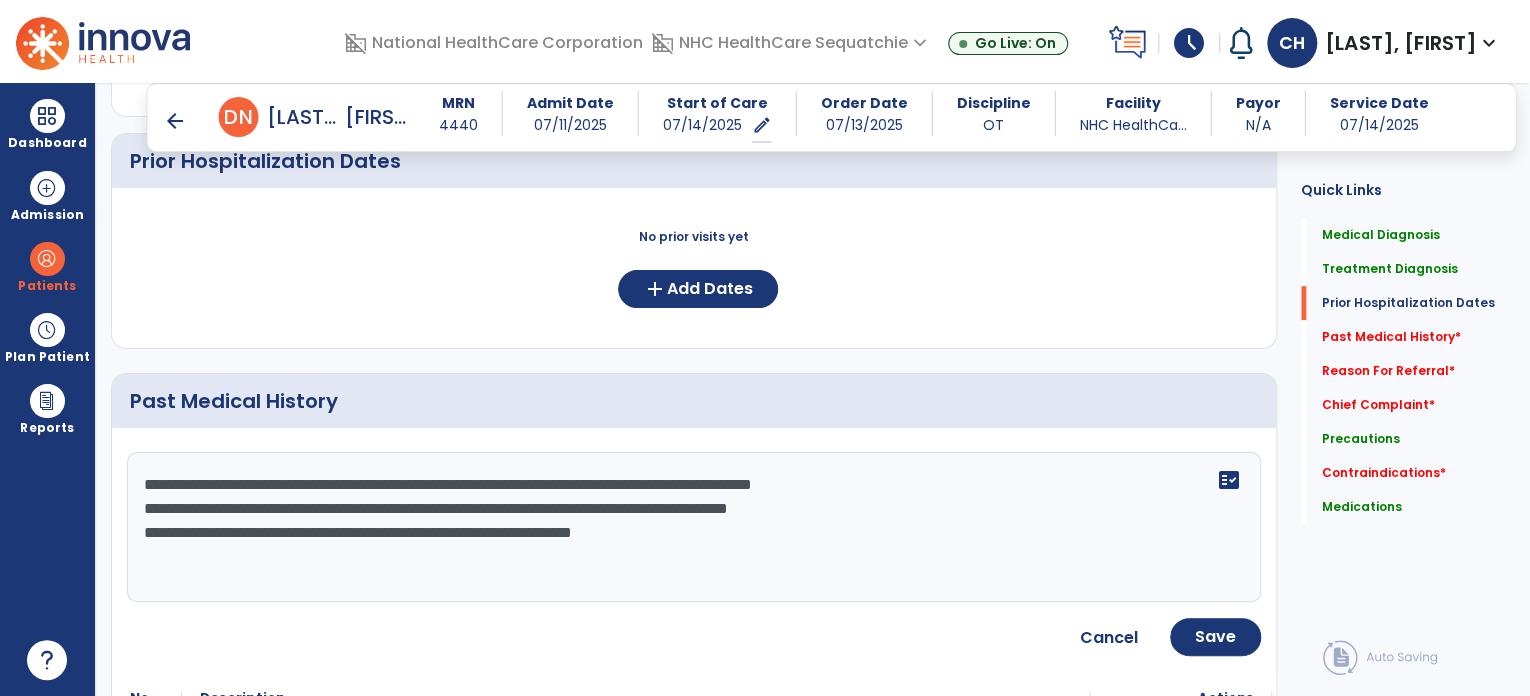 click on "**********" 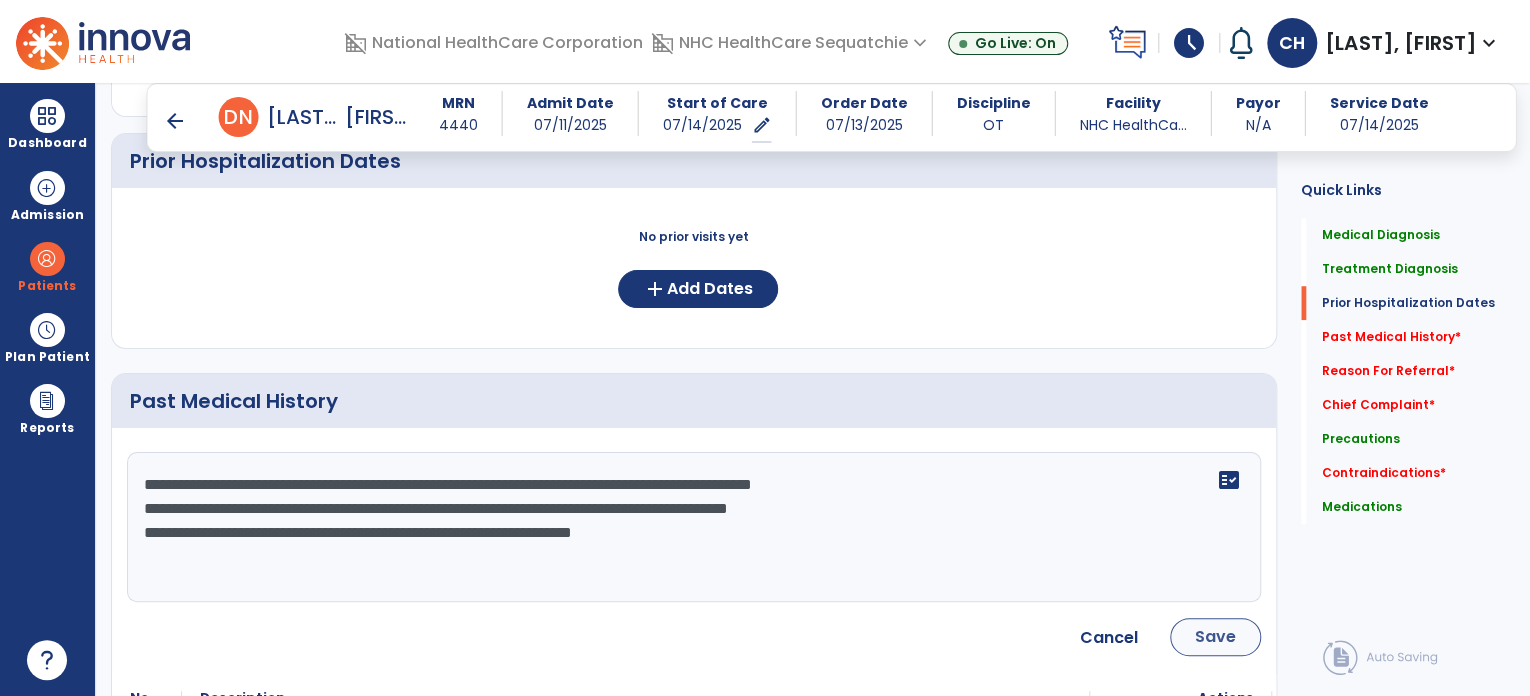 type on "**********" 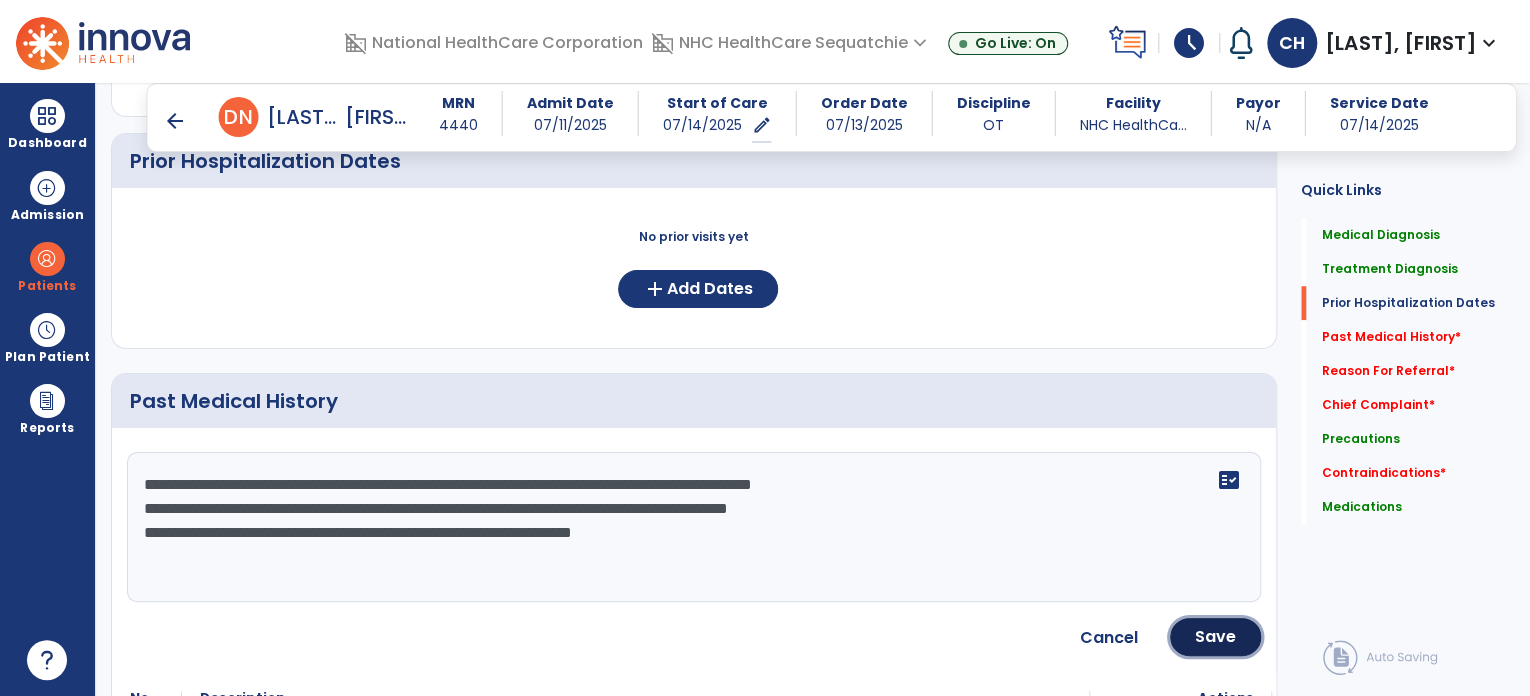click on "Save" 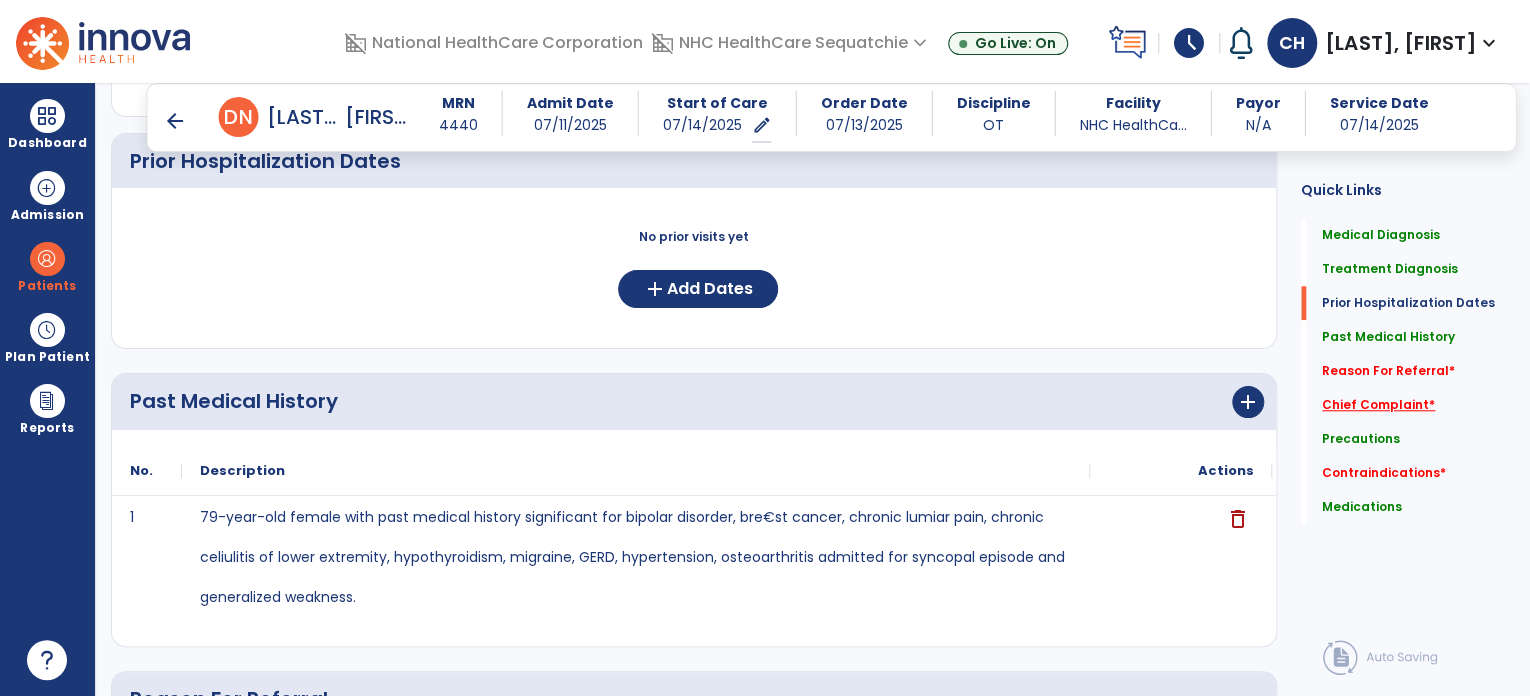 click on "Chief Complaint   *" 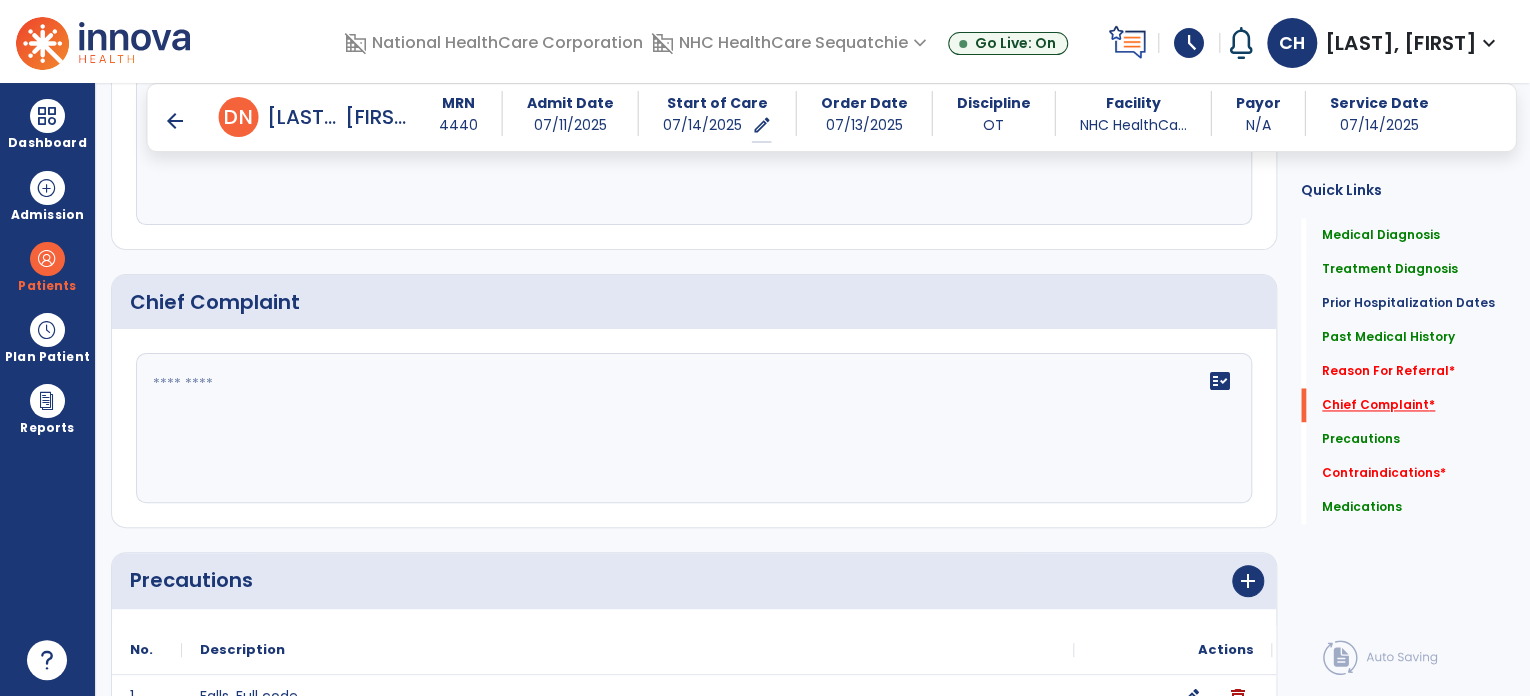 scroll, scrollTop: 1444, scrollLeft: 0, axis: vertical 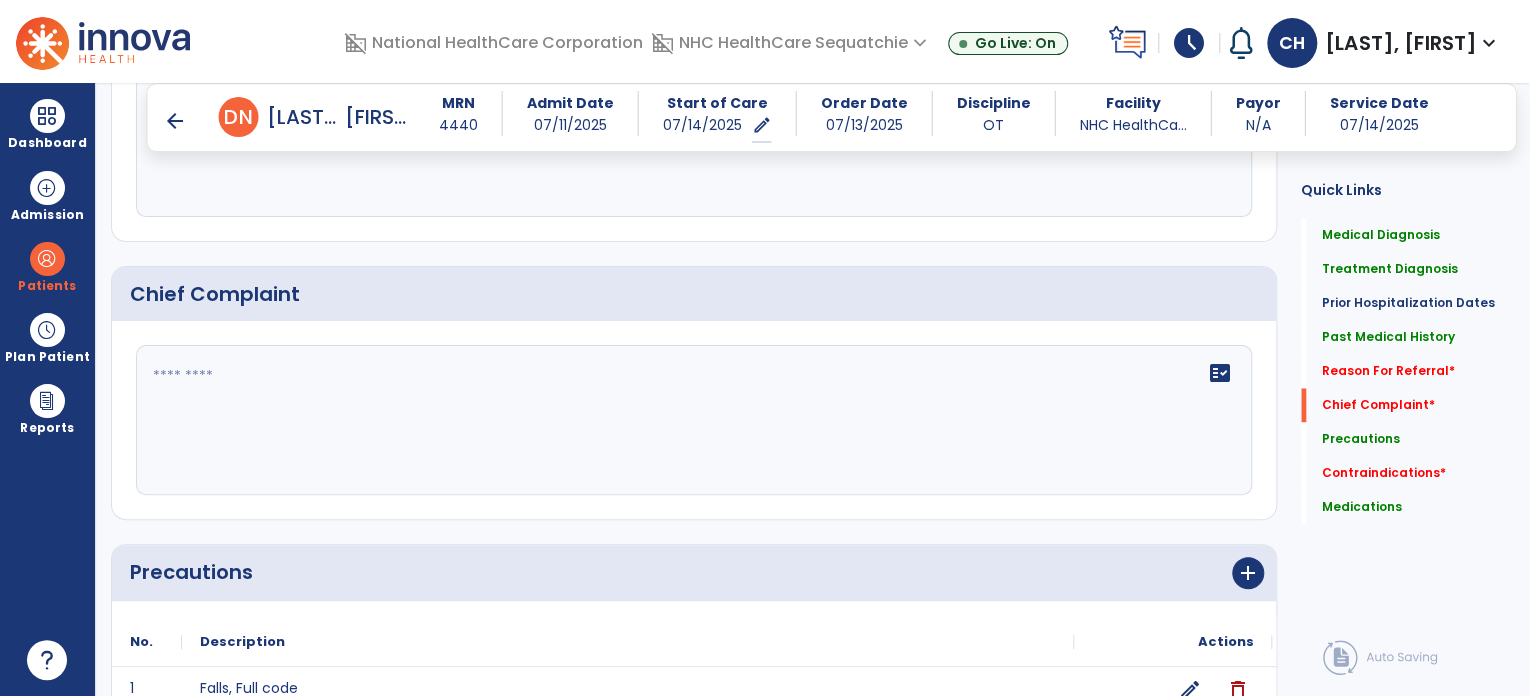 click on "fact_check" 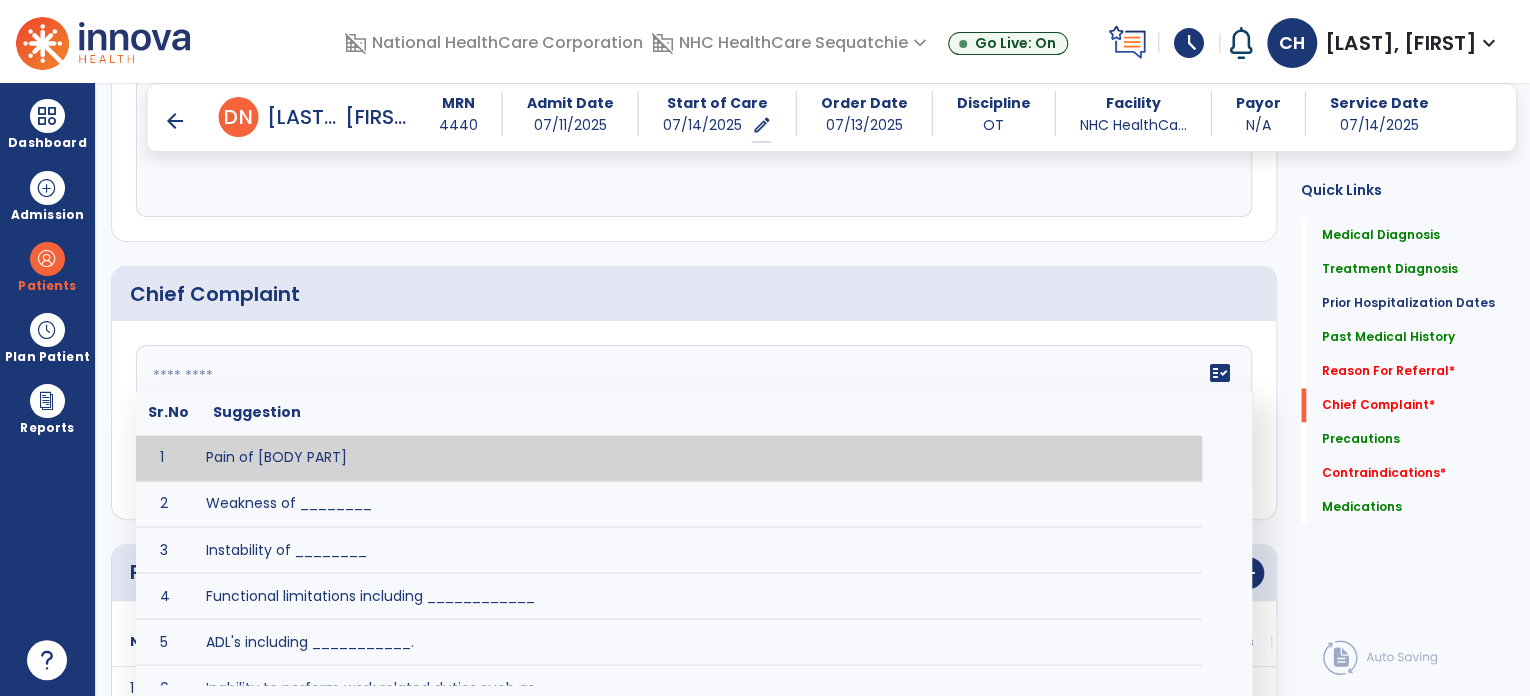 paste on "**********" 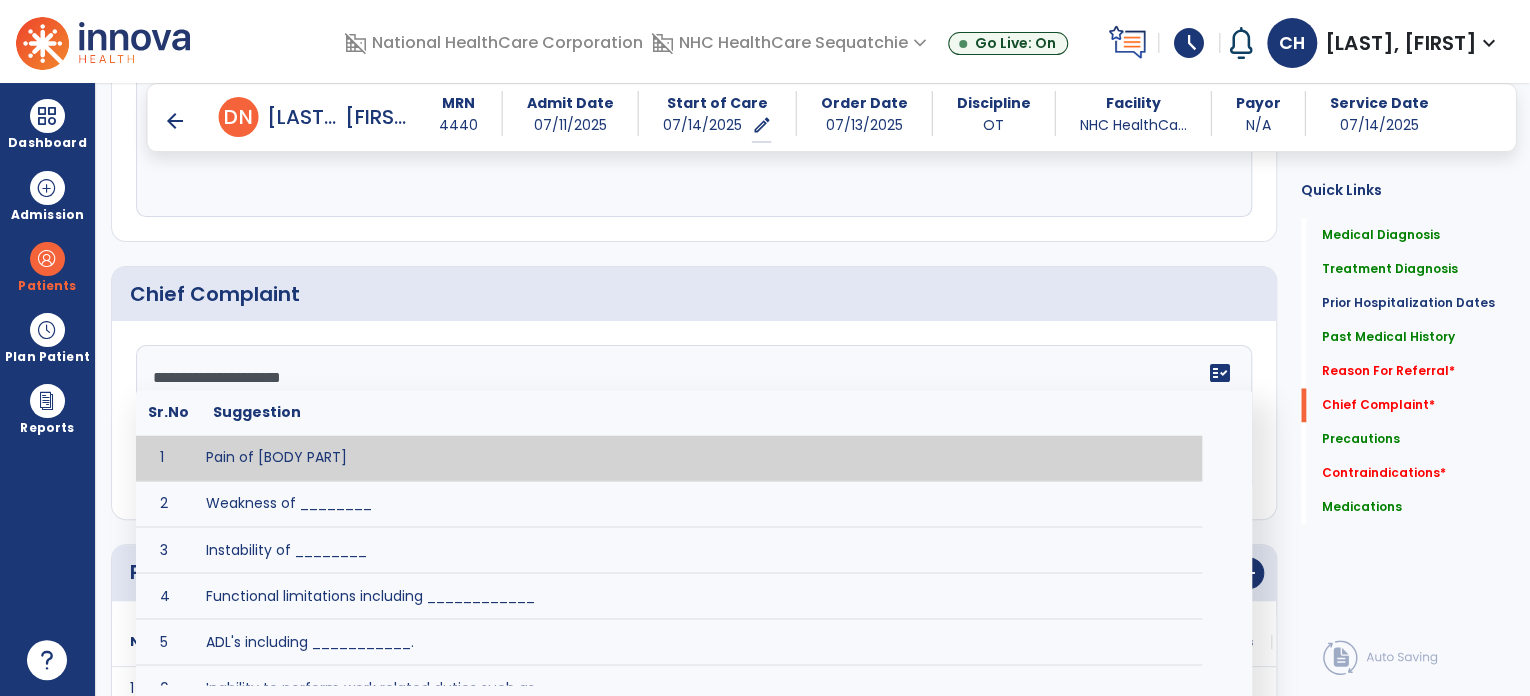 scroll, scrollTop: 111, scrollLeft: 0, axis: vertical 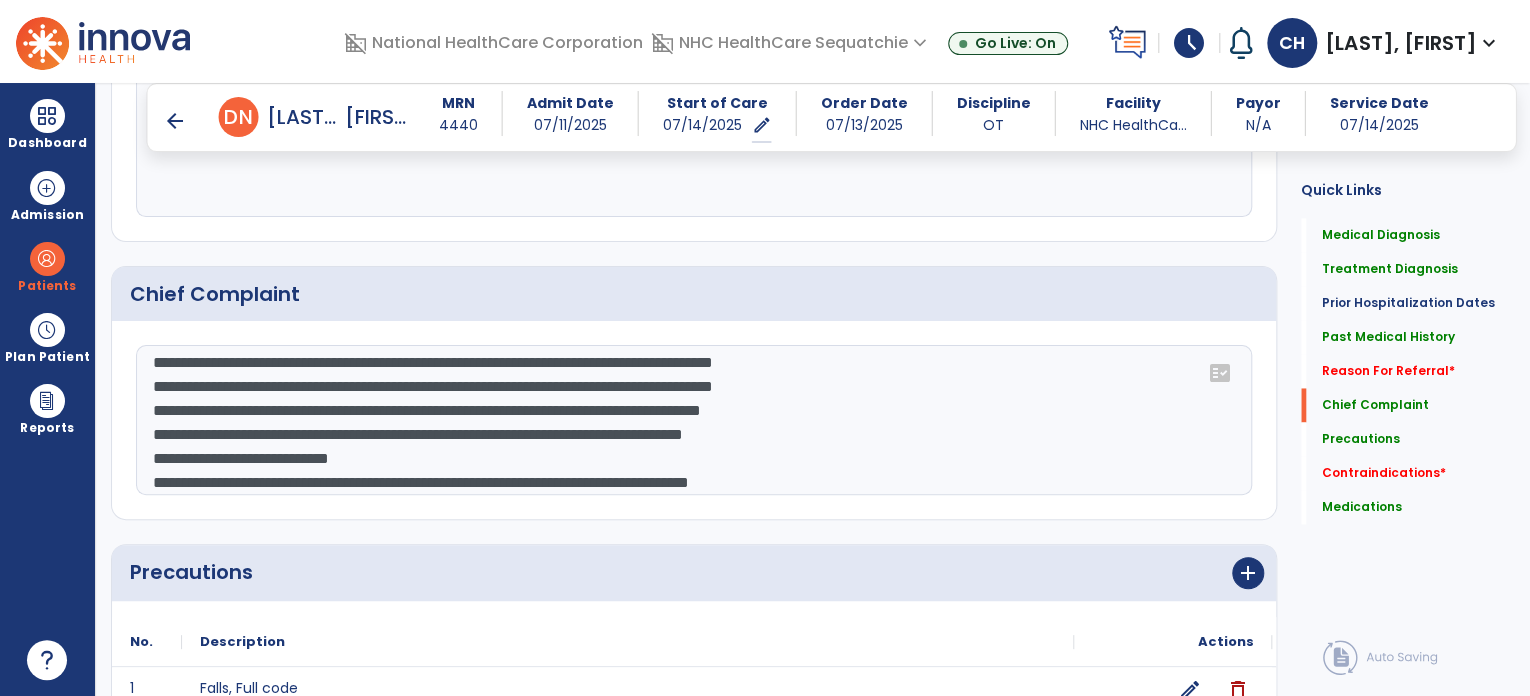click on "**********" 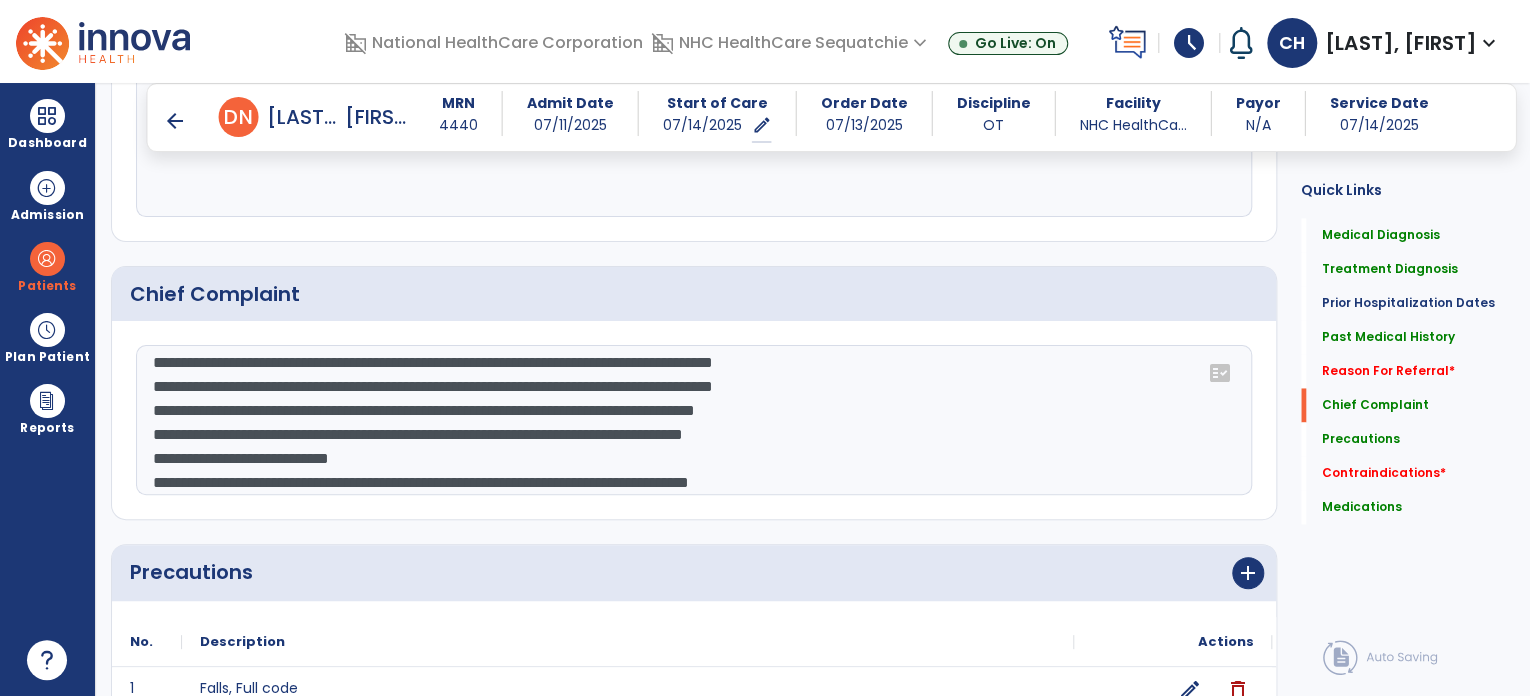 click on "**********" 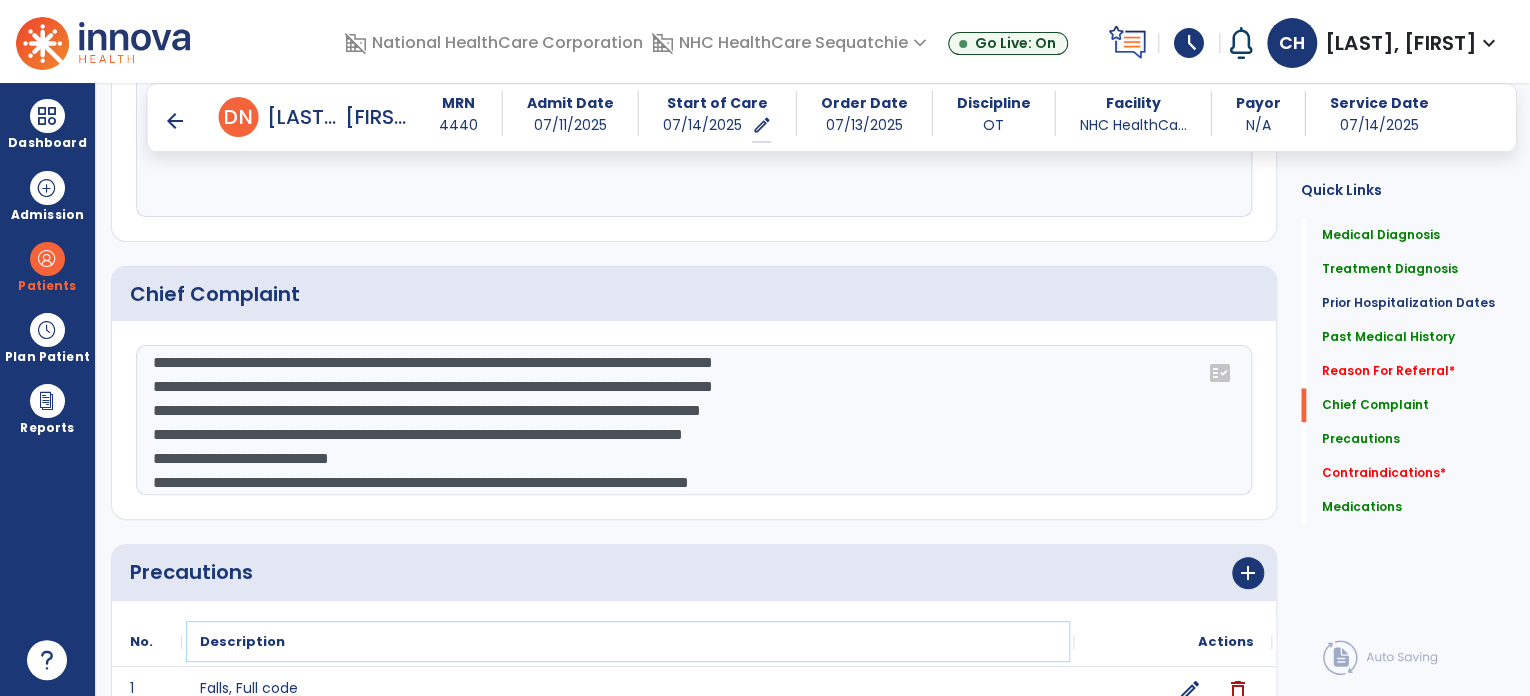 click on "Description" 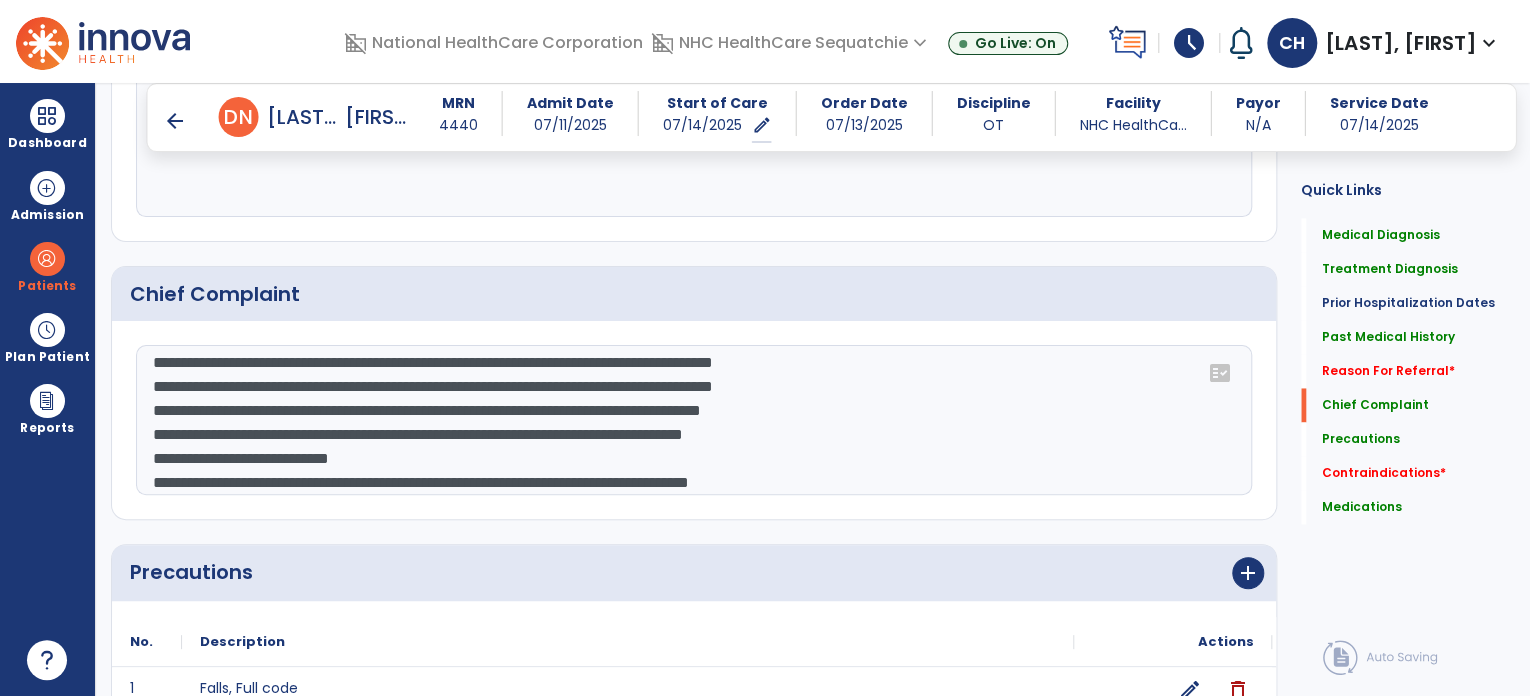 click on "Description" 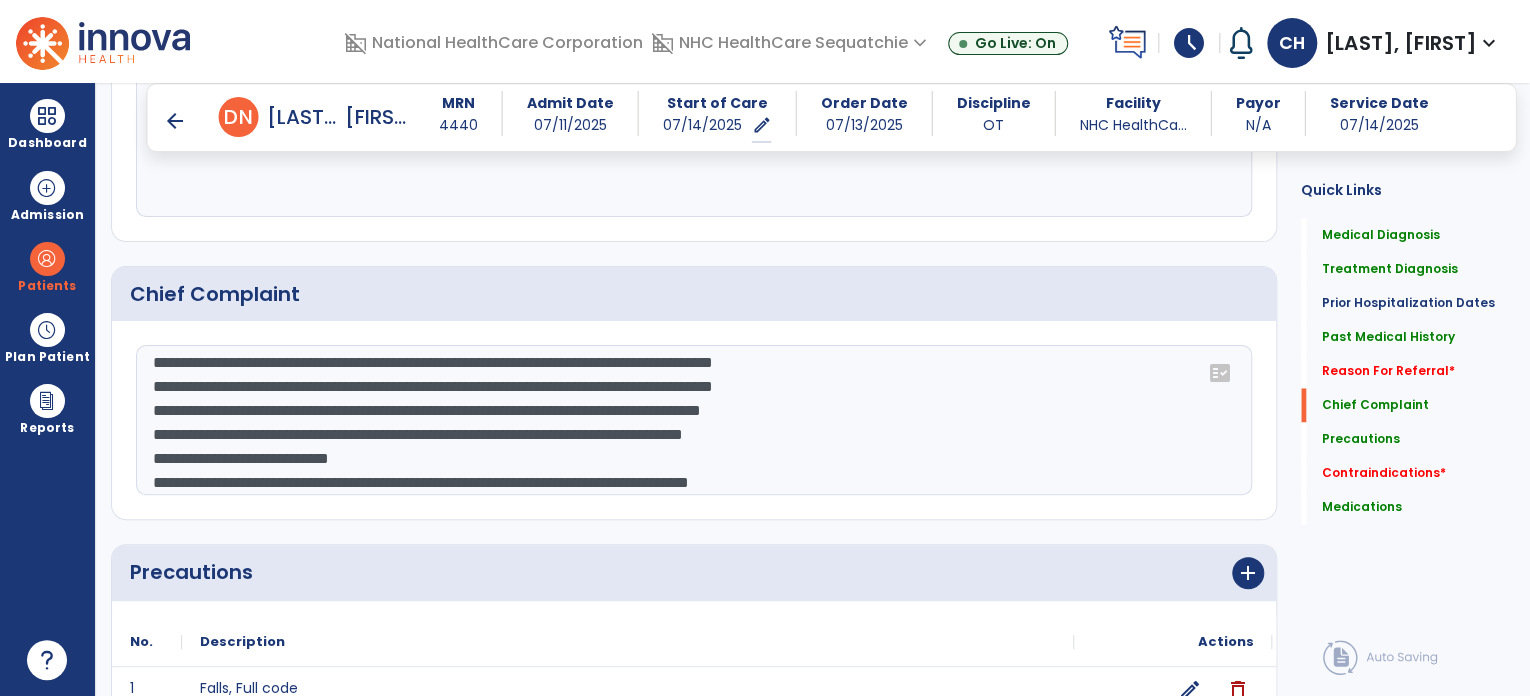 scroll, scrollTop: 117, scrollLeft: 0, axis: vertical 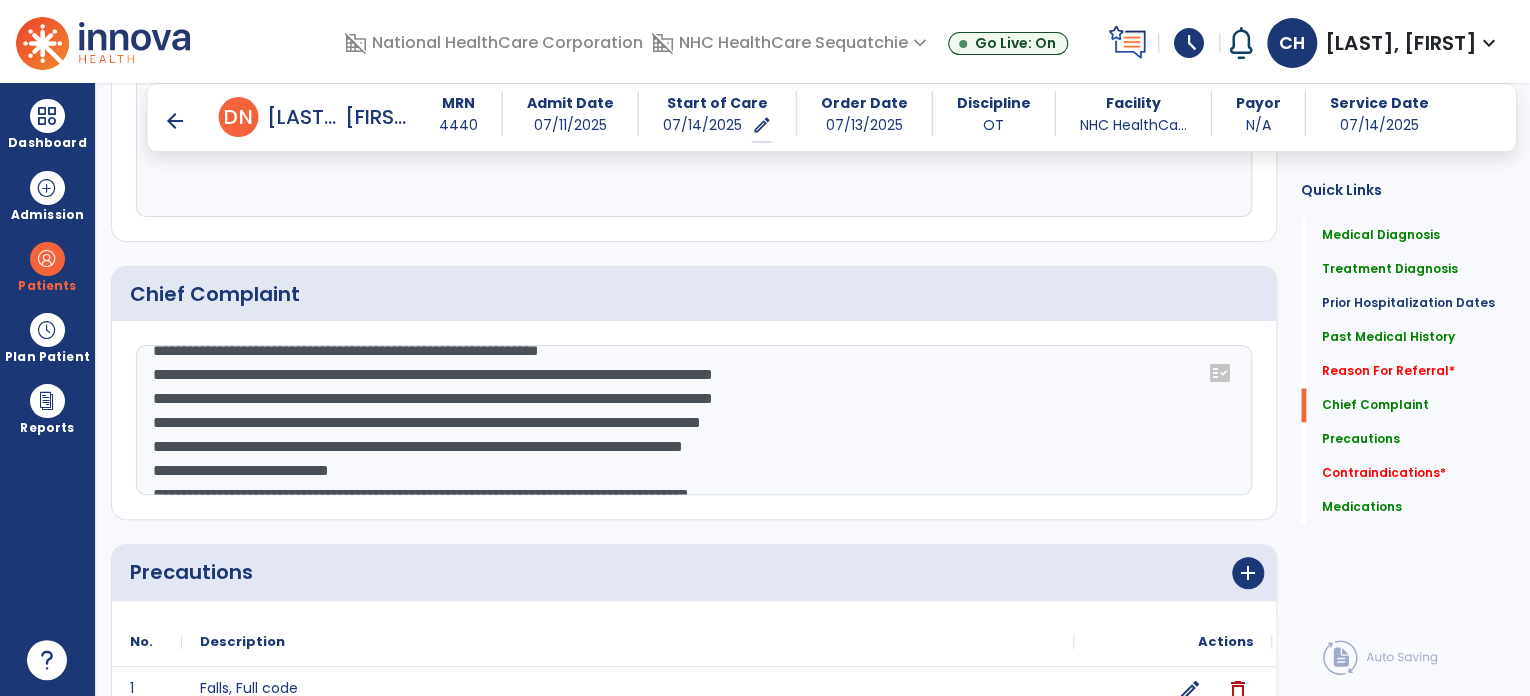 click on "Description" 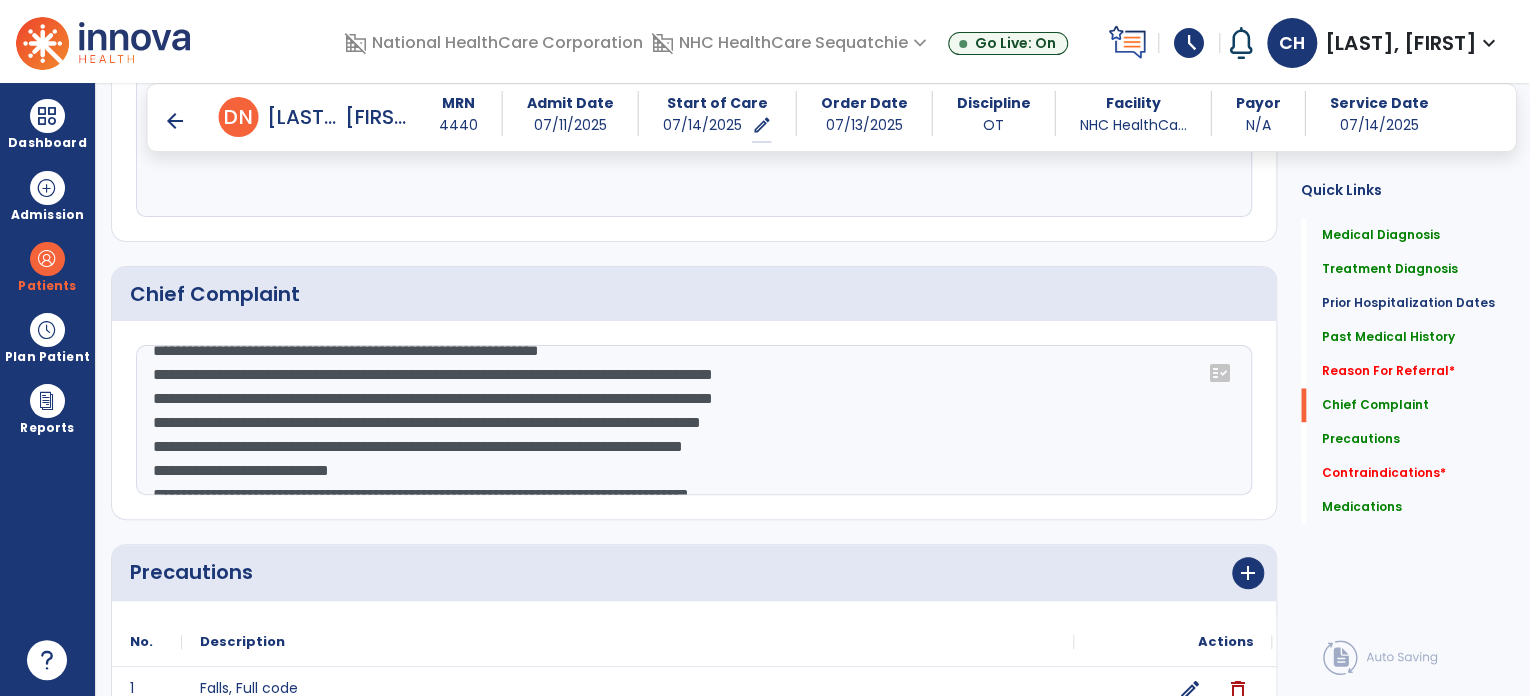 click on "**********" 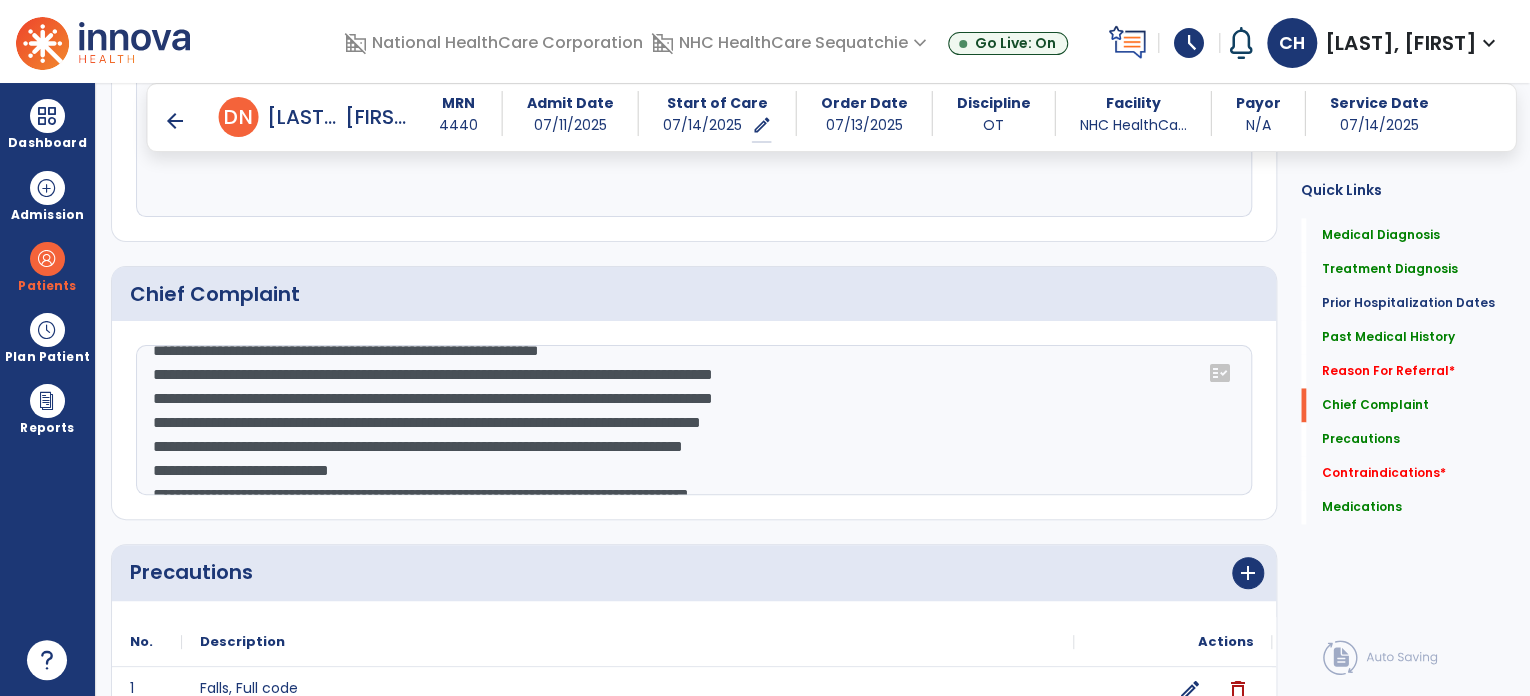 click on "Description" 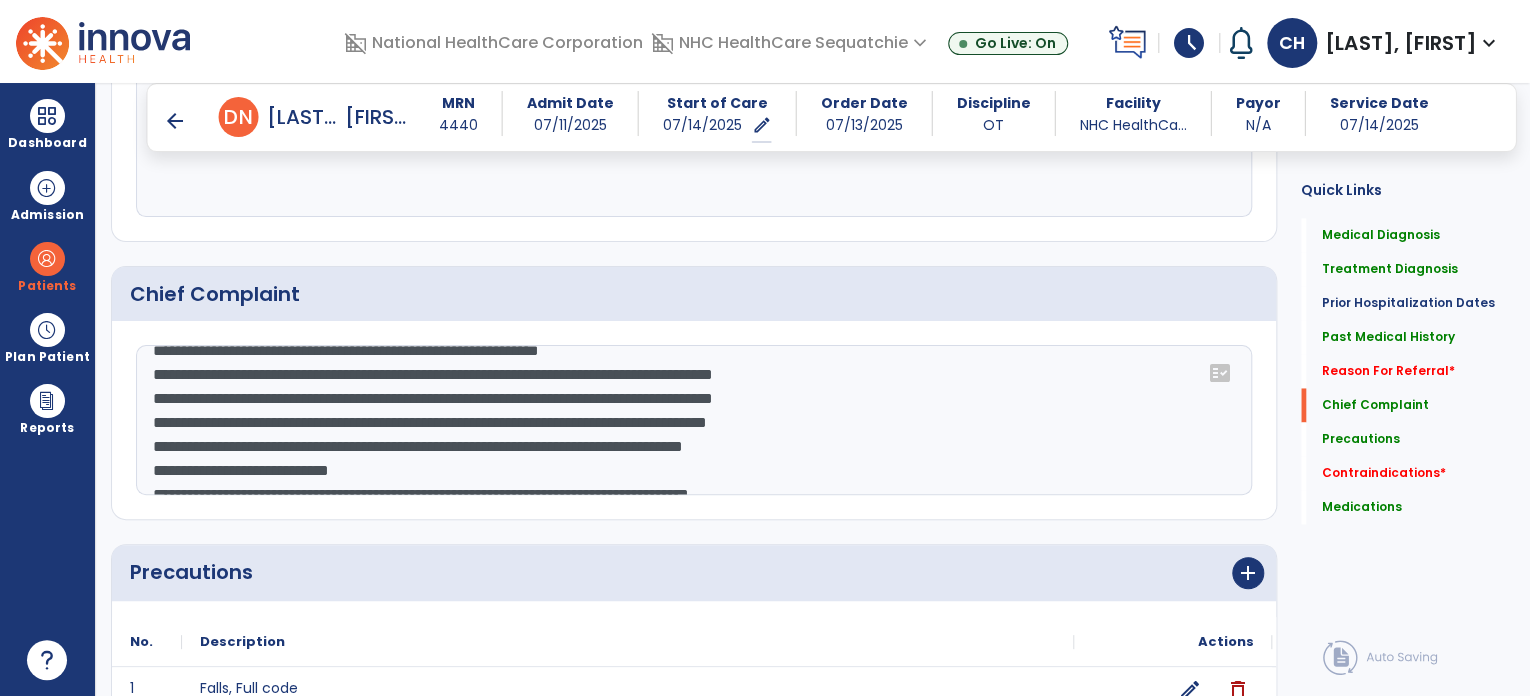 click on "Description" 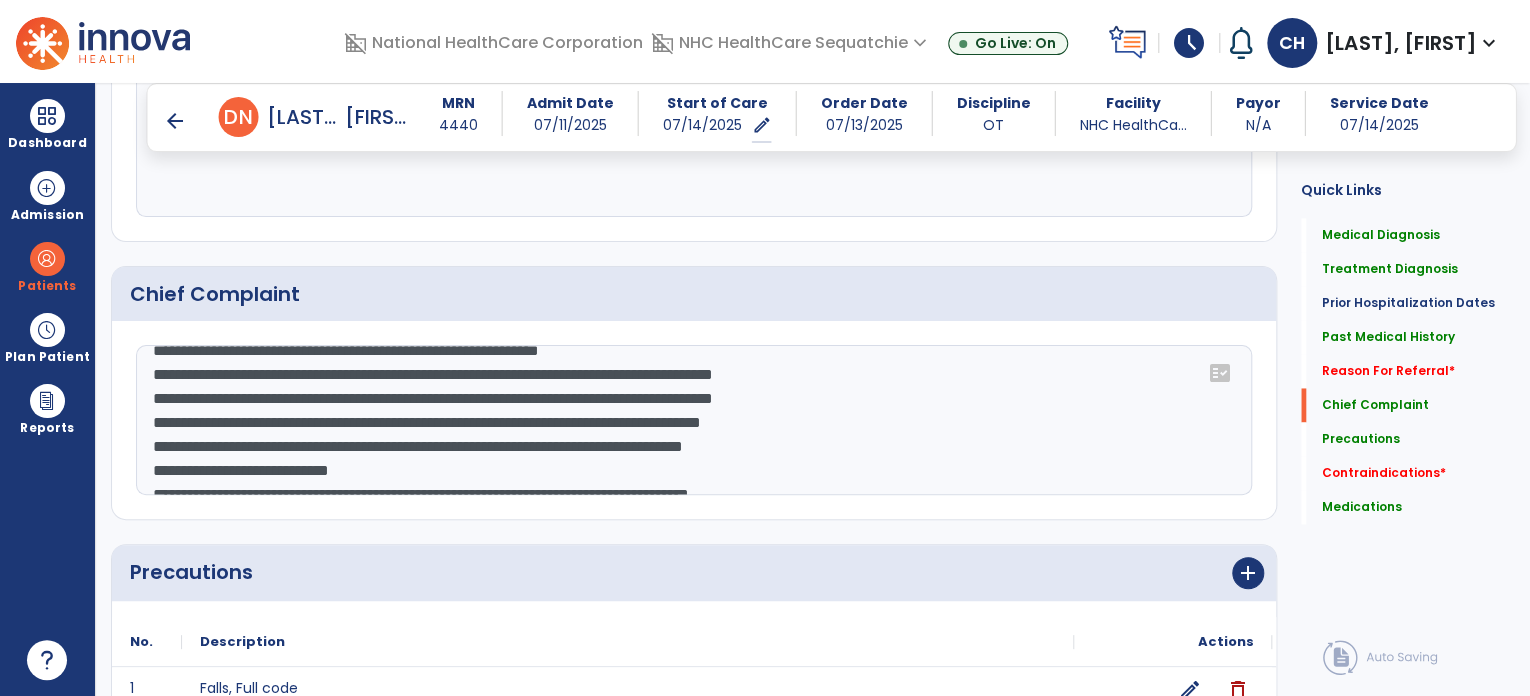 type on "**********" 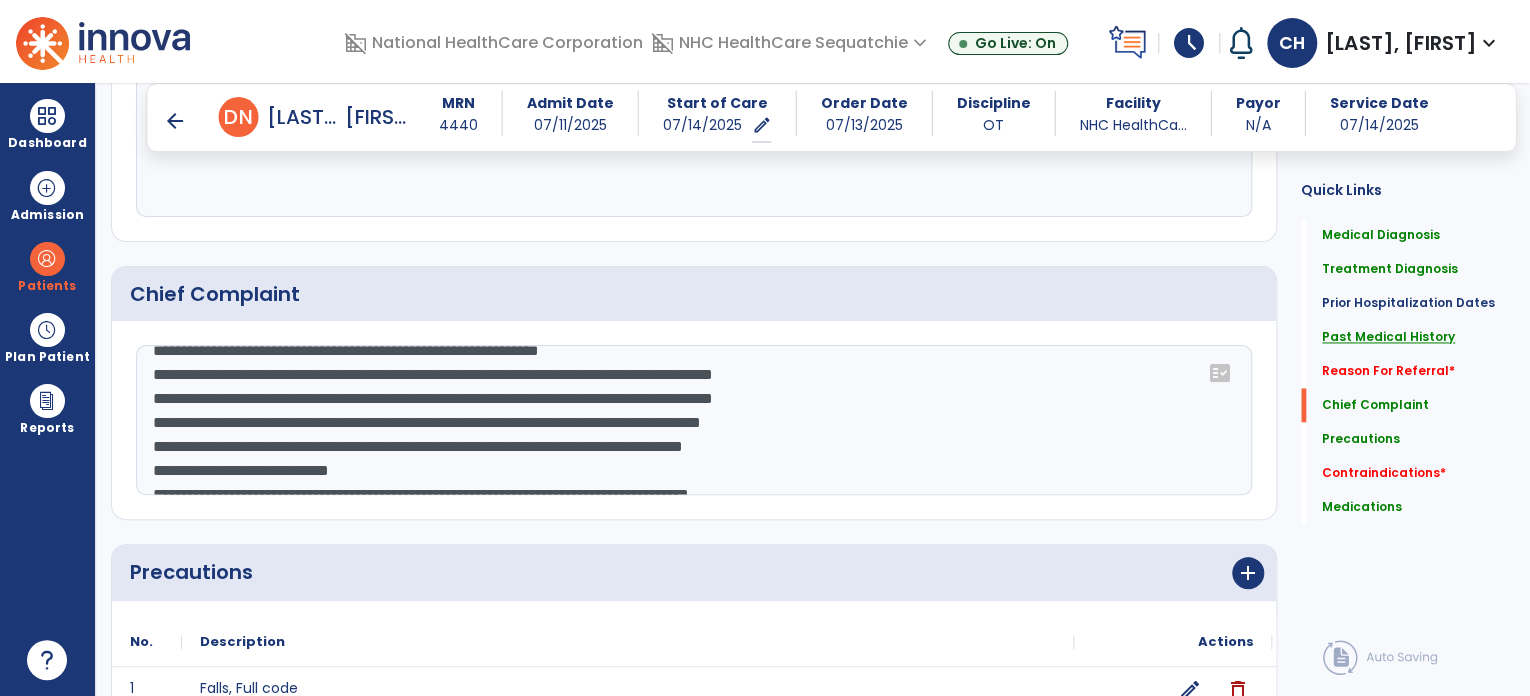 click on "Past Medical History" 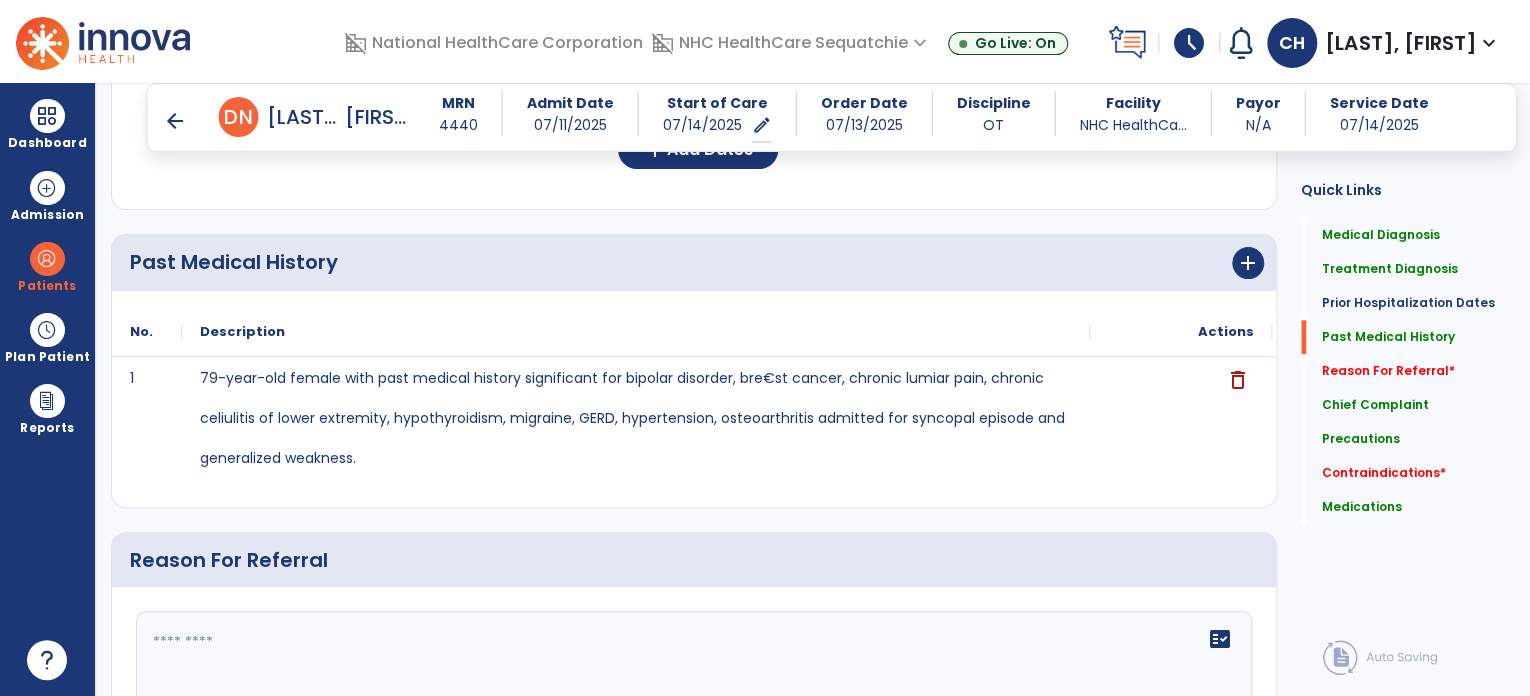 scroll, scrollTop: 880, scrollLeft: 0, axis: vertical 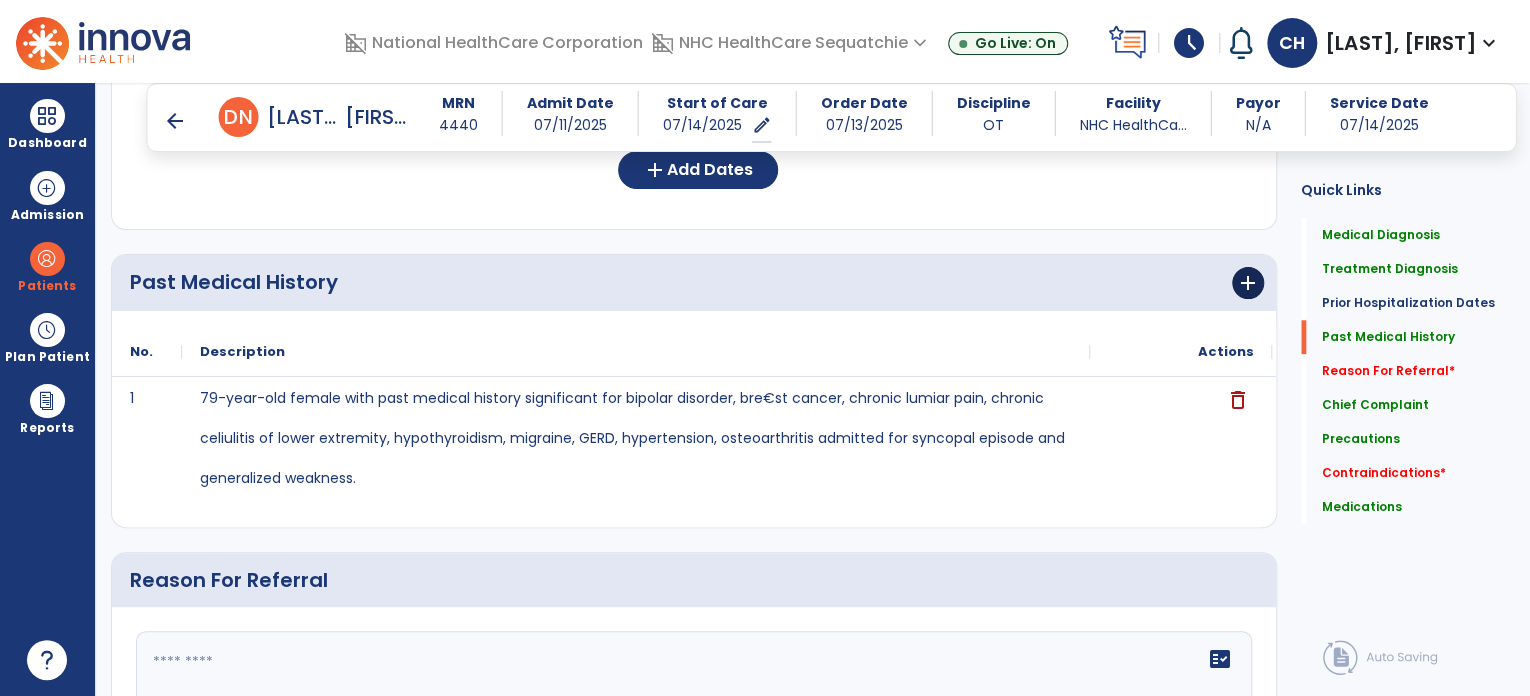 click on "Past Medical History      add" 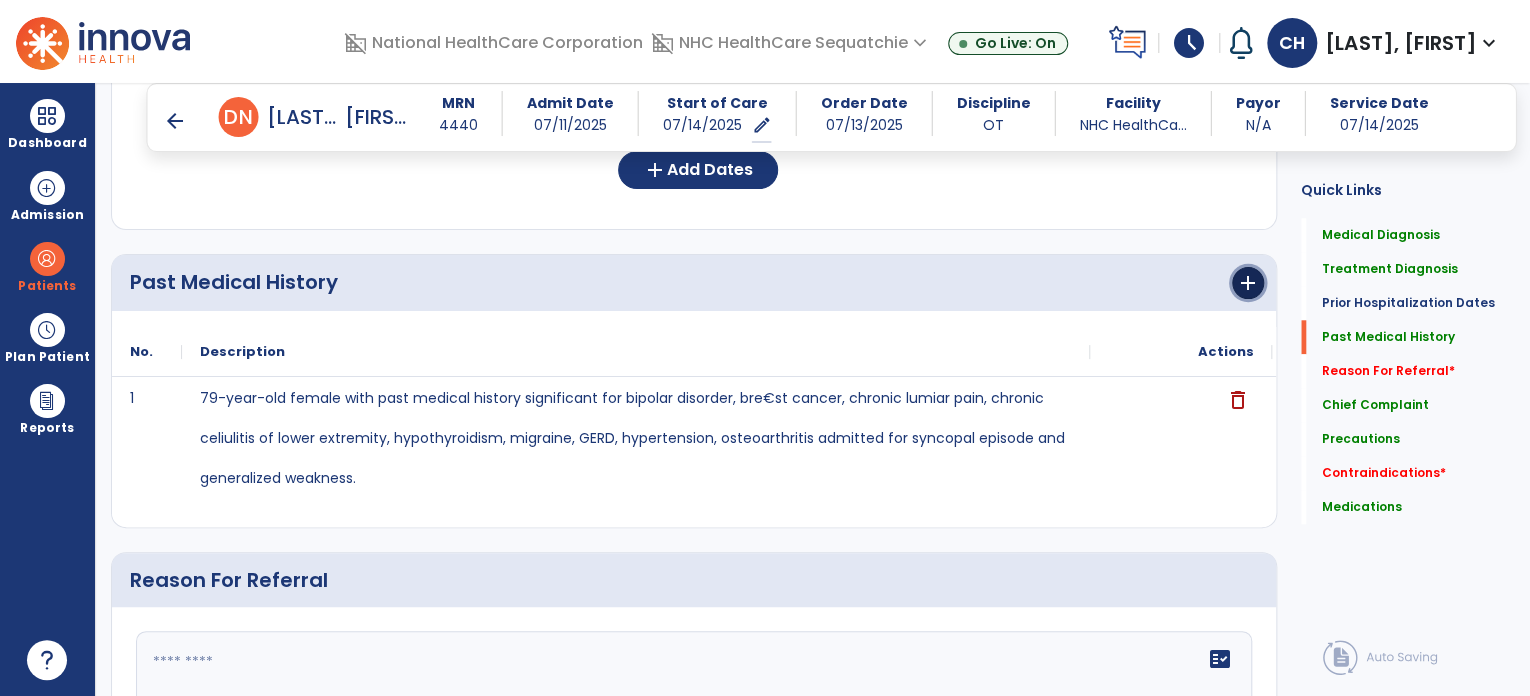 click on "add" 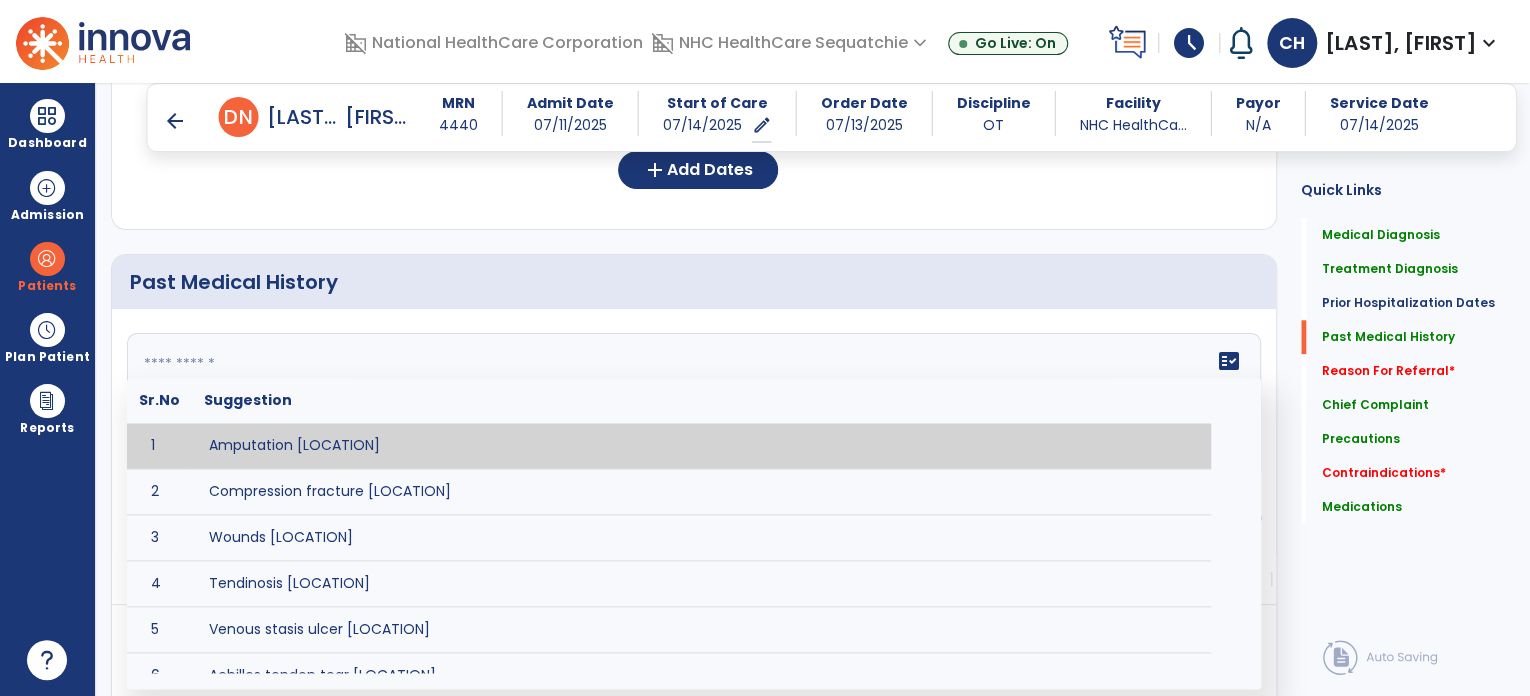 click on "fact_check  Sr.No Suggestion 1 Amputation [LOCATION] 2 Compression fracture [LOCATION] 3 Wounds [LOCATION] 4 Tendinosis [LOCATION] 5 Venous stasis ulcer [LOCATION] 6 Achilles tendon tear [LOCATION] 7 ACL tear surgically repaired [LOCATION] 8 Above knee amputation (AKA) [LOCATION] 9 Below knee amputation (BKE) [LOCATION] 10 Cancer (SITE/TYPE) 11 Surgery (TYPE) 12 AAA (Abdominal Aortic Aneurysm) 13 Achilles tendon tear [LOCATION] 14 Acute Renal Failure 15 AIDS (Acquired Immune Deficiency Syndrome) 16 Alzheimer's Disease 17 Anemia 18 Angina 19 Anxiety 20 ASHD (Arteriosclerotic Heart Disease) 21 Atrial Fibrillation 22 Bipolar Disorder 23 Bowel Obstruction 24 C-Diff 25 Coronary Artery Bypass Graft (CABG) 26 CAD (Coronary Artery Disease) 27 Carpal tunnel syndrome 28 Chronic bronchitis 29 Chronic renal failure 30 Colostomy 31 COPD (Chronic Obstructive Pulmonary Disease) 32 CRPS (Complex Regional Pain Syndrome) 33 CVA (Cerebrovascular Accident) 34 CVI (Chronic Venous Insufficiency) 35 DDD (Degenerative Disc Disease)" 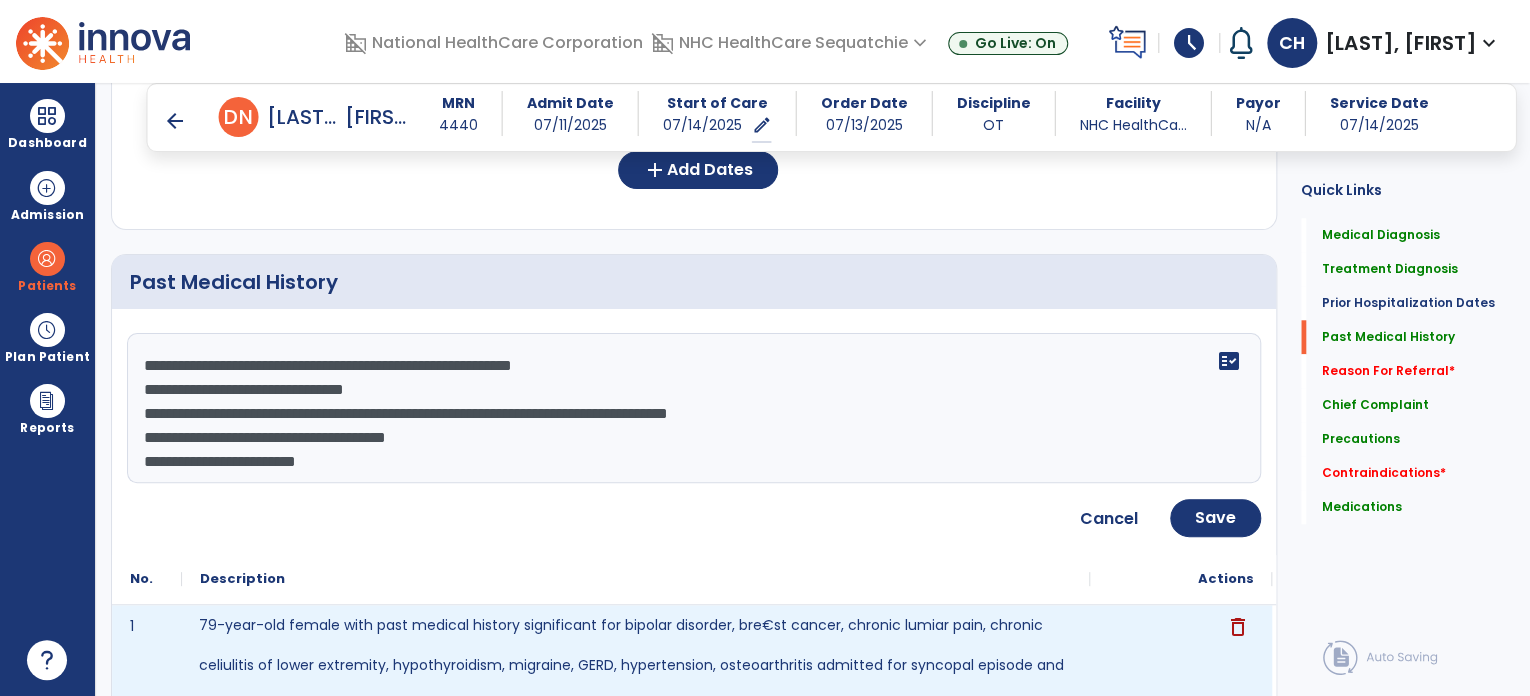 click on "79-year-old female with past medical history significant for bipolar disorder, bre€st cancer, chronic
lumiar pain, chronic celiulitis of lower extremity, hypothyroidism, migraine, GERD, hypertension,
osteoarthritis admitted for syncopal episode and generalized weakness." 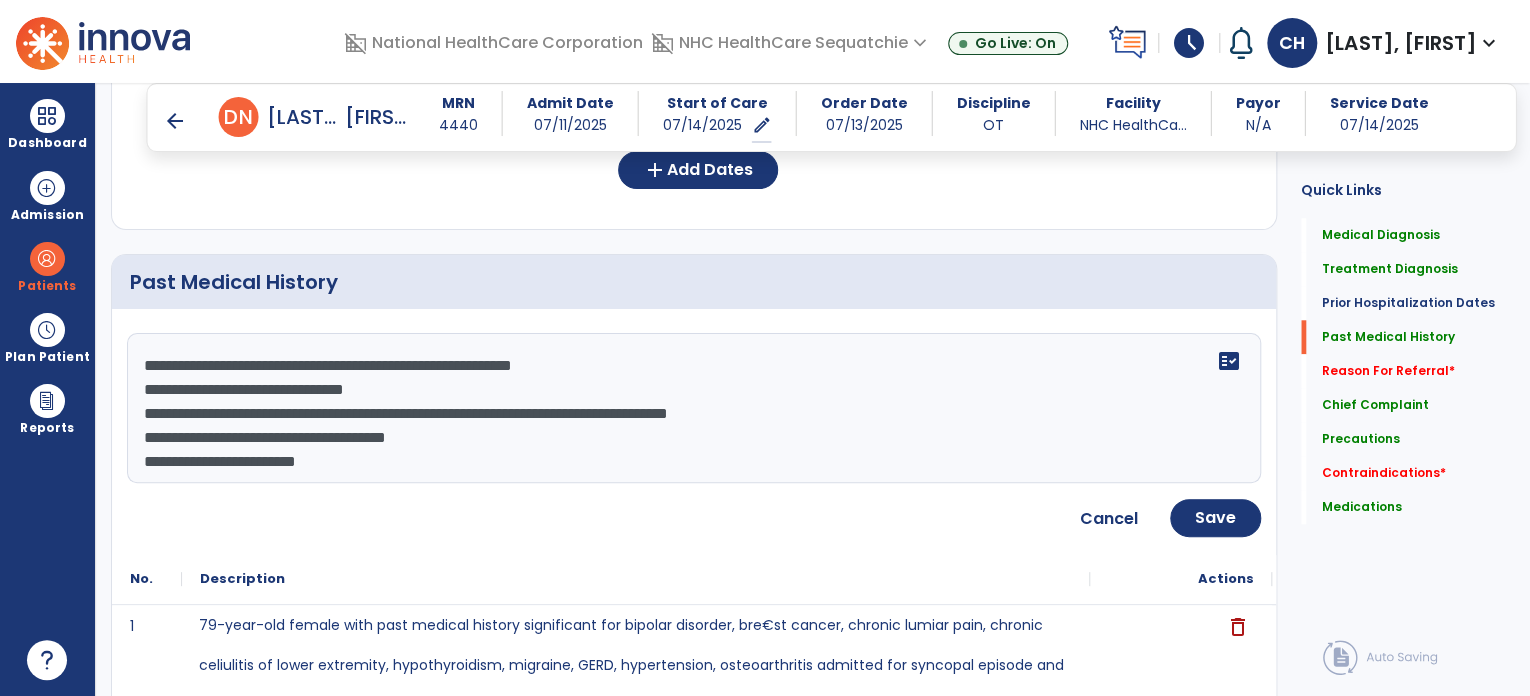 drag, startPoint x: 255, startPoint y: 367, endPoint x: 241, endPoint y: 363, distance: 14.56022 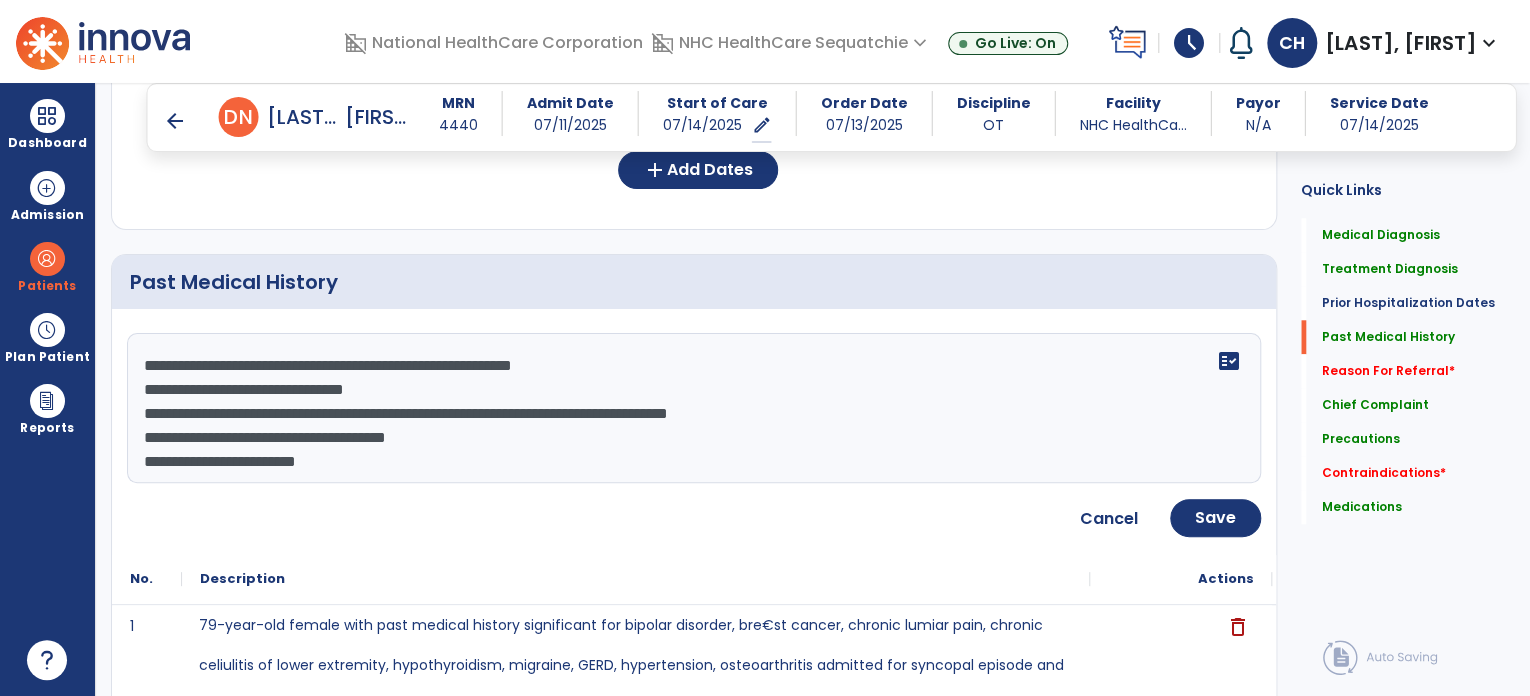 drag, startPoint x: 259, startPoint y: 364, endPoint x: 644, endPoint y: 366, distance: 385.0052 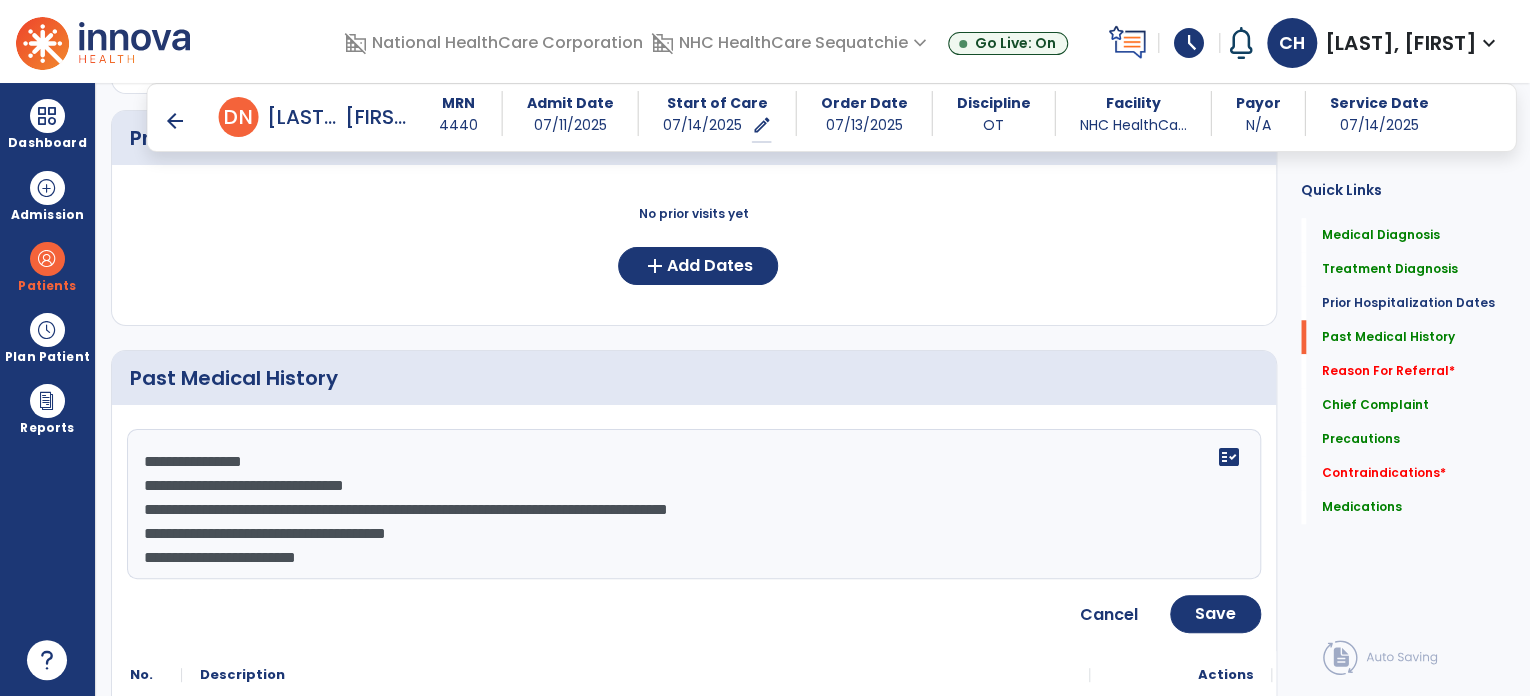 scroll, scrollTop: 784, scrollLeft: 0, axis: vertical 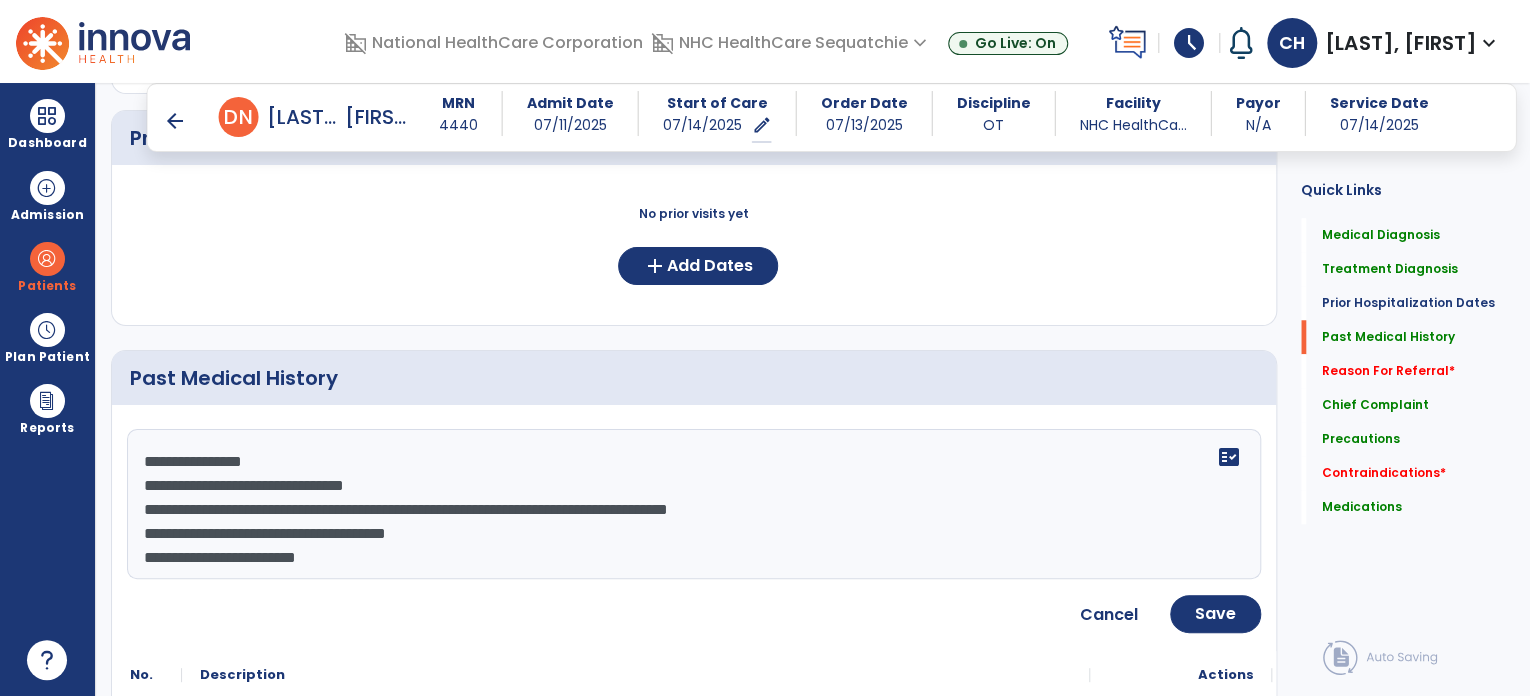 drag, startPoint x: 143, startPoint y: 458, endPoint x: 394, endPoint y: 564, distance: 272.4647 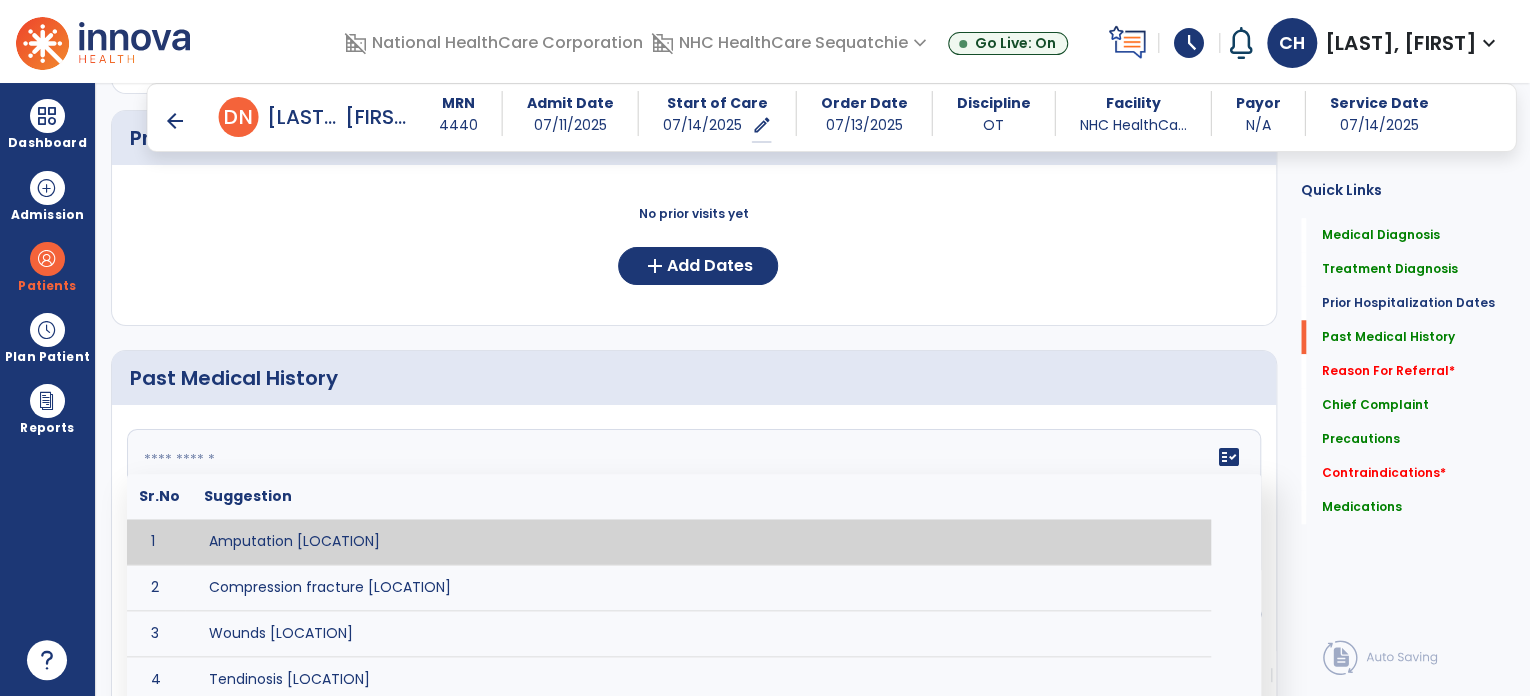 type 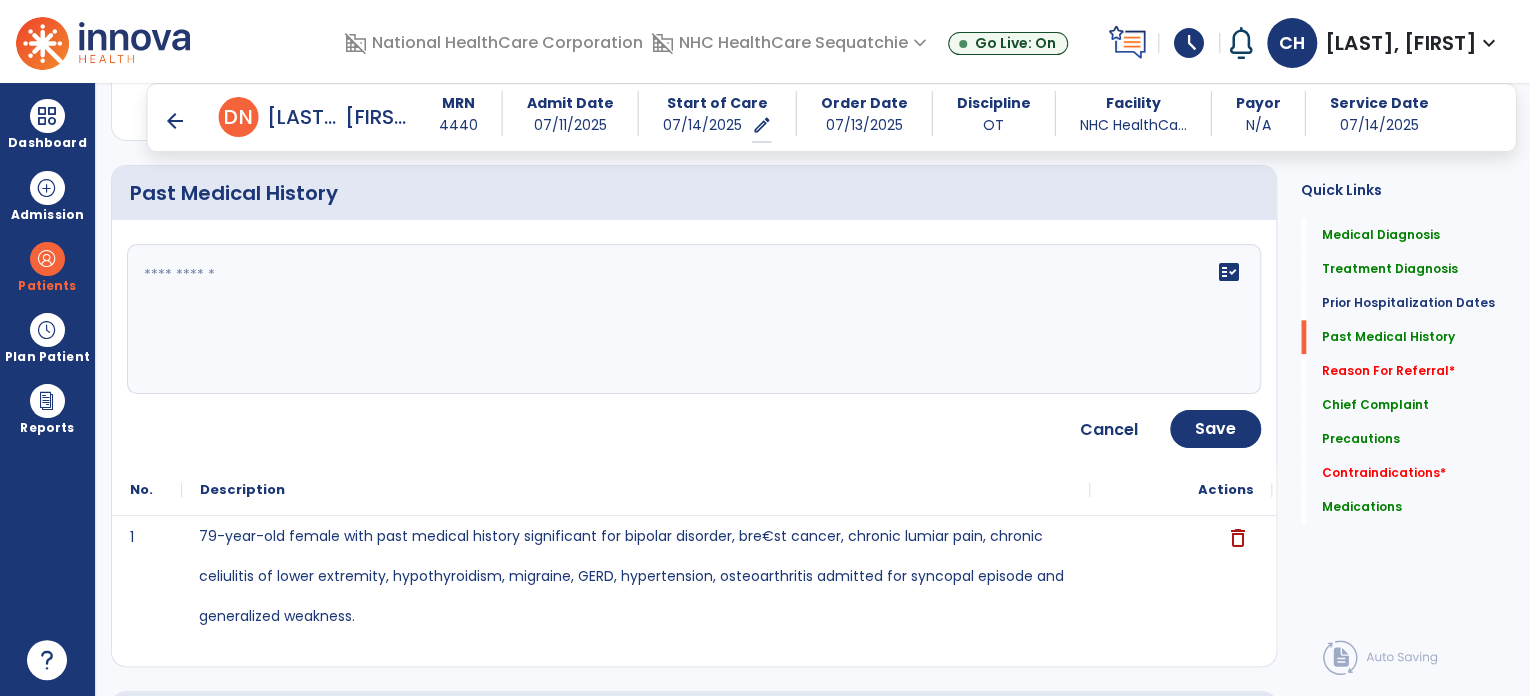 scroll, scrollTop: 970, scrollLeft: 0, axis: vertical 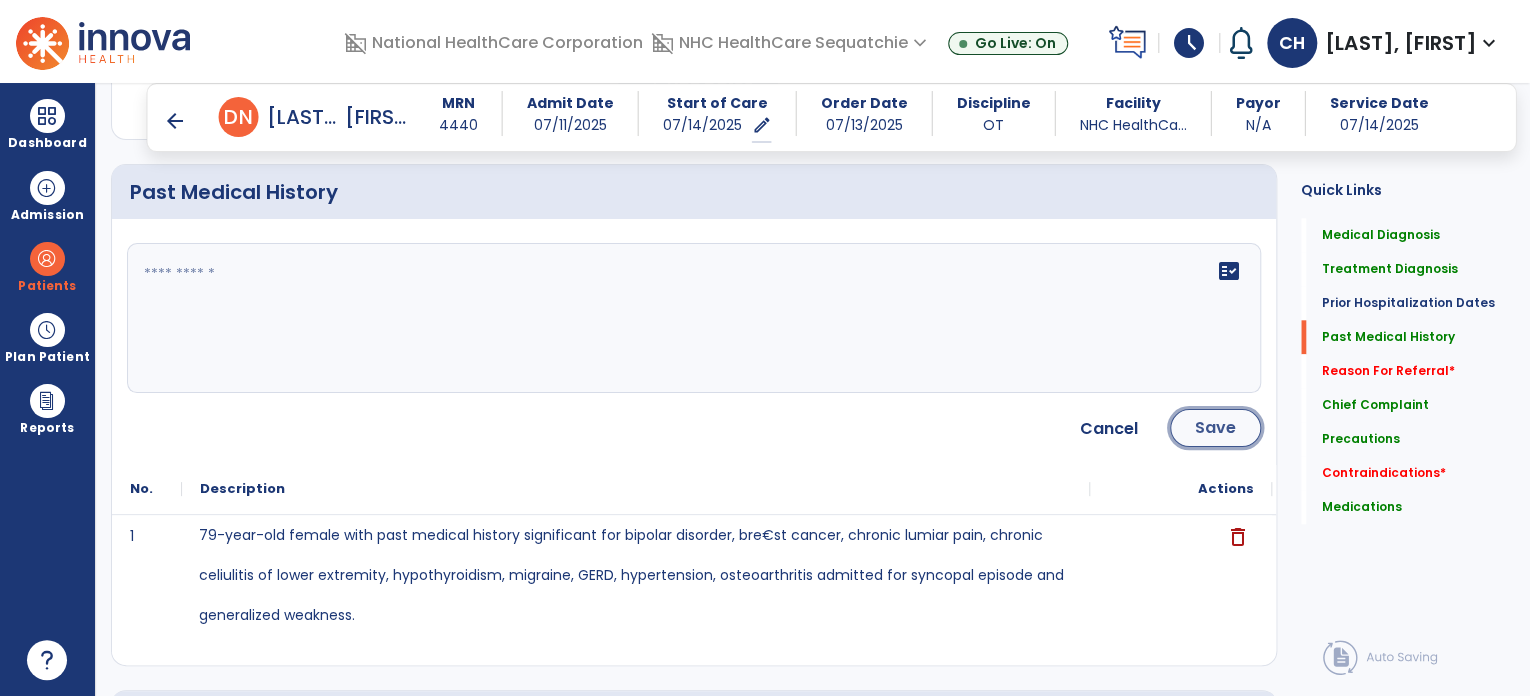 click on "Save" 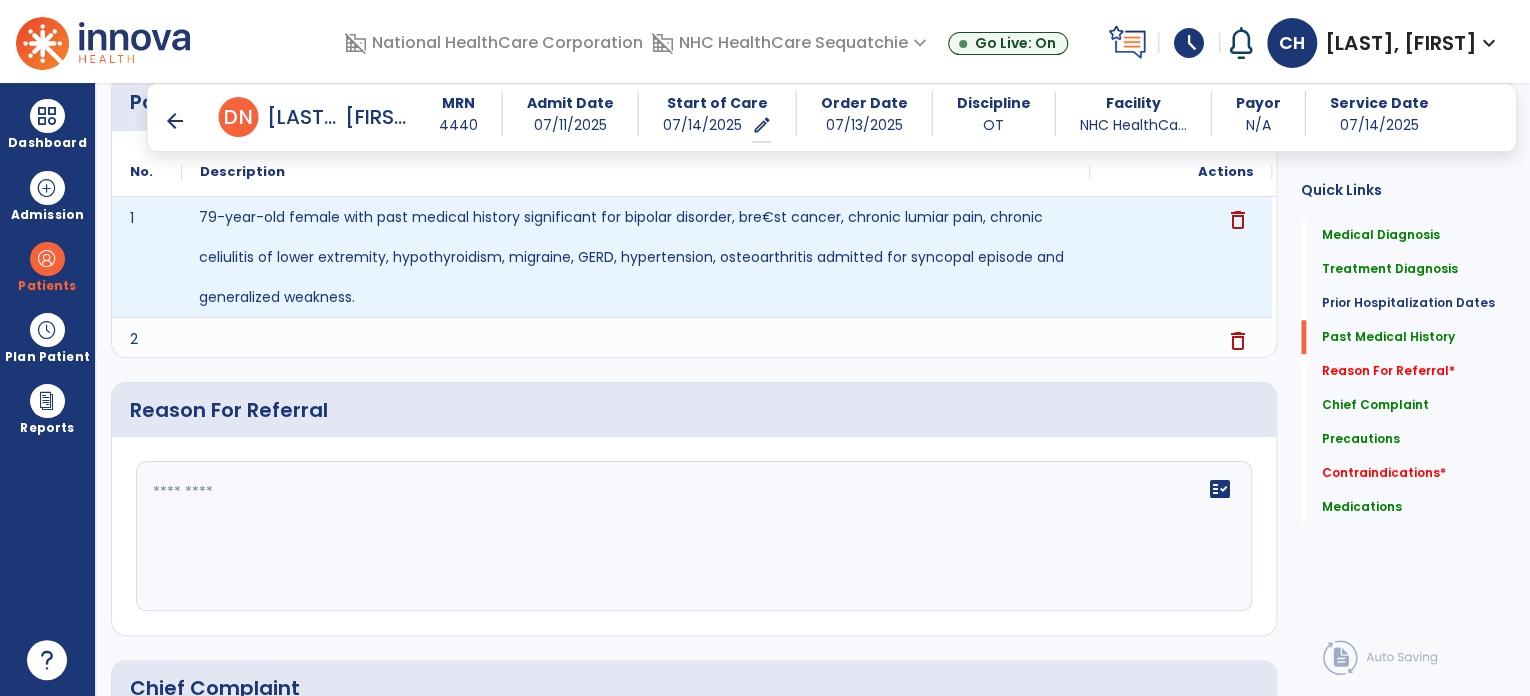 scroll, scrollTop: 1070, scrollLeft: 0, axis: vertical 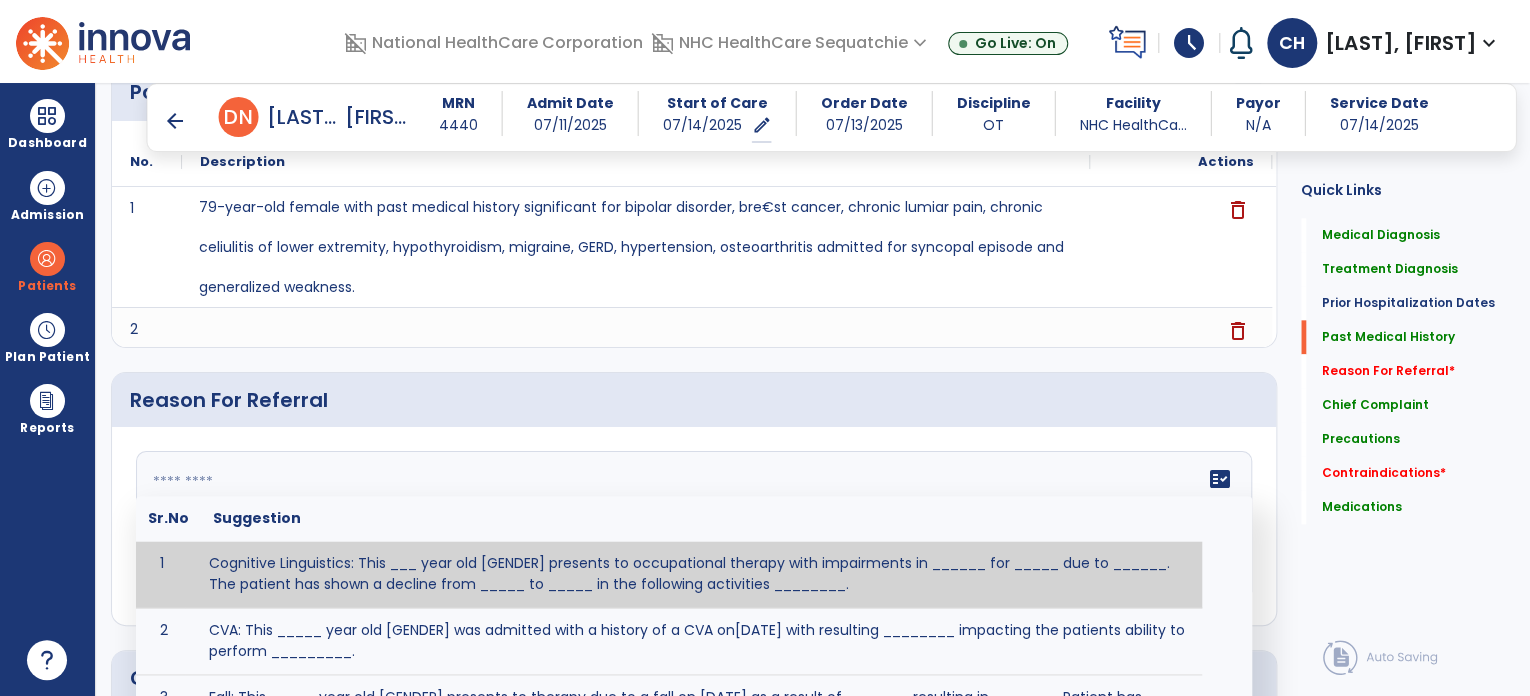 click 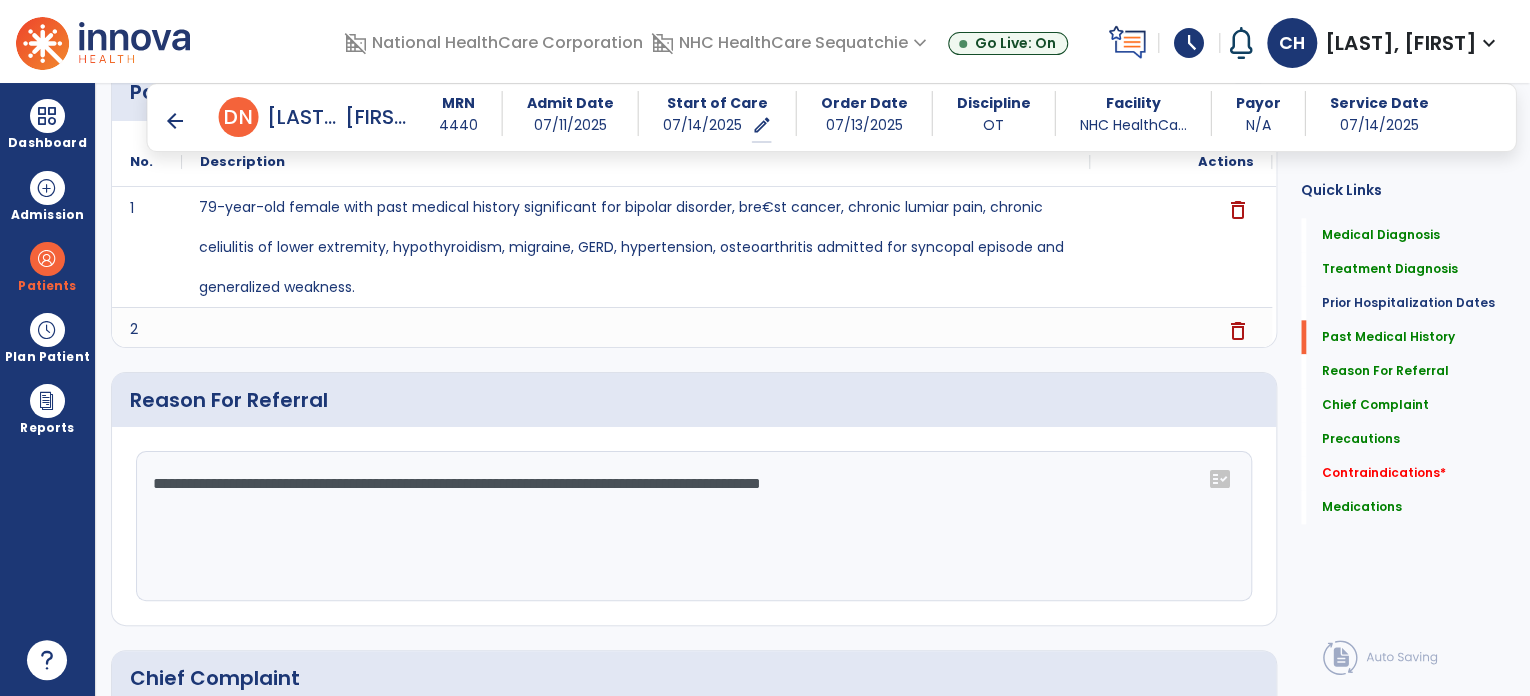 click on "**********" 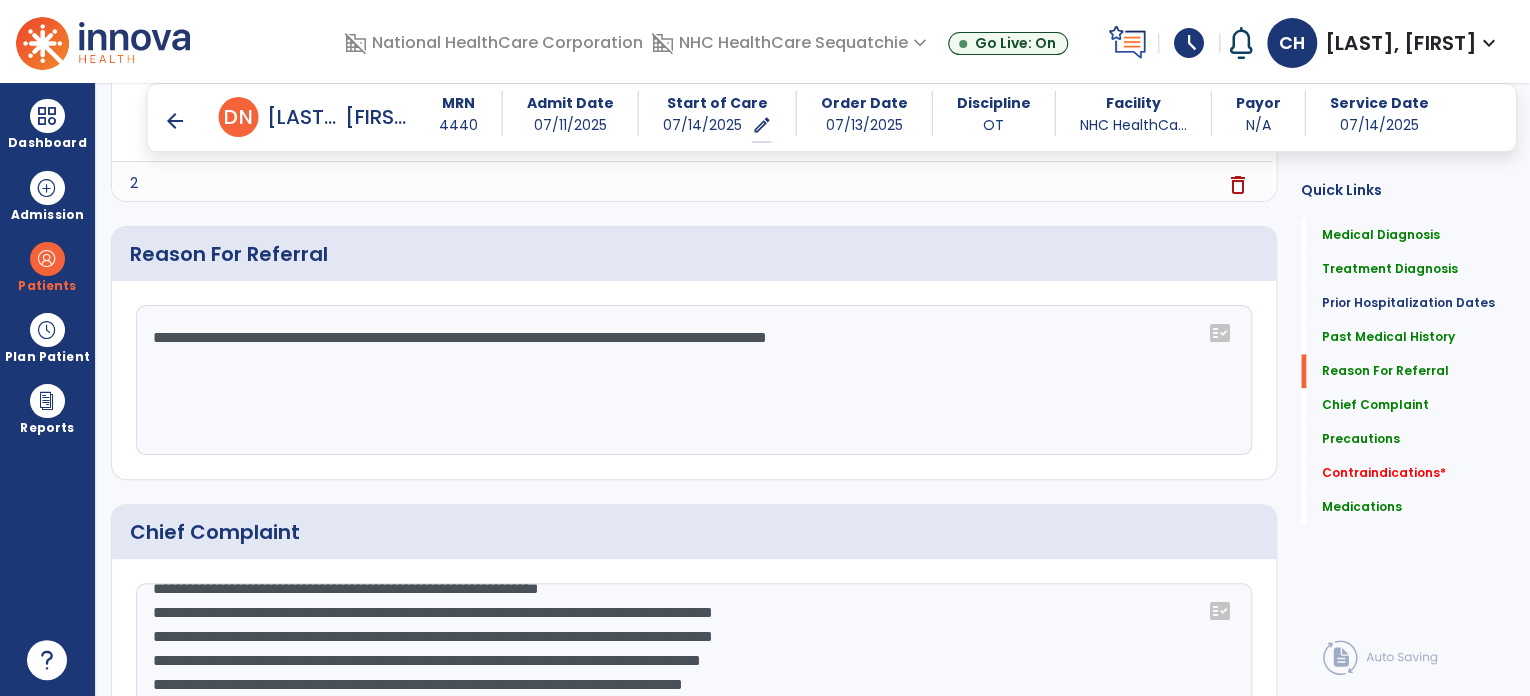 scroll, scrollTop: 1236, scrollLeft: 0, axis: vertical 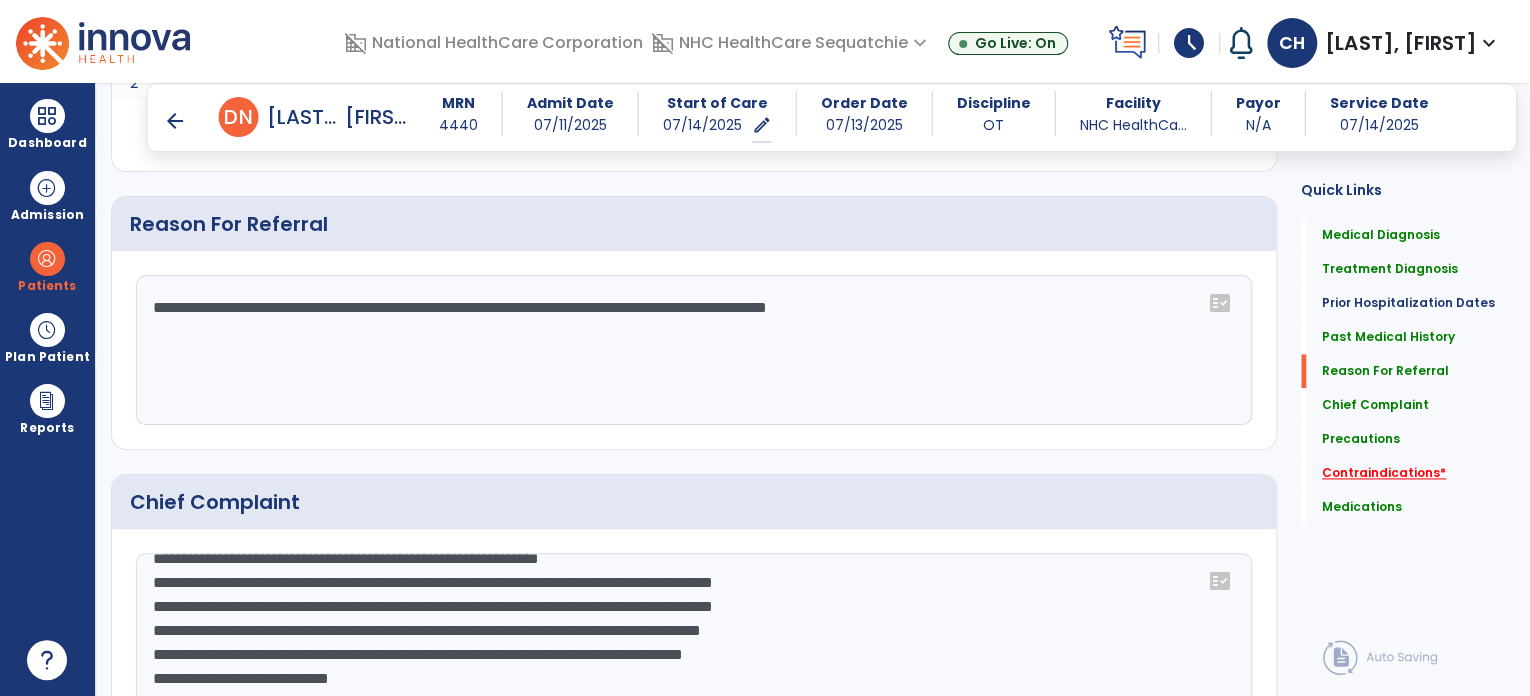 type on "**********" 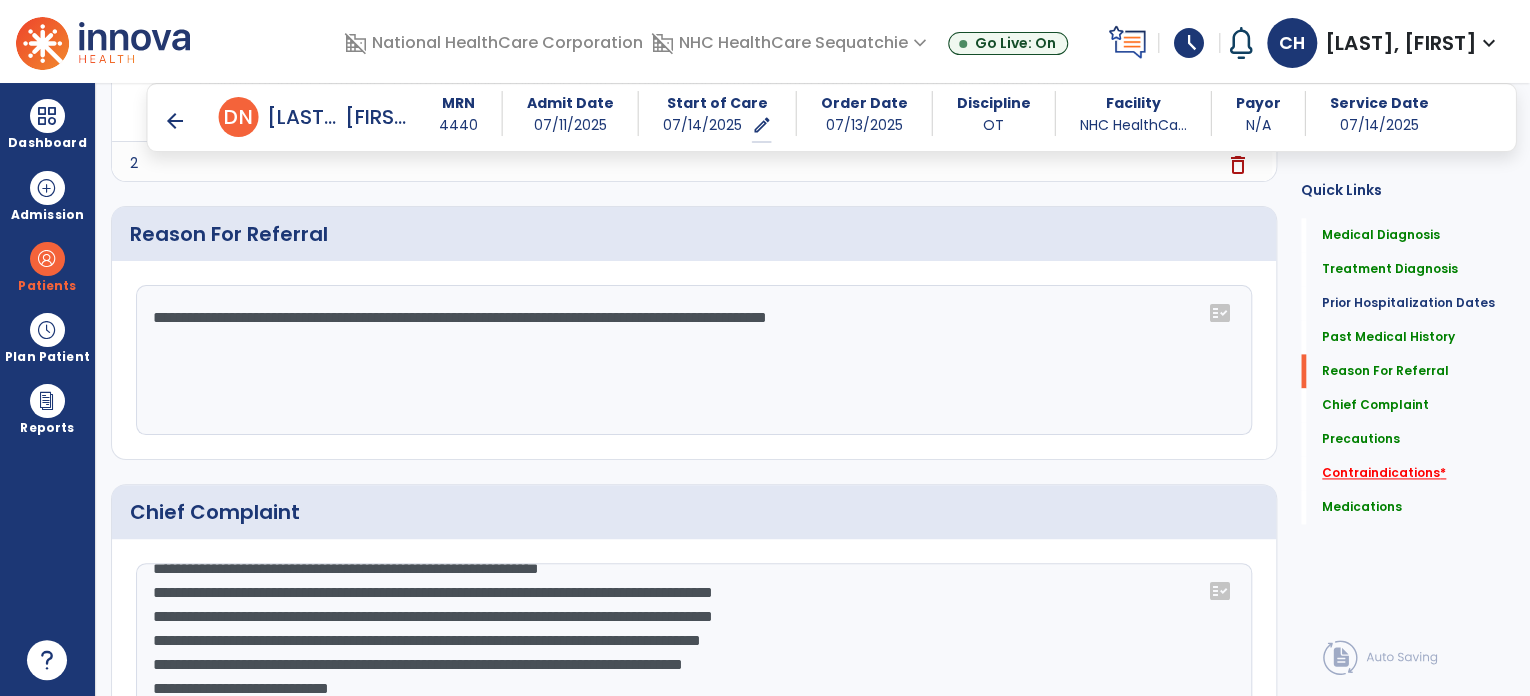 click on "Contraindications   *" 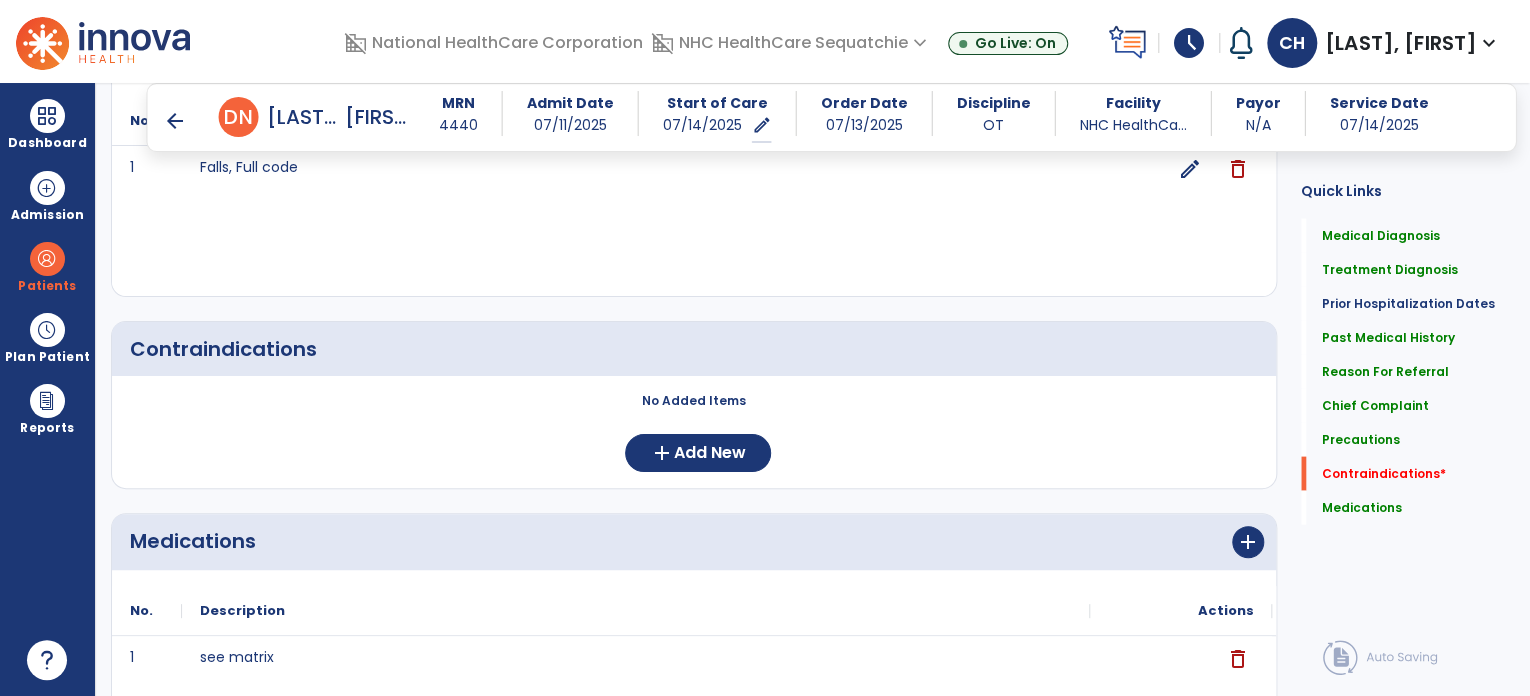 scroll, scrollTop: 1986, scrollLeft: 0, axis: vertical 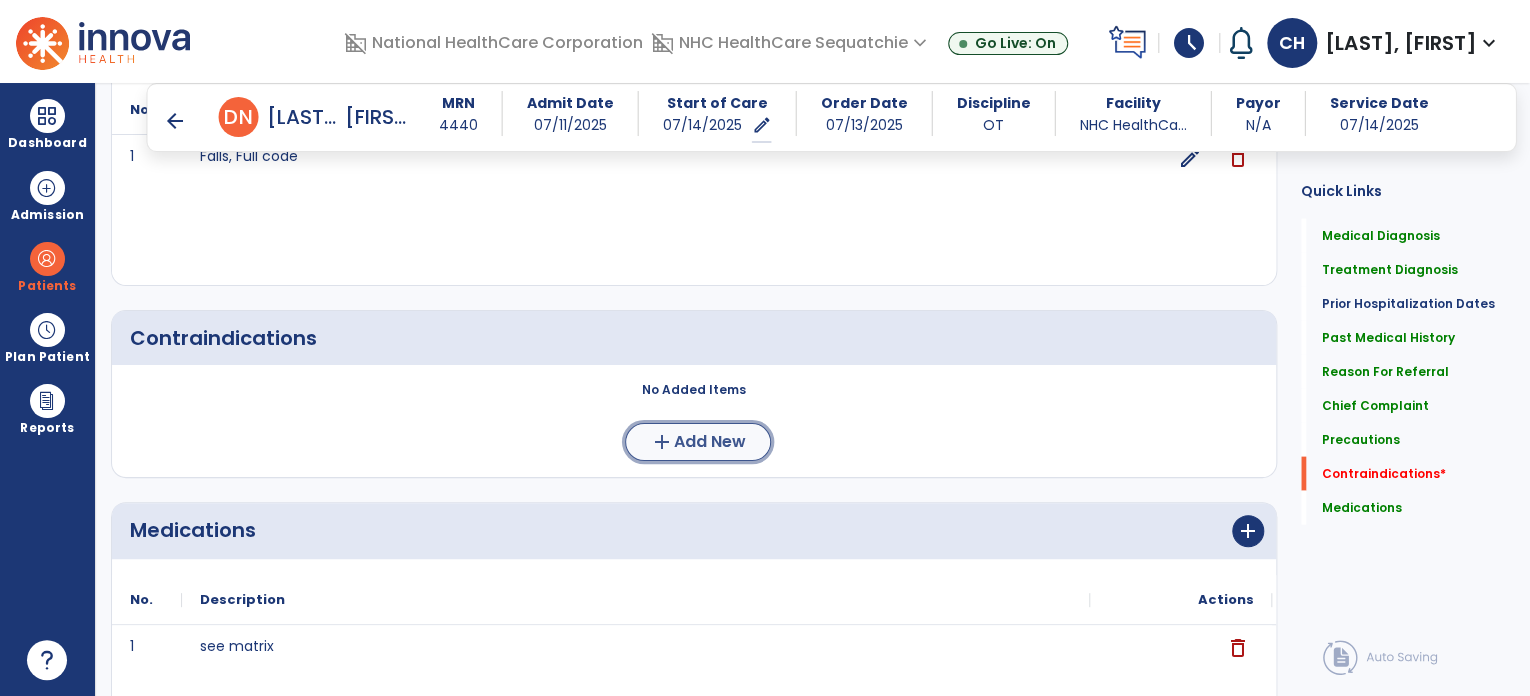 click on "Add New" 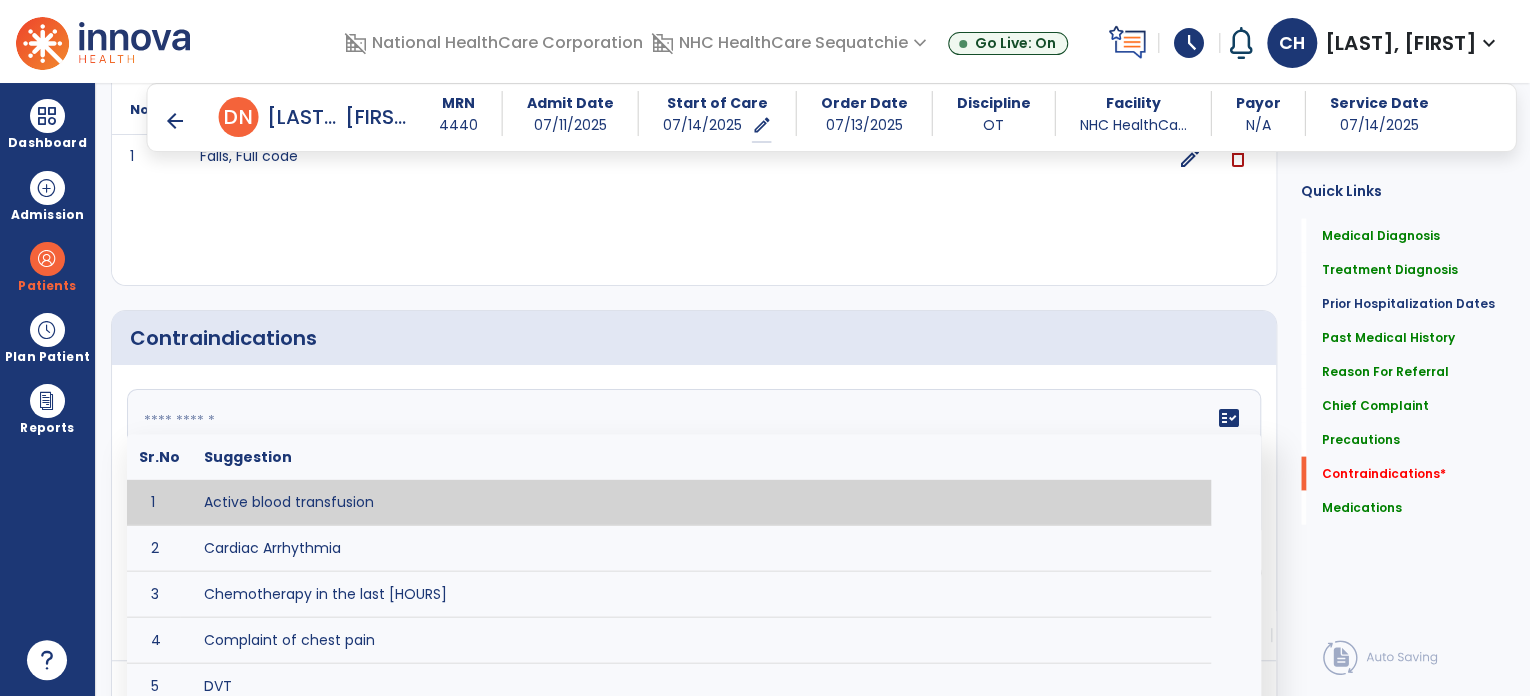 click 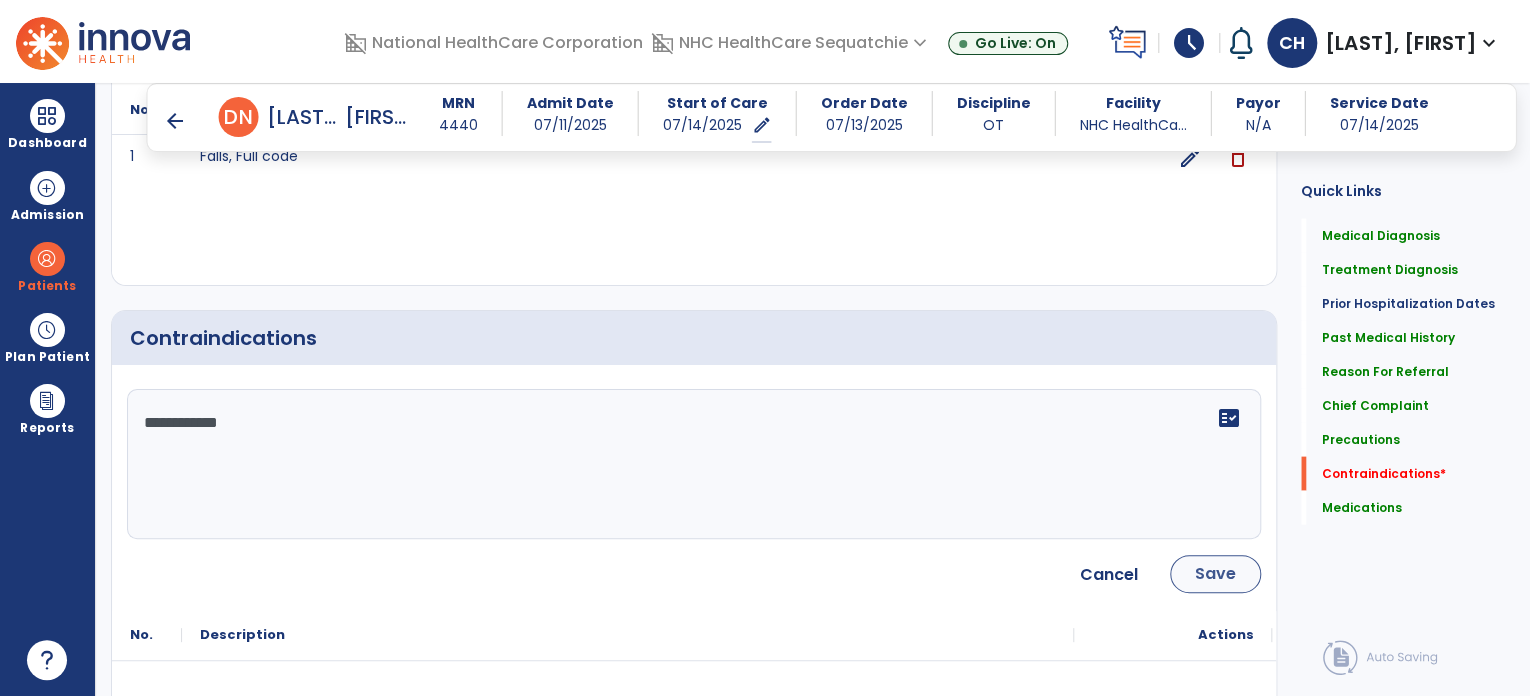 type on "**********" 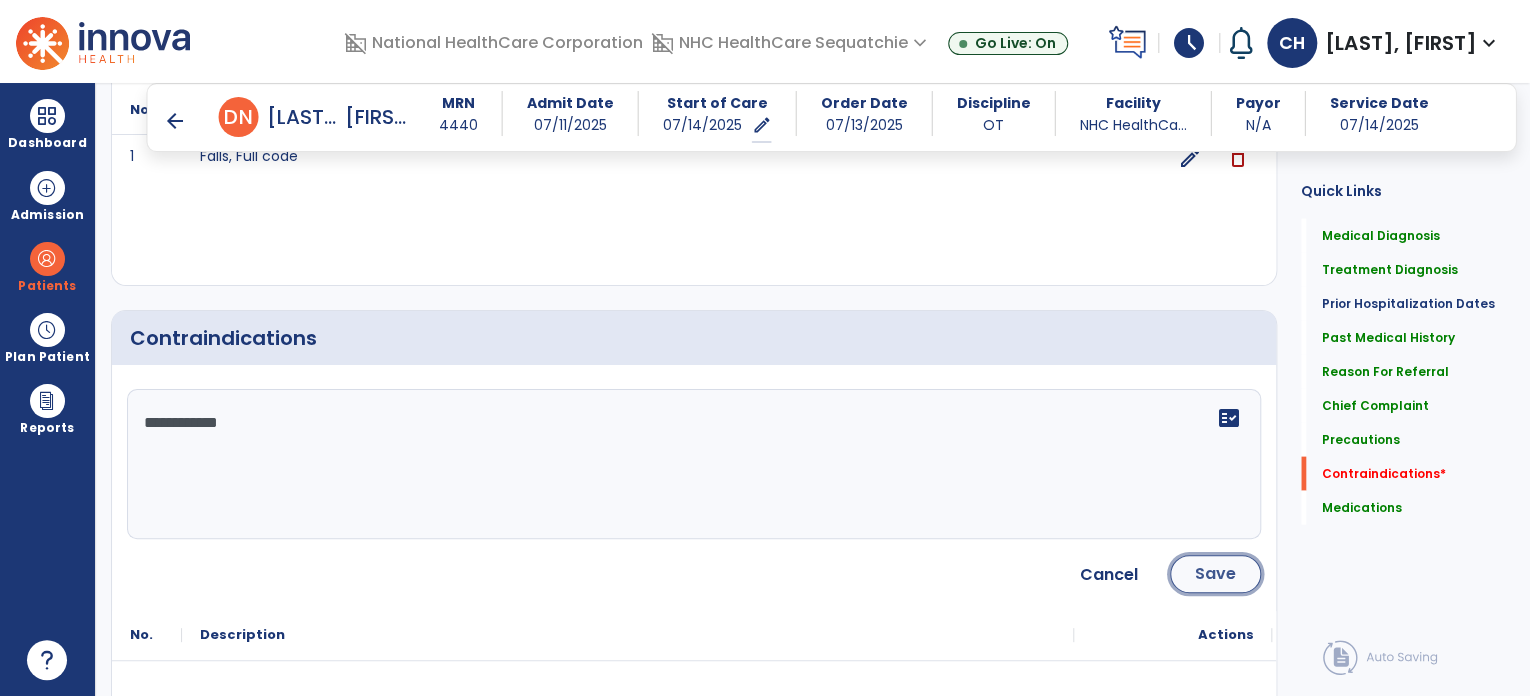 click on "Save" 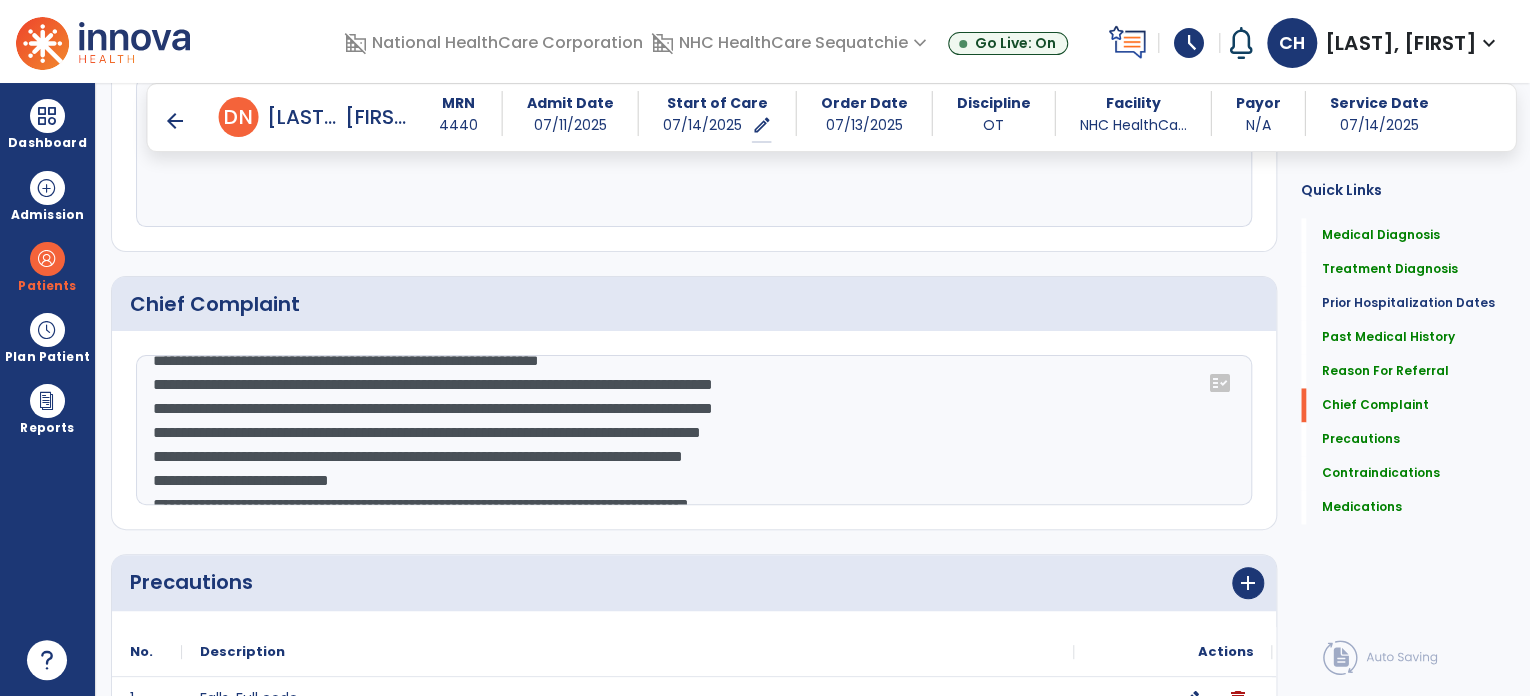 scroll, scrollTop: 1438, scrollLeft: 0, axis: vertical 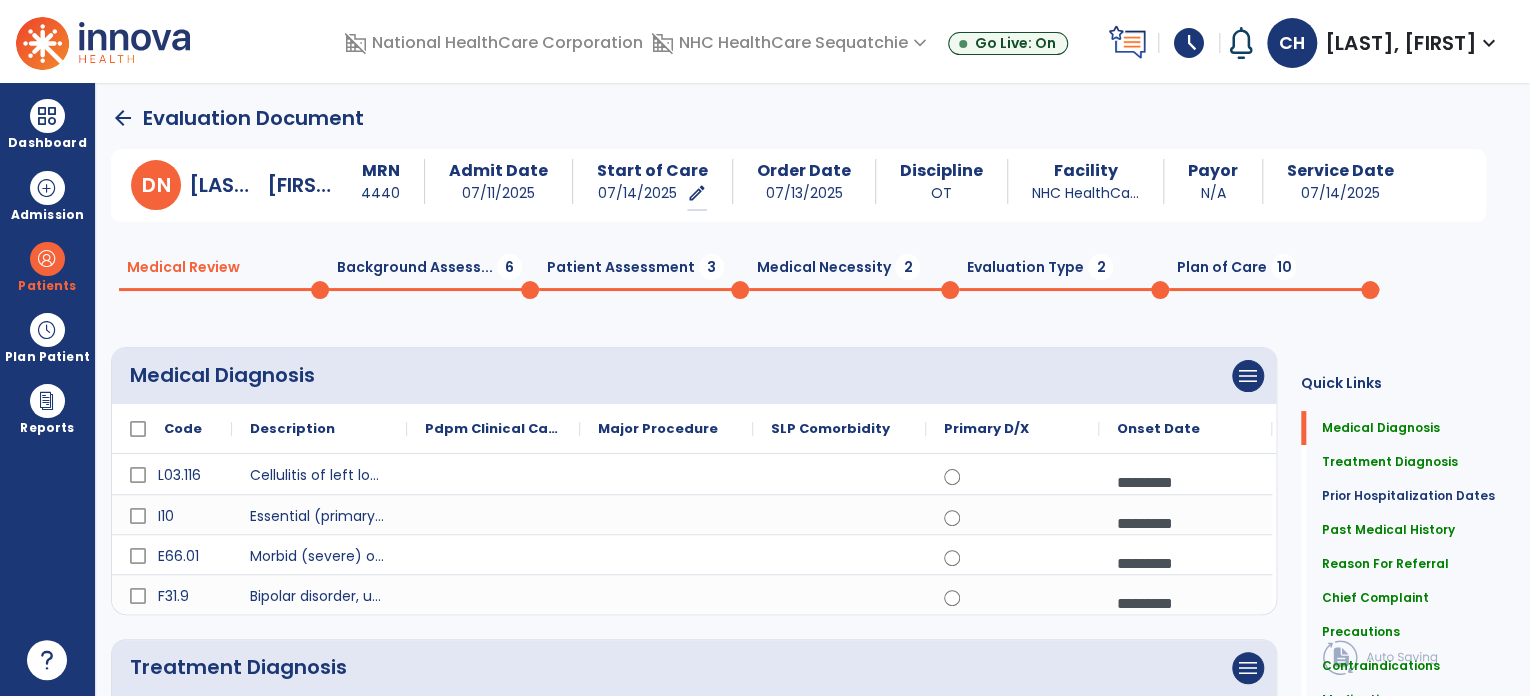 click on "D N [LAST], [FIRST] MRN [NUMBER] Admit Date [DATE] Start of Care [DATE] edit ********* Order Date [DATE] Discipline OT Facility NHC HealthCa... Payor N/A Service Date [DATE] Medical Review 0 Background Assess... 6 Patient Assessment 3 Medical Necessity 2 Evaluation Type 2 Plan of Care 10 Medical Diagnosis     menu   Add Medical Diagnosis   Delete Medical Diagnosis
Code
Description" 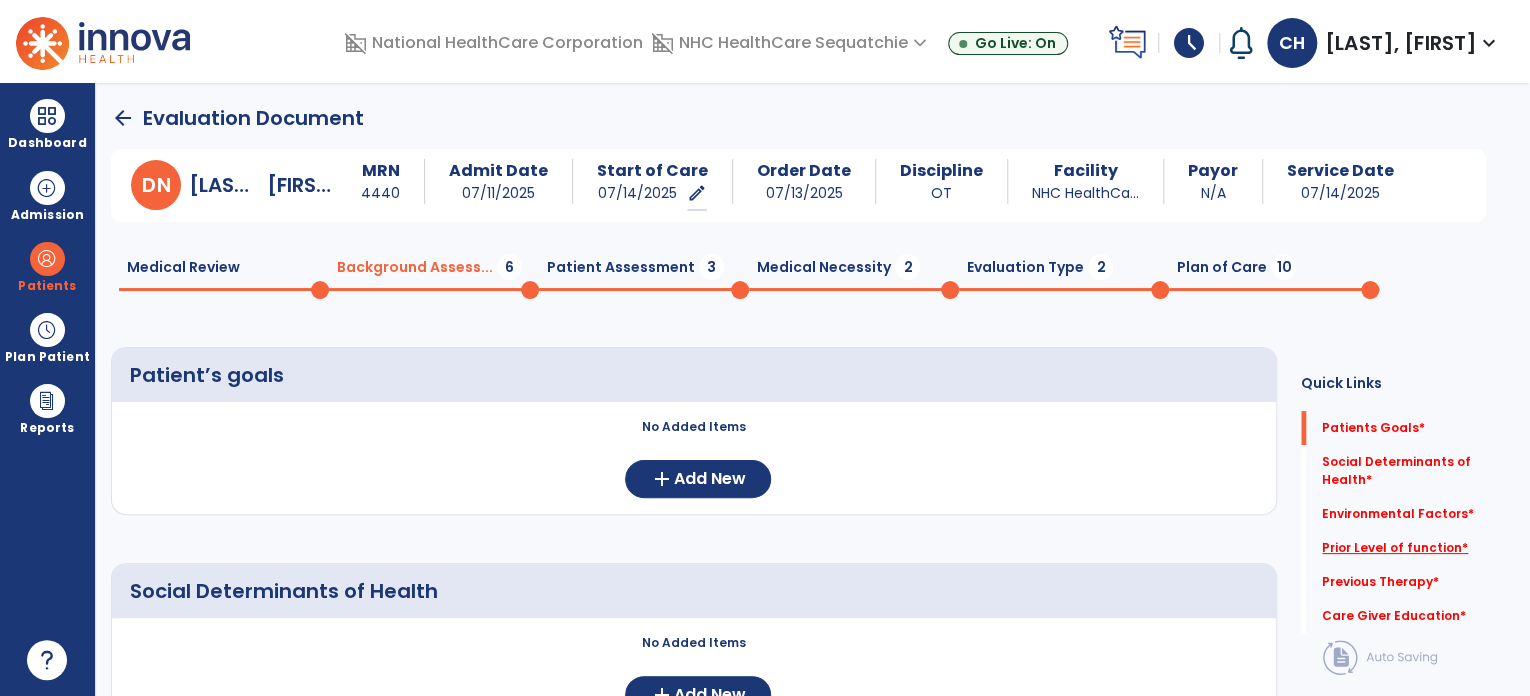 click on "Prior Level of function   *" 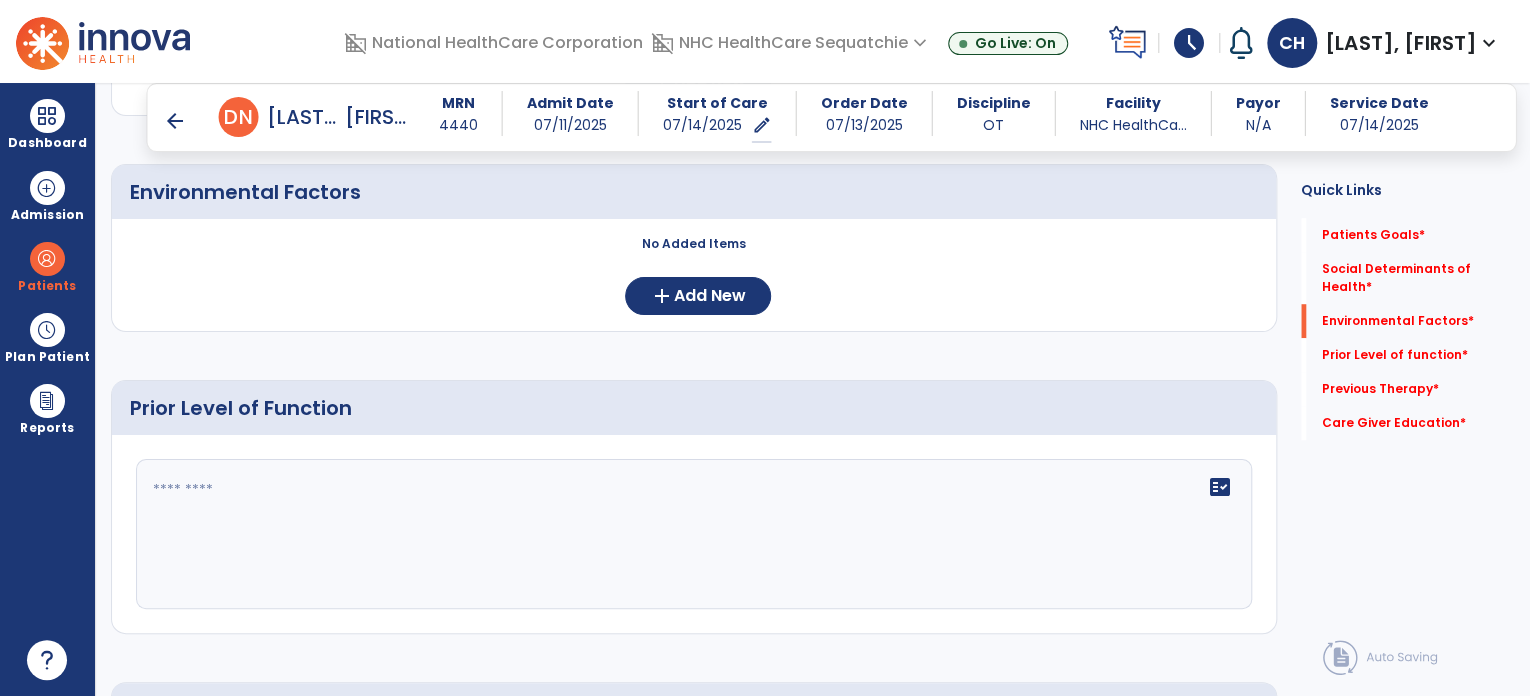 scroll, scrollTop: 757, scrollLeft: 0, axis: vertical 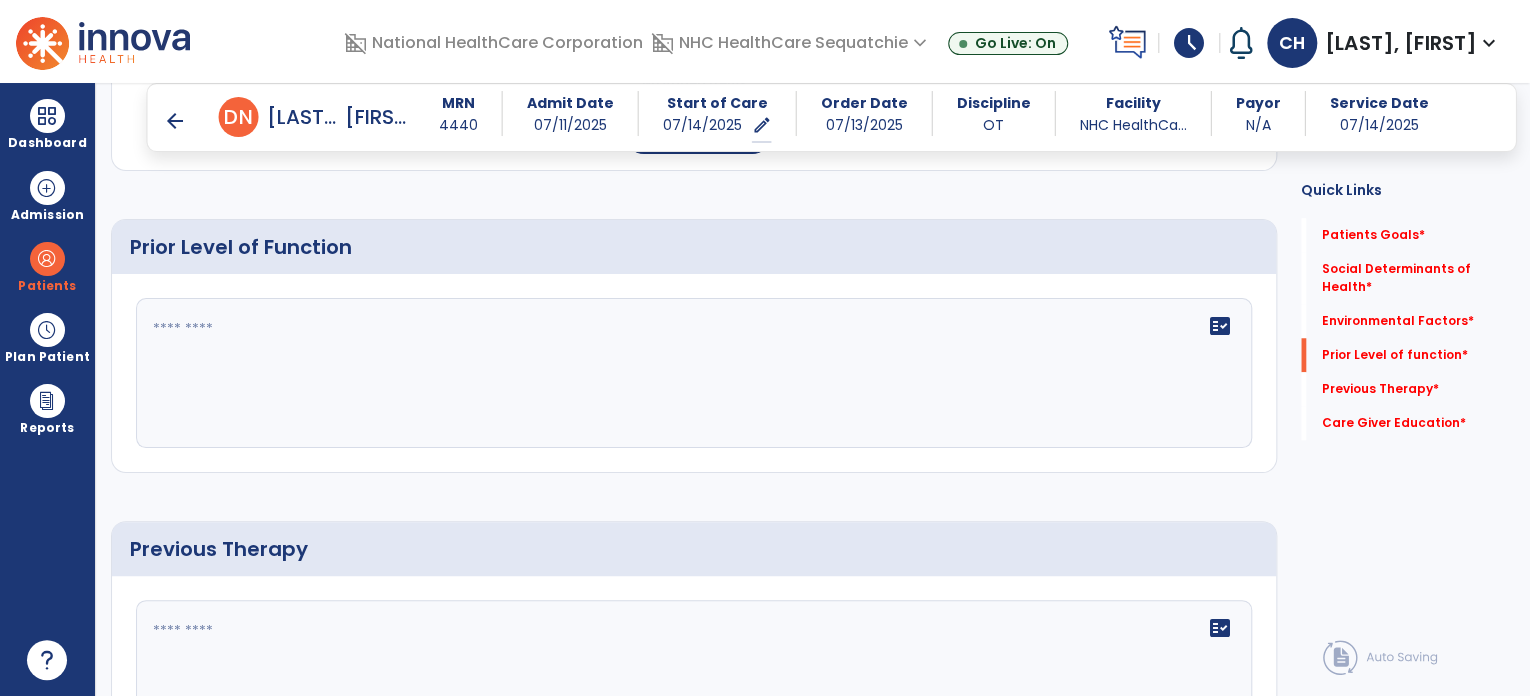 click on "fact_check" 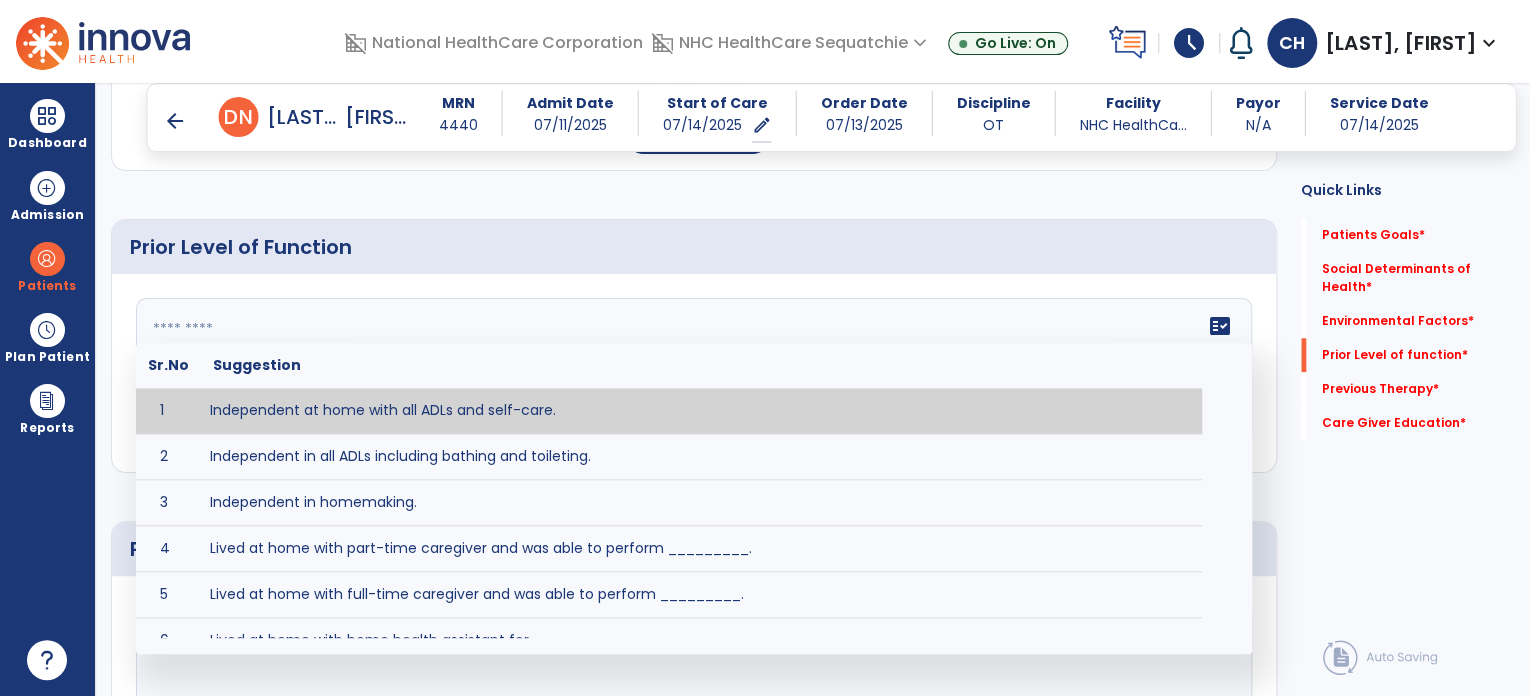 paste on "**********" 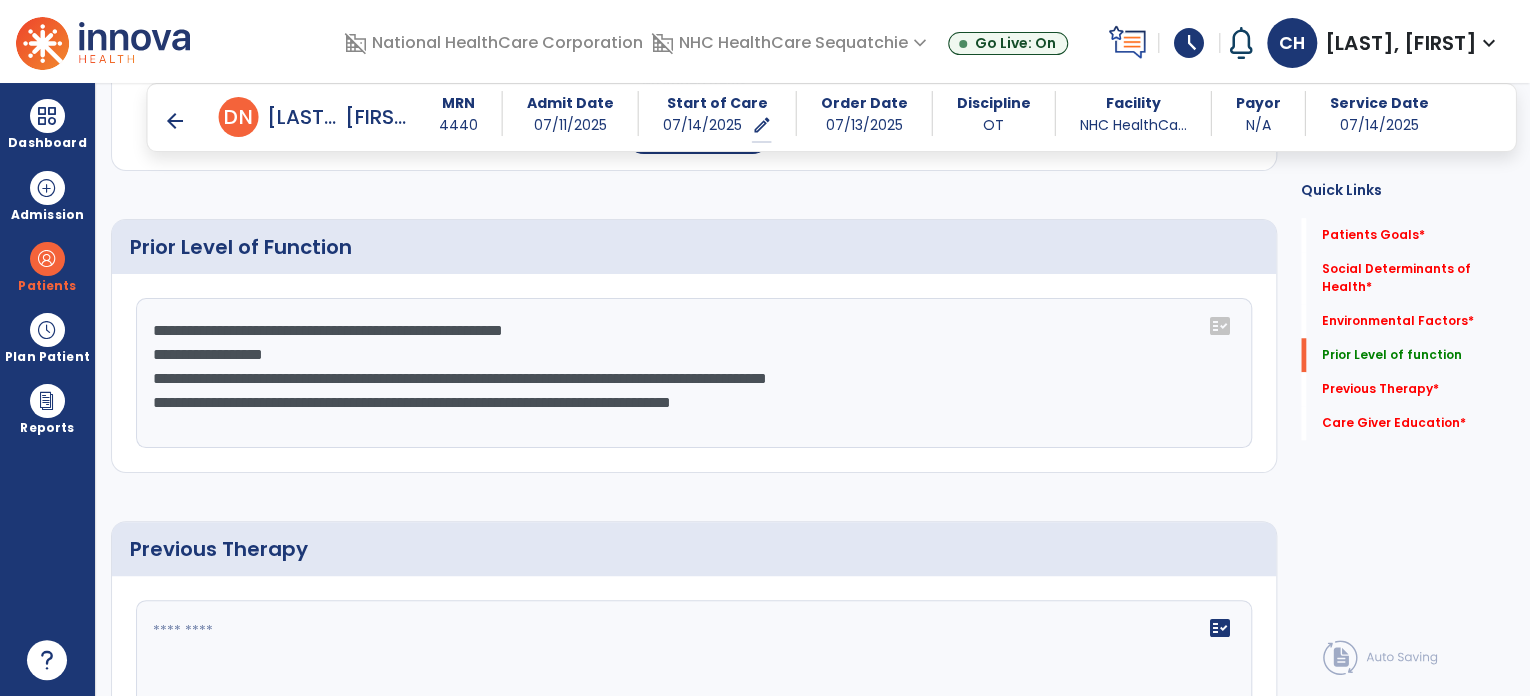click on "**********" 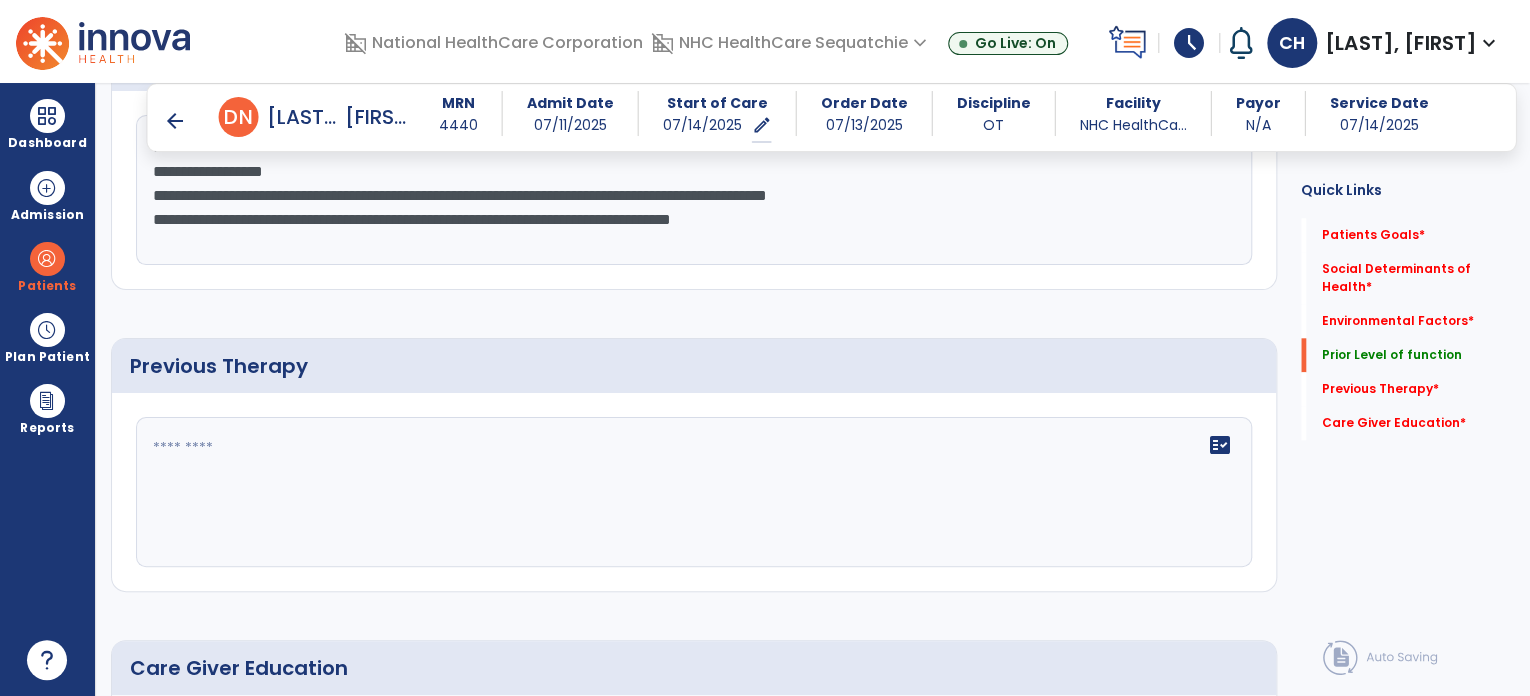 scroll, scrollTop: 940, scrollLeft: 0, axis: vertical 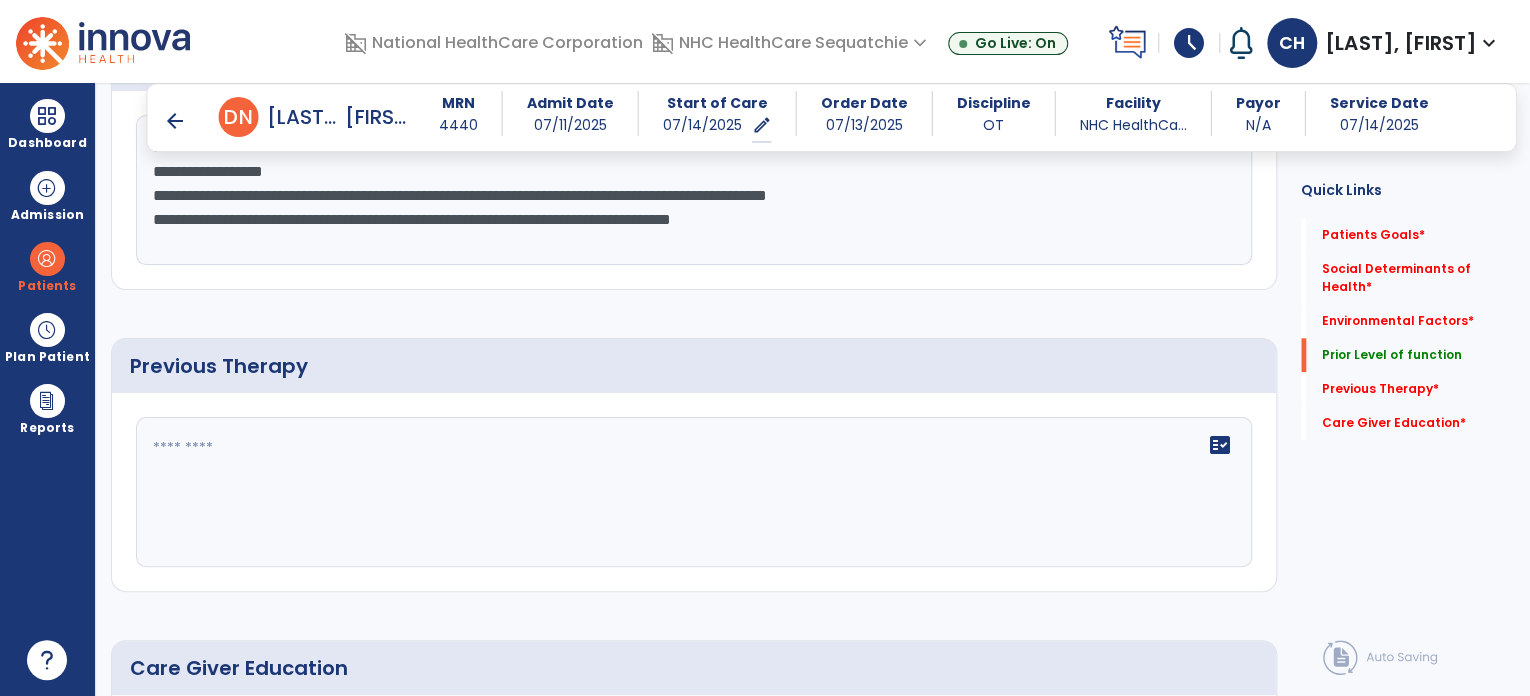 click 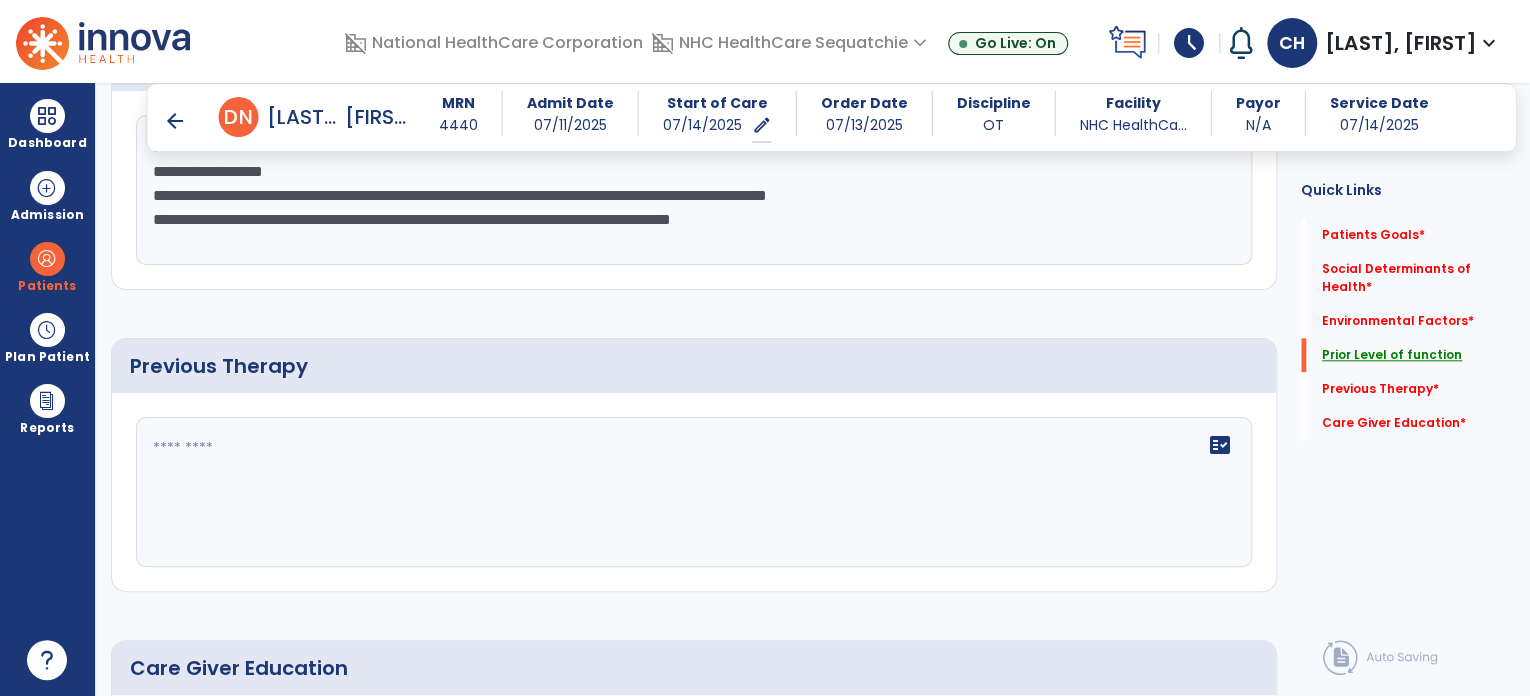click on "Prior Level of function" 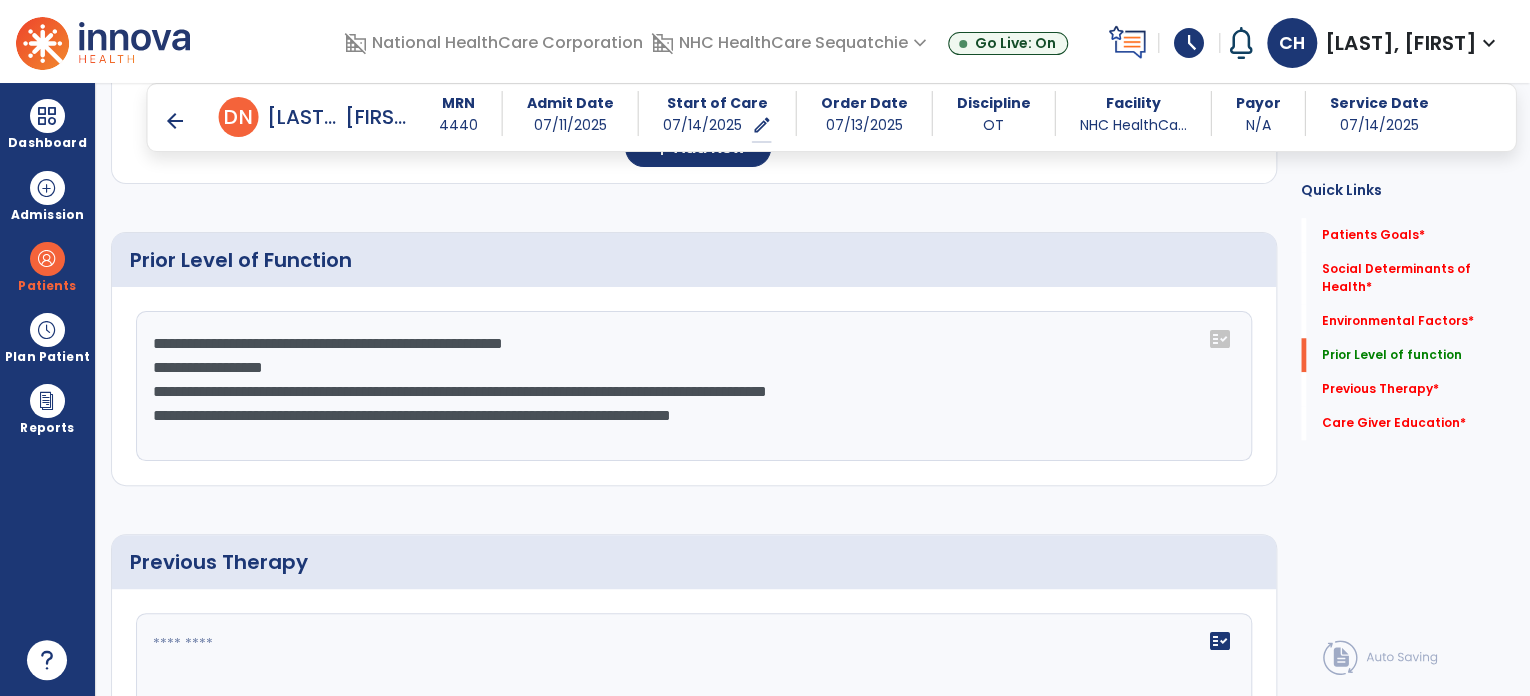 scroll, scrollTop: 738, scrollLeft: 0, axis: vertical 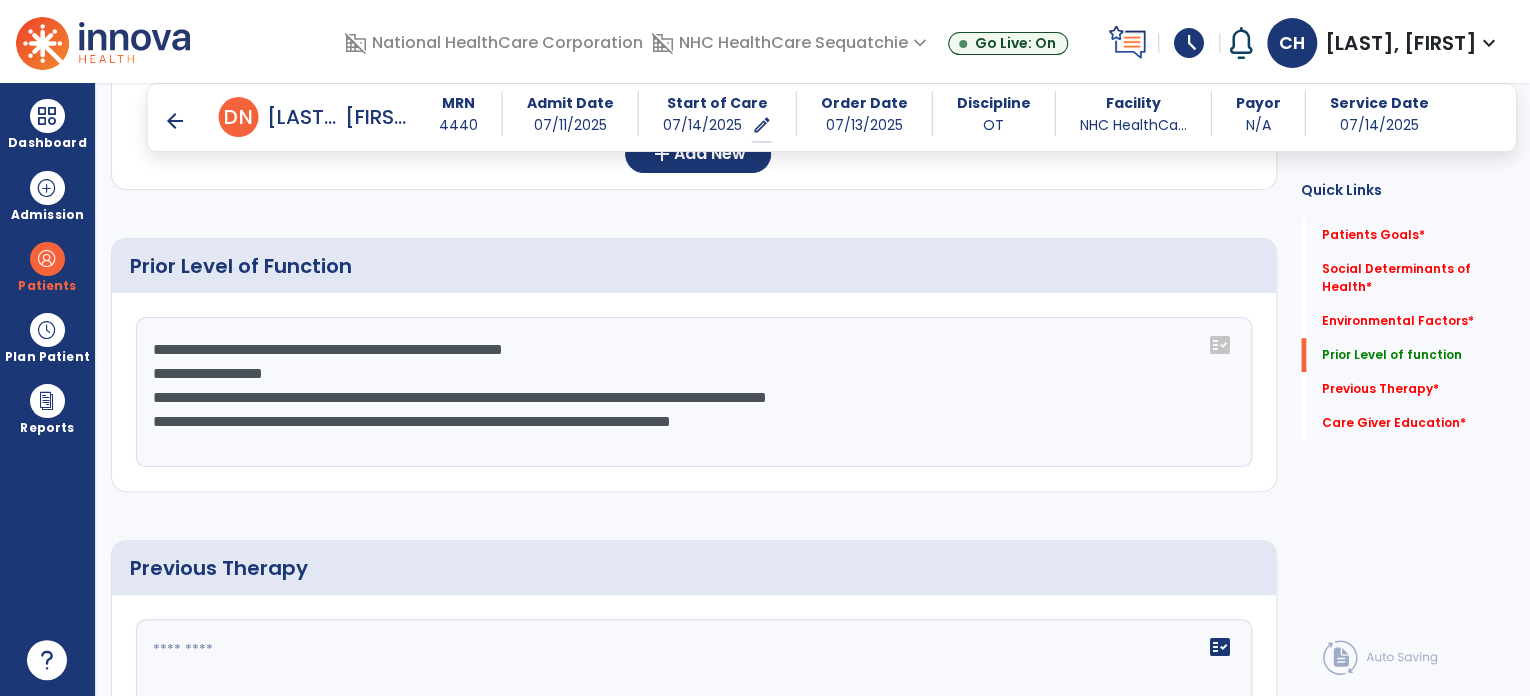 click on "**********" 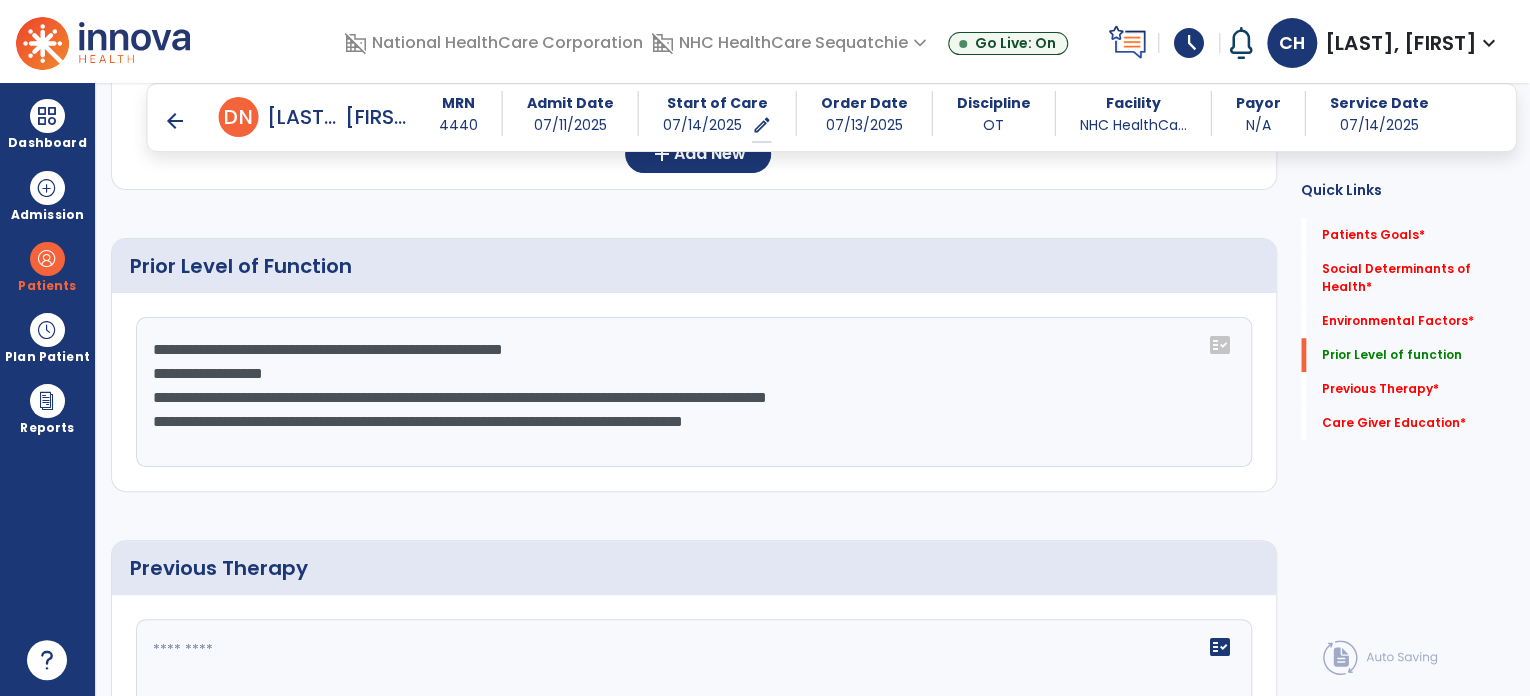 paste on "**********" 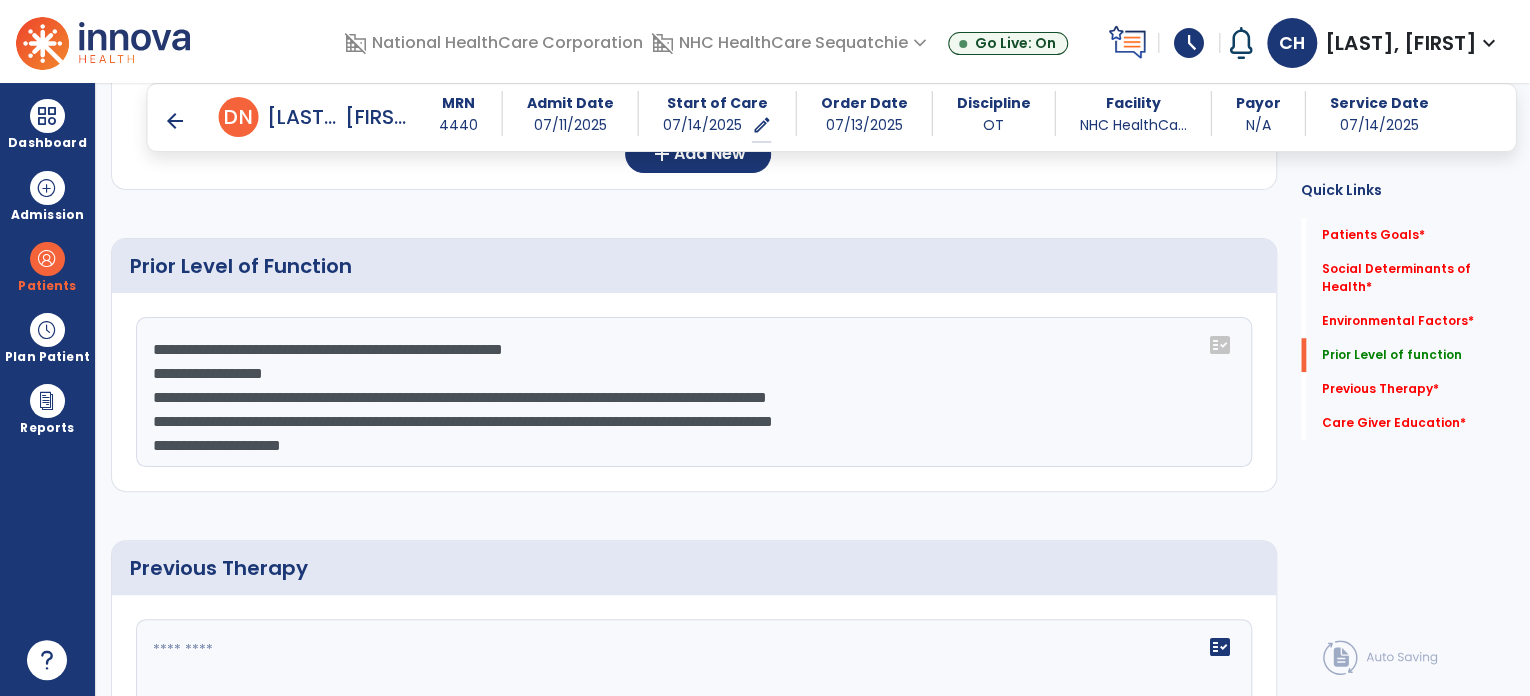 click on "**********" 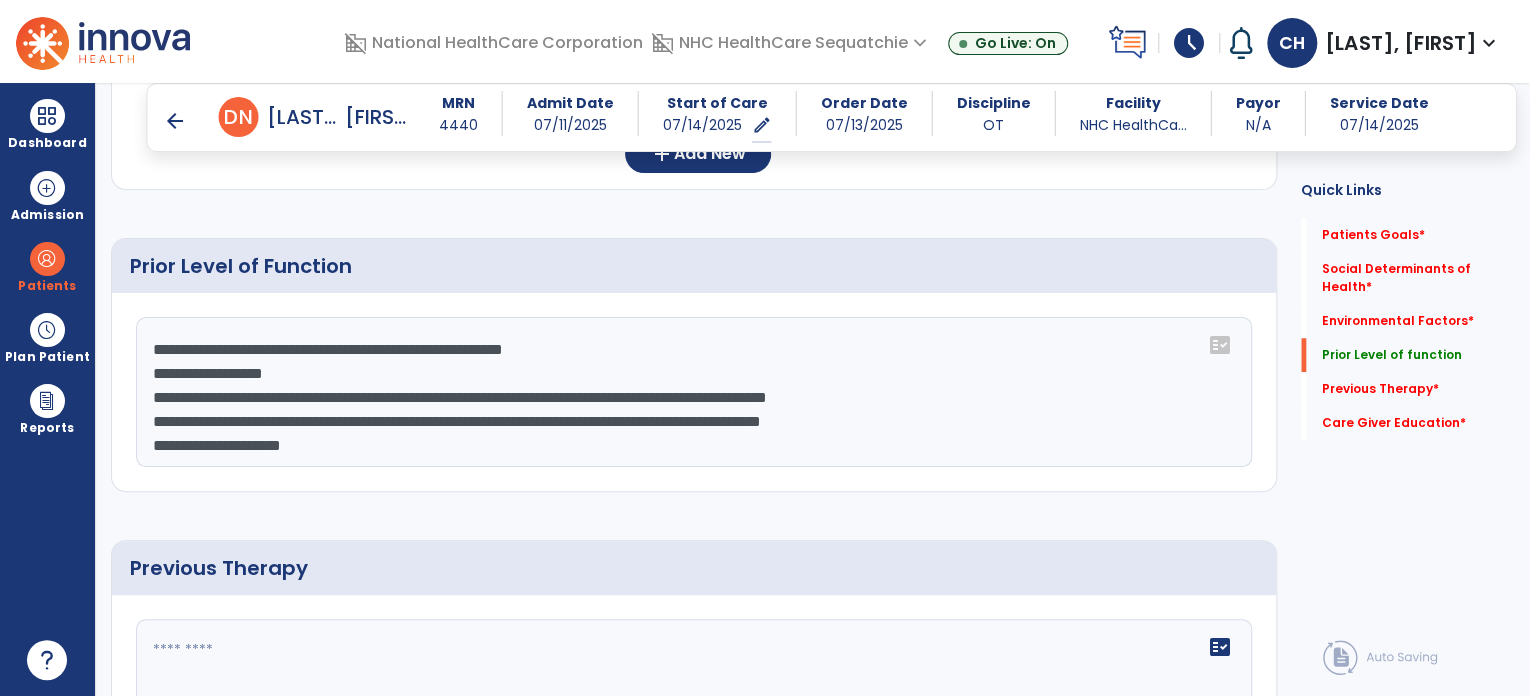 type on "**********" 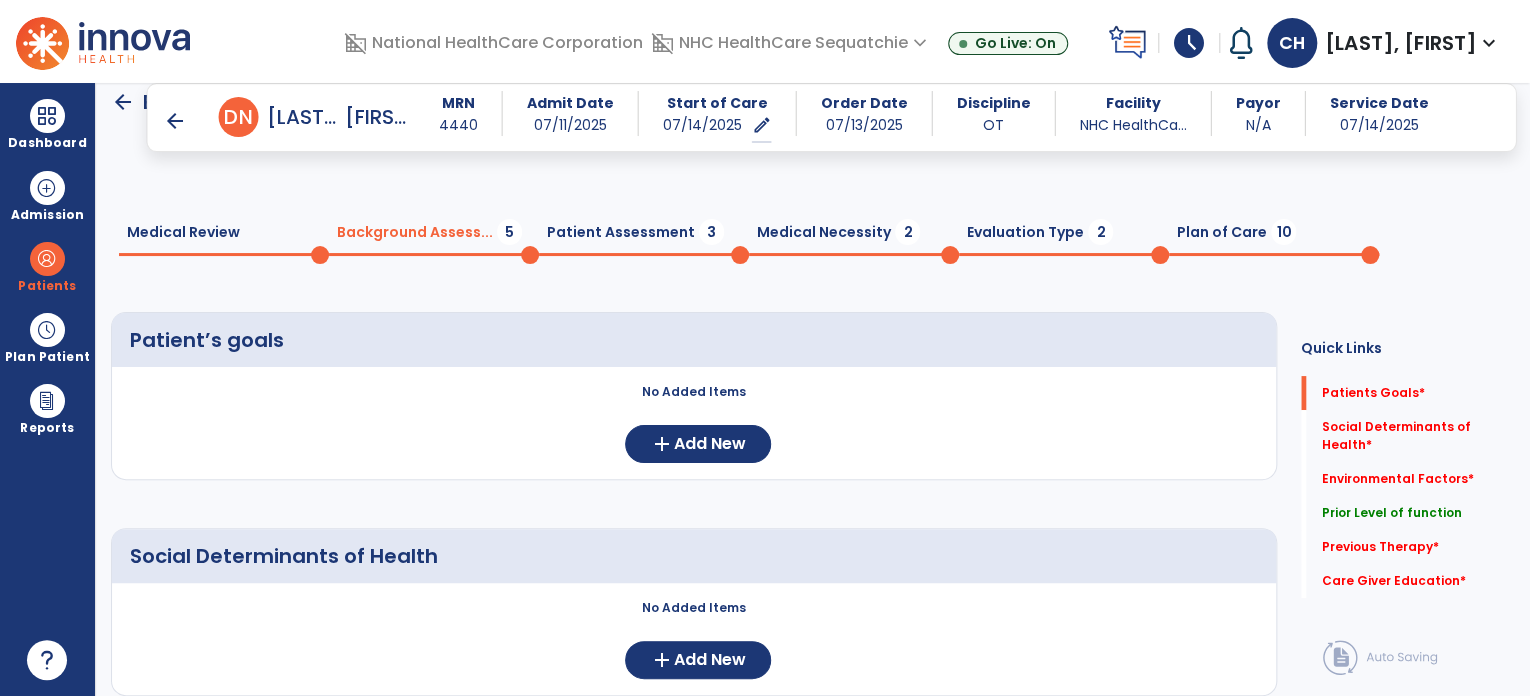 scroll, scrollTop: 0, scrollLeft: 0, axis: both 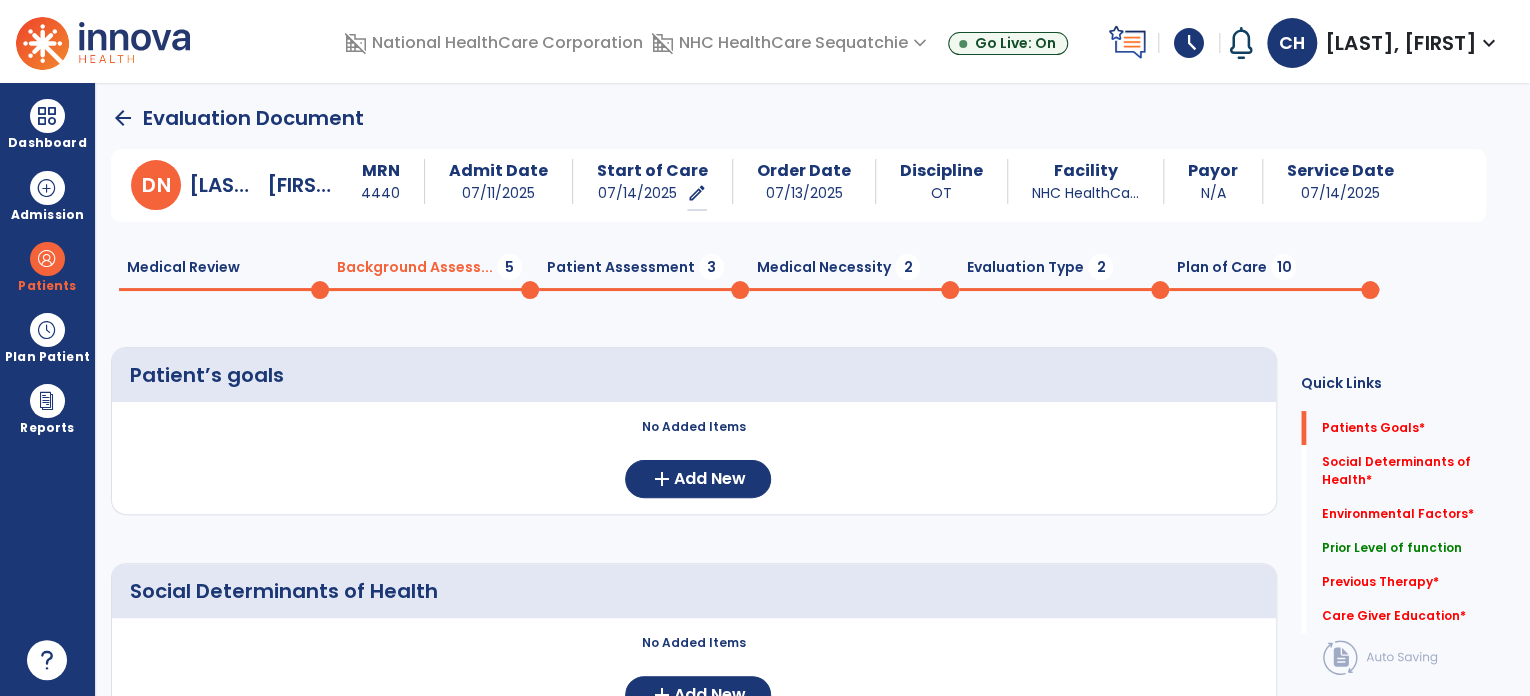 click on "Medical Necessity  2" 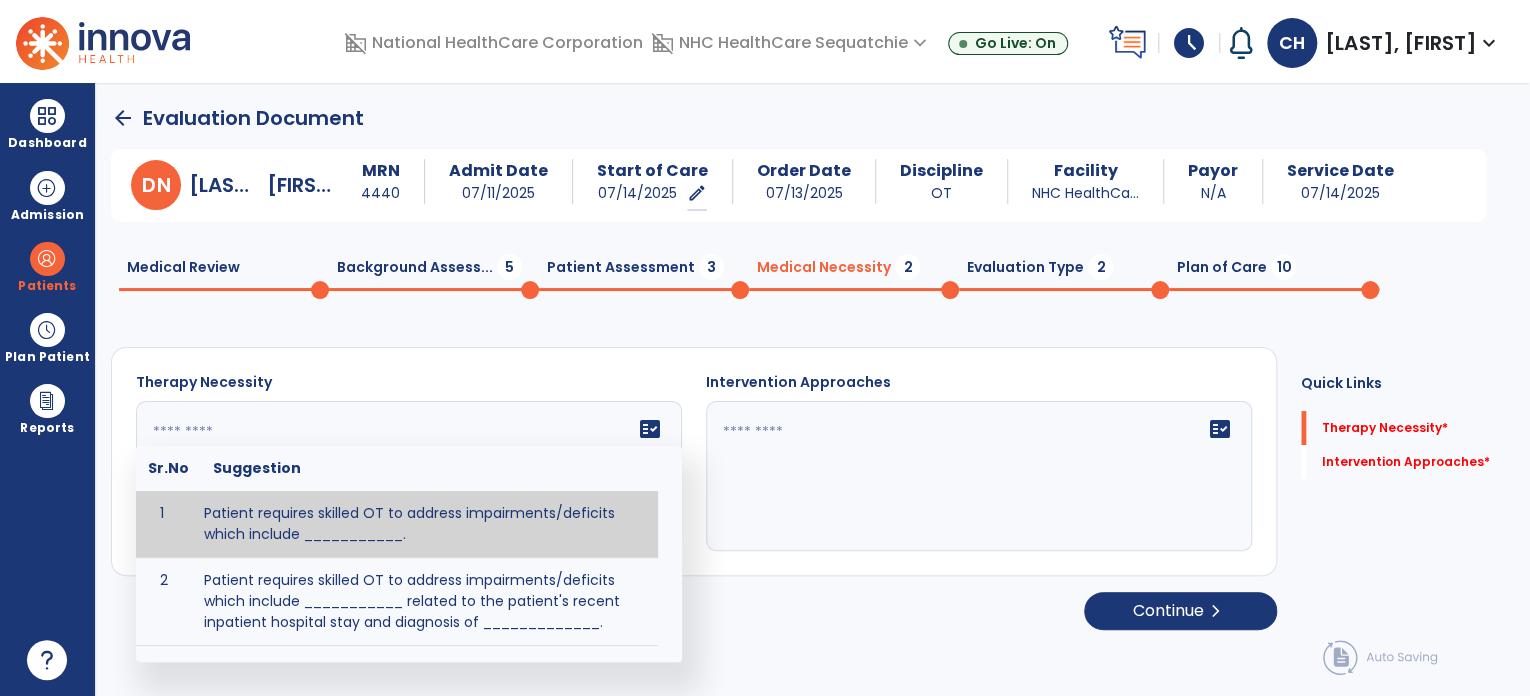 click on "fact_check  Sr.No Suggestion 1 Patient requires skilled OT to address impairments/deficits which include ___________. 2 Patient requires skilled OT to address impairments/deficits which include ___________ related to the patient's recent inpatient hospital stay and diagnosis of _____________." 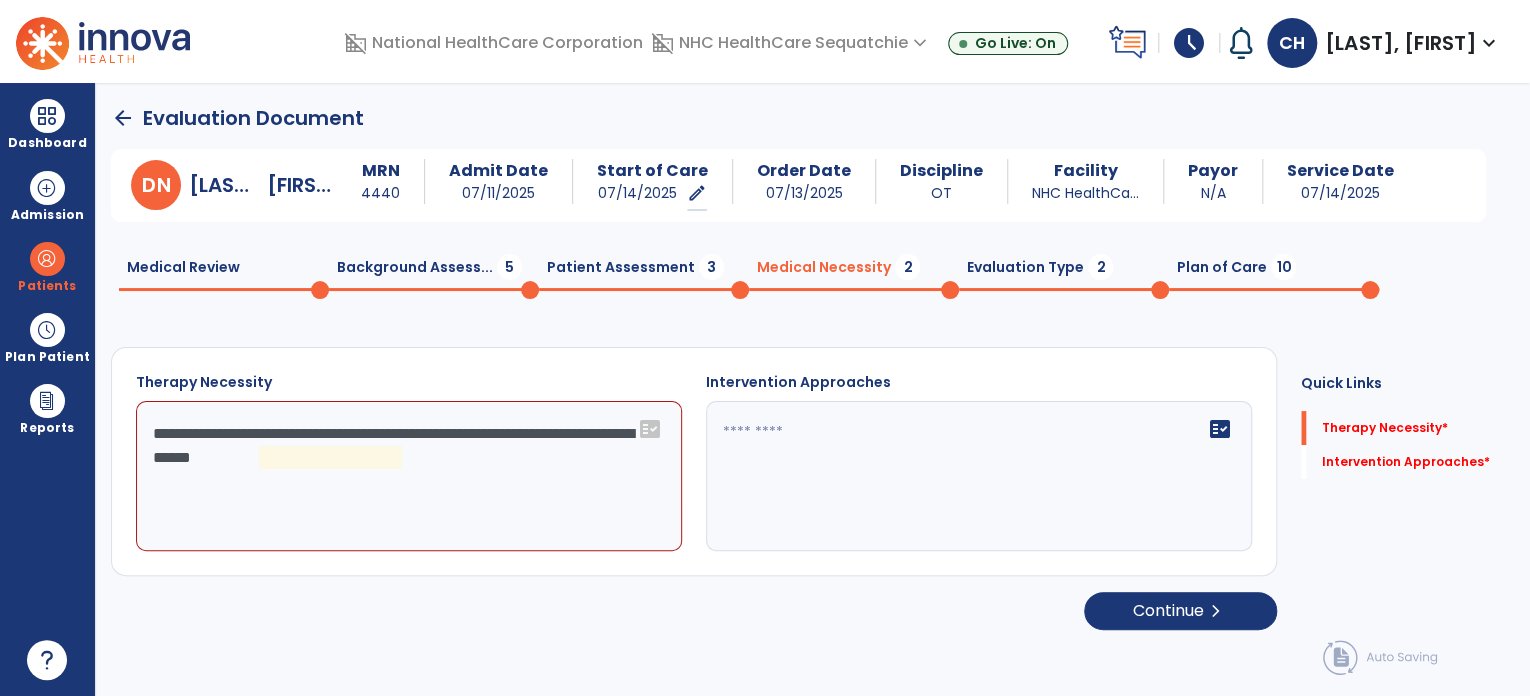 click on "**********" 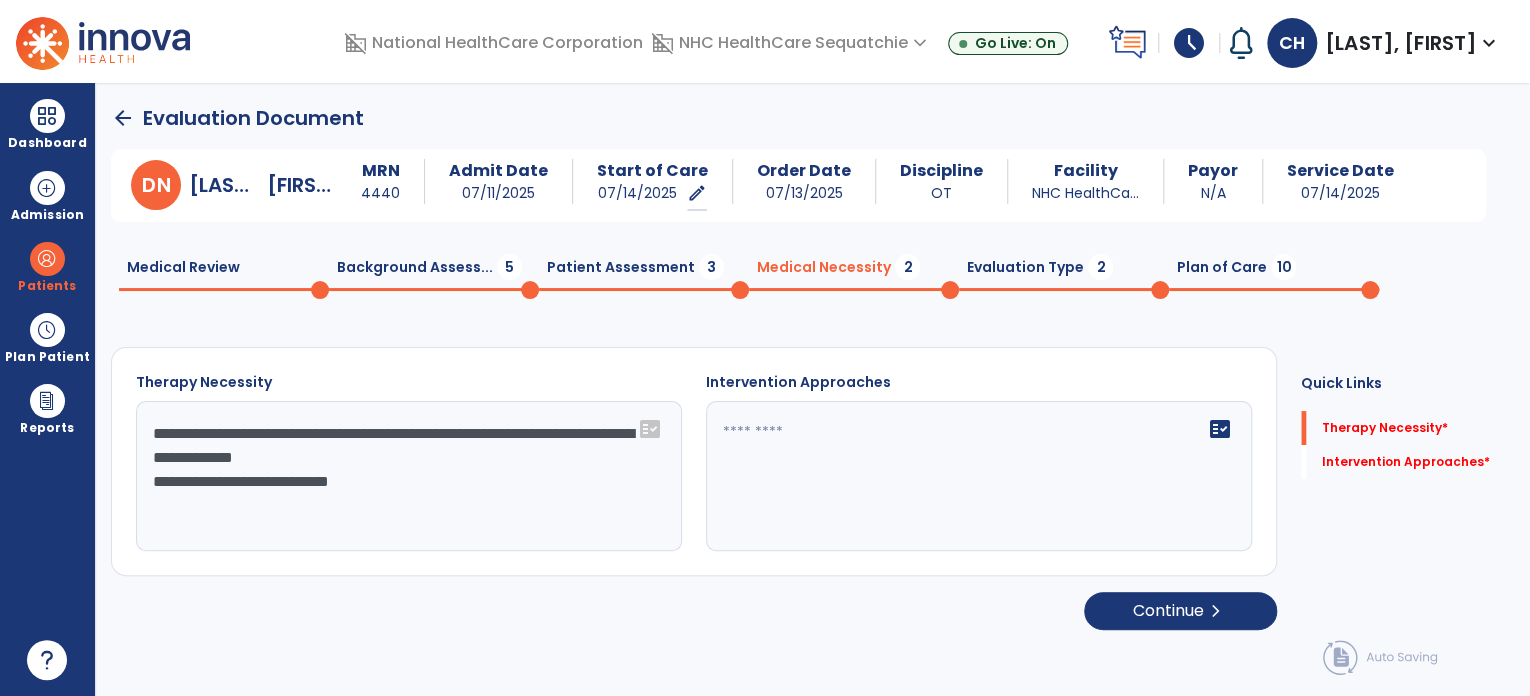 click on "**********" 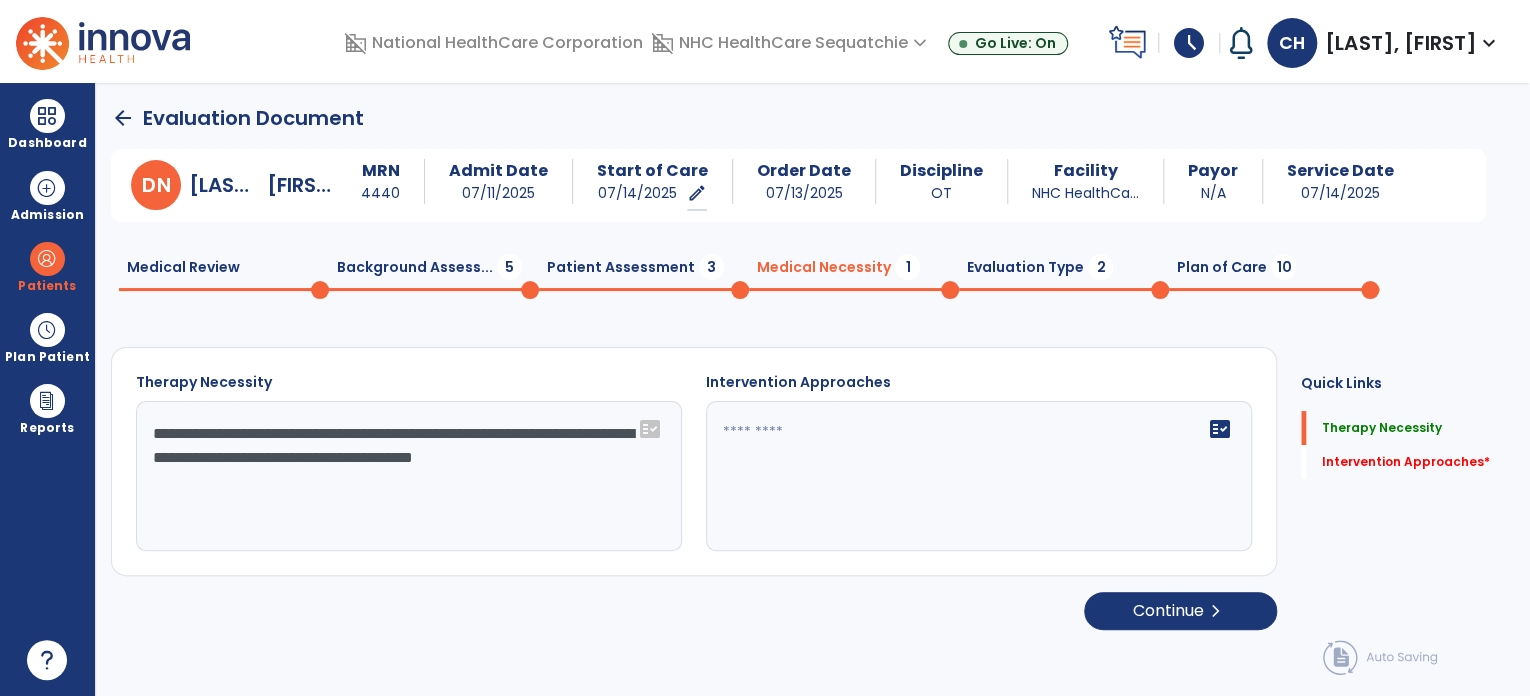 click on "**********" 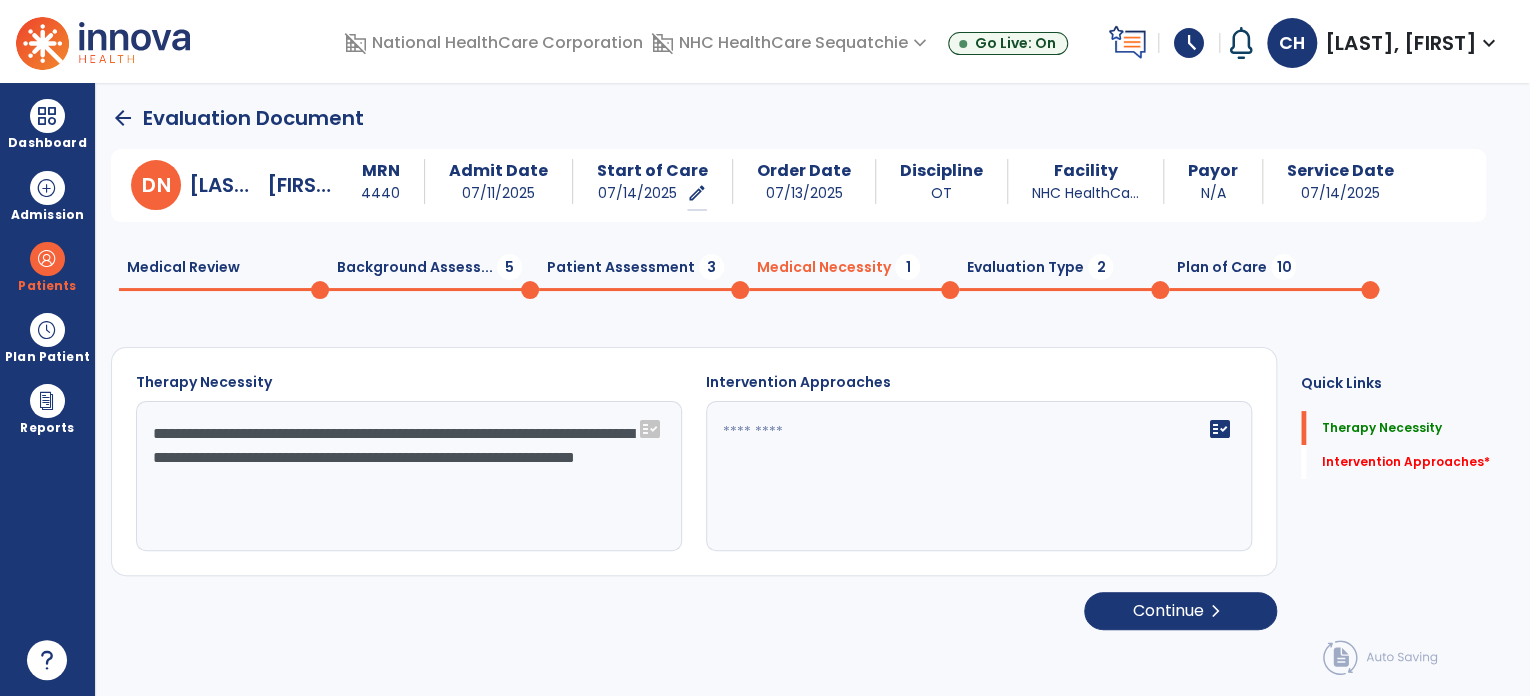 click on "**********" 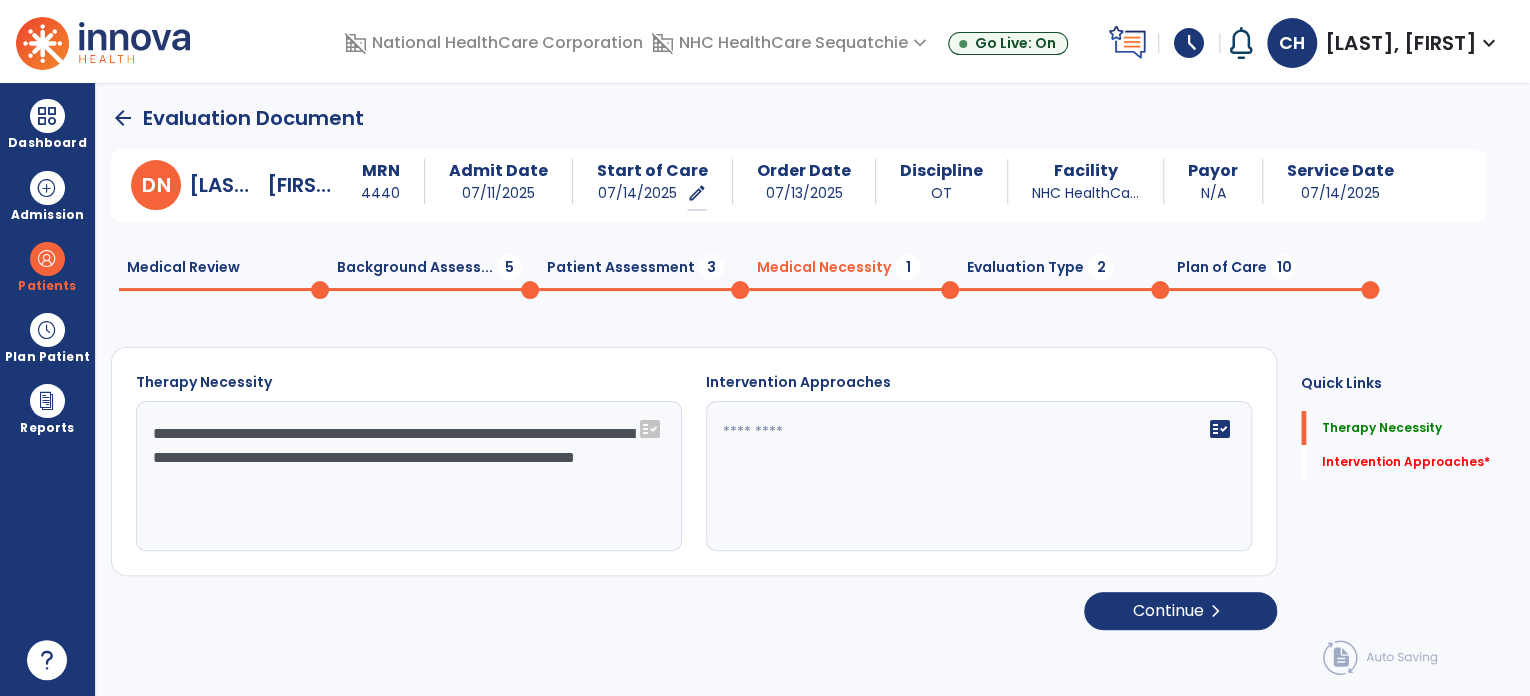 type on "**********" 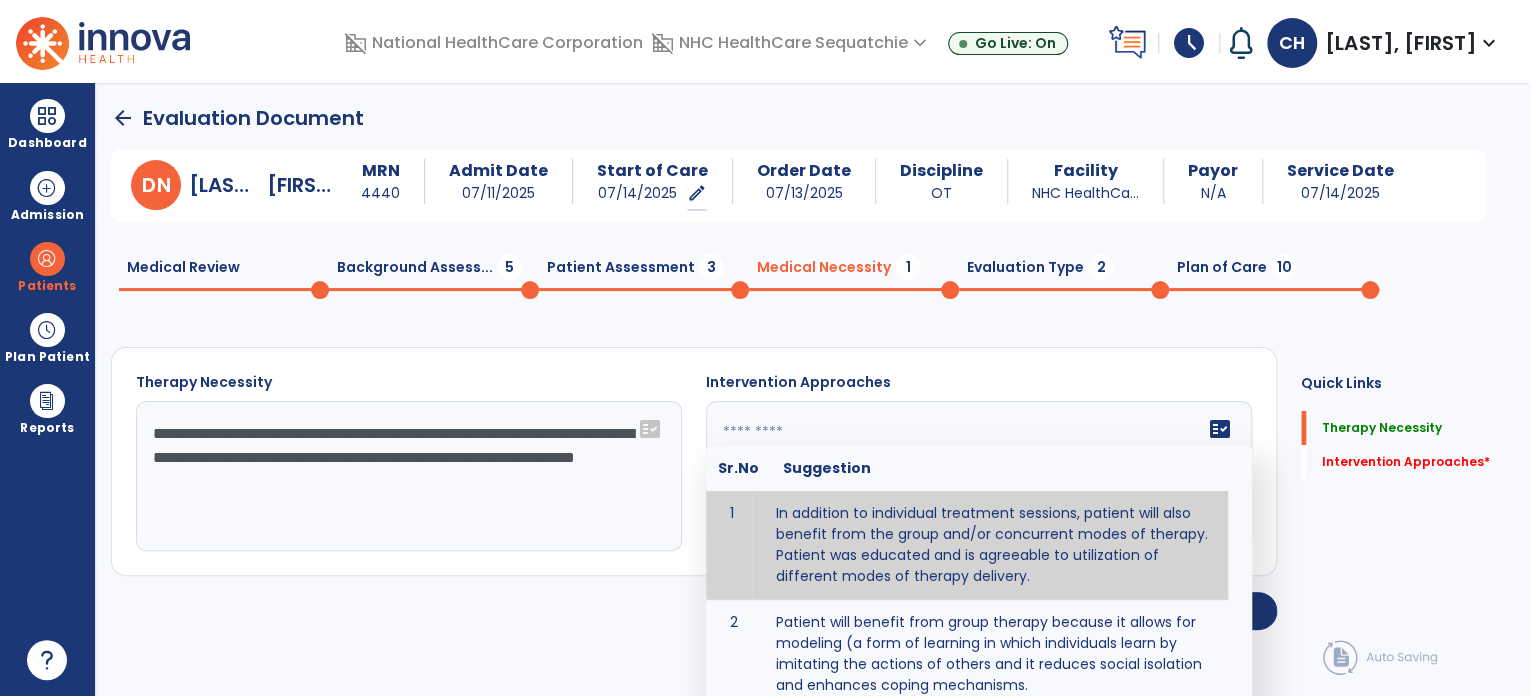 click on "fact_check  Sr.No Suggestion 1 In addition to individual treatment sessions, patient will also benefit from the group and/or concurrent modes of therapy. Patient was educated and is agreeable to utilization of different modes of therapy delivery. 2 Patient will benefit from group therapy because it allows for modeling (a form of learning in which individuals learn by imitating the actions of others and it reduces social isolation and enhances coping mechanisms. 3 Patient will benefit from group therapy to: Create a network that promotes growth and learning by enabling patients to receive and give support and to share experiences from different points of view. 4 Patient will benefit from group/concurrent therapy because it is supported by evidence to promote increased patient engagement and sustainable outcomes. 5 Patient will benefit from group/concurrent therapy to: Promote independence and minimize dependence." 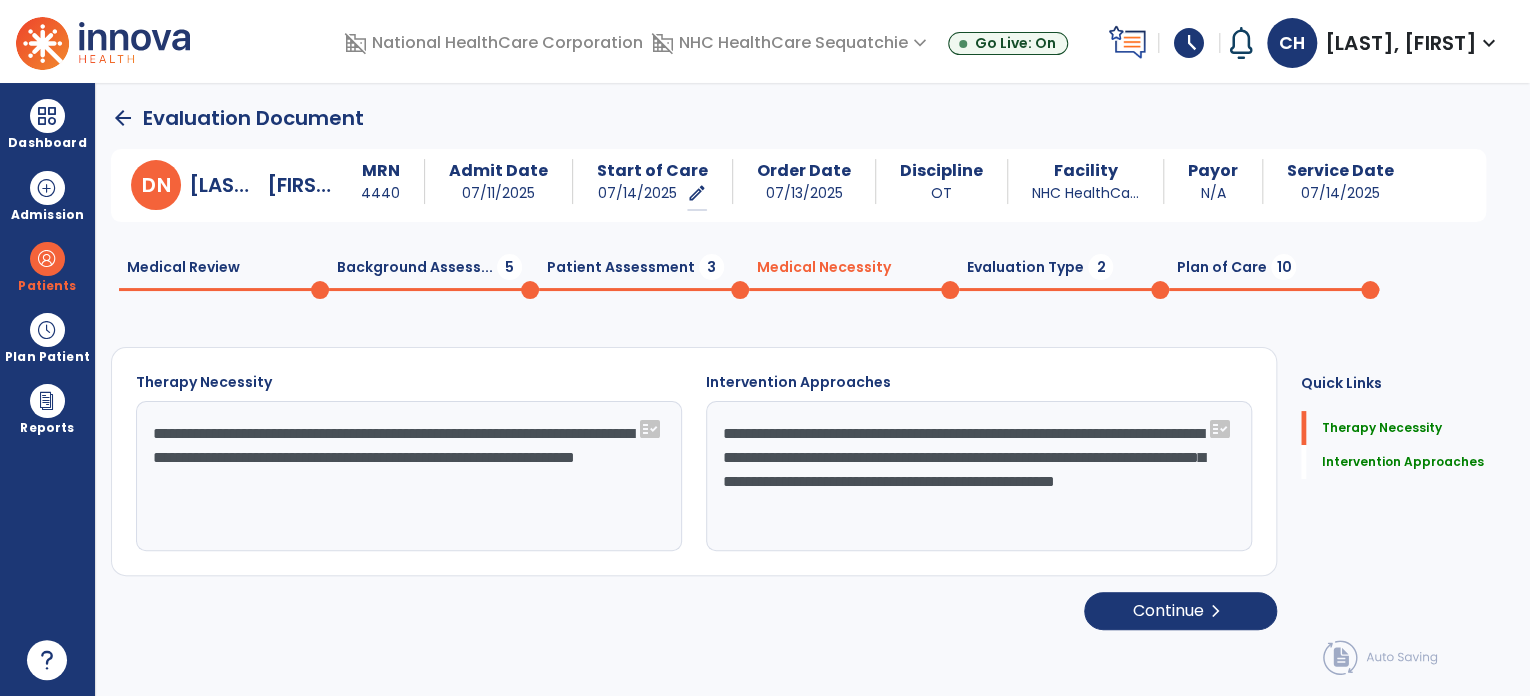 click on "Plan of Care  10" 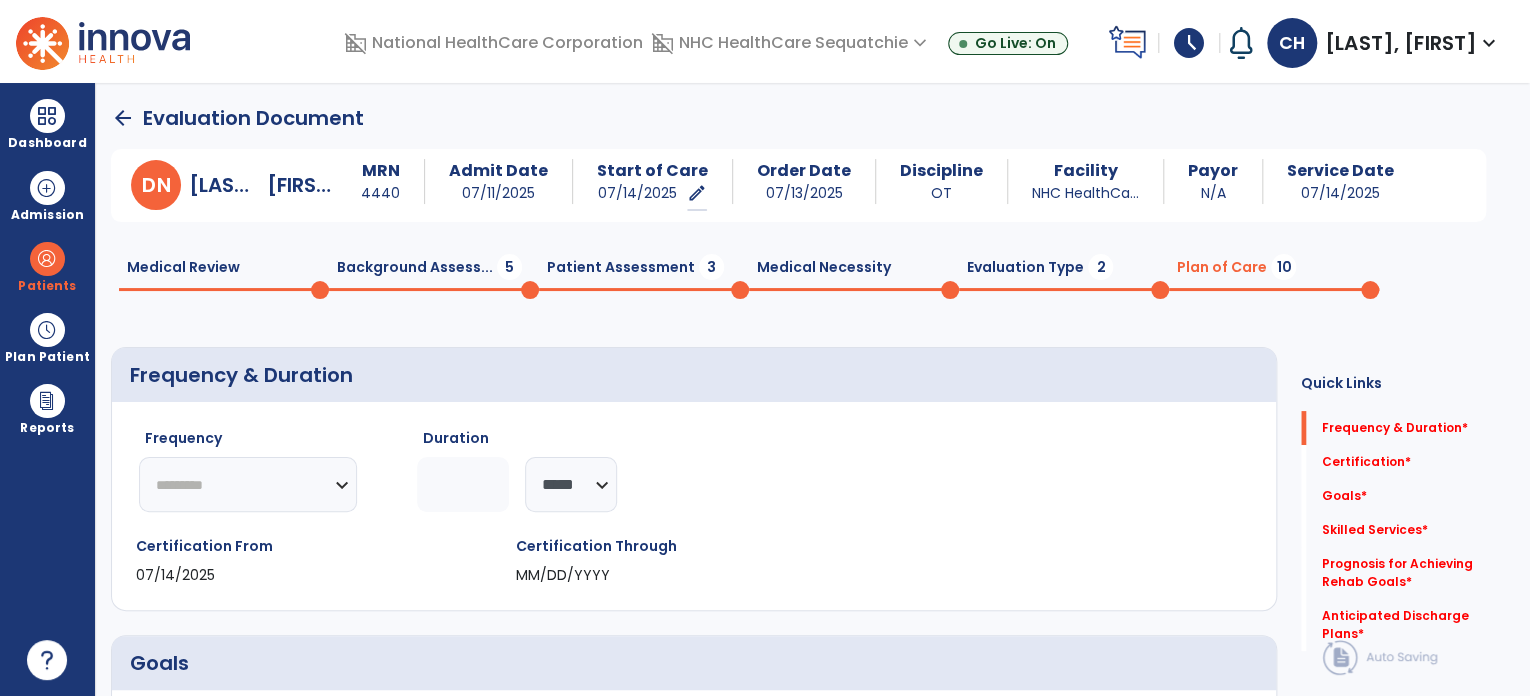 click on "********* ** ** ** ** ** ** **" 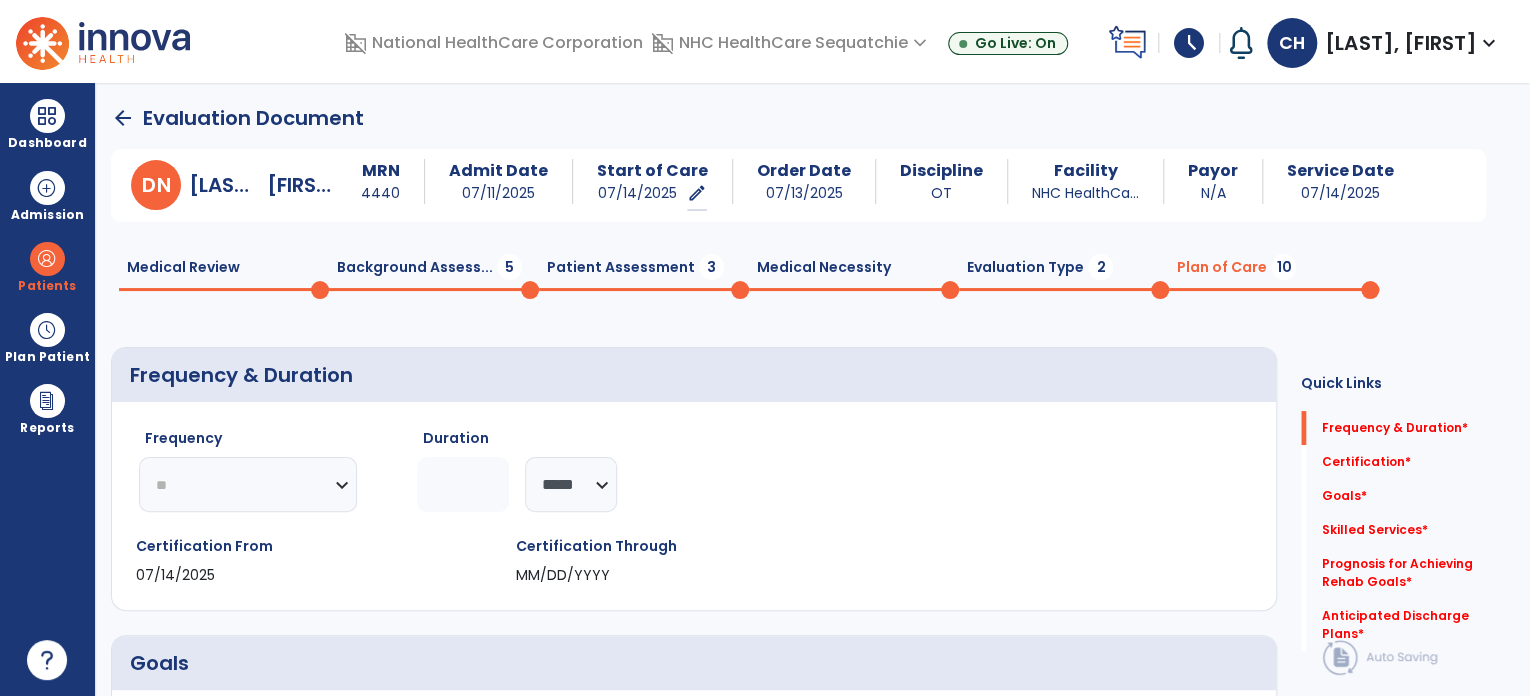 click on "********* ** ** ** ** ** ** **" 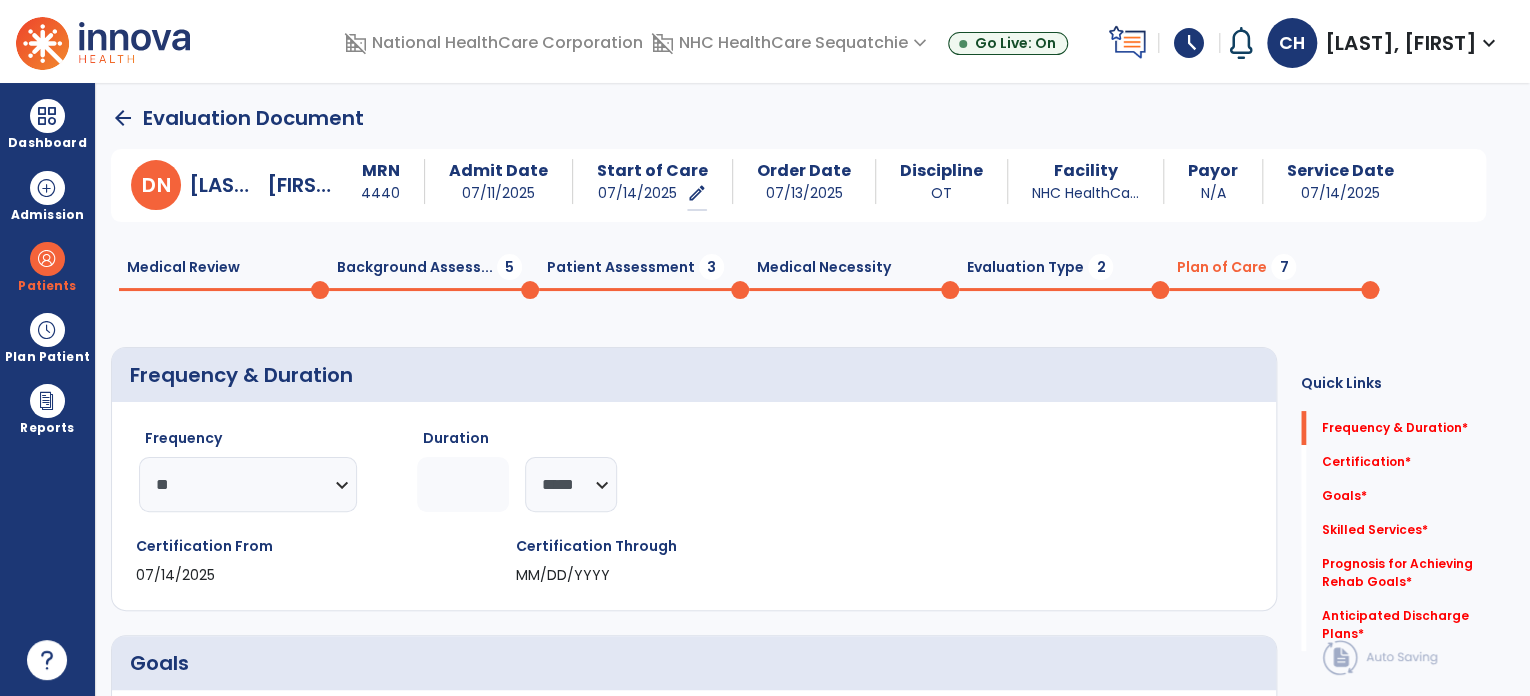 click 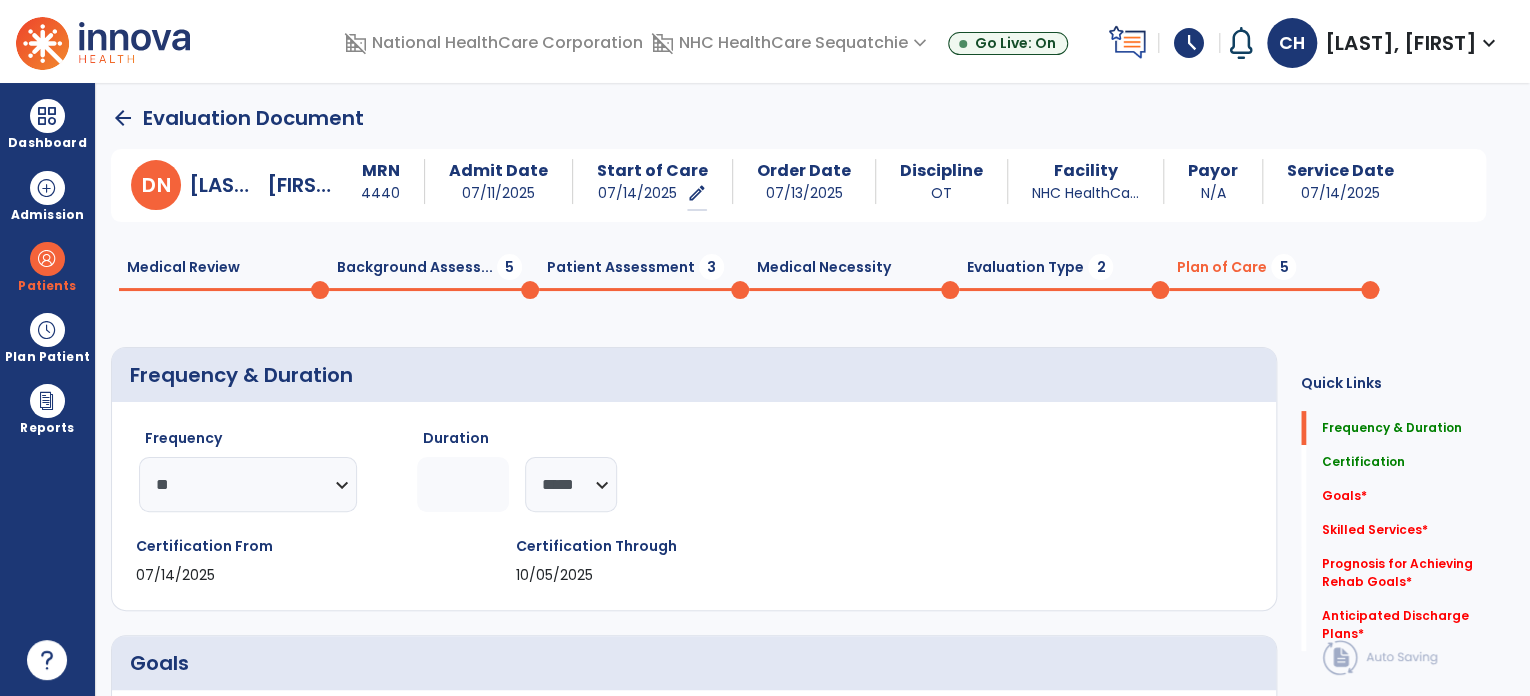 type on "**" 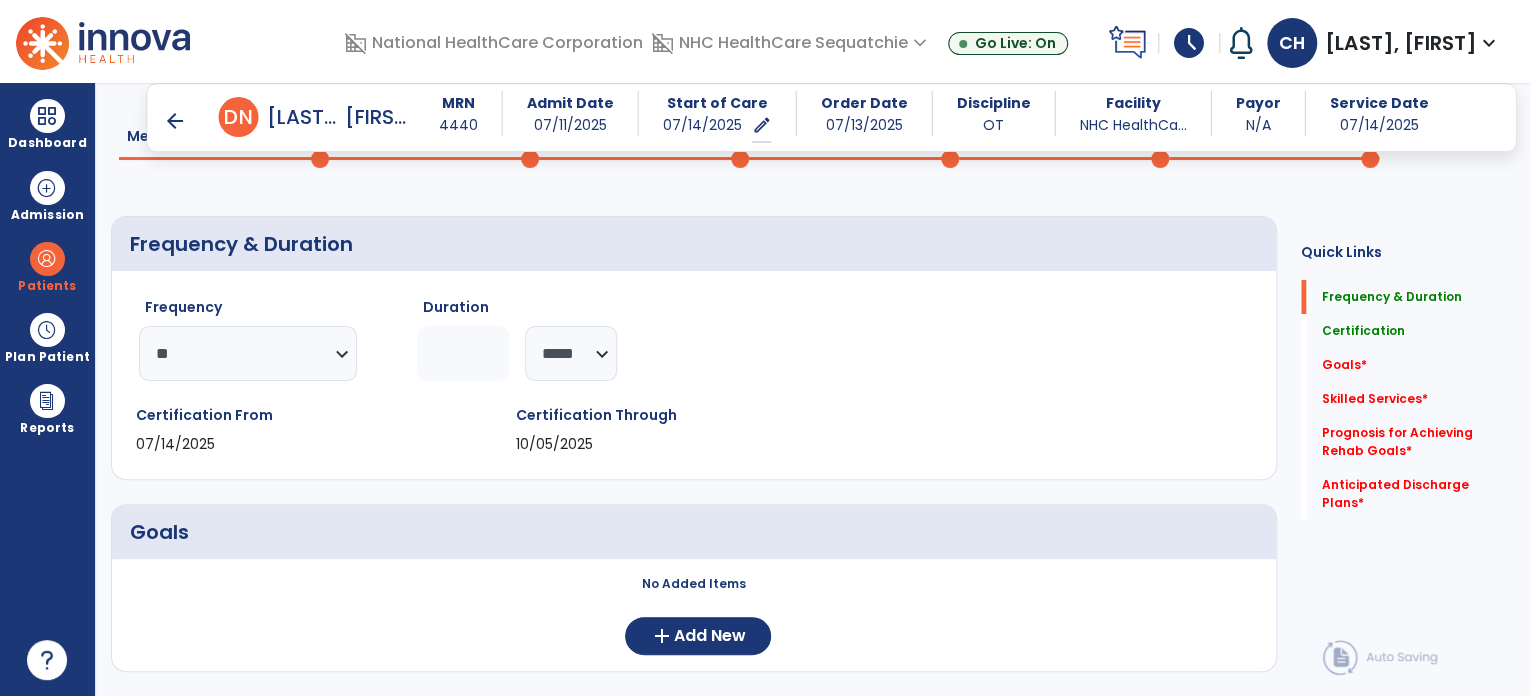 scroll, scrollTop: 115, scrollLeft: 0, axis: vertical 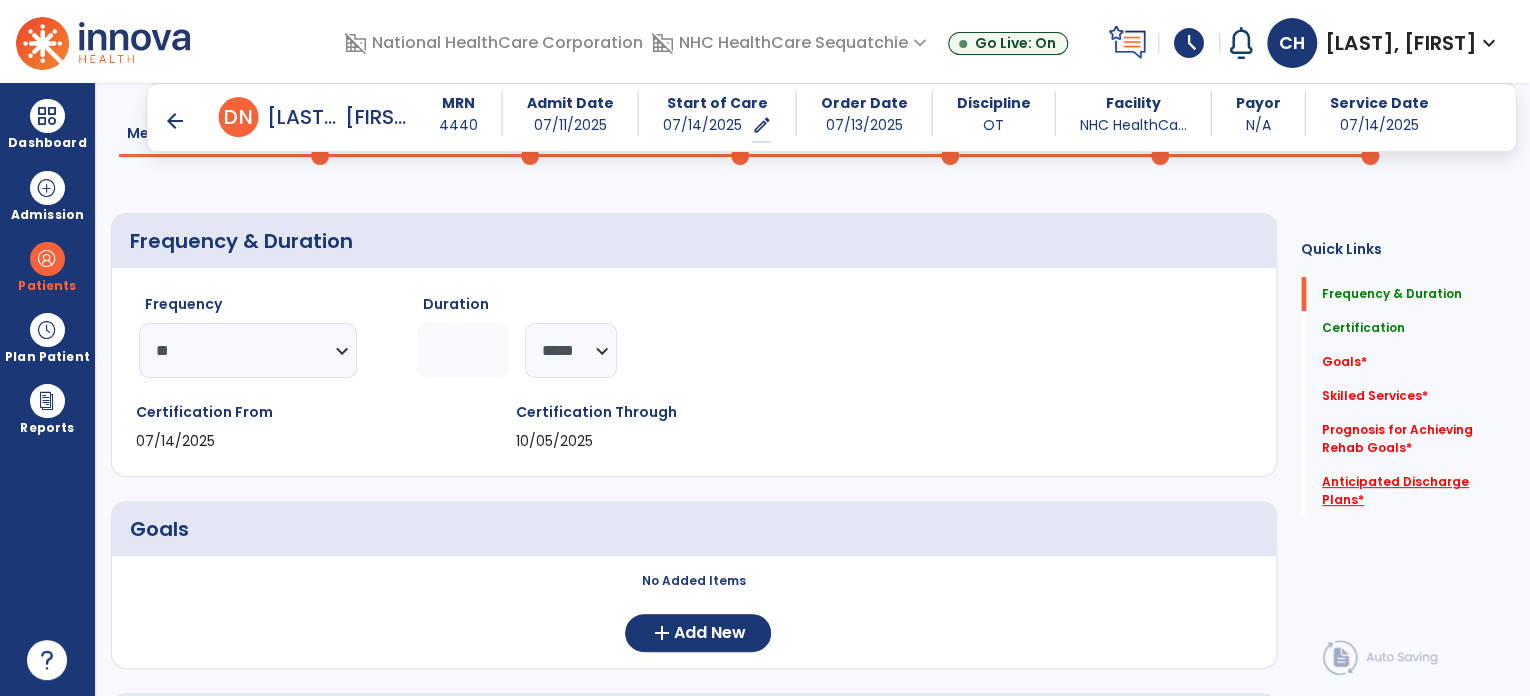 click on "Anticipated Discharge Plans   *" 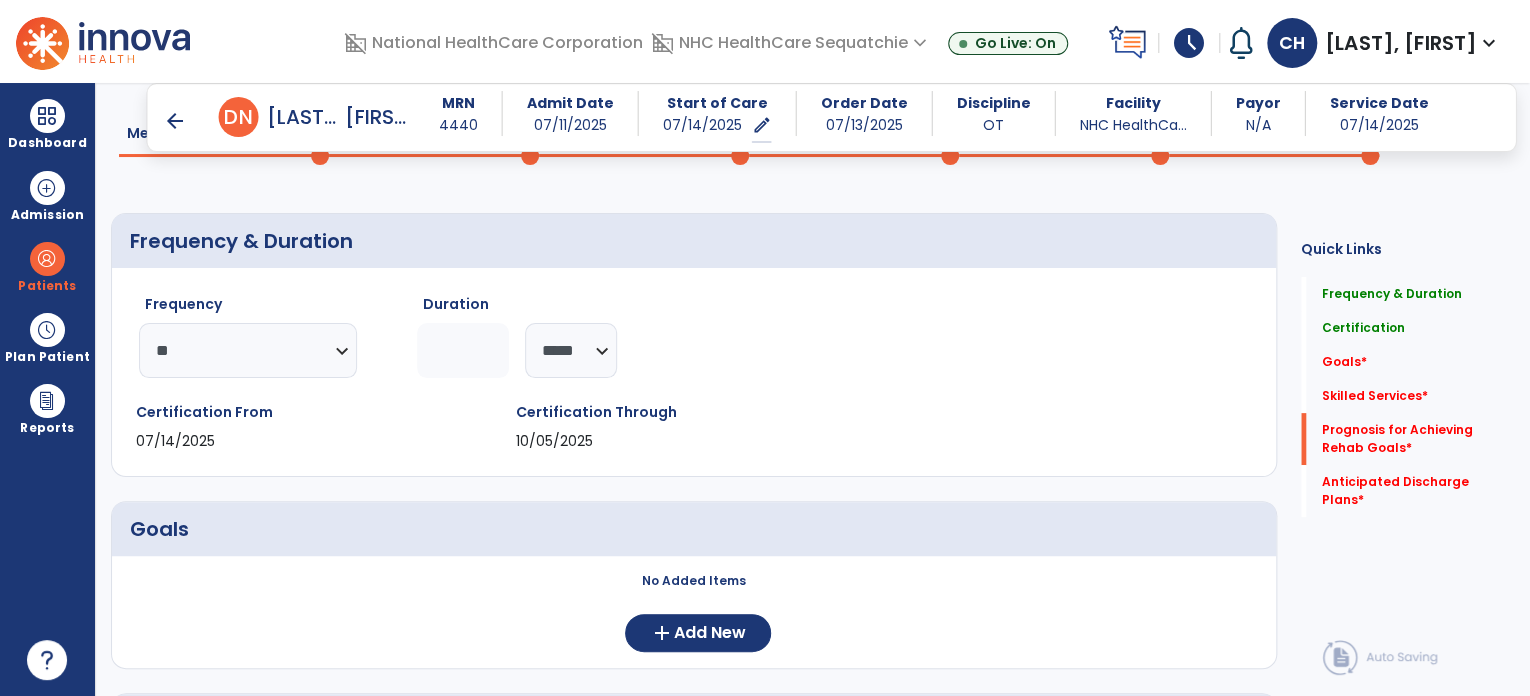 scroll, scrollTop: 872, scrollLeft: 0, axis: vertical 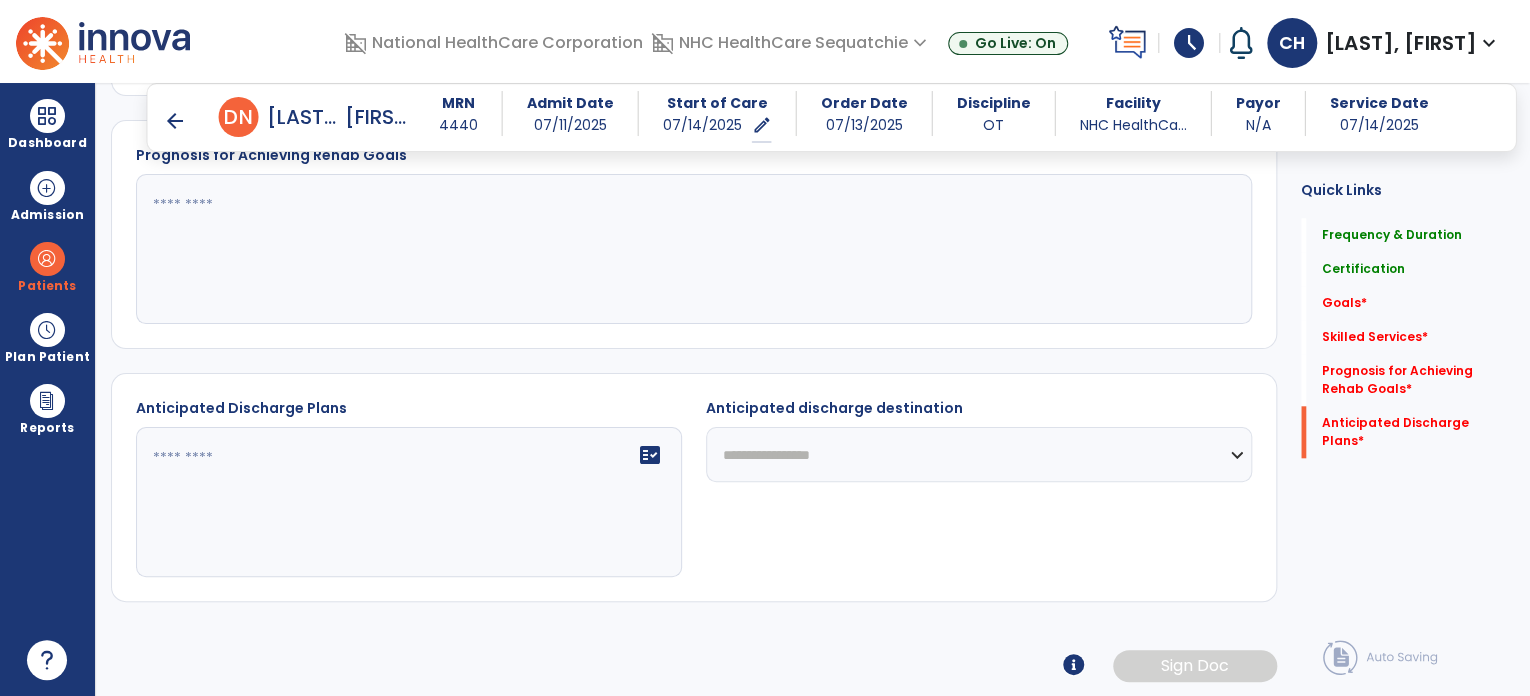 click on "fact_check" 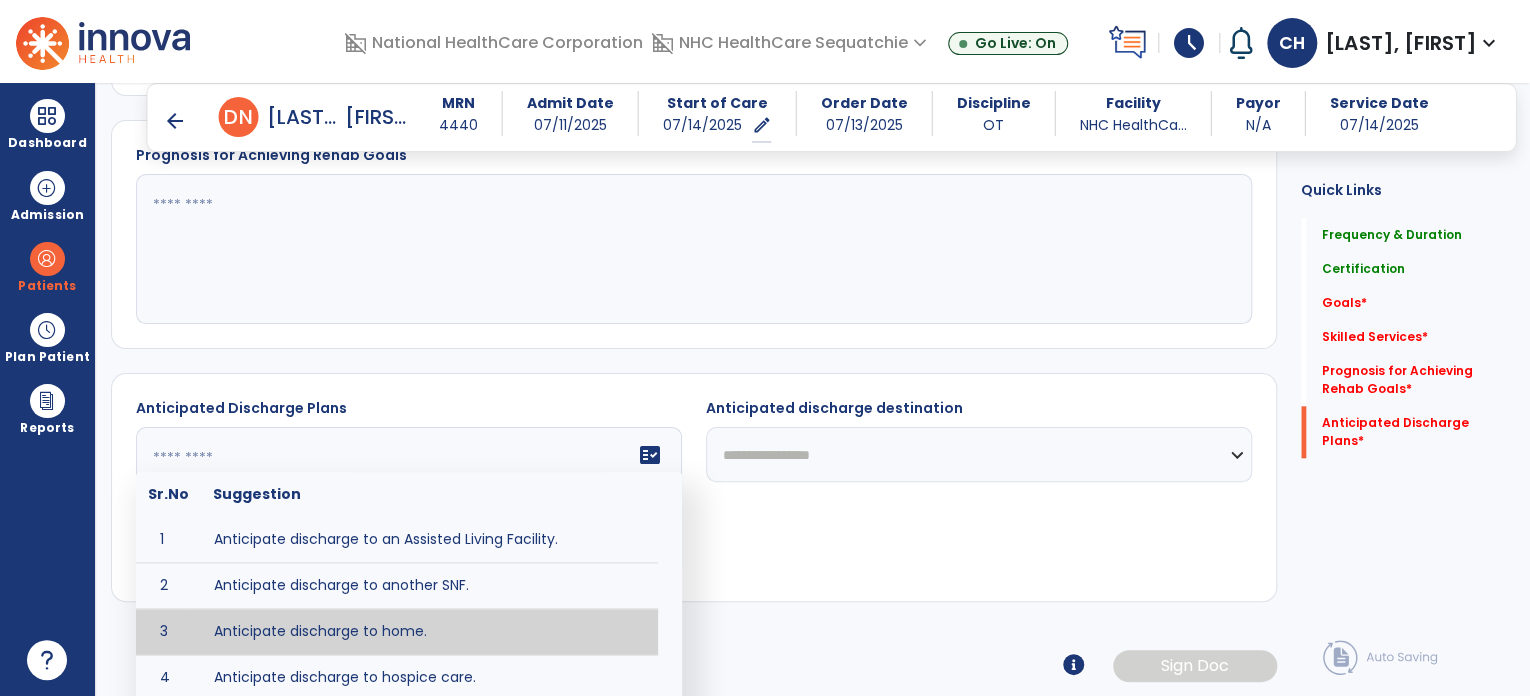 type on "**********" 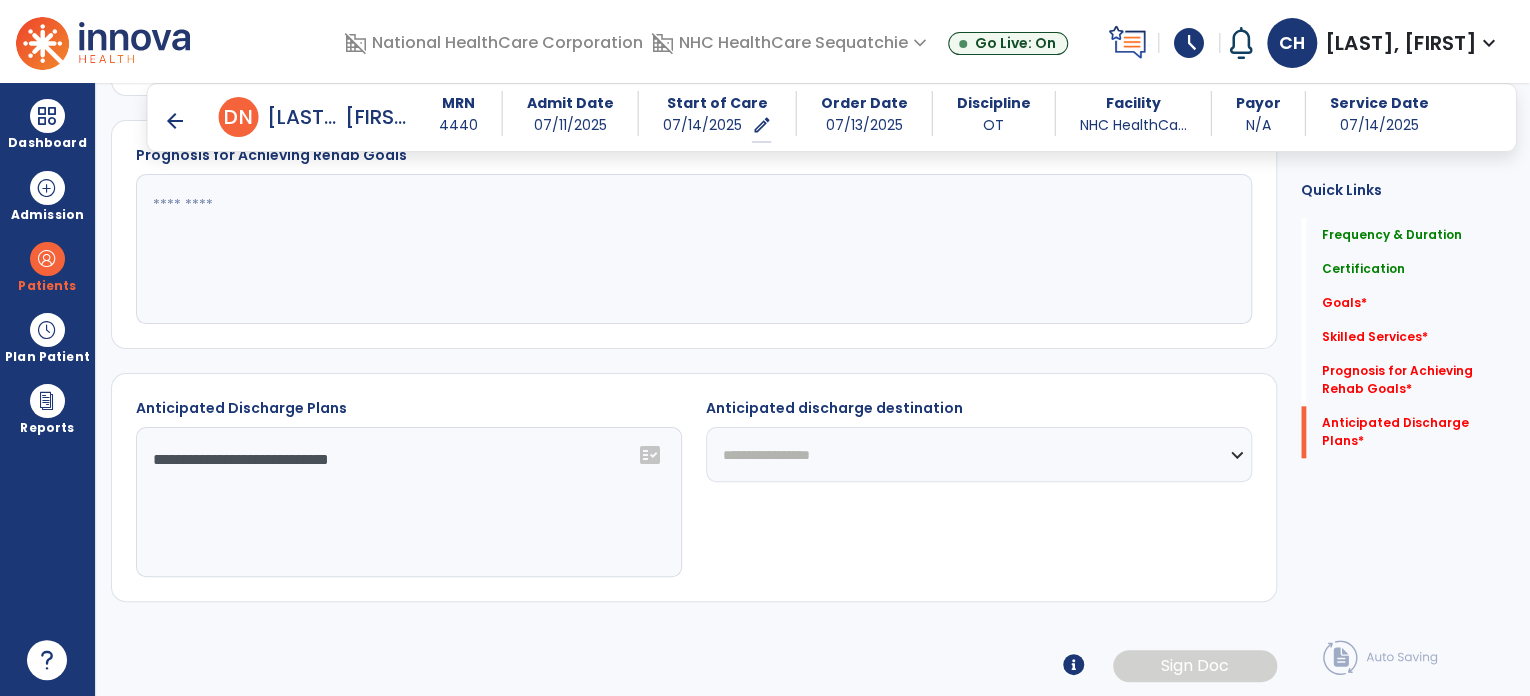 click on "**********" 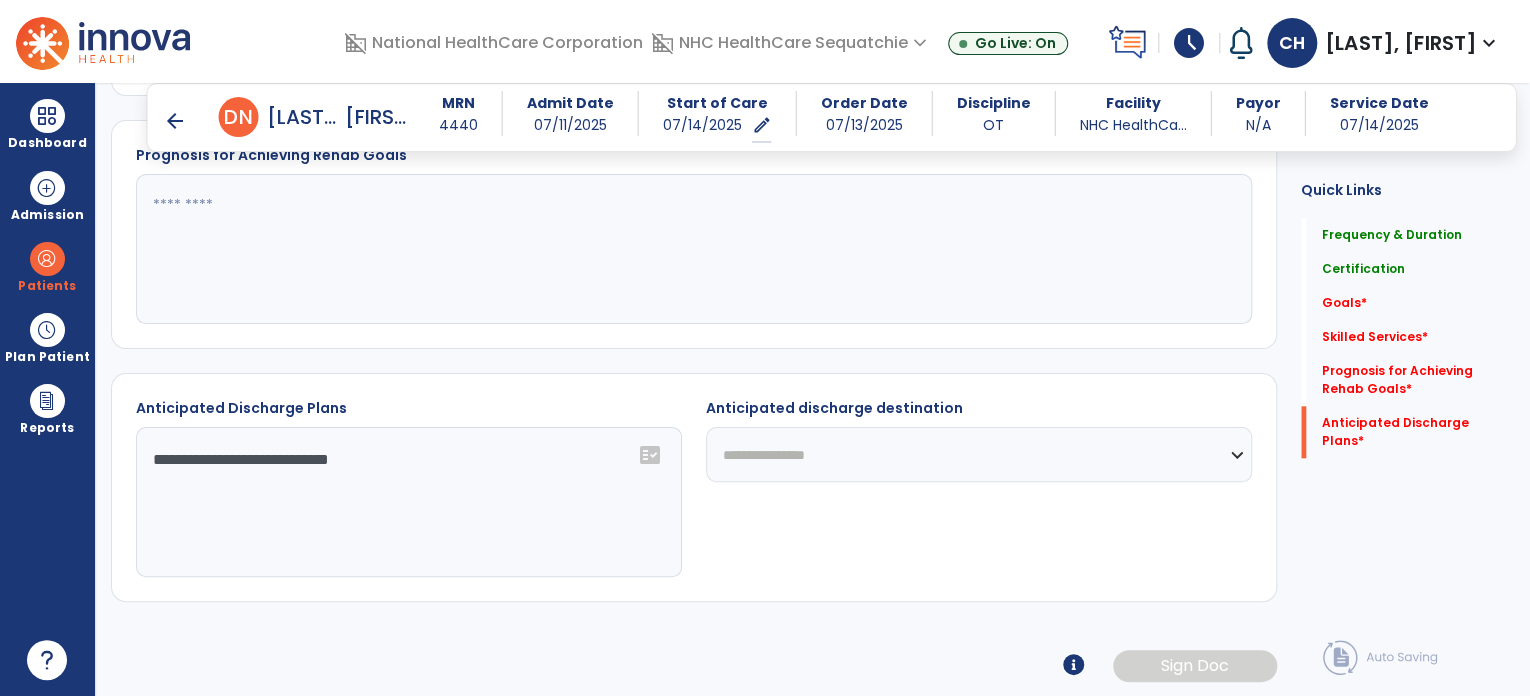 click on "**********" 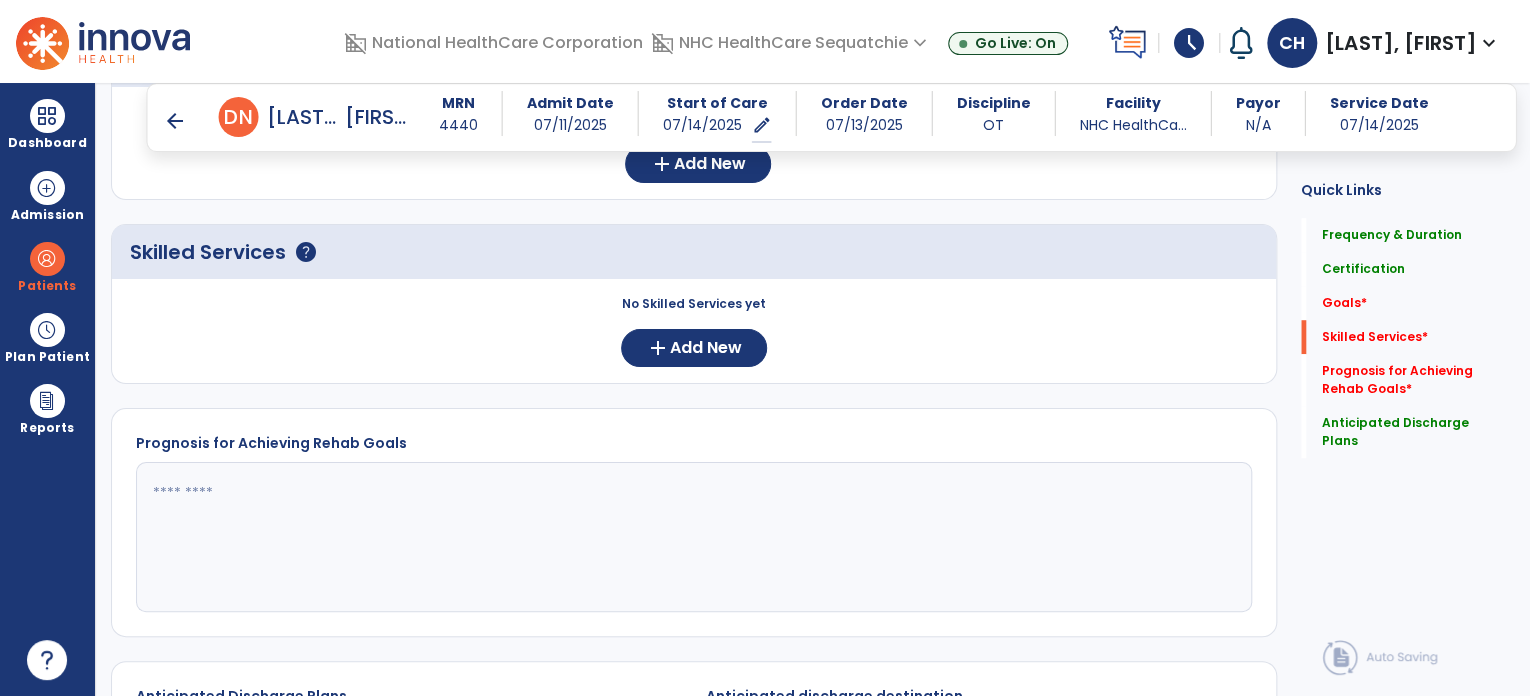 scroll, scrollTop: 583, scrollLeft: 0, axis: vertical 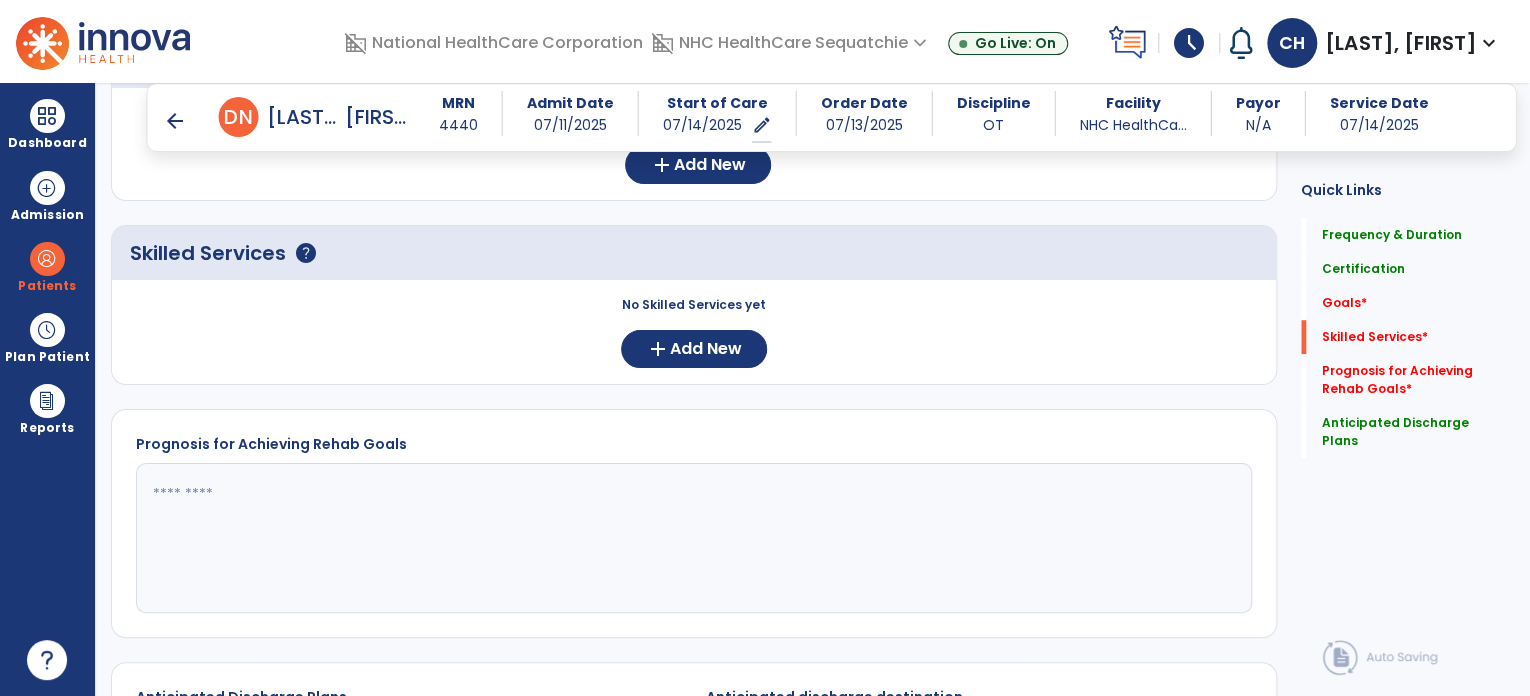click 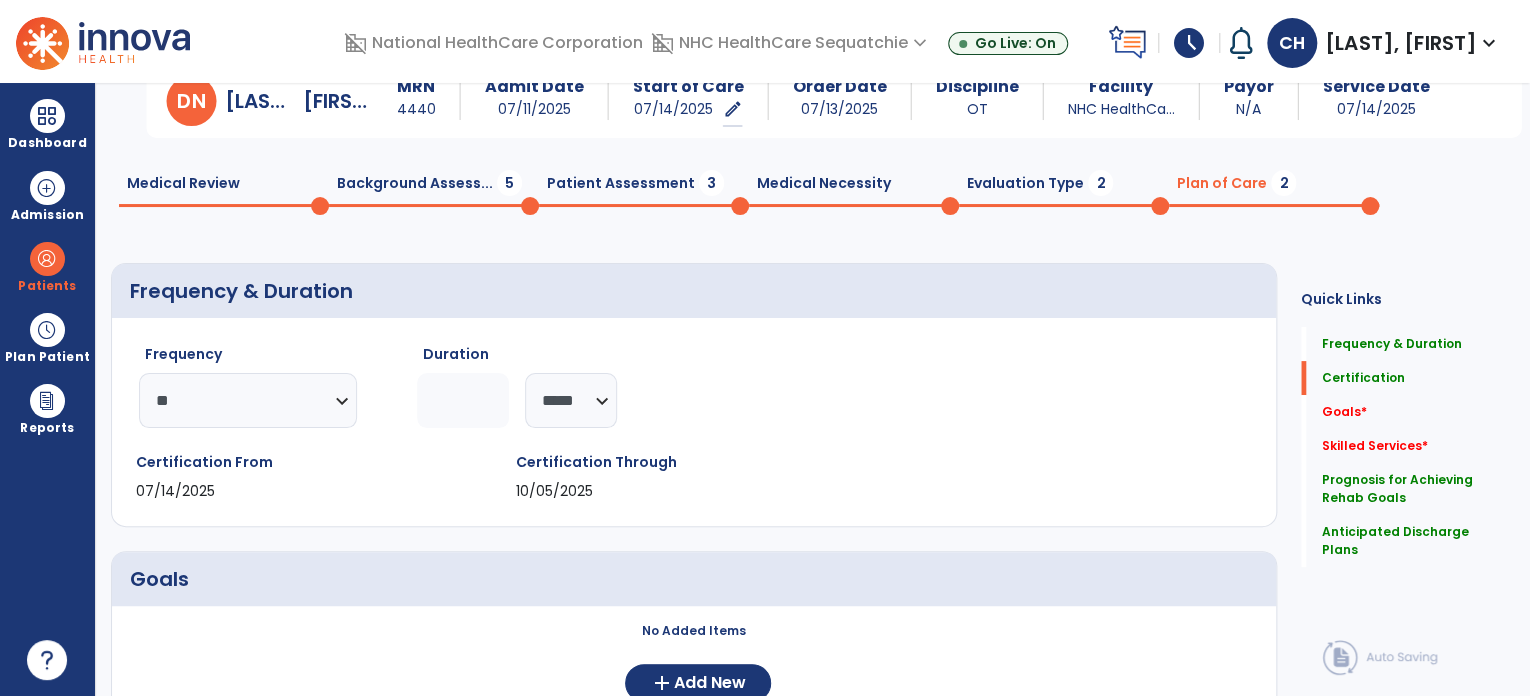scroll, scrollTop: 0, scrollLeft: 0, axis: both 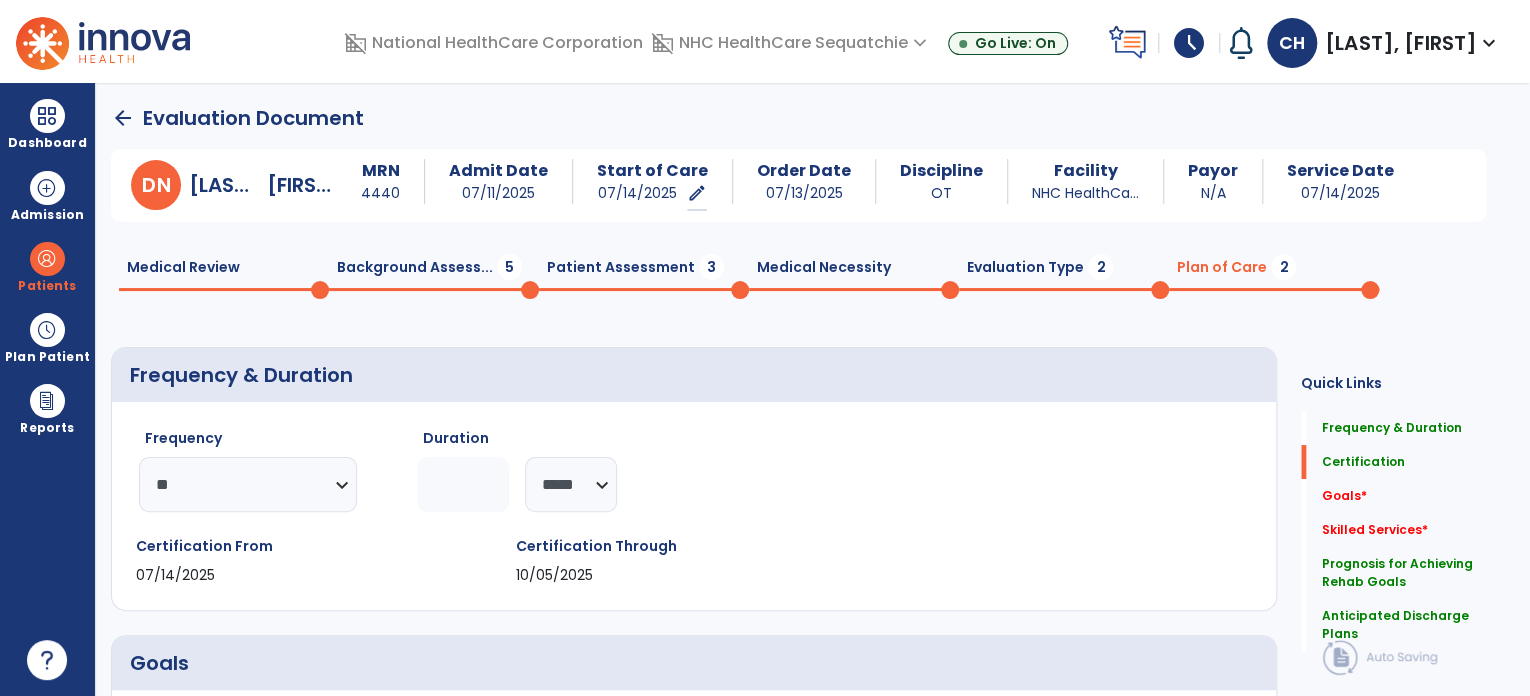 type on "**********" 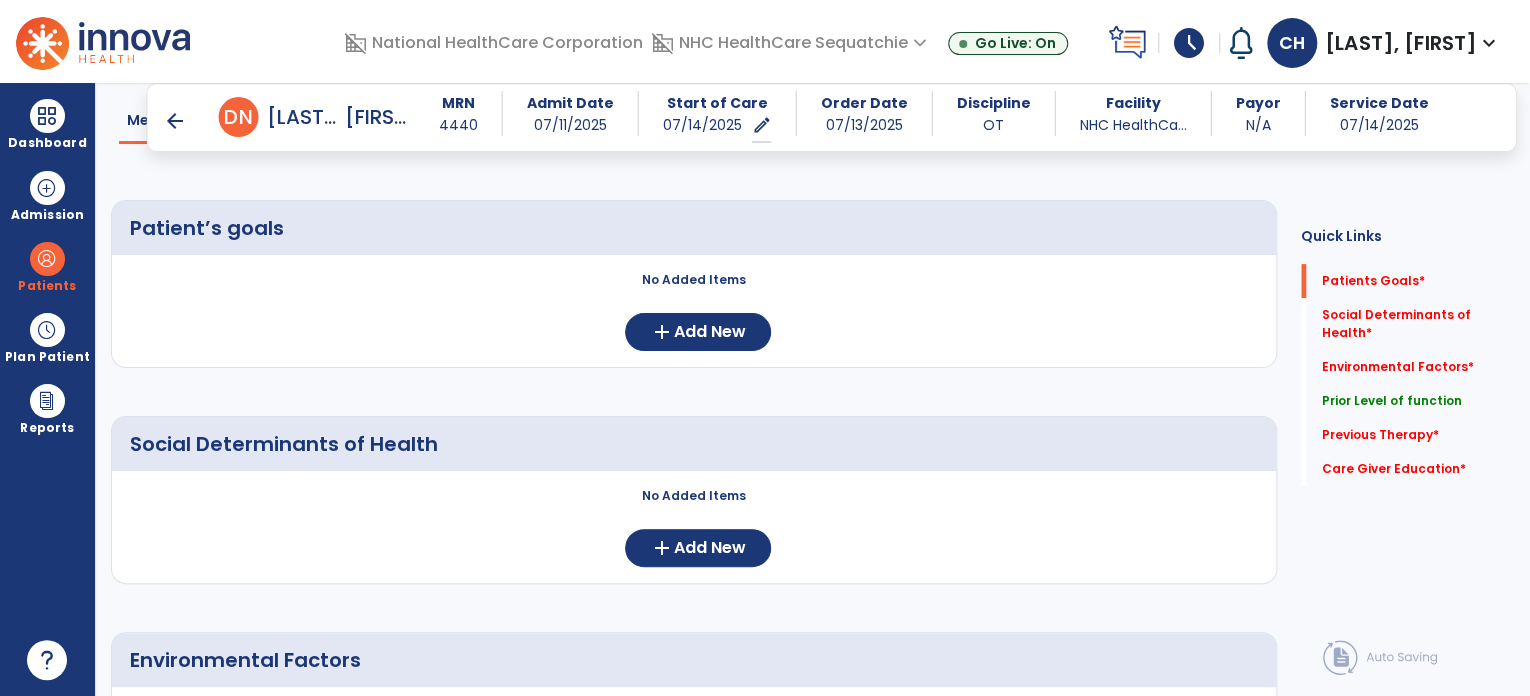 scroll, scrollTop: 236, scrollLeft: 0, axis: vertical 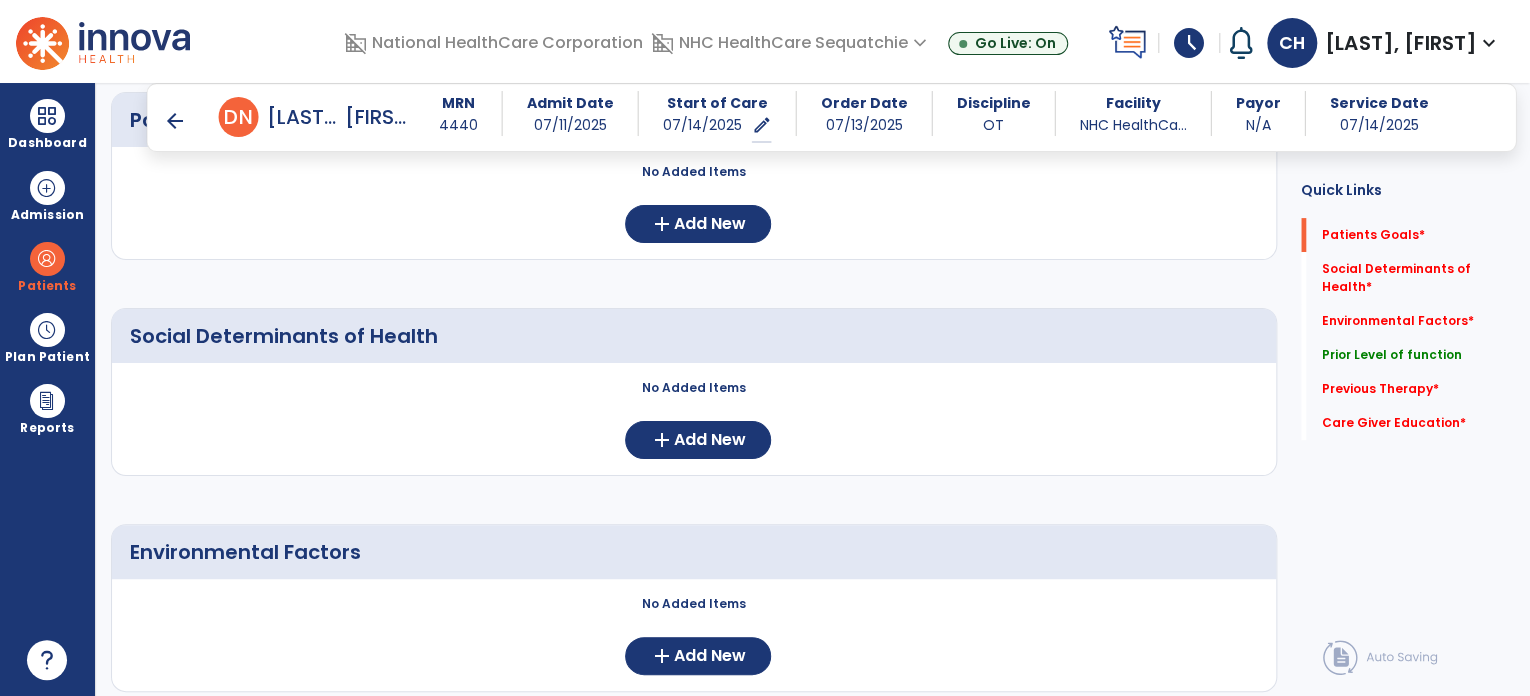 click on "No Added Items  add  Add New" 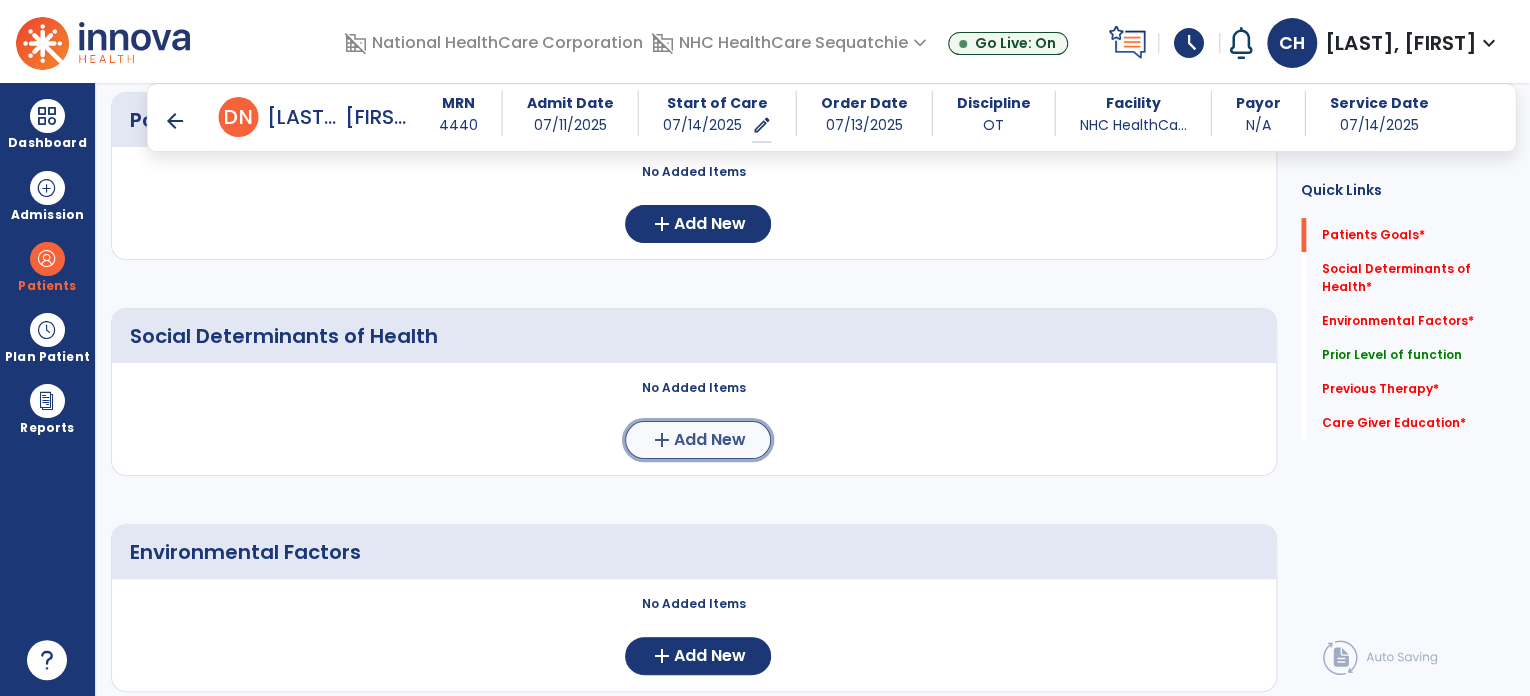 click on "Add New" 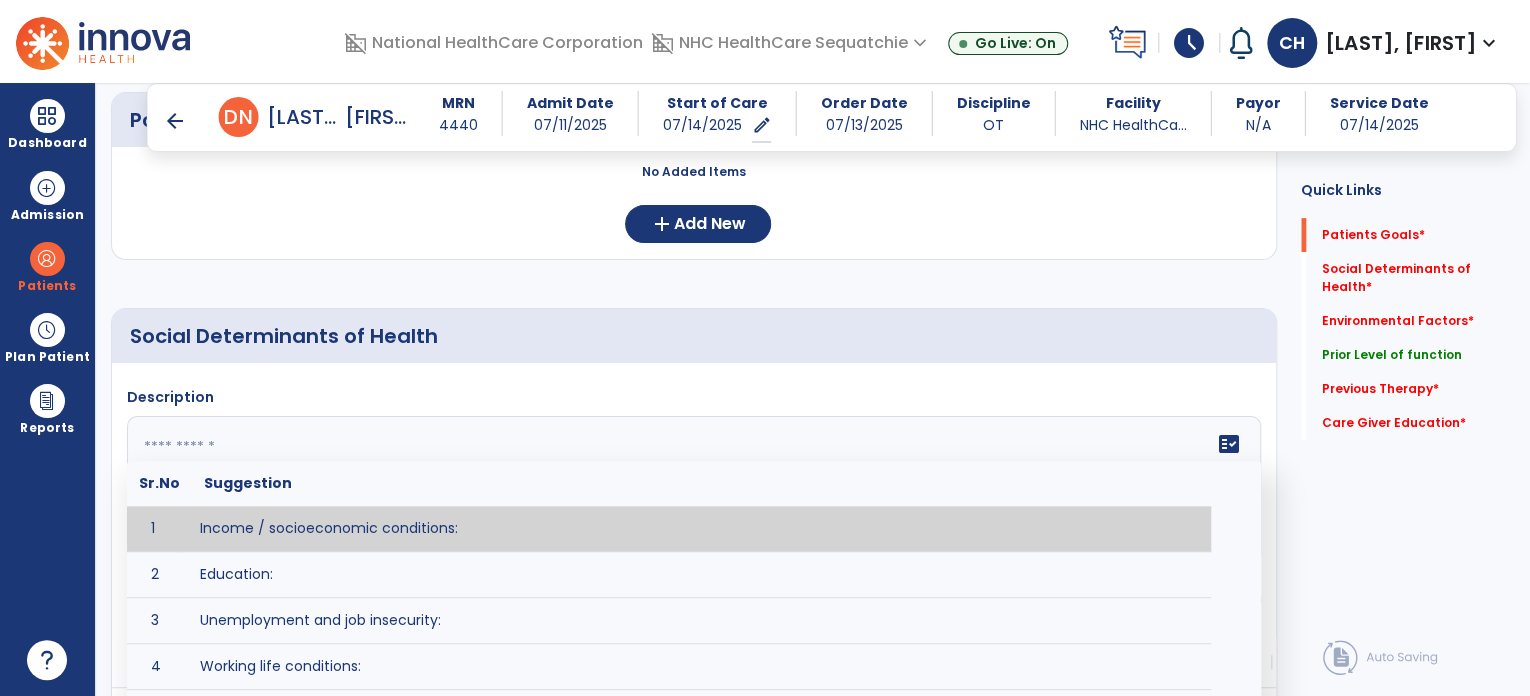 click on "fact_check  Sr.No Suggestion 1 Income / socioeconomic conditions:  2 Education:  3 Unemployment and job insecurity:  4 Working life conditions:  5 Food insecurity:  6 Housing, basic amenities and the environment:  7 Early childhood development:  8 Social inclusion and non-discrimination: 9 Structural conflict: 10 Access to affordable health services of decent quality:" 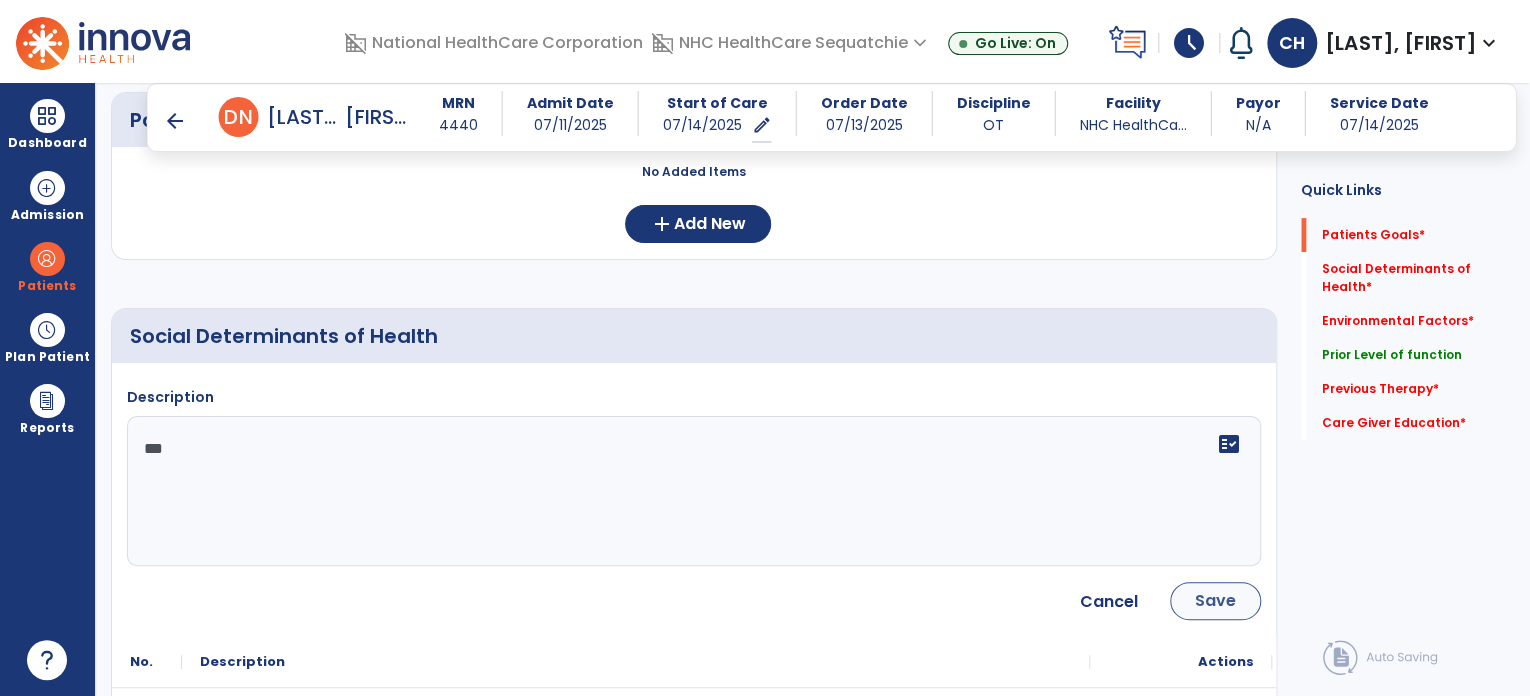 type on "***" 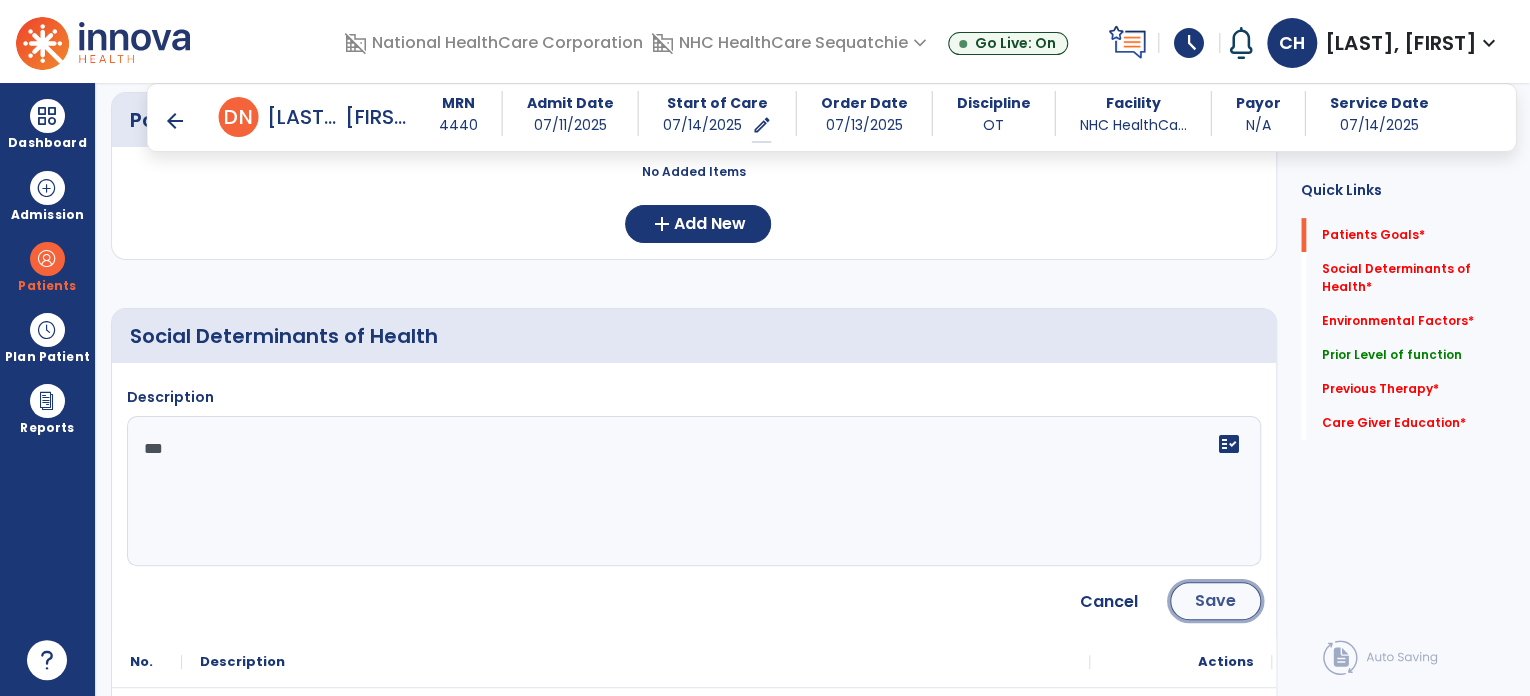 click on "Save" 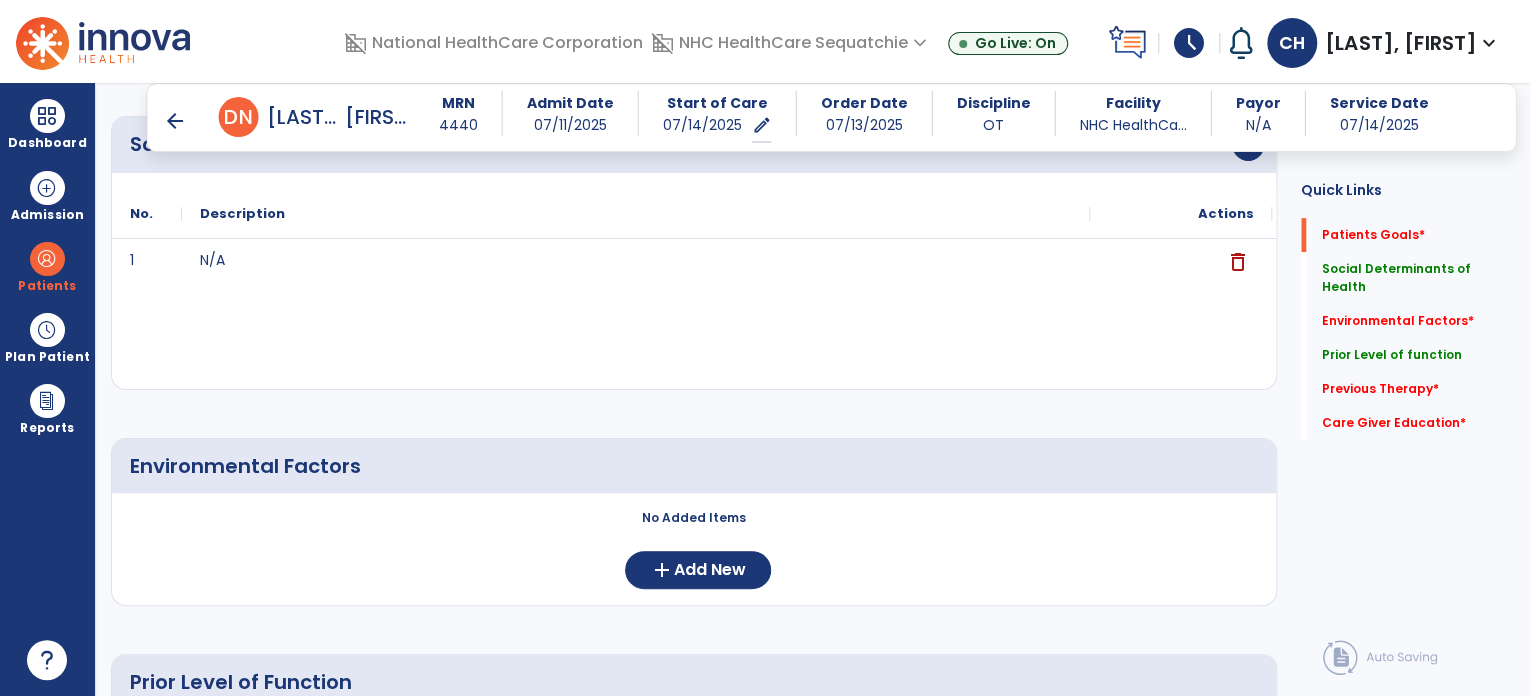 scroll, scrollTop: 428, scrollLeft: 0, axis: vertical 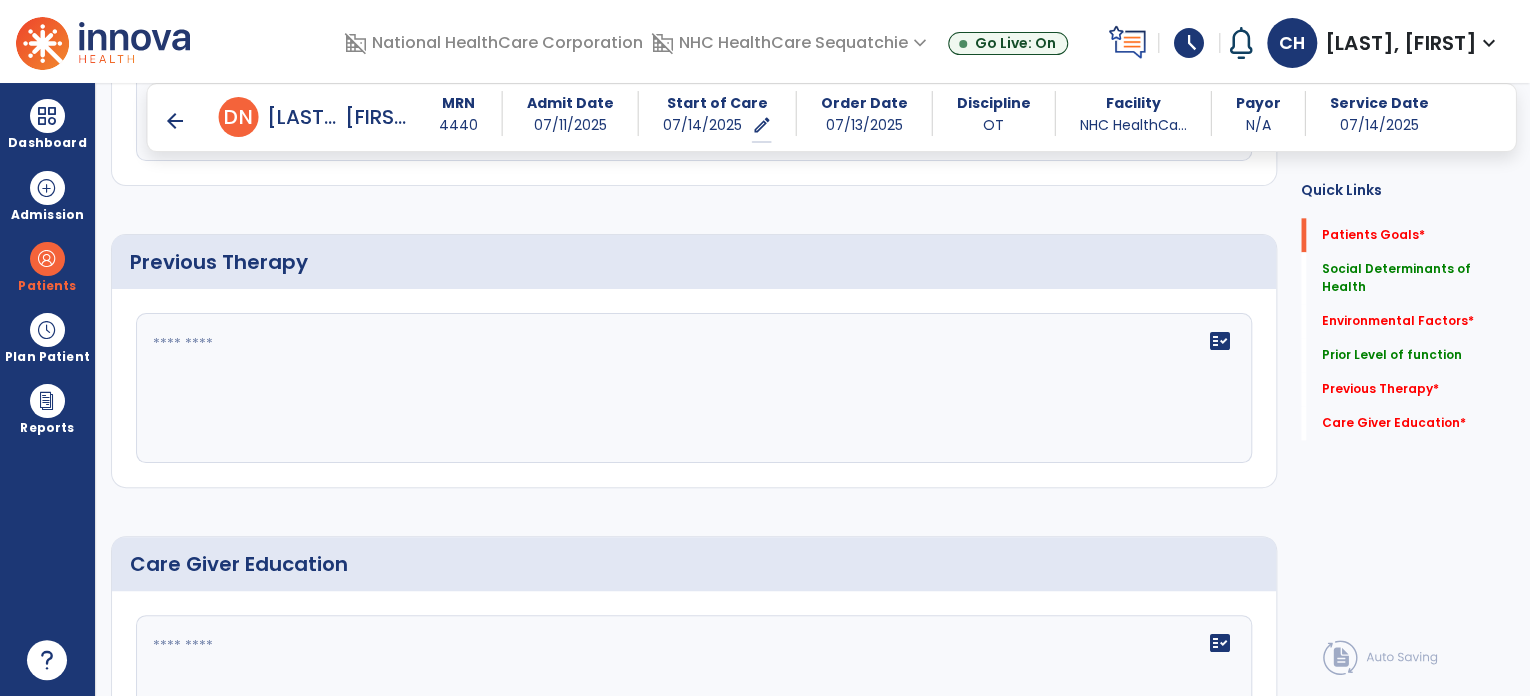 click on "fact_check" 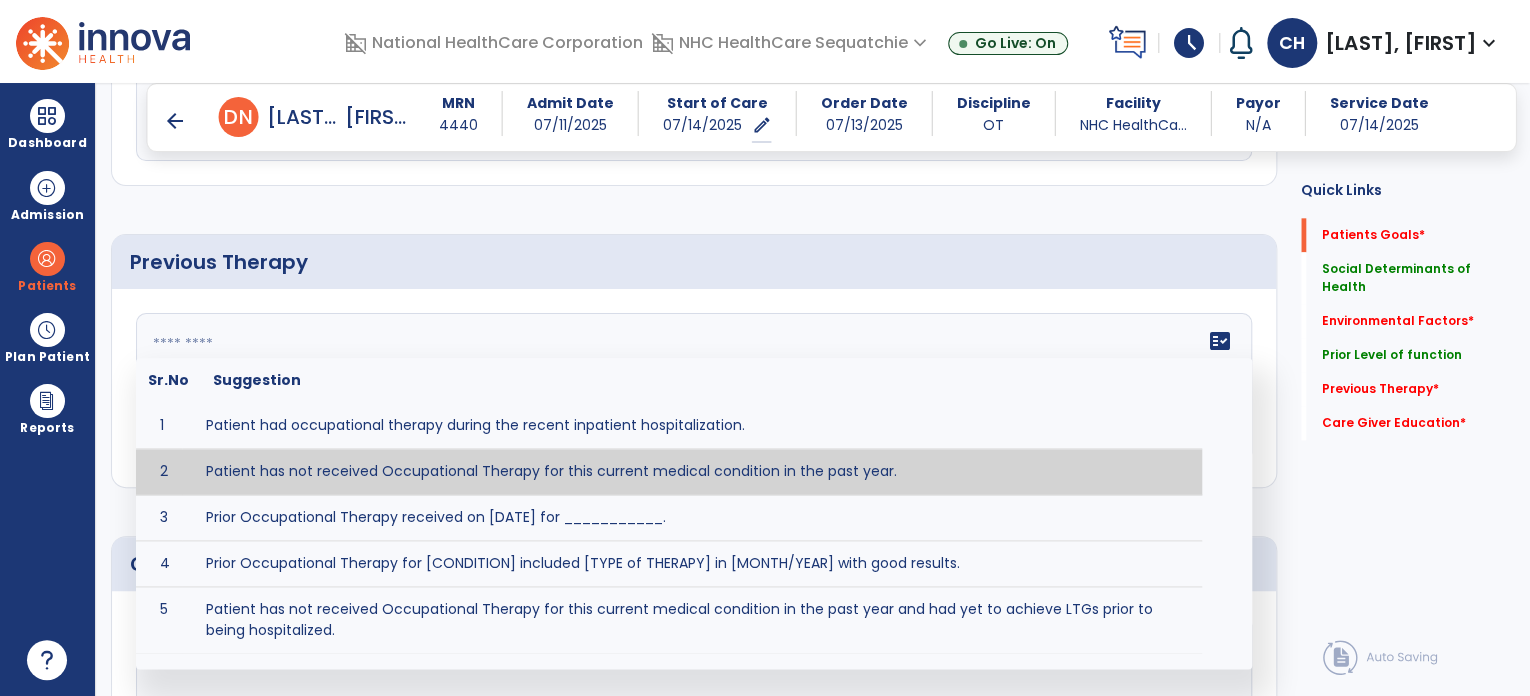 type on "**********" 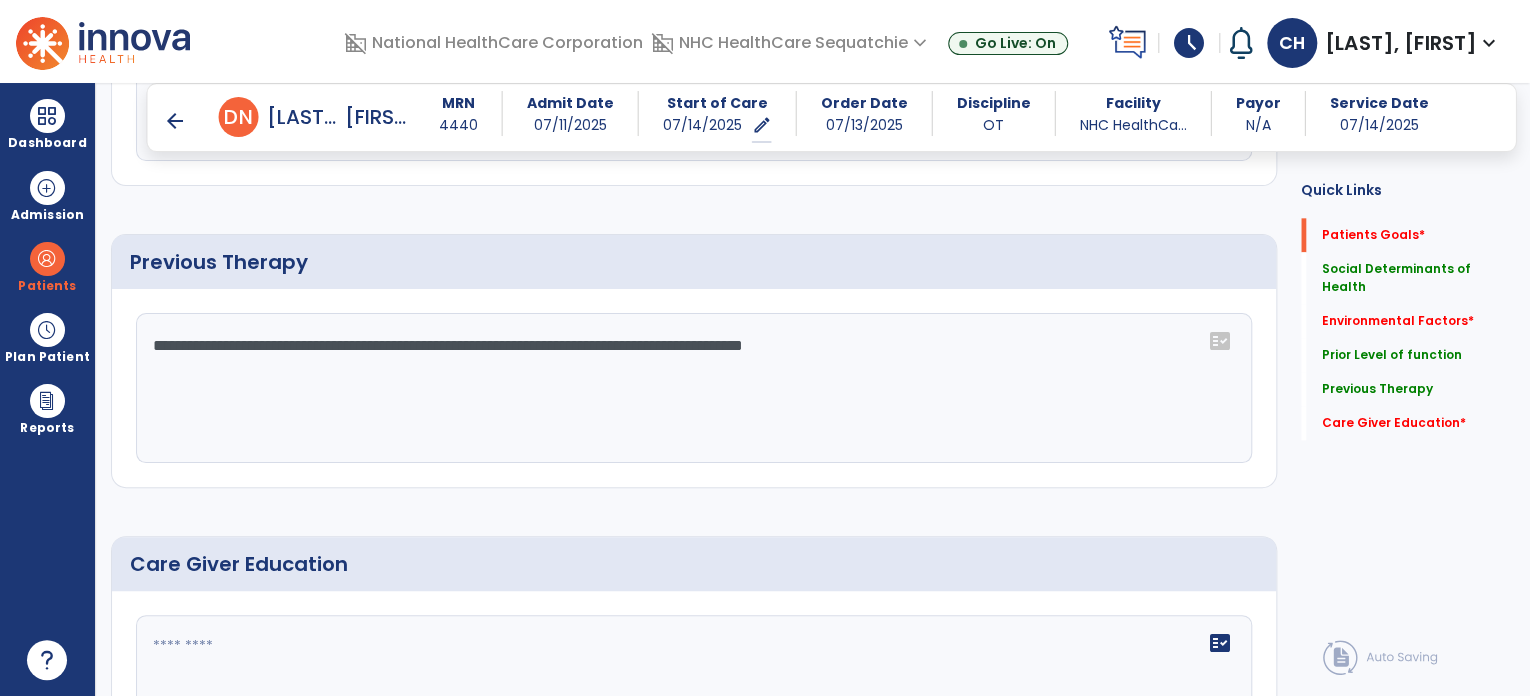 scroll, scrollTop: 1309, scrollLeft: 0, axis: vertical 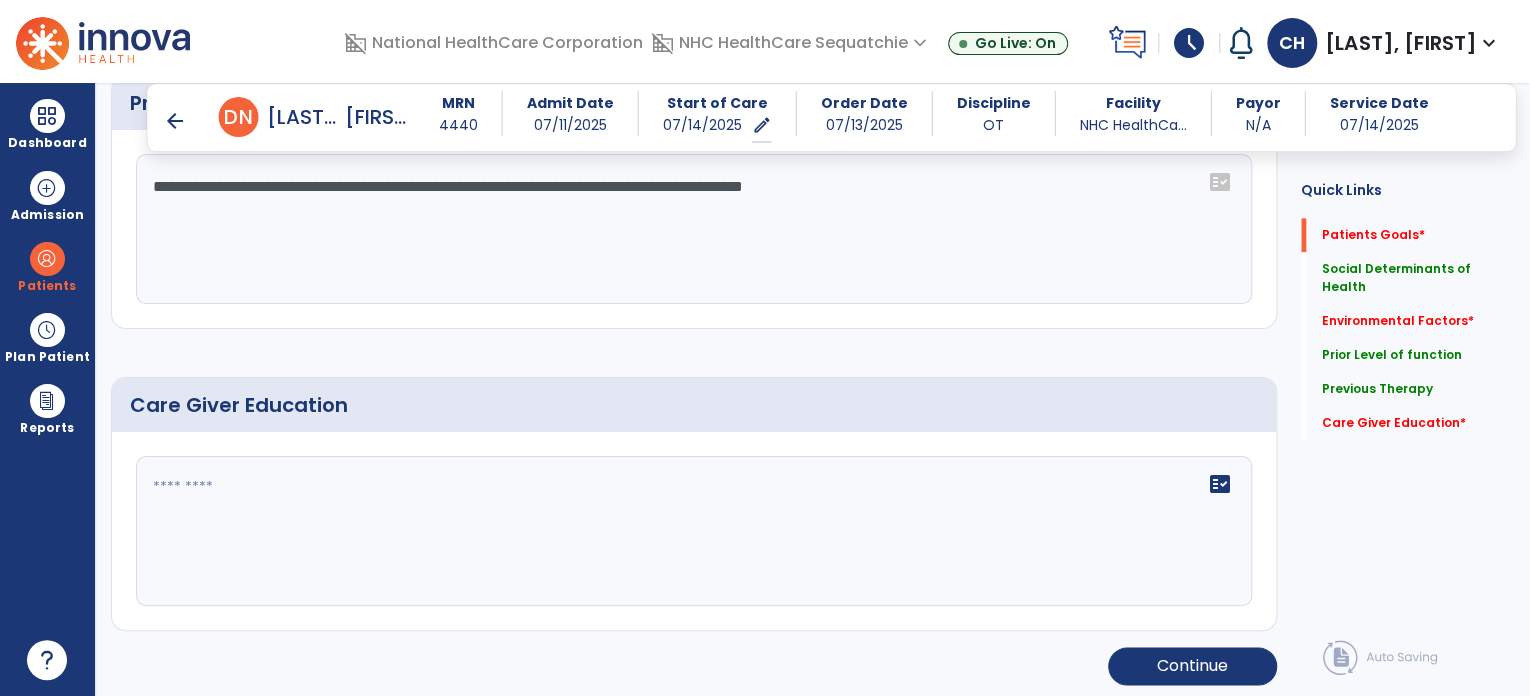 click on "fact_check" 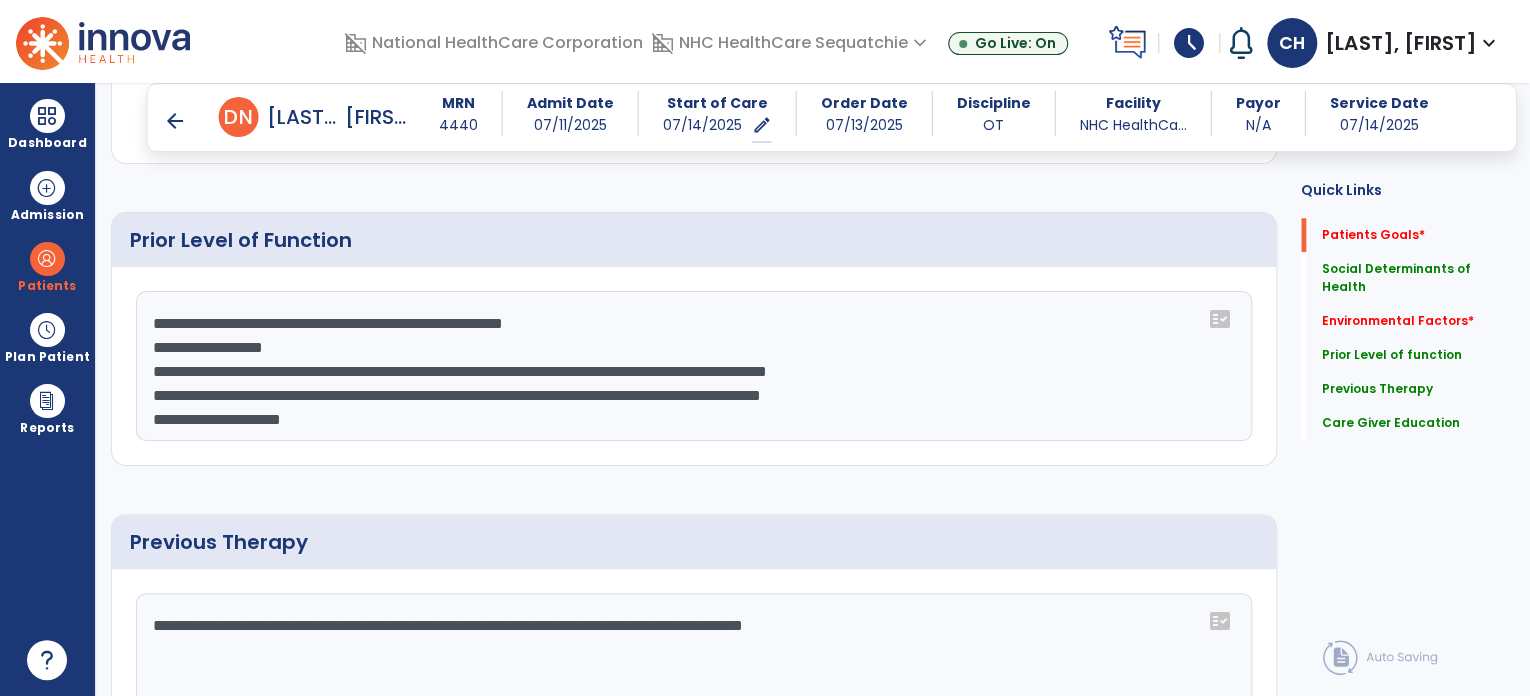 scroll, scrollTop: 865, scrollLeft: 0, axis: vertical 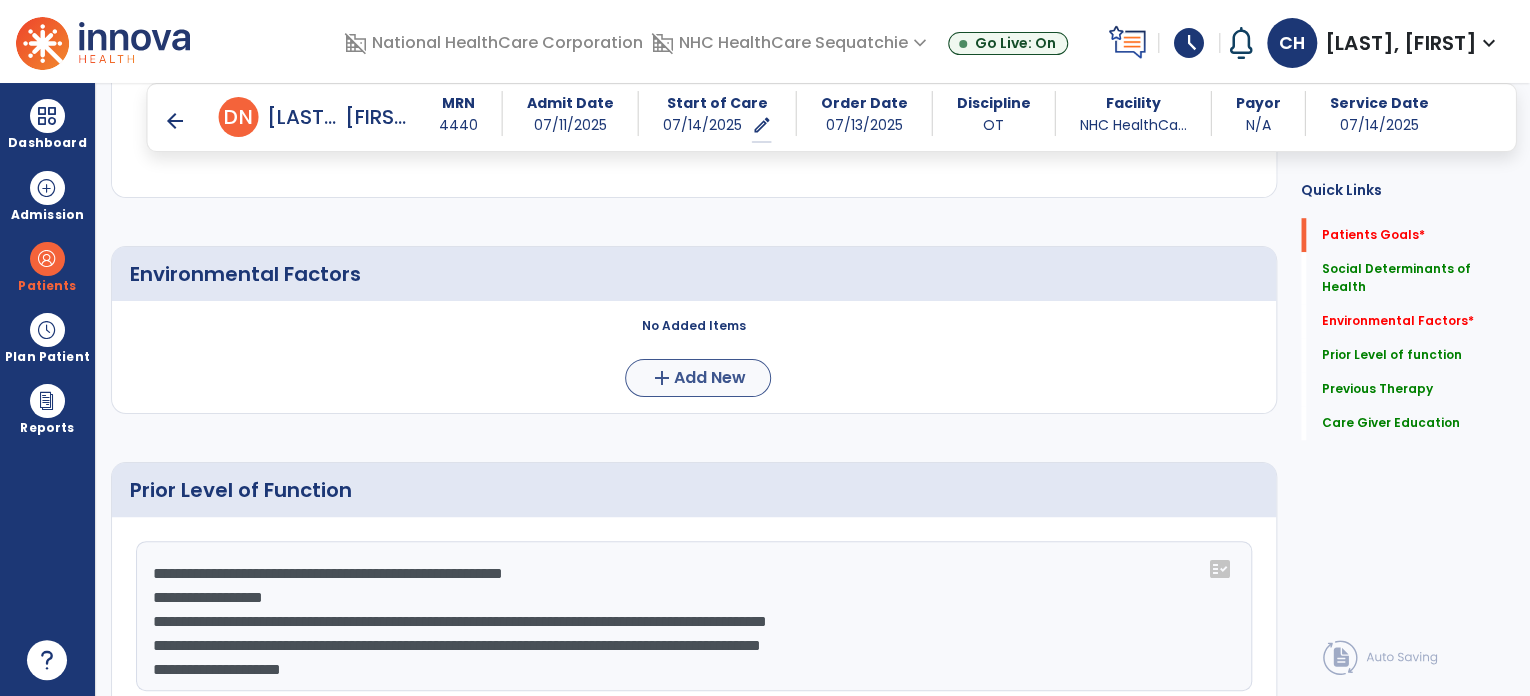 type on "**********" 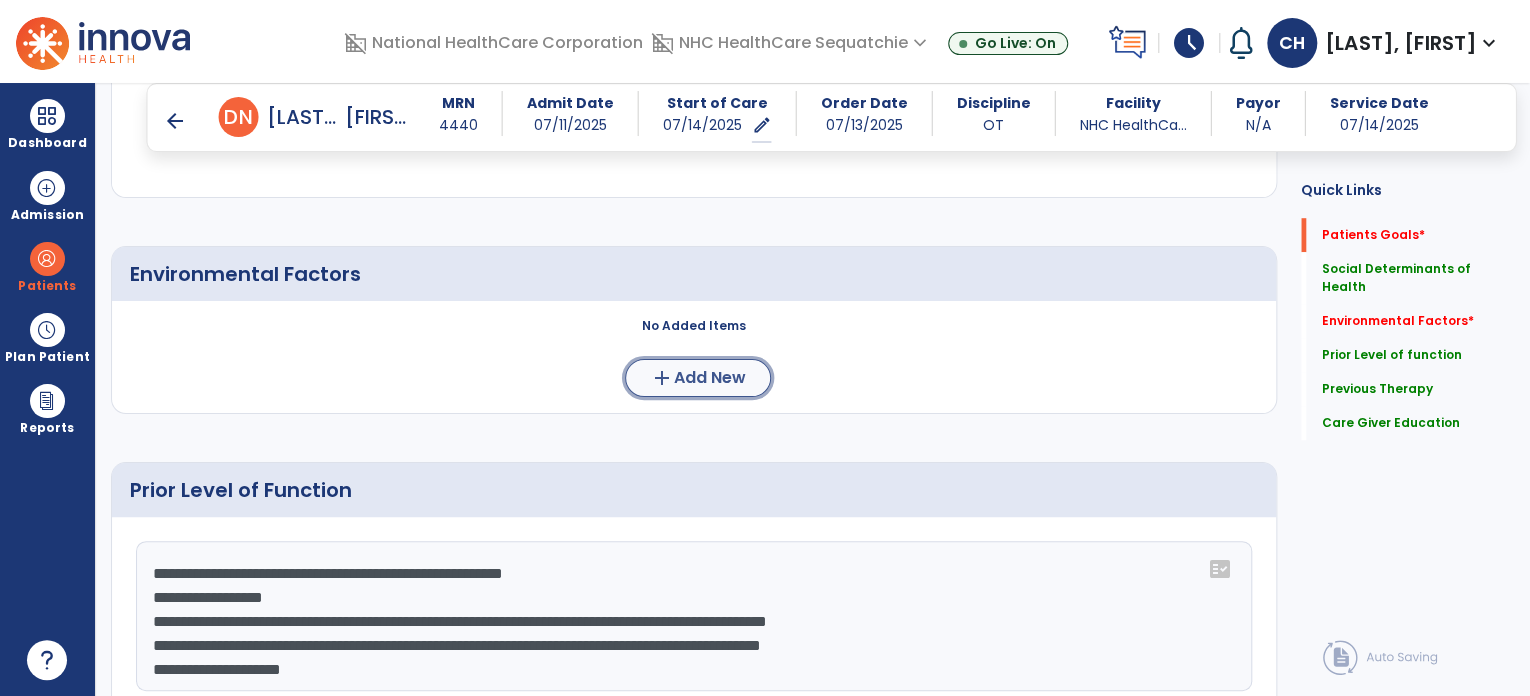 click on "add  Add New" 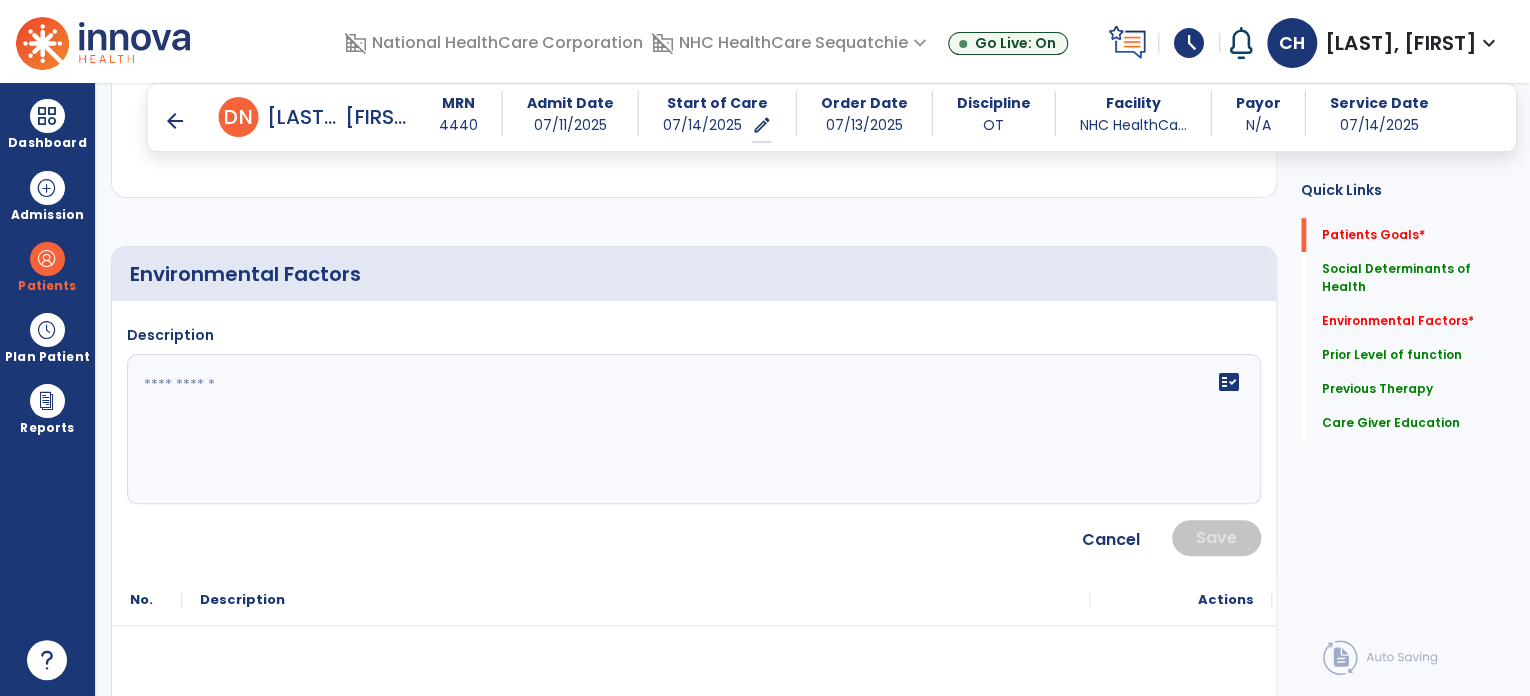 click on "fact_check" 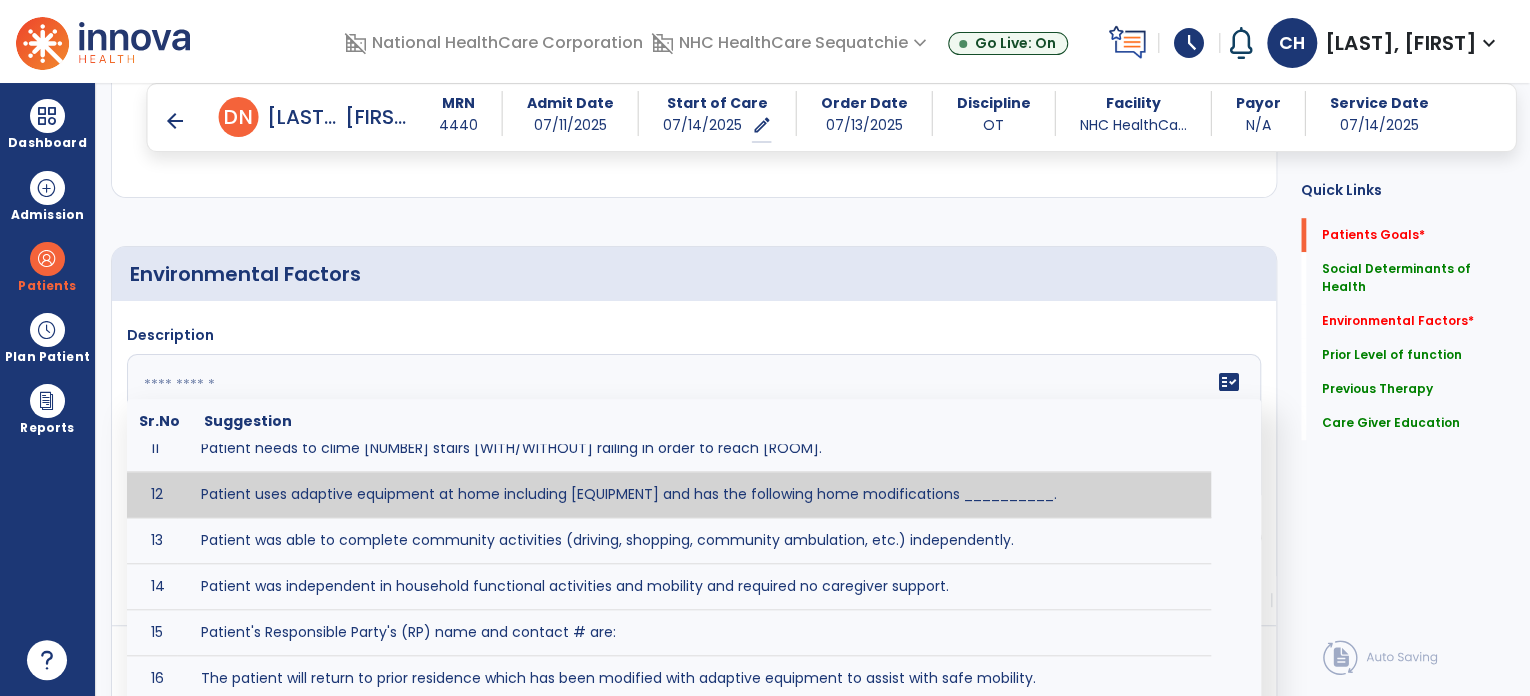 scroll, scrollTop: 479, scrollLeft: 0, axis: vertical 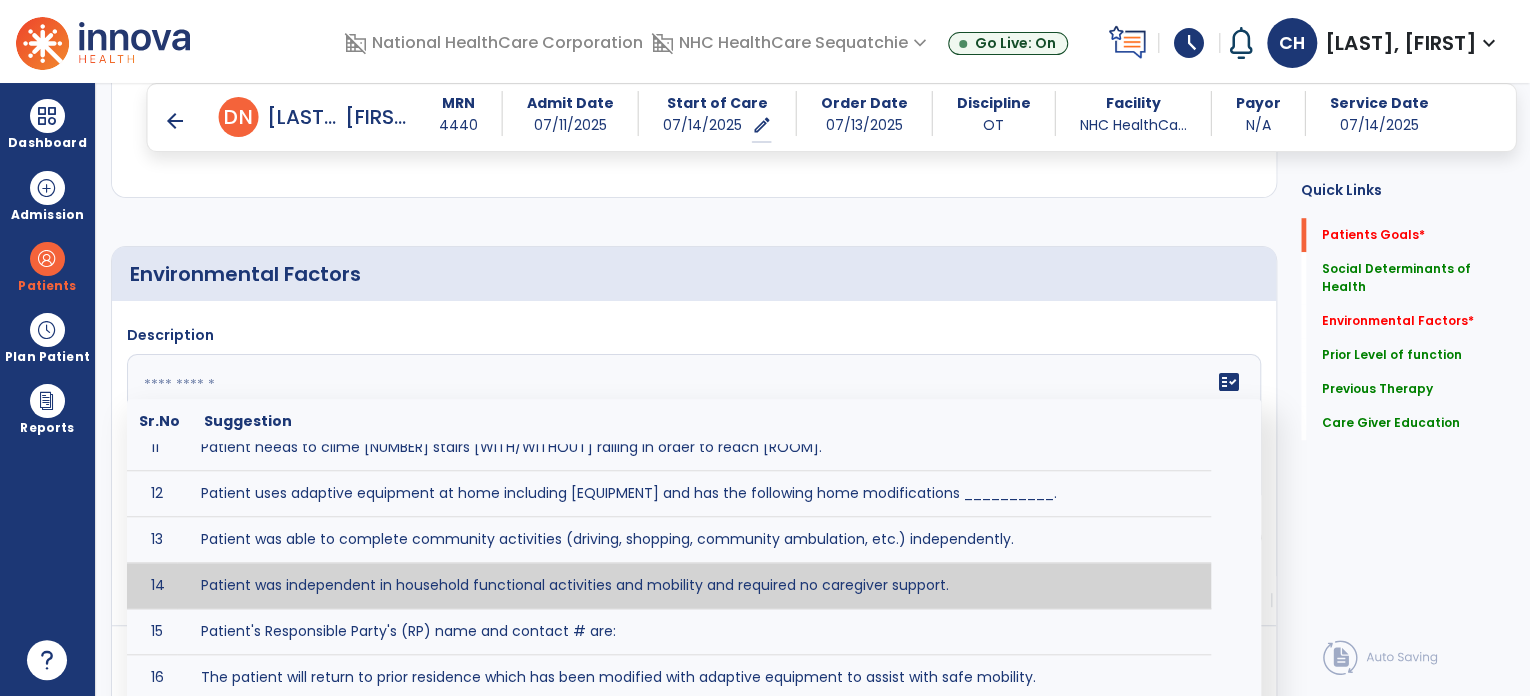 type on "**********" 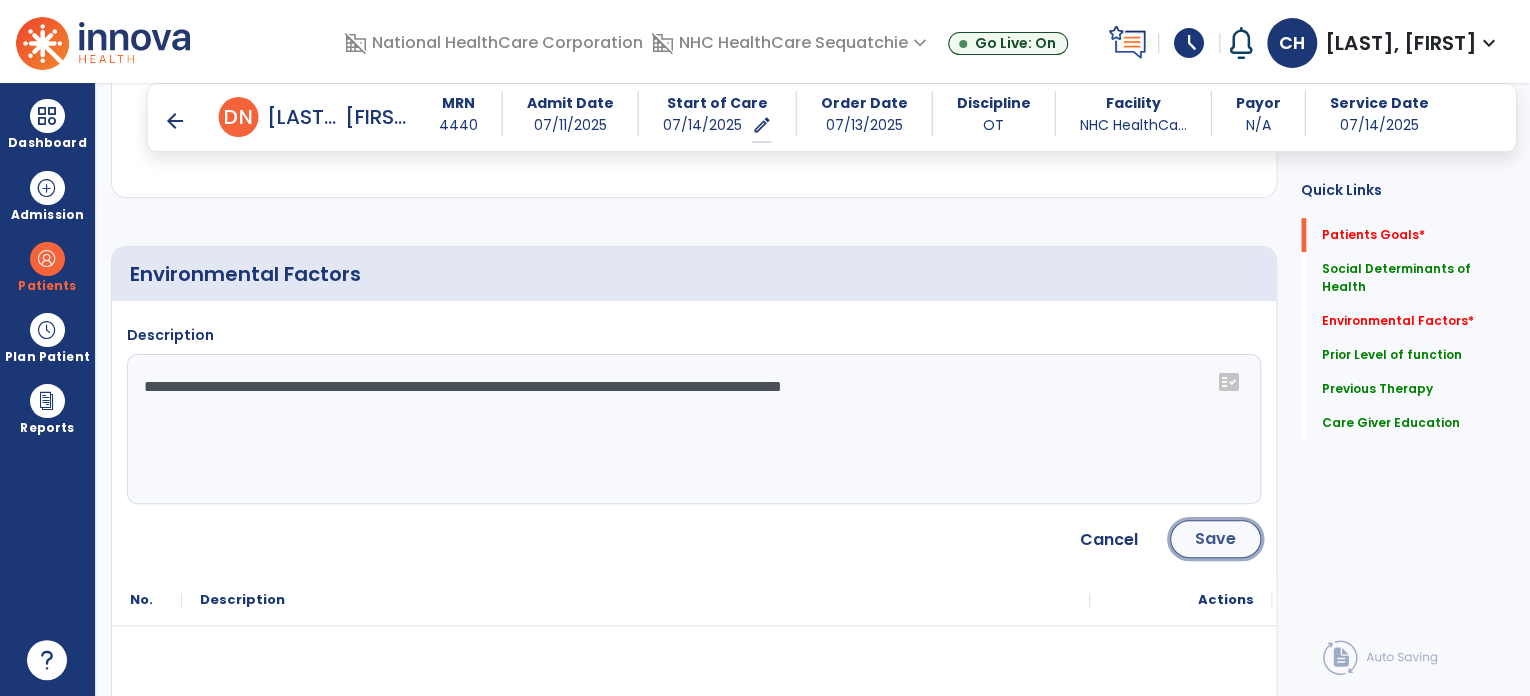 click on "Save" 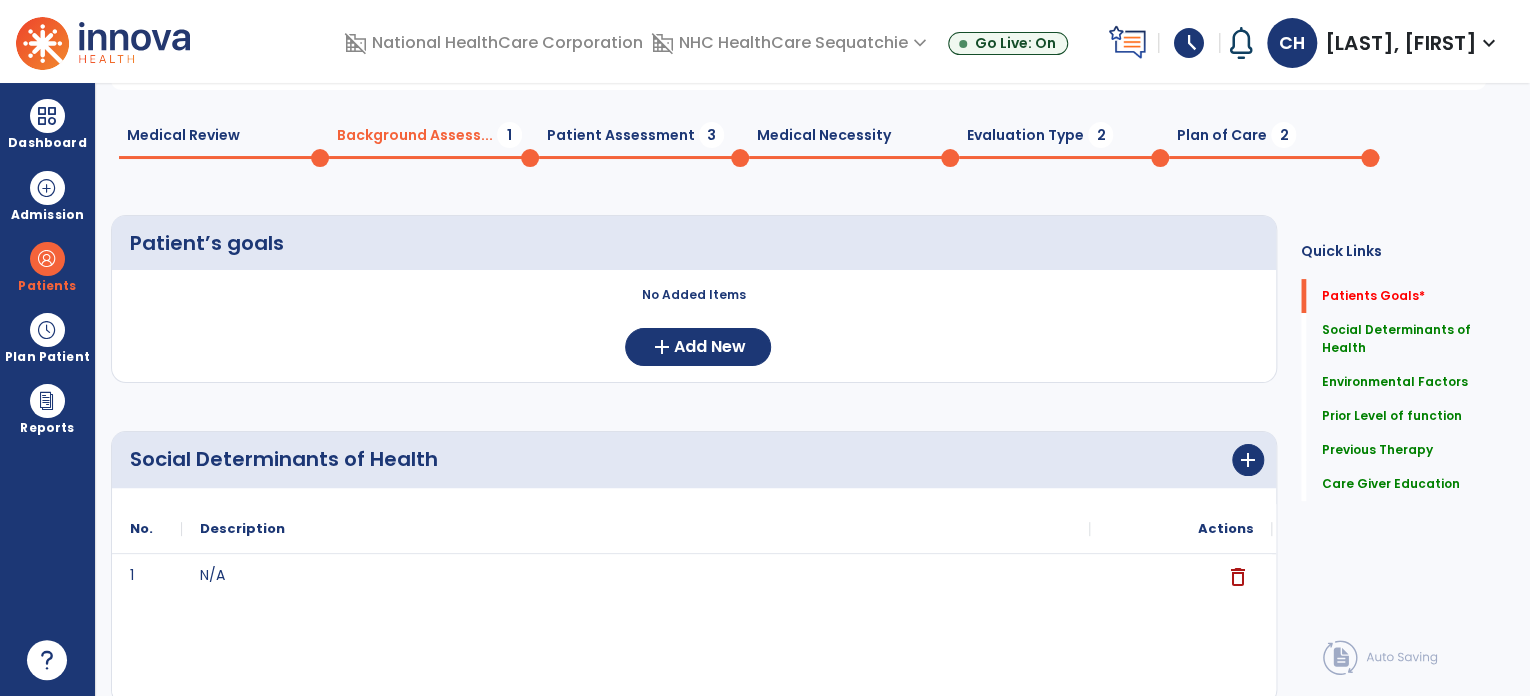 scroll, scrollTop: 0, scrollLeft: 0, axis: both 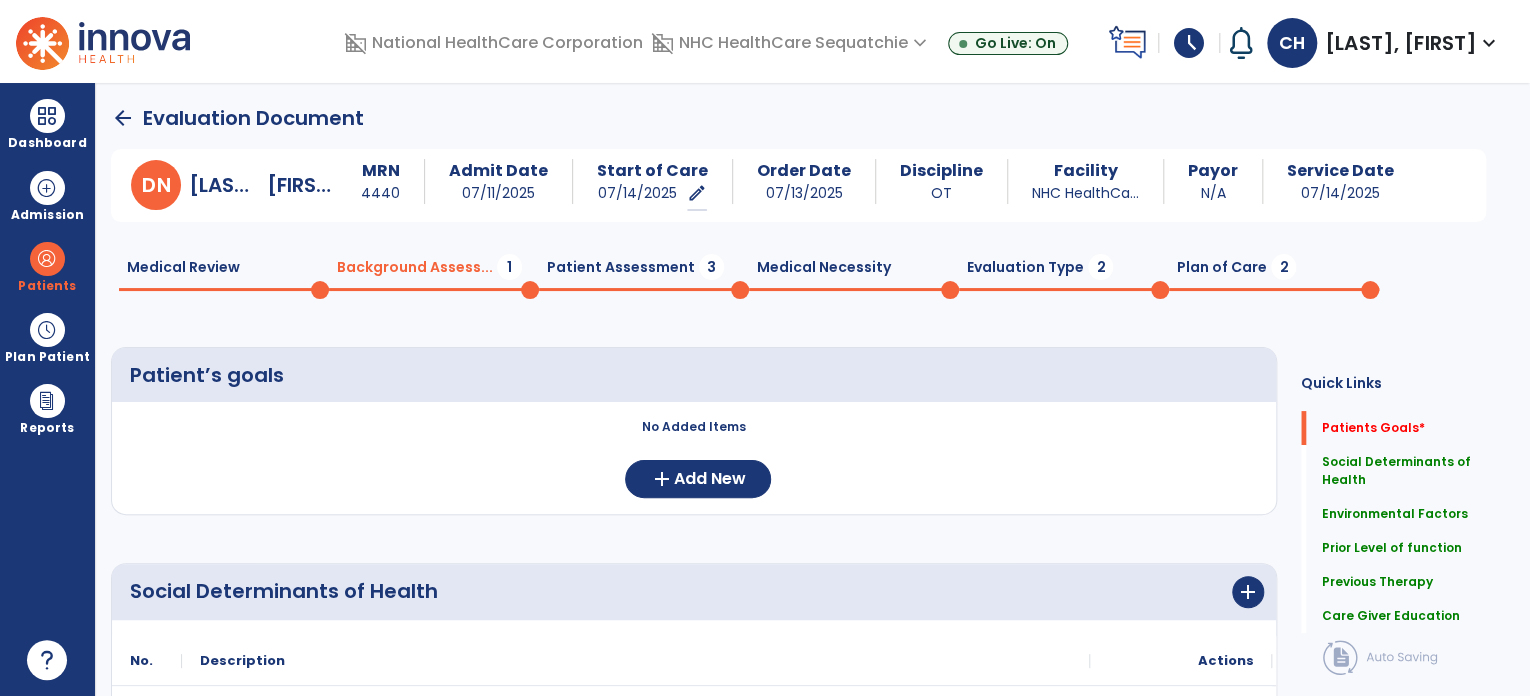 click on "Evaluation Type  2" 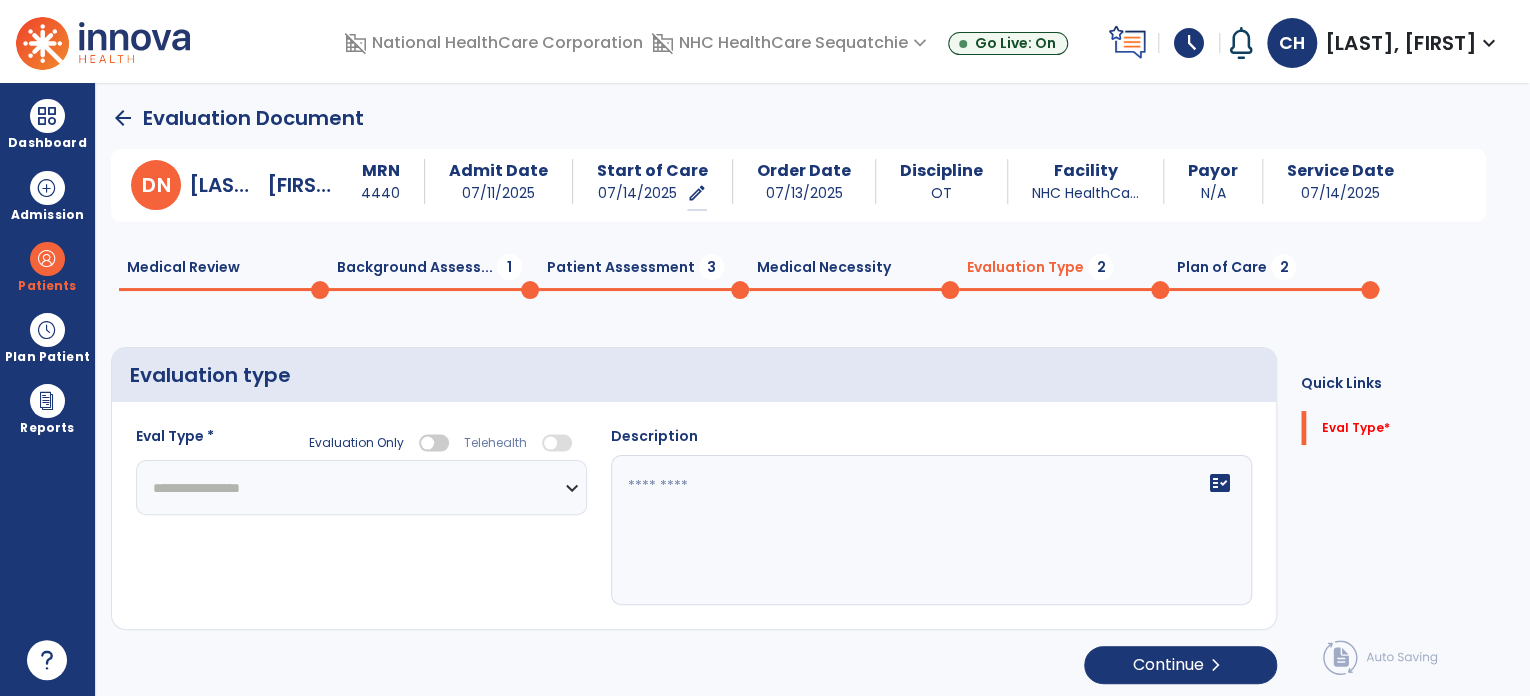 click on "Plan of Care  2" 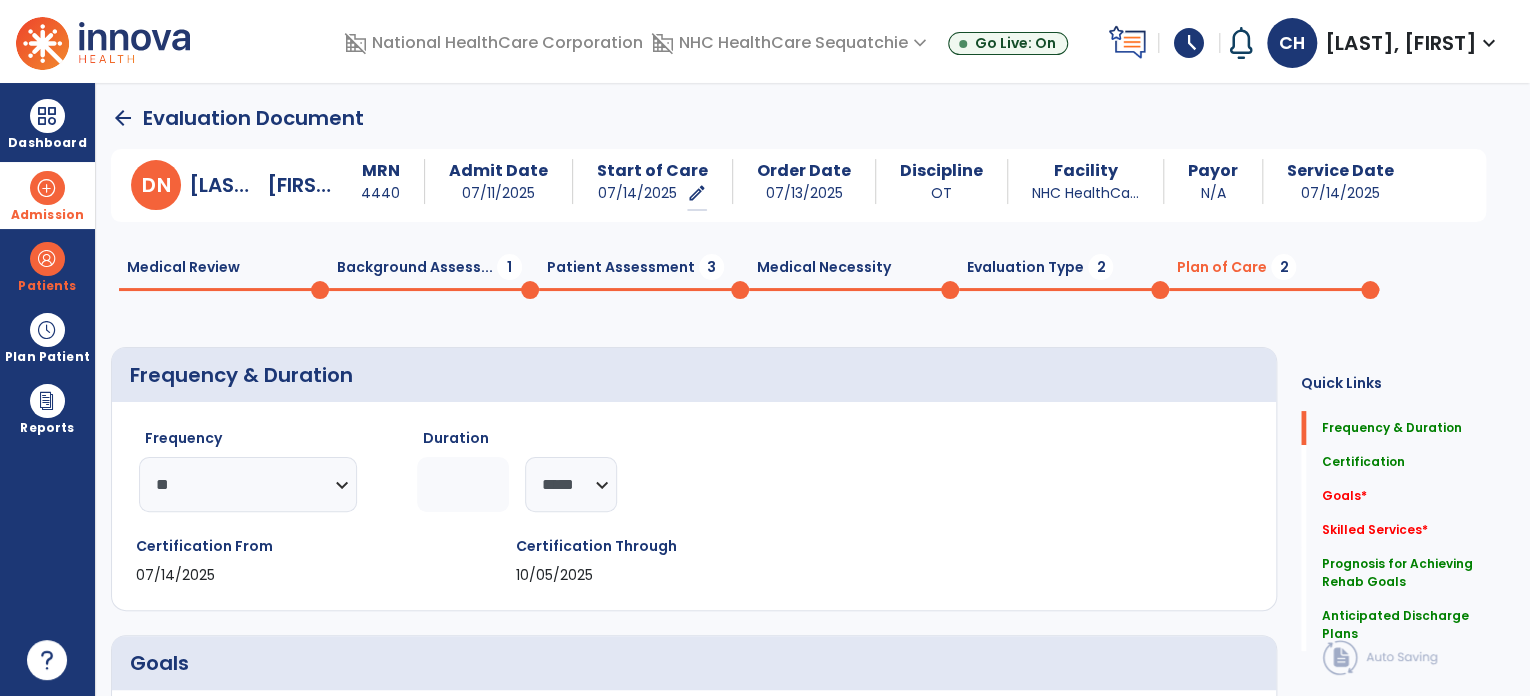 click at bounding box center [47, 188] 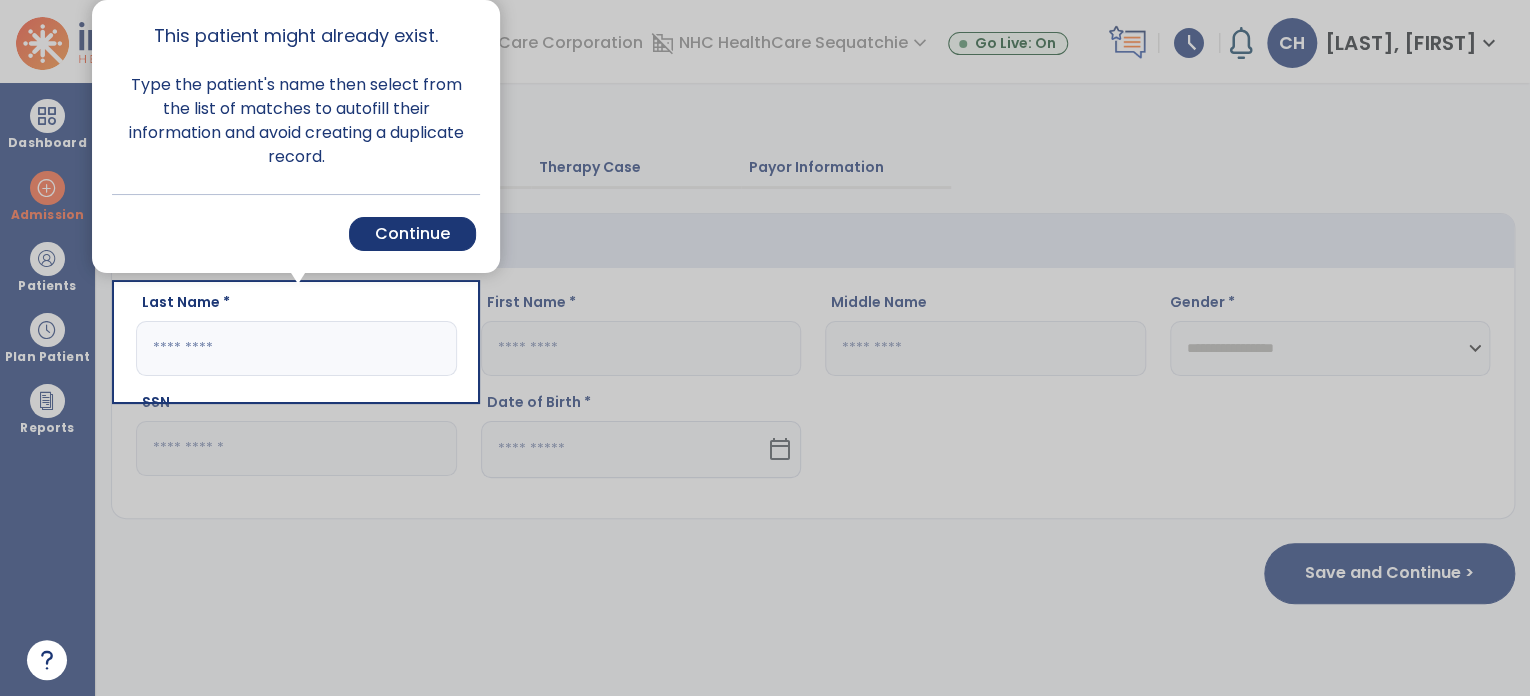 click 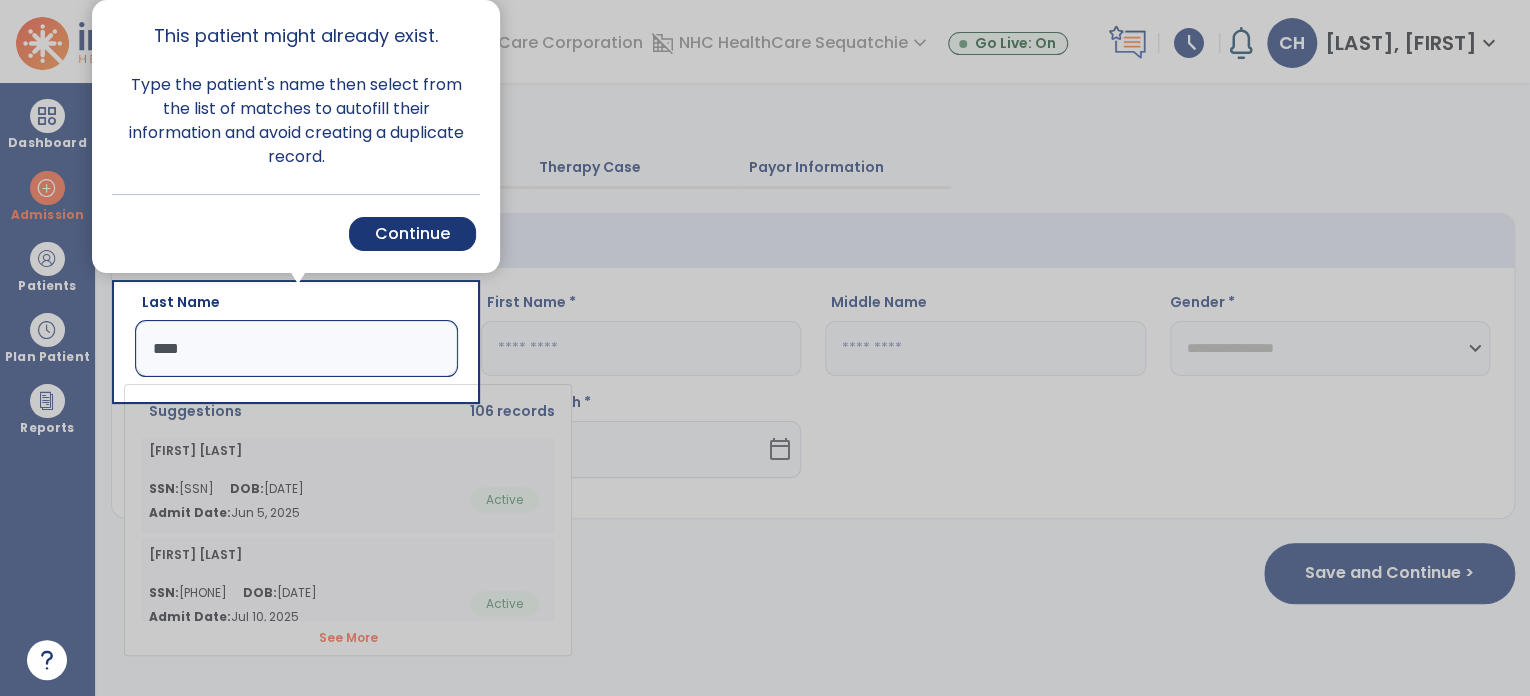 click at bounding box center (296, 548) 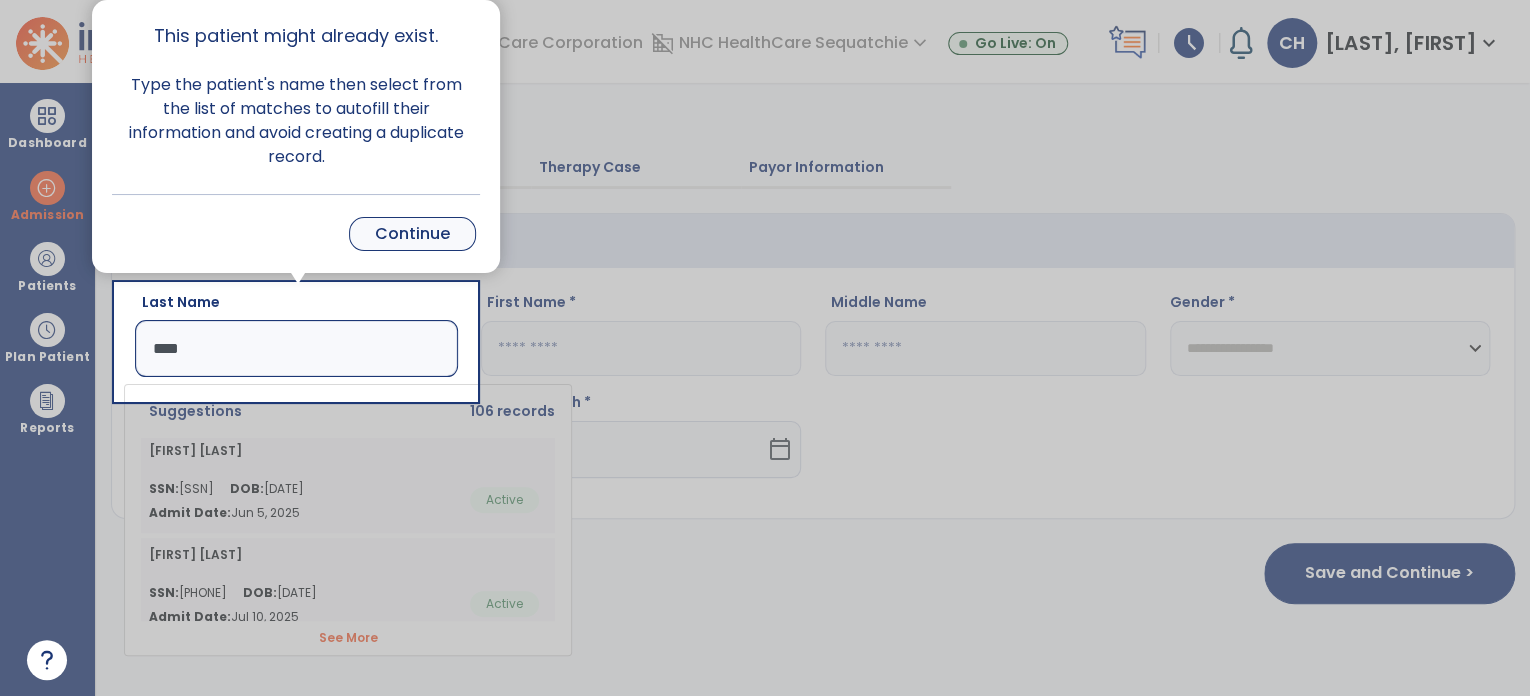 click on "Continue" at bounding box center [412, 234] 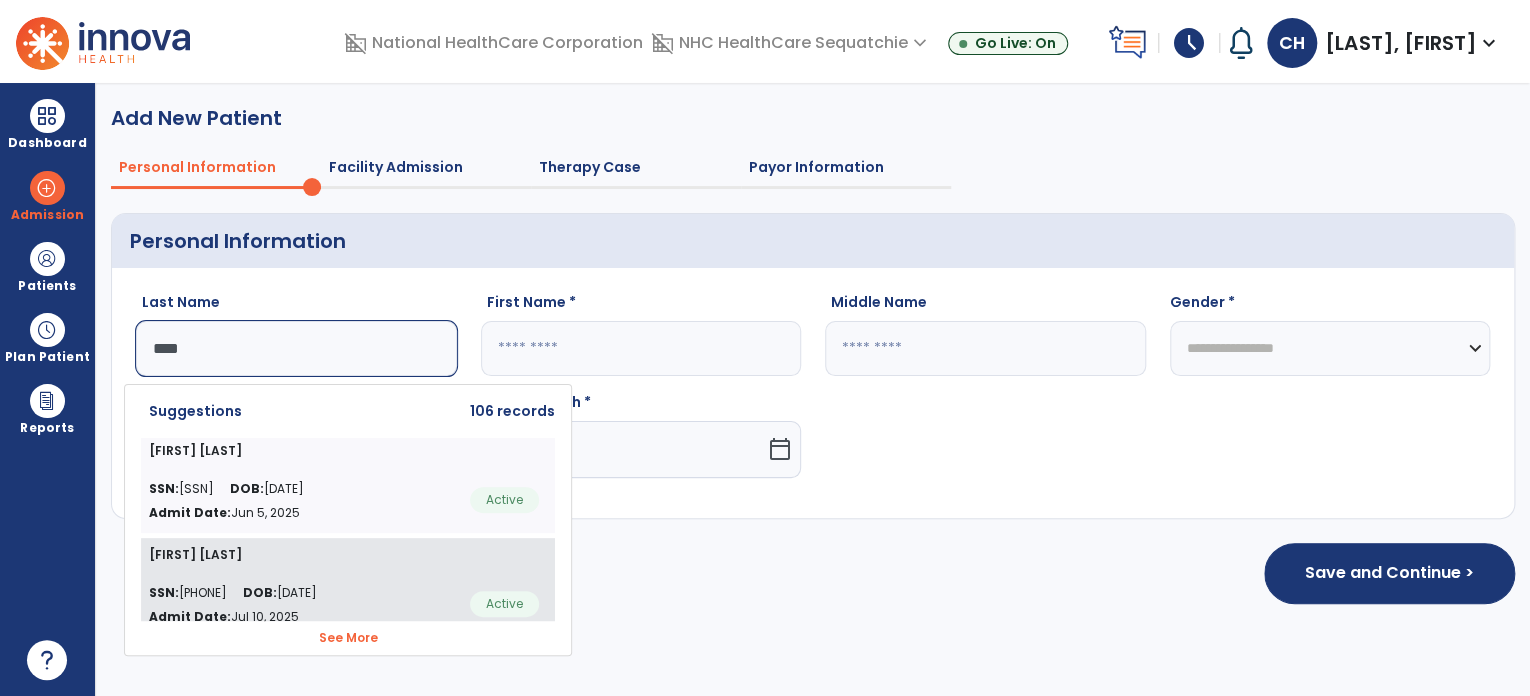 click on "SSN:  [SSN]" 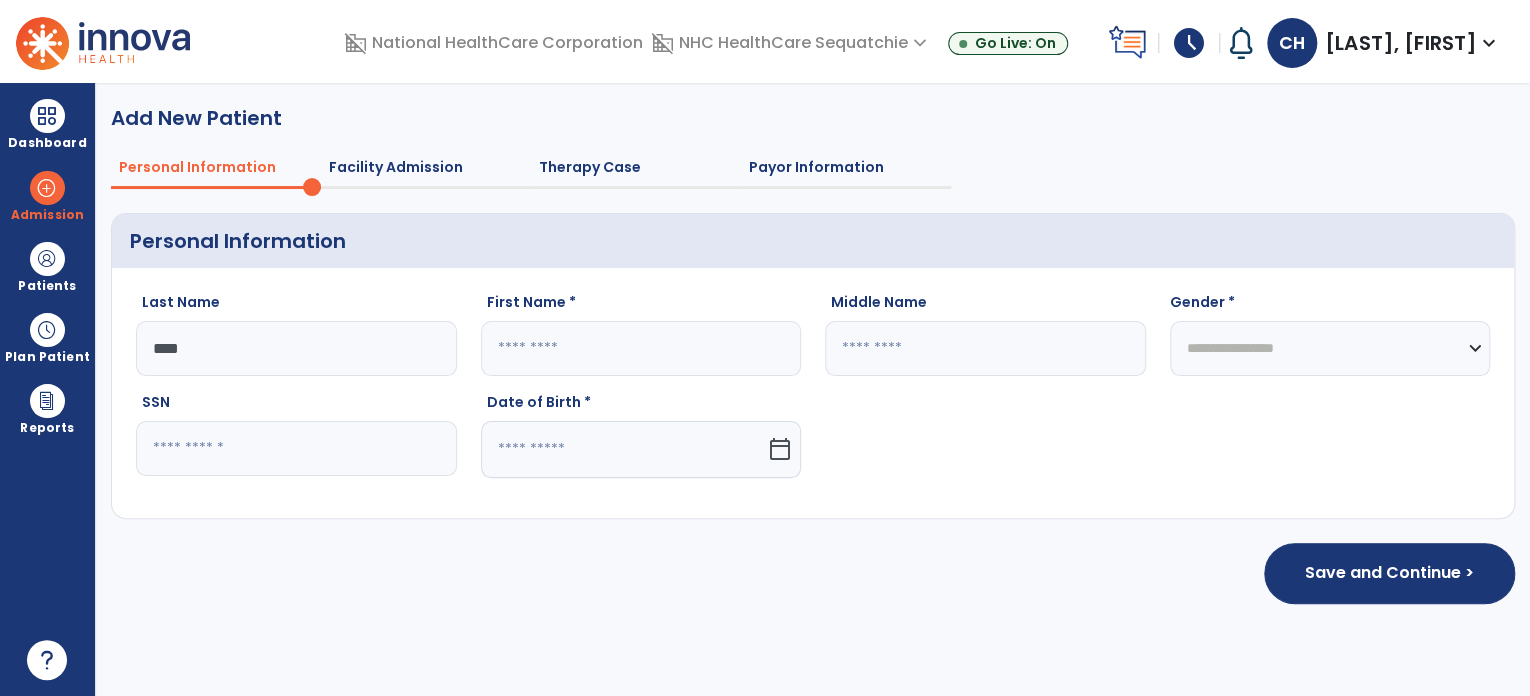 type on "**********" 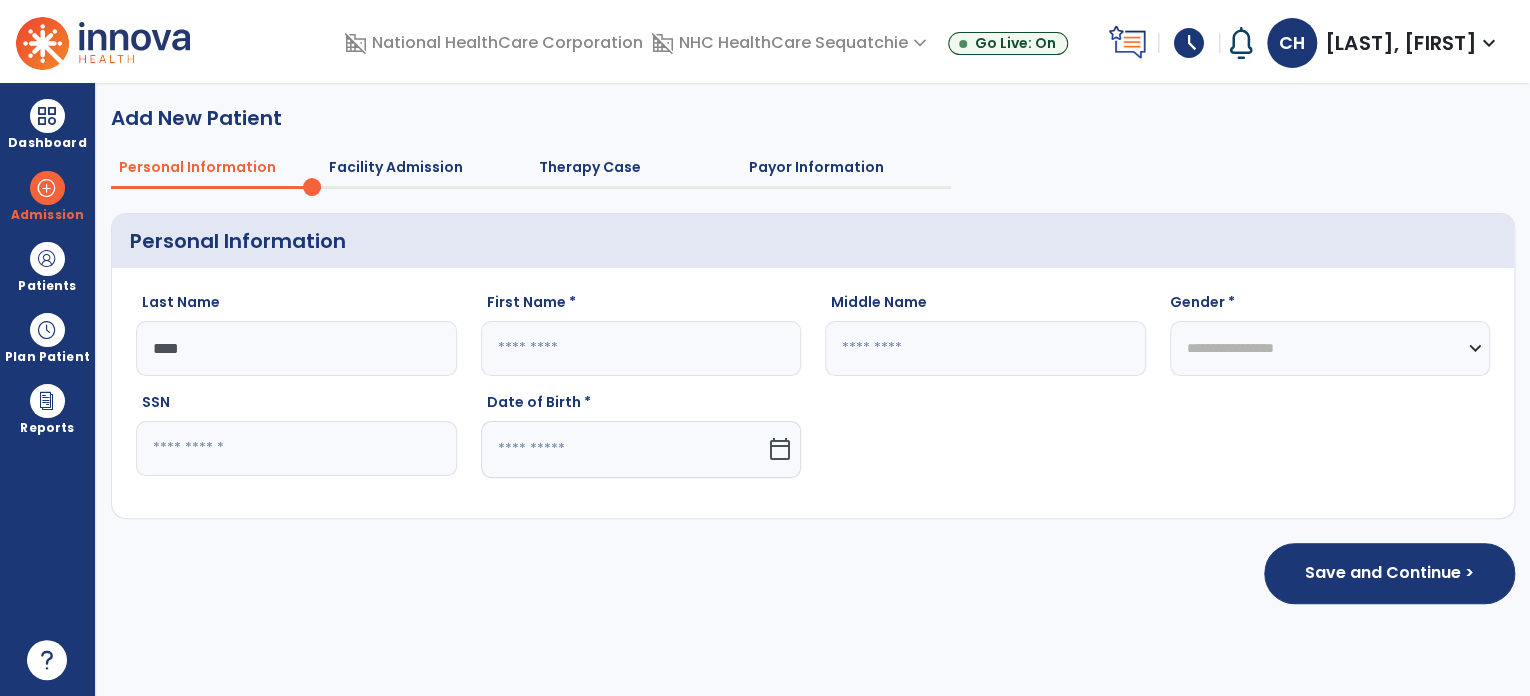type on "******" 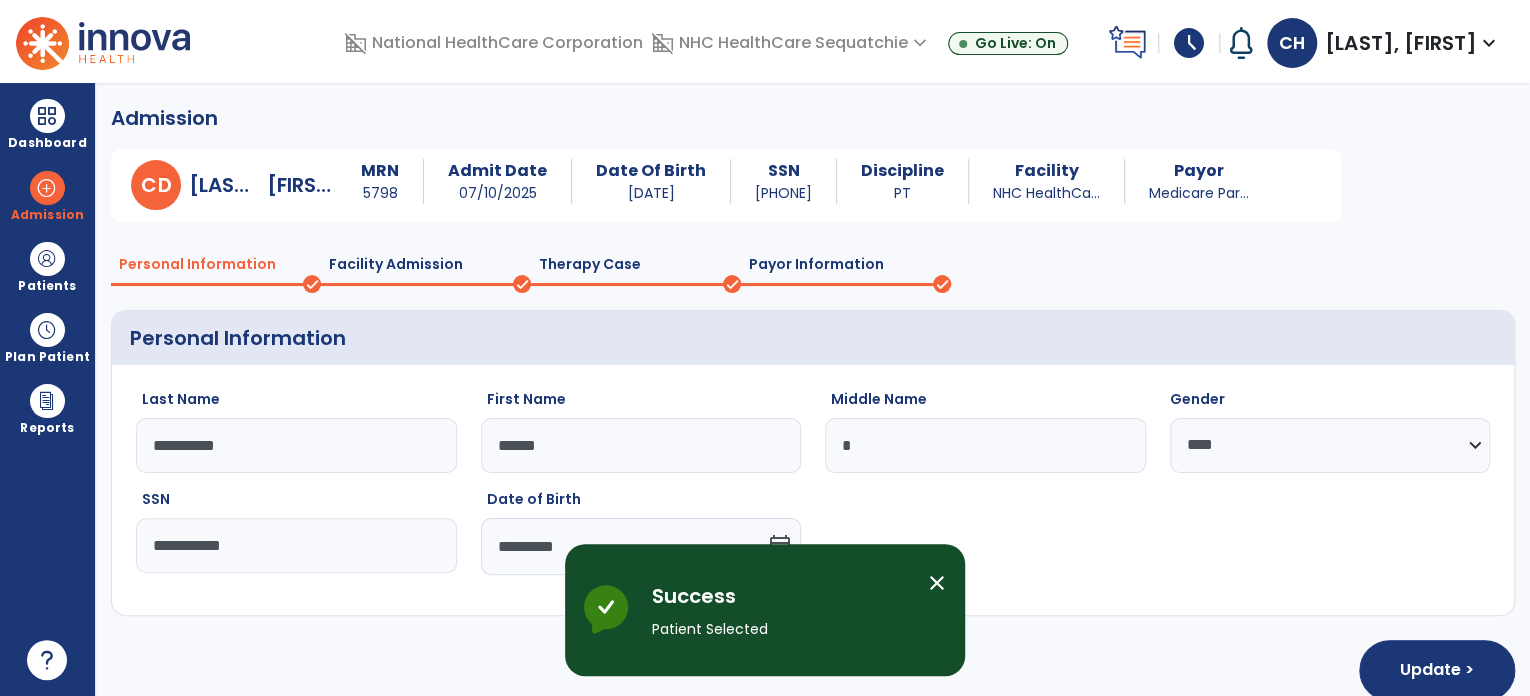 click on "close" at bounding box center (937, 583) 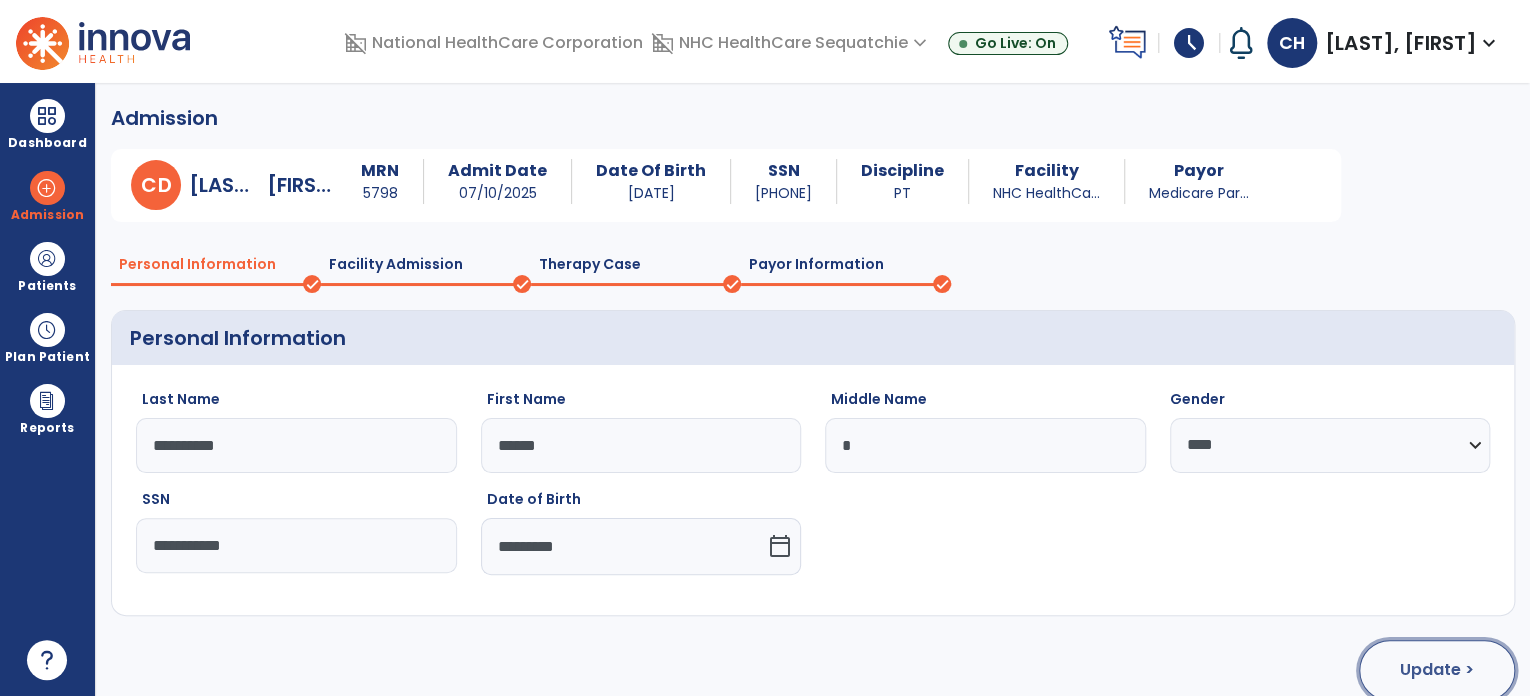 click on "Update >" 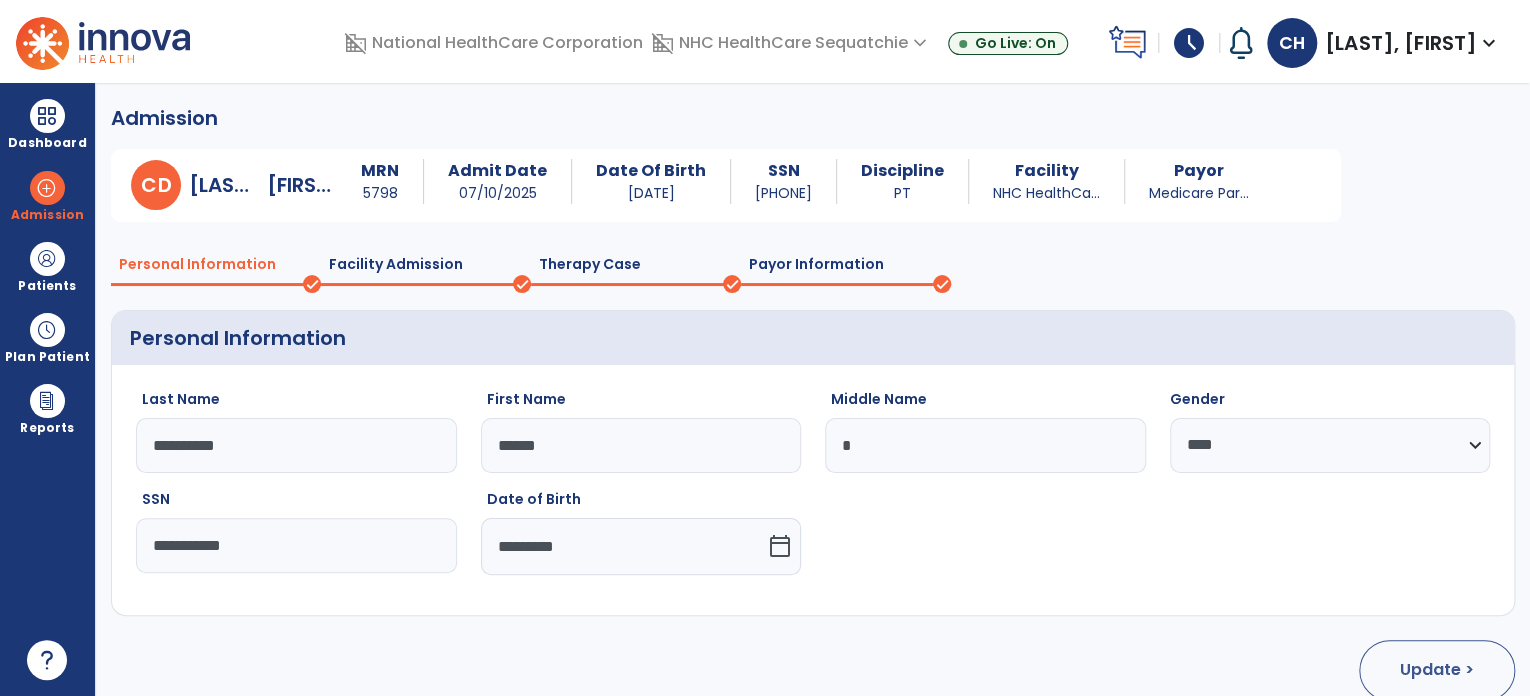 select on "**********" 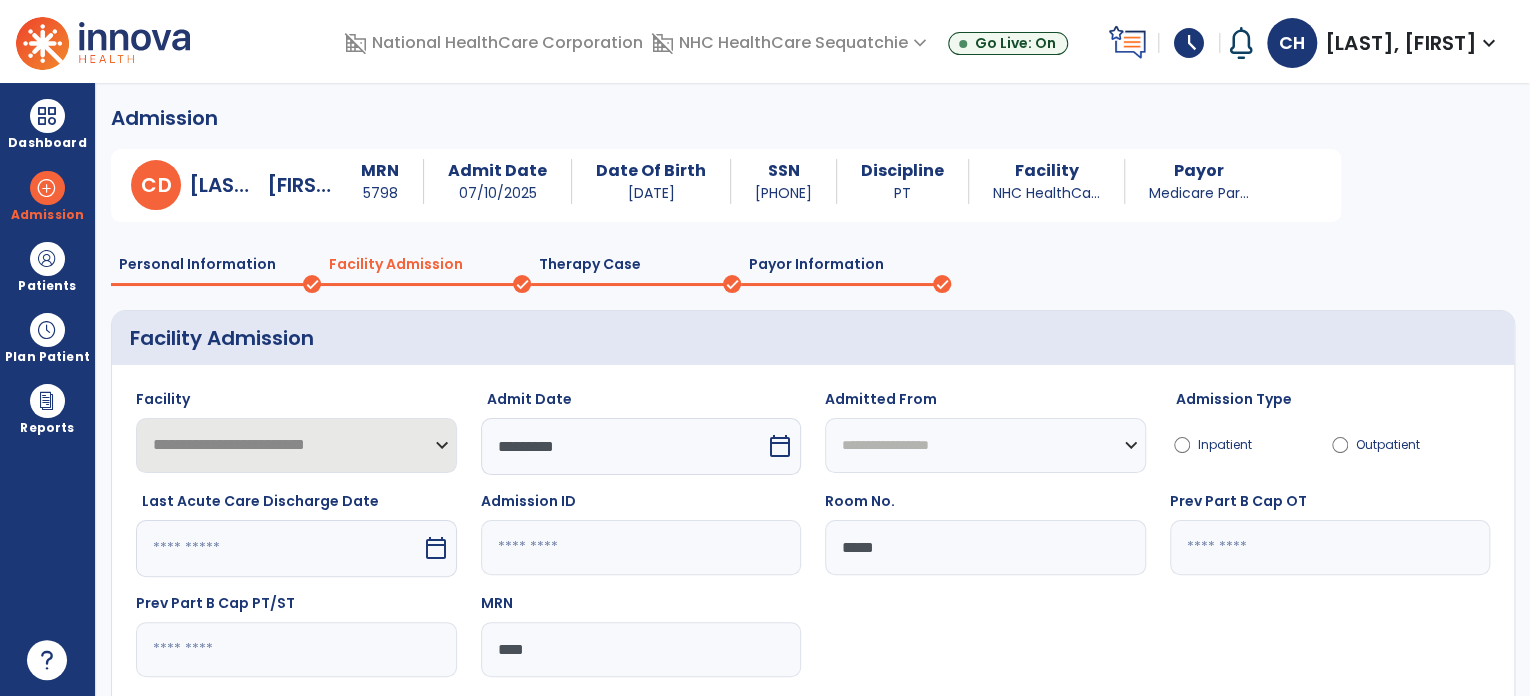 scroll, scrollTop: 129, scrollLeft: 0, axis: vertical 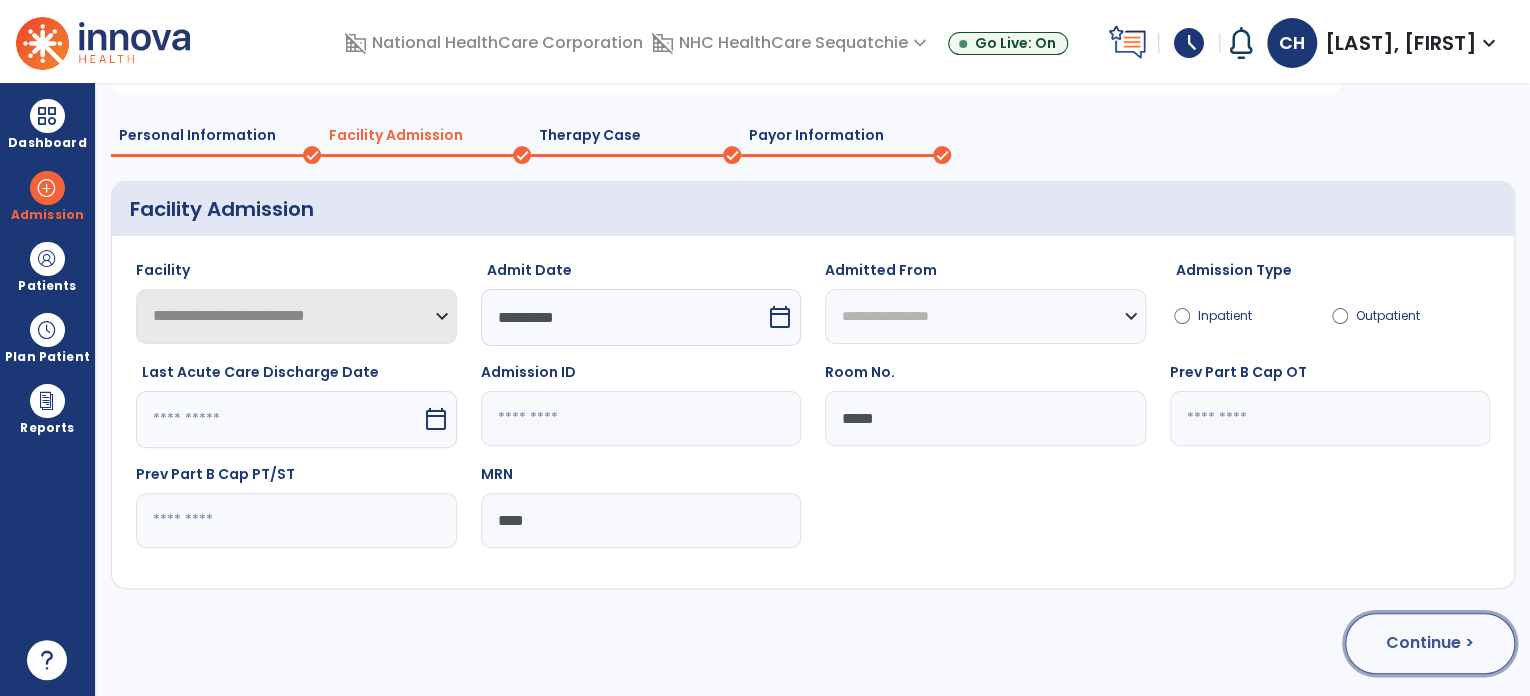 click on "Continue >" 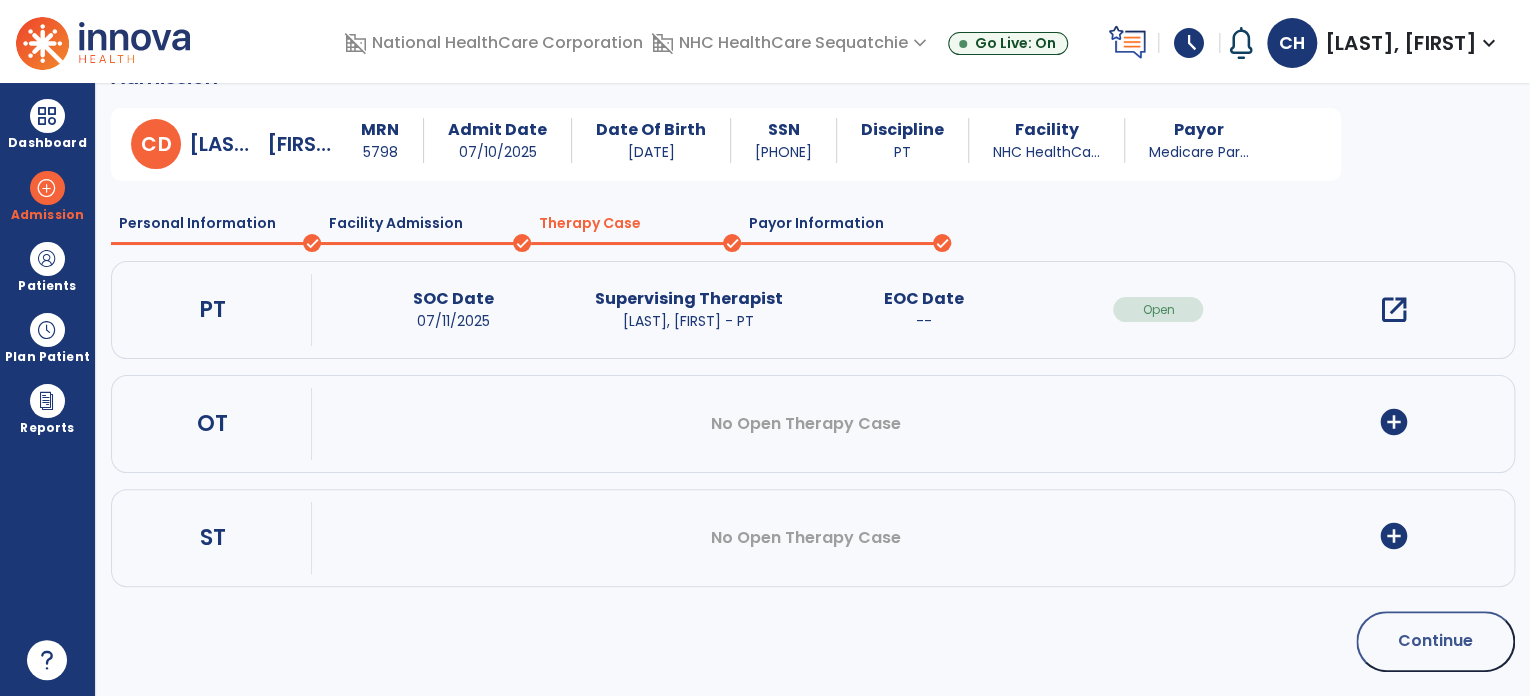 scroll, scrollTop: 39, scrollLeft: 0, axis: vertical 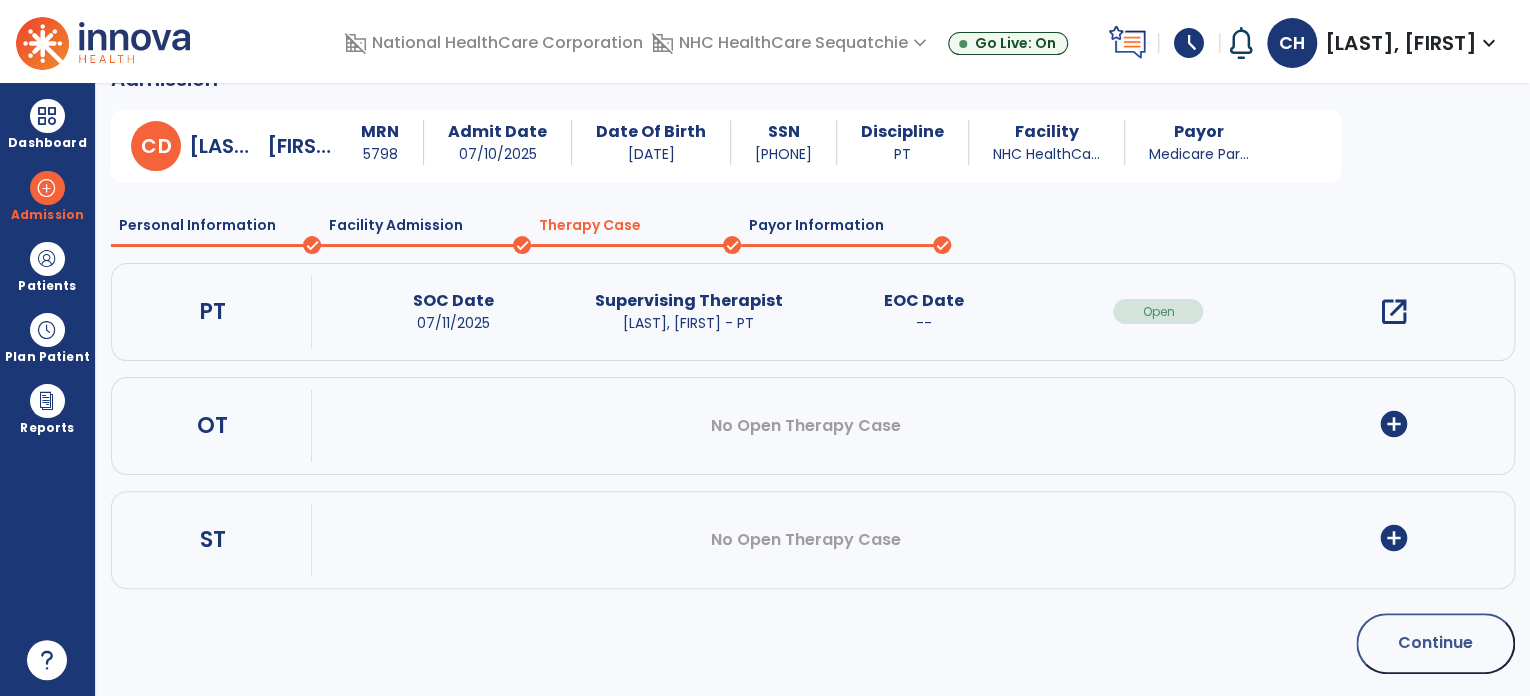 click on "add_circle" at bounding box center [1393, 424] 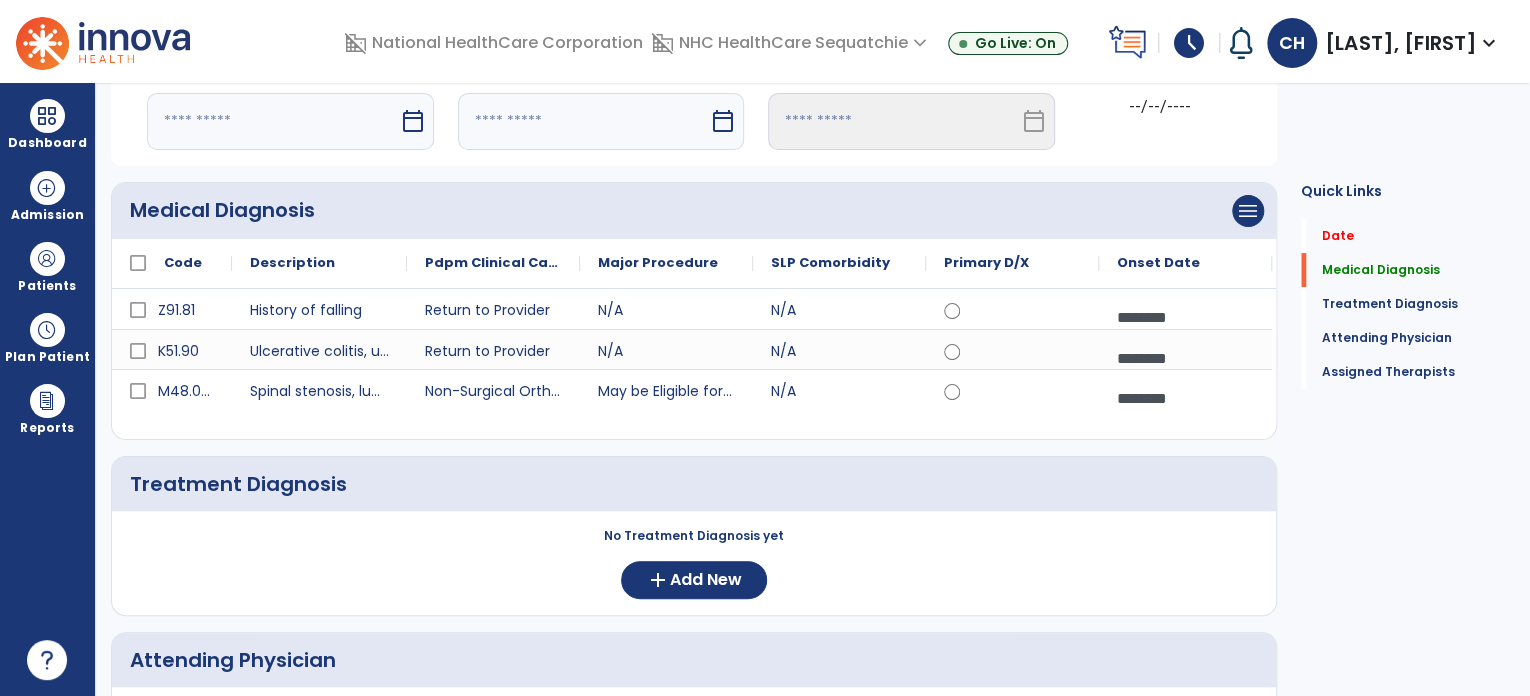 scroll, scrollTop: 109, scrollLeft: 0, axis: vertical 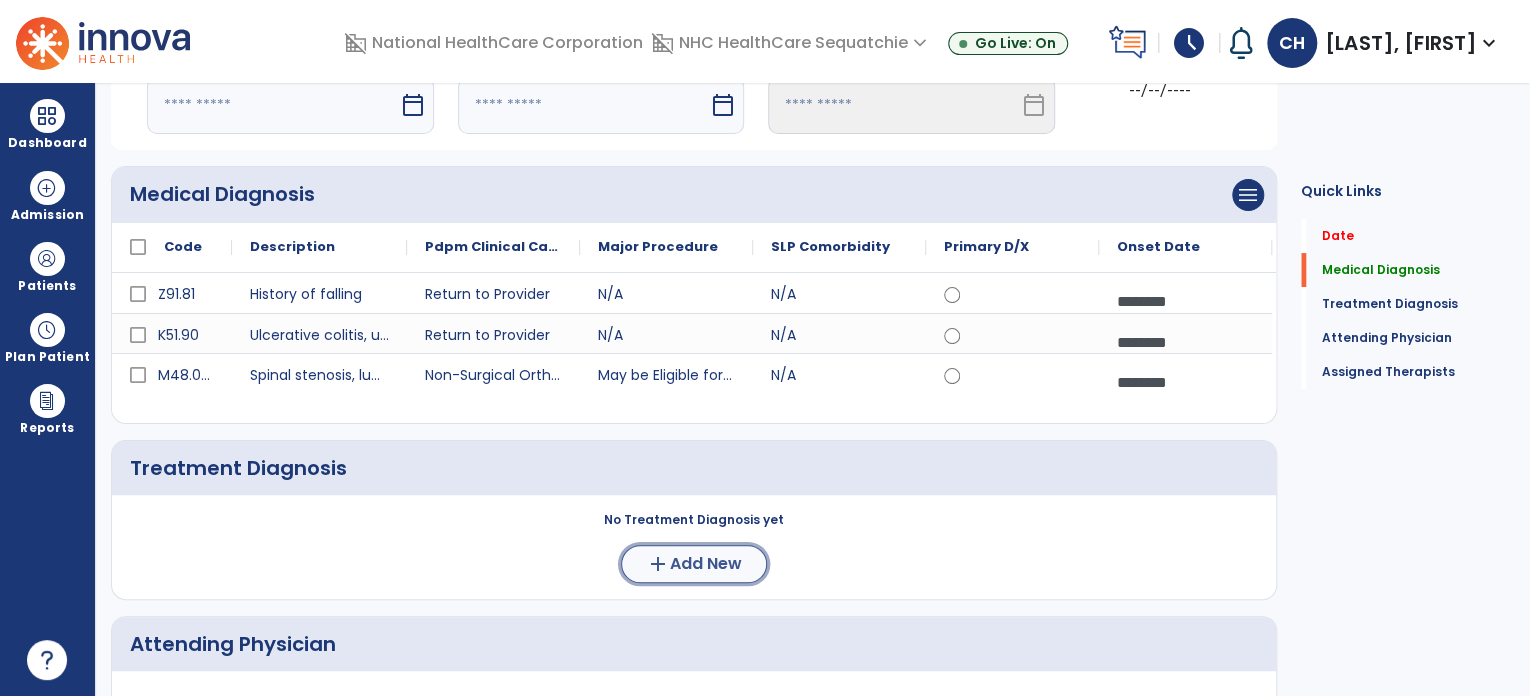 click on "Add New" 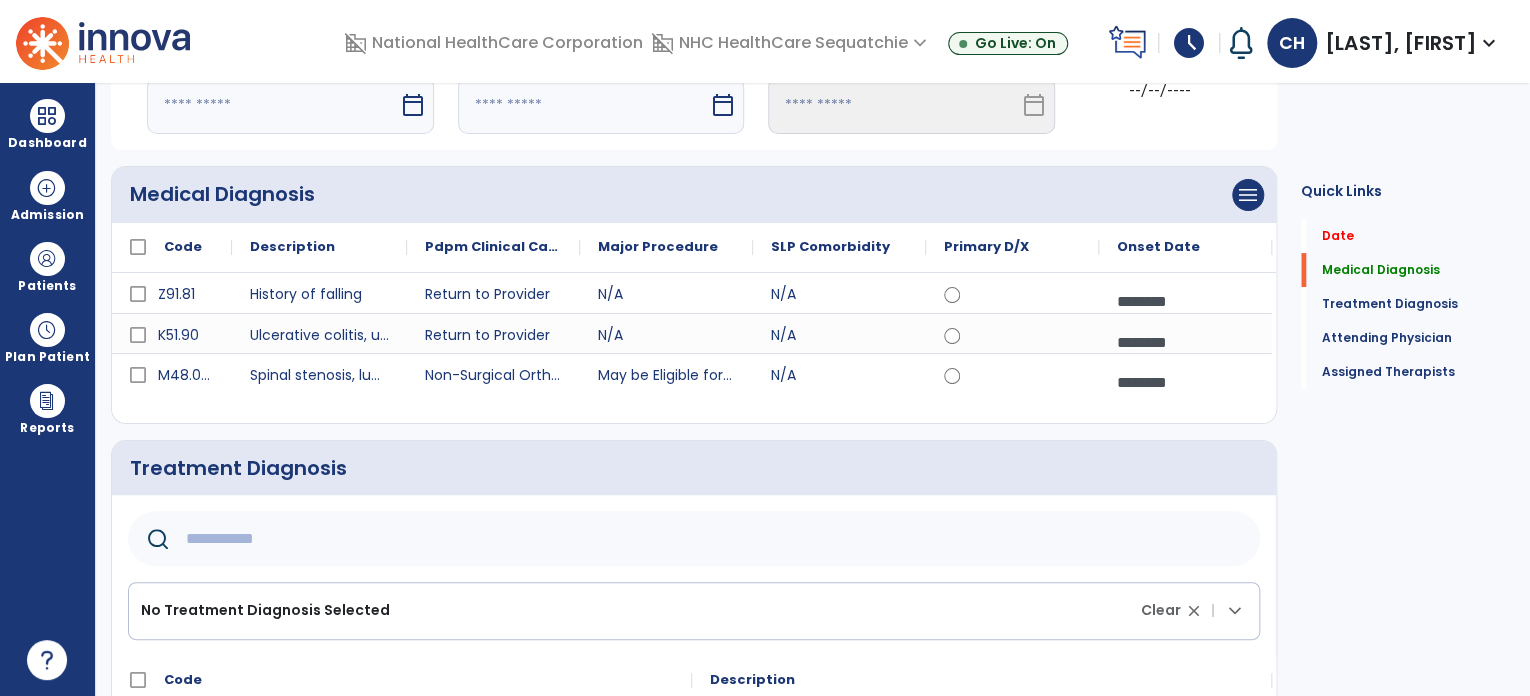 click 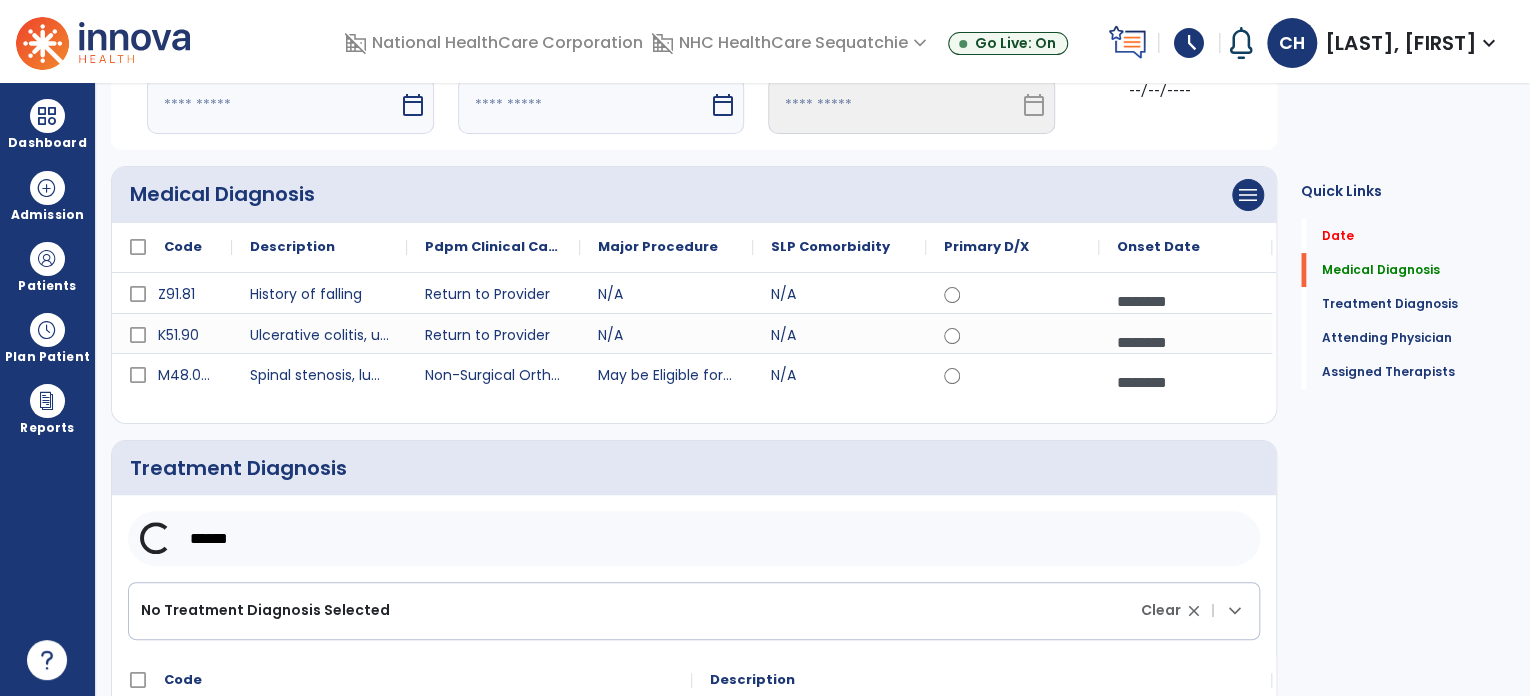 scroll, scrollTop: 219, scrollLeft: 0, axis: vertical 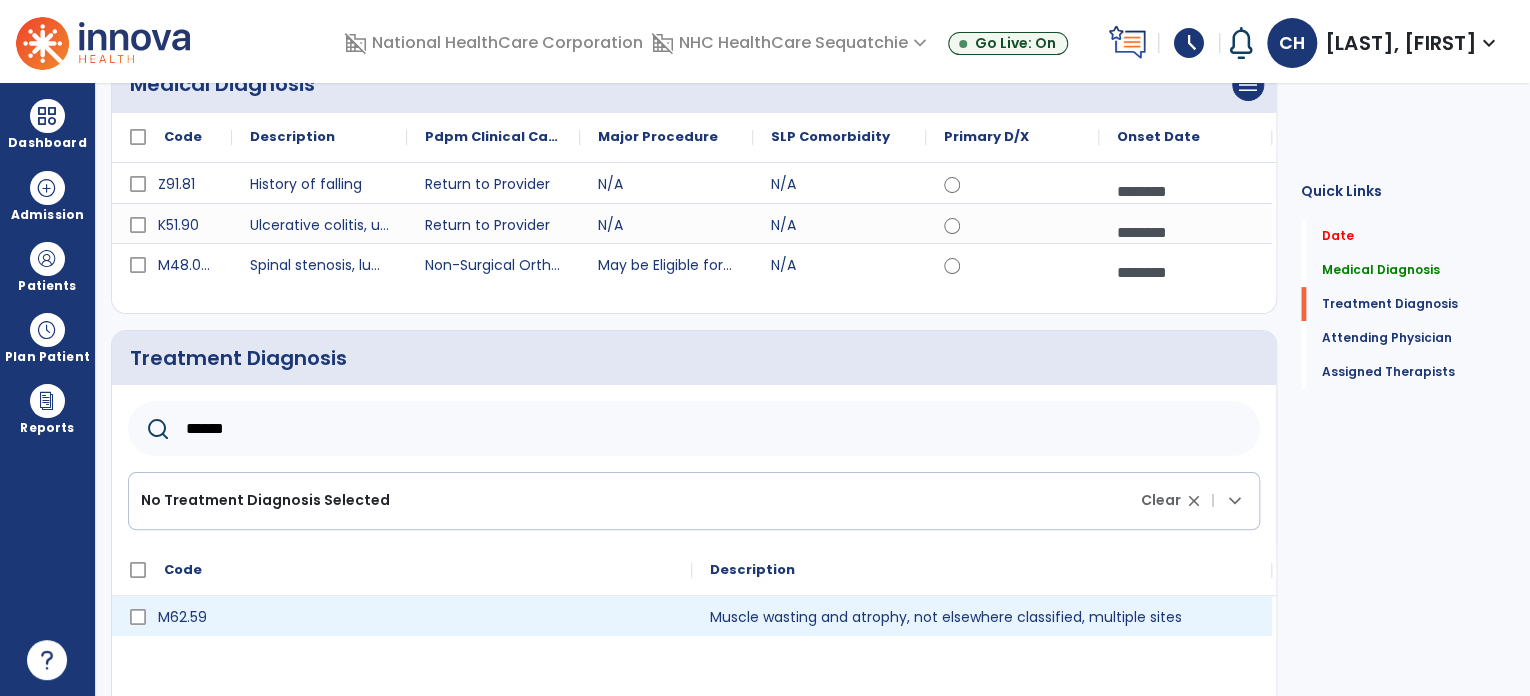 type on "******" 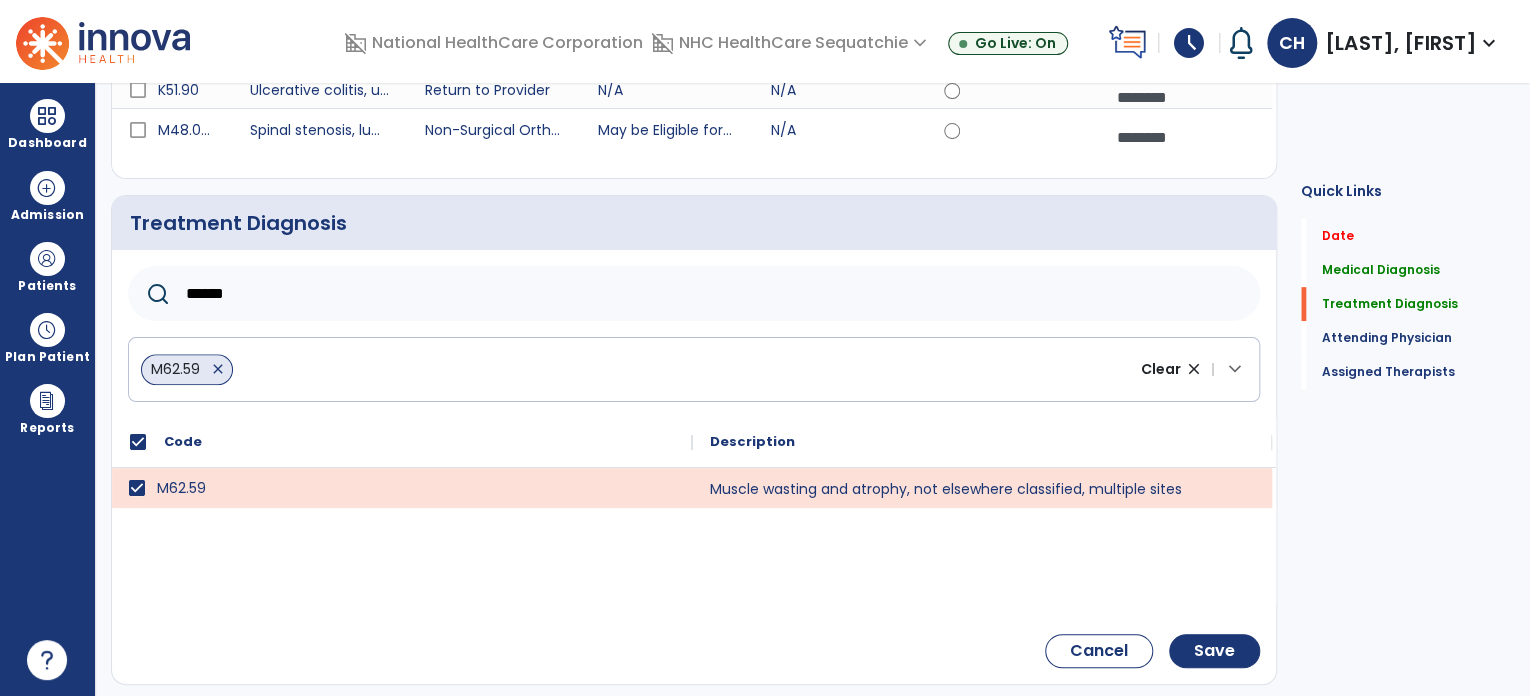scroll, scrollTop: 367, scrollLeft: 0, axis: vertical 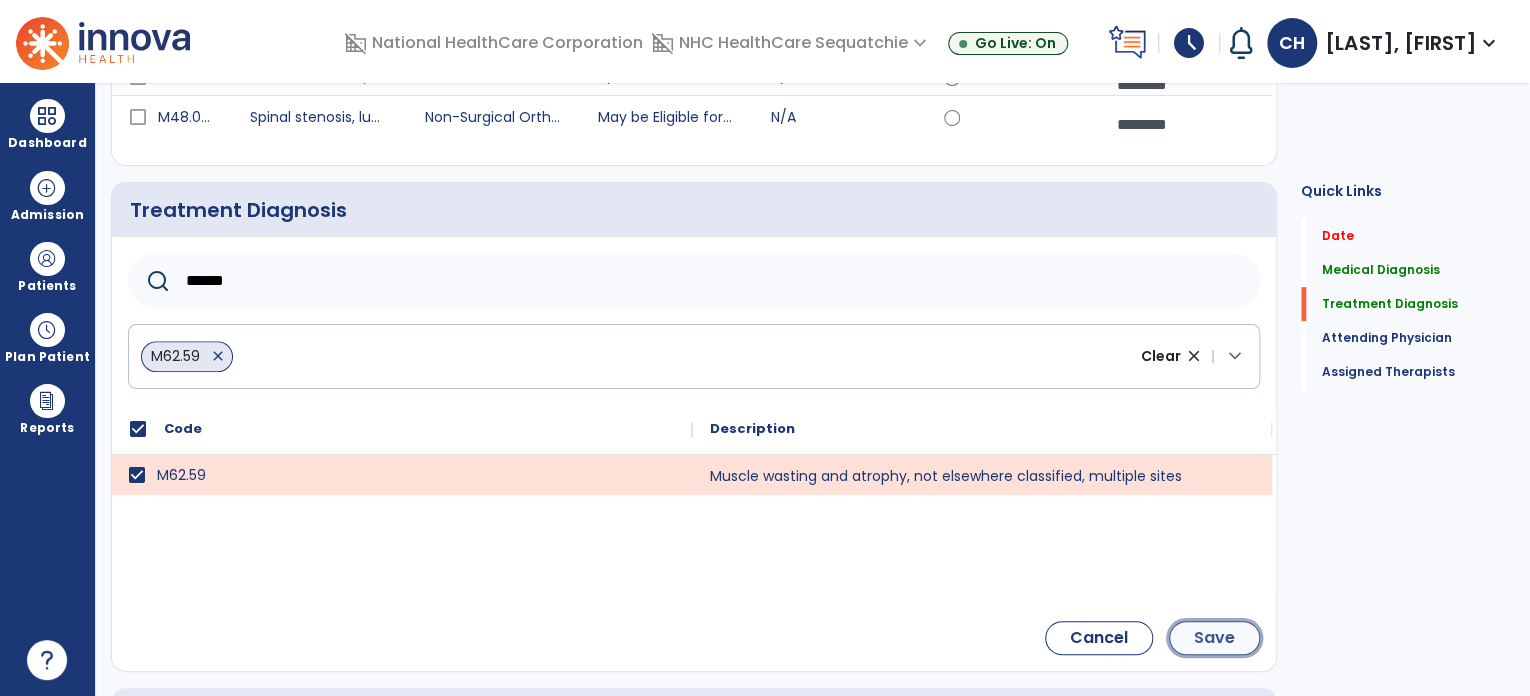 click on "Save" 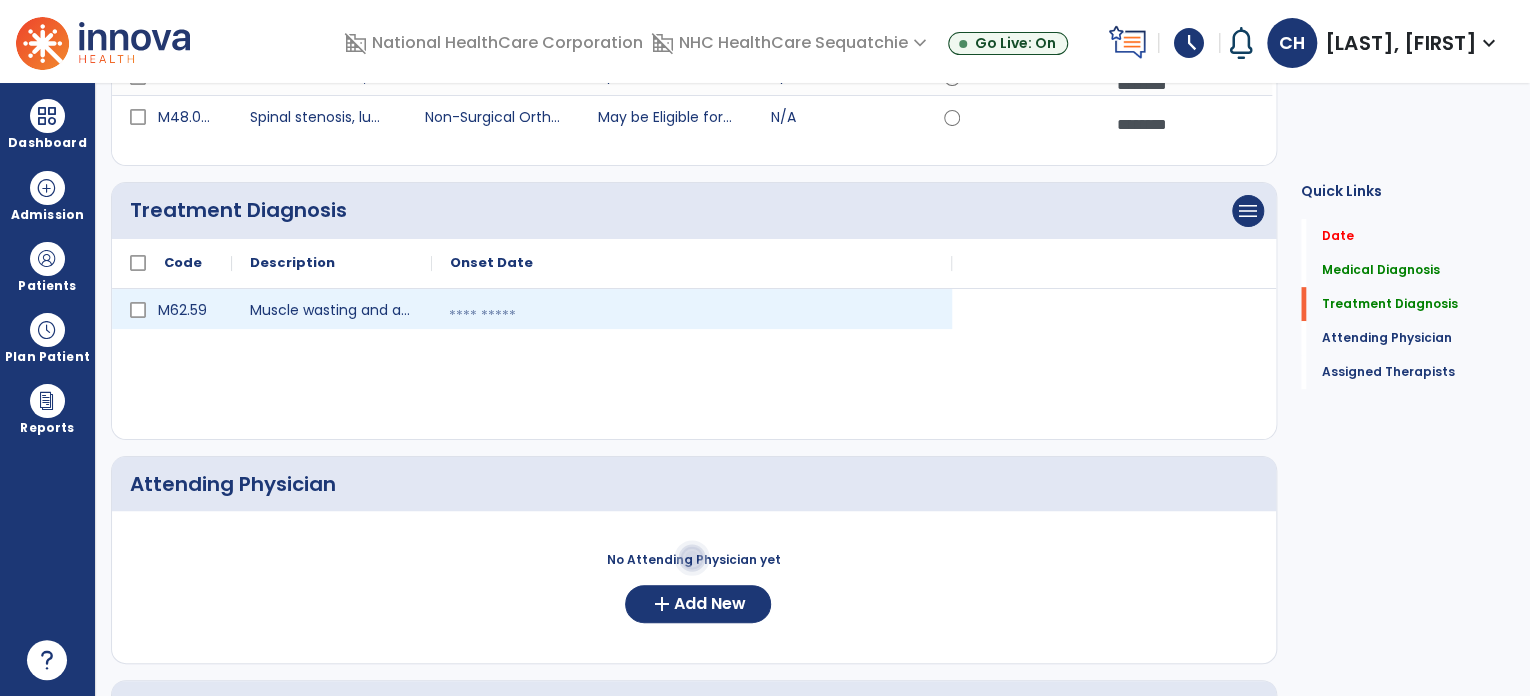 click at bounding box center (692, 316) 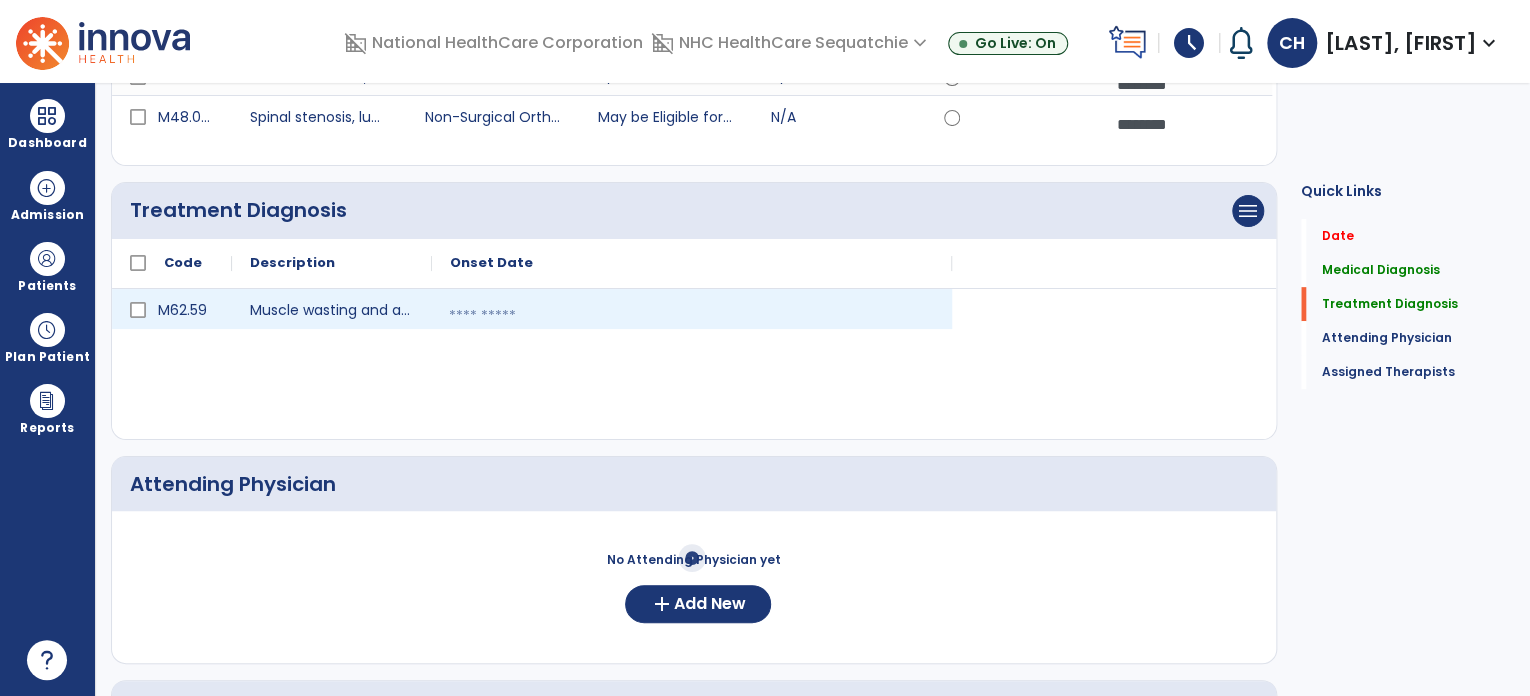 select on "*" 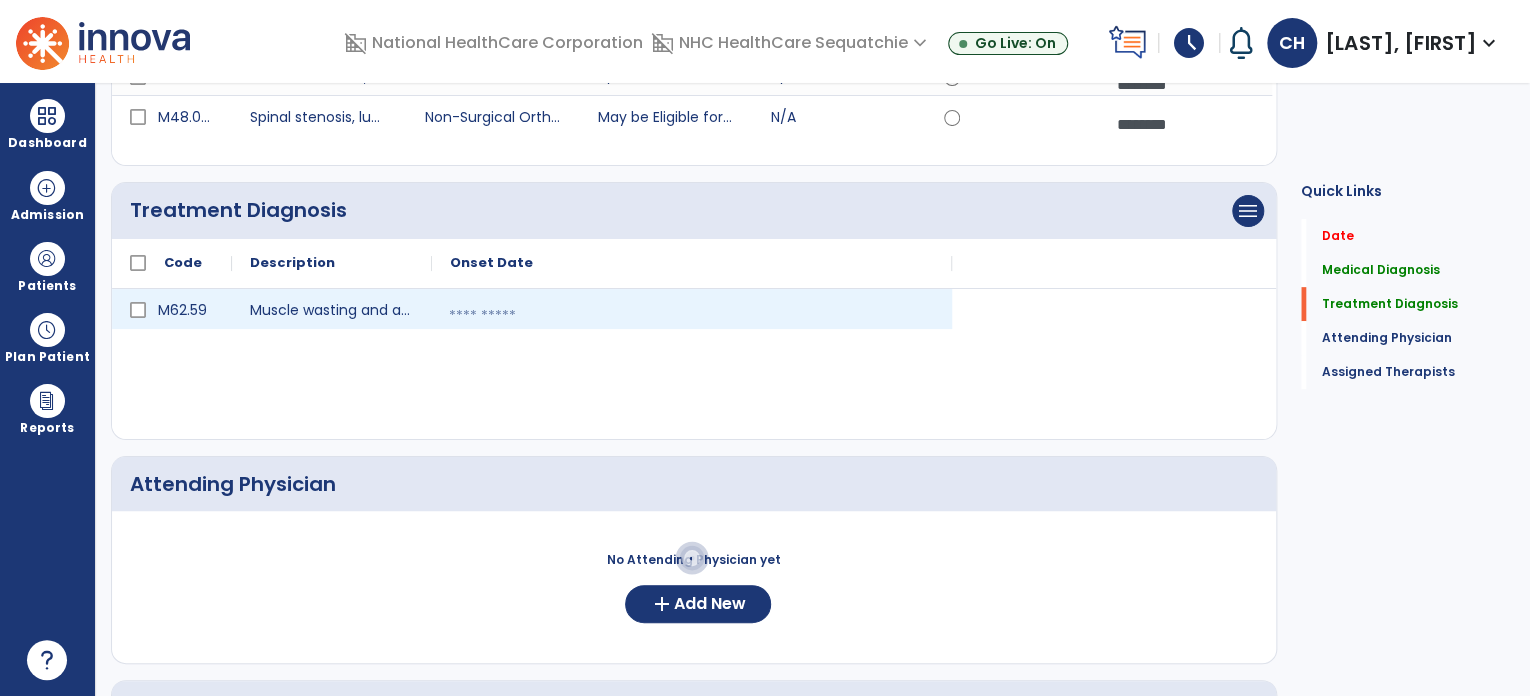 select on "****" 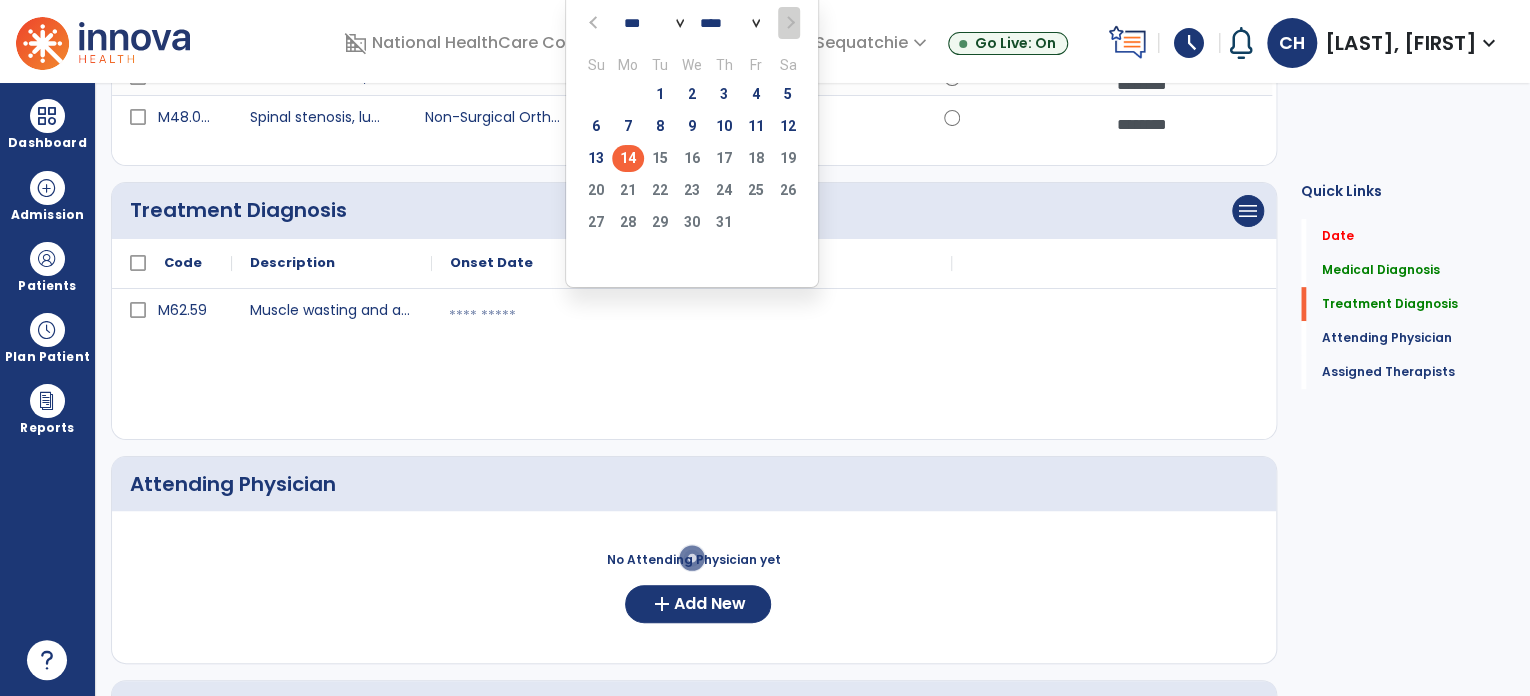 click on "14" 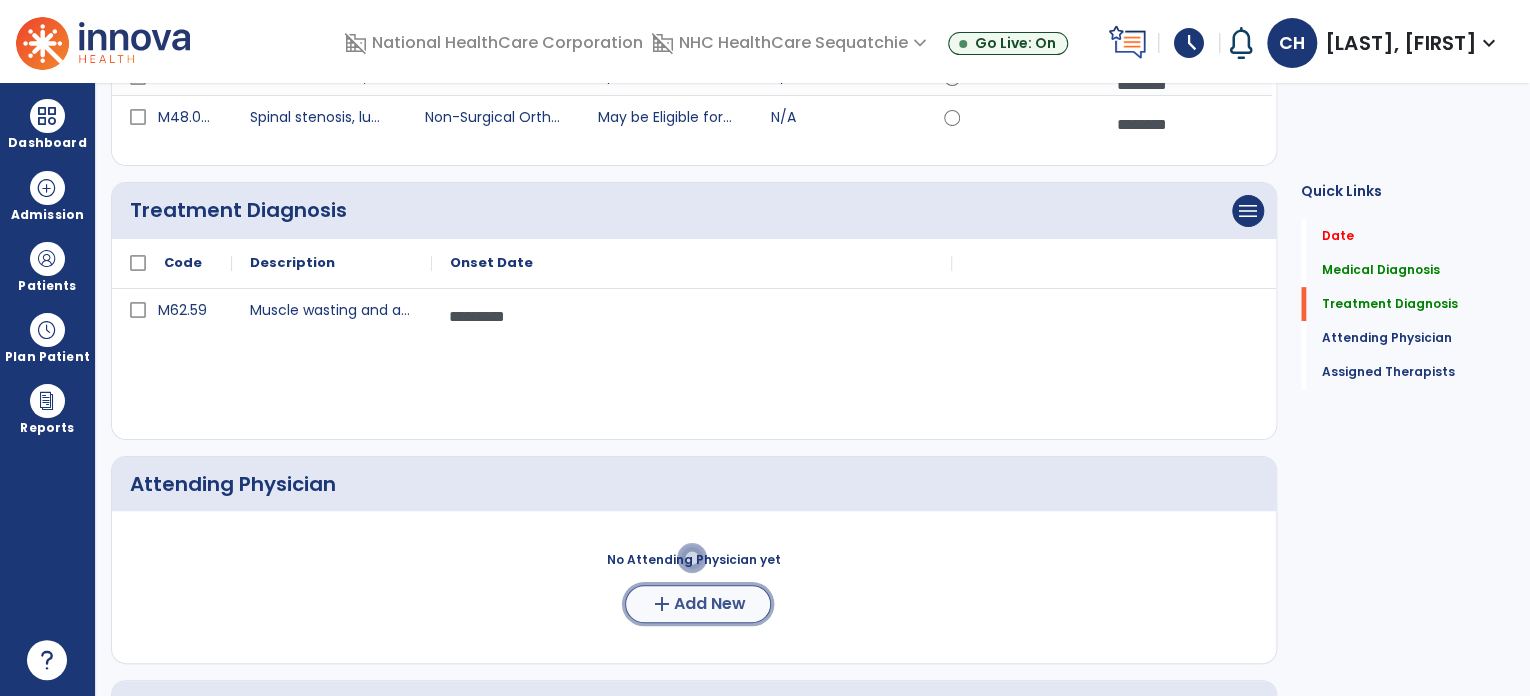 click on "add" 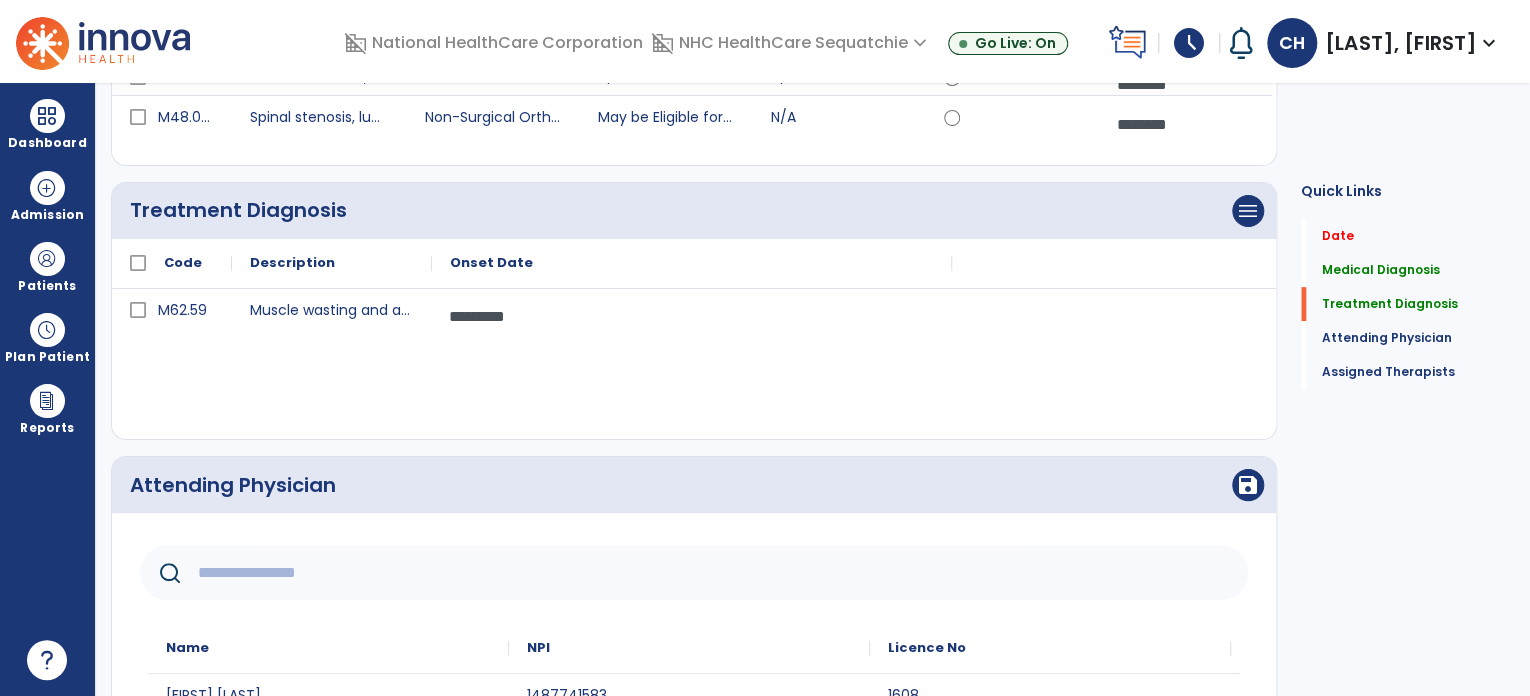 click 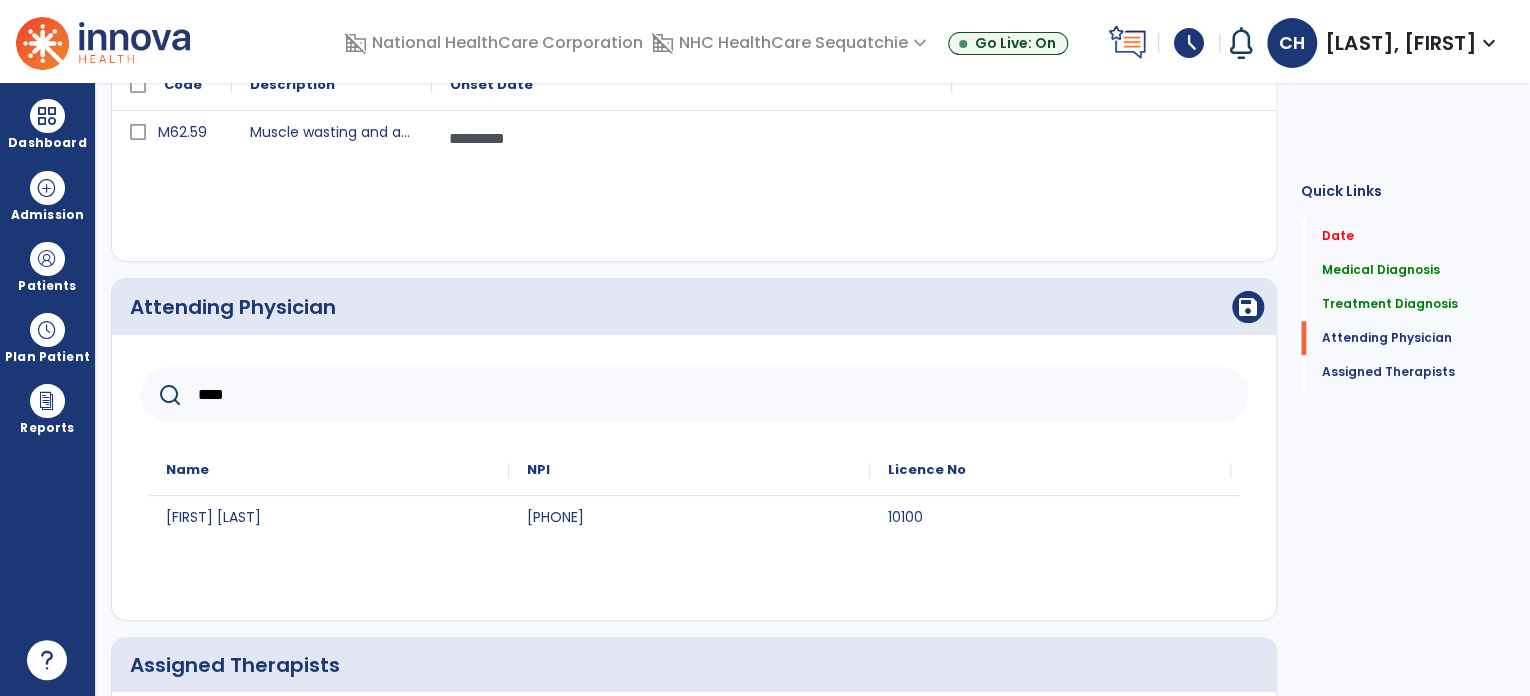 scroll, scrollTop: 591, scrollLeft: 0, axis: vertical 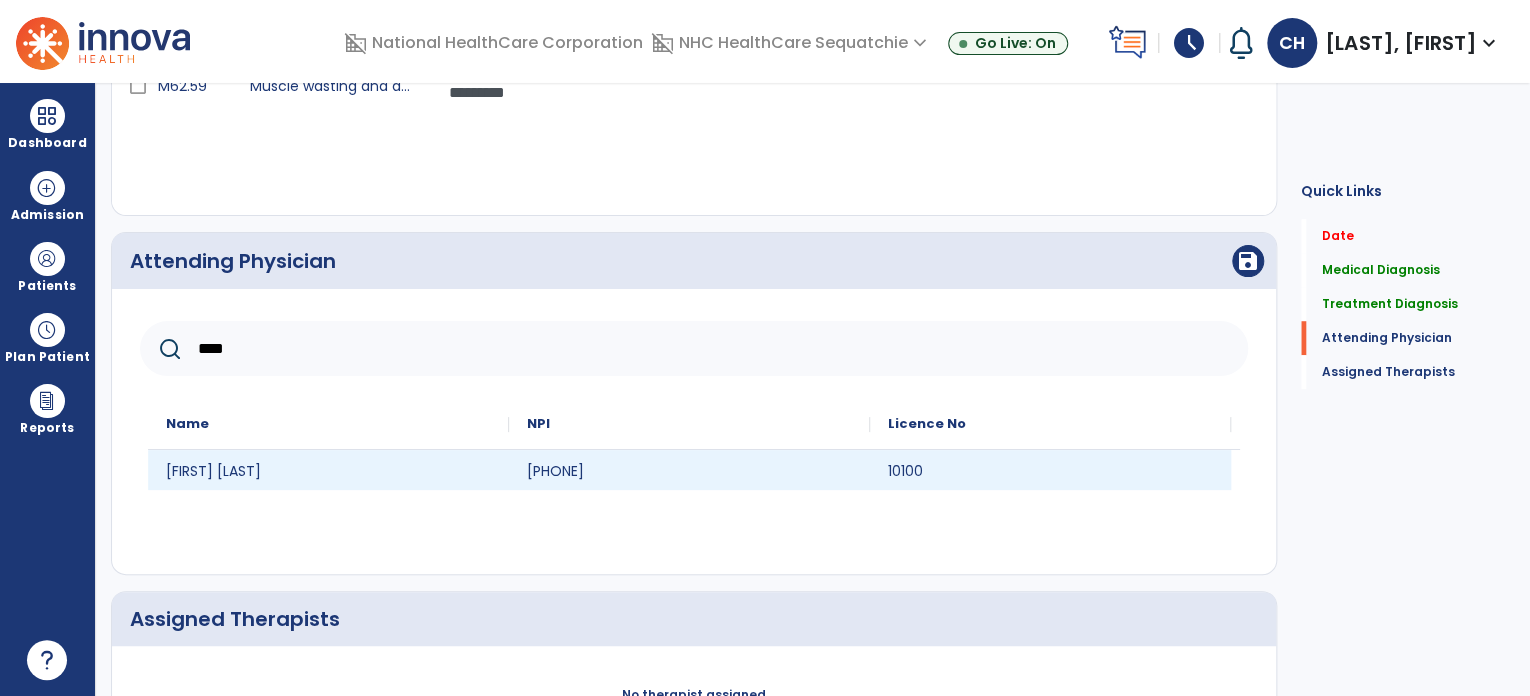 type on "****" 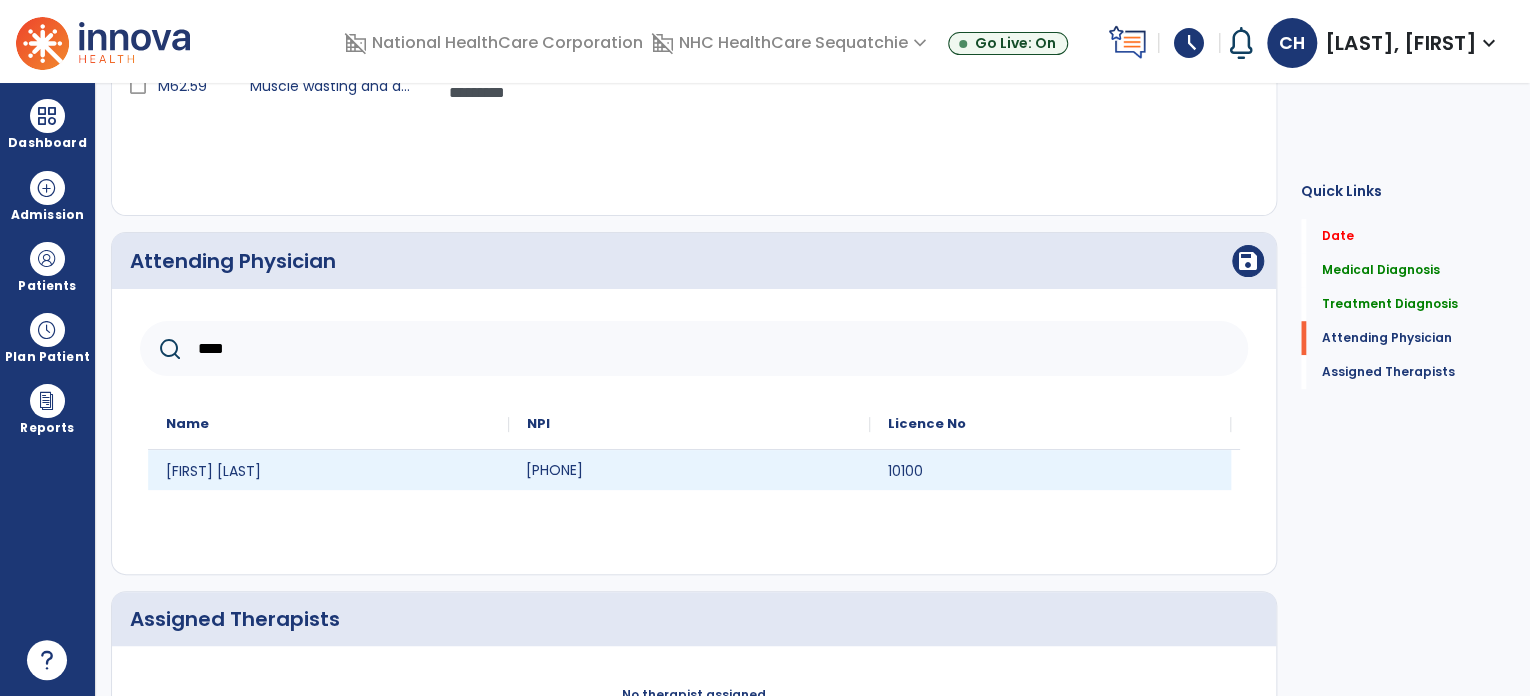 click on "[PHONE]" 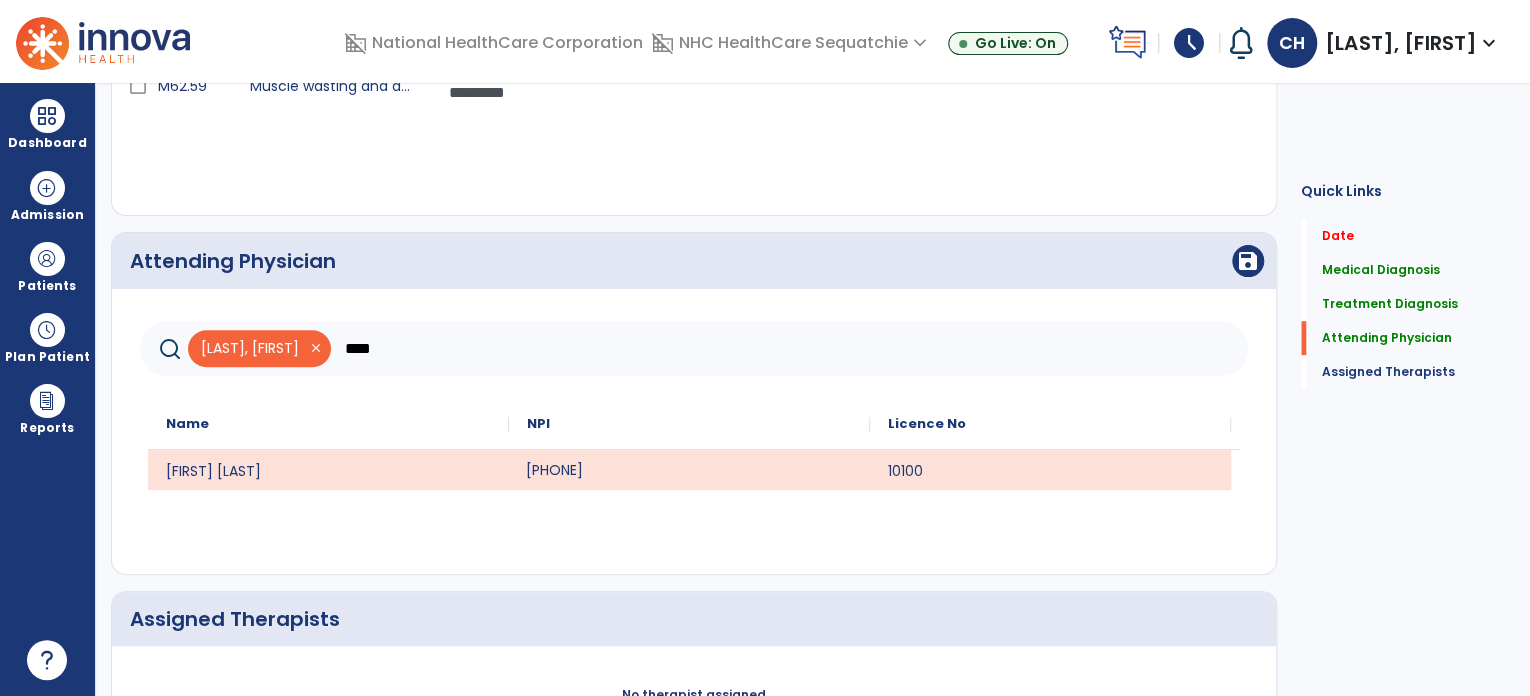 scroll, scrollTop: 629, scrollLeft: 0, axis: vertical 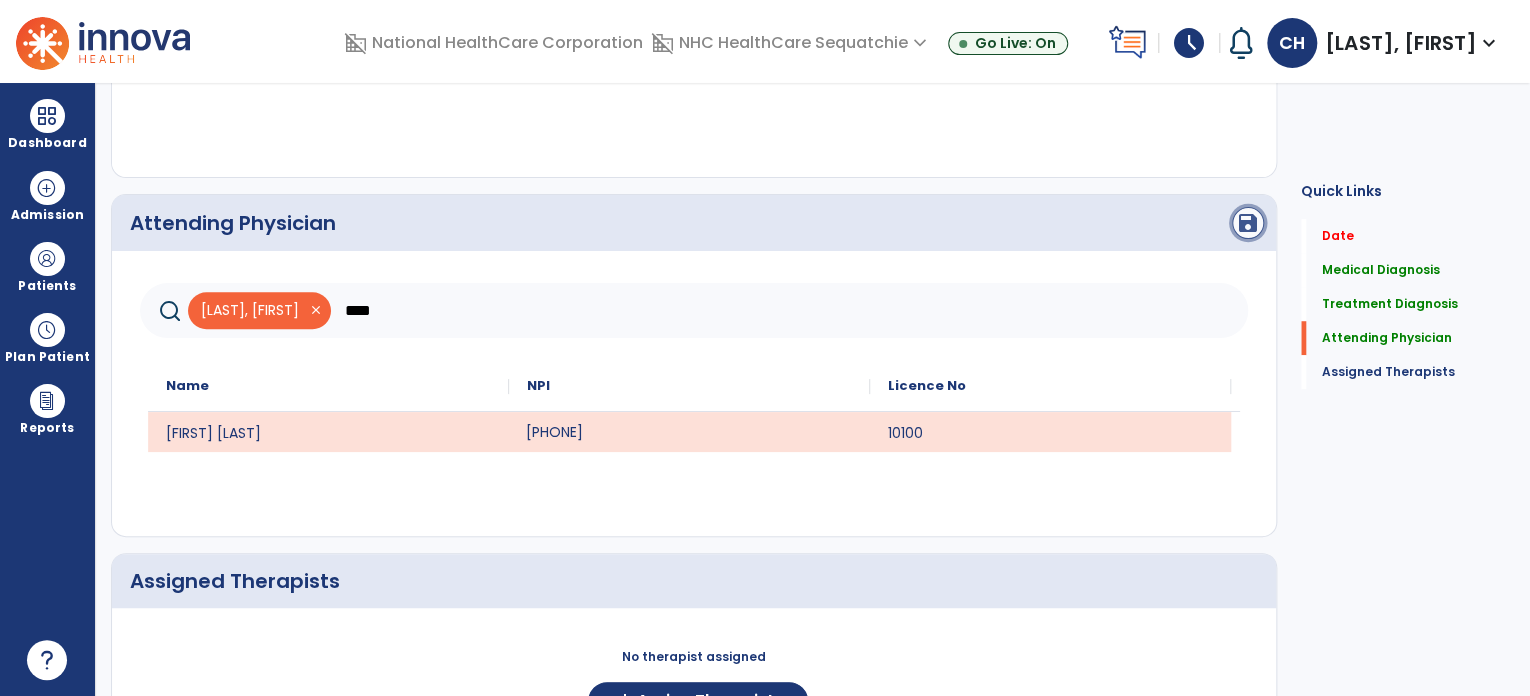 click on "save" 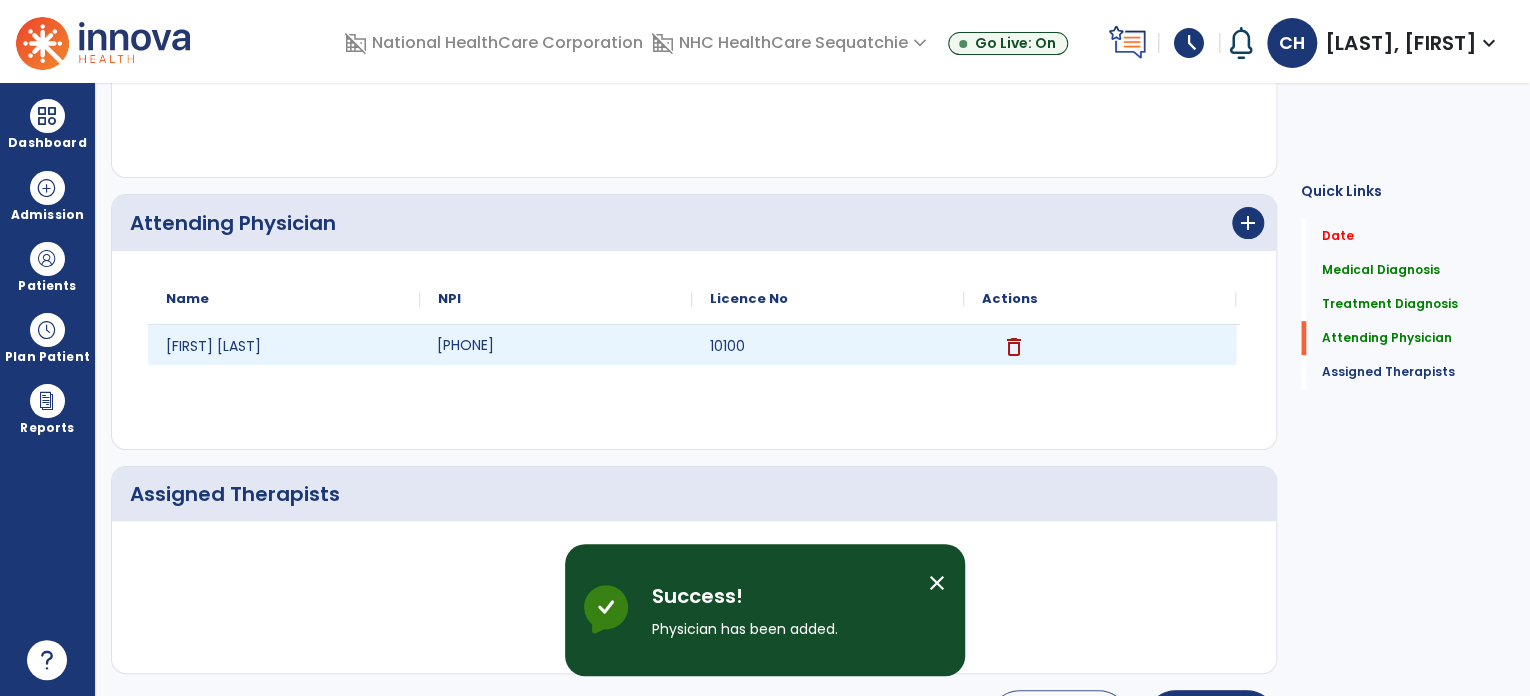 scroll, scrollTop: 696, scrollLeft: 0, axis: vertical 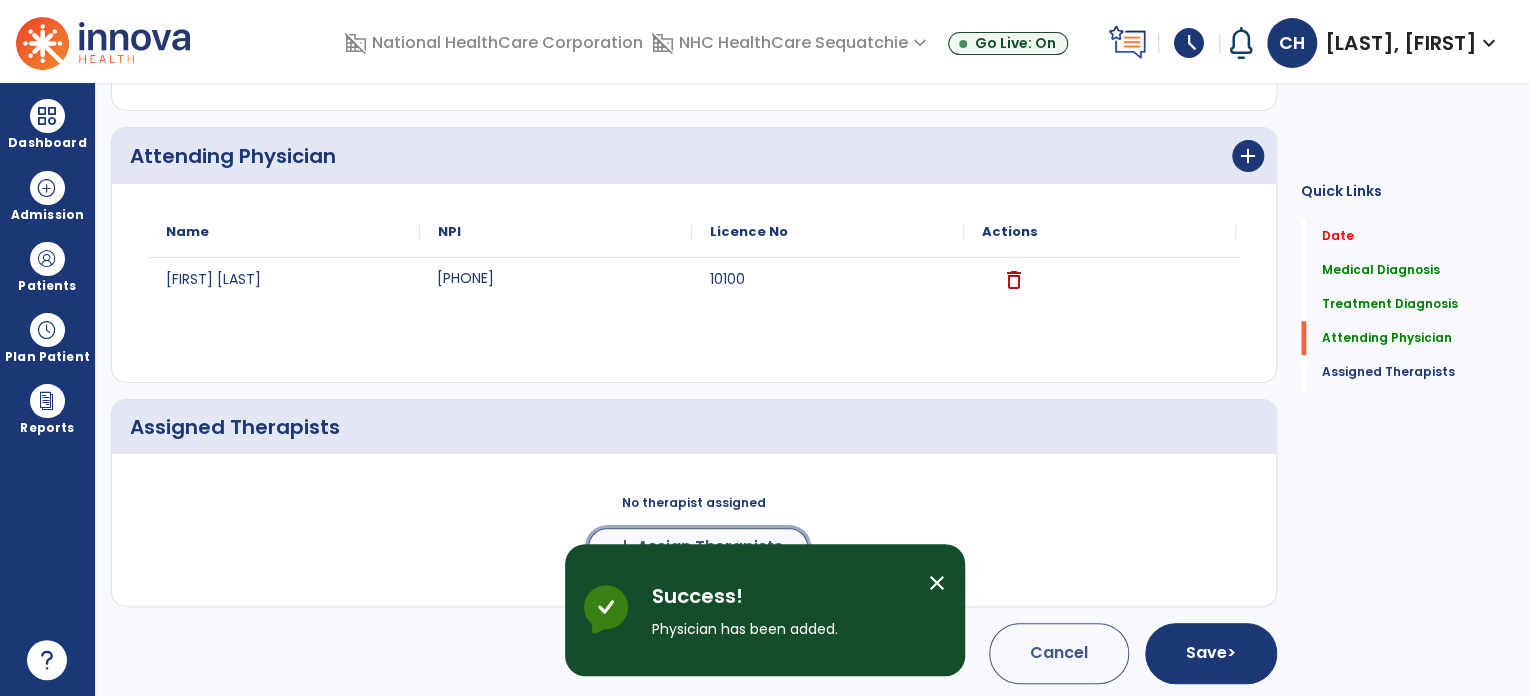 click on "Assign Therapists" 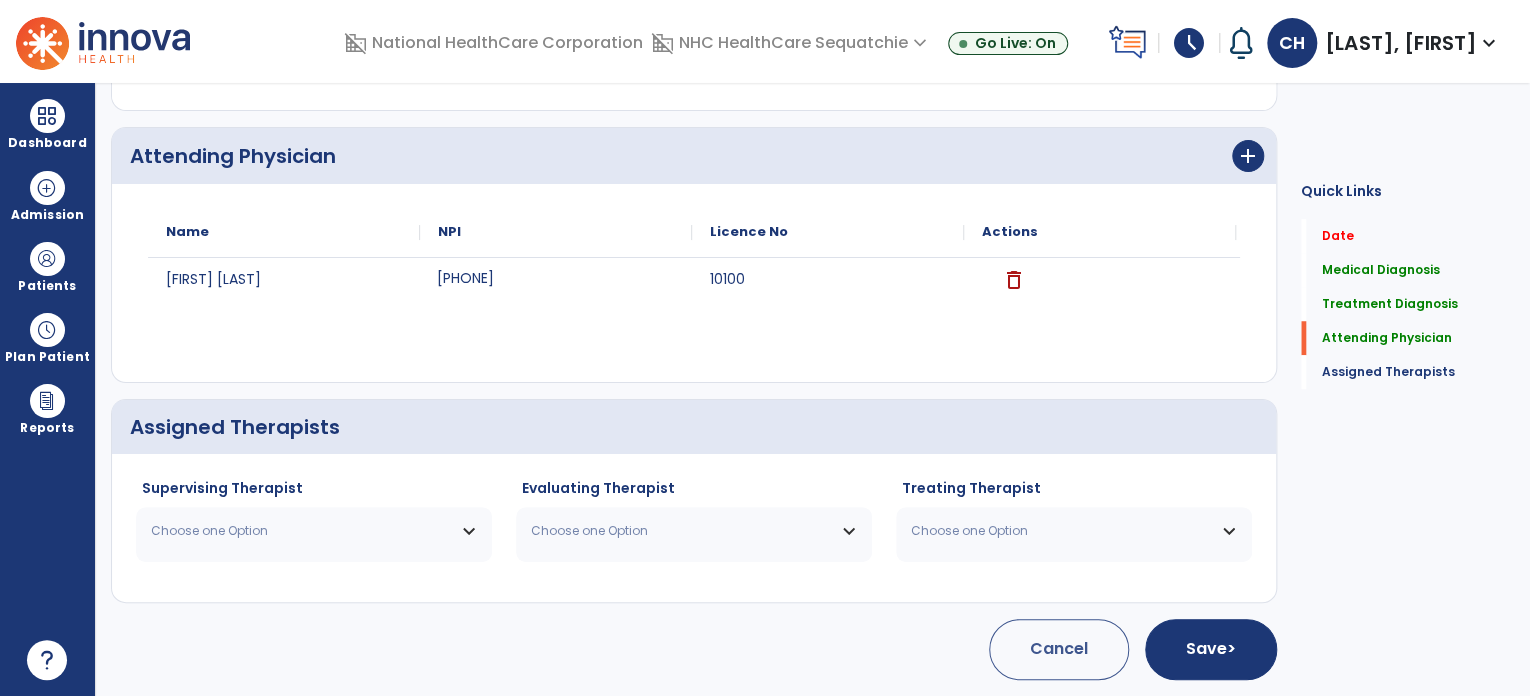 scroll, scrollTop: 693, scrollLeft: 0, axis: vertical 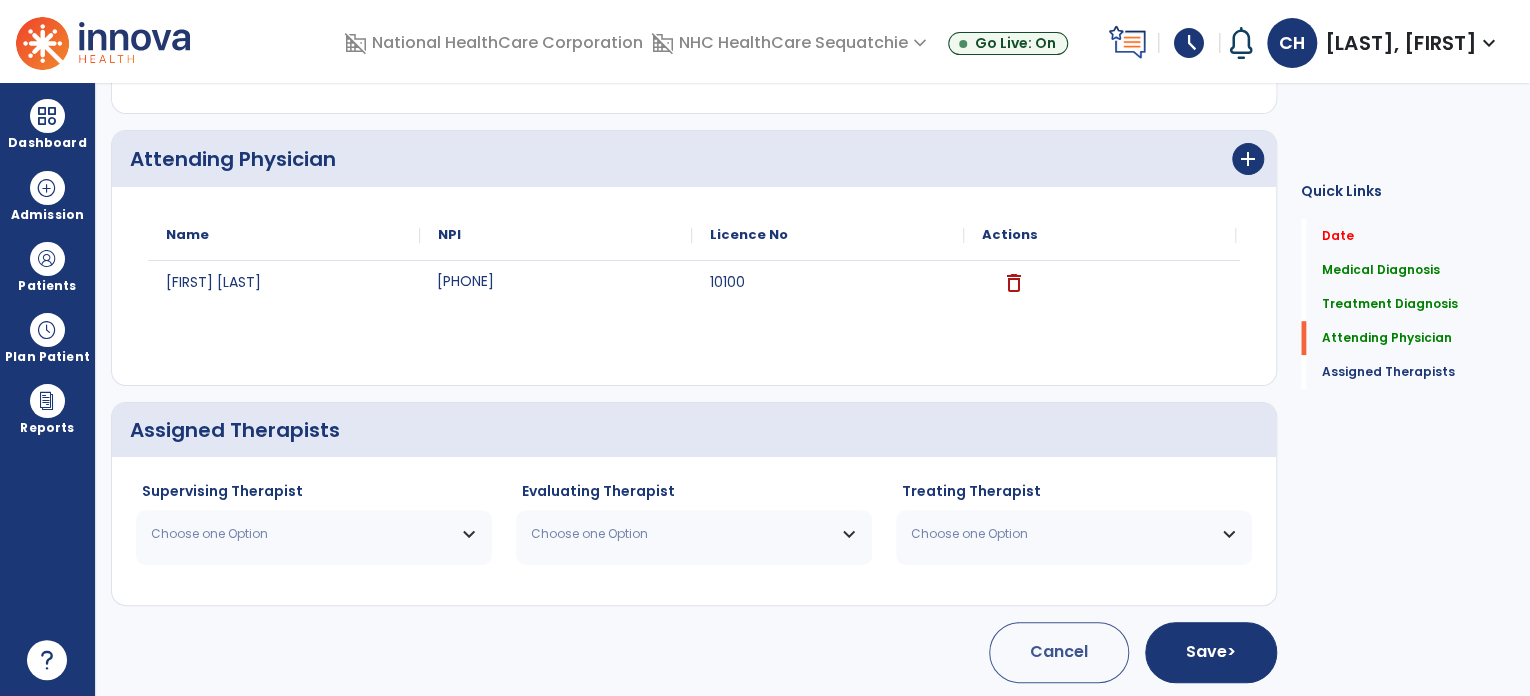 click on "Choose one Option" at bounding box center (314, 534) 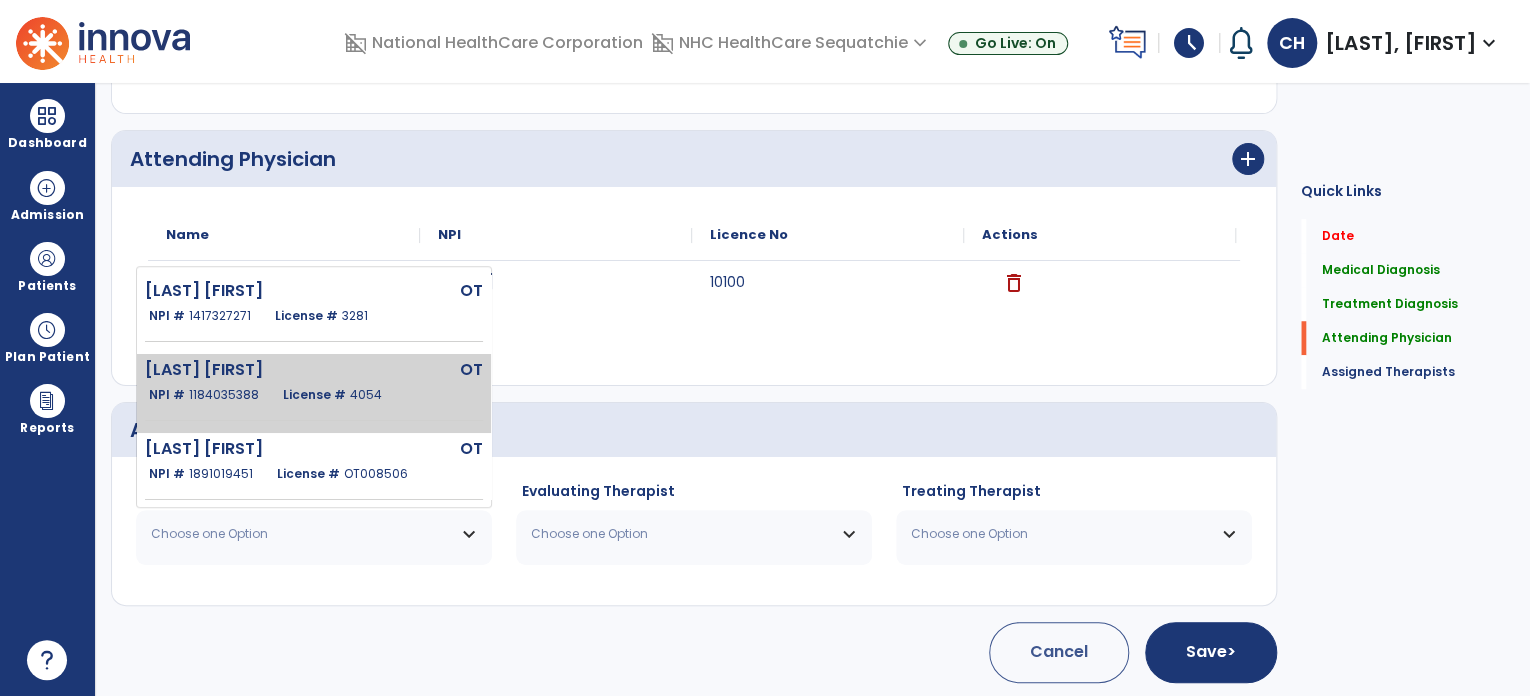 click on "[LAST]  [FIRST]" 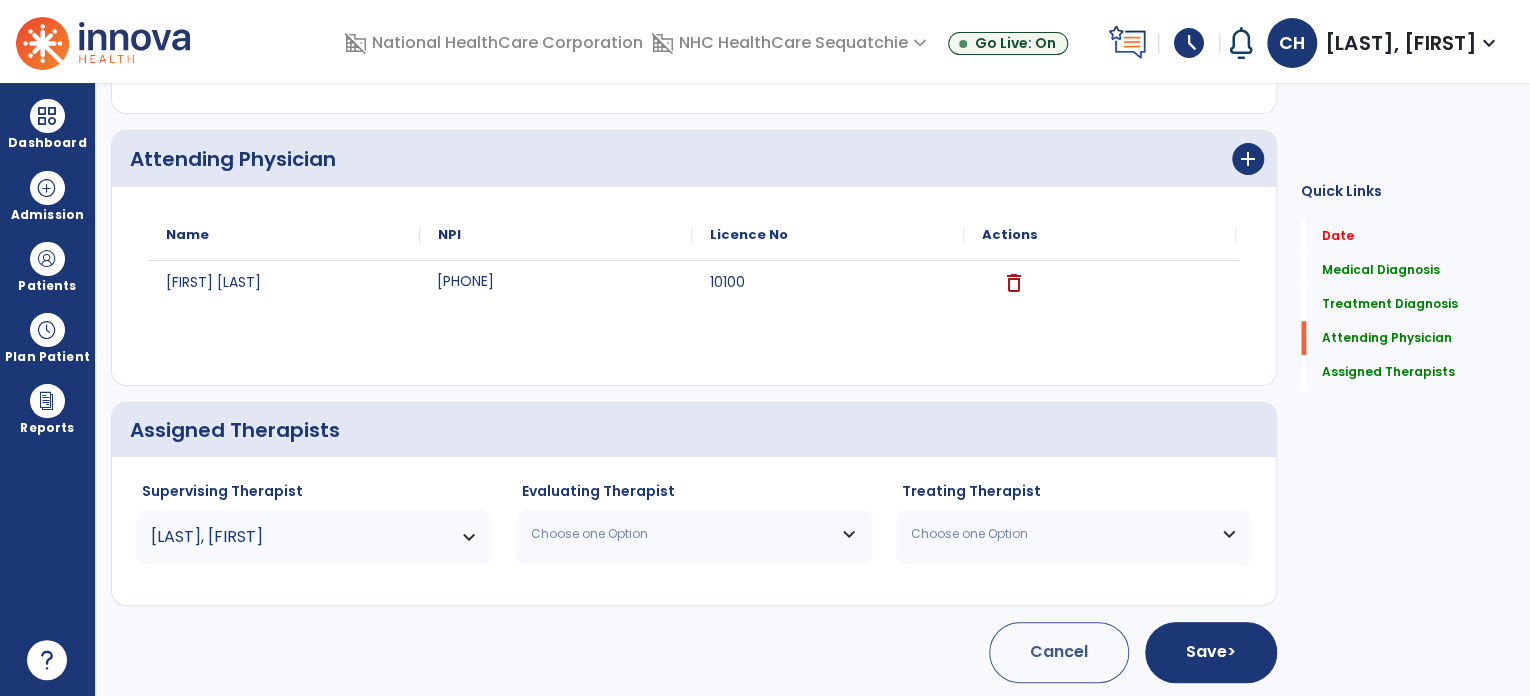 click on "Choose one Option" at bounding box center [681, 534] 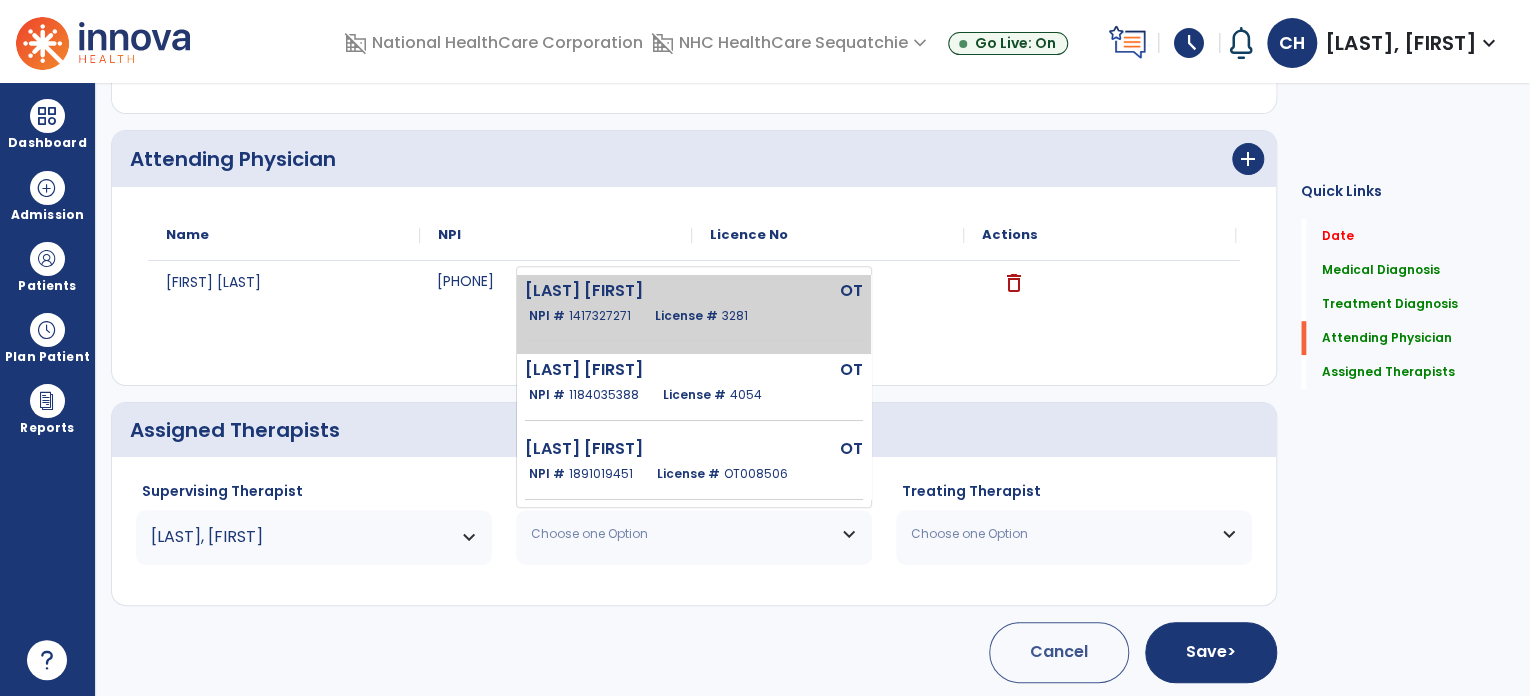 click on "License # [NUMBER]" 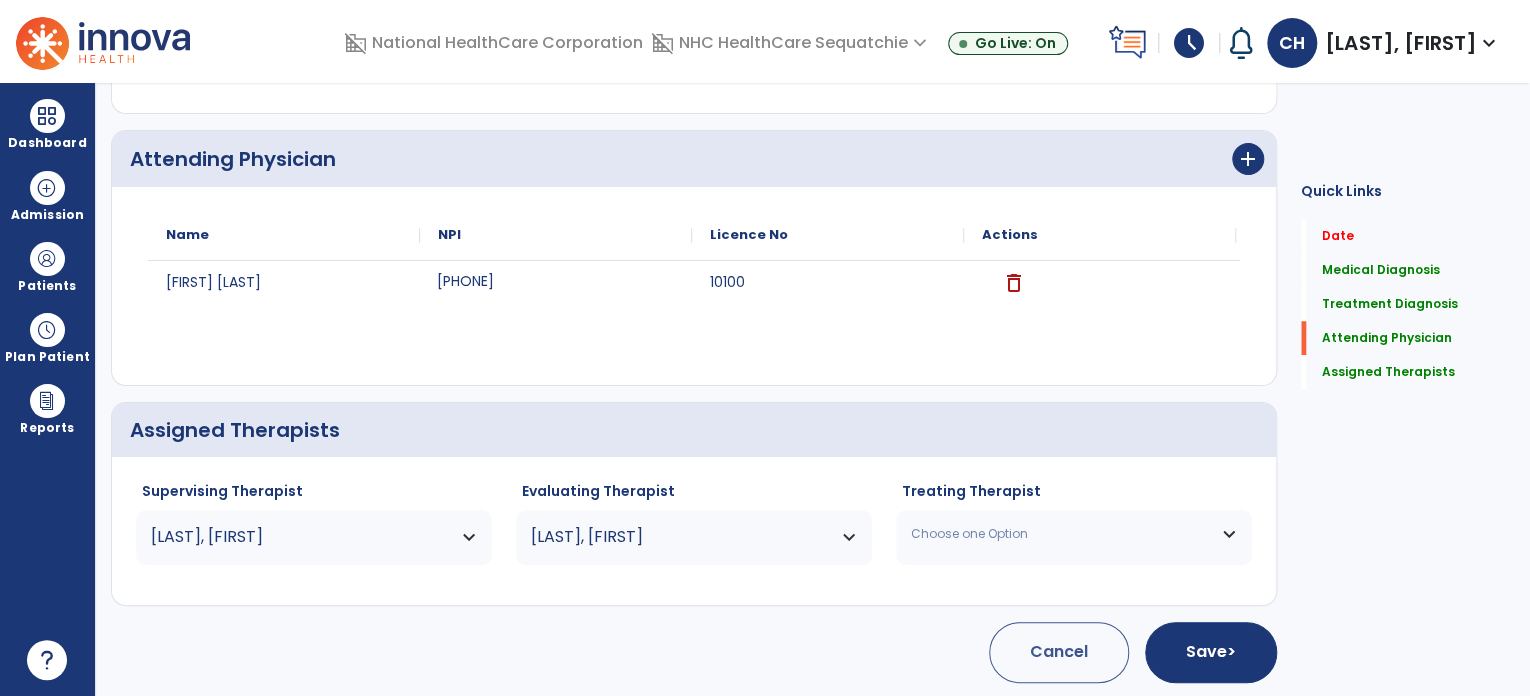 click on "Choose one Option" at bounding box center (1061, 534) 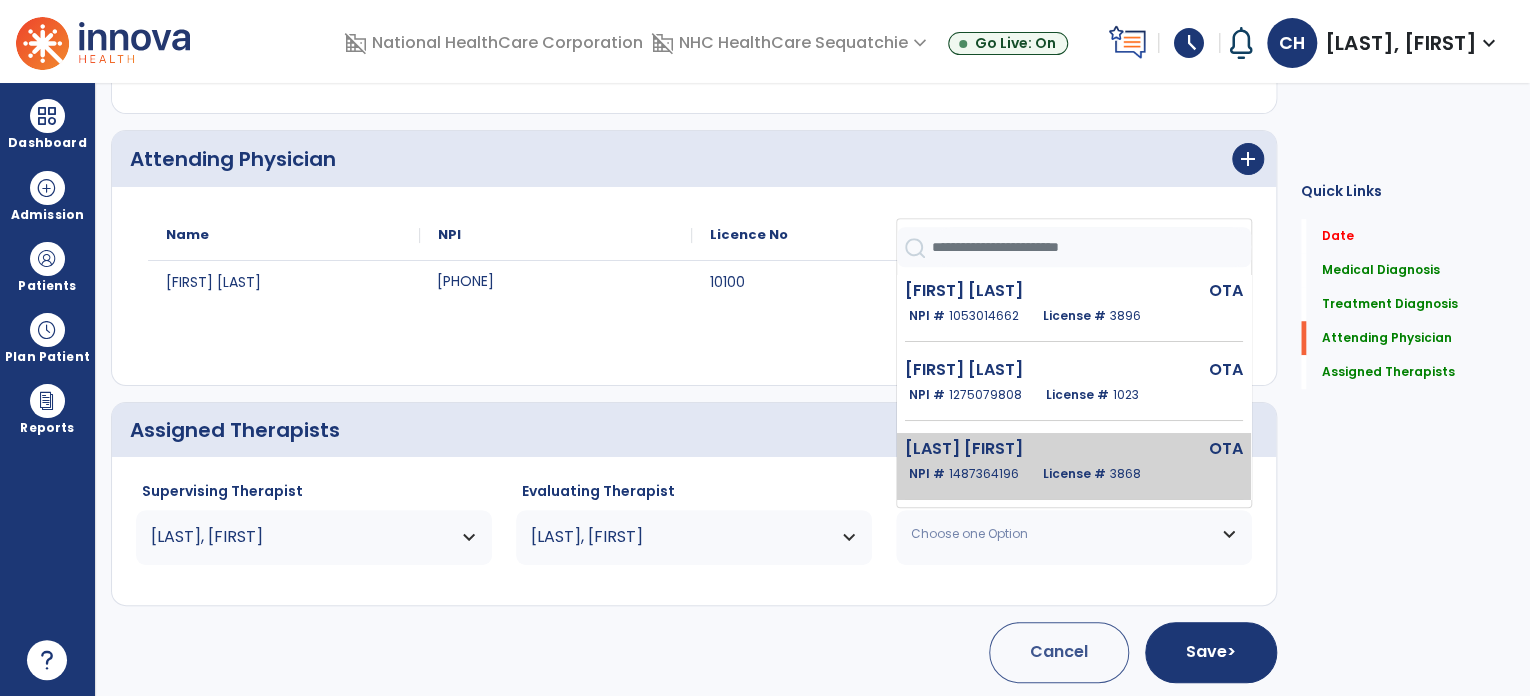 click on "**********" 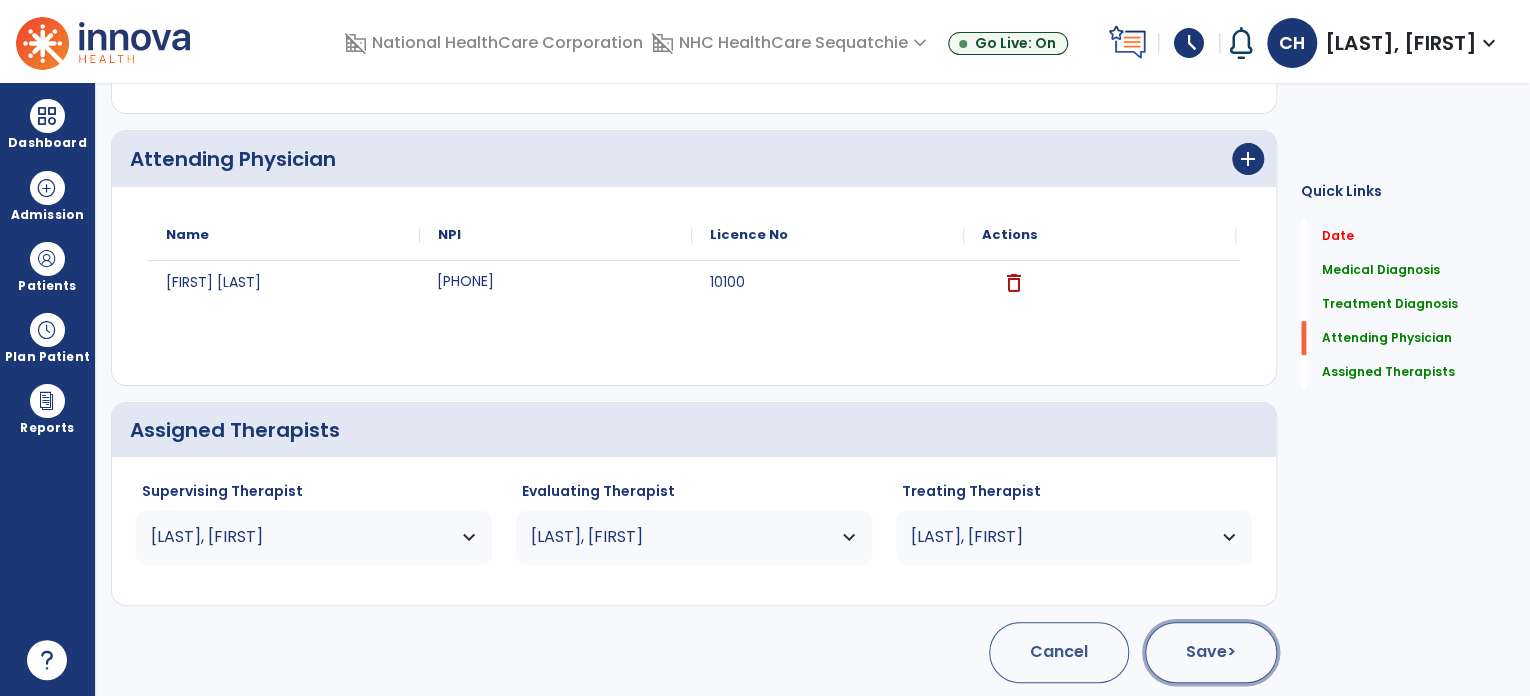 click on "Save  >" 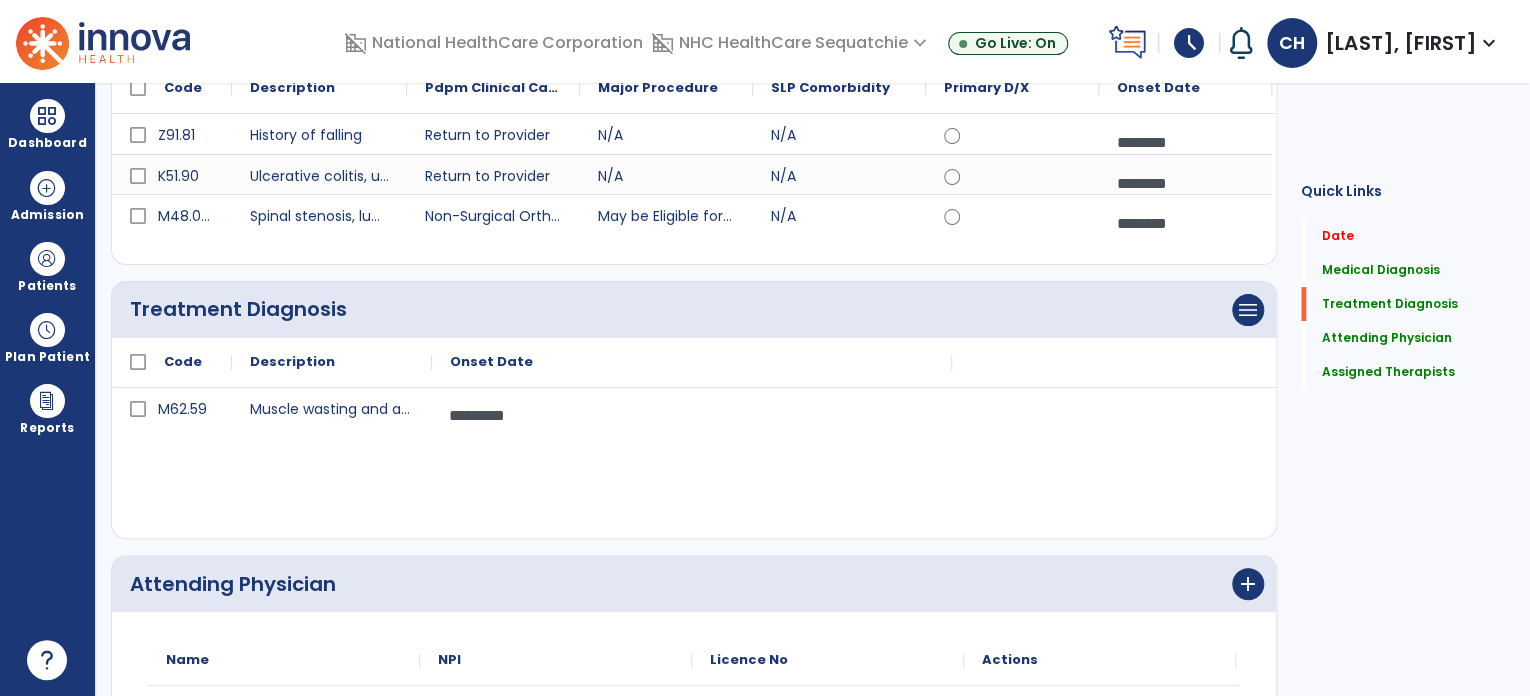 scroll, scrollTop: 0, scrollLeft: 0, axis: both 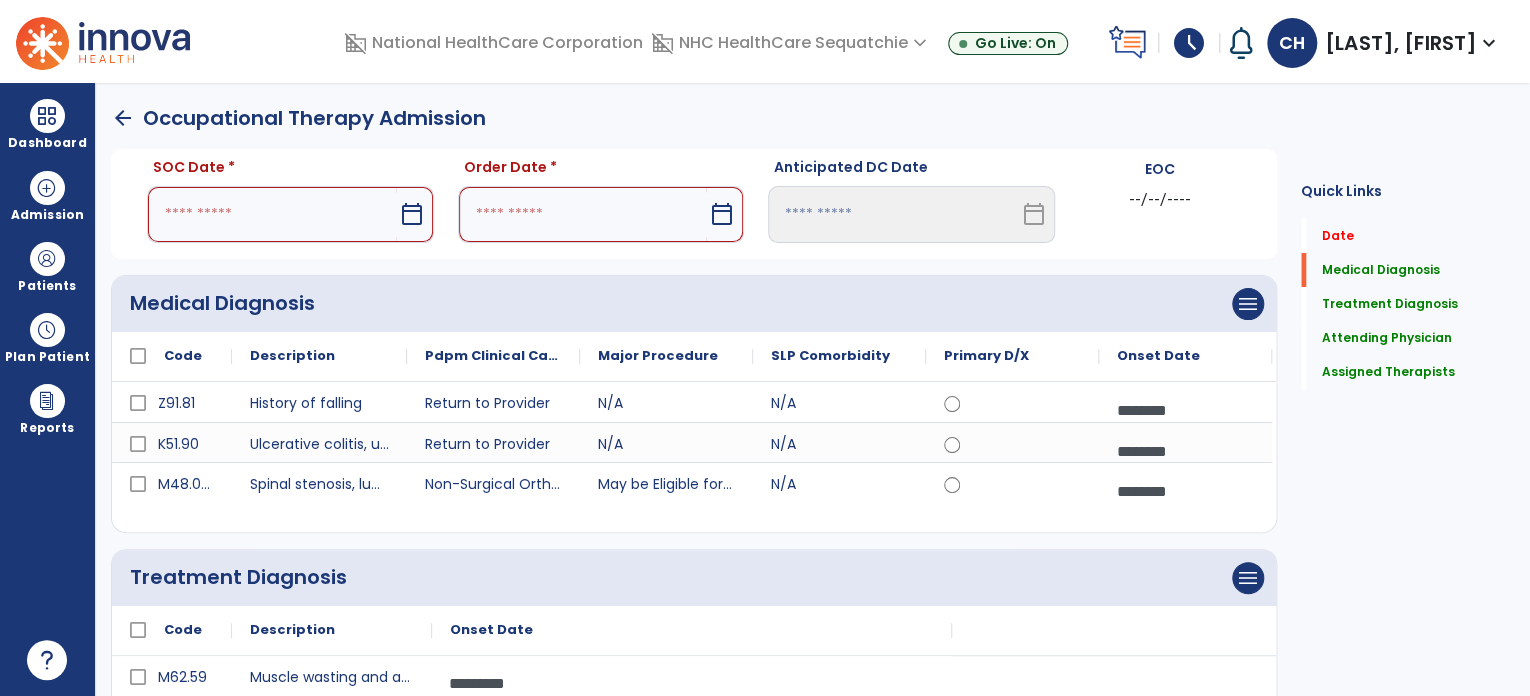 click at bounding box center (272, 214) 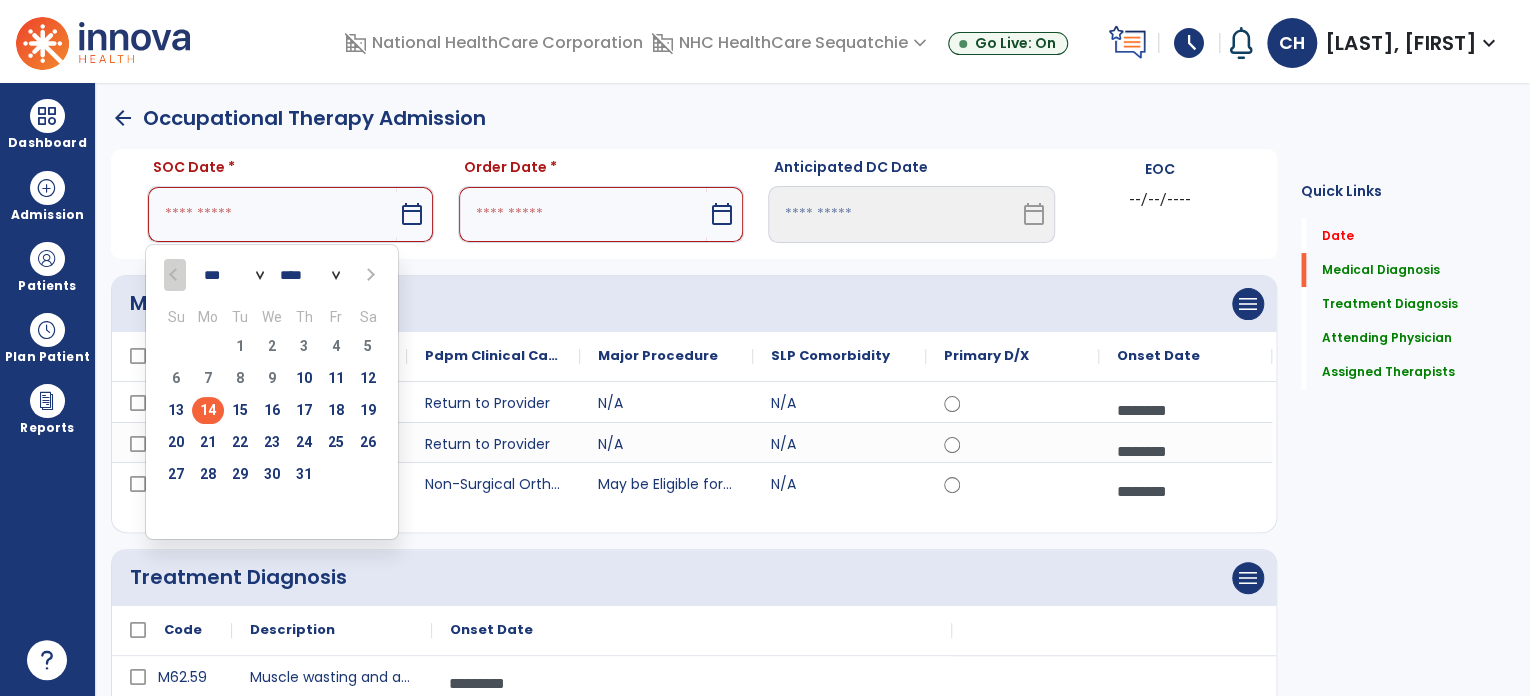 click on "14" at bounding box center (208, 410) 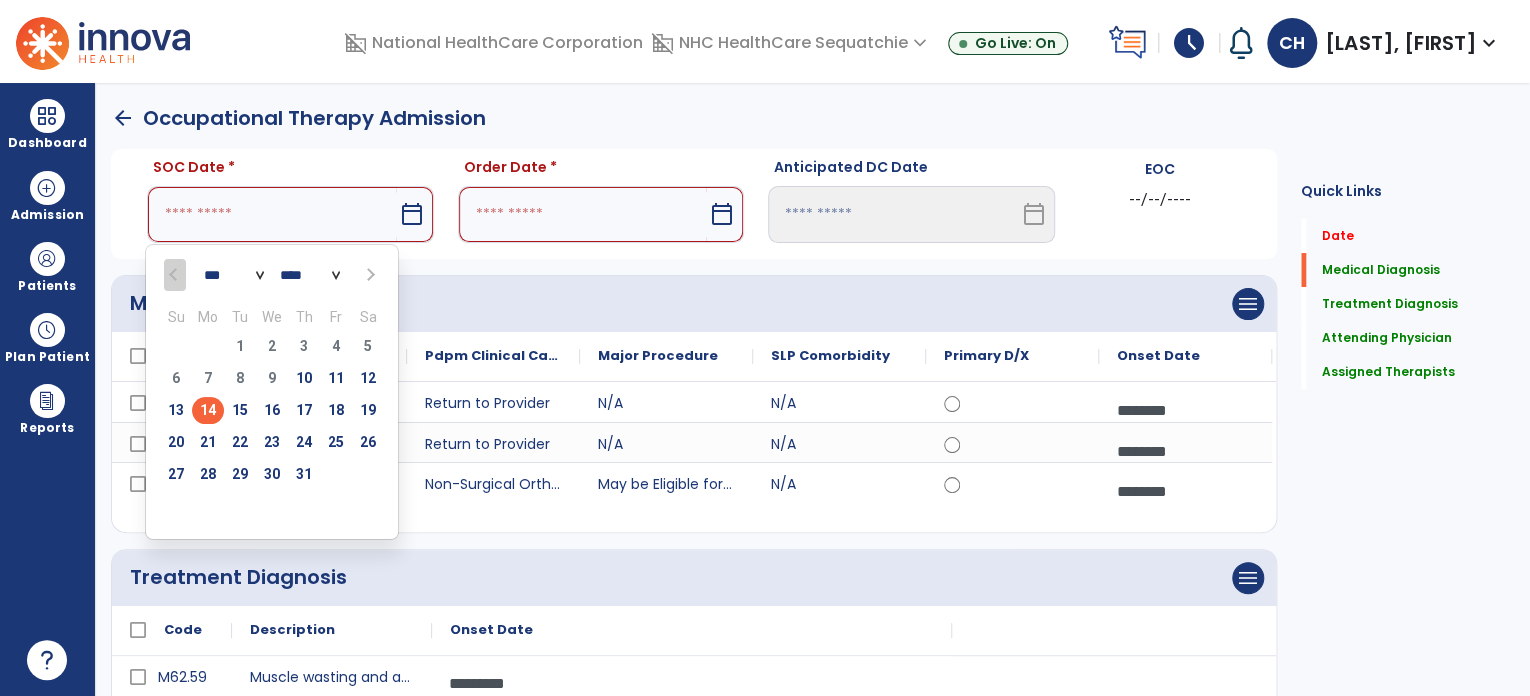type on "*********" 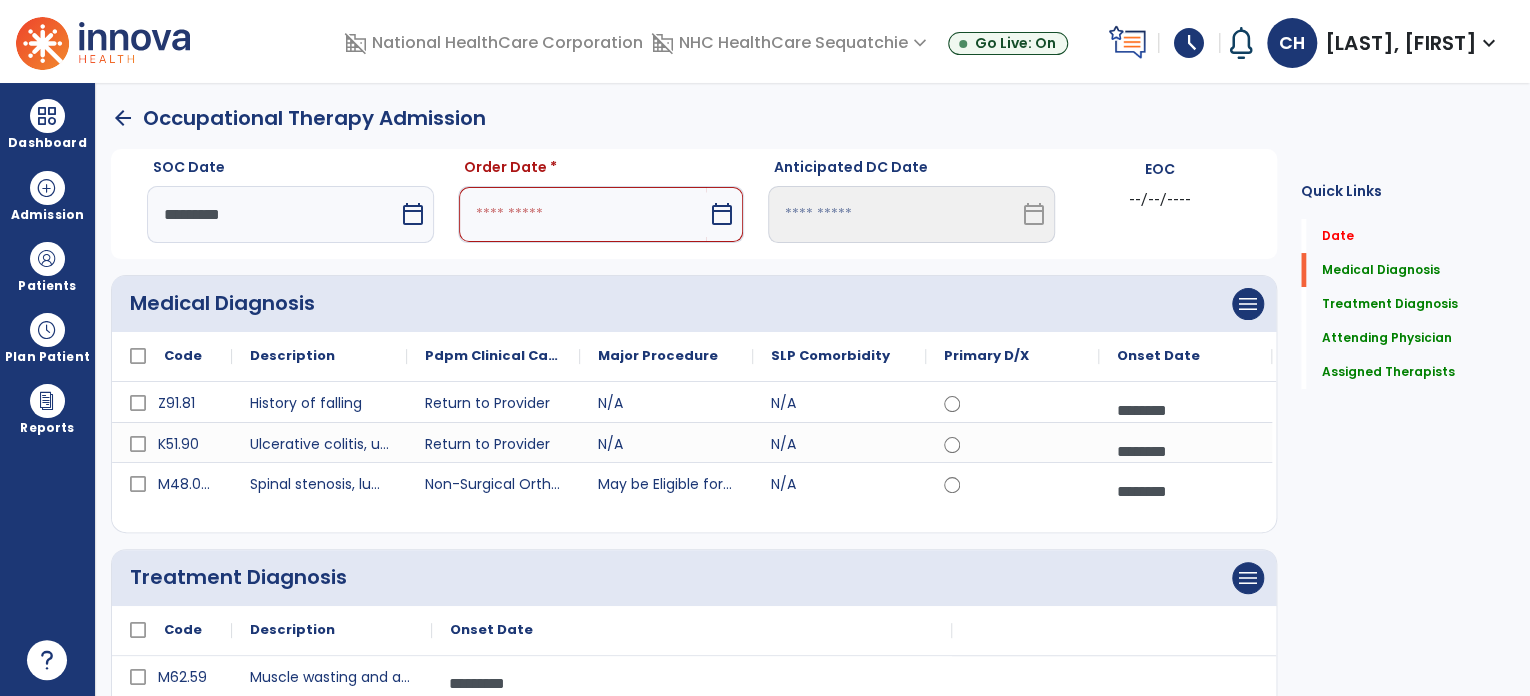 click at bounding box center [583, 214] 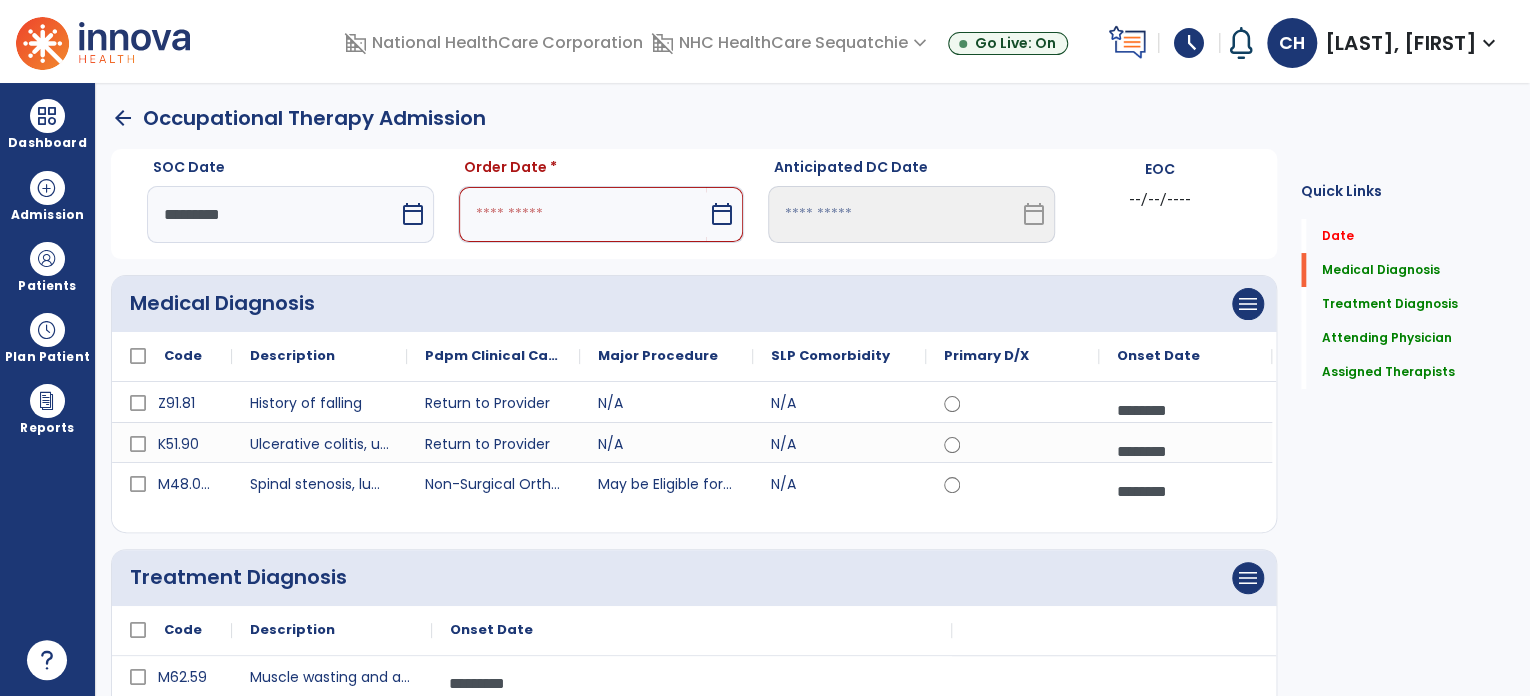 select on "*" 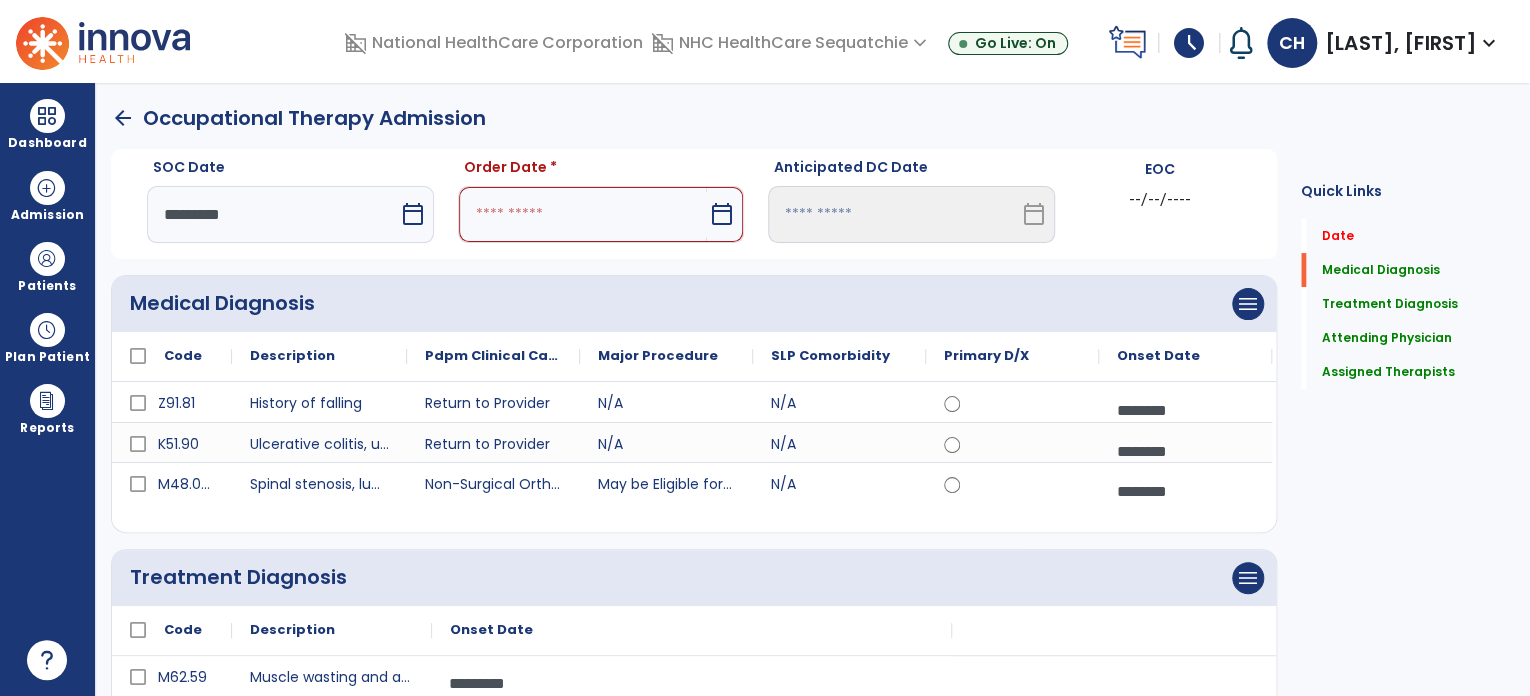 select on "****" 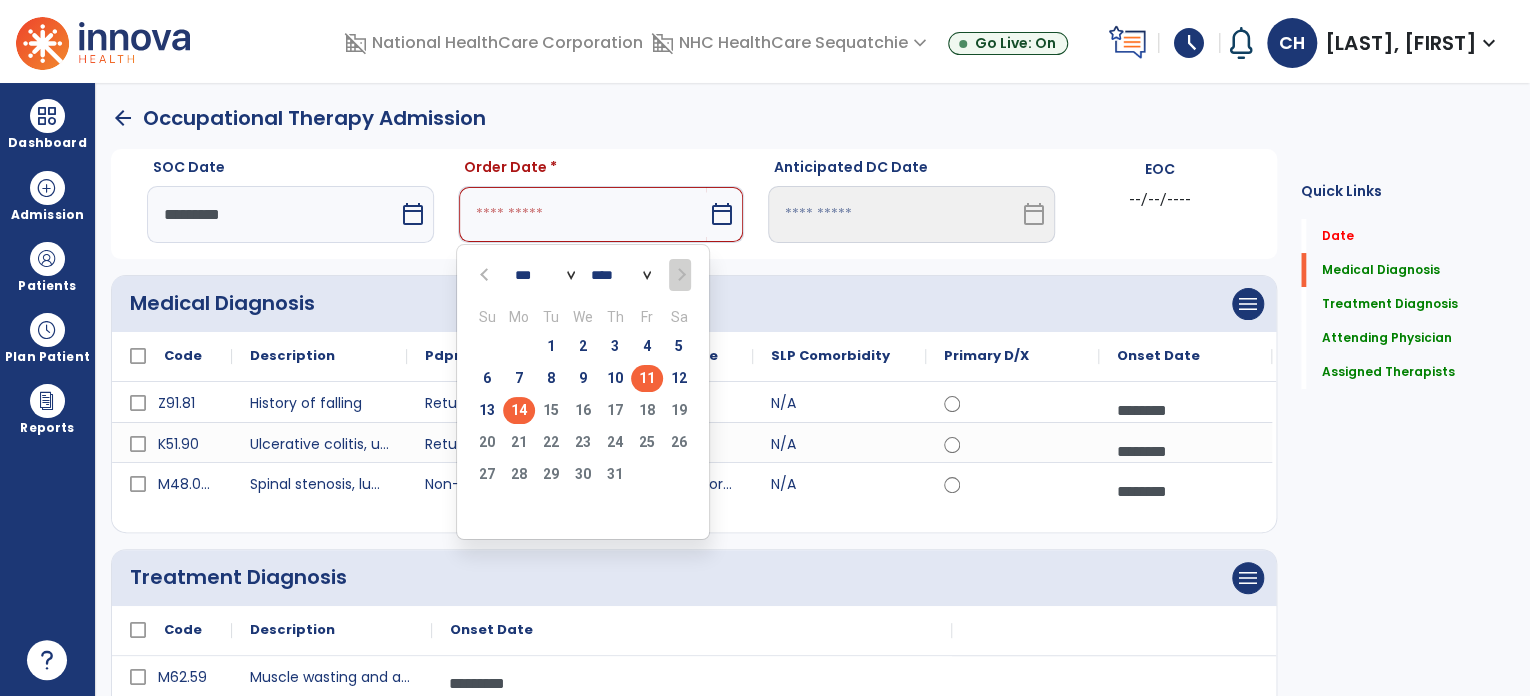 click on "11" at bounding box center (647, 378) 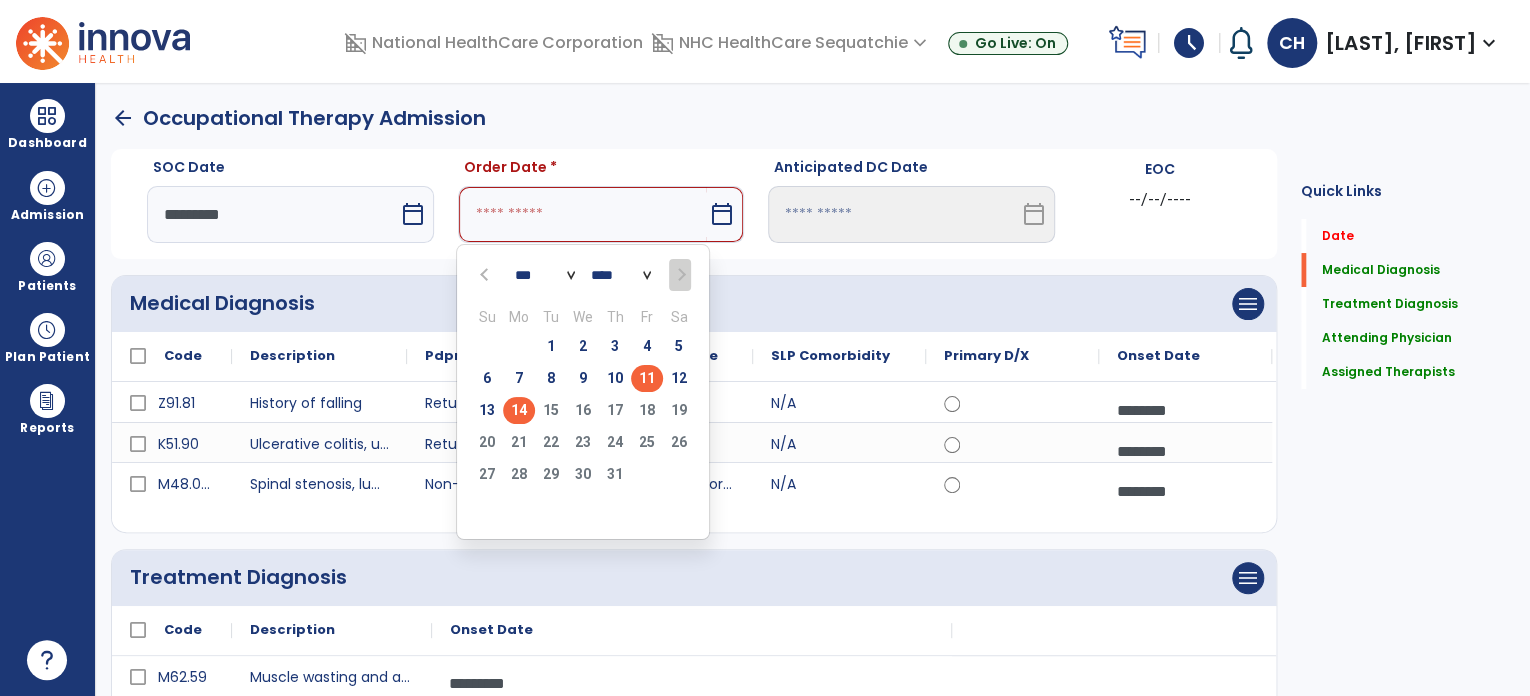 type on "*********" 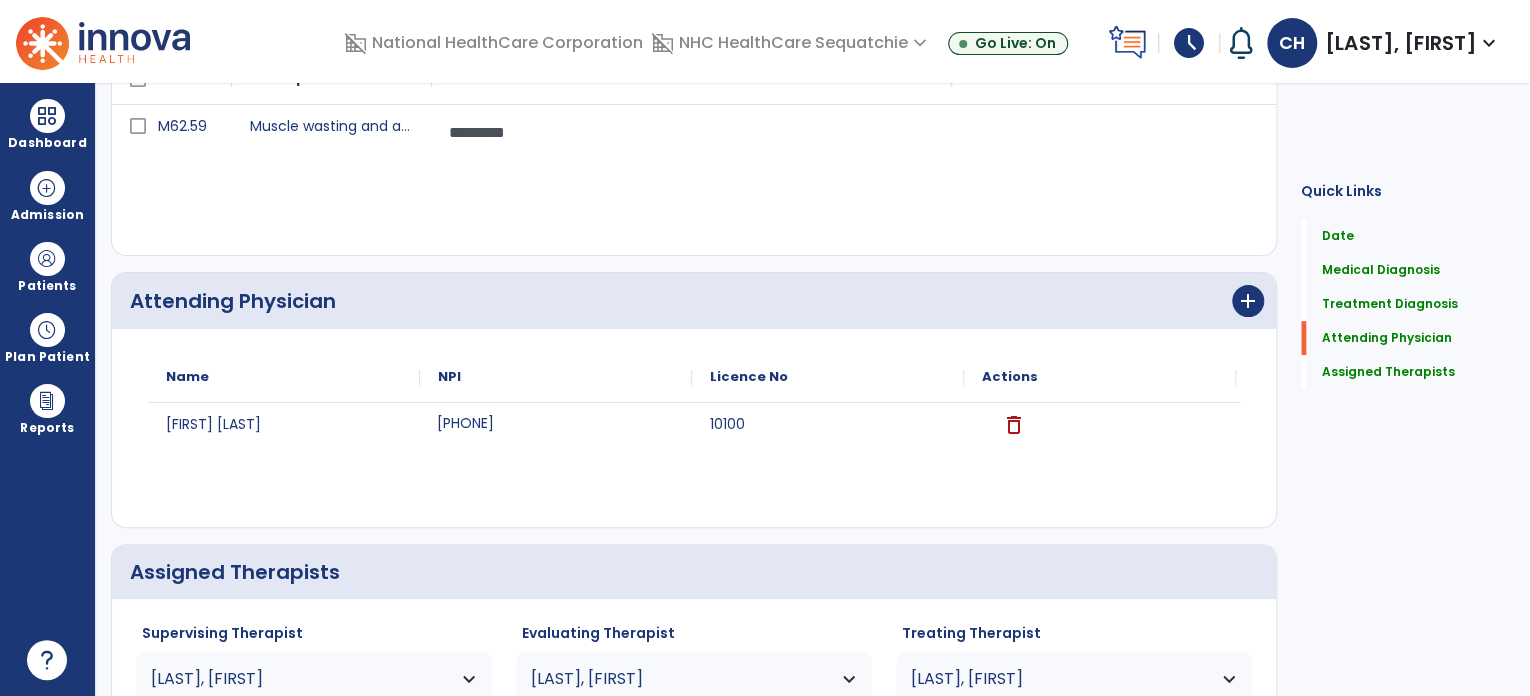 scroll, scrollTop: 693, scrollLeft: 0, axis: vertical 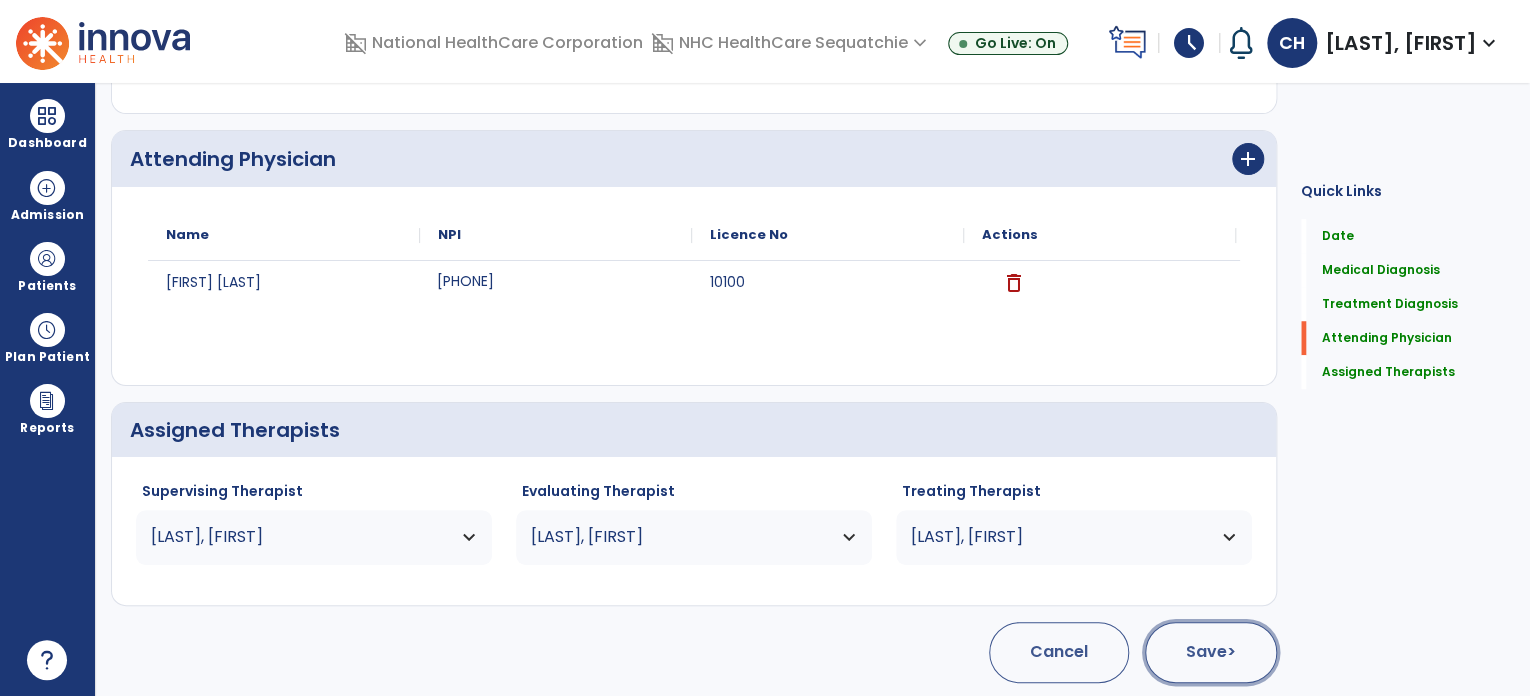 click on "Save  >" 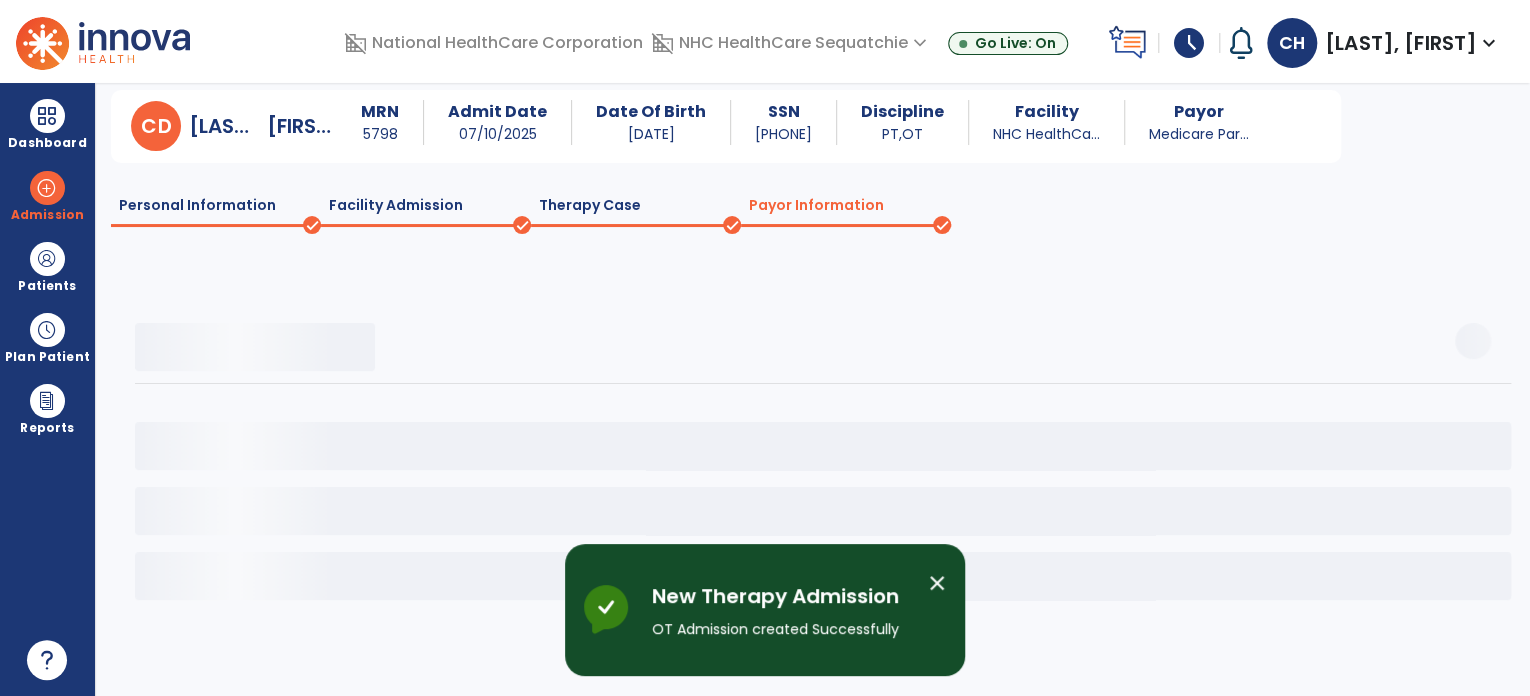 scroll, scrollTop: 58, scrollLeft: 0, axis: vertical 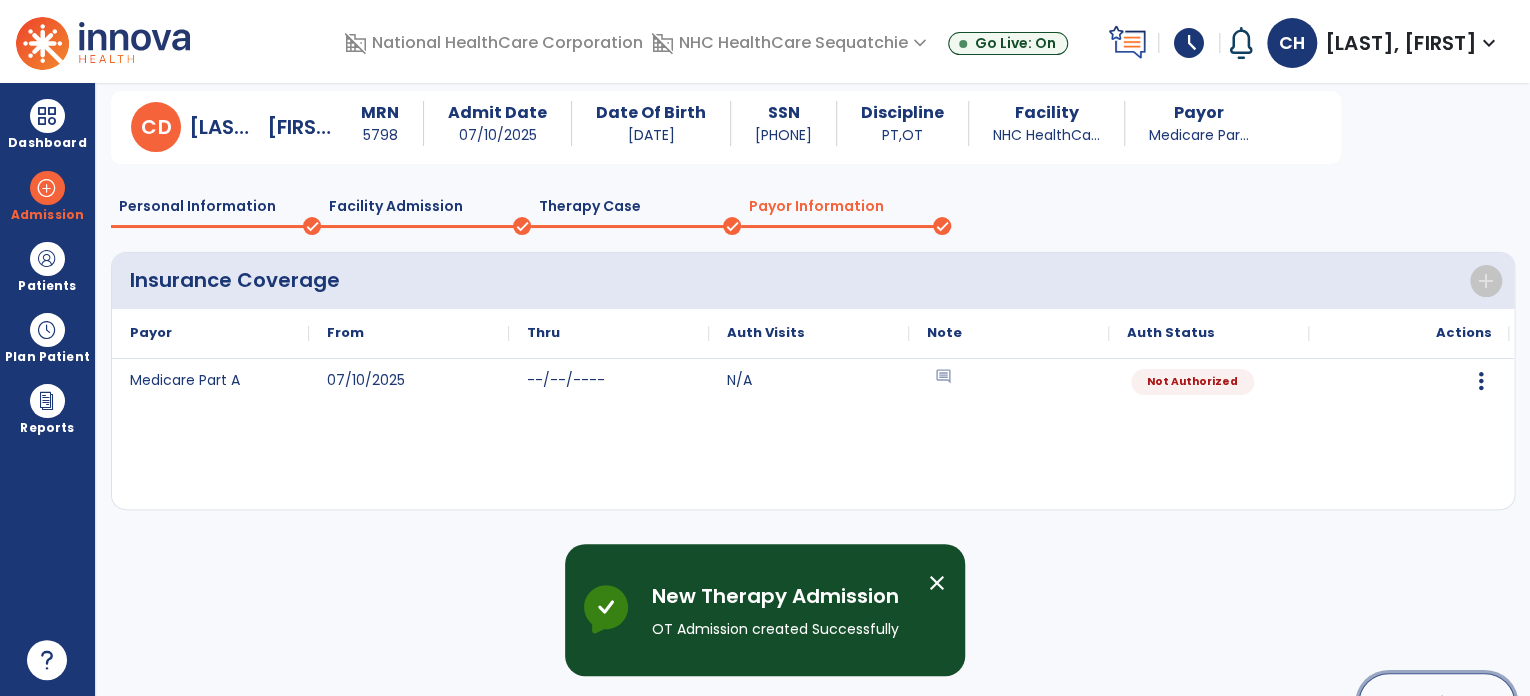 click on "Continue" 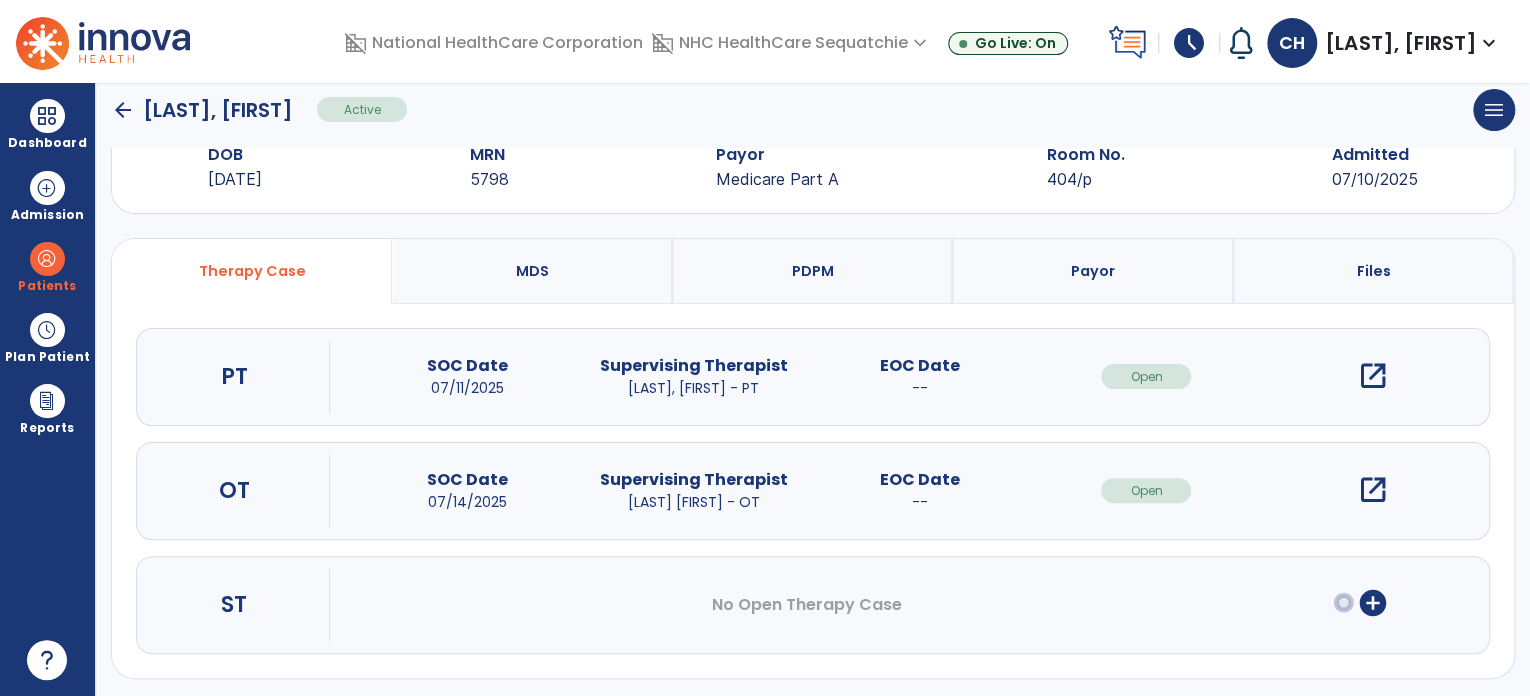 click on "open_in_new" at bounding box center [1373, 376] 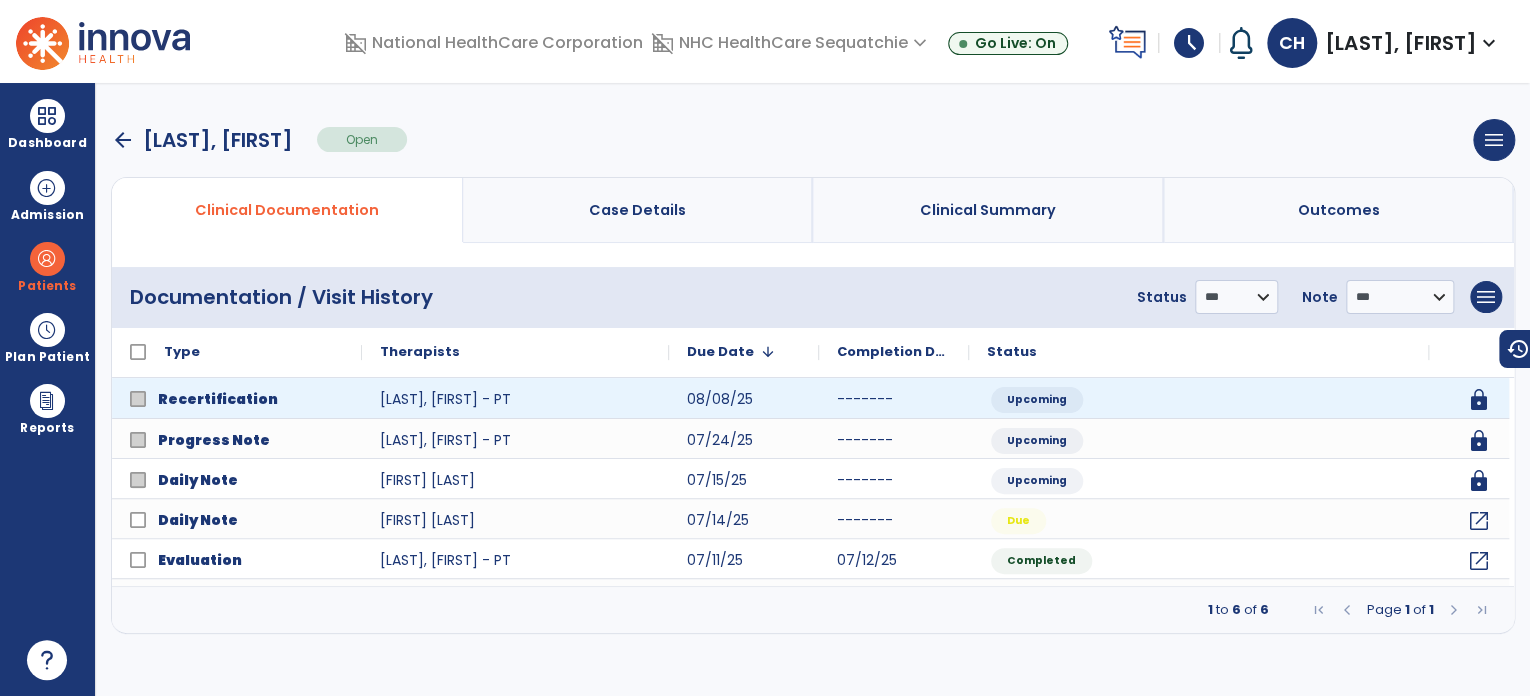 scroll, scrollTop: 0, scrollLeft: 0, axis: both 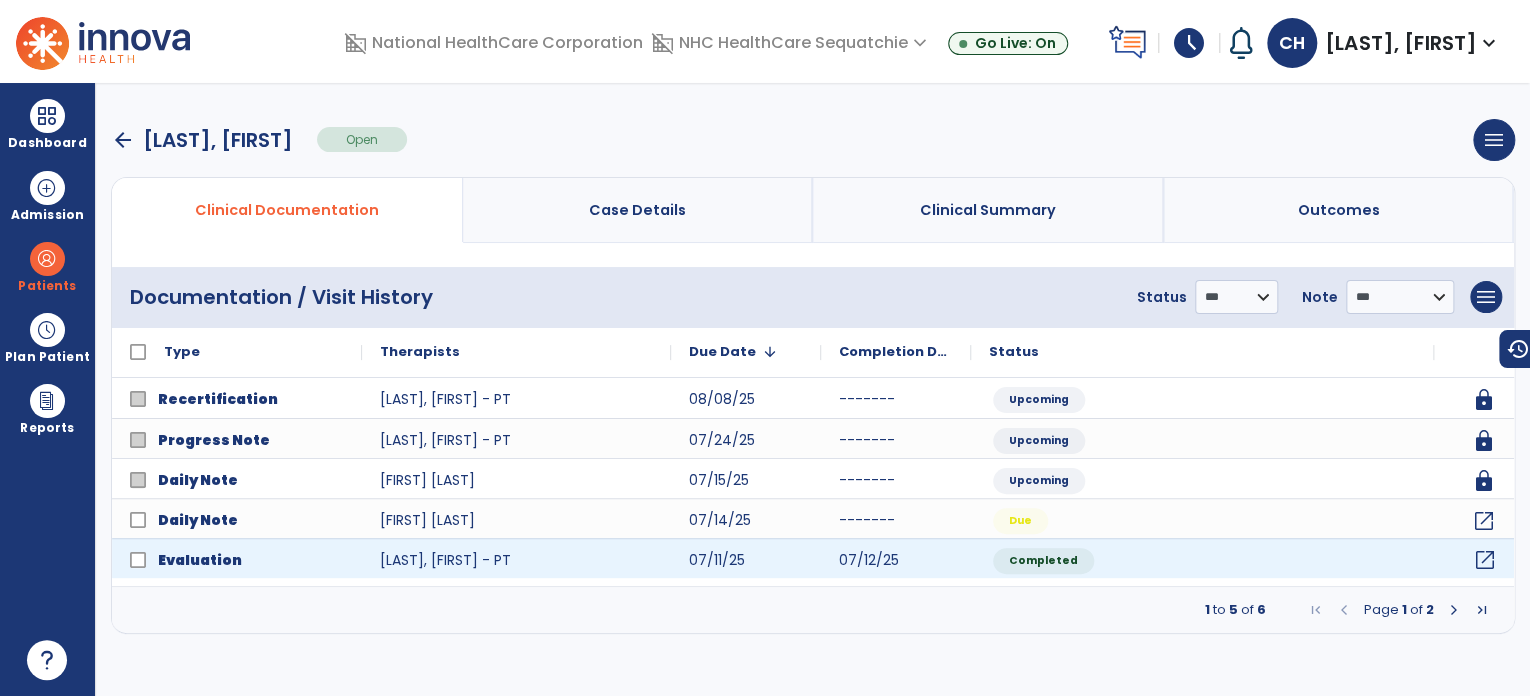 click on "open_in_new" 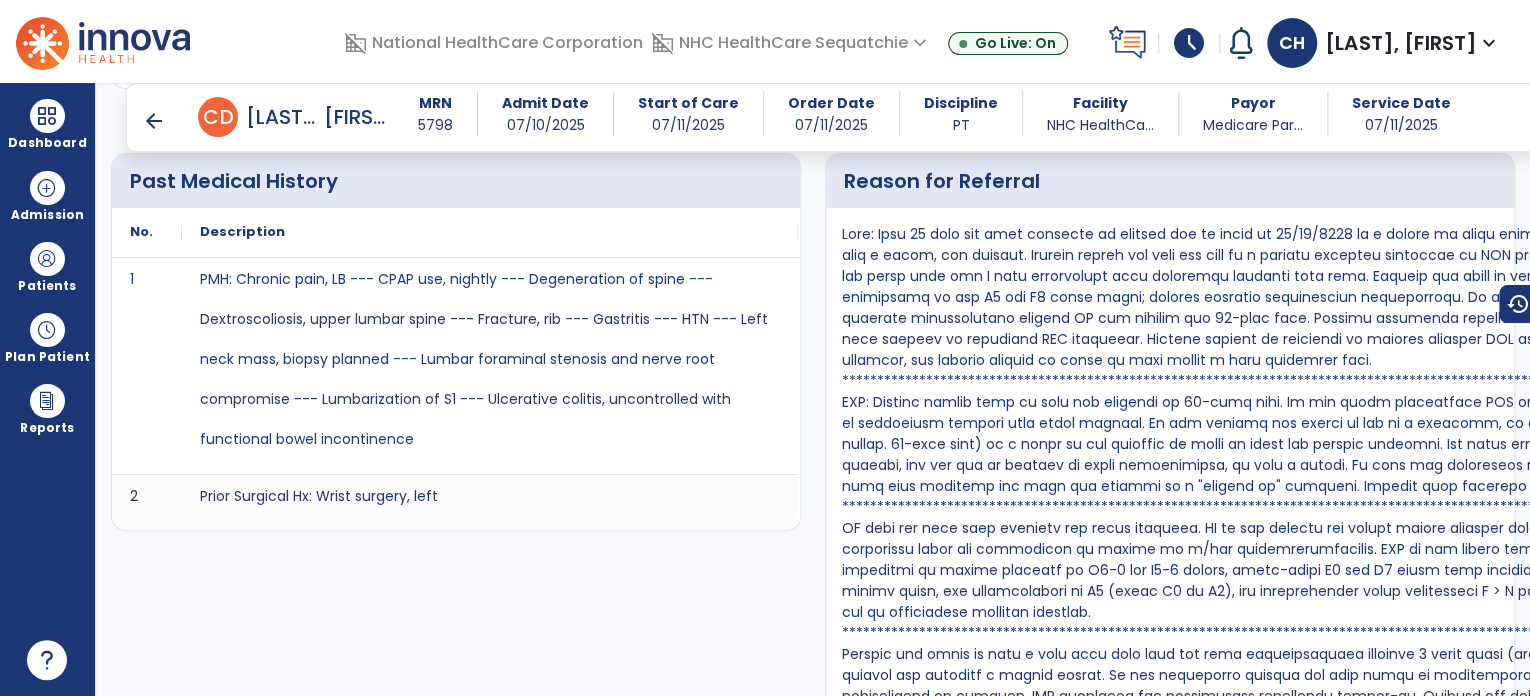 scroll, scrollTop: 832, scrollLeft: 0, axis: vertical 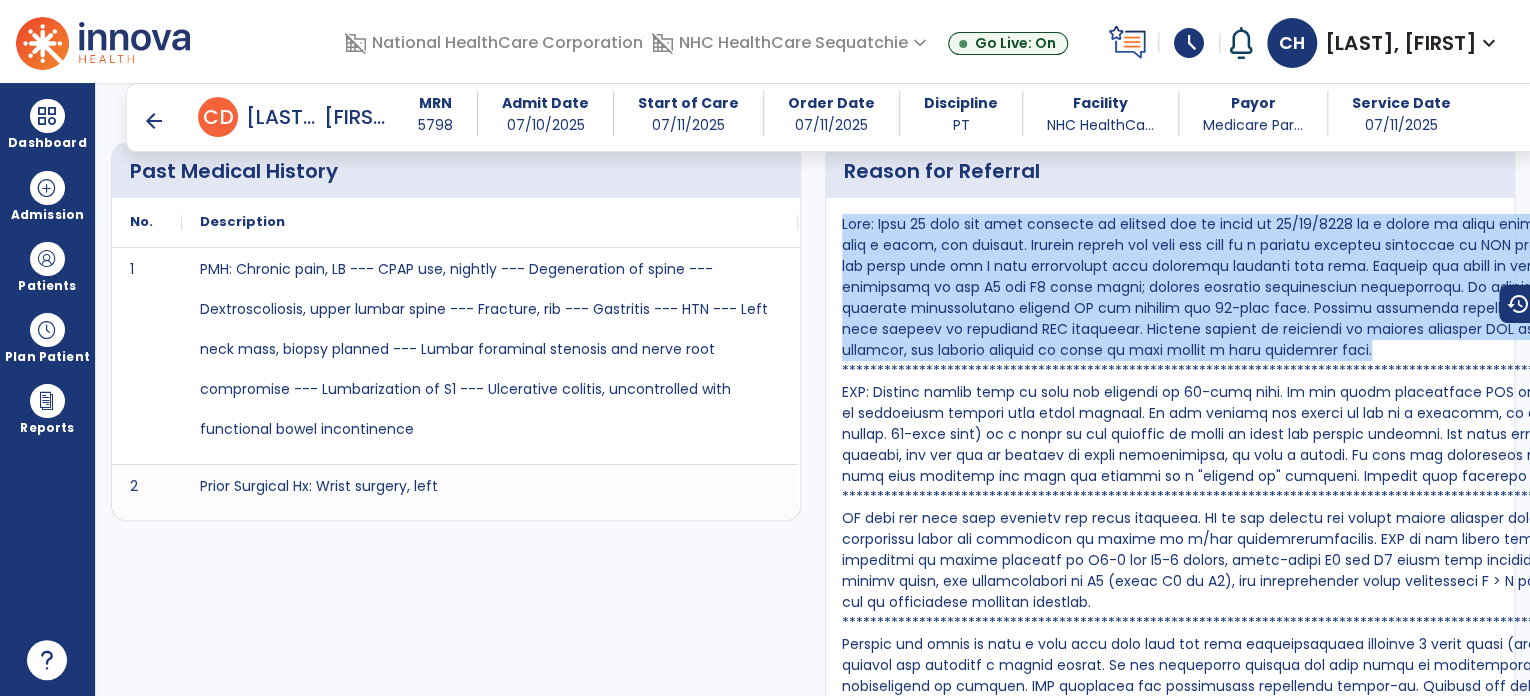 drag, startPoint x: 833, startPoint y: 219, endPoint x: 1331, endPoint y: 351, distance: 515.197 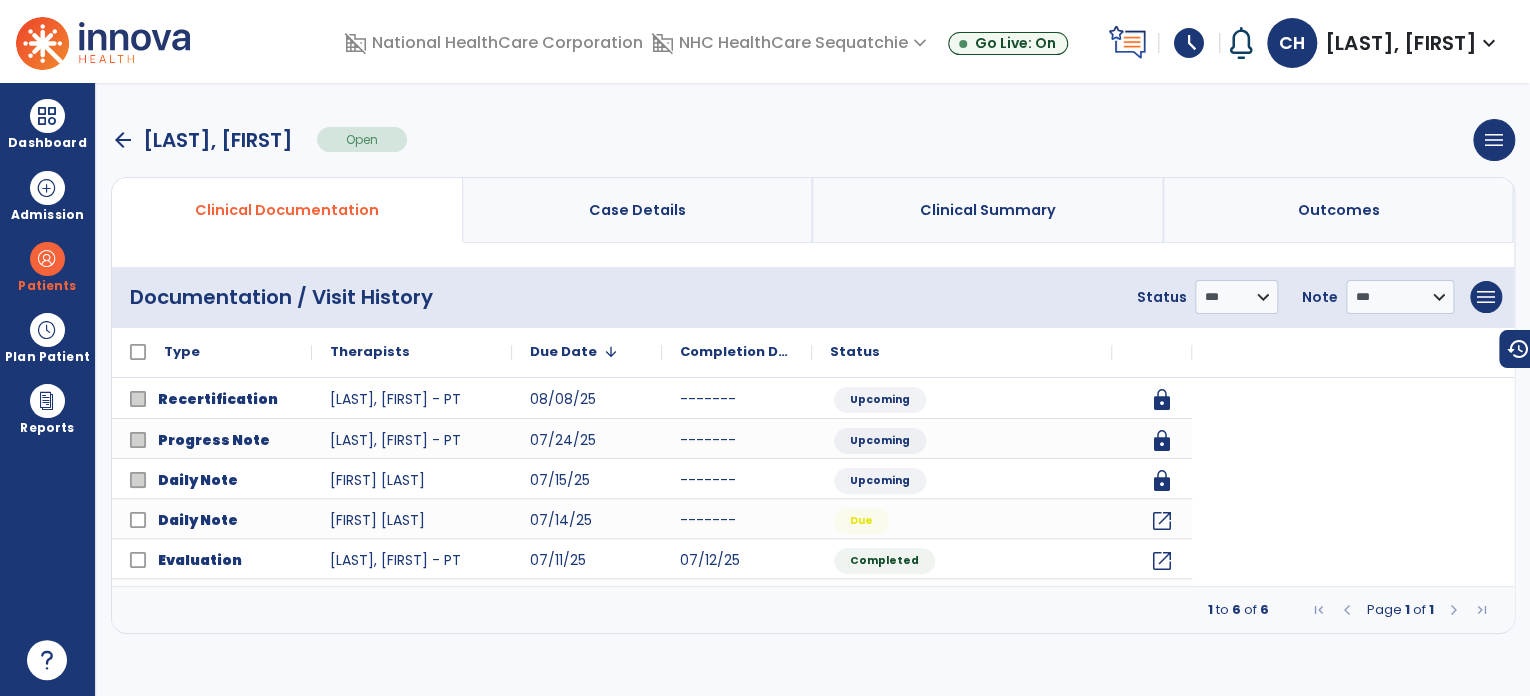 scroll, scrollTop: 0, scrollLeft: 0, axis: both 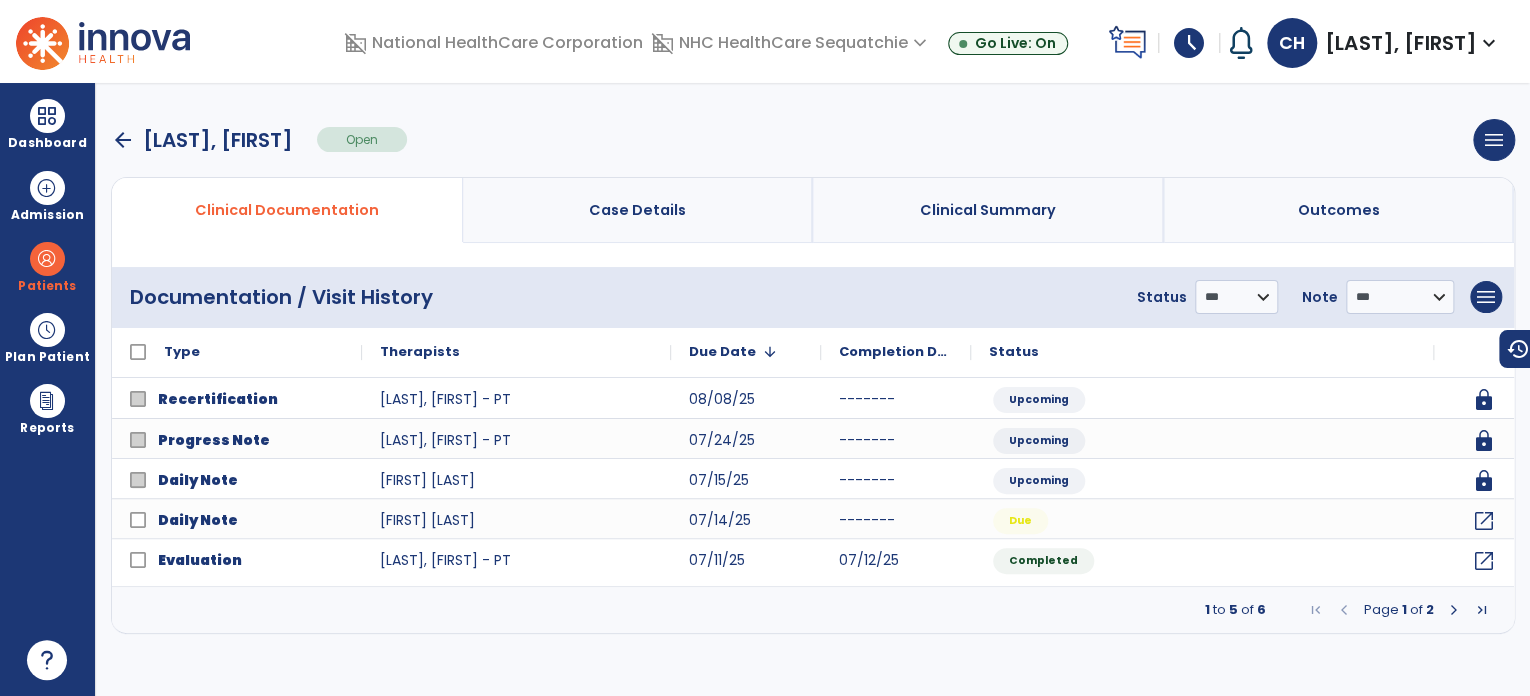 click on "arrow_back" at bounding box center [123, 140] 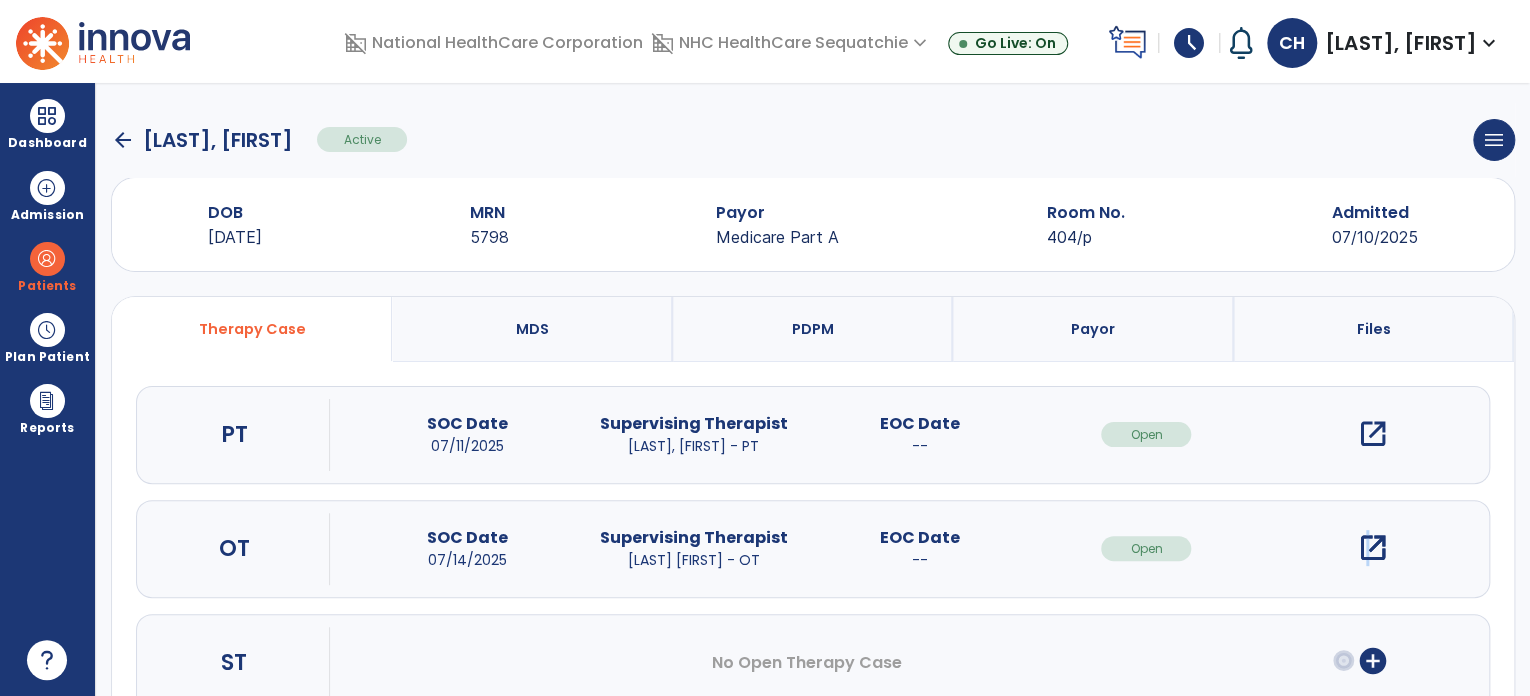 click on "open_in_new" at bounding box center (1373, 548) 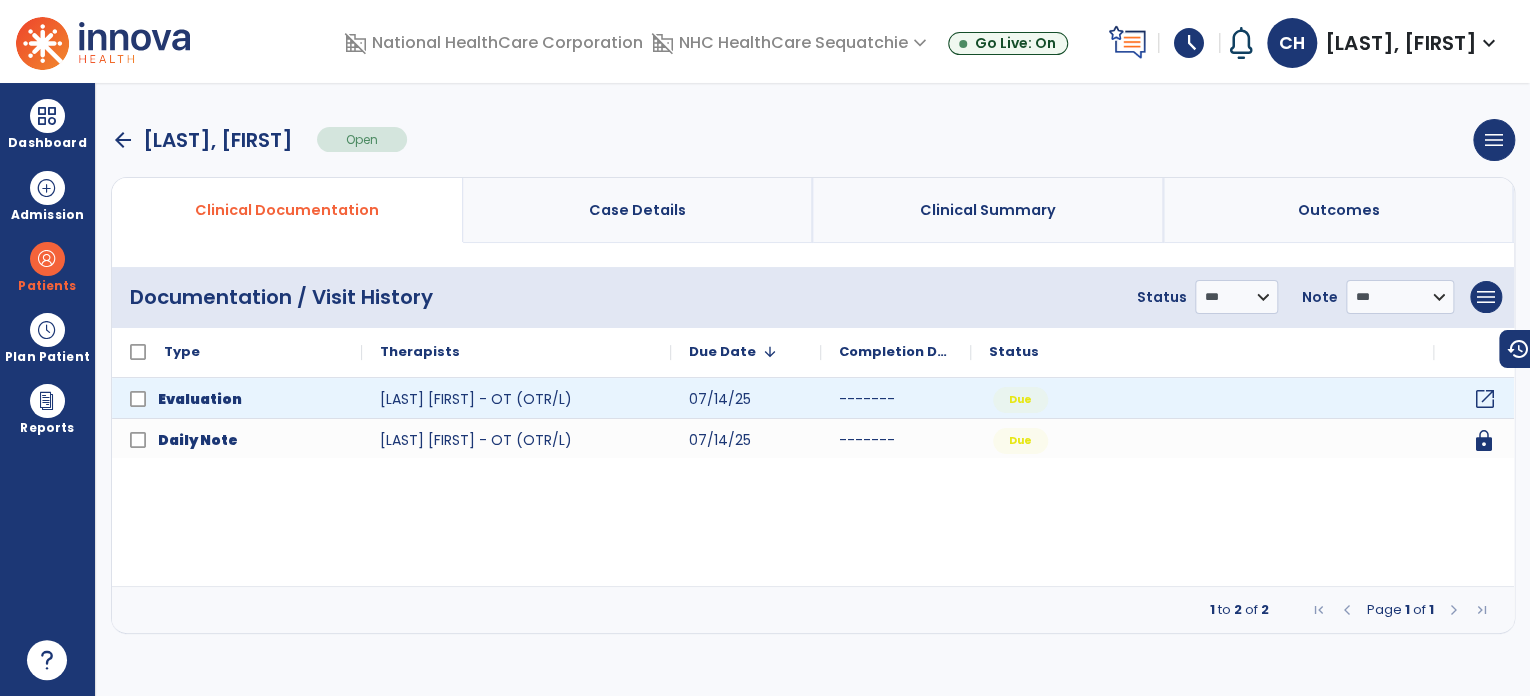 click on "open_in_new" 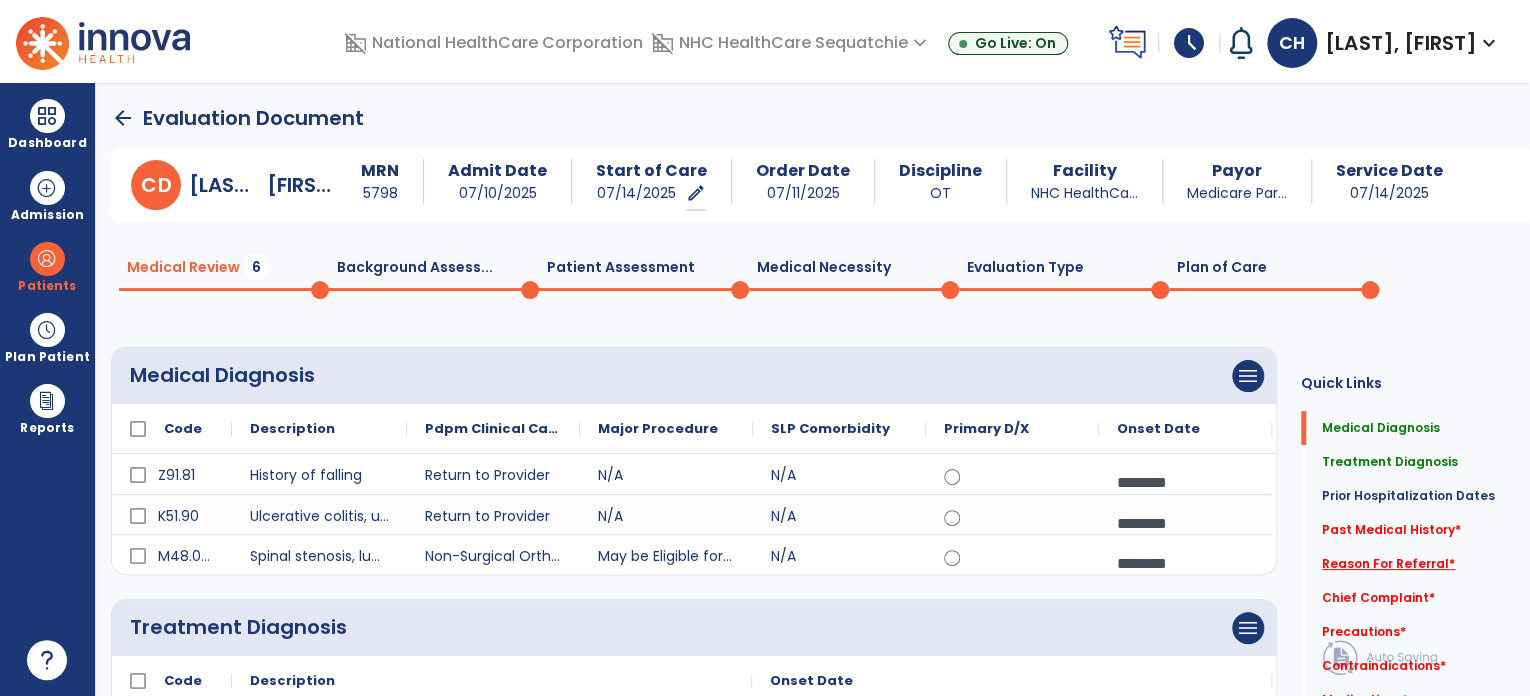 click on "Reason For Referral   *" 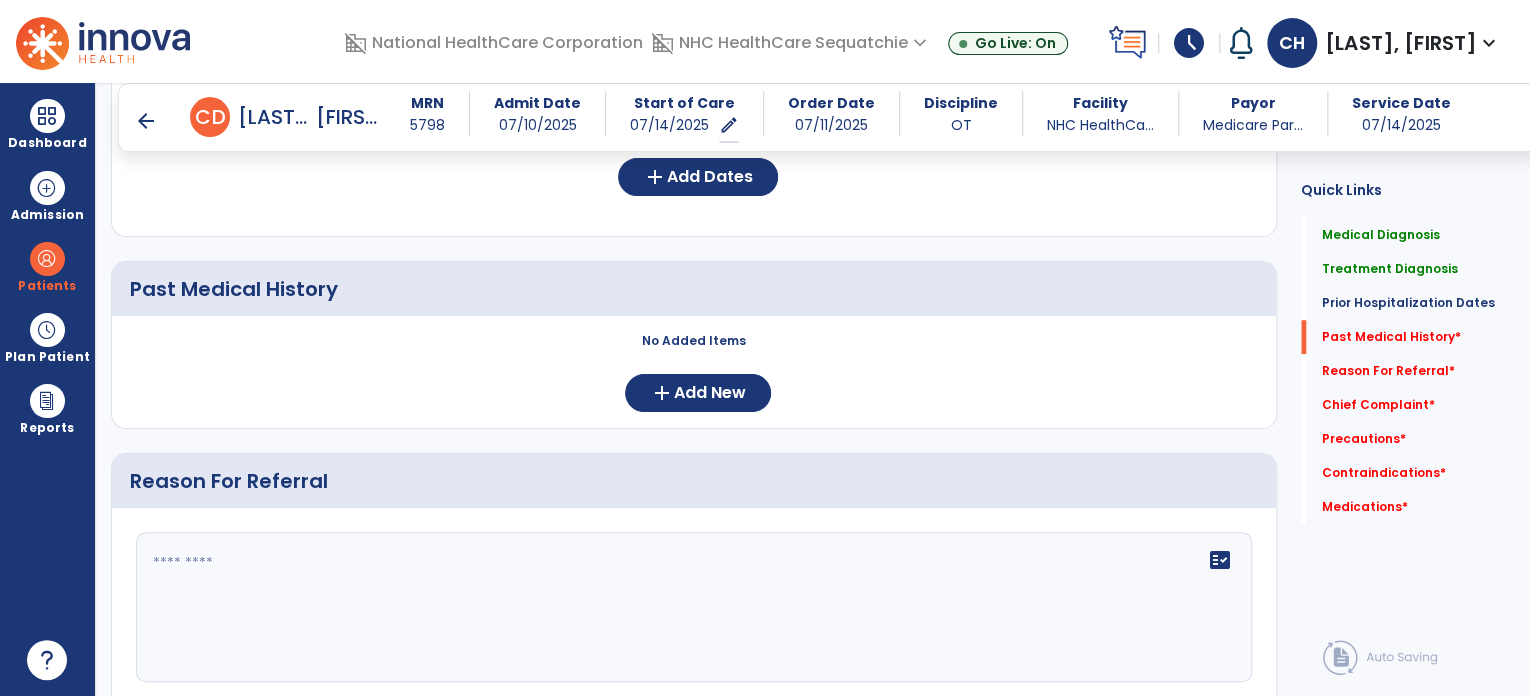 scroll, scrollTop: 930, scrollLeft: 0, axis: vertical 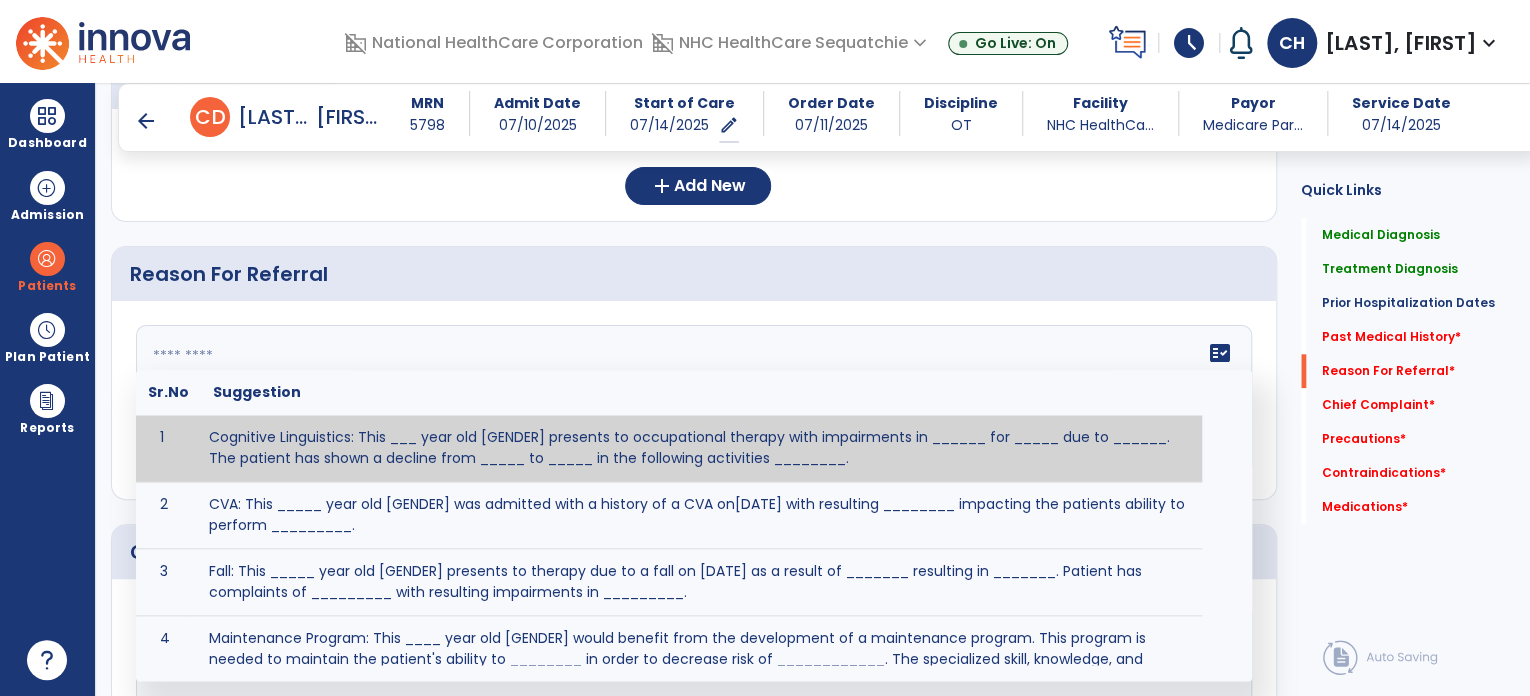 click on "fact_check  Sr.No Suggestion 1 Cognitive Linguistics: This ___ year old [GENDER] presents to occupational therapy with impairments in ______ for _____ due to ______.  The patient has shown a decline from _____ to _____ in the following activities ________. 2 CVA: This _____ year old [GENDER] was admitted with a history of a CVA on[DATE] with resulting ________ impacting the patients ability to perform _________. 3 Fall: This _____ year old [GENDER] presents to therapy due to a fall on [DATE] as a result of _______ resulting in _______.  Patient has complaints of _________ with resulting impairments in _________. 4 5 Fall at Home: This _____ year old [GENDER] fell at home, resulting  in ________.  This has impacted this patient's _______.  As a result of these noted limitations in functional activities, this patient is unable to safely return to home.  This patient requires skilled therapy in order to improve safety and function. 6 7 8 9 10 11" 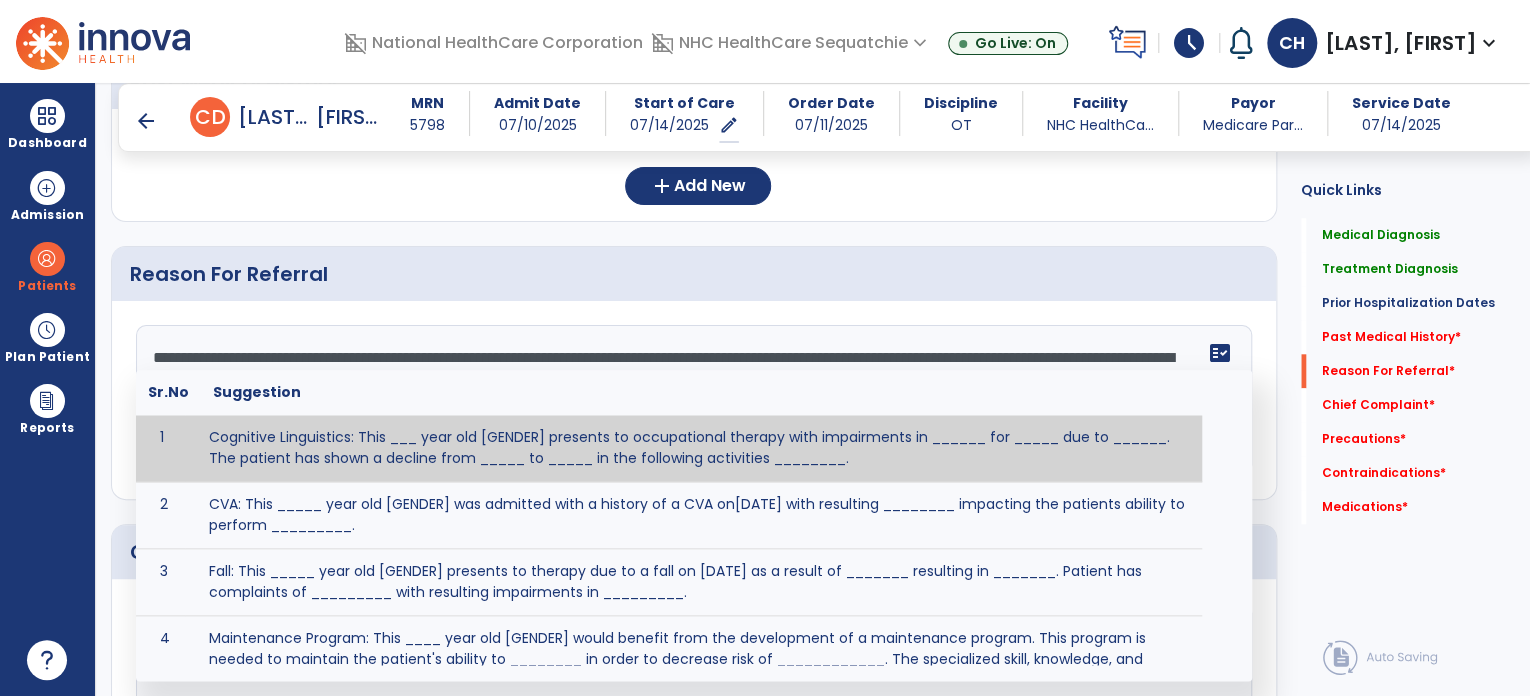 scroll, scrollTop: 39, scrollLeft: 0, axis: vertical 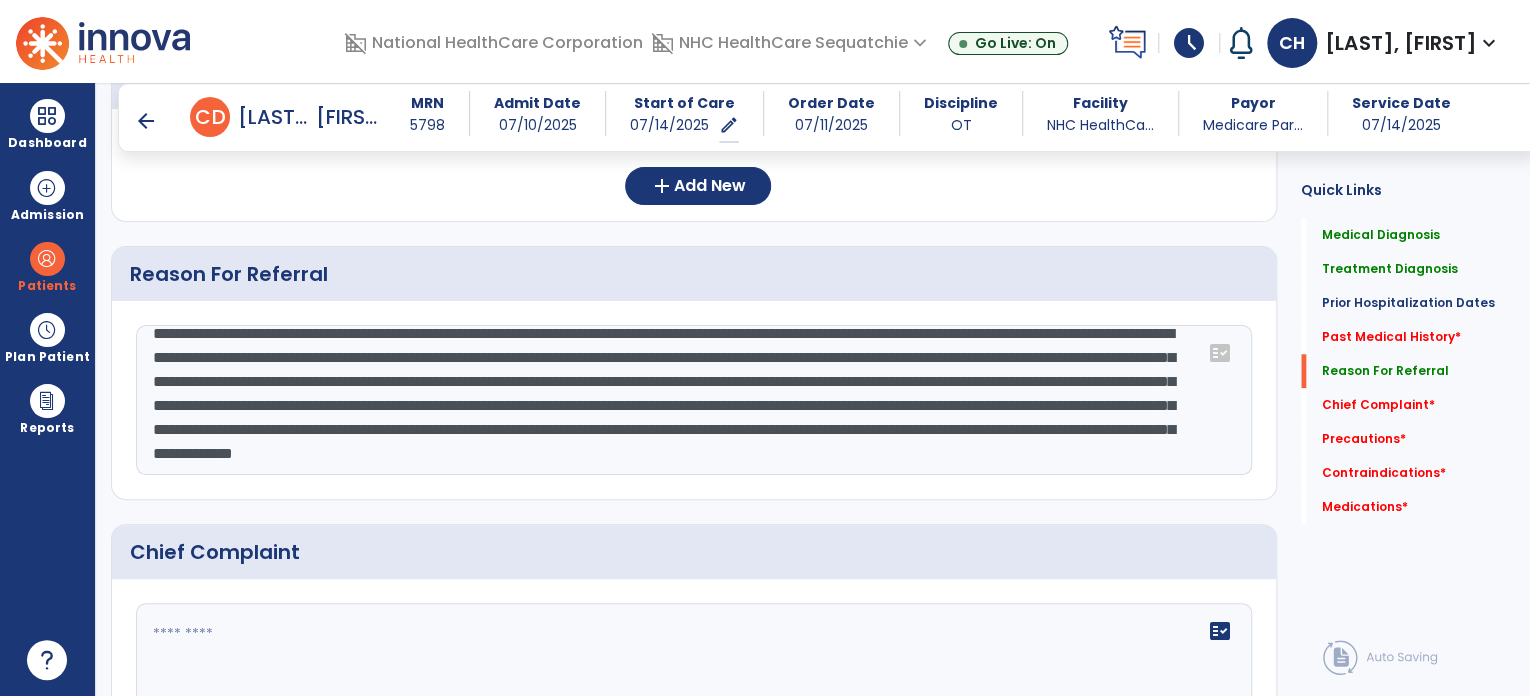 type on "**********" 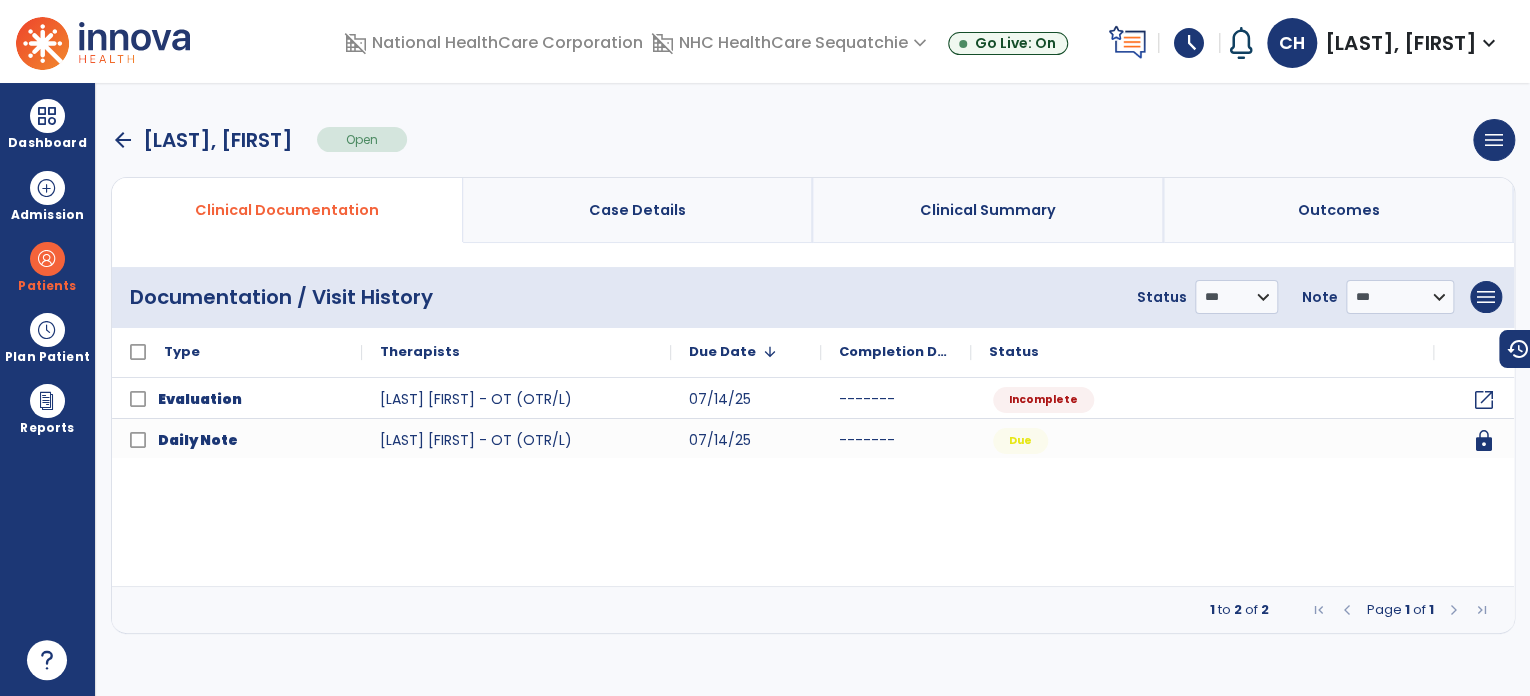 click on "arrow_back" at bounding box center (123, 140) 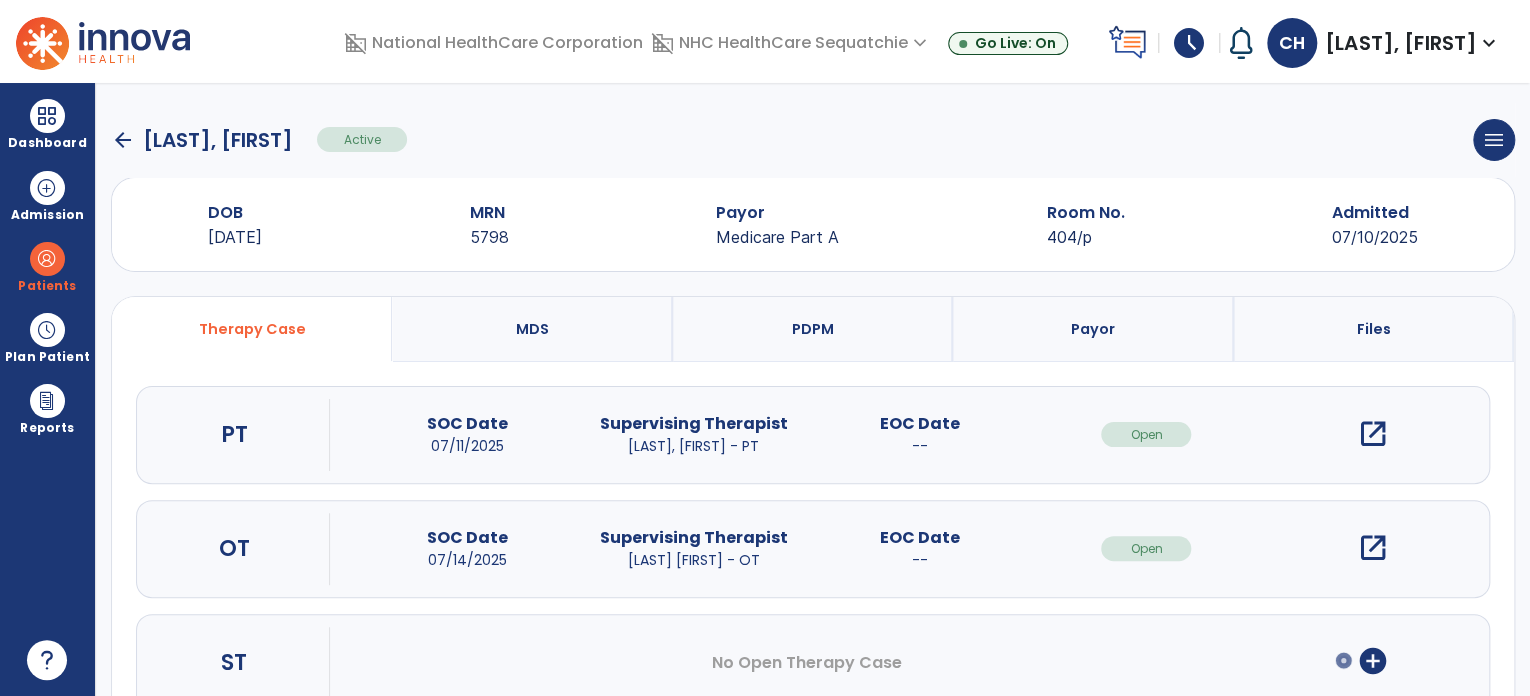 click on "open_in_new" at bounding box center (1373, 434) 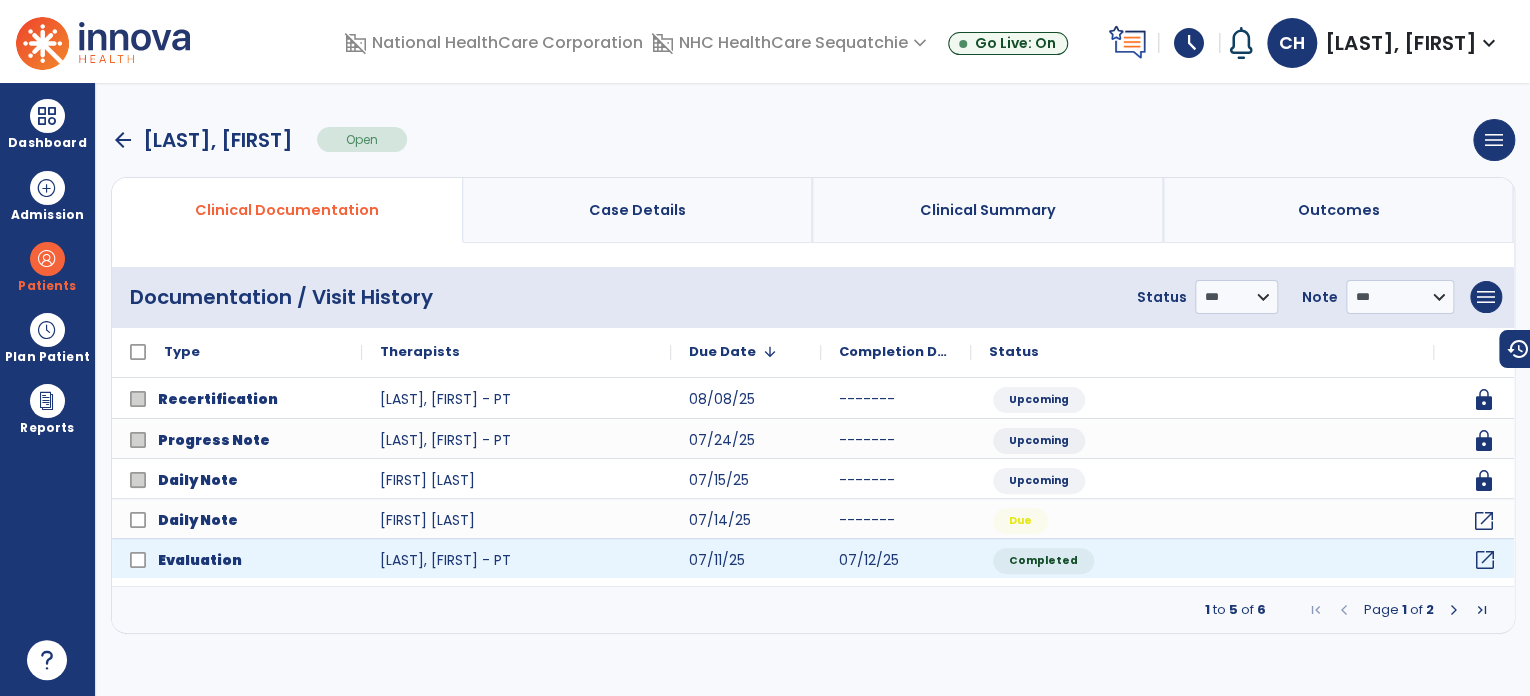 click on "open_in_new" 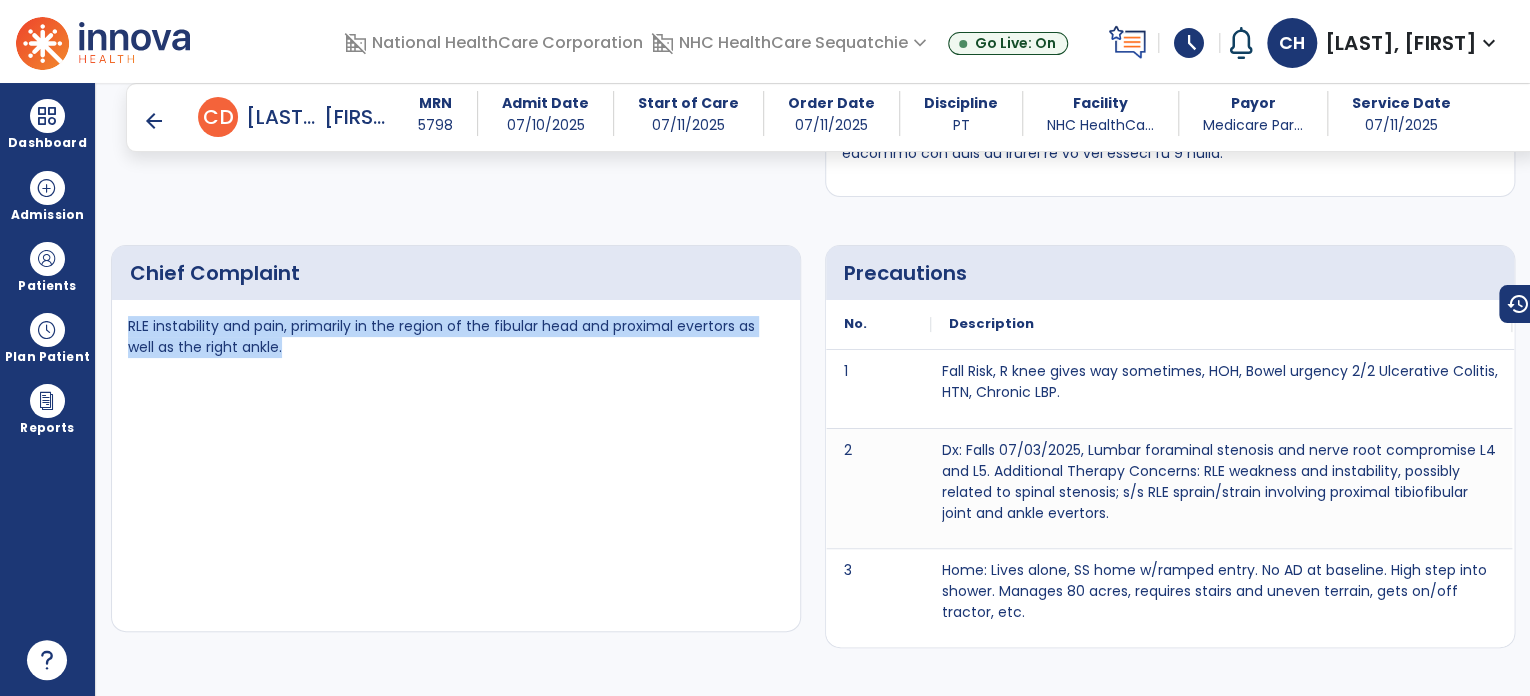 drag, startPoint x: 124, startPoint y: 322, endPoint x: 286, endPoint y: 351, distance: 164.57521 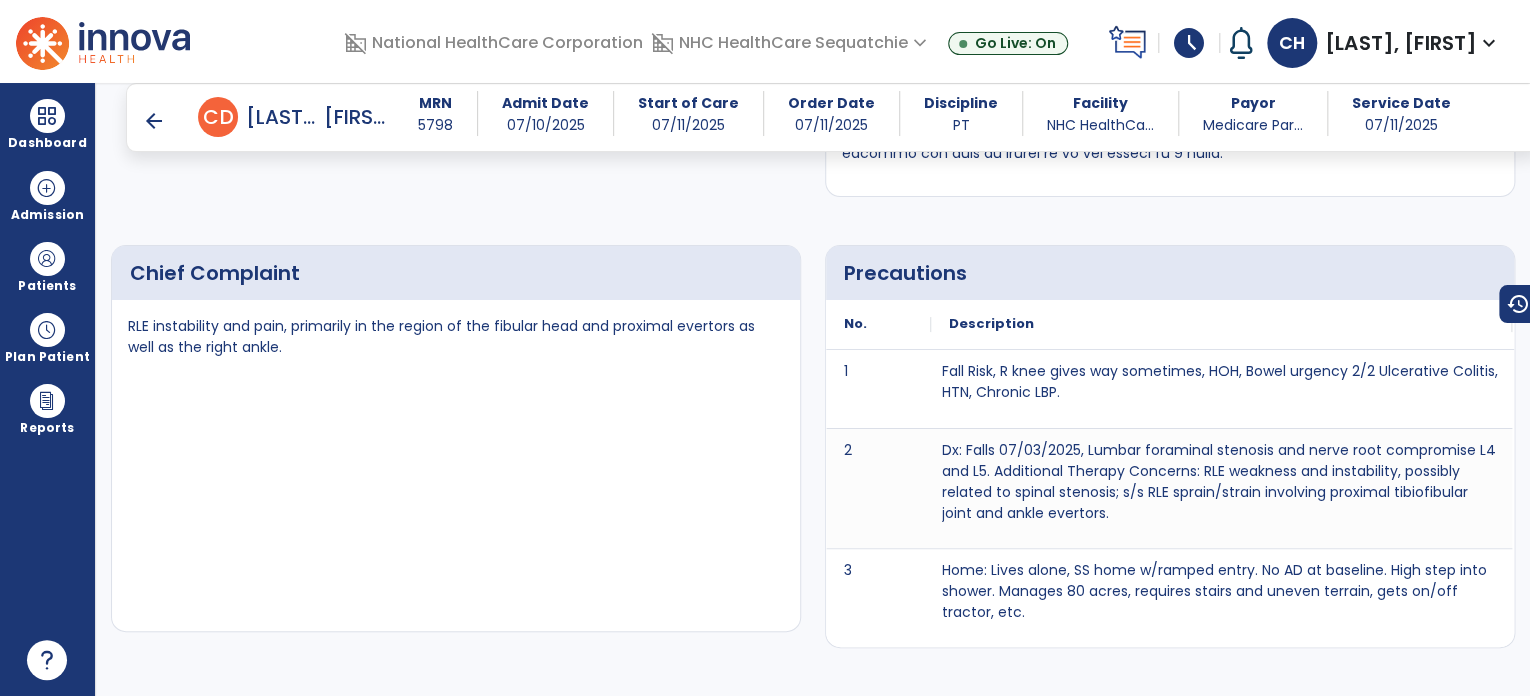 click on "arrow_back" at bounding box center [154, 121] 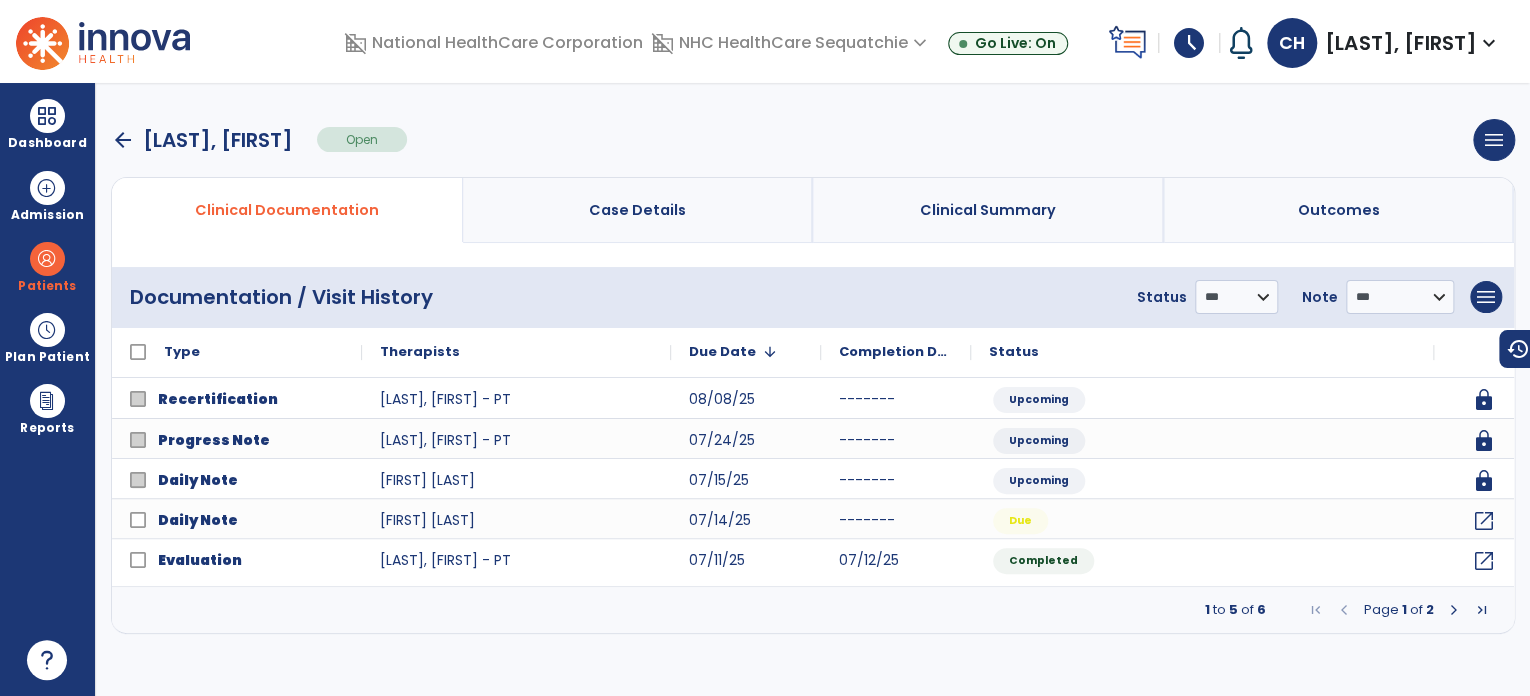 click on "arrow_back" at bounding box center [123, 140] 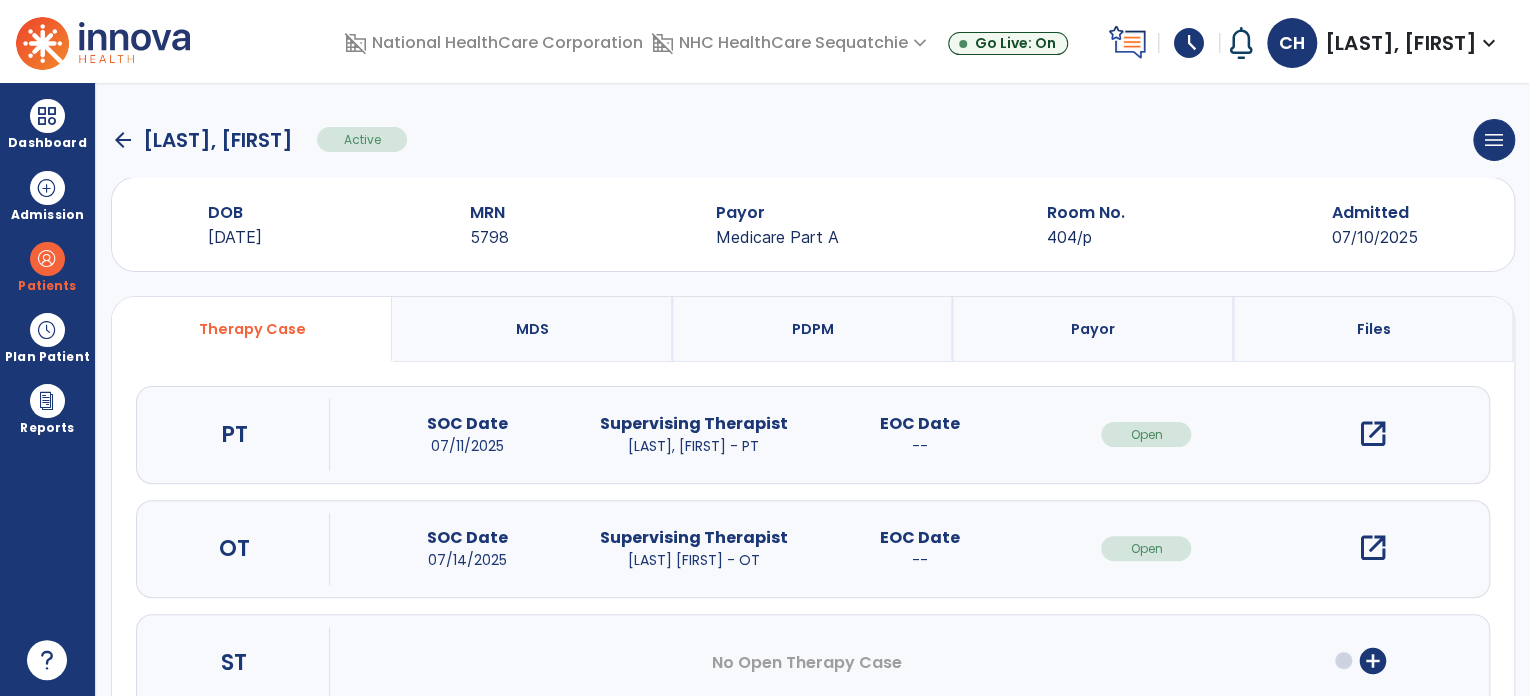 click on "open_in_new" at bounding box center (1373, 548) 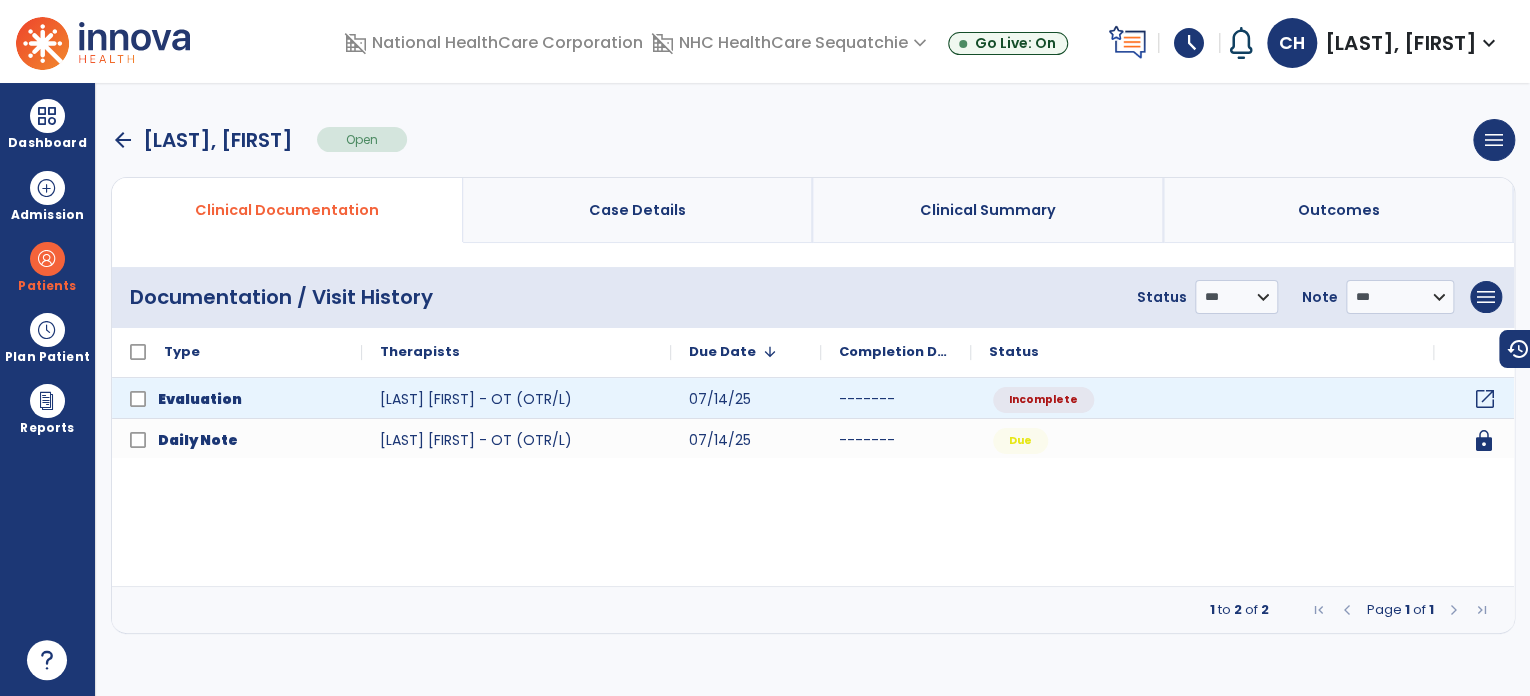 click on "open_in_new" 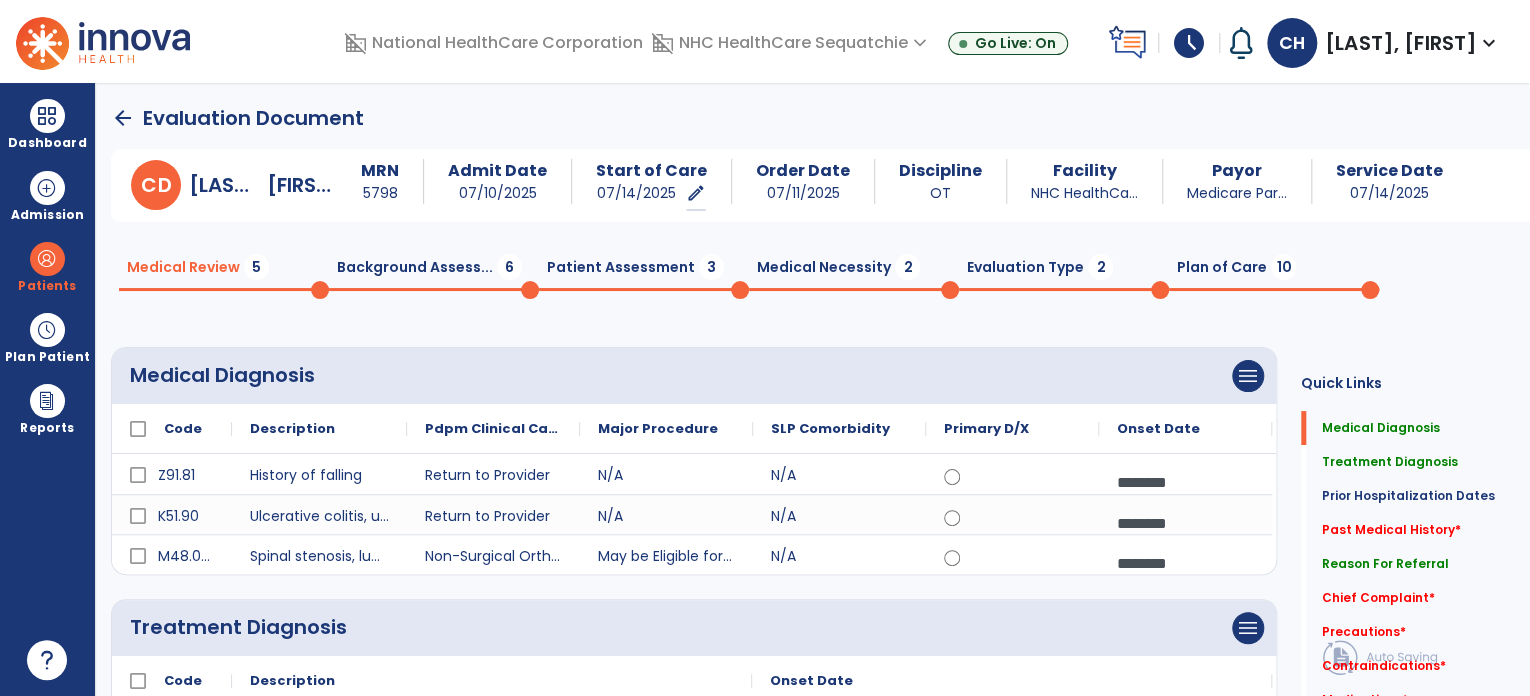 click on "Primary D/X" 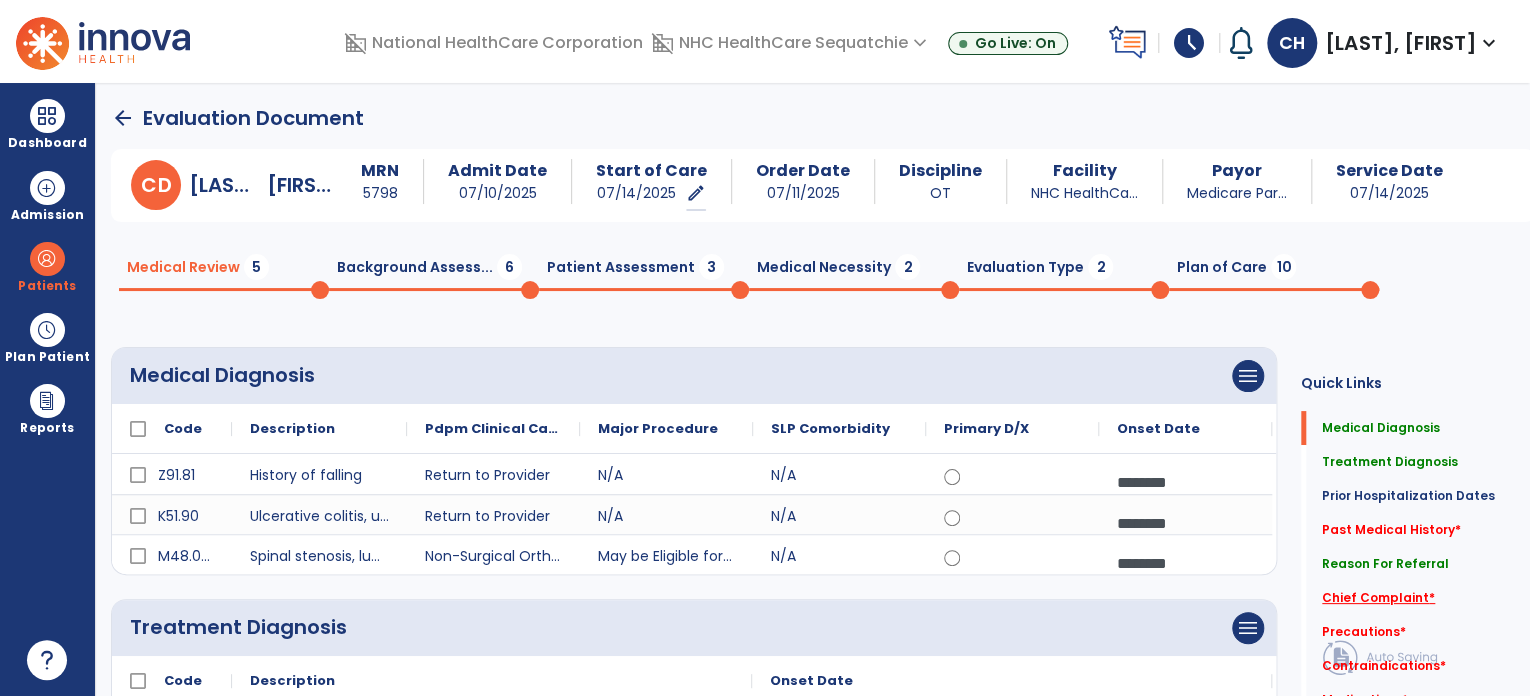 click on "Chief Complaint   *" 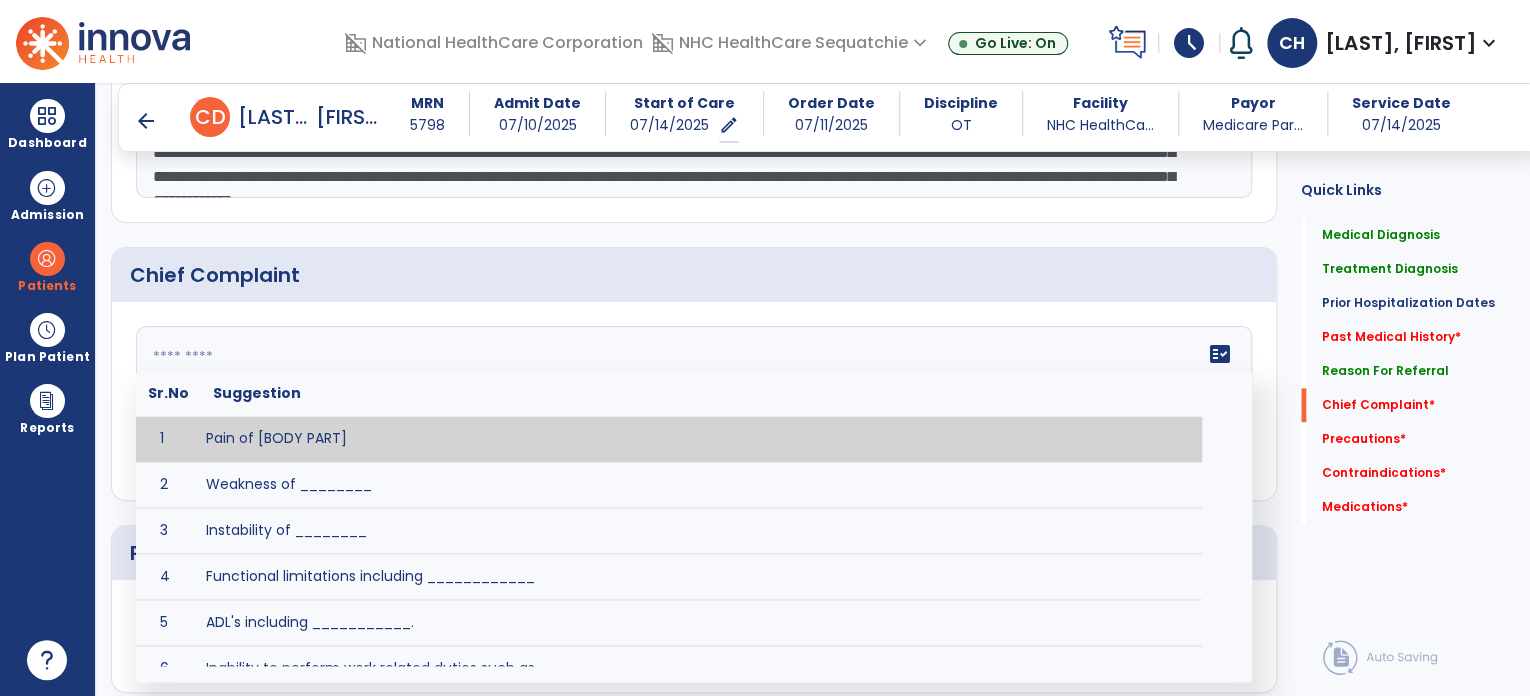 click on "fact_check  Sr.No Suggestion 1 Pain of [BODY PART] 2 Weakness of ________ 3 Instability of ________ 4 Functional limitations including ____________ 5 ADL's including ___________. 6 Inability to perform work related duties such as _________ 7 Inability to perform house hold duties such as __________. 8 Loss of balance. 9 Problems with gait including _________." 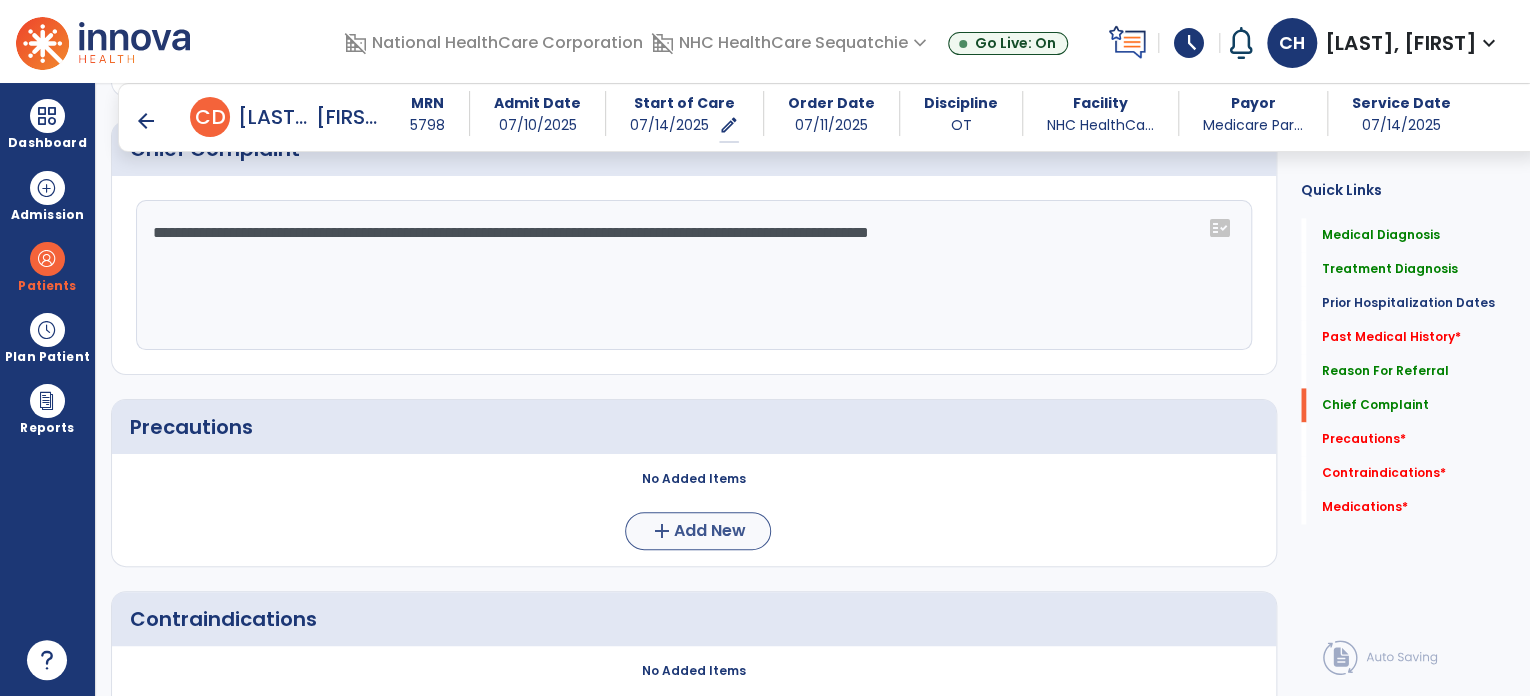 type on "**********" 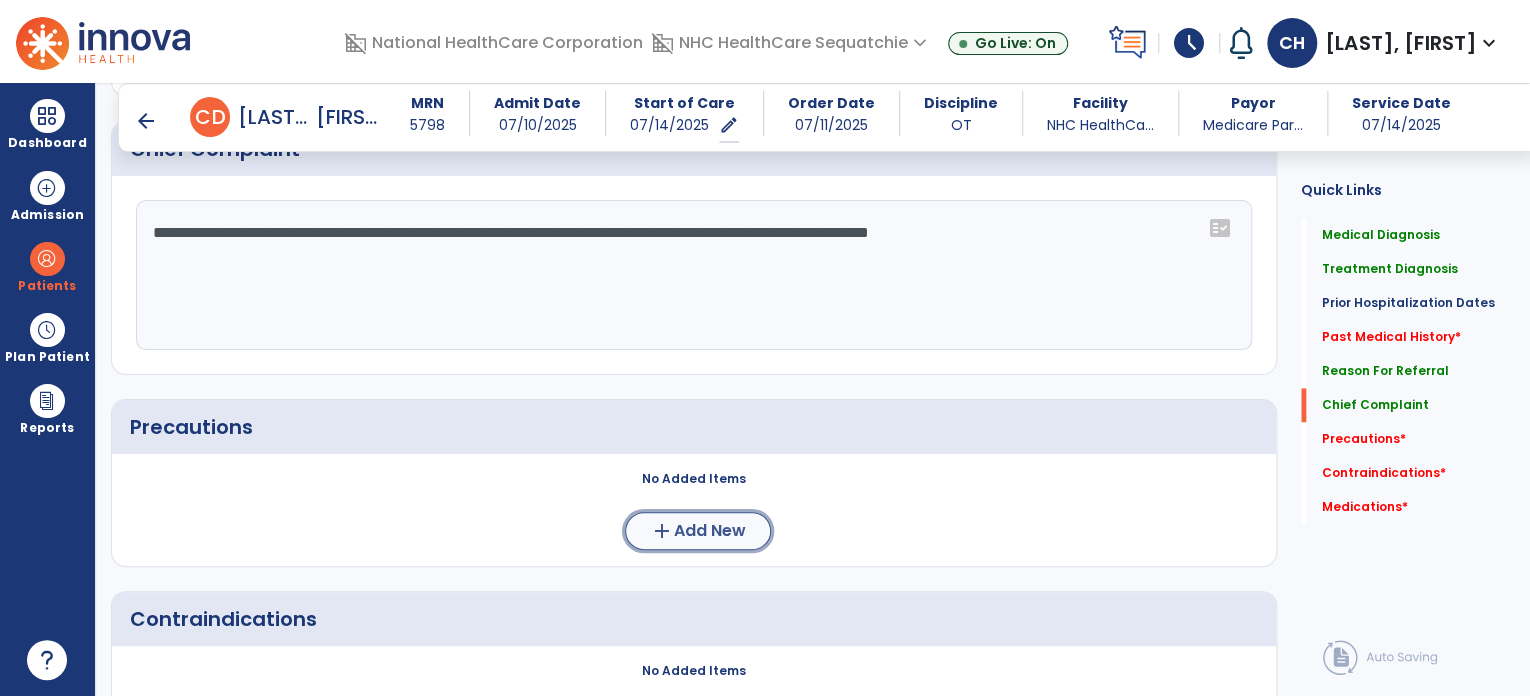 click on "Add New" 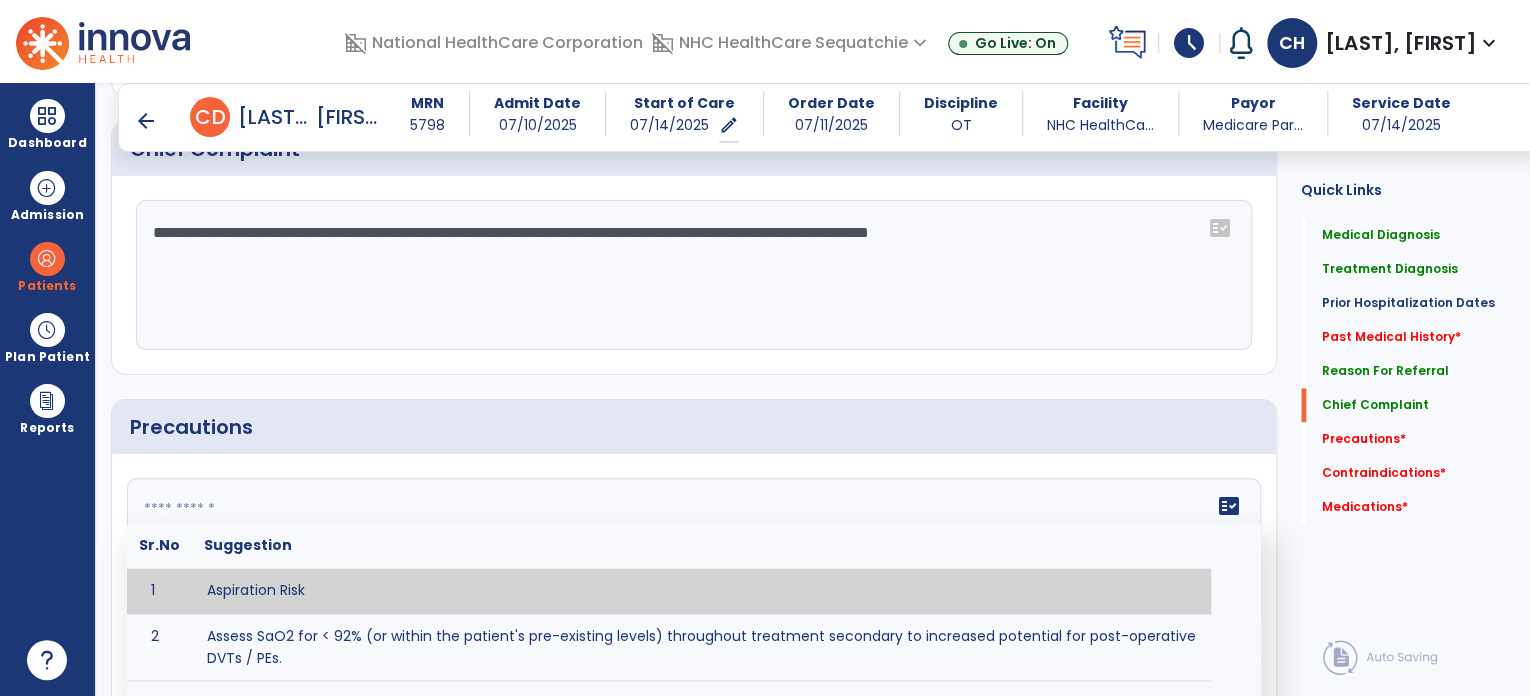 click on "fact_check  Sr.No Suggestion 1 Aspiration Risk 2 Assess SaO2 for < 92% (or within the patient's pre-existing levels) throughout treatment secondary to increased potential for post-operative DVTs / PEs. 3 Decreased sensation or non-intact skin. 4 Cardiac 5 Cease exercise/activity SpO2 < 88 - 90%, RPE > 16, RR > 45 6 Check for modified diet / oral intake restrictions related to swallowing impairments. Consult ST as appropriate. 7 Check INR lab results prior to activity if patient on blood thinners. 8 Closely monitor anxiety or stress due to increased SOB/dyspnea and cease activity/exercise until patient is able to control this response 9 Code Status:  10 Confirm surgical approach and discoloration or other precautions. 11 Confirm surgical procedure and specific precautions based on procedure (e.g., no twisting/bending/lifting, need for post-op brace, limiting time in sitting, etc.). 12 Confirm weight bearing status as defined by the surgeon. 13 14 Precautions for exercise include:  15 Depression 16 17 18 19 20" 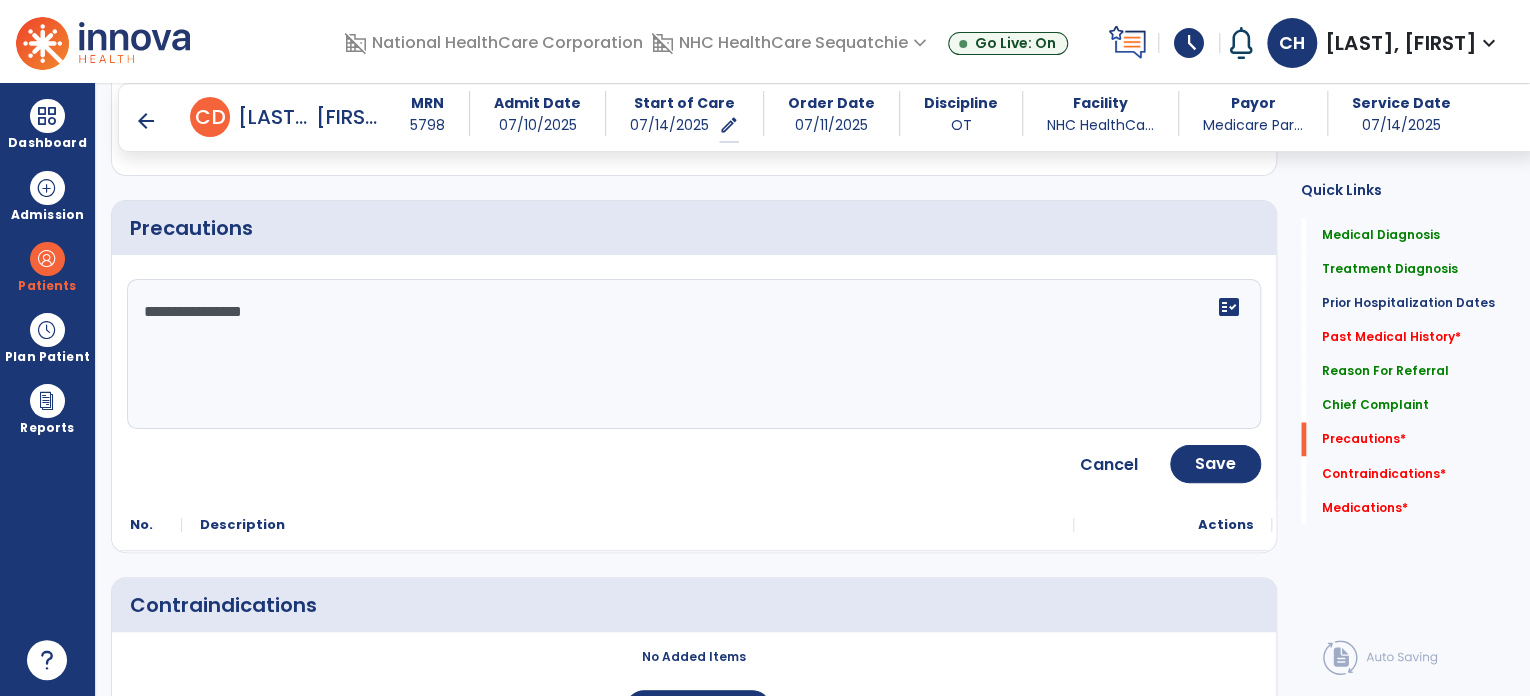 scroll, scrollTop: 1533, scrollLeft: 0, axis: vertical 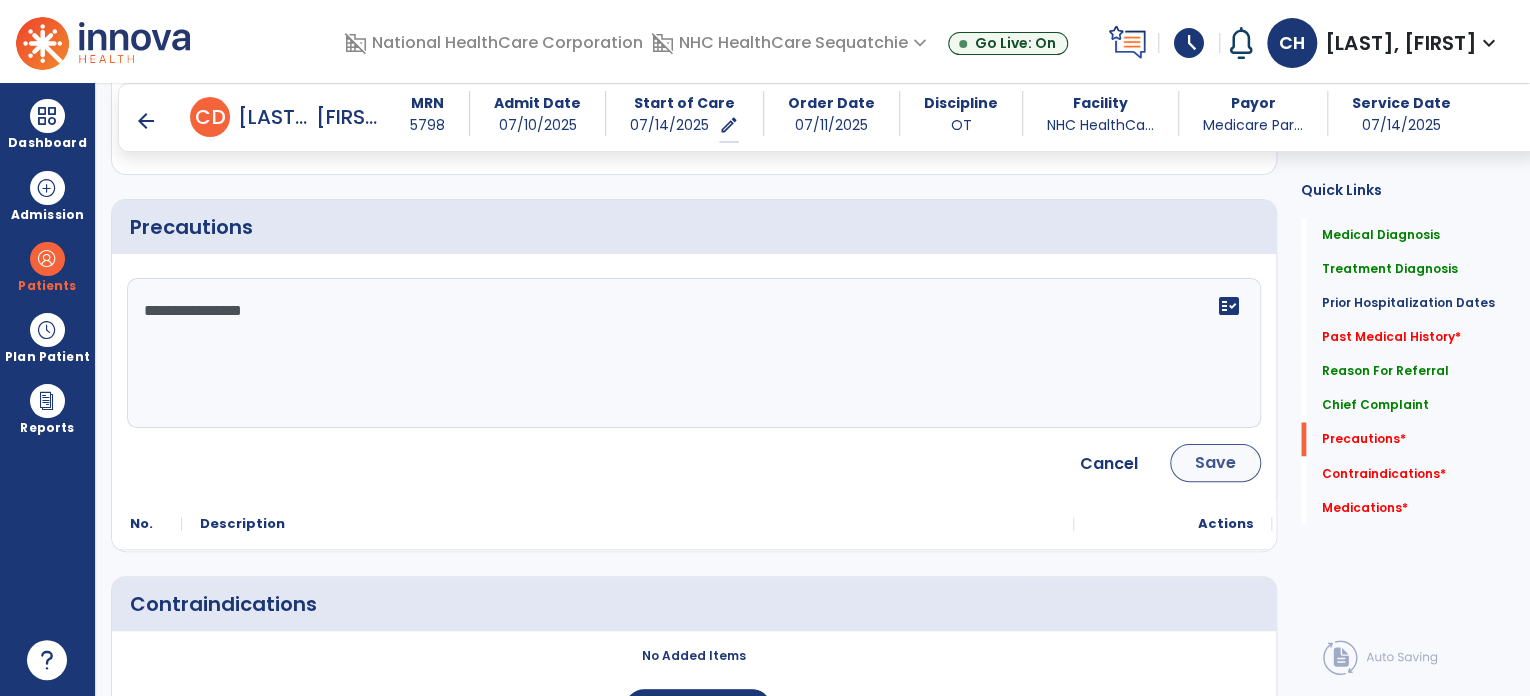 type on "**********" 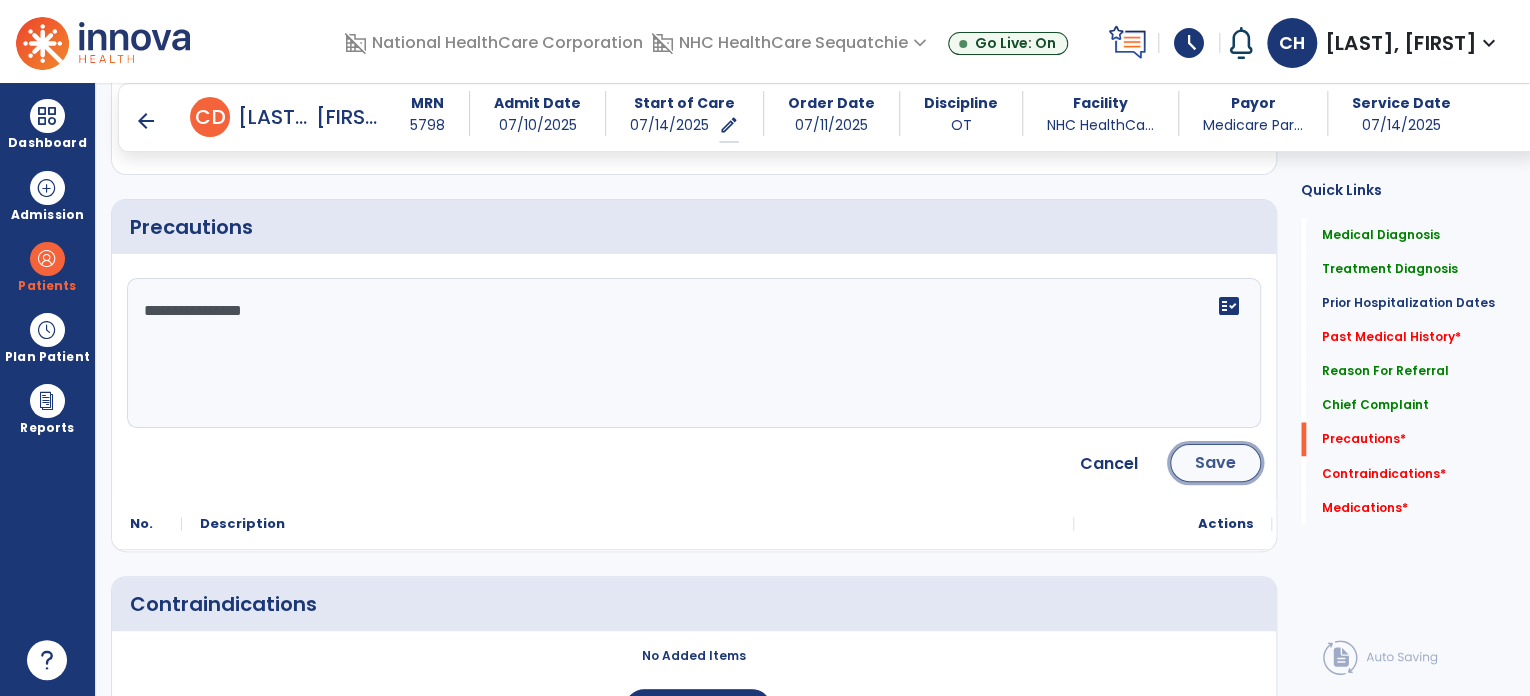 click on "Save" 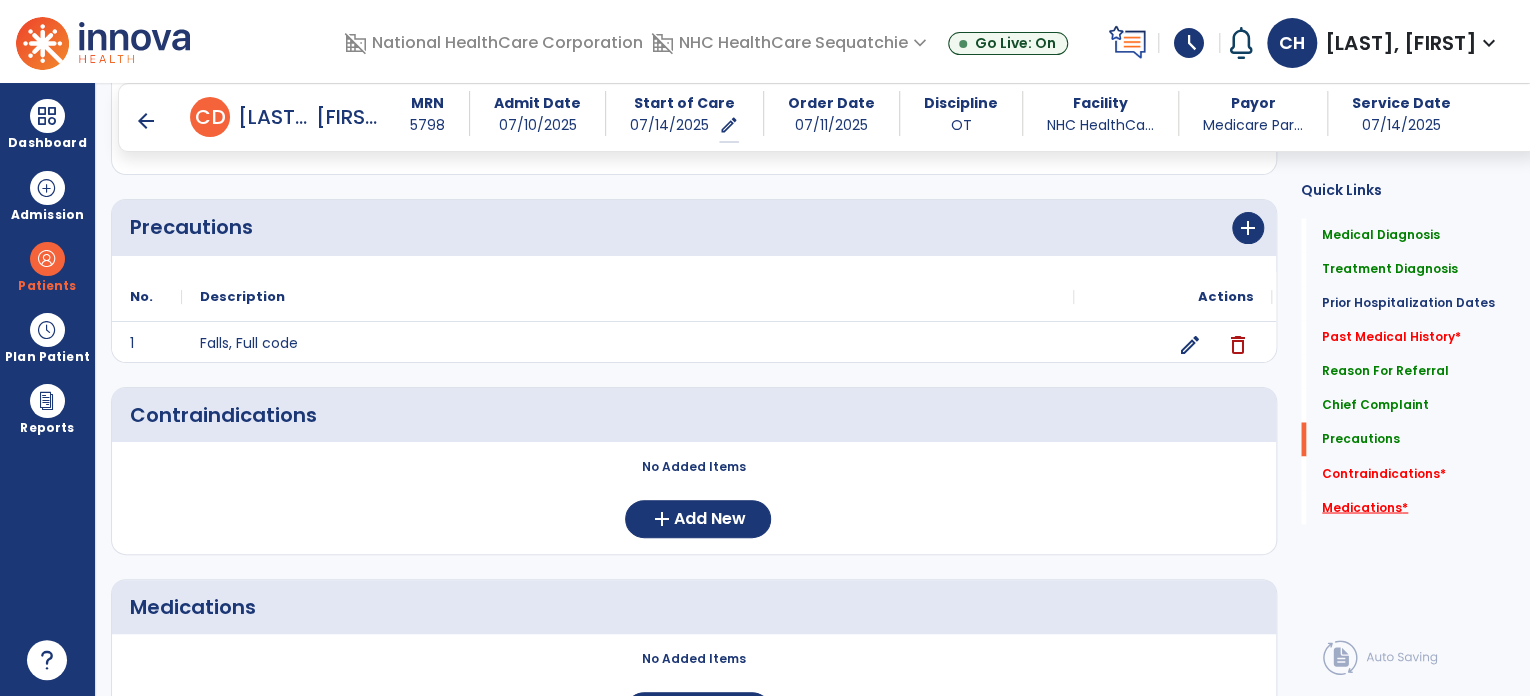 click on "Medications   *" 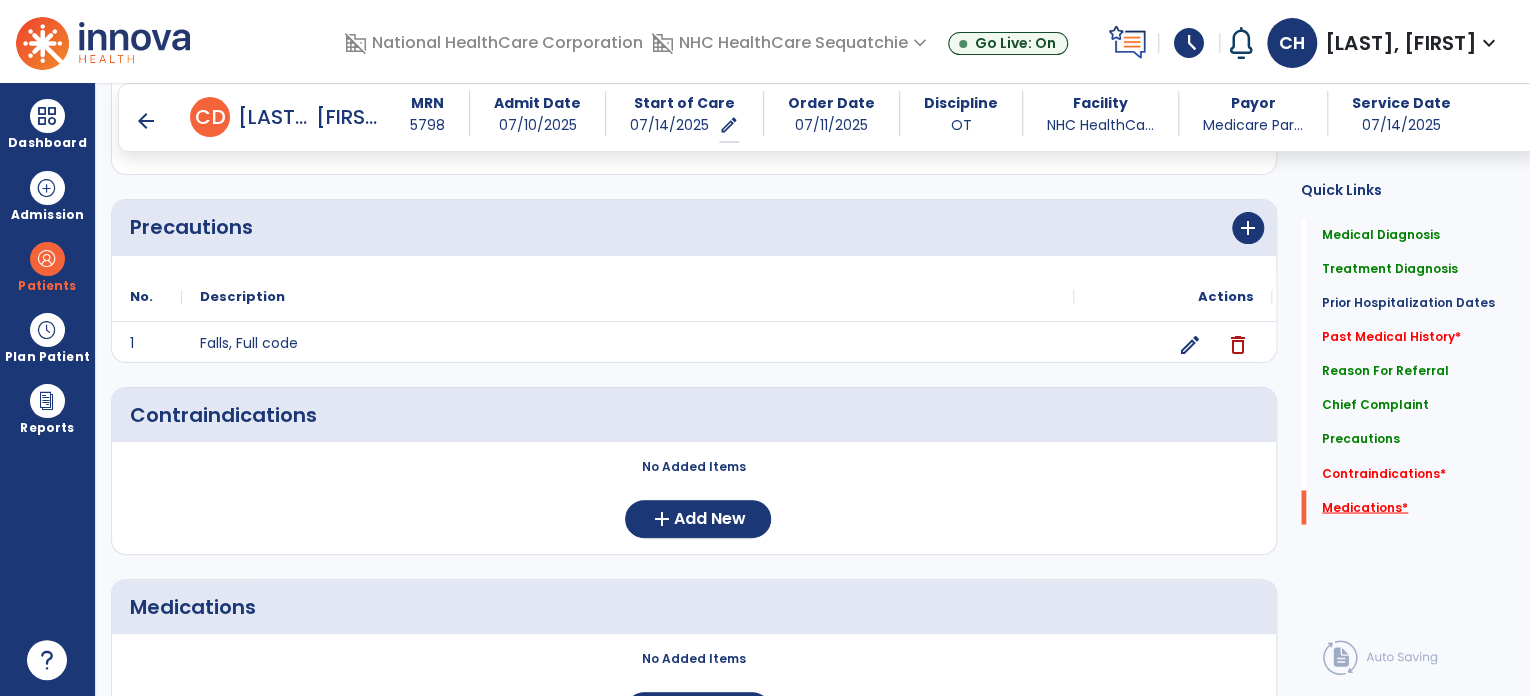 scroll, scrollTop: 1648, scrollLeft: 0, axis: vertical 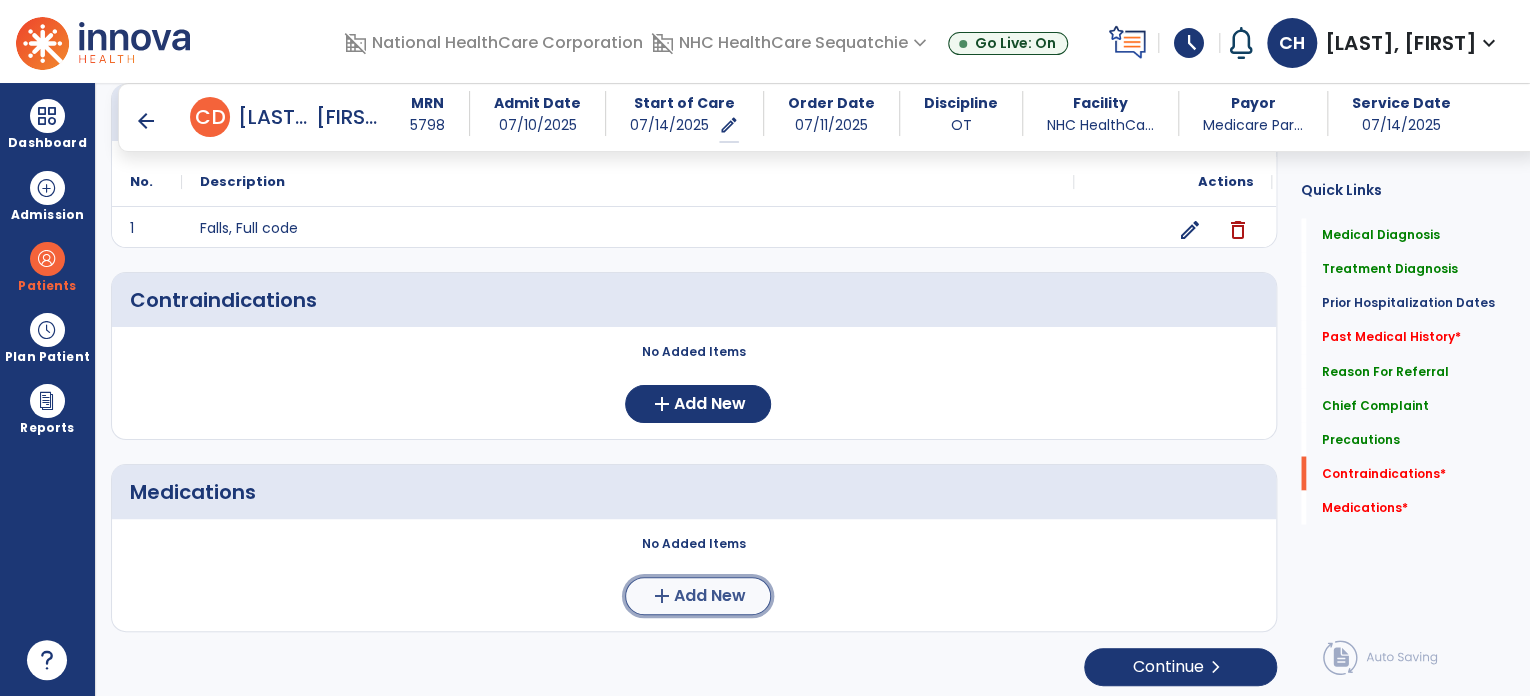 click on "add  Add New" 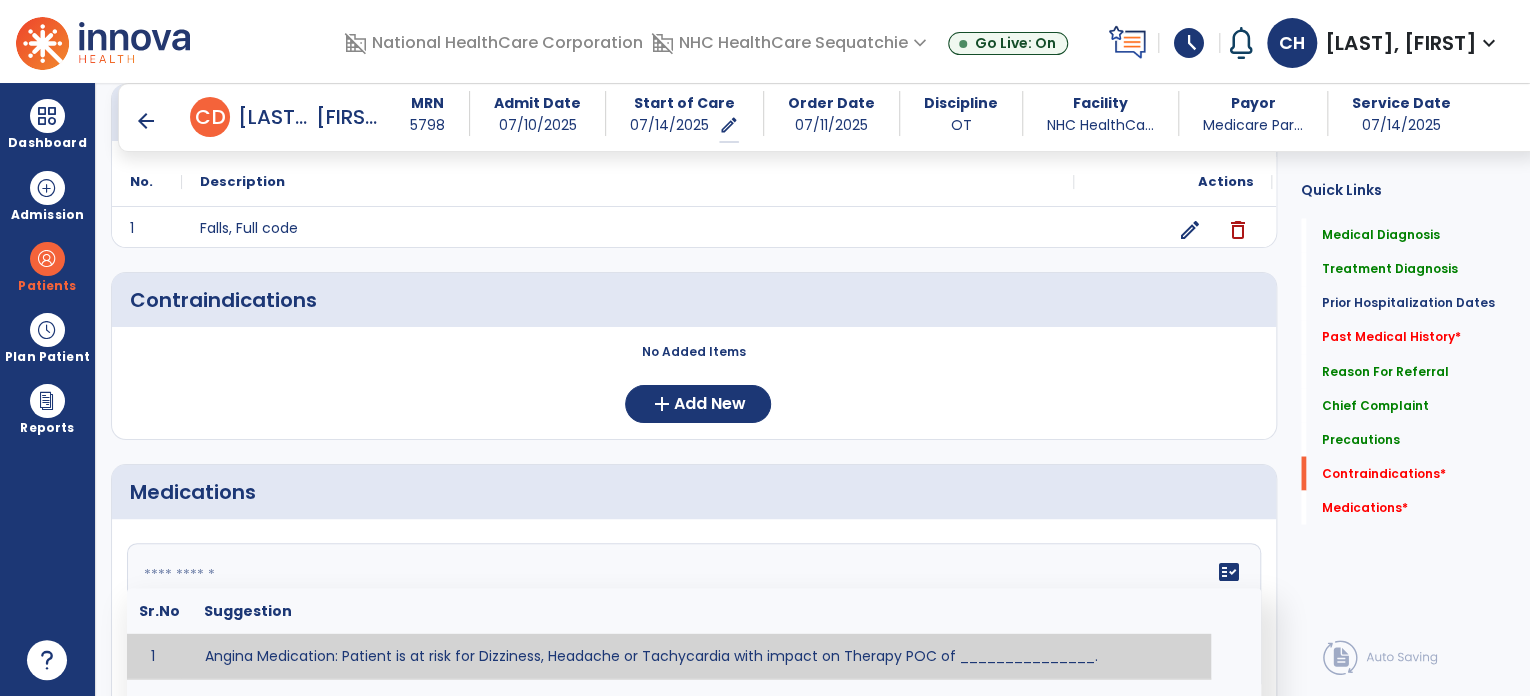 click on "fact_check  Sr.No Suggestion 1 Angina Medication: Patient is at risk for Dizziness, Headache or Tachycardia with impact on Therapy POC of _______________. 2 Anti-Anxiety Medication: at risk for Abnormal thinking, Anxiety, Arrhythmias, Clumsiness, Dizziness, Drowsiness, Dry mouth, GI disturbances, Headache, Increased appetite, Loss of appetite, Orthostatic hypotension, Sedation, Seizures, Tachycardia, Unsteadiness, Weakness or Weight gain with impact on Therapy POC of _____________. 3 Anti-Arrhythmic Agents: at risk for Arrhythmias, Confusion, EKG changes, Hallucinations, Hepatotoxicity, Increased blood pressure, Increased heart rate, Lethargy or Toxicity with impact on Therapy POC of 4 Anti-Coagulant medications: with potential risk for hemorrhage (including rectal bleeding and coughing up blood), and heparin-induced thrombocytopenia (HIT syndrome). Potential impact on therapy progress includes _________. 5 6 7 8 Aspirin for ______________. 9 10 11 12 13 14 15 16 17 18 19 20 21 22 23 24" 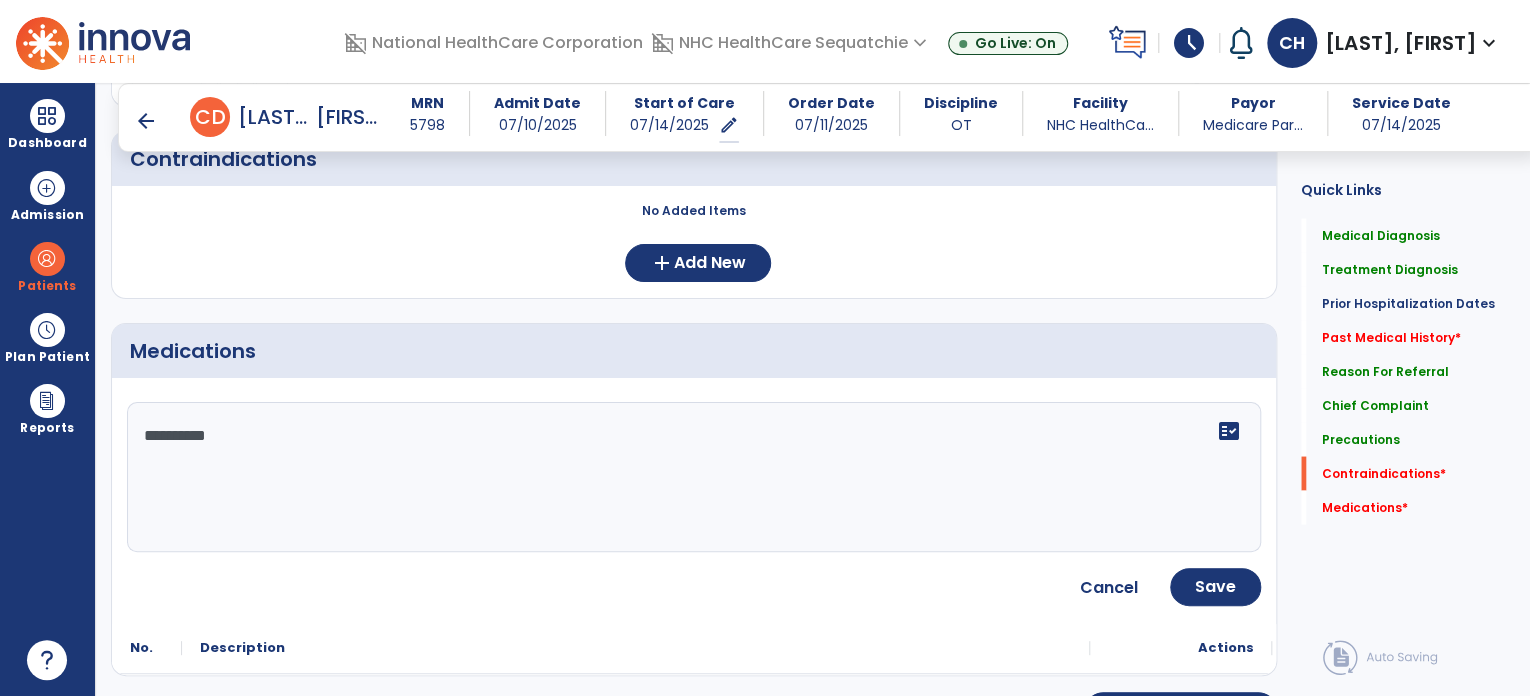 scroll, scrollTop: 1792, scrollLeft: 0, axis: vertical 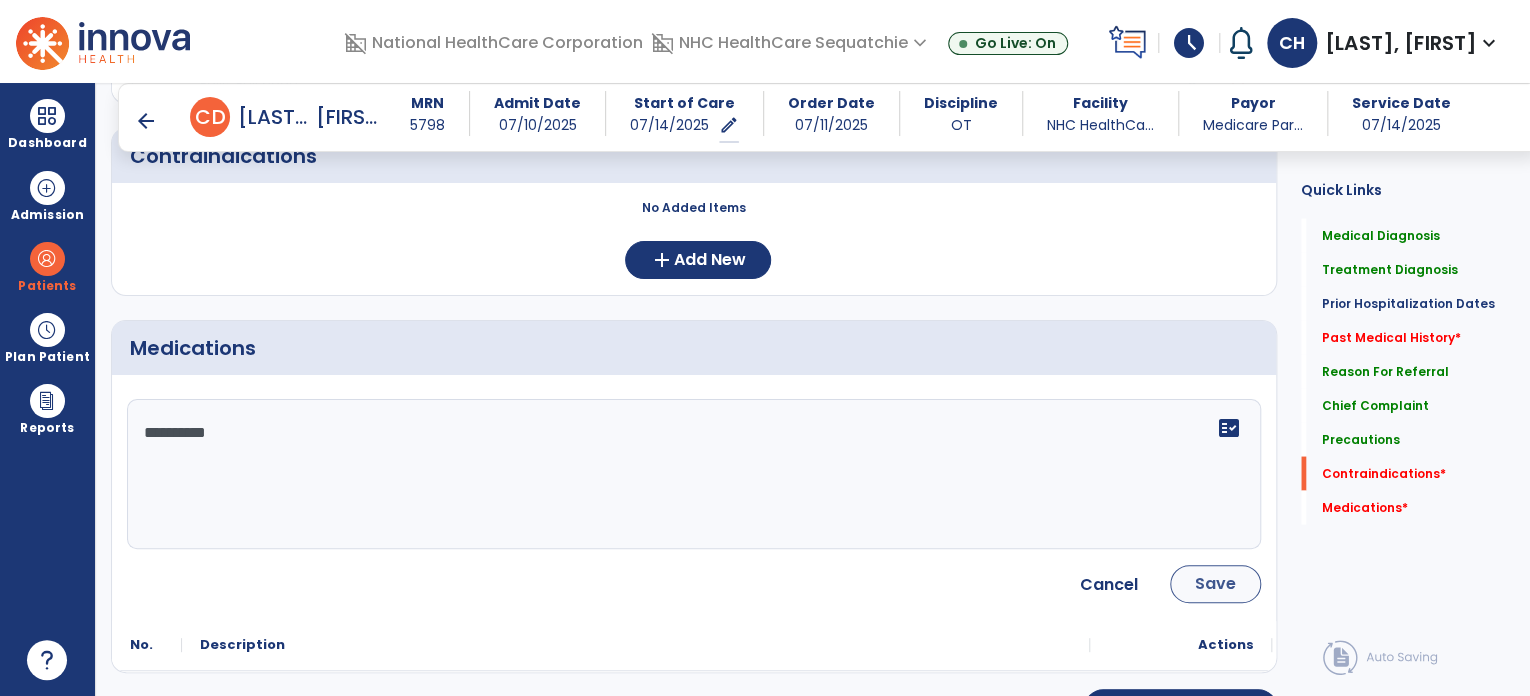 type on "**********" 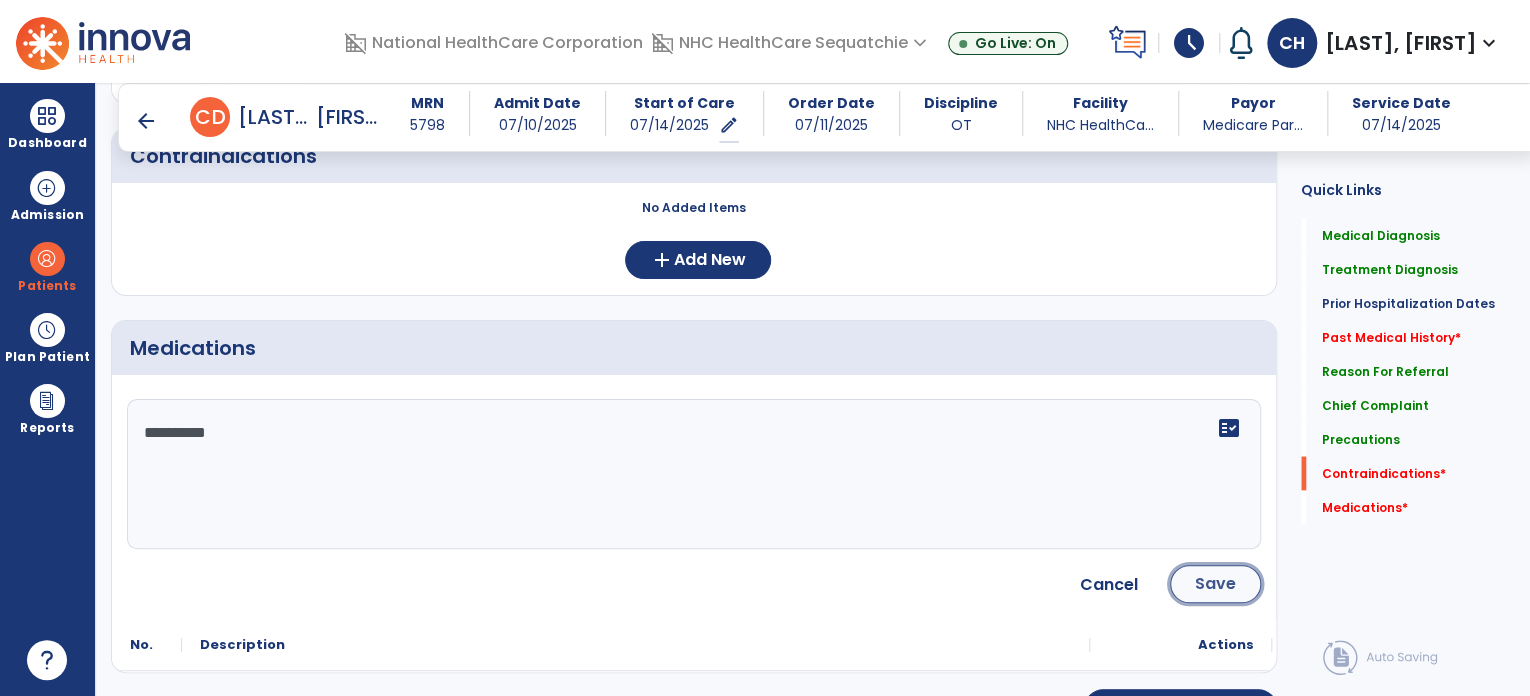 click on "Save" 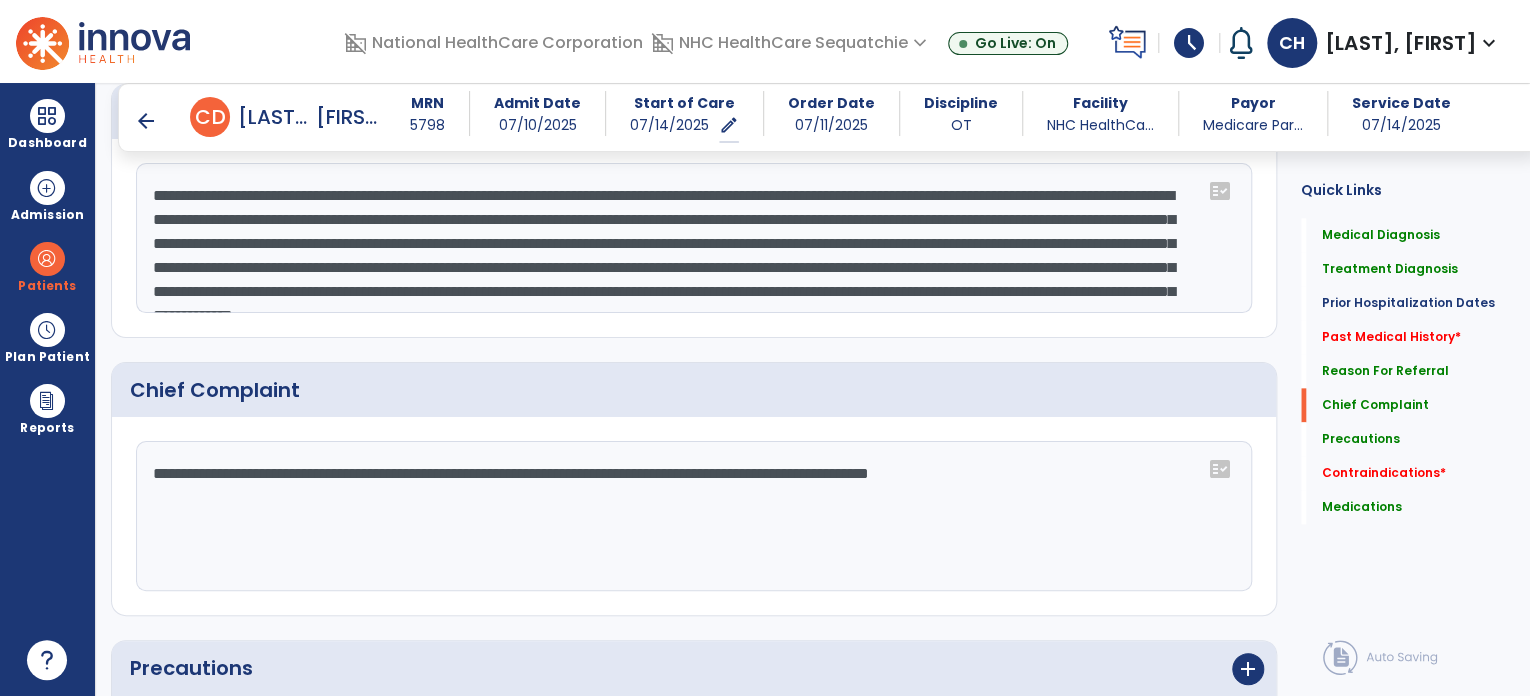 scroll, scrollTop: 1086, scrollLeft: 0, axis: vertical 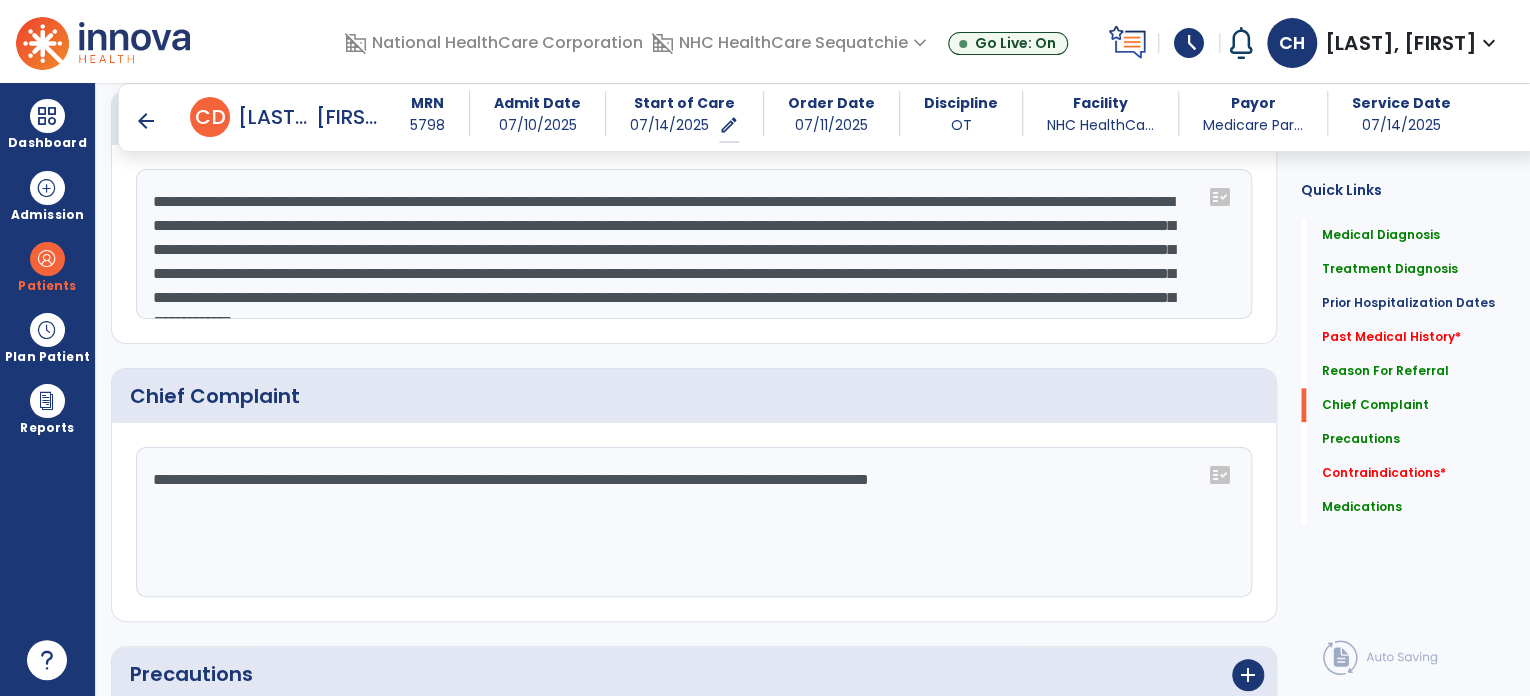 click on "arrow_back" at bounding box center (146, 121) 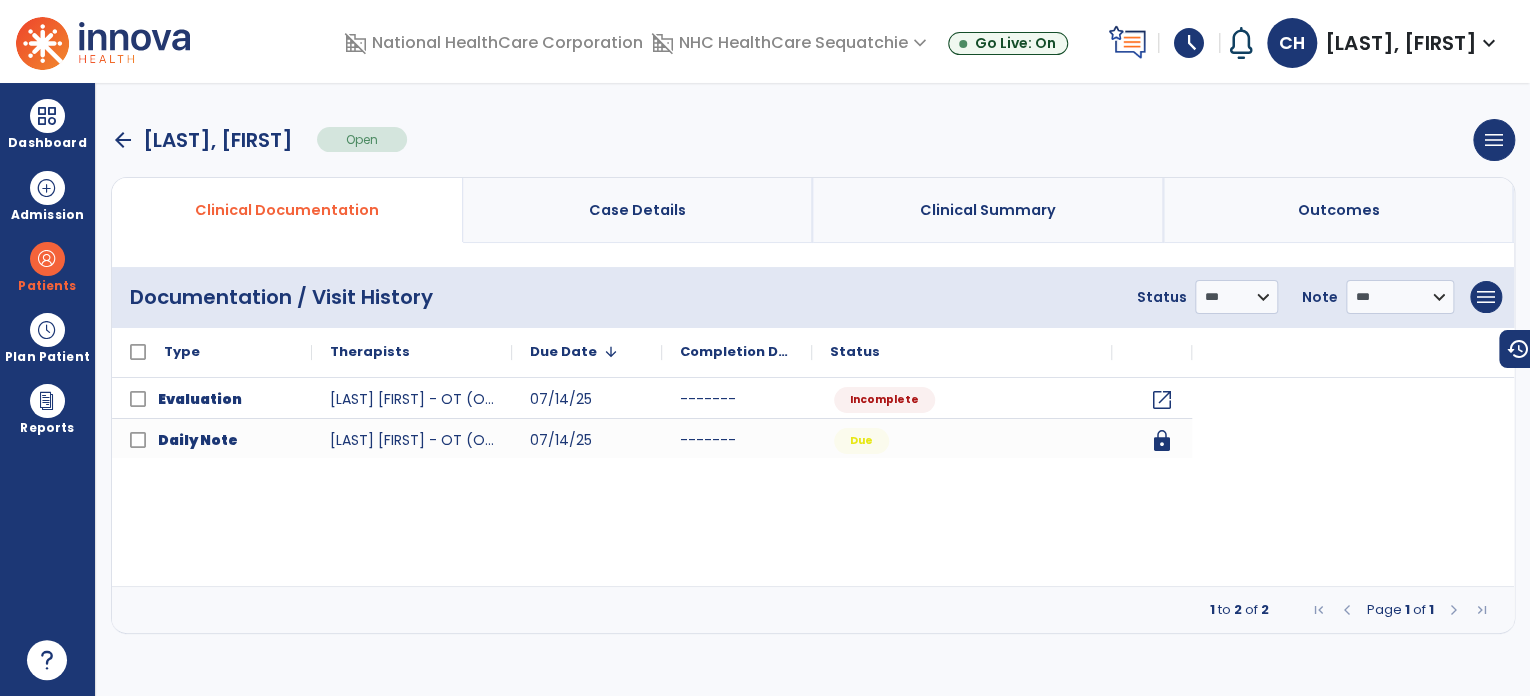 scroll, scrollTop: 0, scrollLeft: 0, axis: both 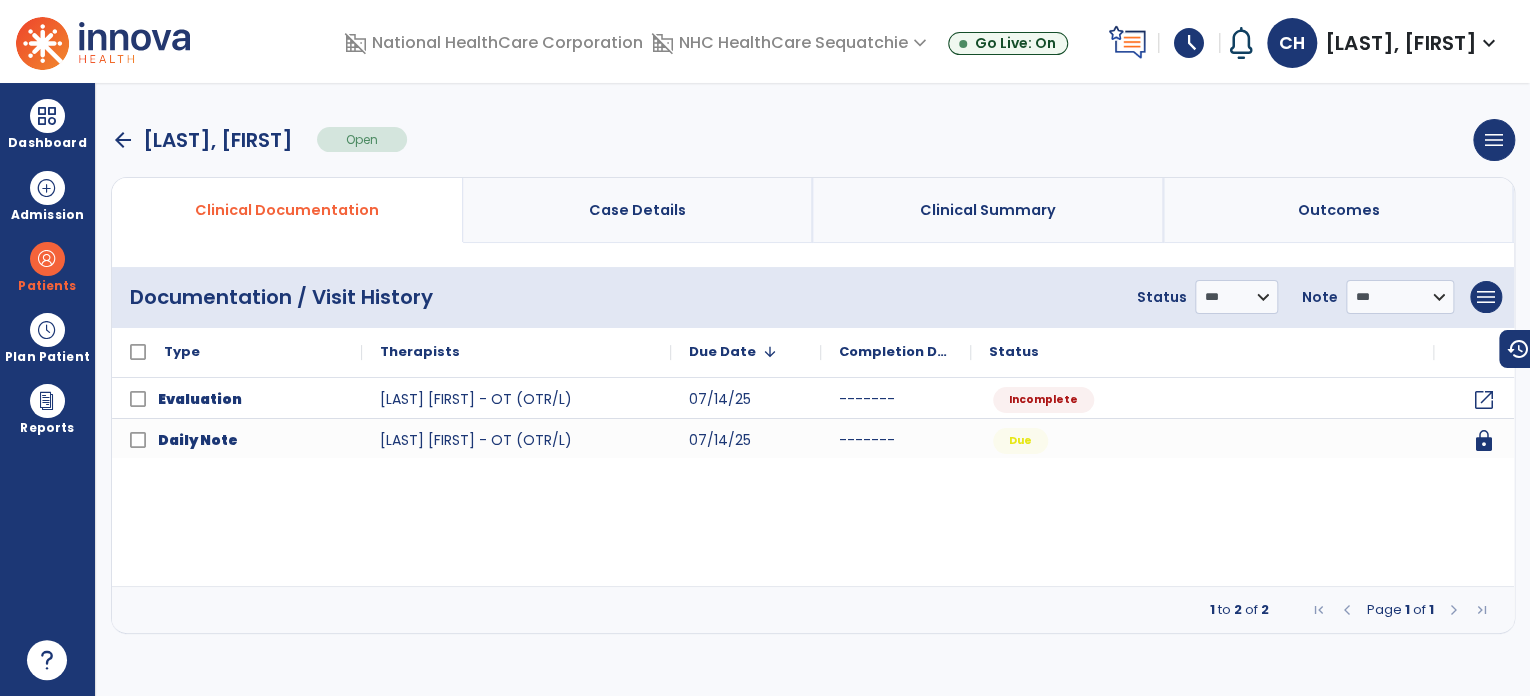click on "arrow_back" at bounding box center (123, 140) 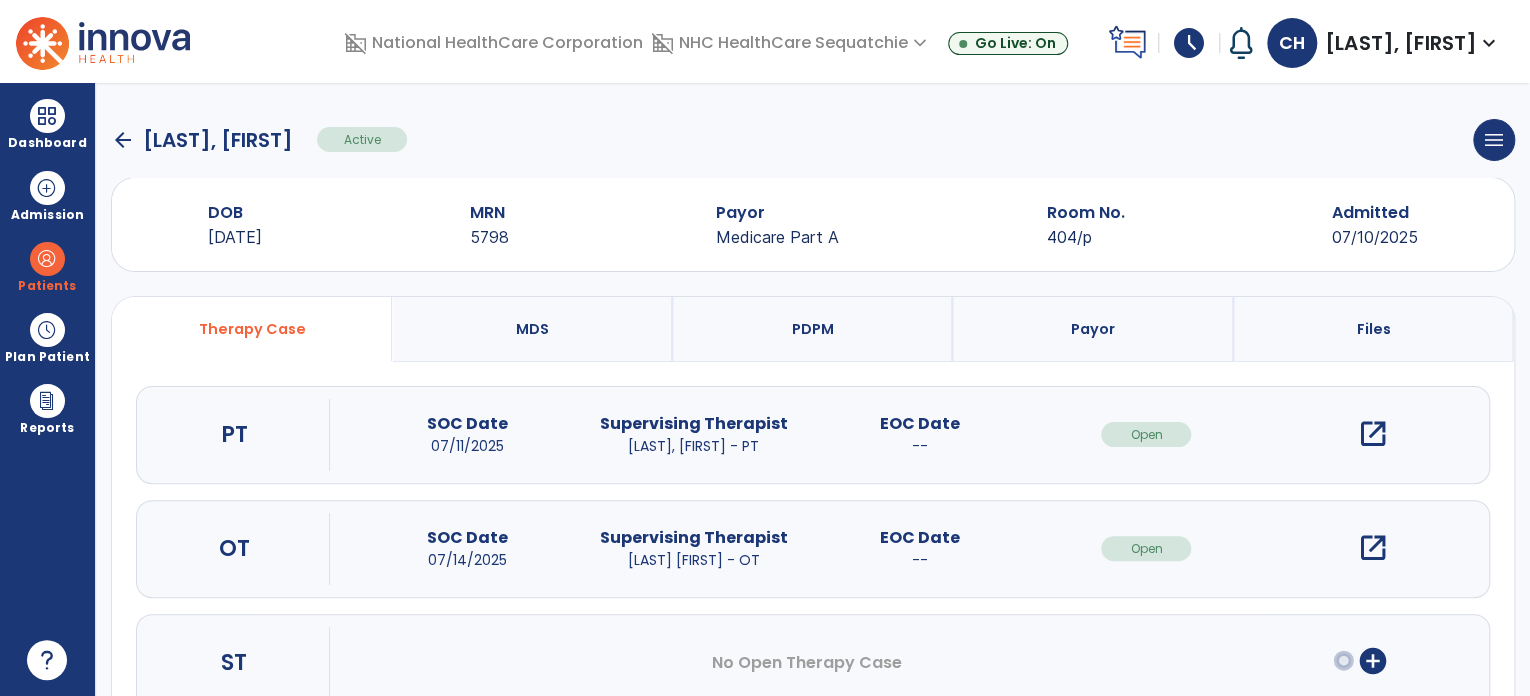 click on "open_in_new" at bounding box center [1373, 434] 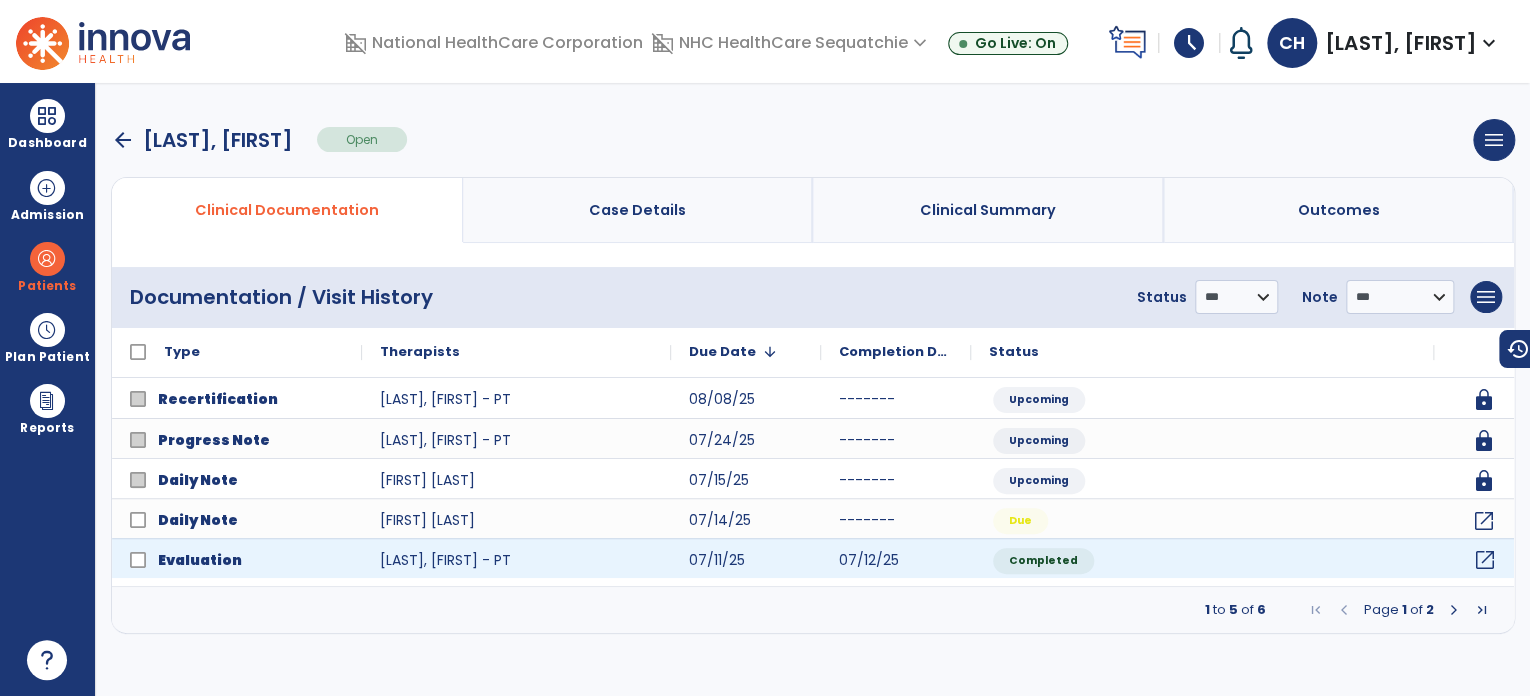 click on "open_in_new" 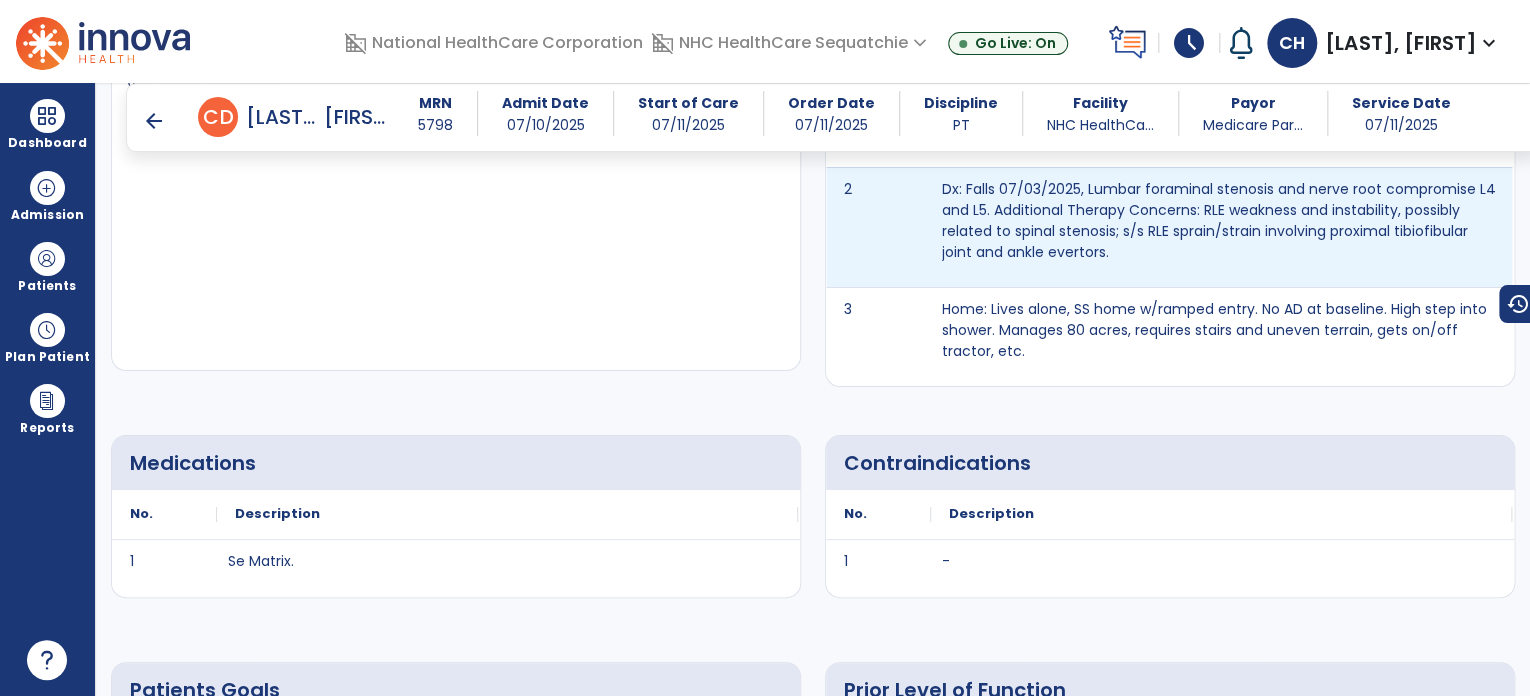 scroll, scrollTop: 1754, scrollLeft: 0, axis: vertical 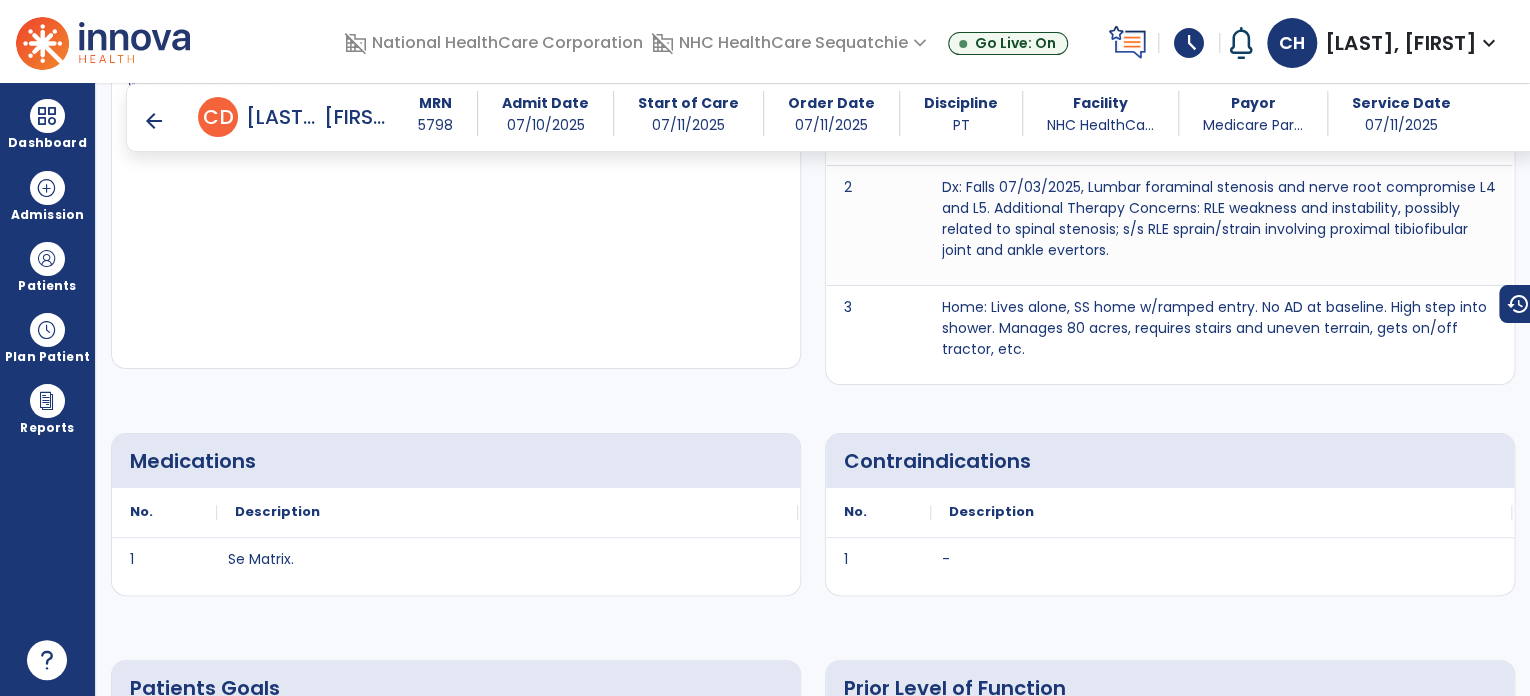 click on "arrow_back" at bounding box center [154, 121] 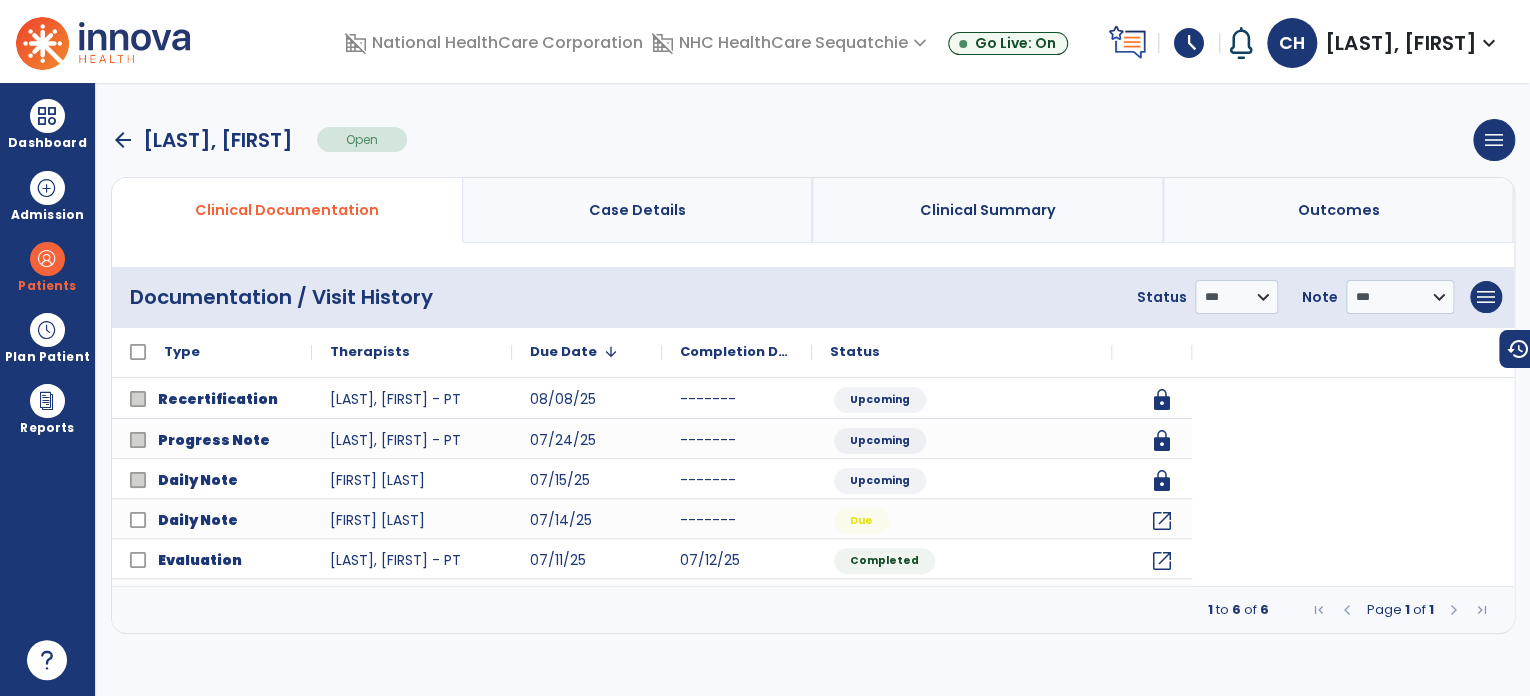 scroll, scrollTop: 0, scrollLeft: 0, axis: both 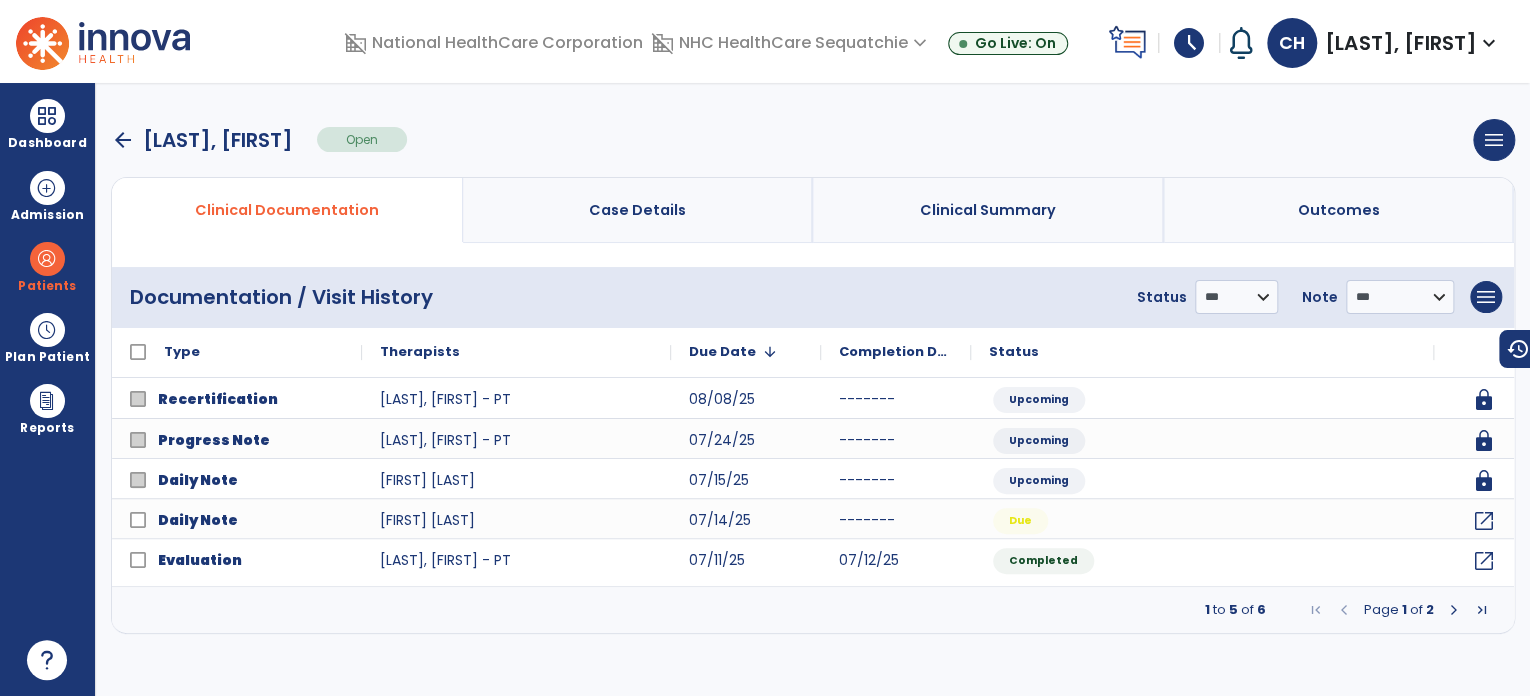 click on "arrow_back" at bounding box center [123, 140] 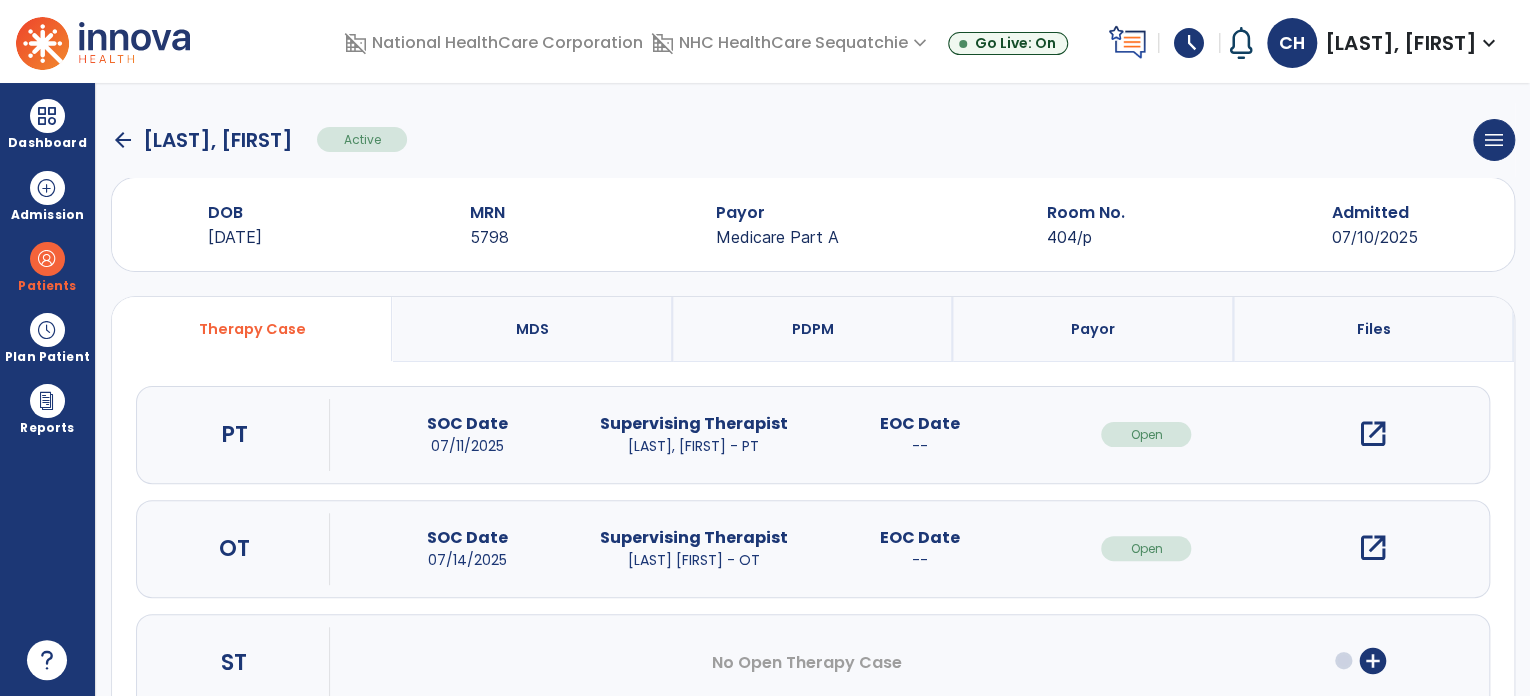 click on "open_in_new" at bounding box center [1373, 548] 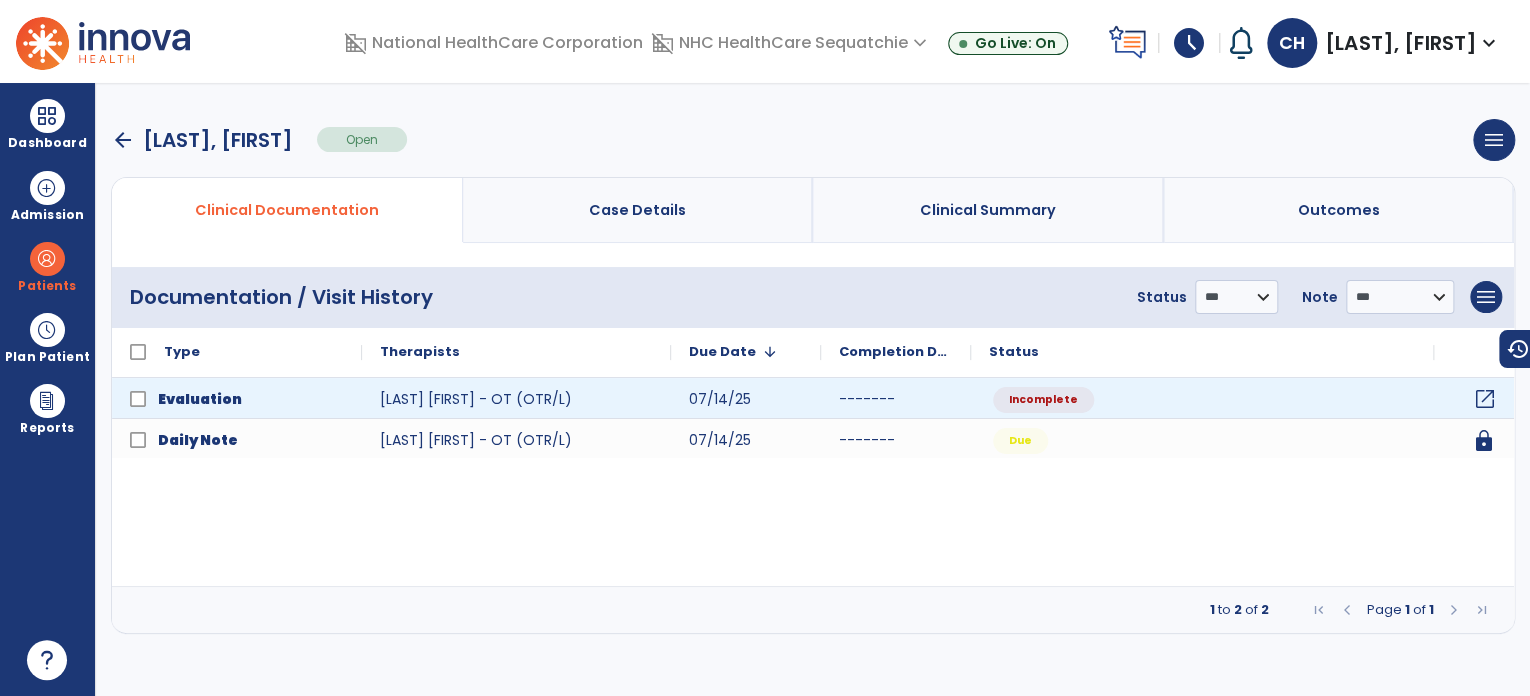click on "open_in_new" 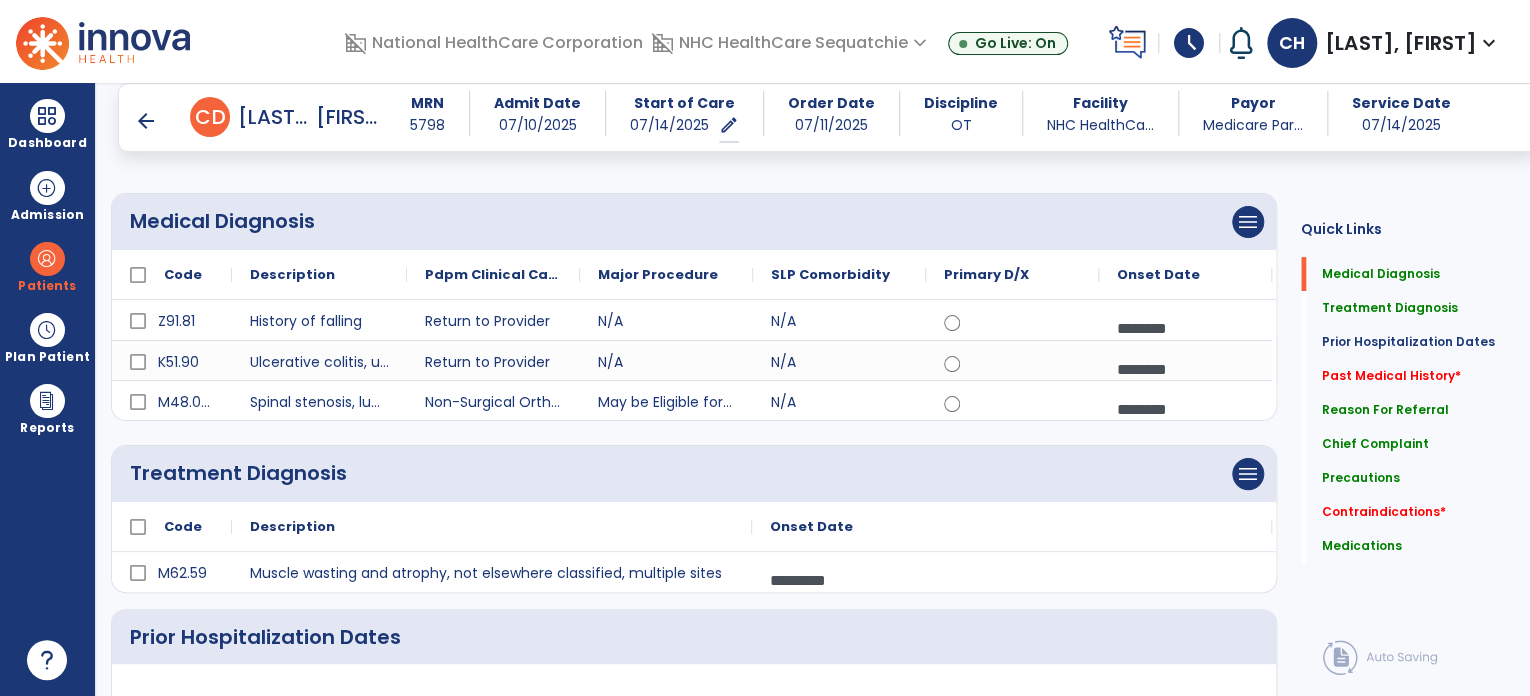 scroll, scrollTop: 150, scrollLeft: 0, axis: vertical 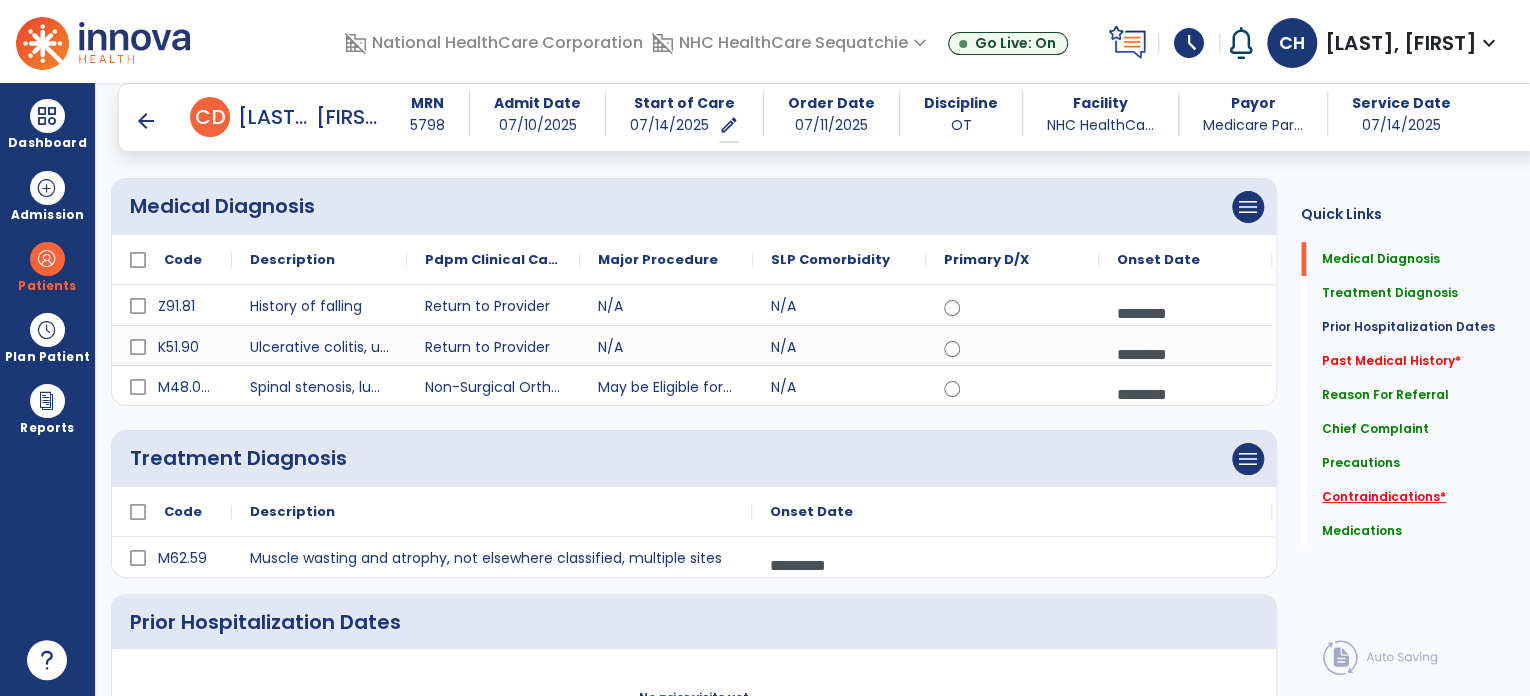 click on "Contraindications   *" 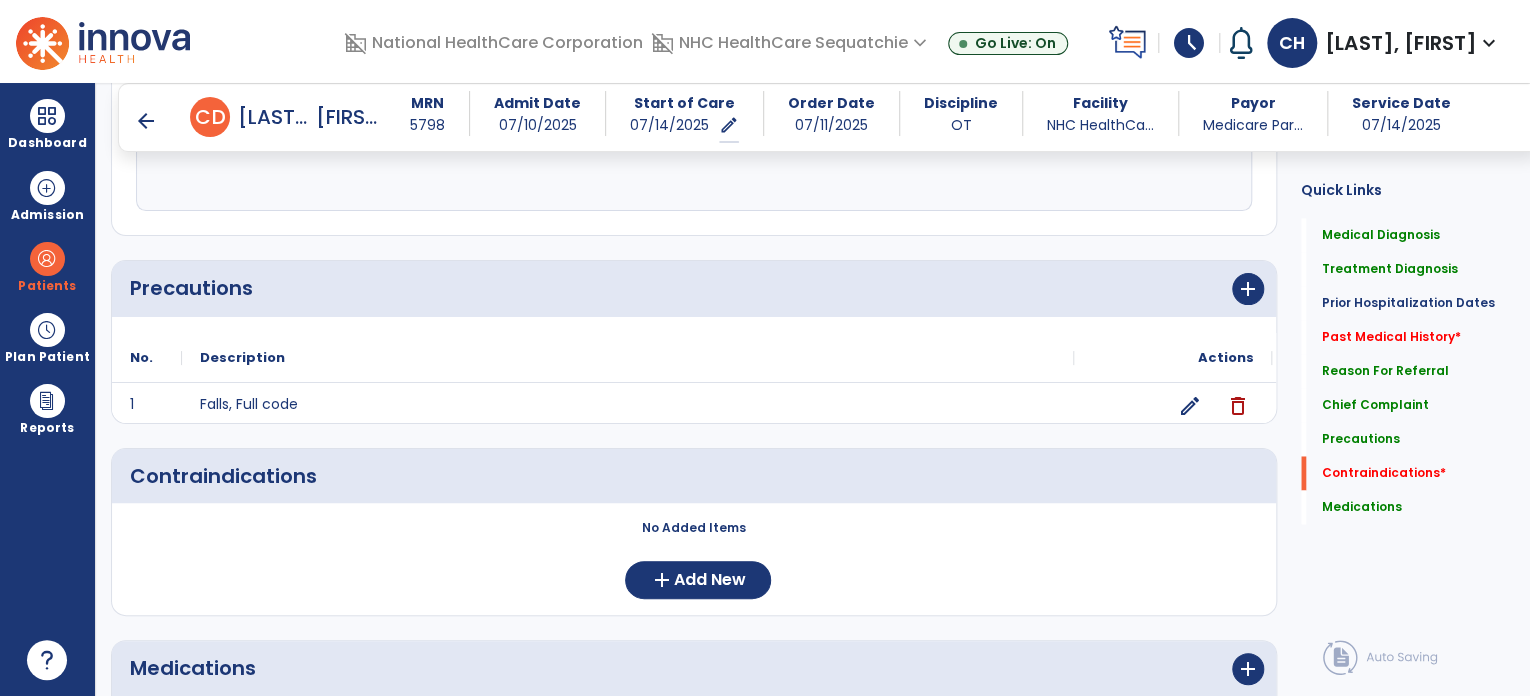 scroll, scrollTop: 1610, scrollLeft: 0, axis: vertical 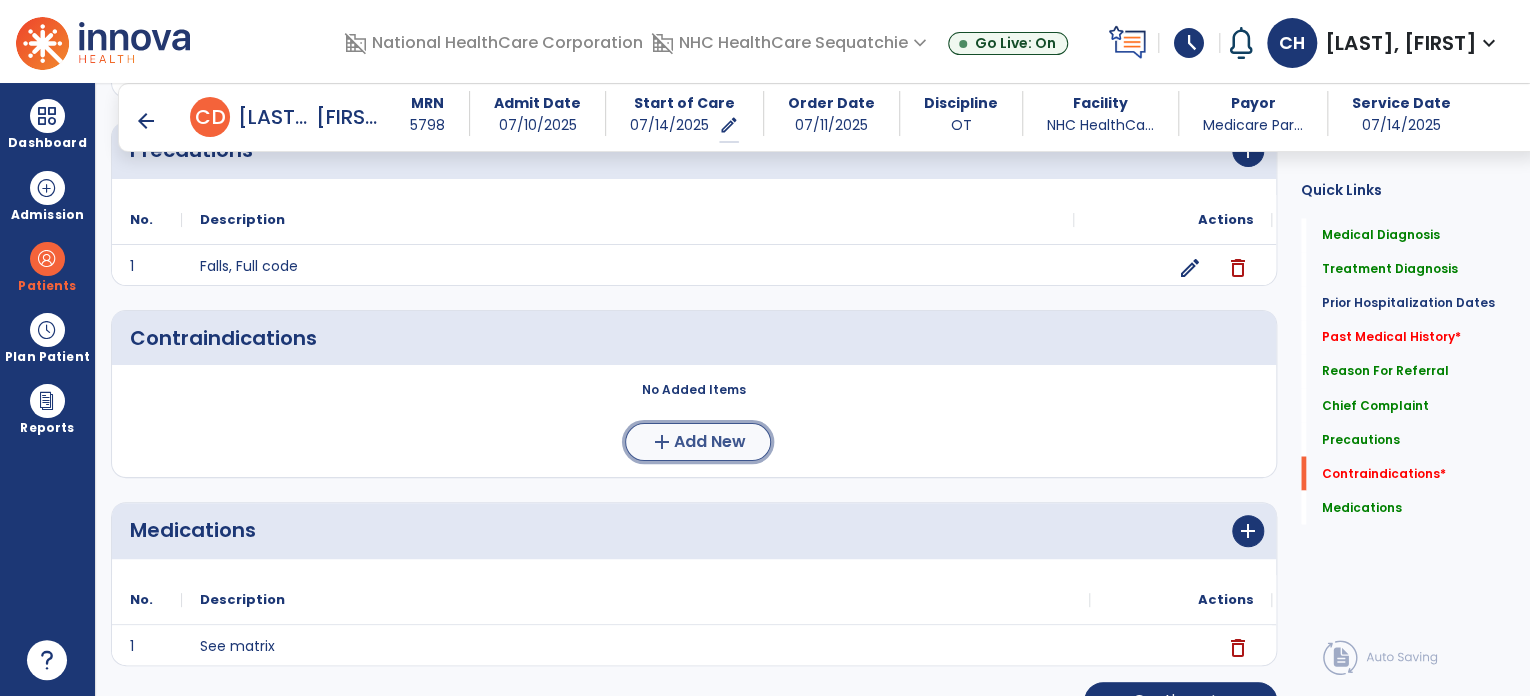 click on "Add New" 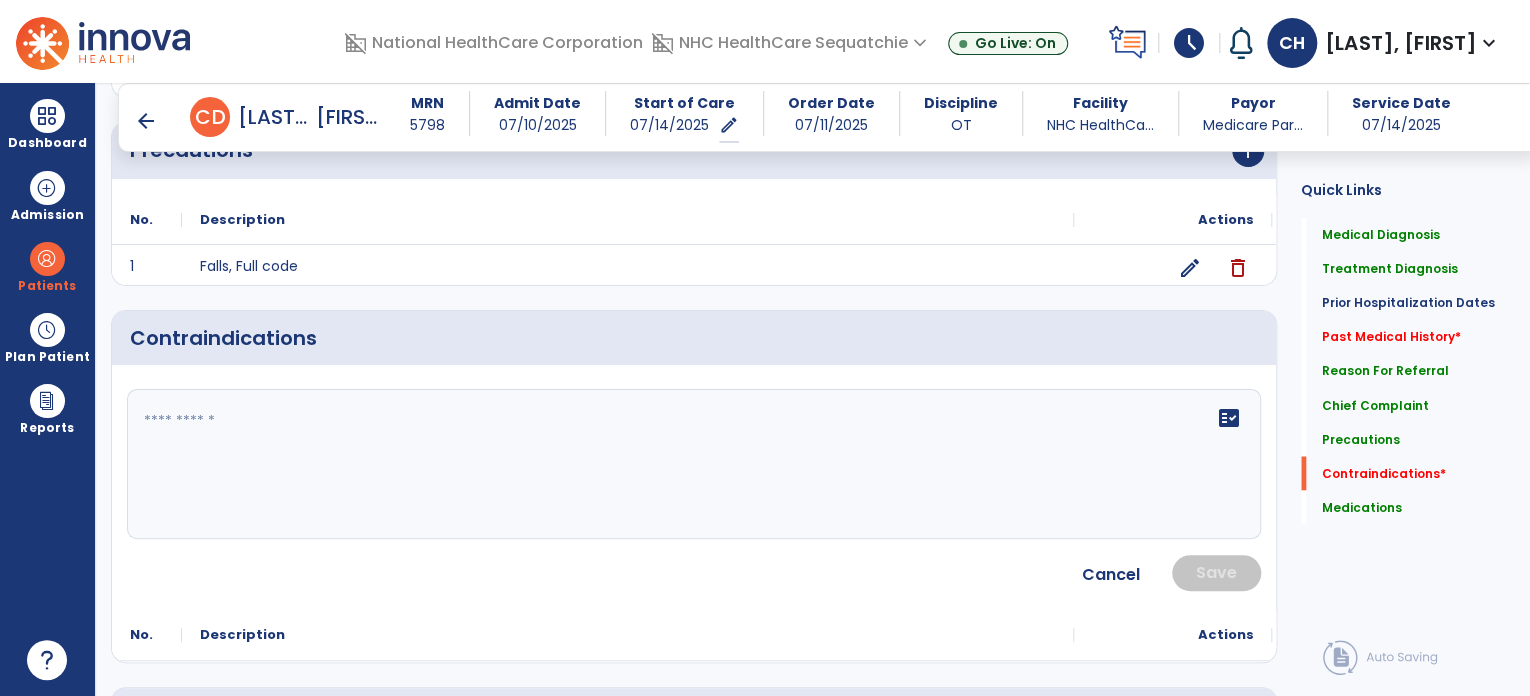 click on "fact_check" 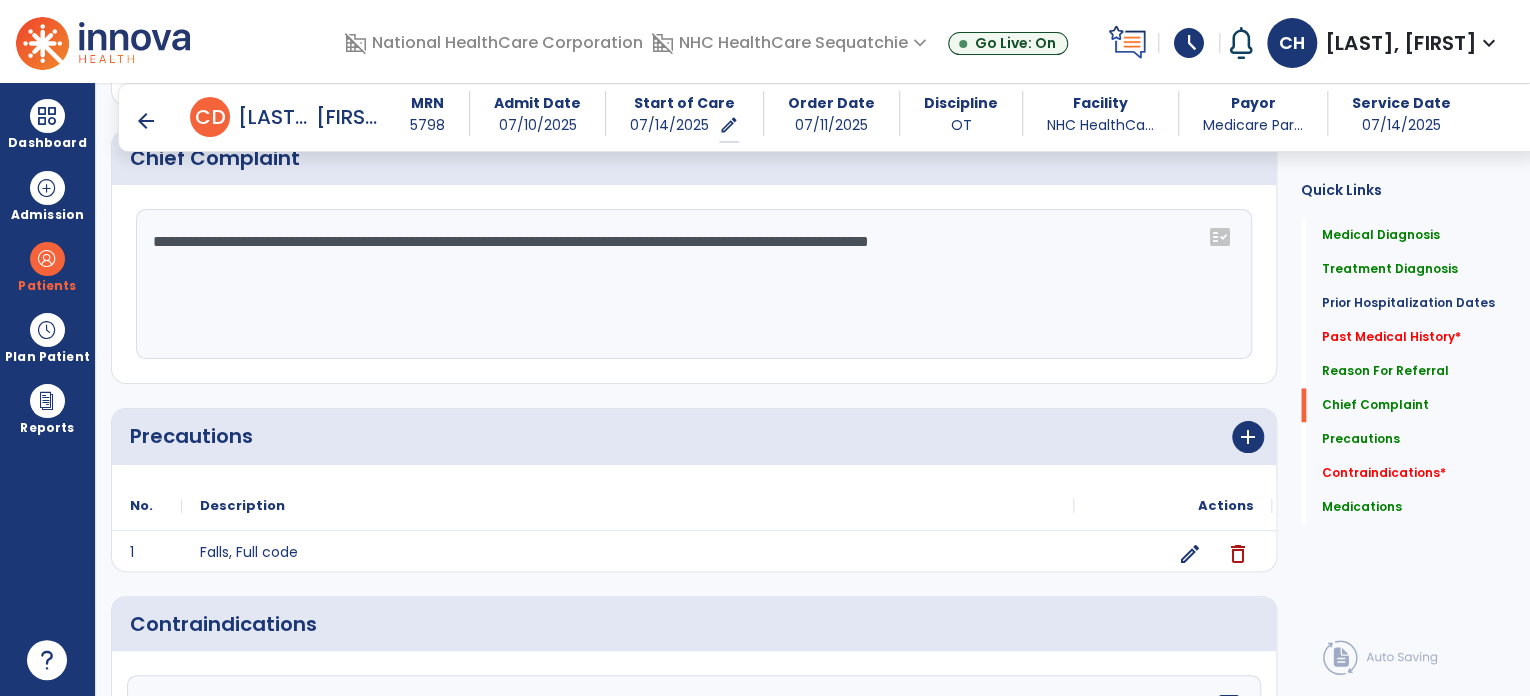 scroll, scrollTop: 1250, scrollLeft: 0, axis: vertical 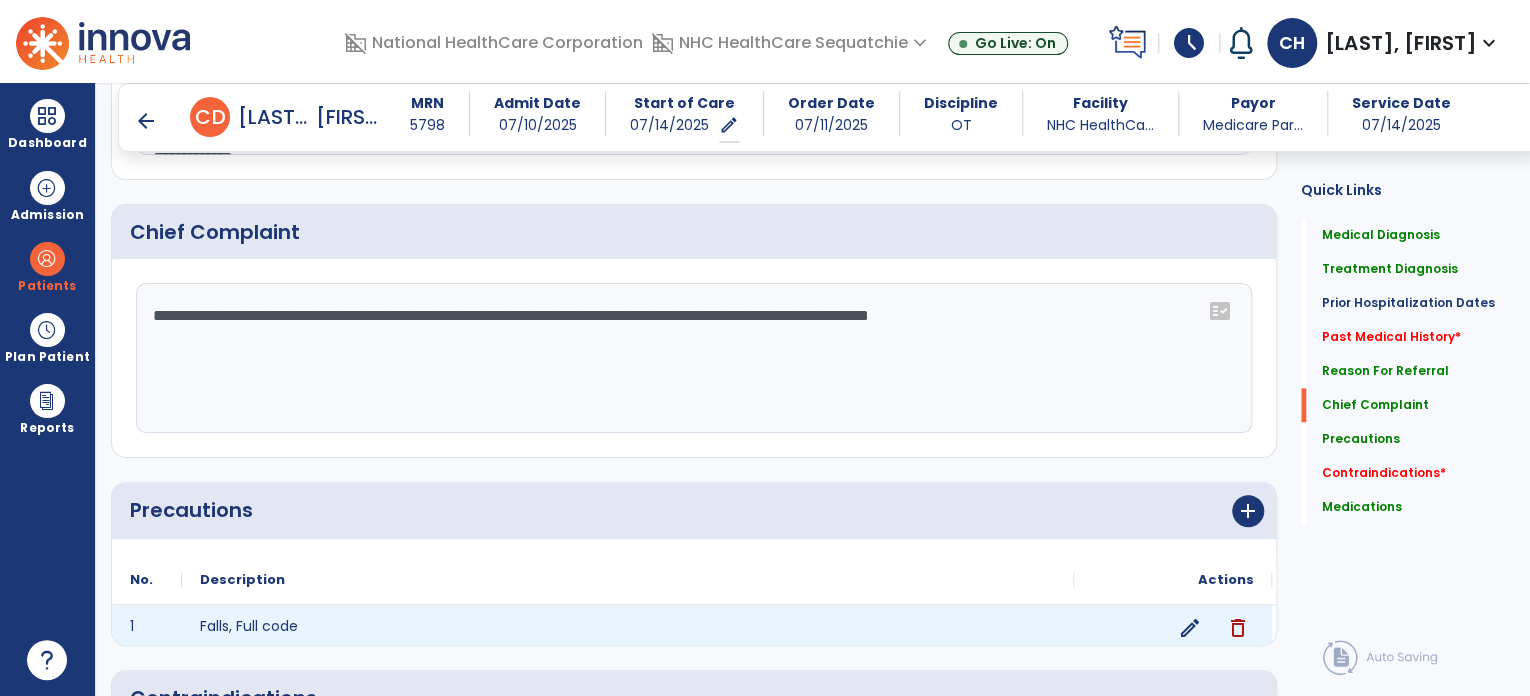 type on "***" 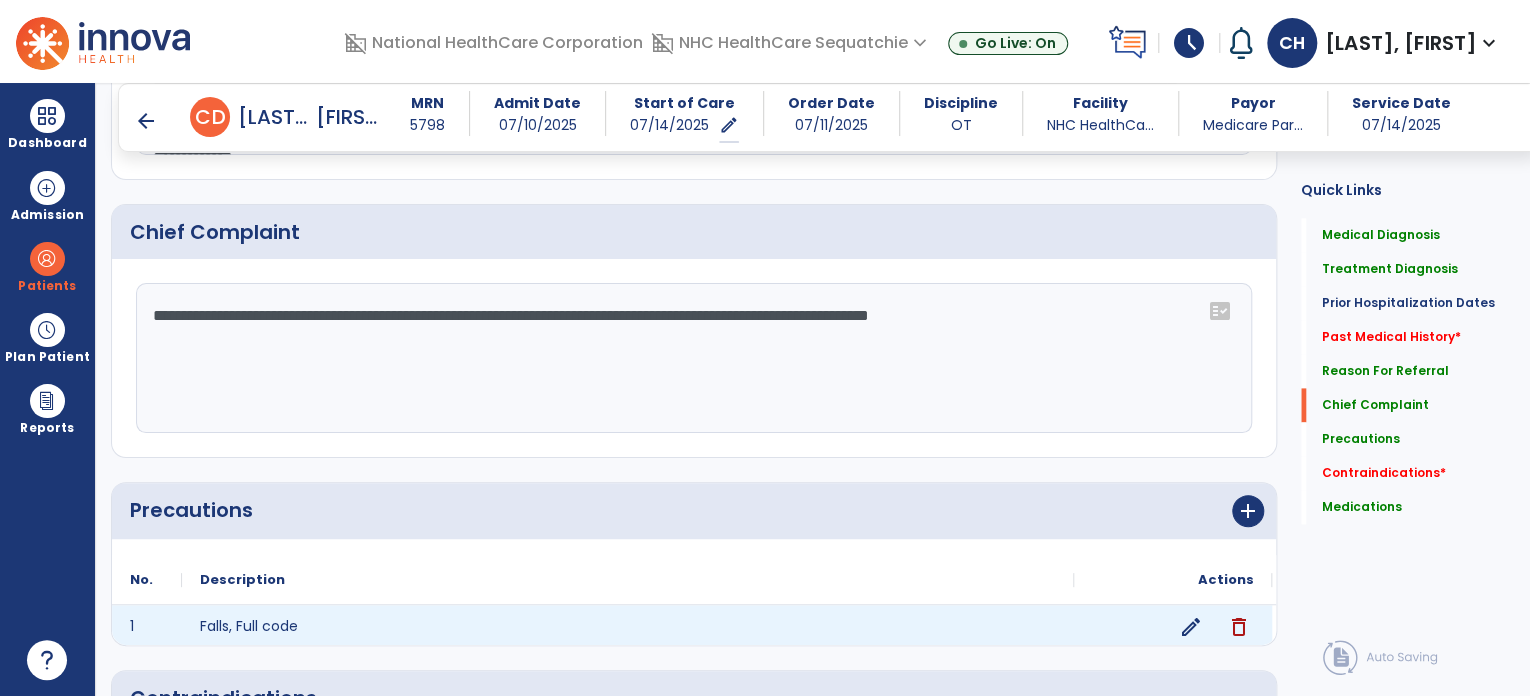 click on "edit" 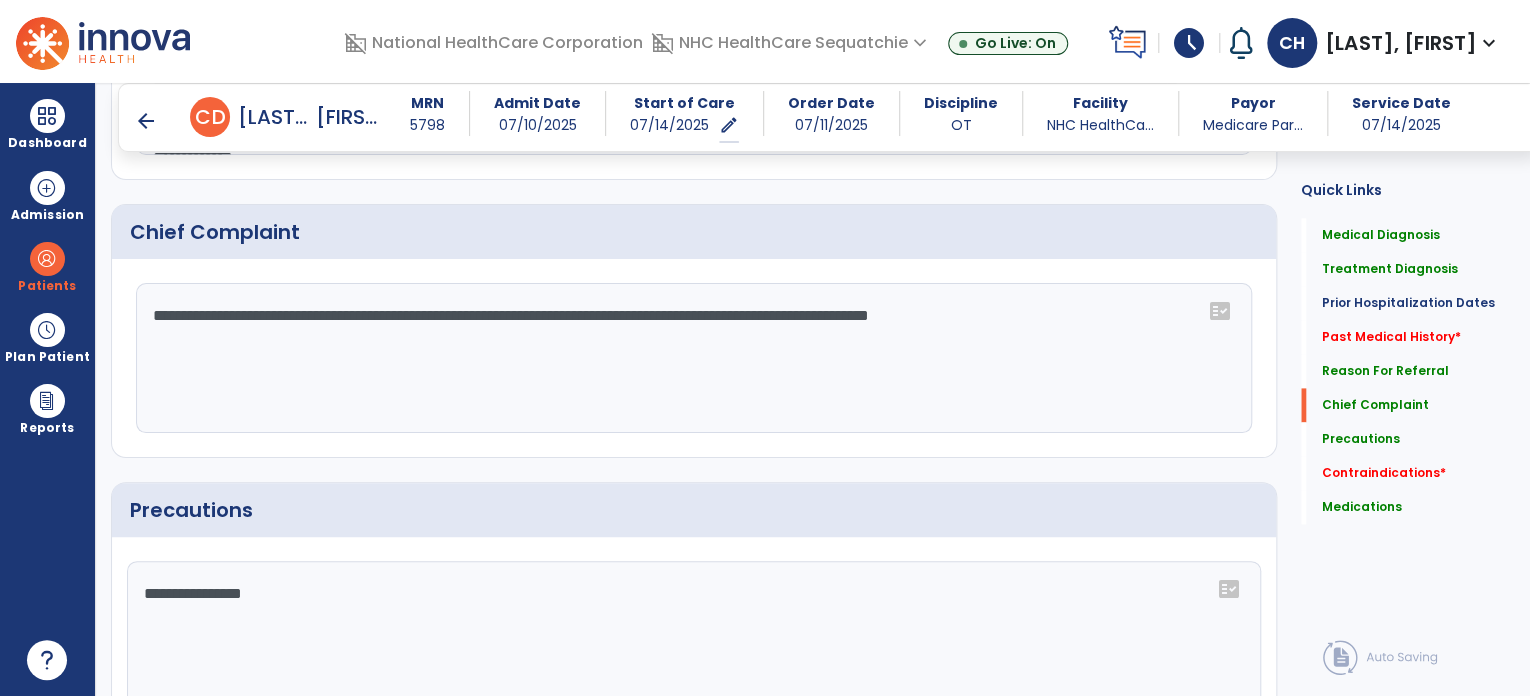 click on "**********" 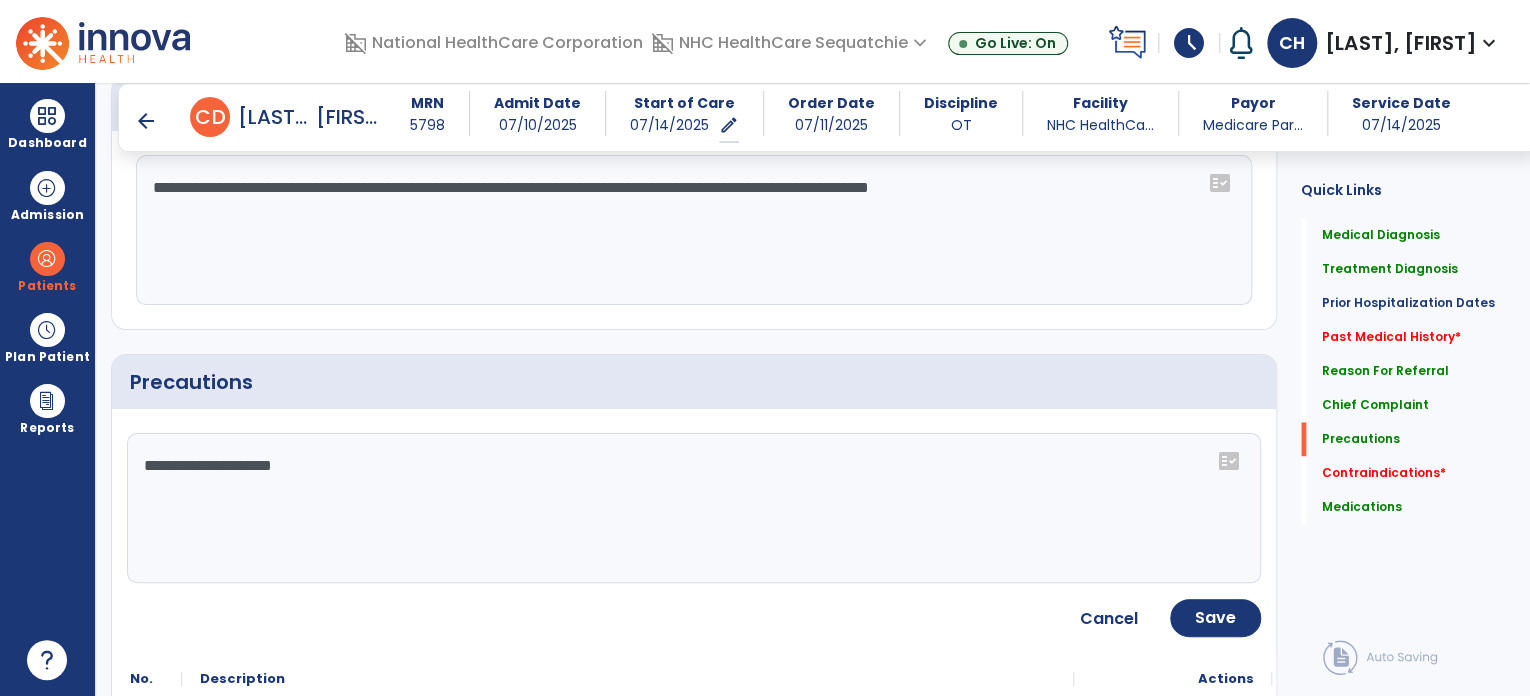 scroll, scrollTop: 1387, scrollLeft: 0, axis: vertical 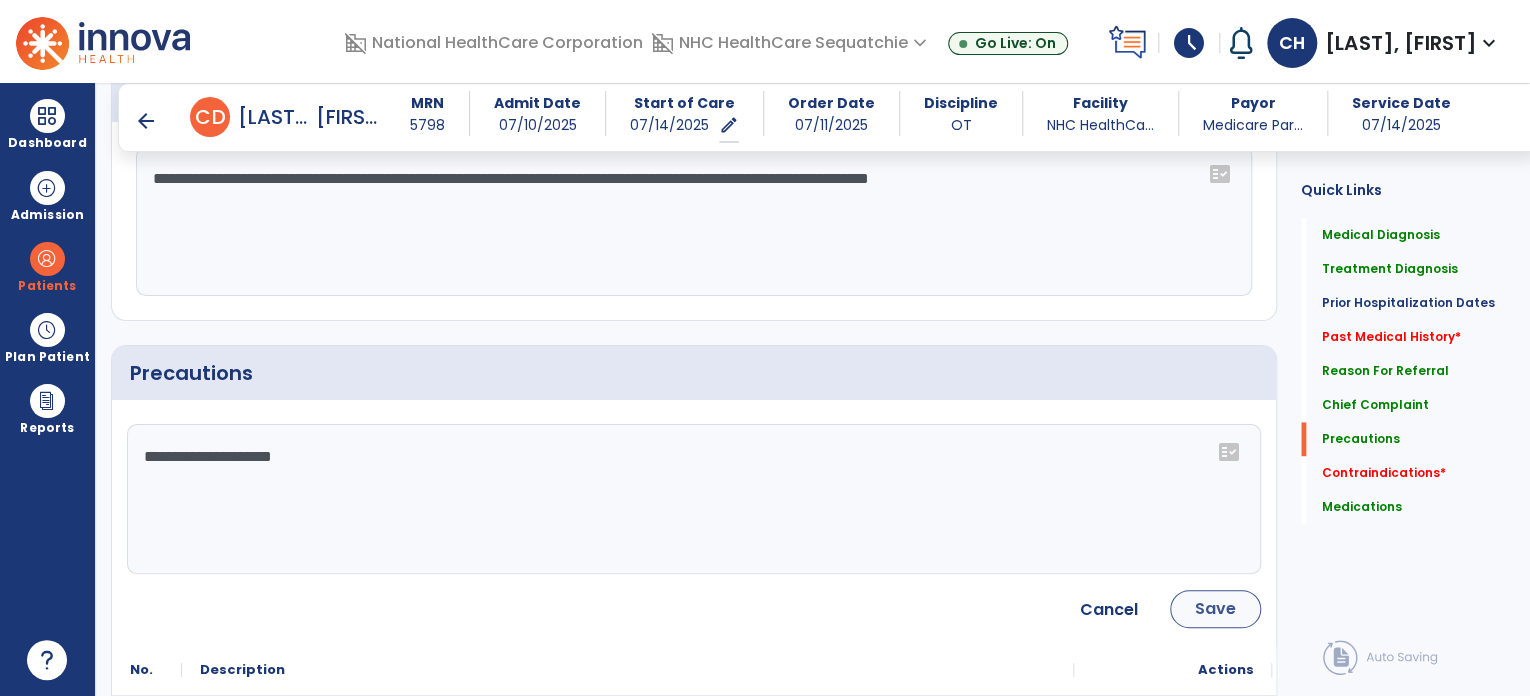 type on "**********" 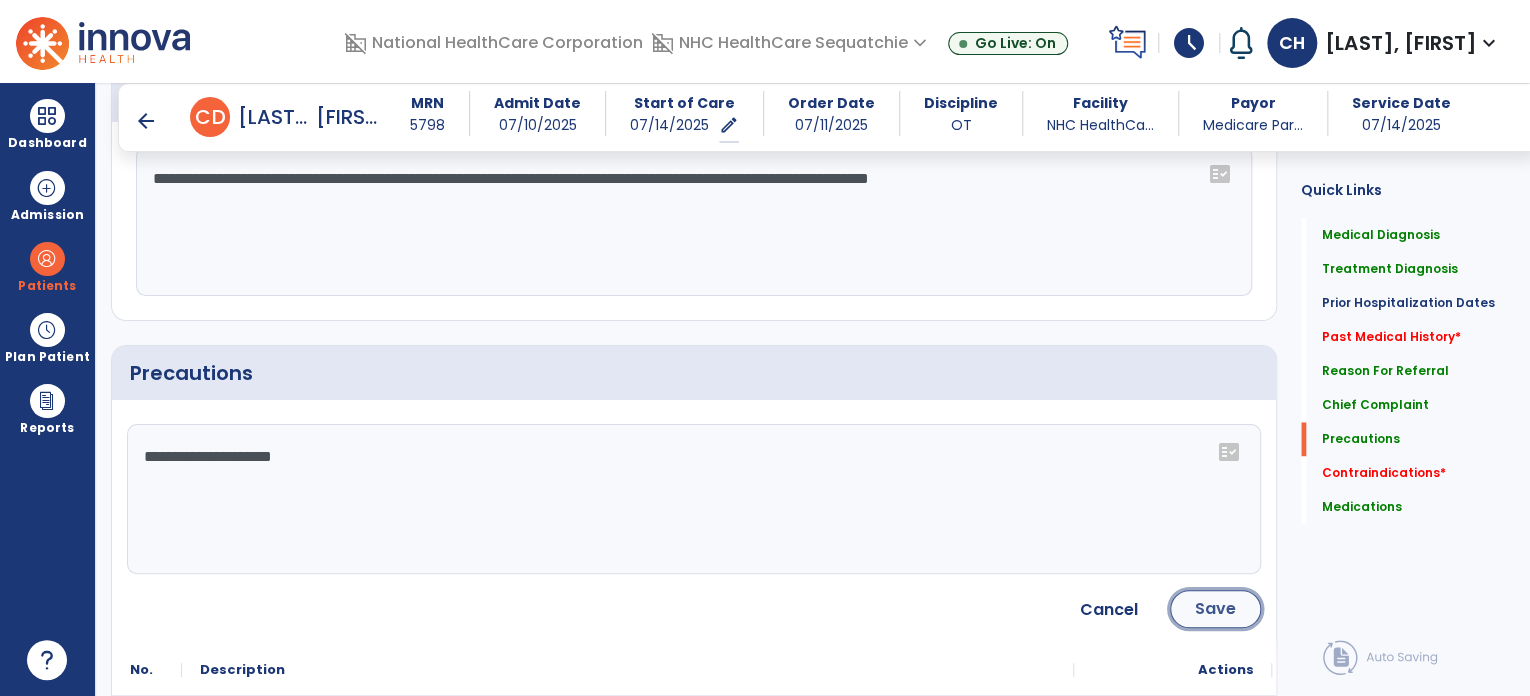 click on "Save" 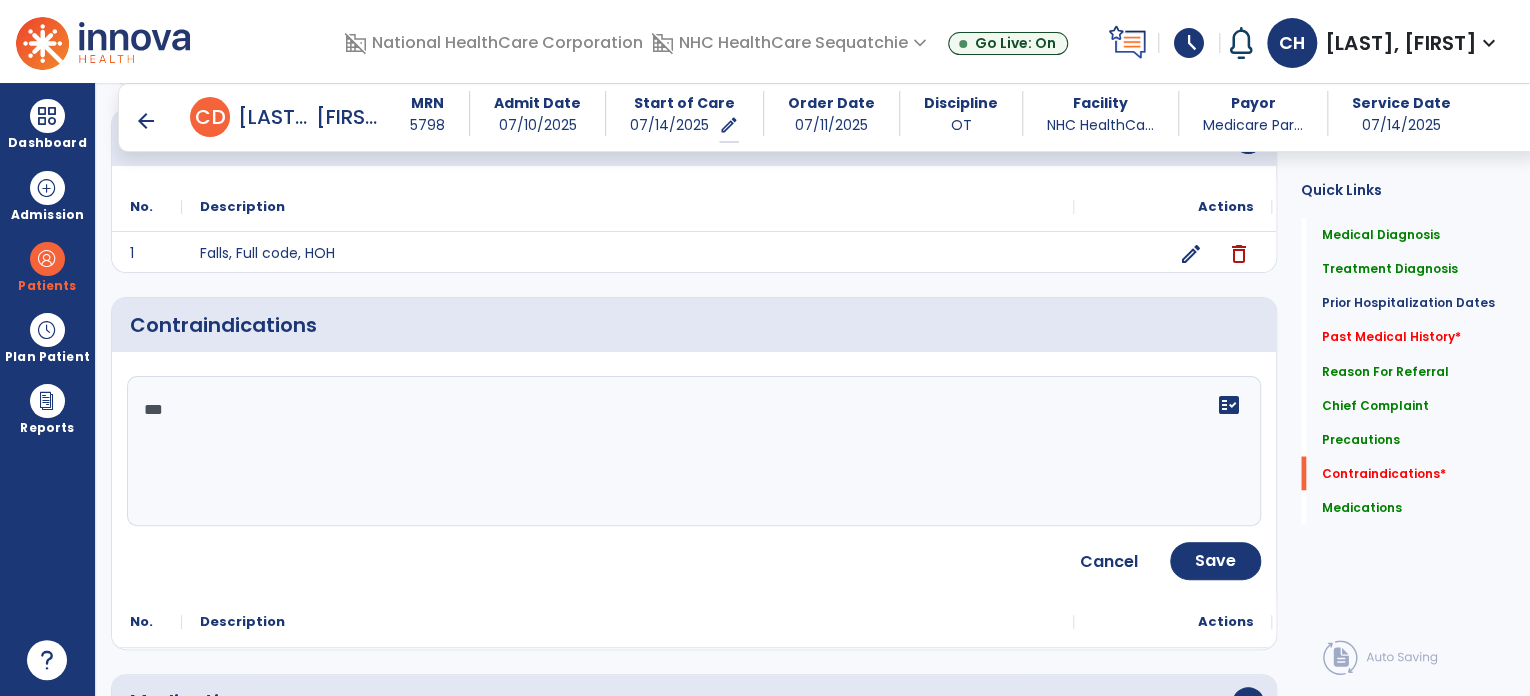 scroll, scrollTop: 1622, scrollLeft: 0, axis: vertical 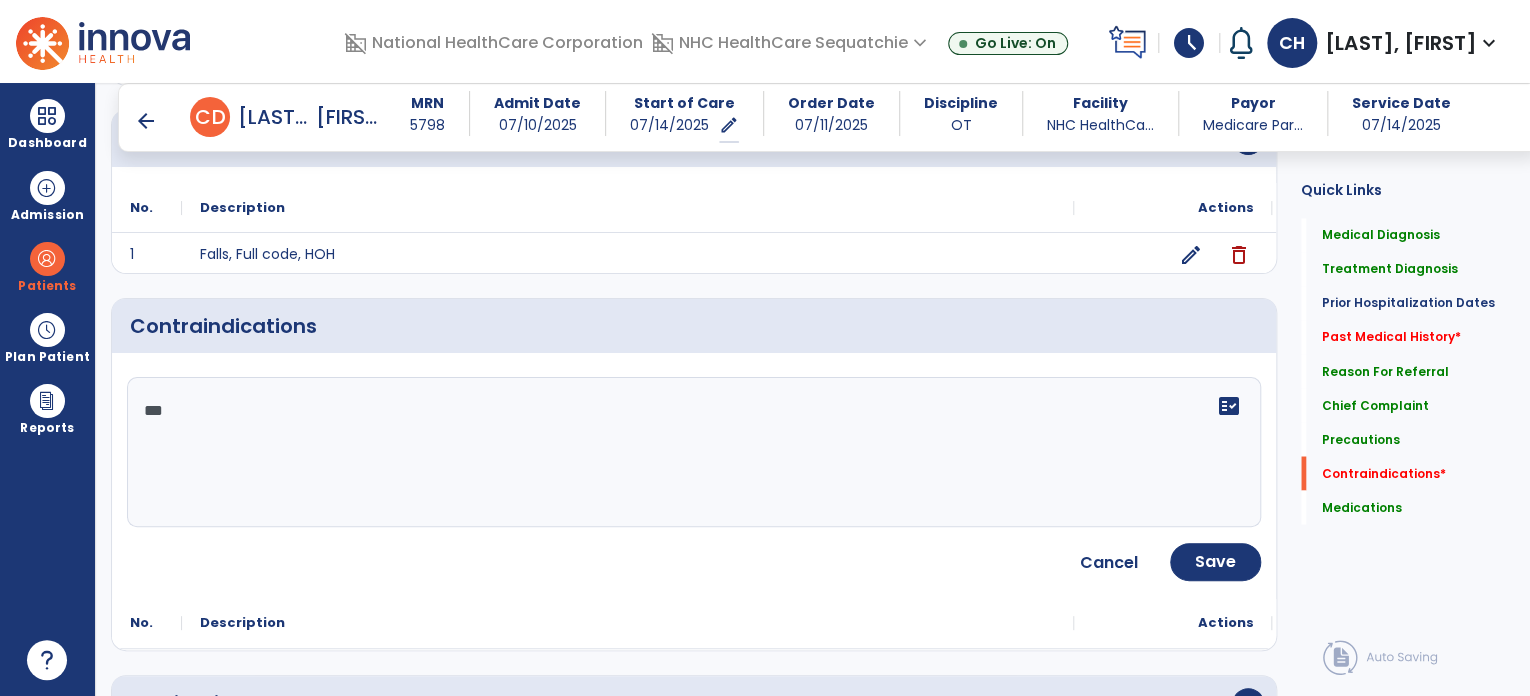 click on "***" 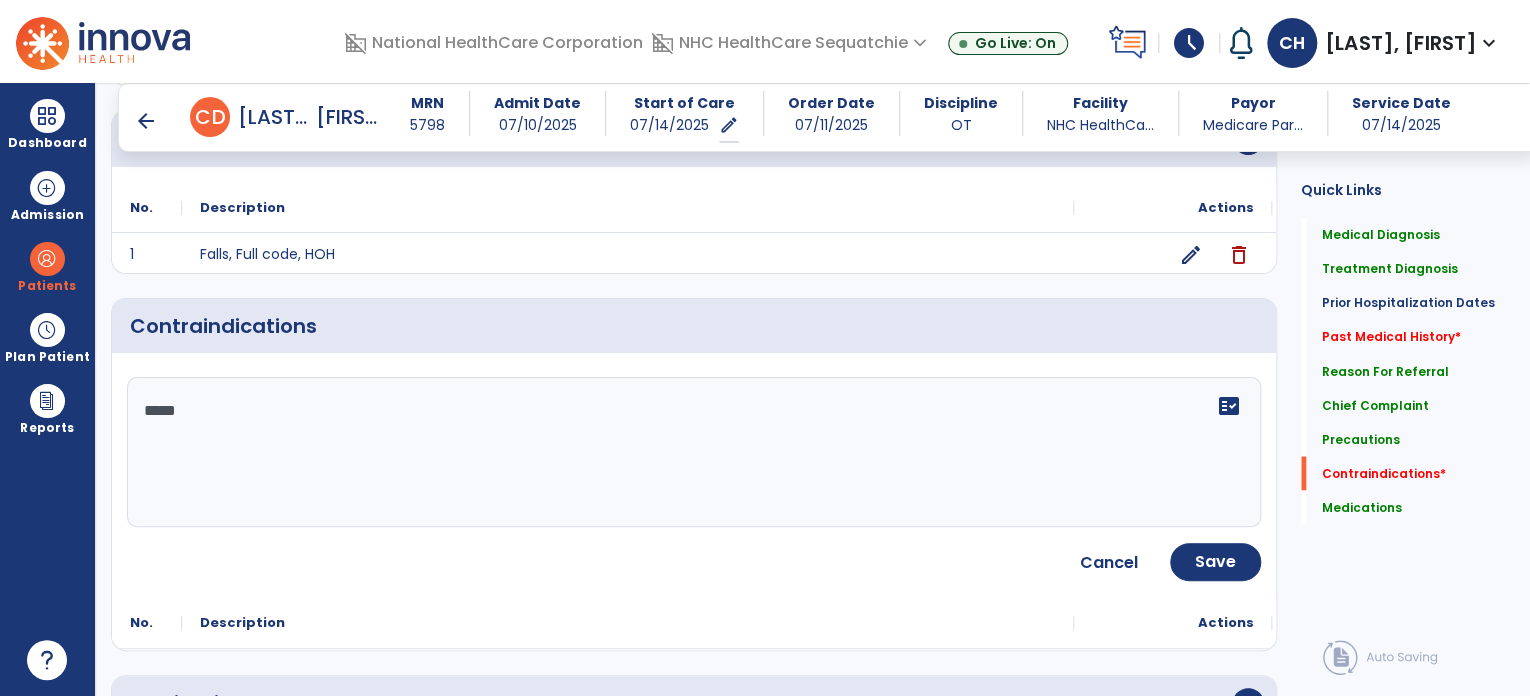 paste on "**********" 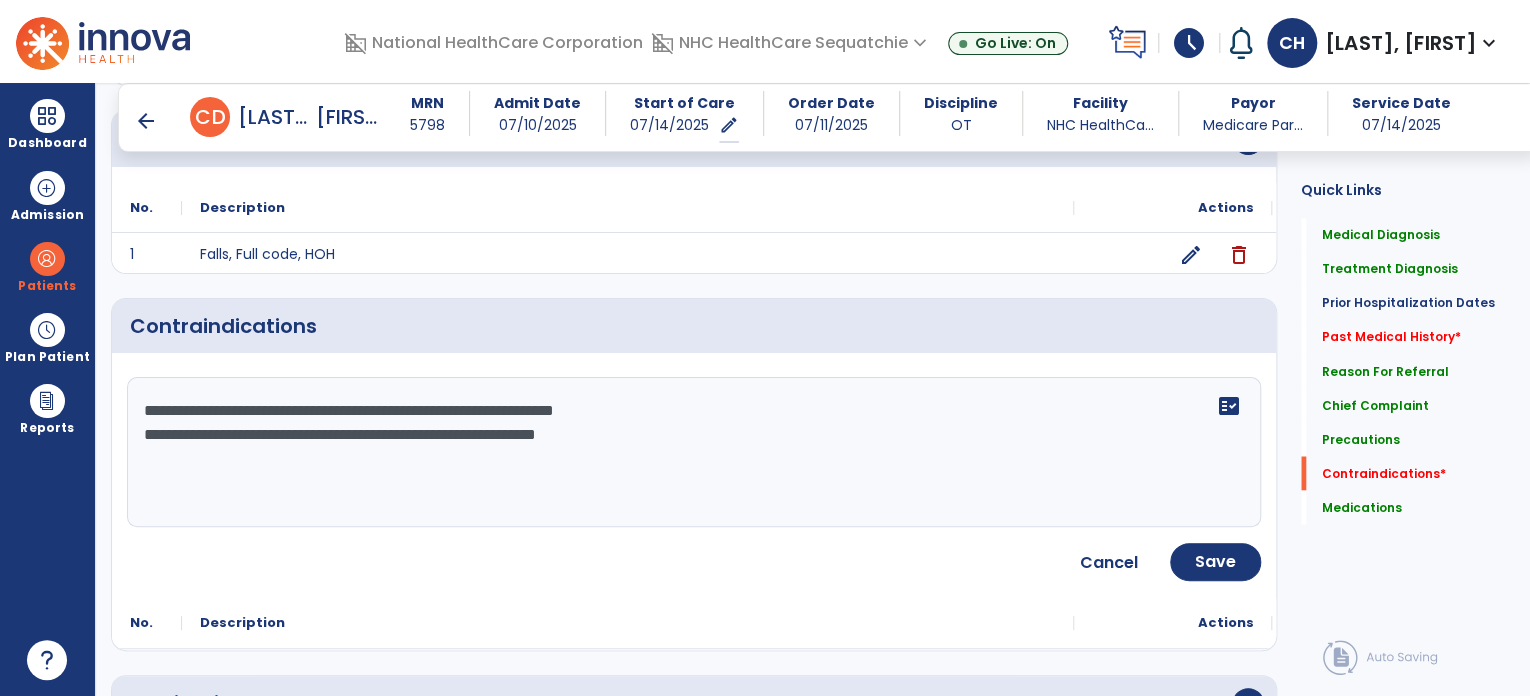 click on "**********" 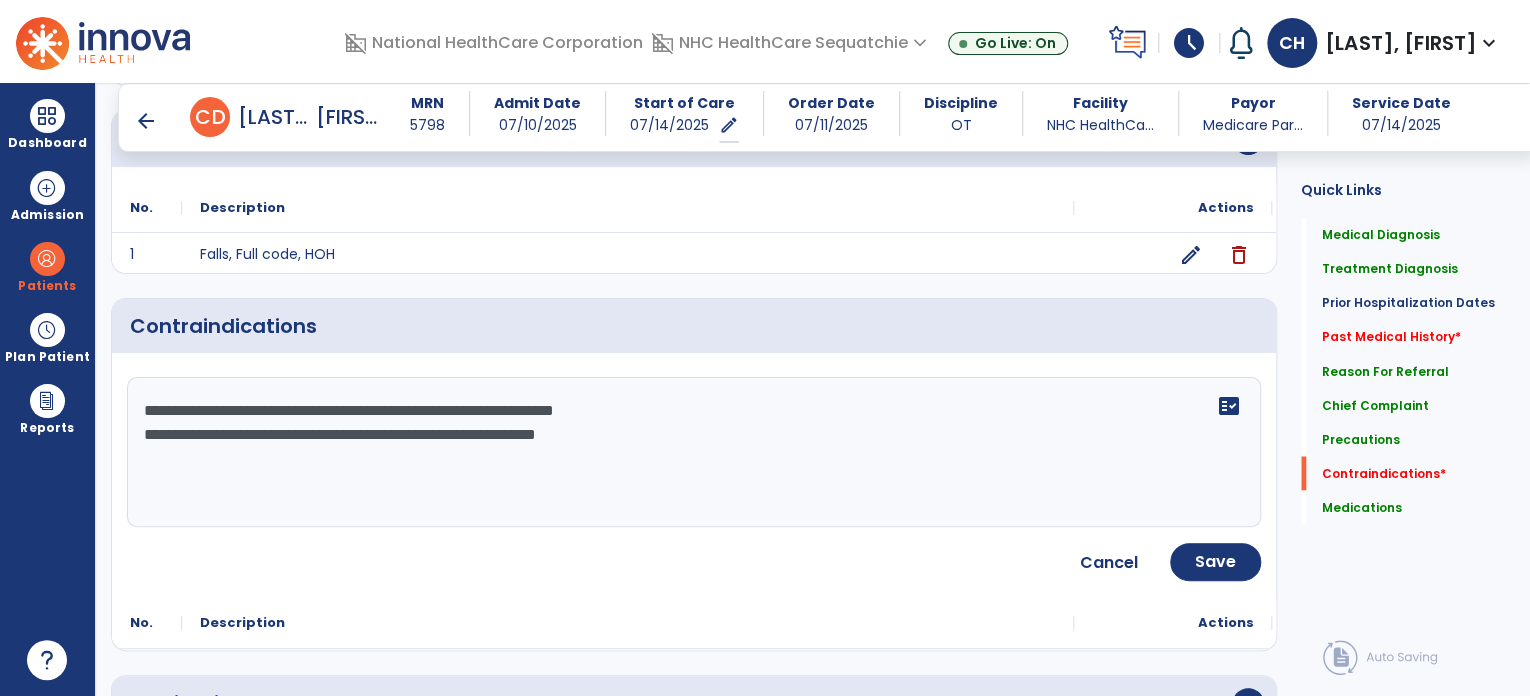 click on "**********" 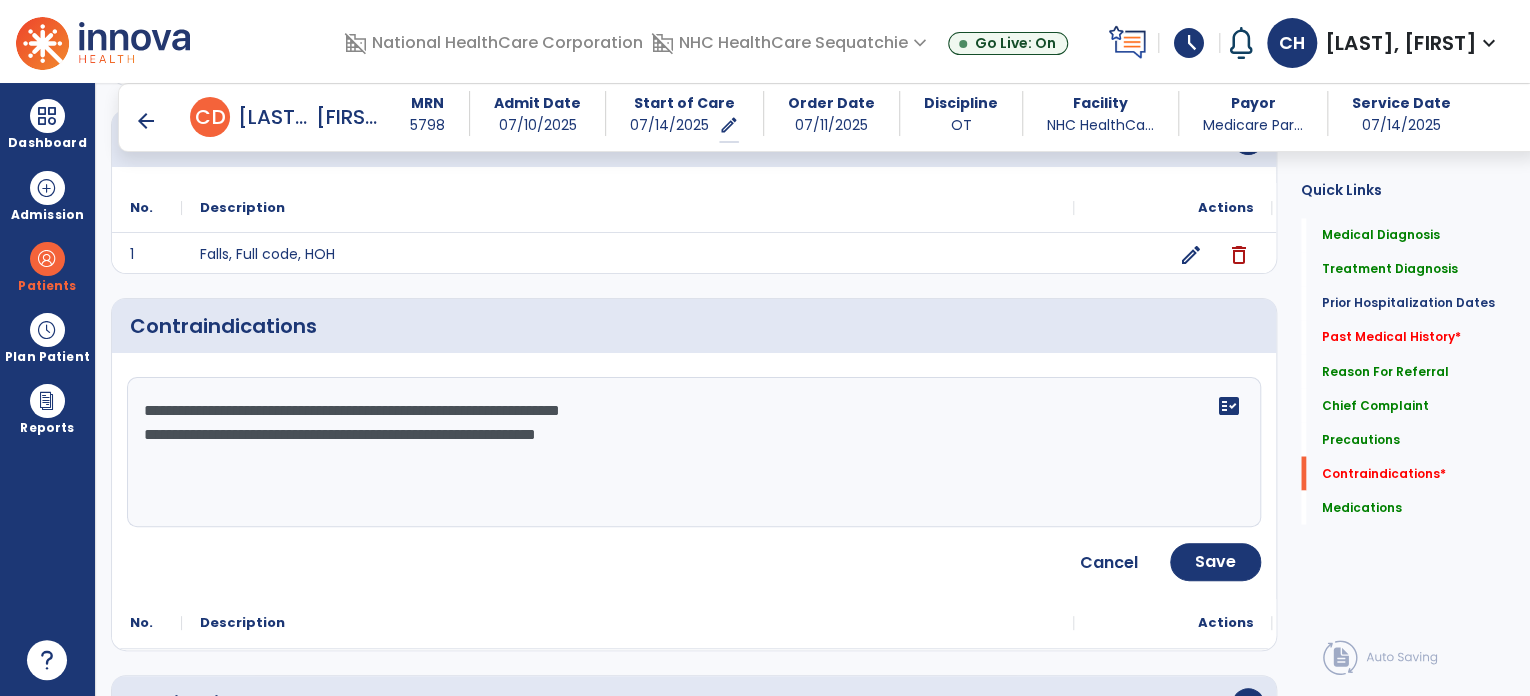 click on "**********" 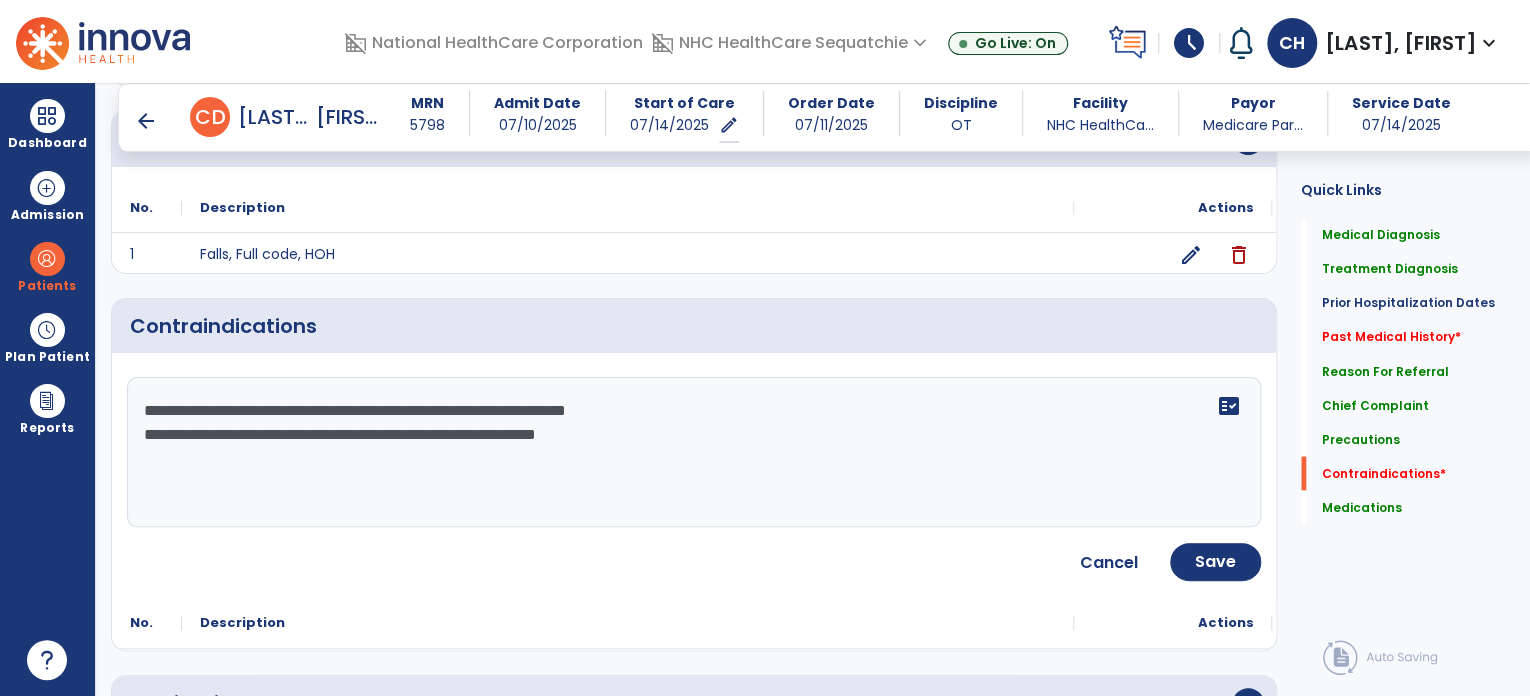 click on "**********" 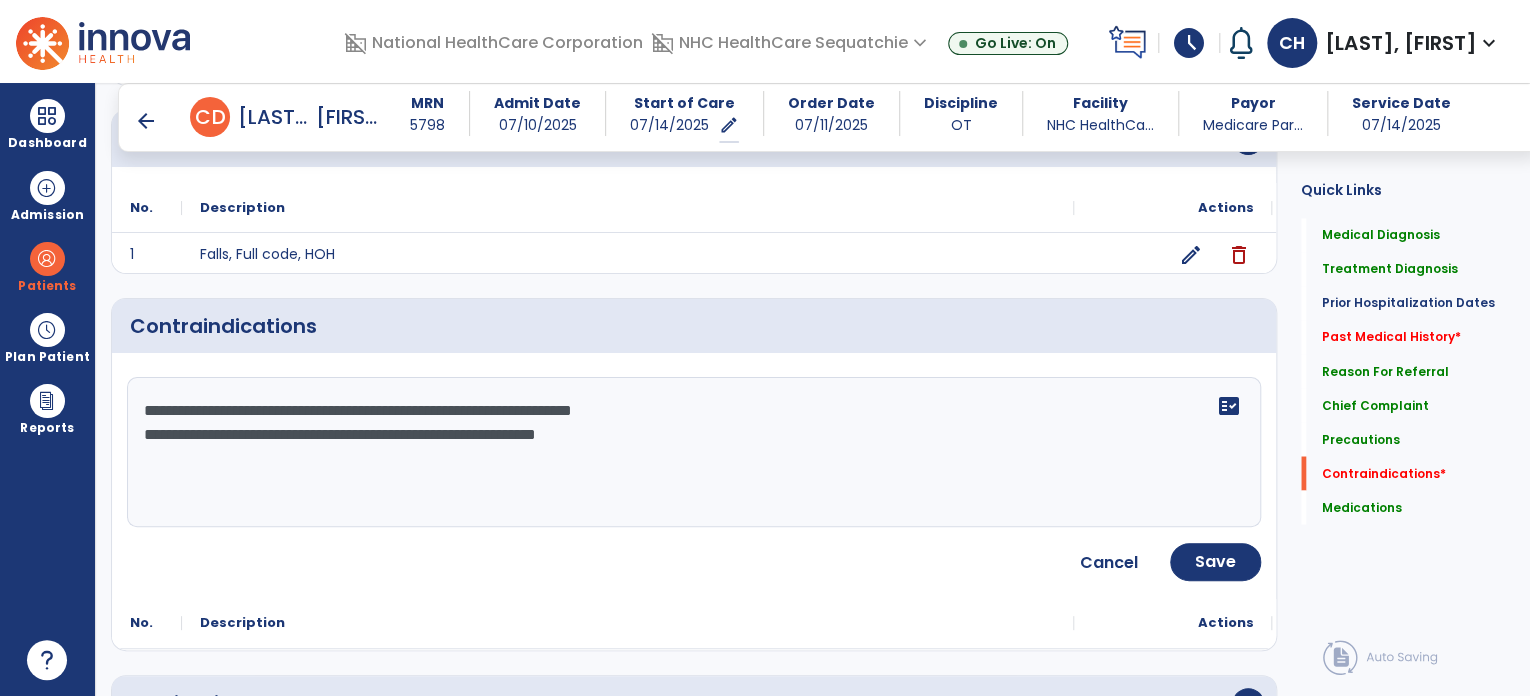 click on "**********" 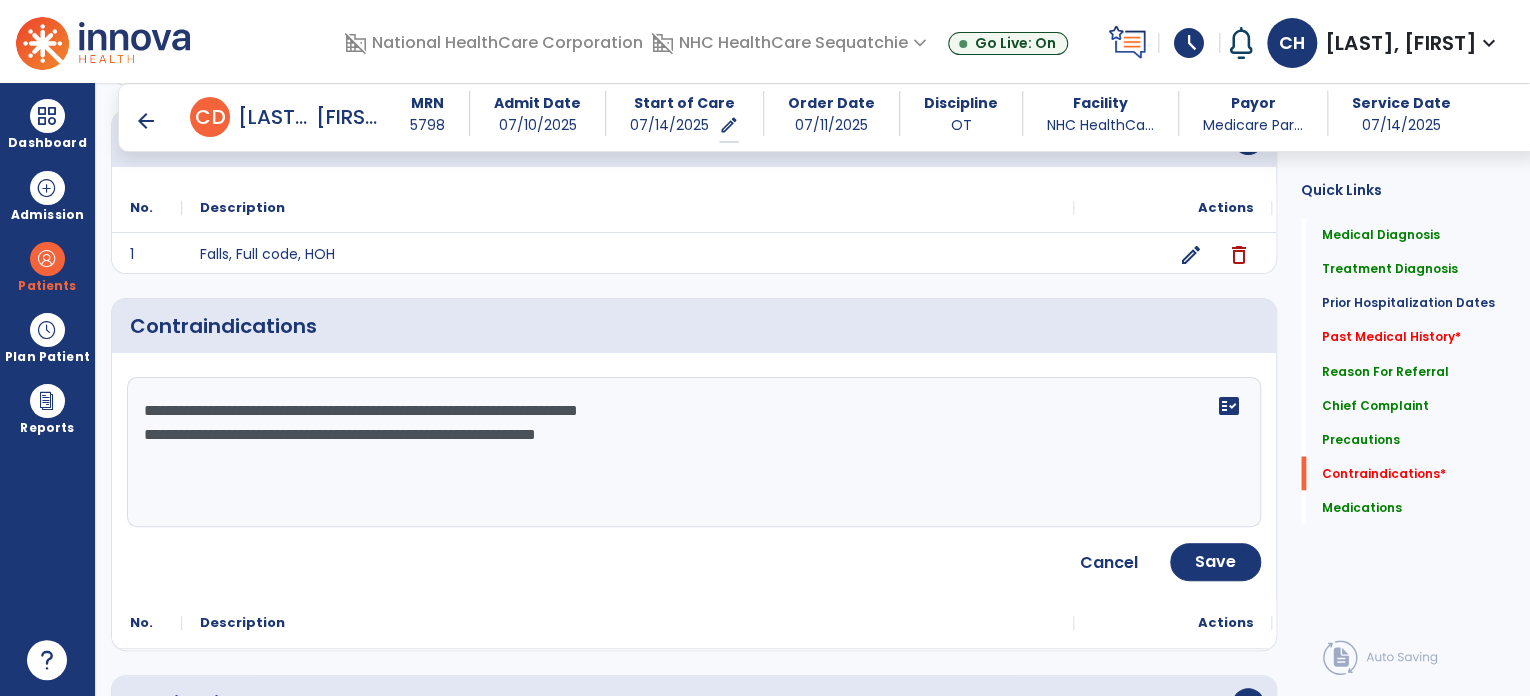 click on "**********" 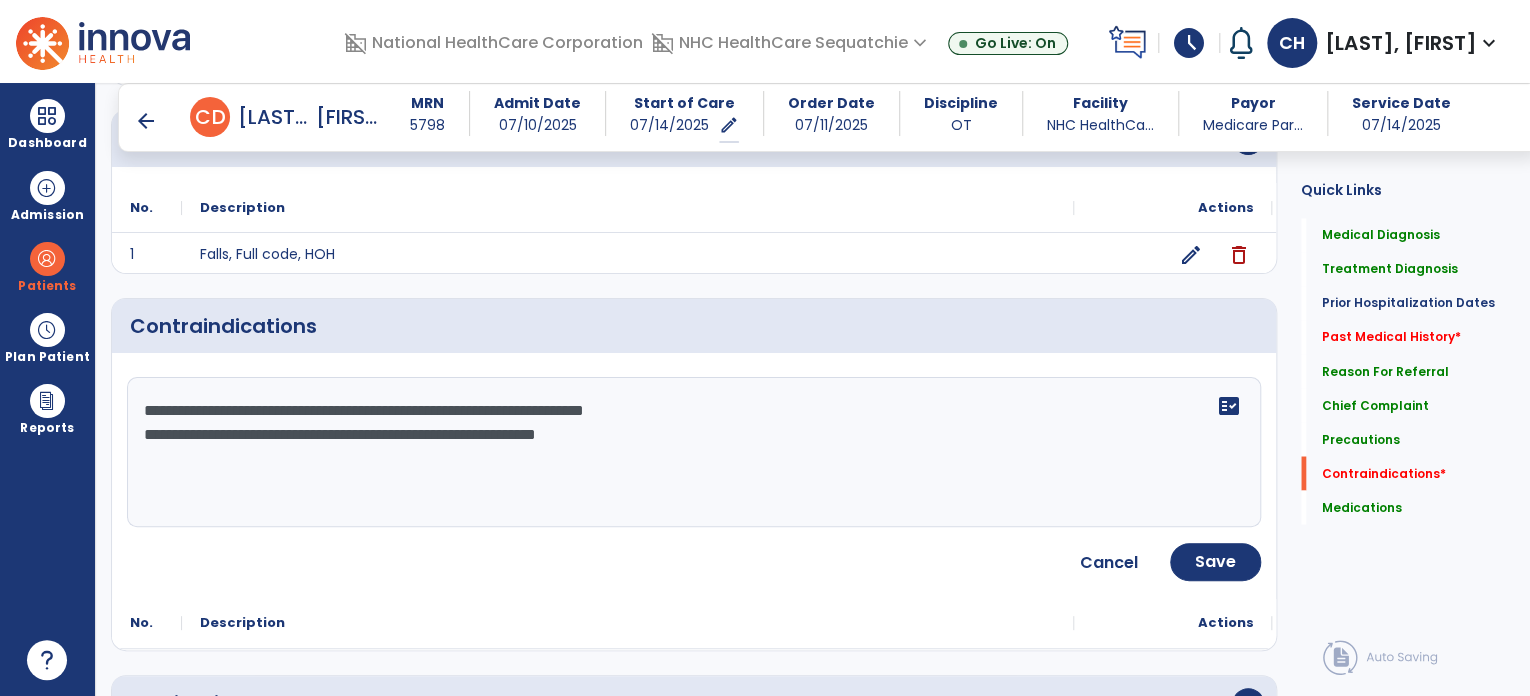 click on "**********" 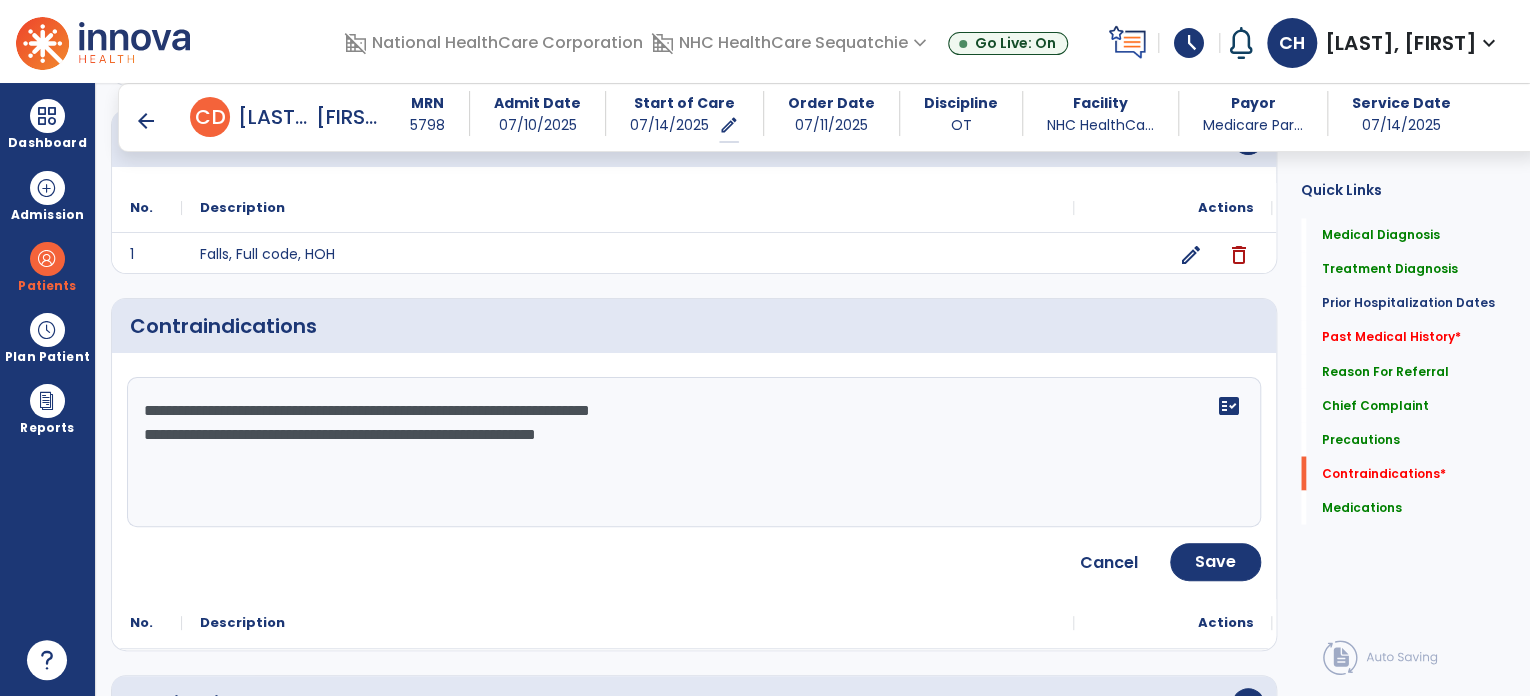 click on "**********" 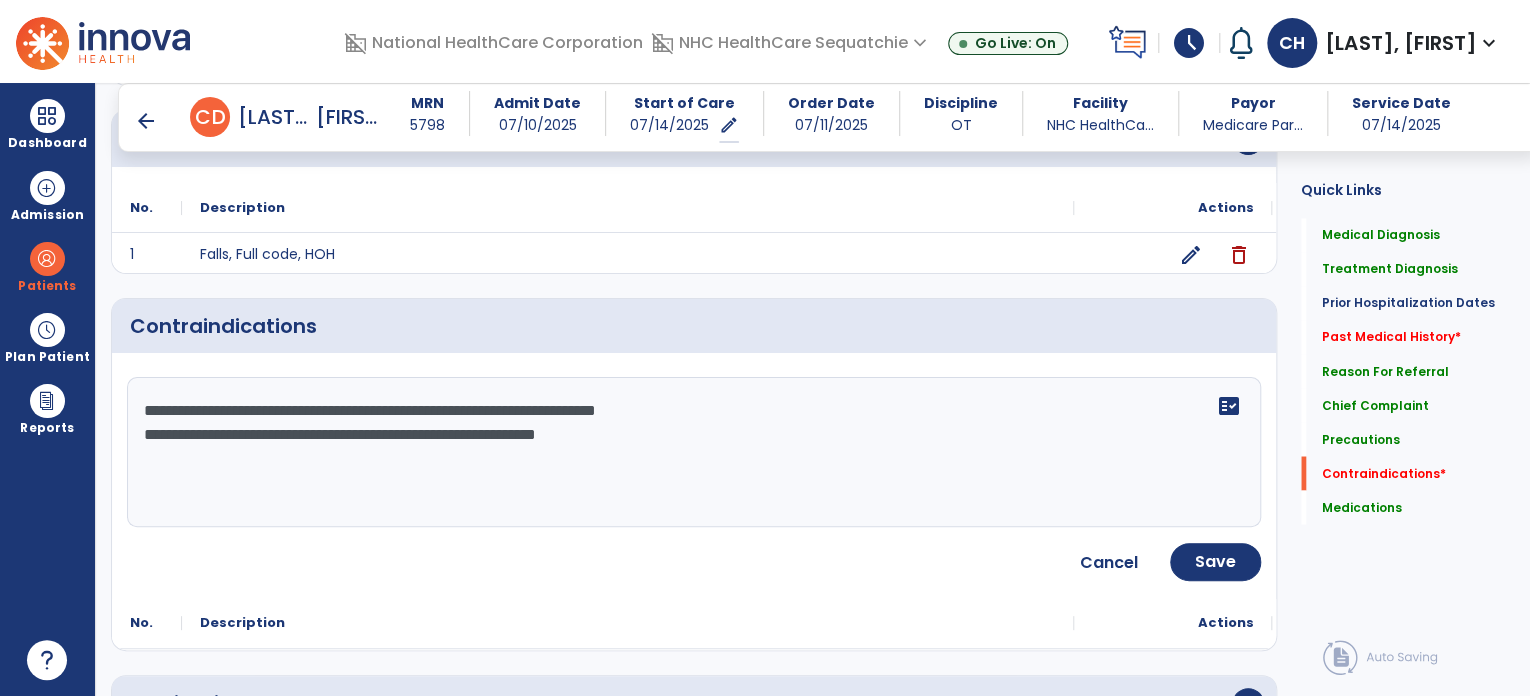 click on "**********" 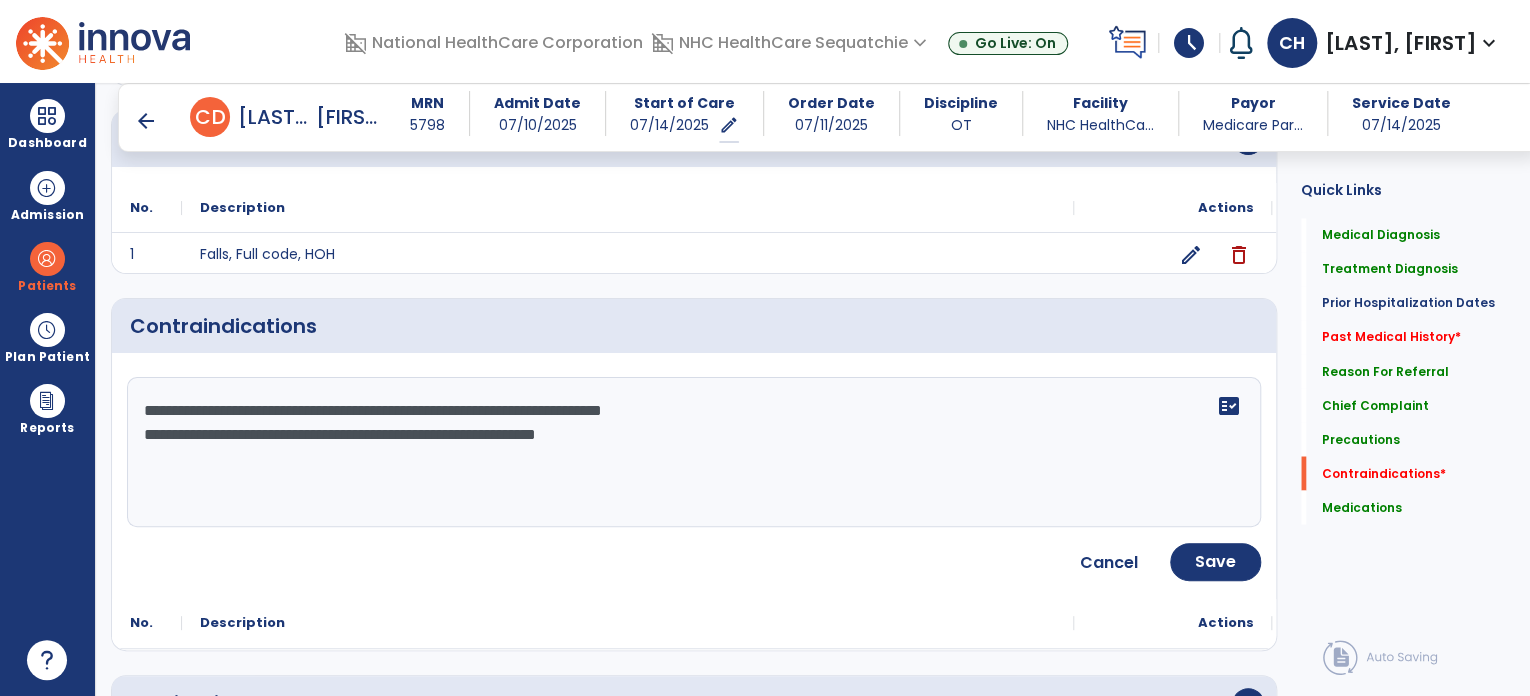 click on "**********" 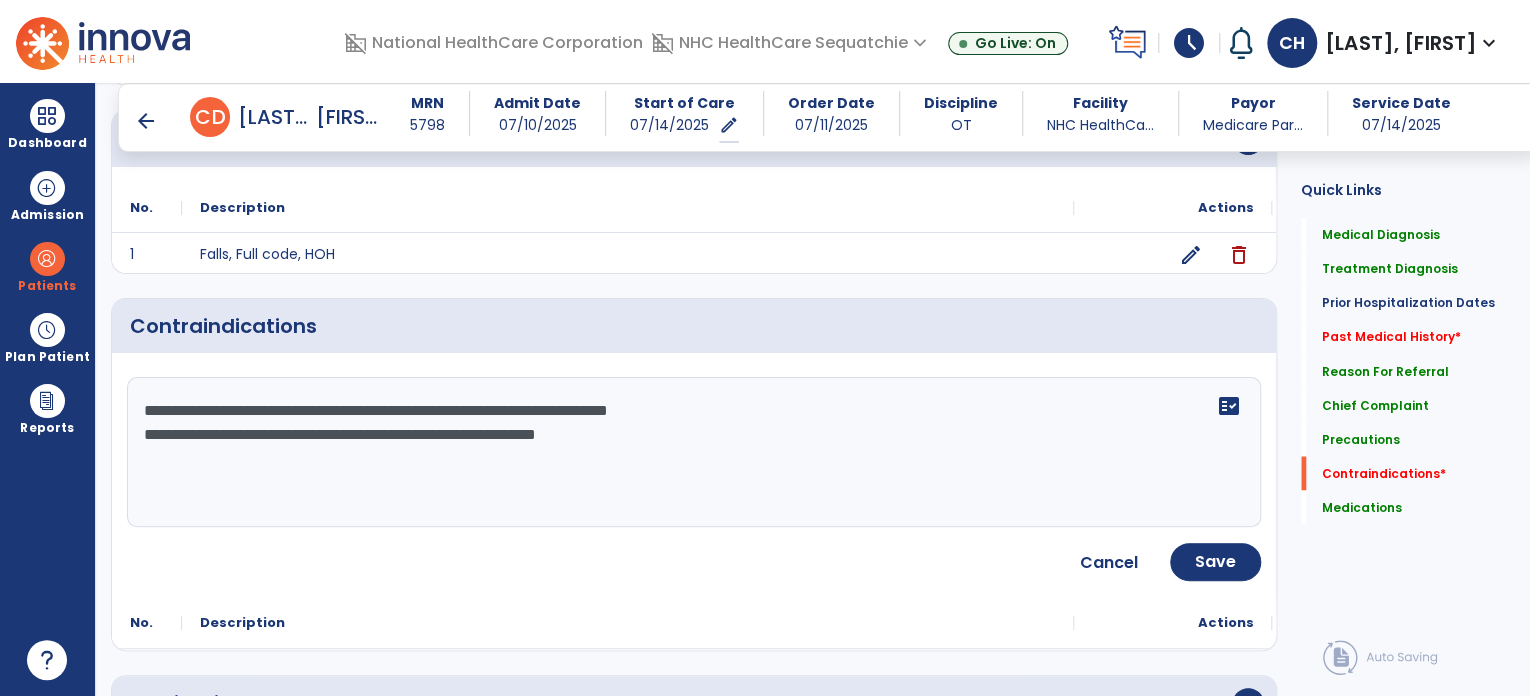 click on "Quick Links  Medical Diagnosis   Medical Diagnosis   Treatment Diagnosis   Treatment Diagnosis   Prior Hospitalization Dates   Prior Hospitalization Dates   Past Medical History   *  Past Medical History   *  Reason For Referral   Reason For Referral   Chief Complaint   Chief Complaint   Precautions   Precautions   Contraindications   *  Contraindications   *  Medications   Medications" 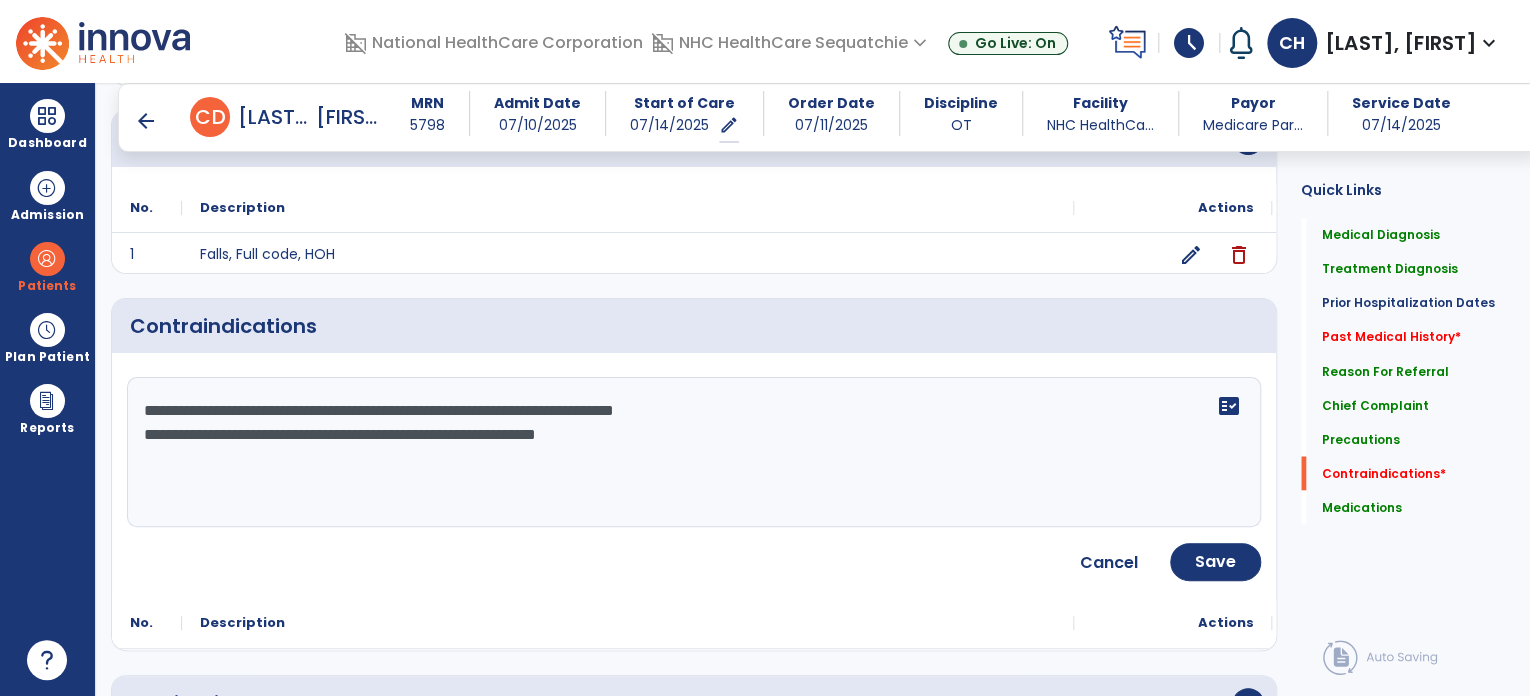 click on "**********" 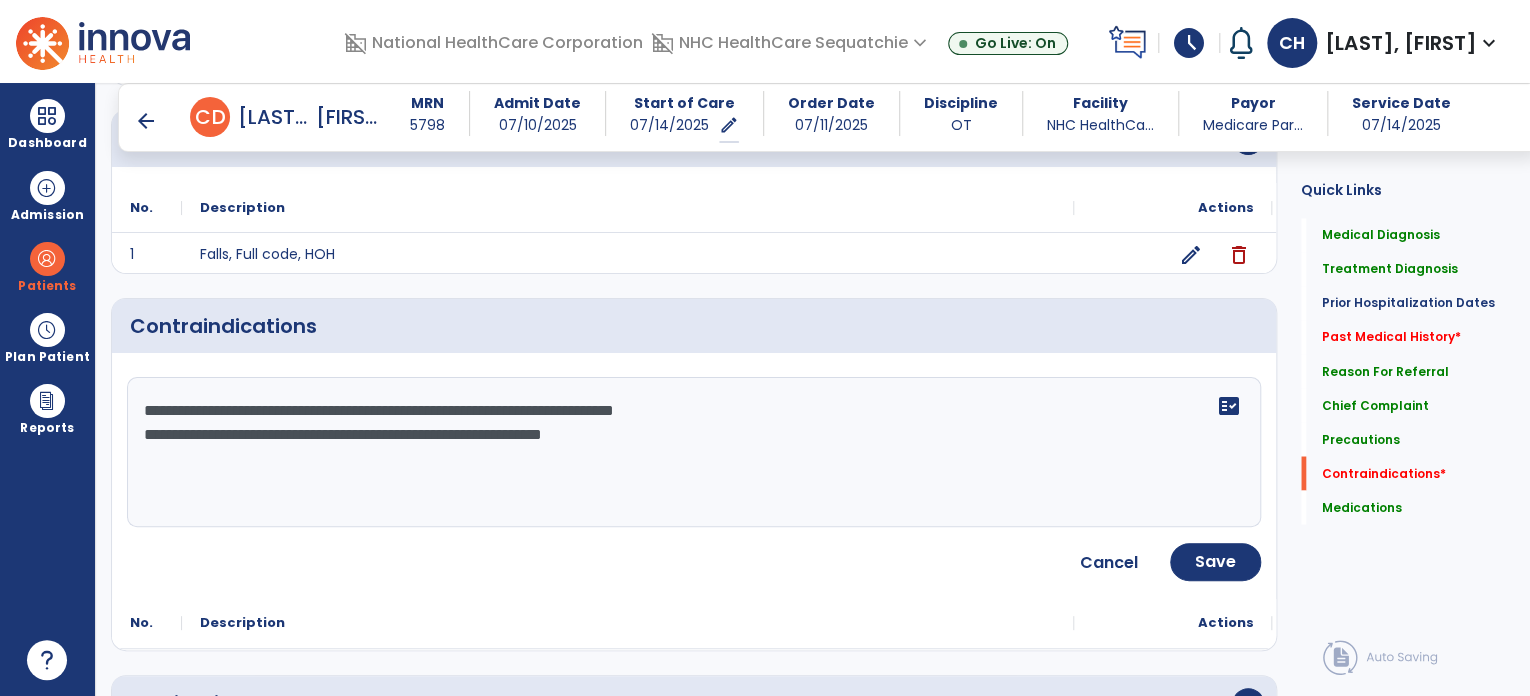 click on "**********" 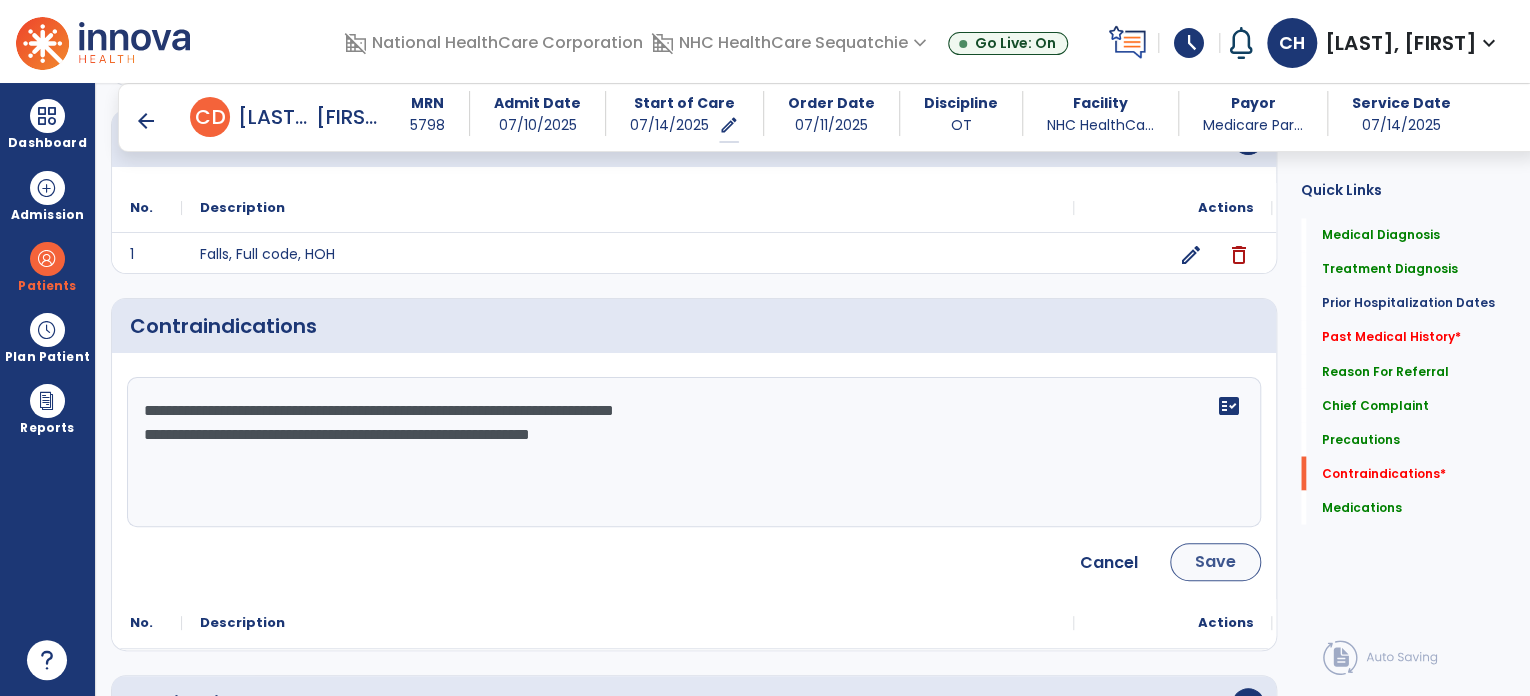 type on "**********" 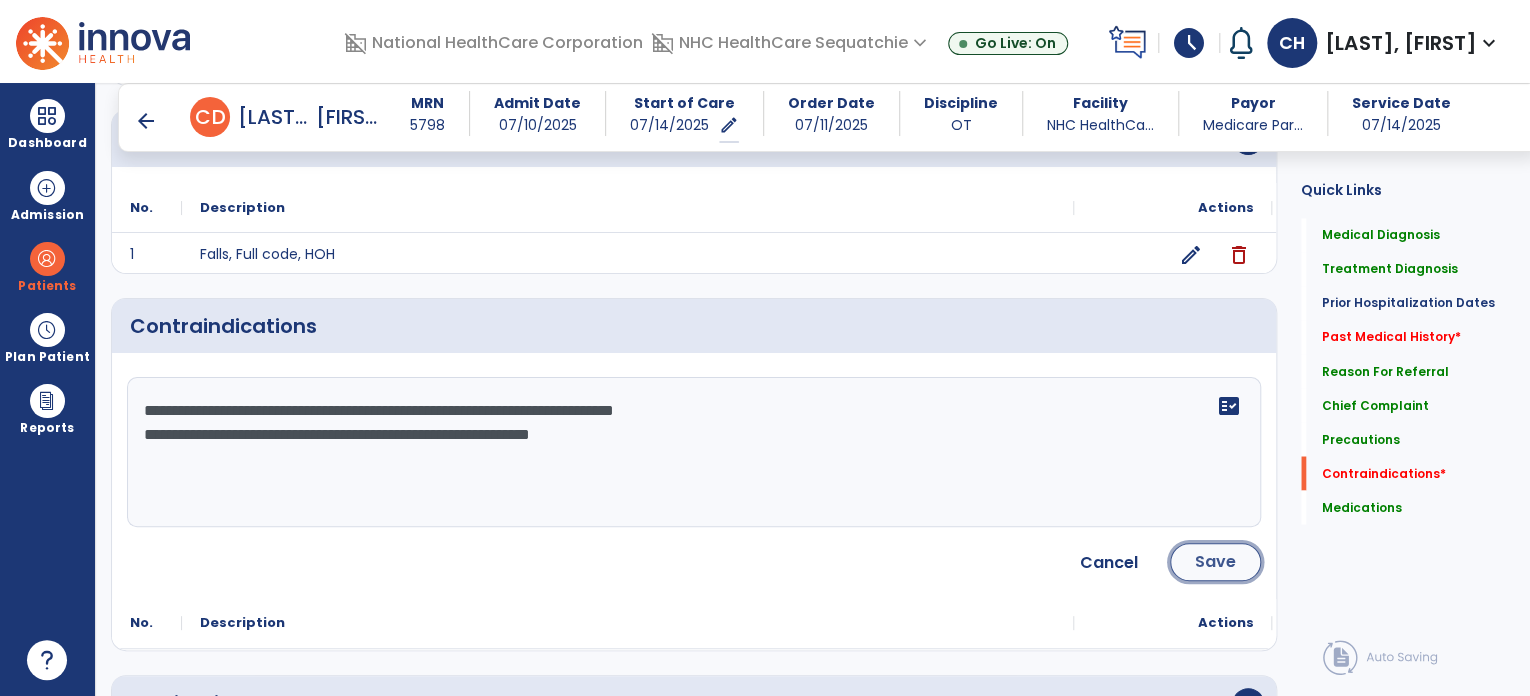 click on "Save" 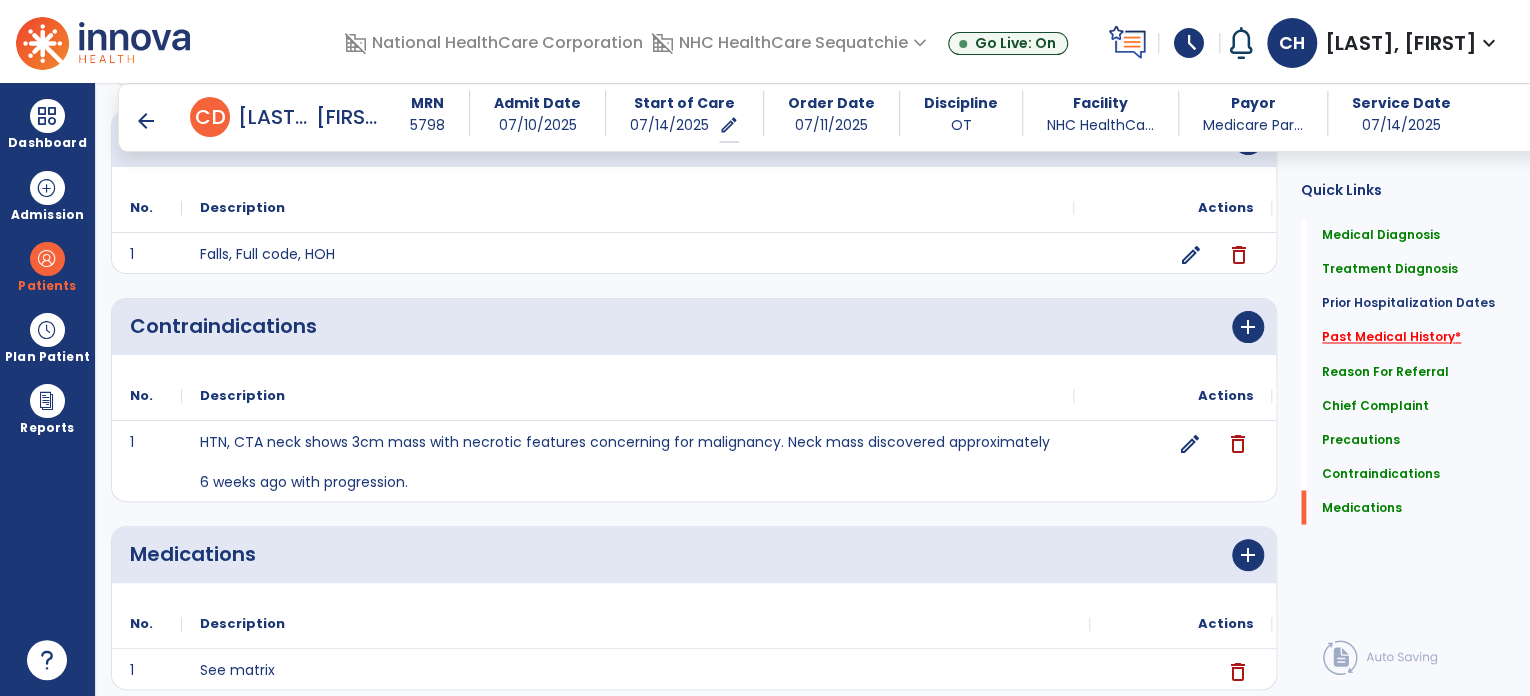 click on "Past Medical History   *" 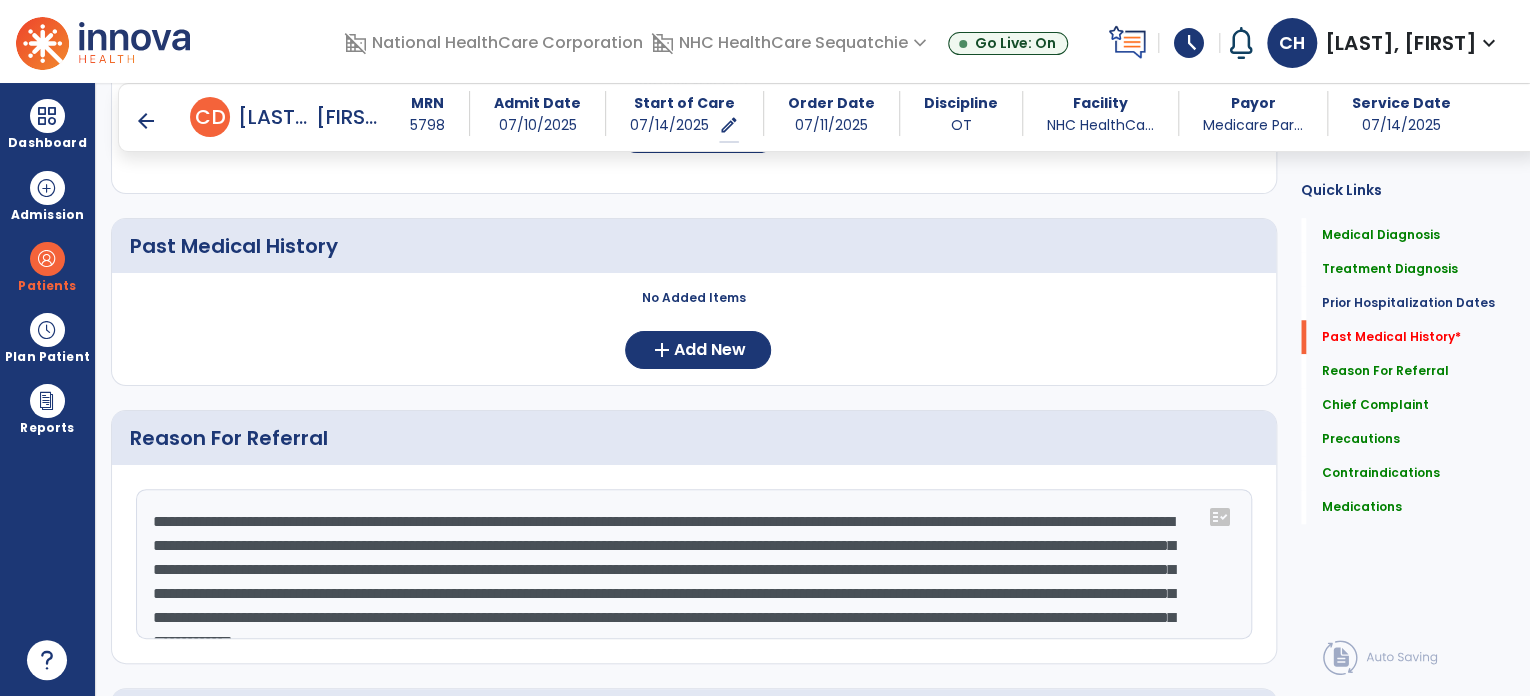 scroll, scrollTop: 676, scrollLeft: 0, axis: vertical 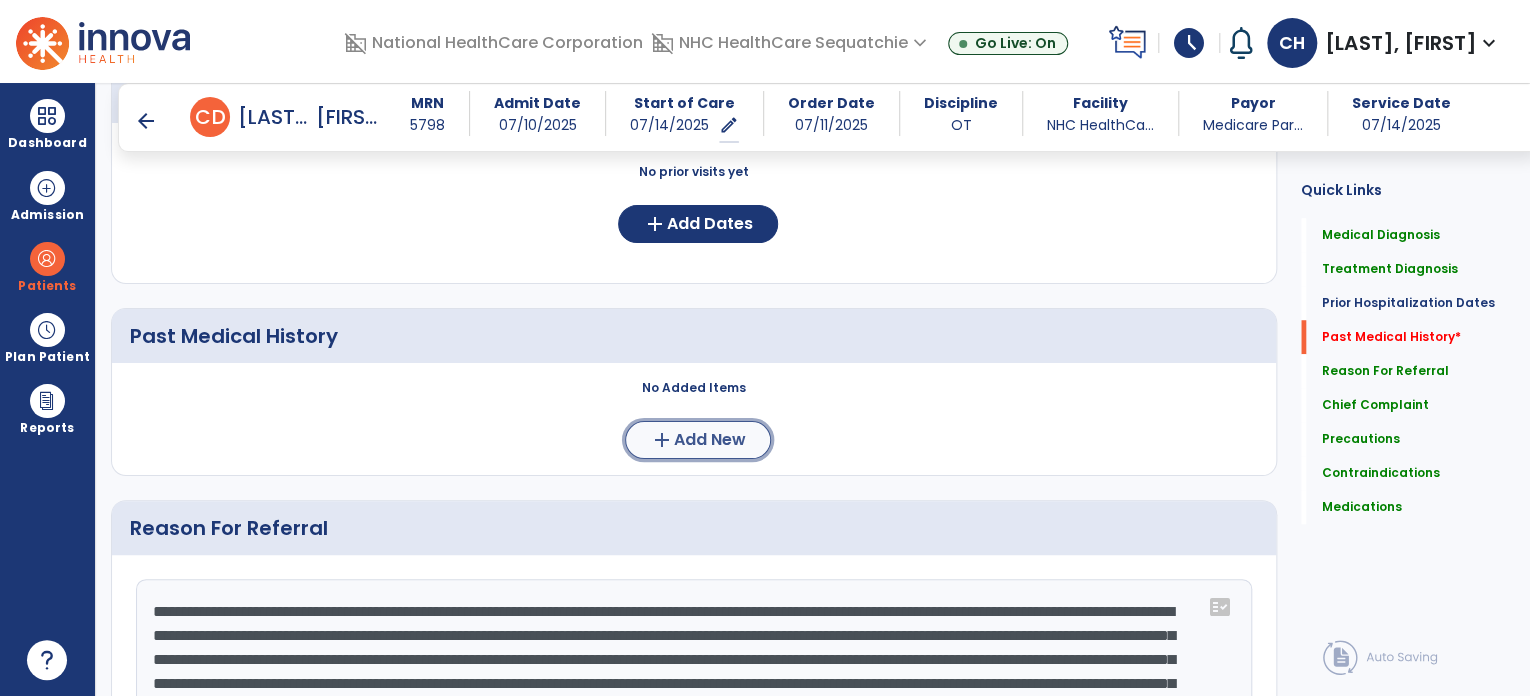 click on "Add New" 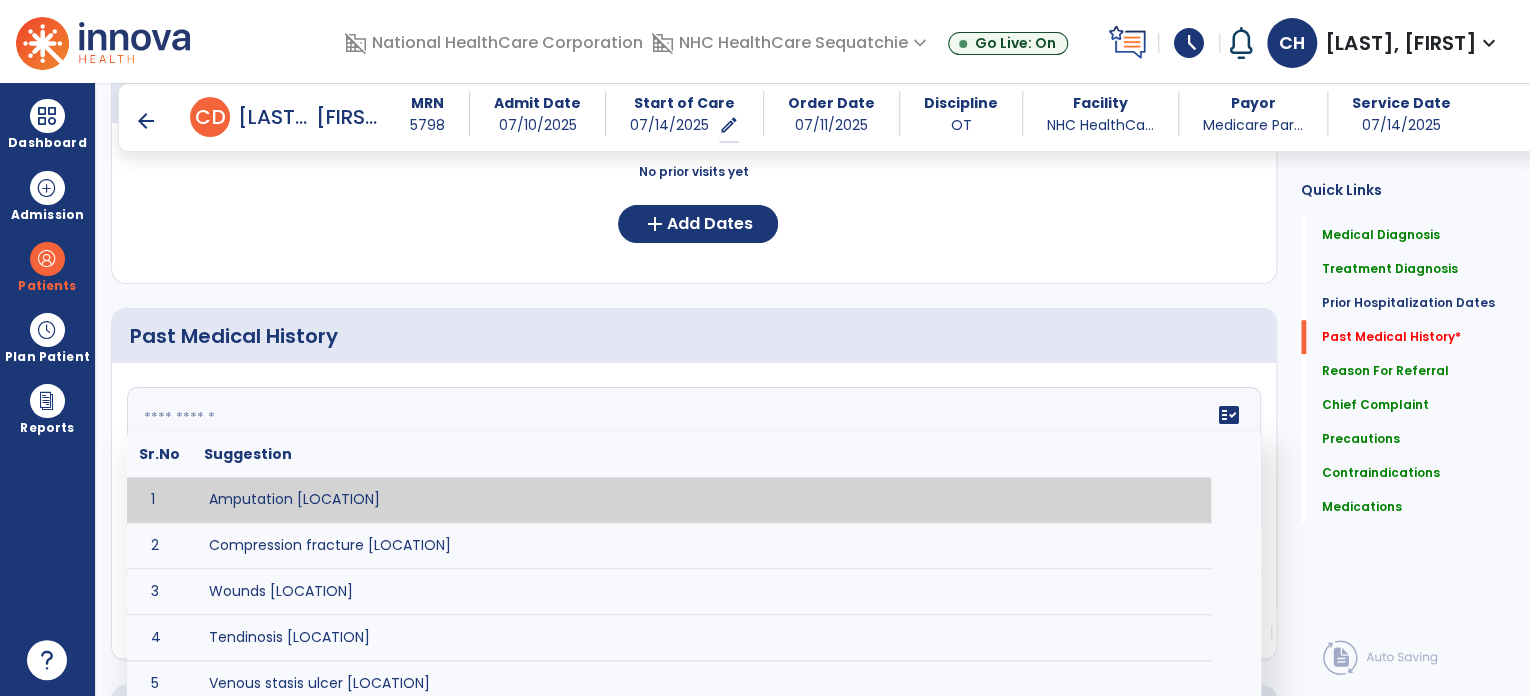 click on "fact_check  Sr.No Suggestion 1 Amputation [LOCATION] 2 Compression fracture [LOCATION] 3 Wounds [LOCATION] 4 Tendinosis [LOCATION] 5 Venous stasis ulcer [LOCATION] 6 Achilles tendon tear [LOCATION] 7 ACL tear surgically repaired [LOCATION] 8 Above knee amputation (AKA) [LOCATION] 9 Below knee amputation (BKE) [LOCATION] 10 Cancer (SITE/TYPE) 11 Surgery (TYPE) 12 AAA (Abdominal Aortic Aneurysm) 13 Achilles tendon tear [LOCATION] 14 Acute Renal Failure 15 AIDS (Acquired Immune Deficiency Syndrome) 16 Alzheimer's Disease 17 Anemia 18 Angina 19 Anxiety 20 ASHD (Arteriosclerotic Heart Disease) 21 Atrial Fibrillation 22 Bipolar Disorder 23 Bowel Obstruction 24 C-Diff 25 Coronary Artery Bypass Graft (CABG) 26 CAD (Coronary Artery Disease) 27 Carpal tunnel syndrome 28 Chronic bronchitis 29 Chronic renal failure 30 Colostomy 31 COPD (Chronic Obstructive Pulmonary Disease) 32 CRPS (Complex Regional Pain Syndrome) 33 CVA (Cerebrovascular Accident) 34 CVI (Chronic Venous Insufficiency) 35 DDD (Degenerative Disc Disease)" 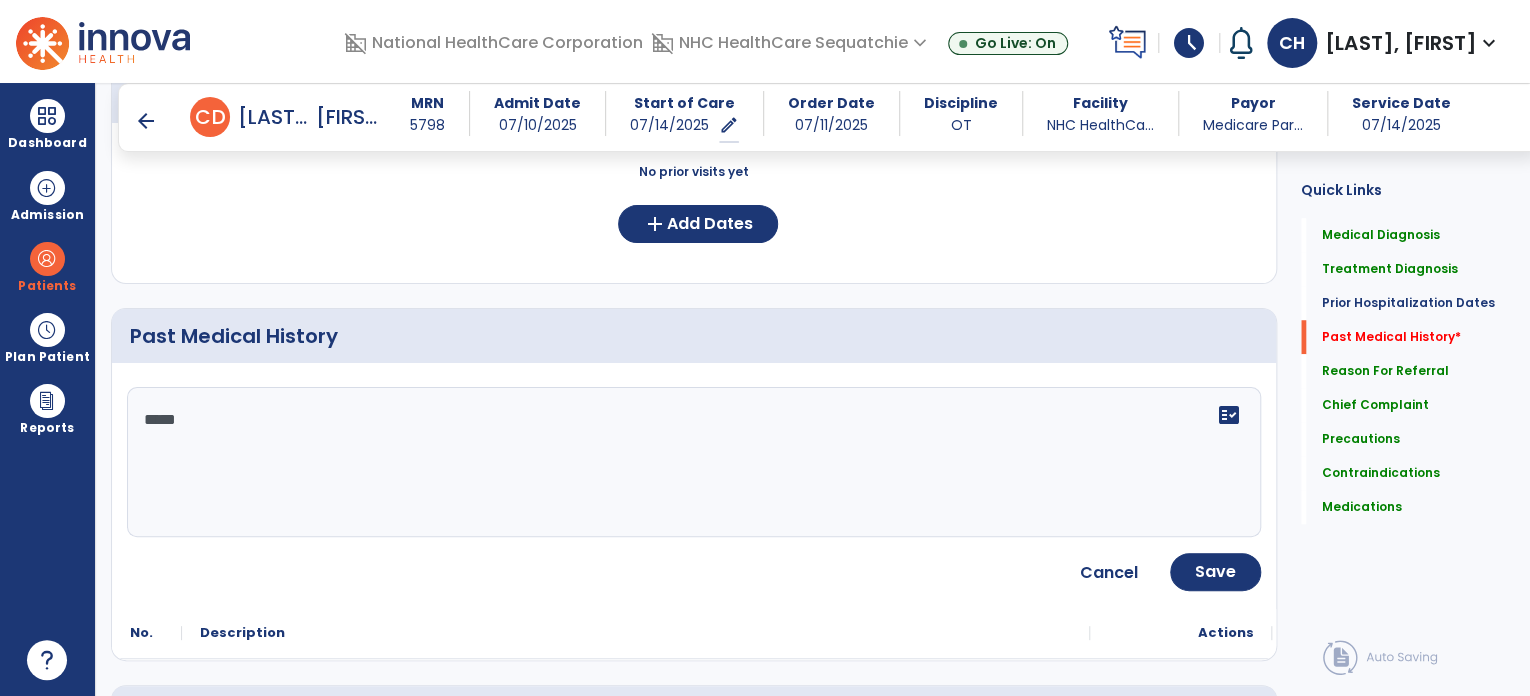 paste on "**********" 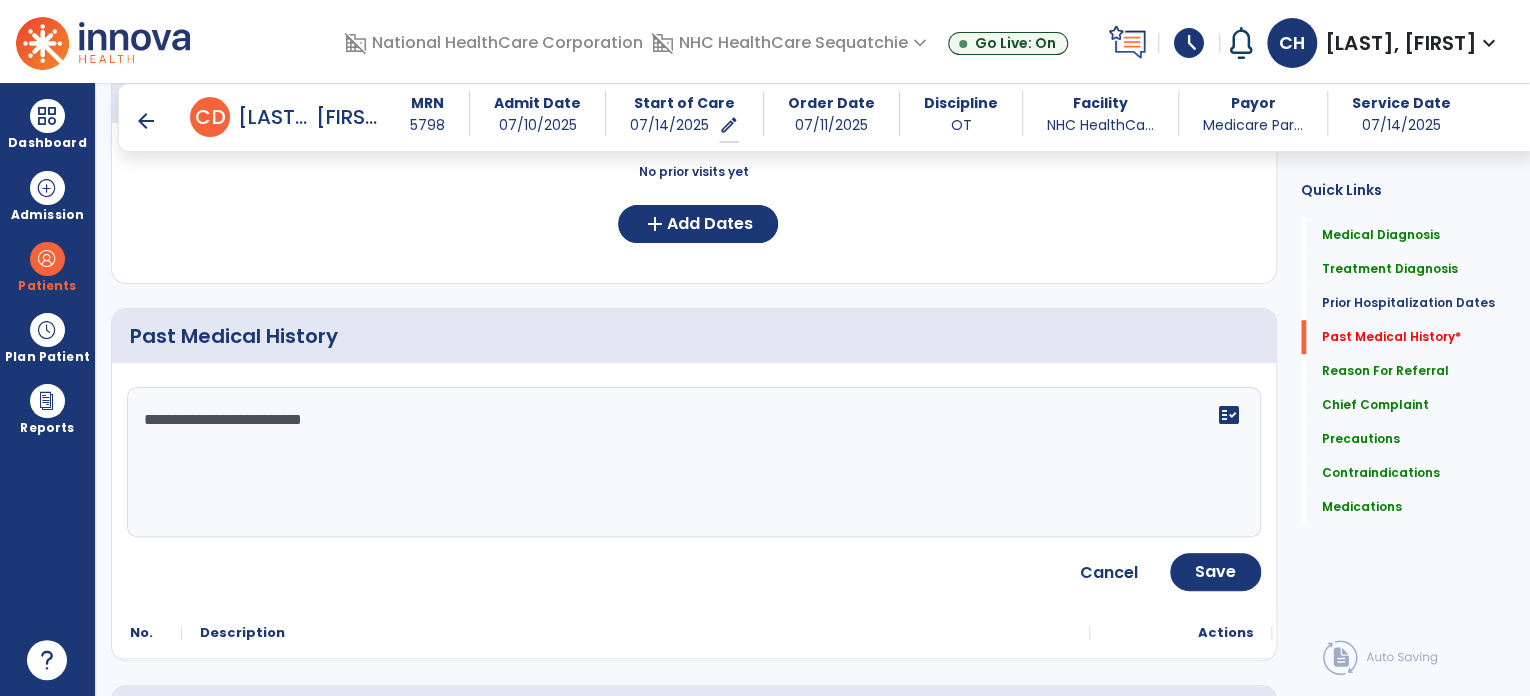 click on "**********" 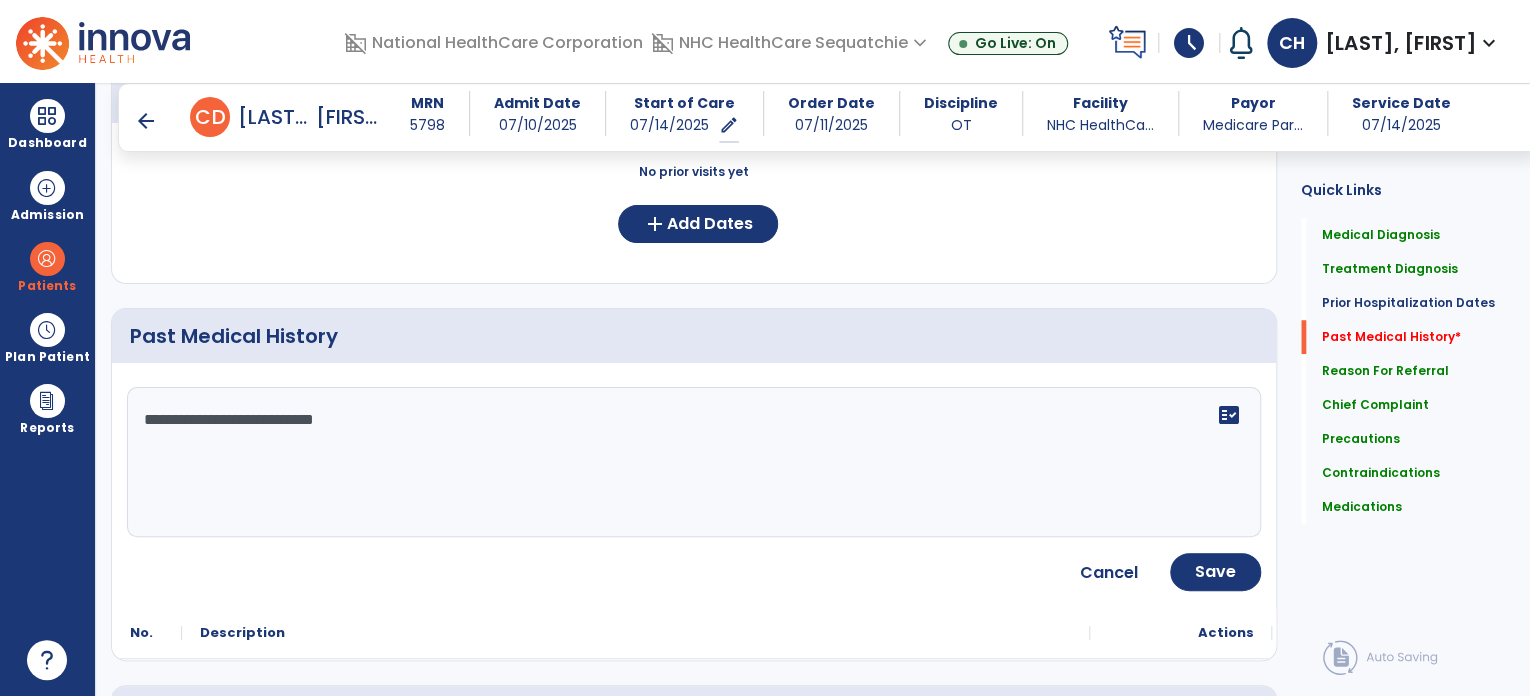 click on "Quick Links Medical Diagnosis Medical Diagnosis Treatment Diagnosis Treatment Diagnosis Prior Hospitalization Dates Prior Hospitalization Dates Past Medical History * Past Medical History * Reason For Referral Reason For Referral Chief Complaint Chief Complaint Precautions Precautions Contraindications Contraindications Medications Medications" 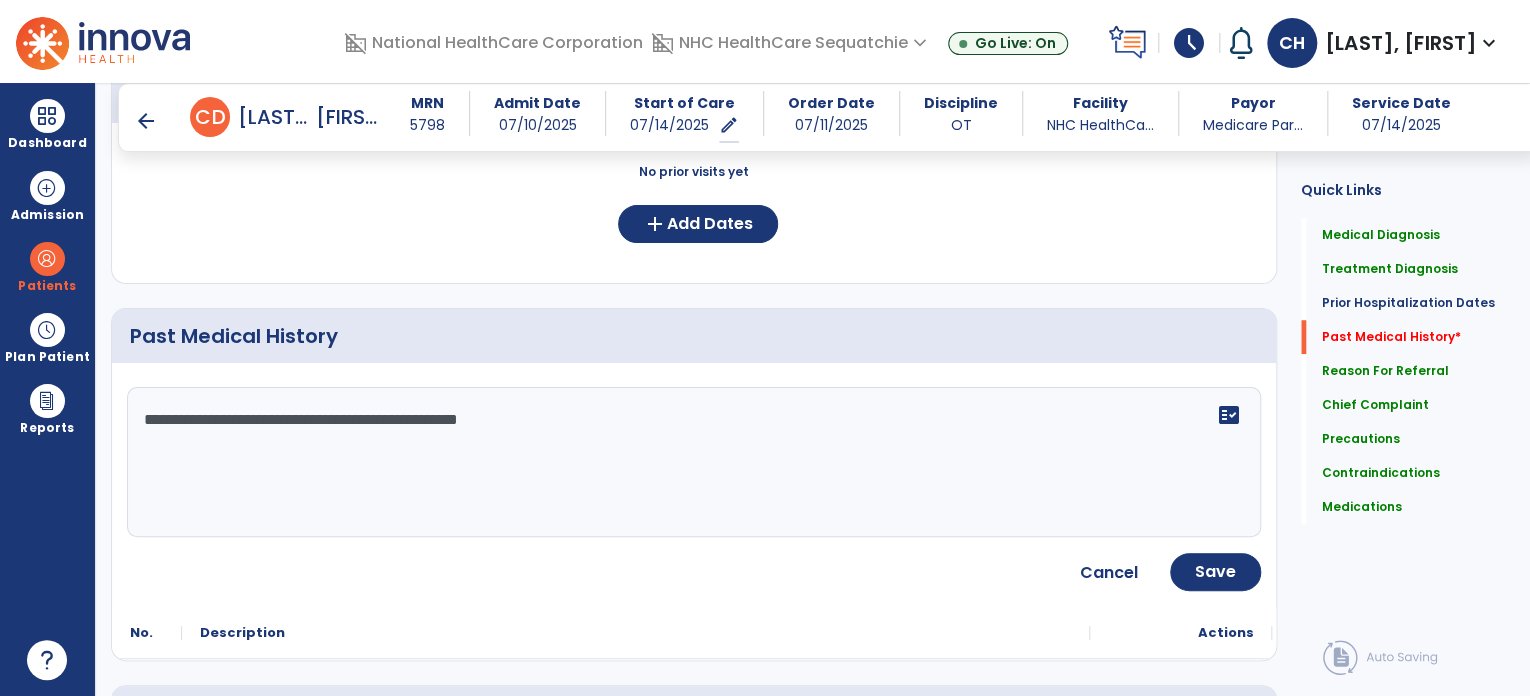 click on "Quick Links Medical Diagnosis Medical Diagnosis Treatment Diagnosis Treatment Diagnosis Prior Hospitalization Dates Prior Hospitalization Dates Past Medical History * Past Medical History * Reason For Referral Reason For Referral Chief Complaint Chief Complaint Precautions Precautions Contraindications Contraindications Medications Medications" 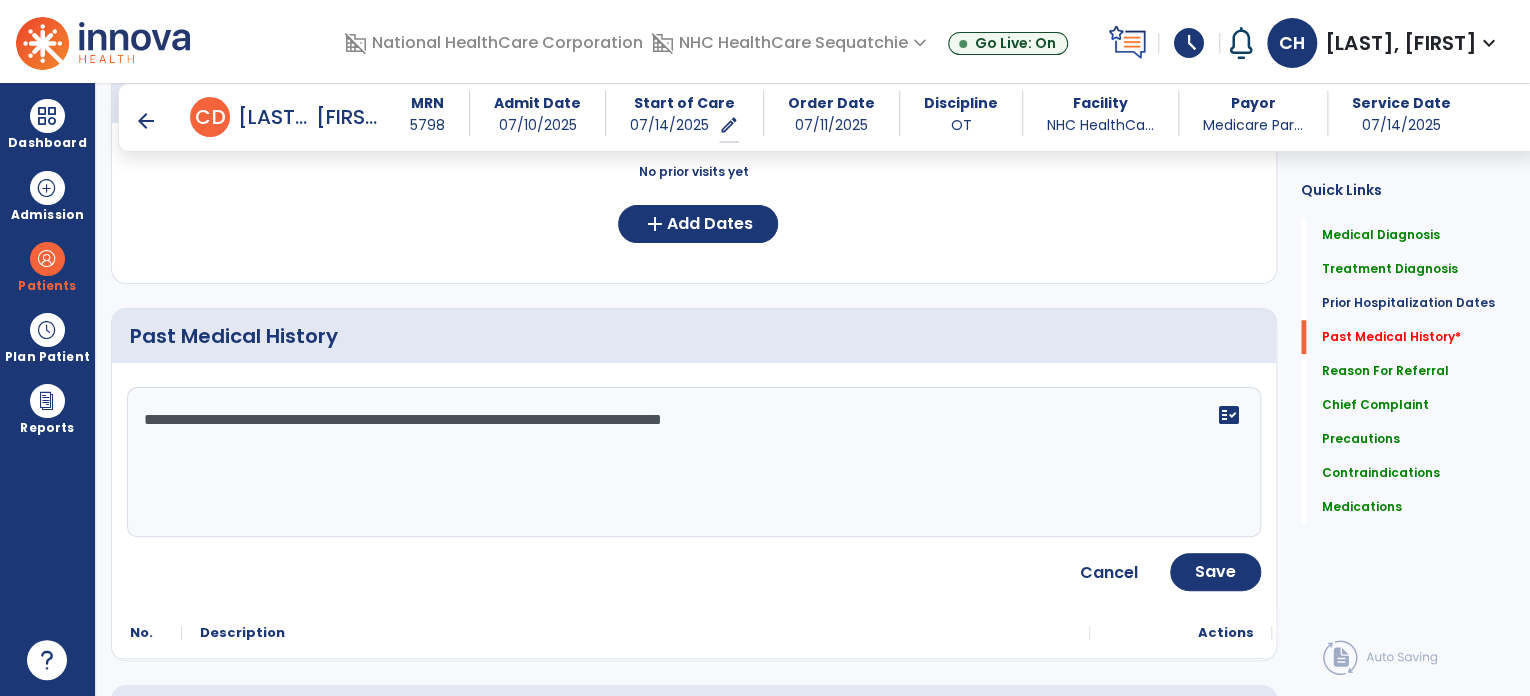 click on "**********" 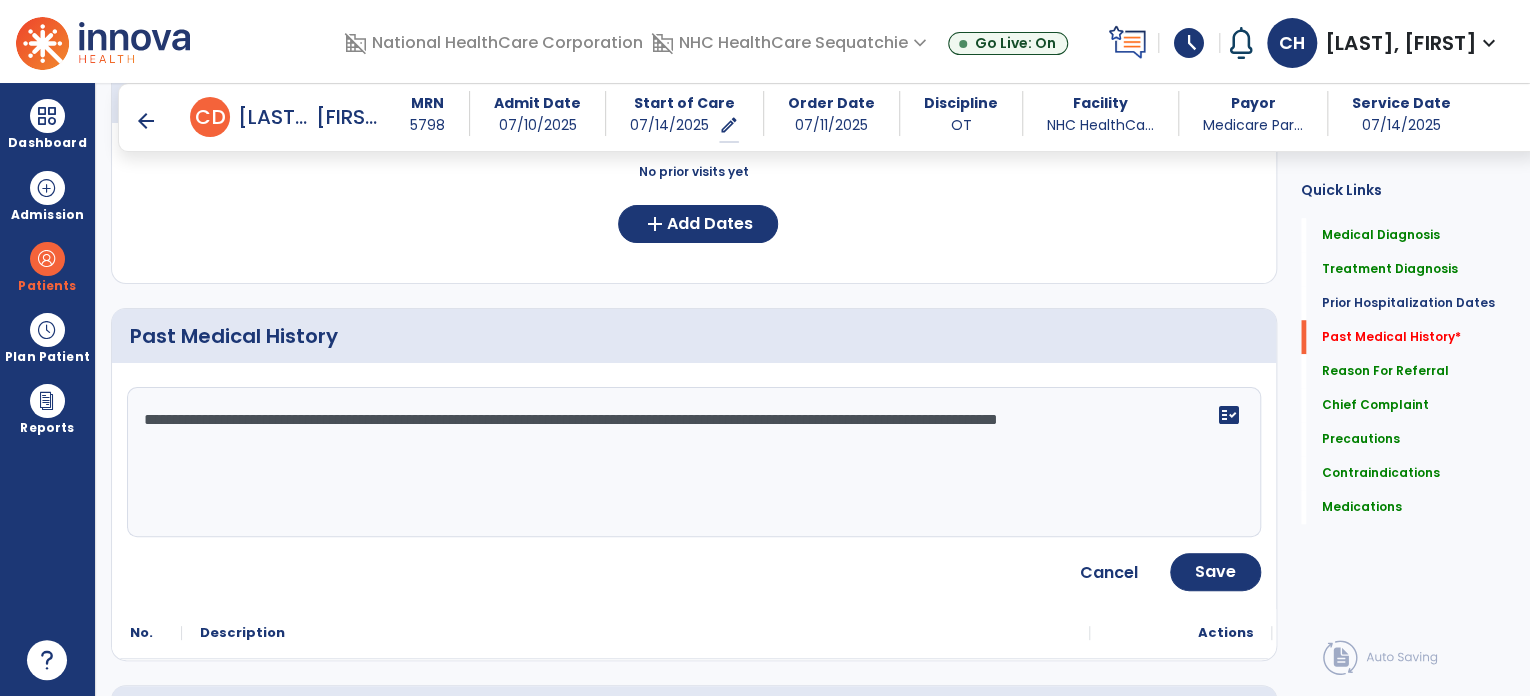 click on "**********" 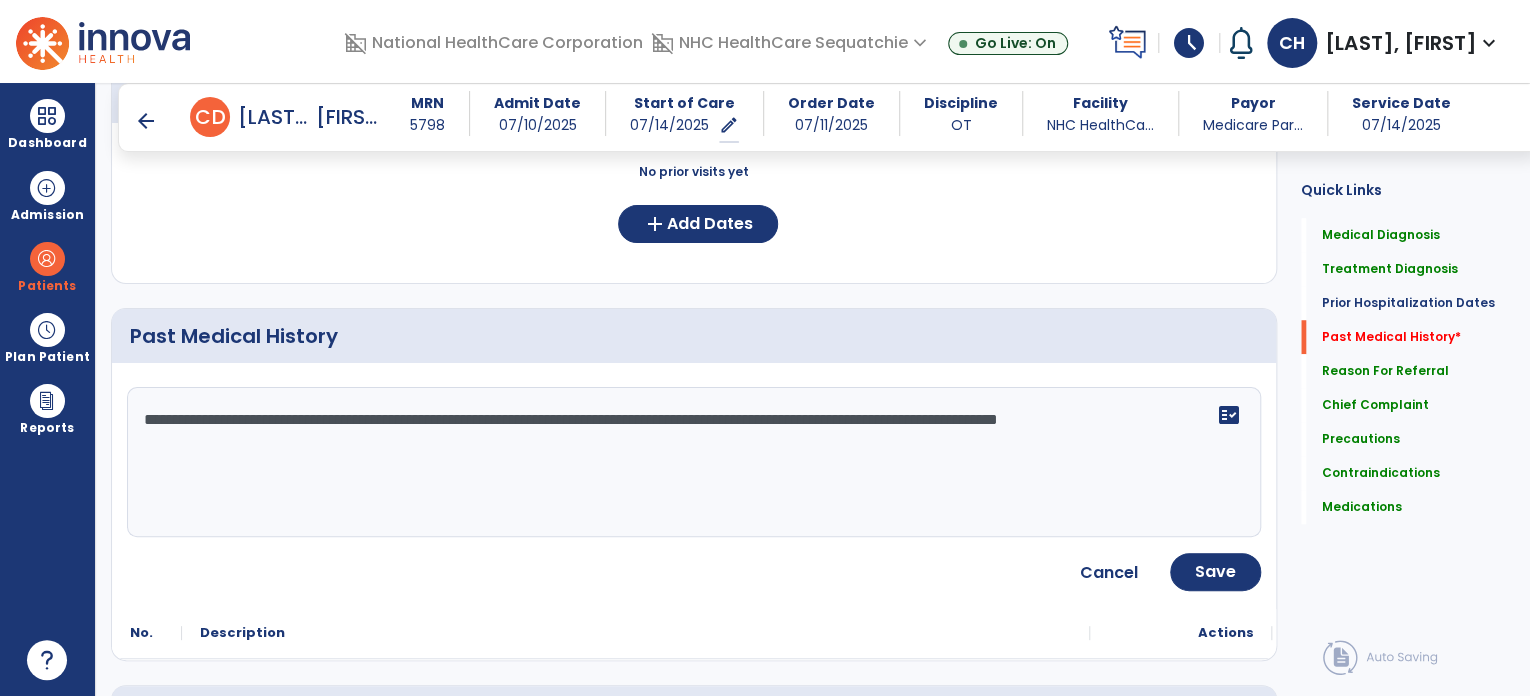 click on "**********" 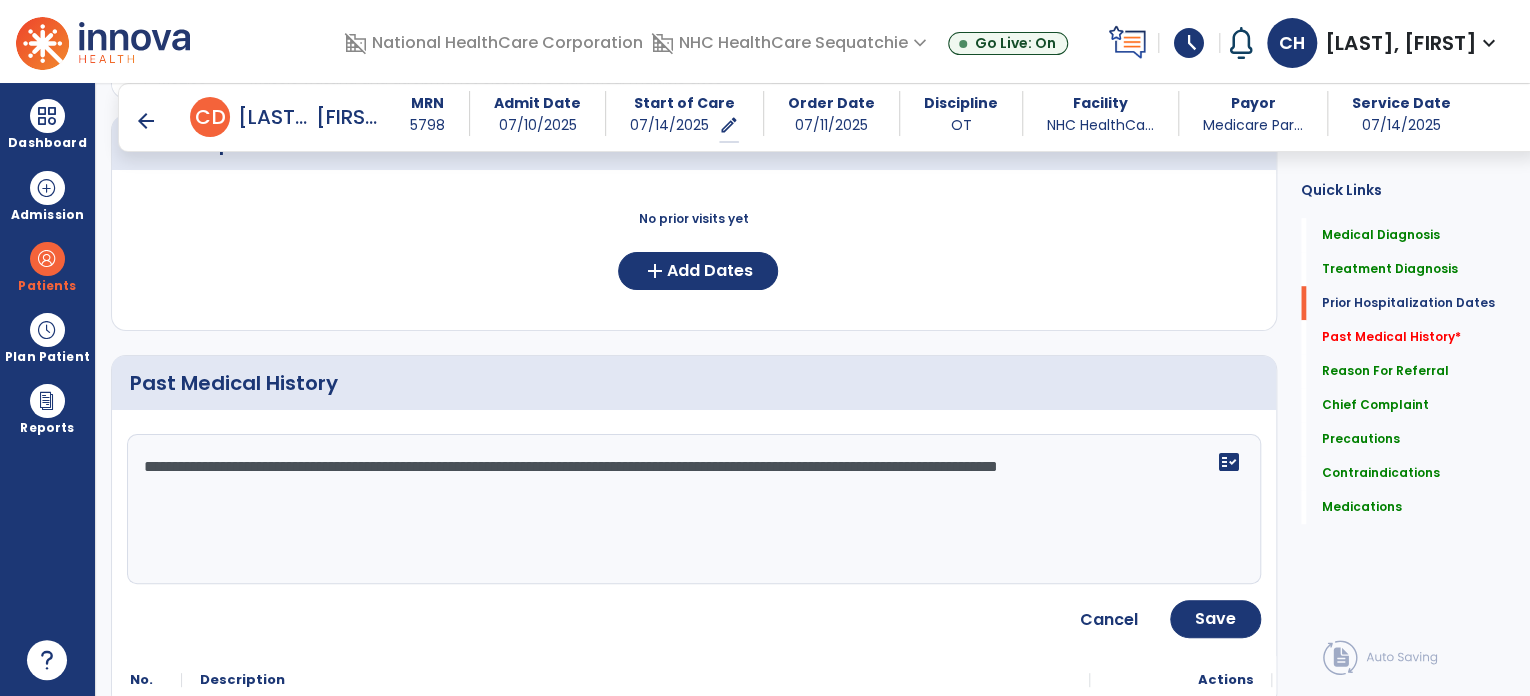 scroll, scrollTop: 642, scrollLeft: 0, axis: vertical 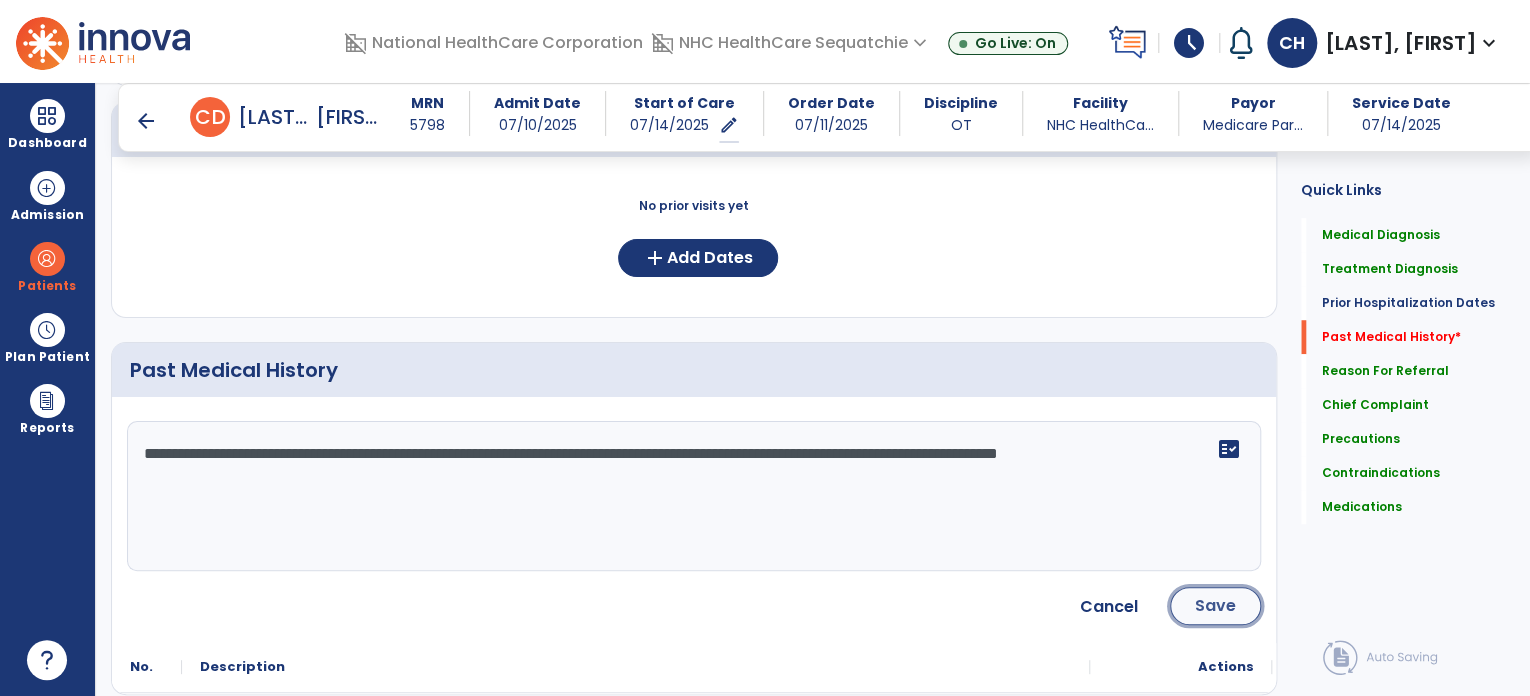 click on "Save" 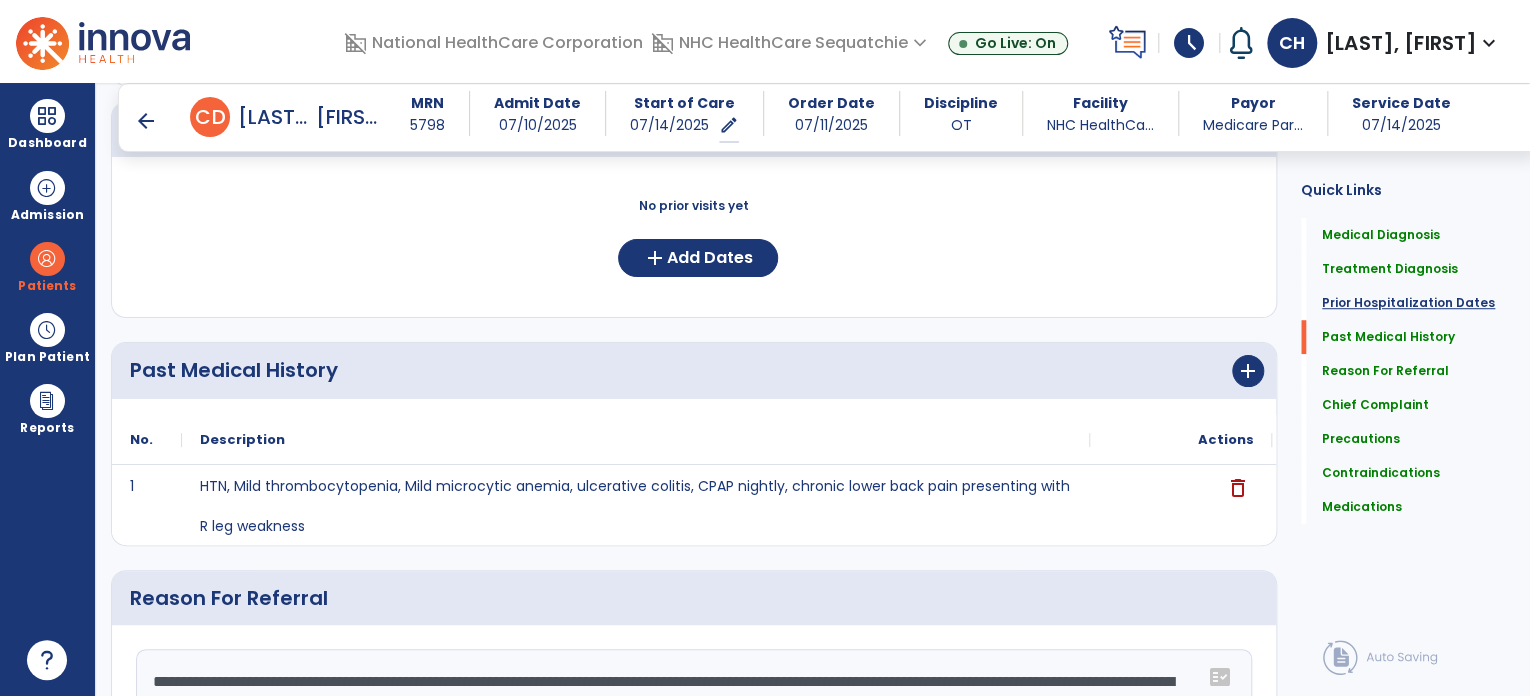 click on "Prior Hospitalization Dates" 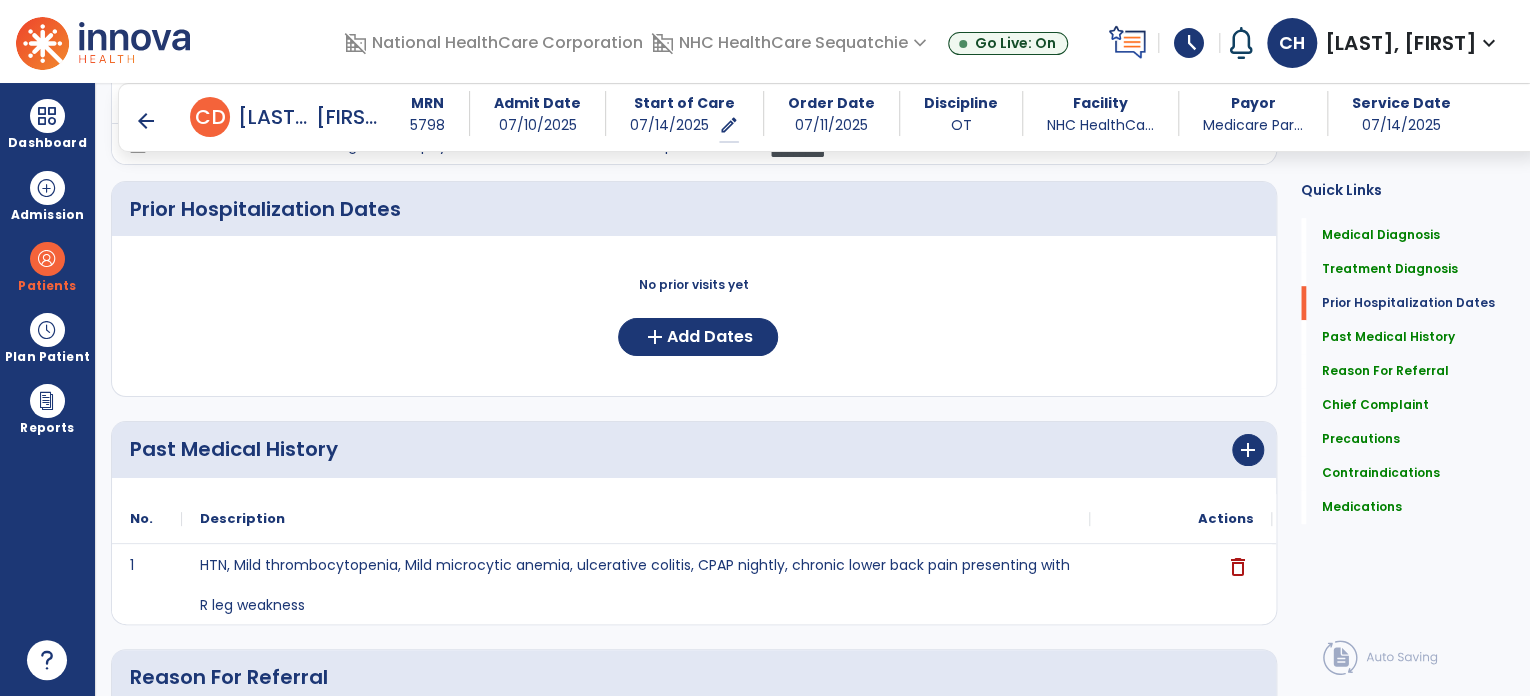 scroll, scrollTop: 461, scrollLeft: 0, axis: vertical 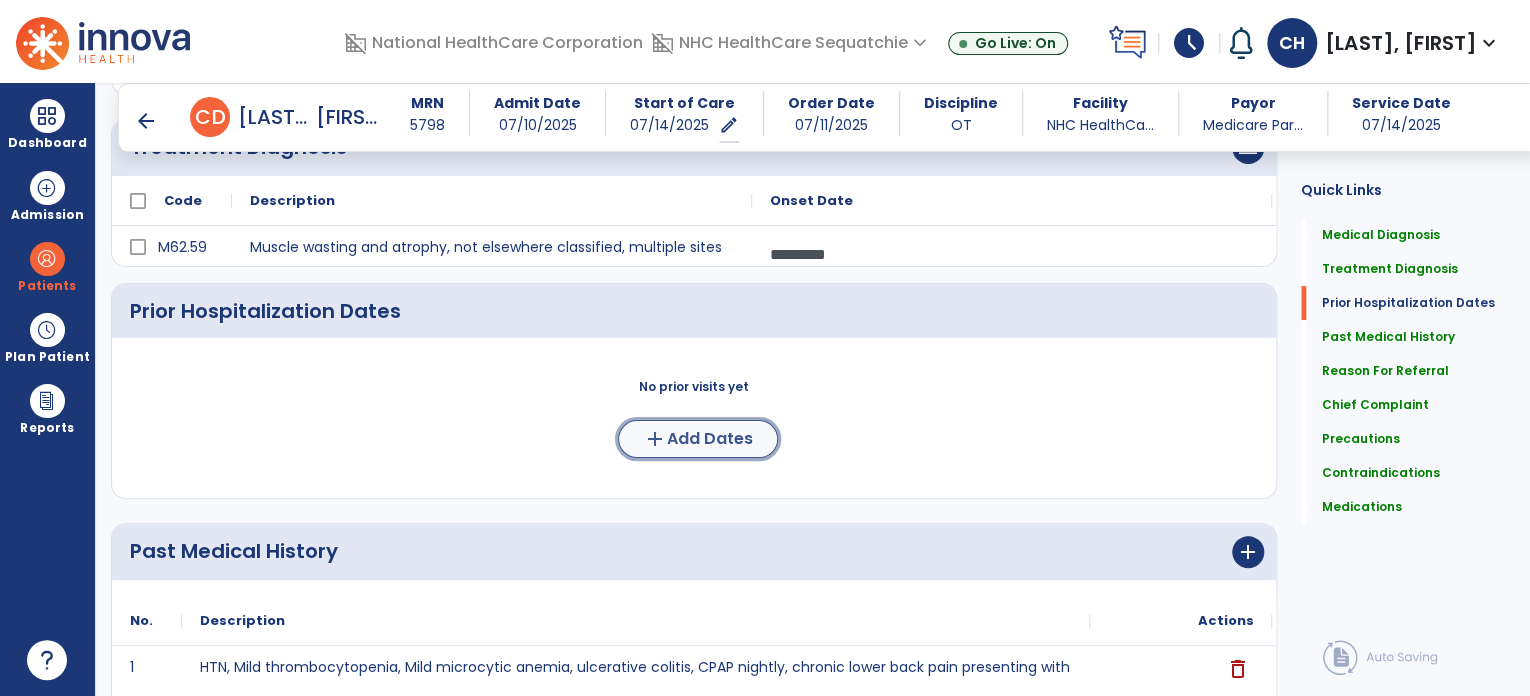 click on "Add Dates" 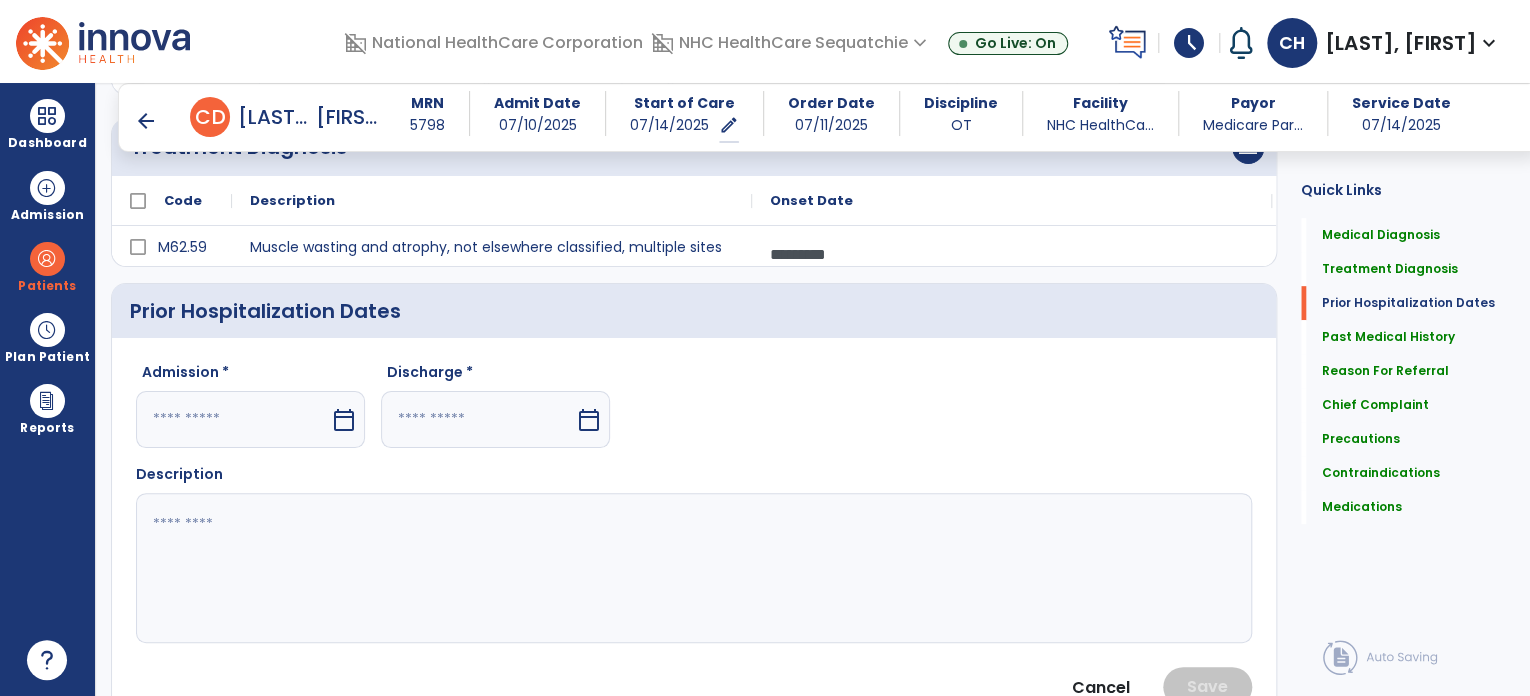 click at bounding box center [233, 419] 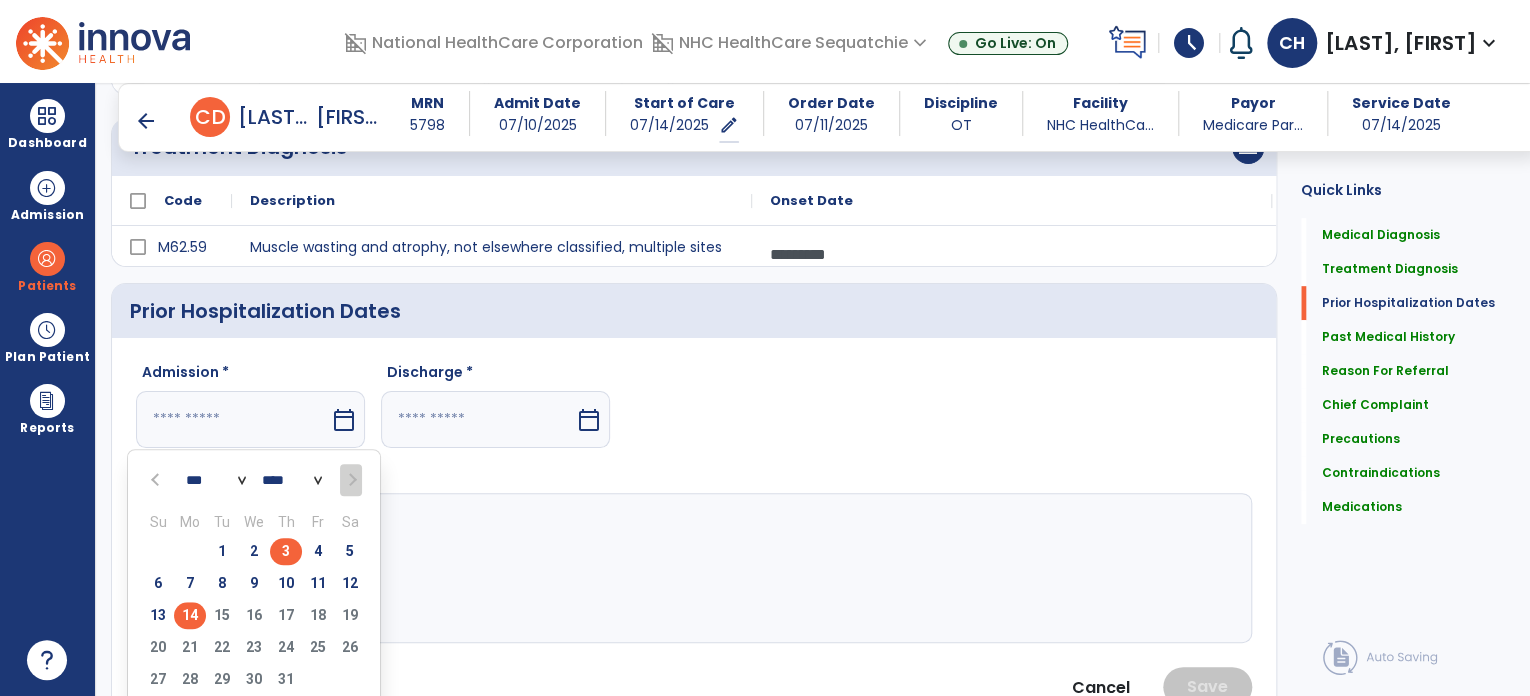 click on "3" at bounding box center [286, 551] 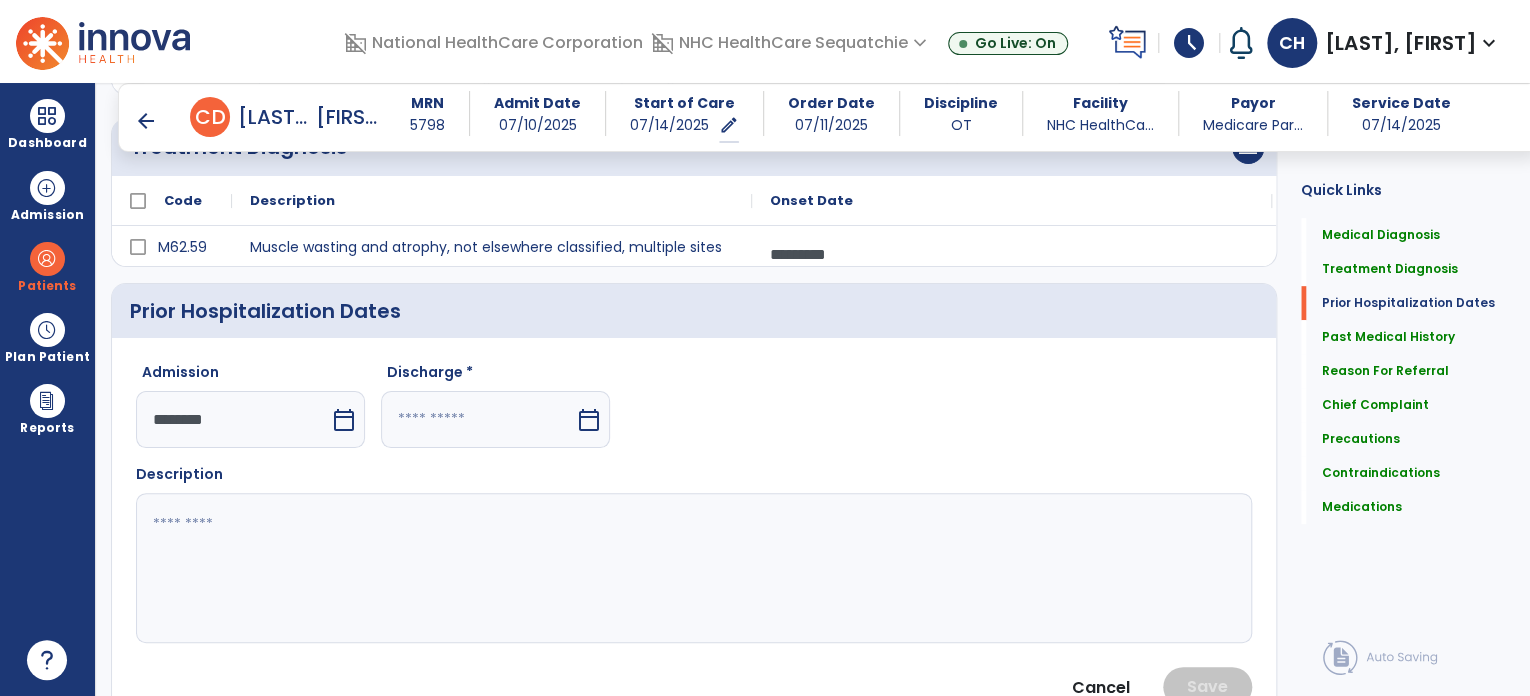 click at bounding box center [478, 419] 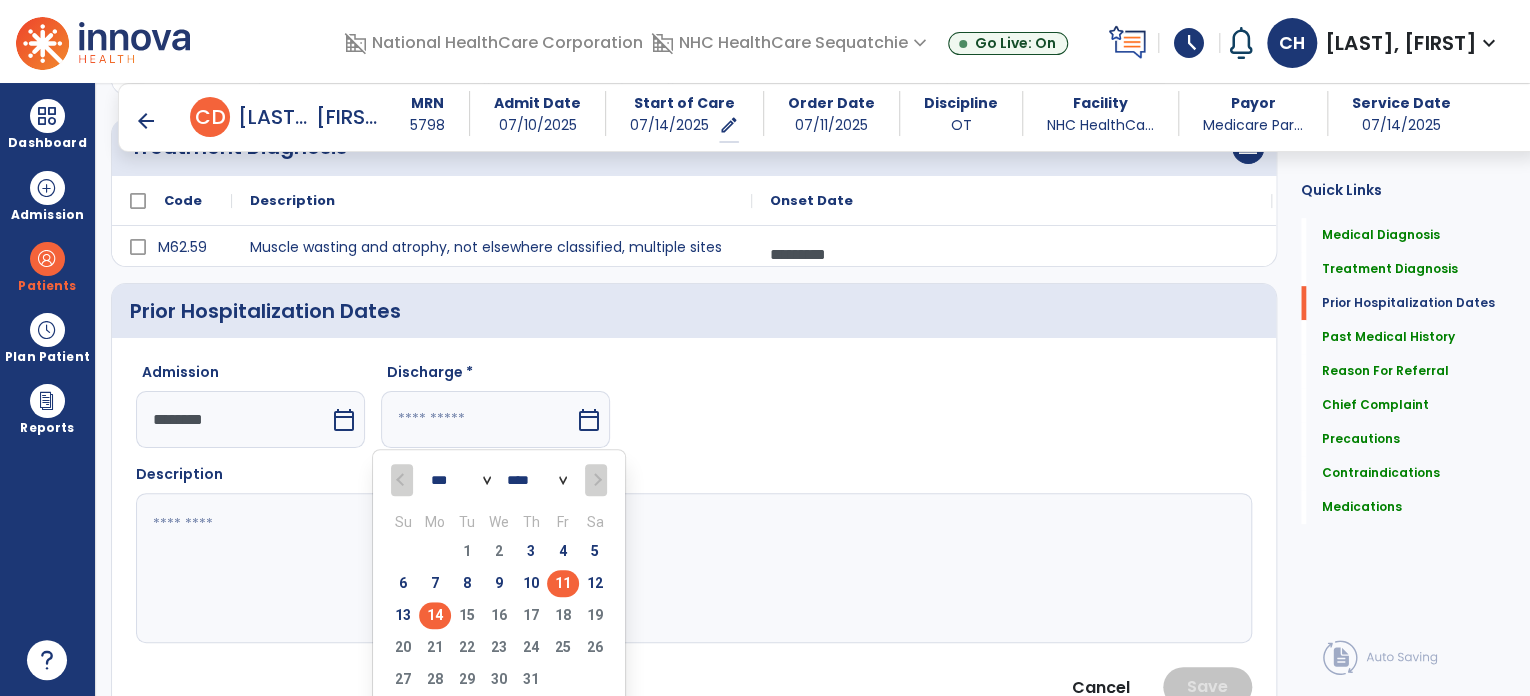 click on "11" at bounding box center (563, 583) 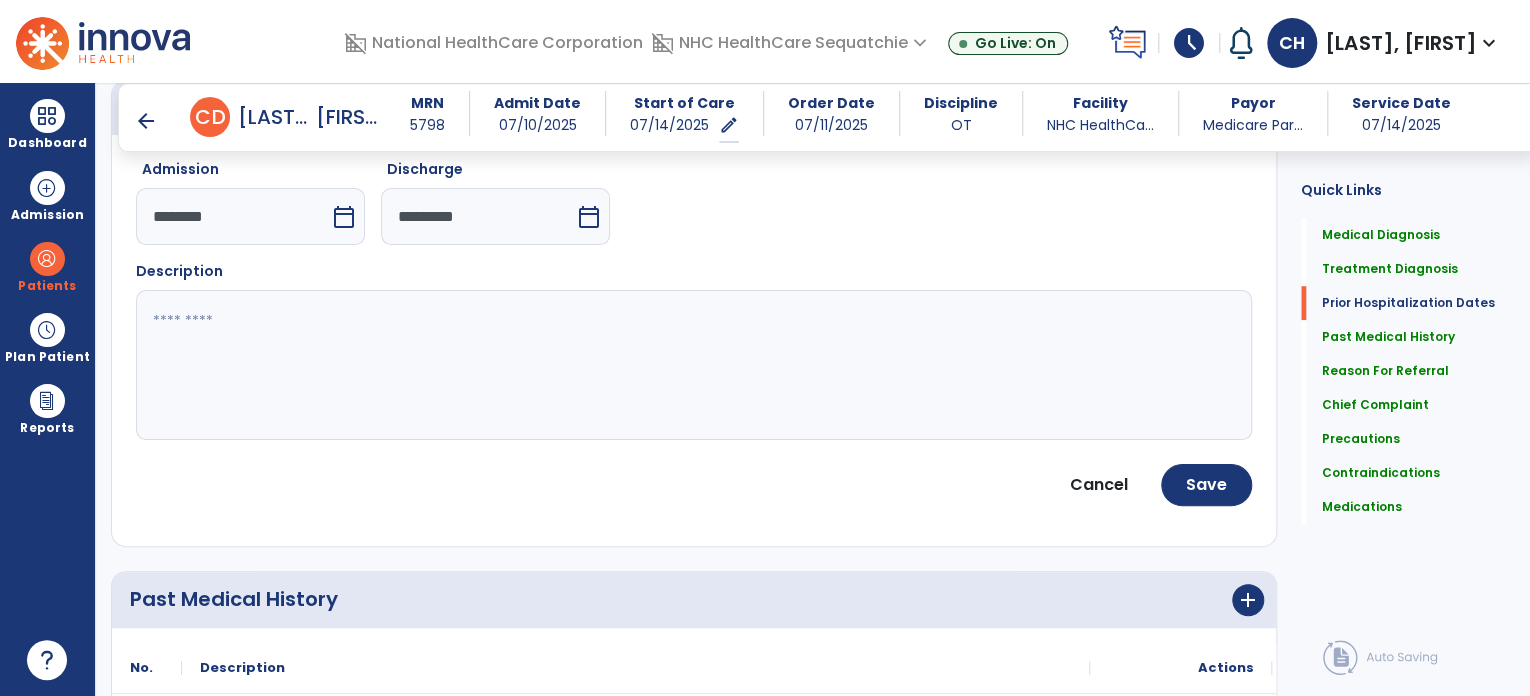 scroll, scrollTop: 694, scrollLeft: 0, axis: vertical 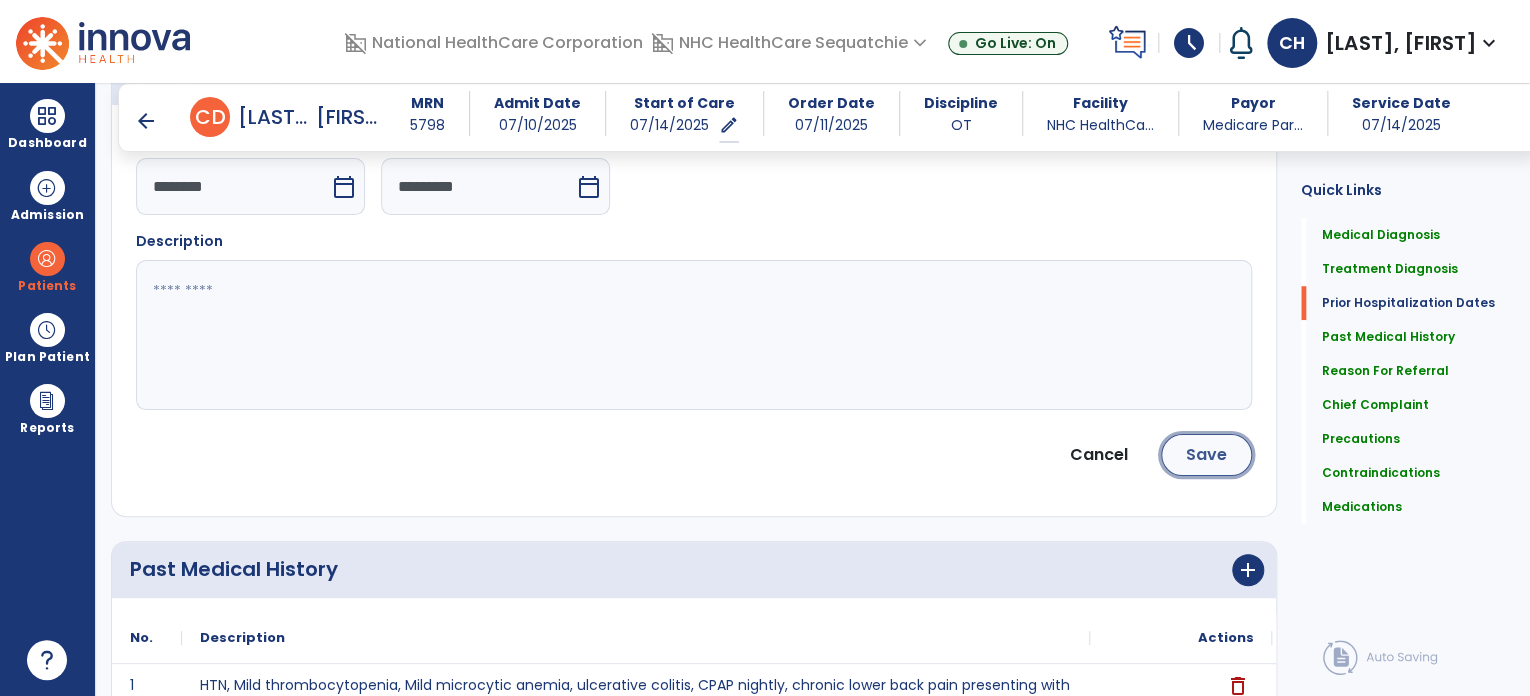 click on "Save" 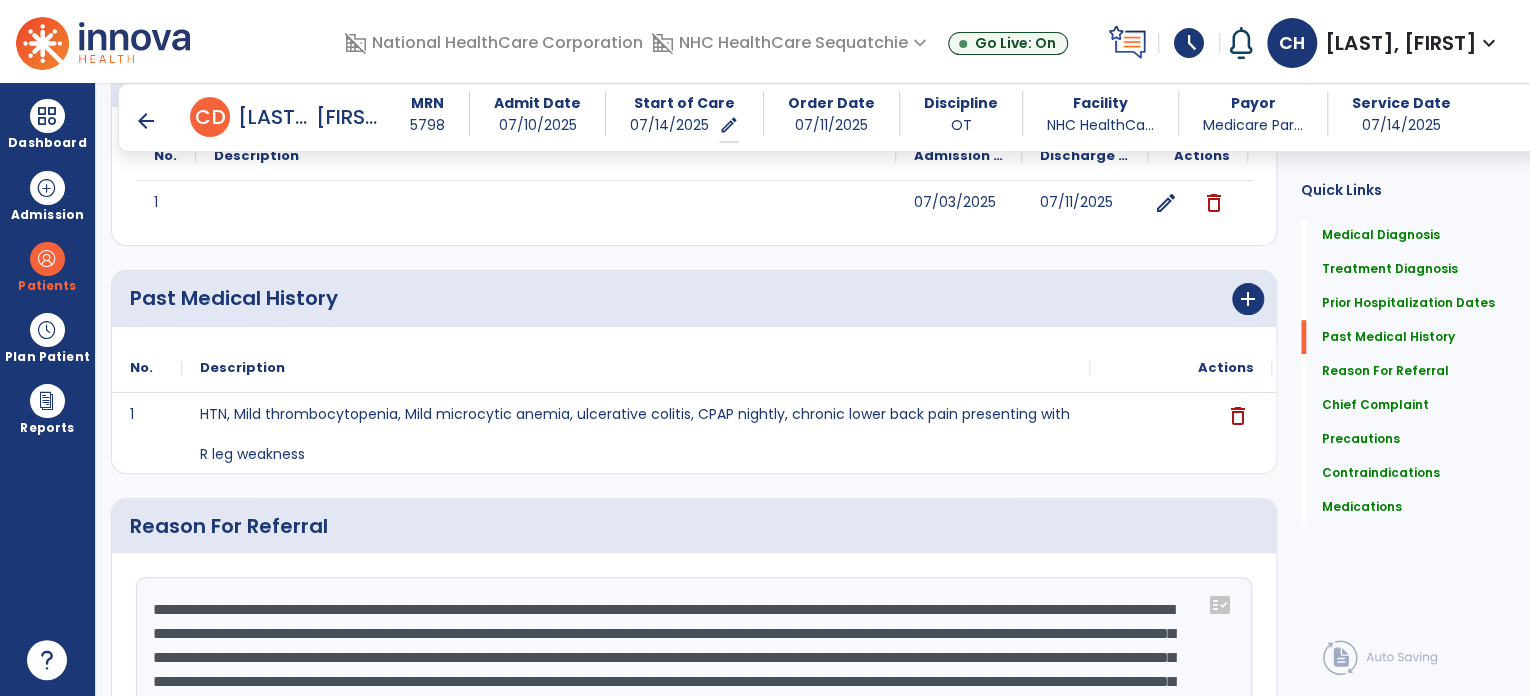 scroll, scrollTop: 0, scrollLeft: 0, axis: both 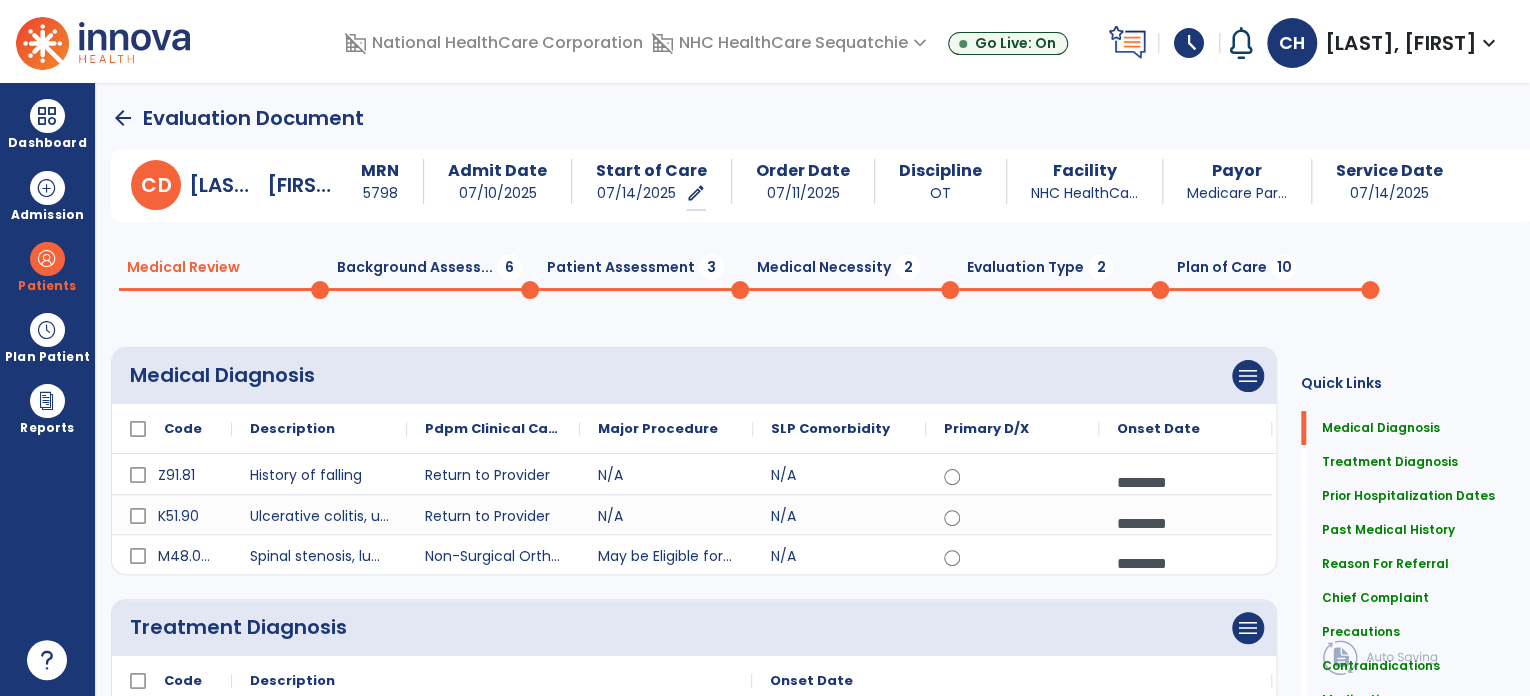 click on "Plan of Care  10" 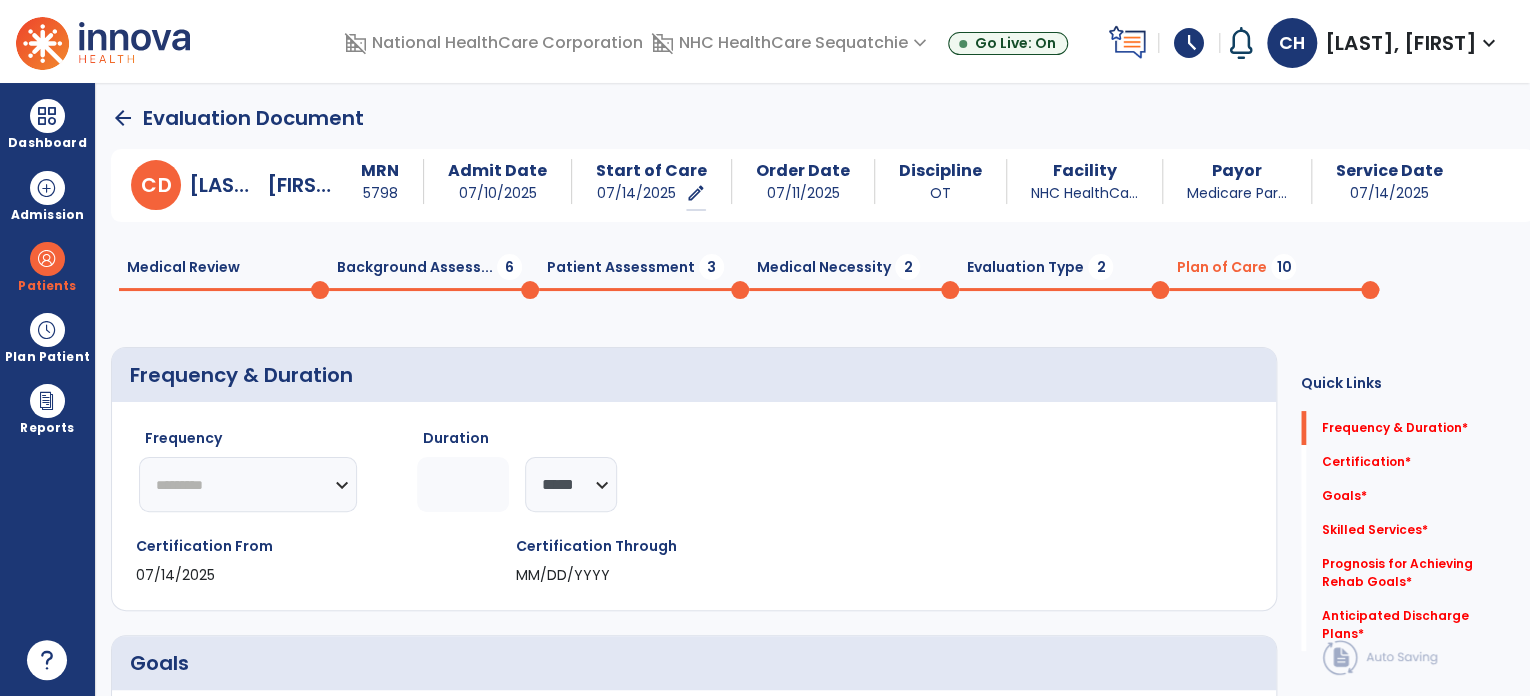 click on "********* ** ** ** ** ** ** **" 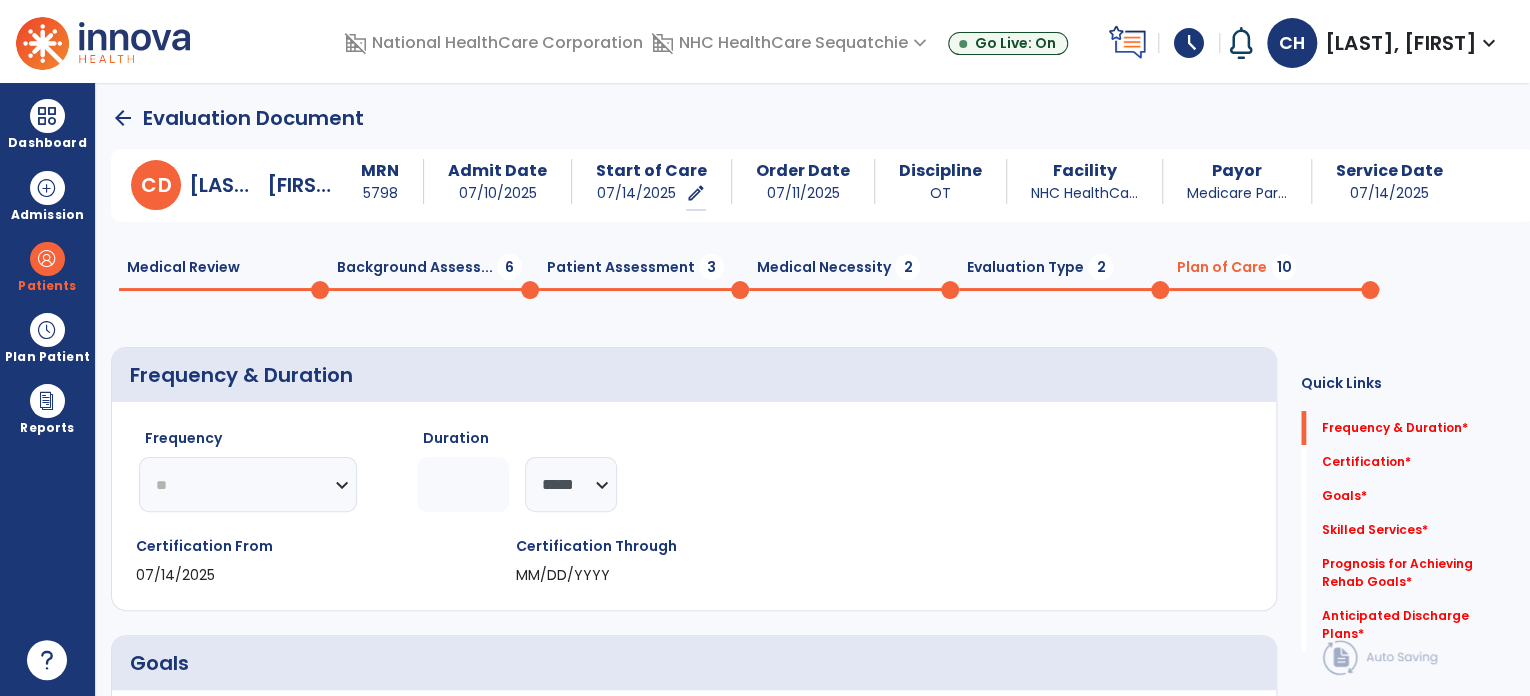 click on "********* ** ** ** ** ** ** **" 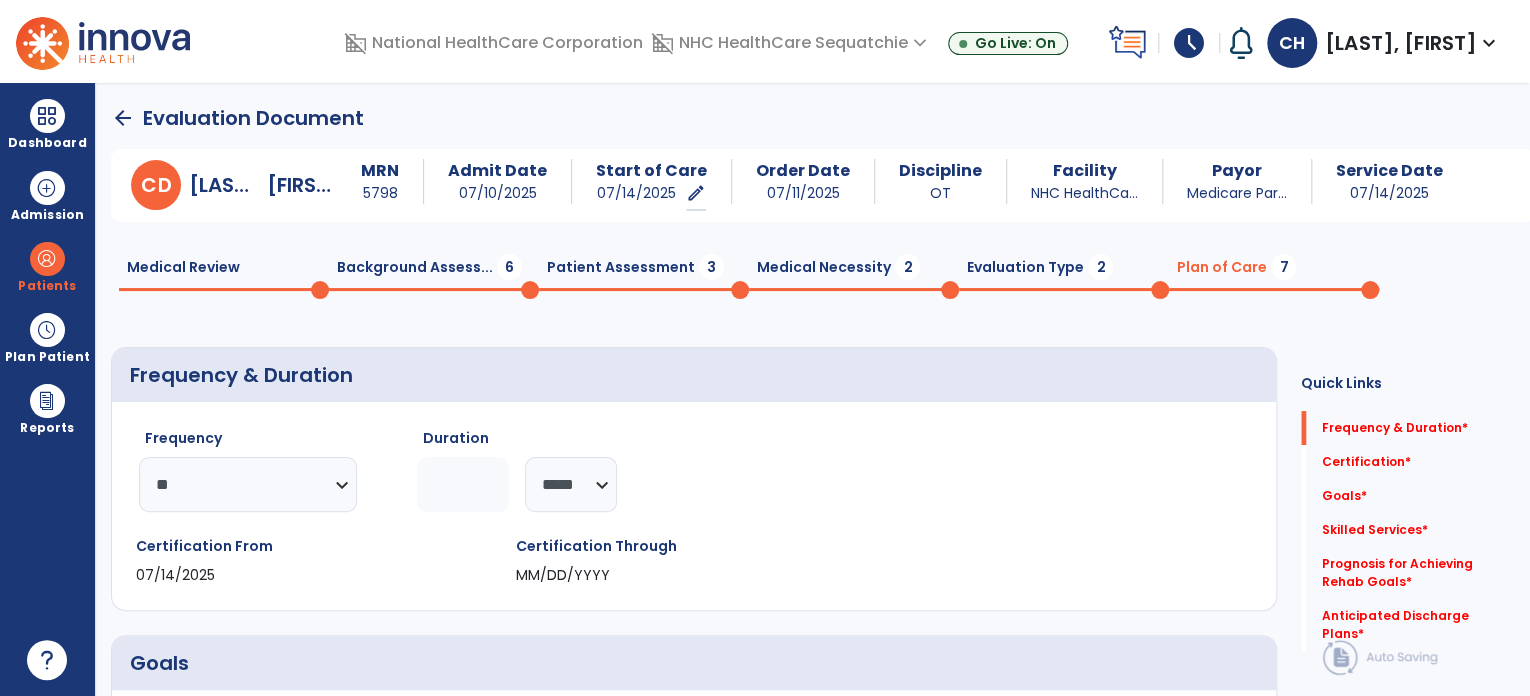 click 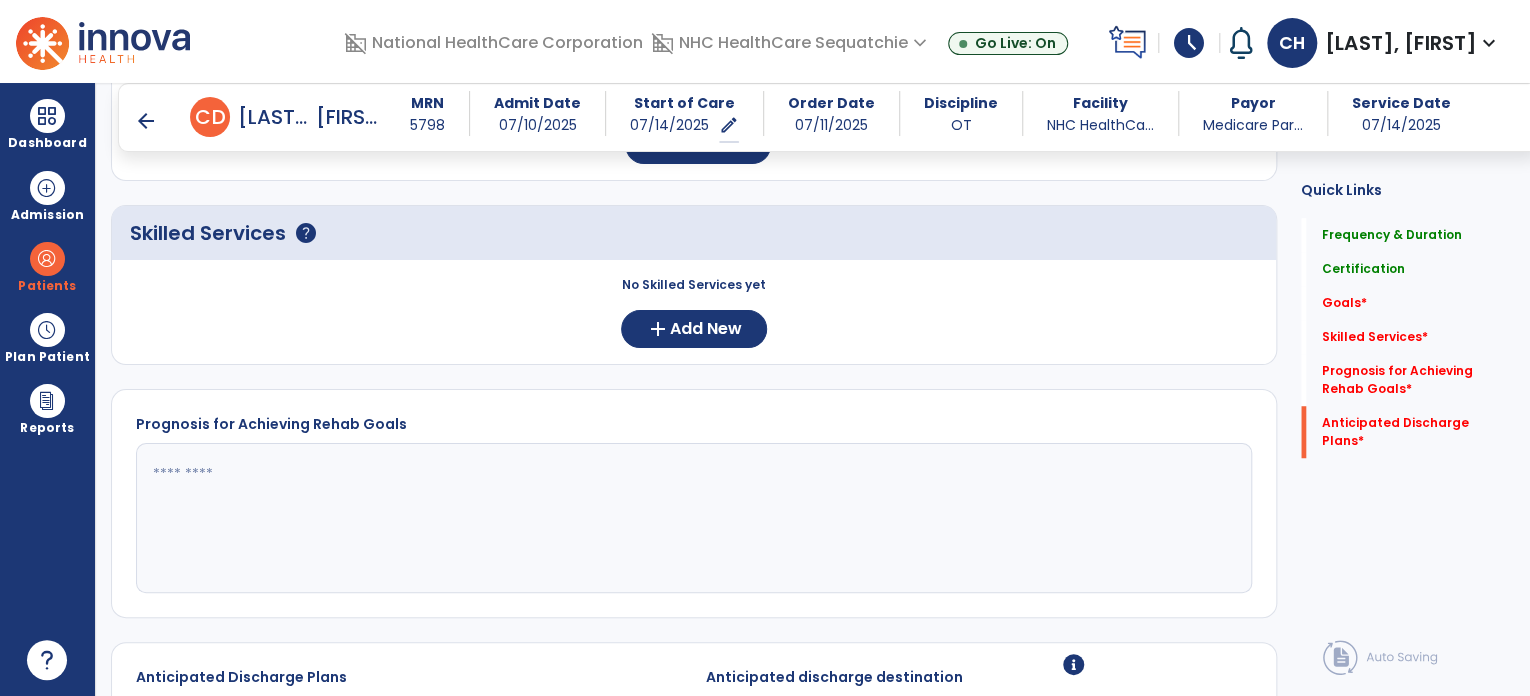 scroll, scrollTop: 872, scrollLeft: 0, axis: vertical 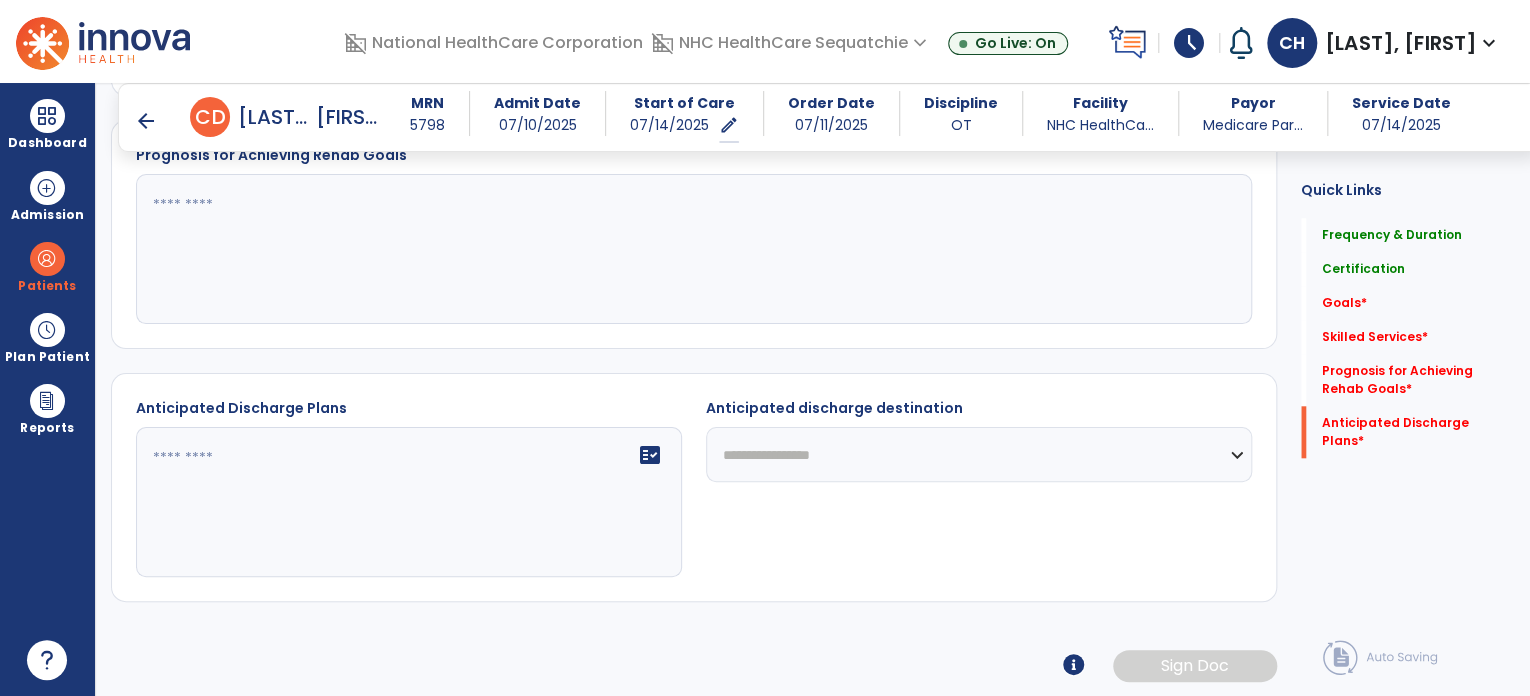 type on "**" 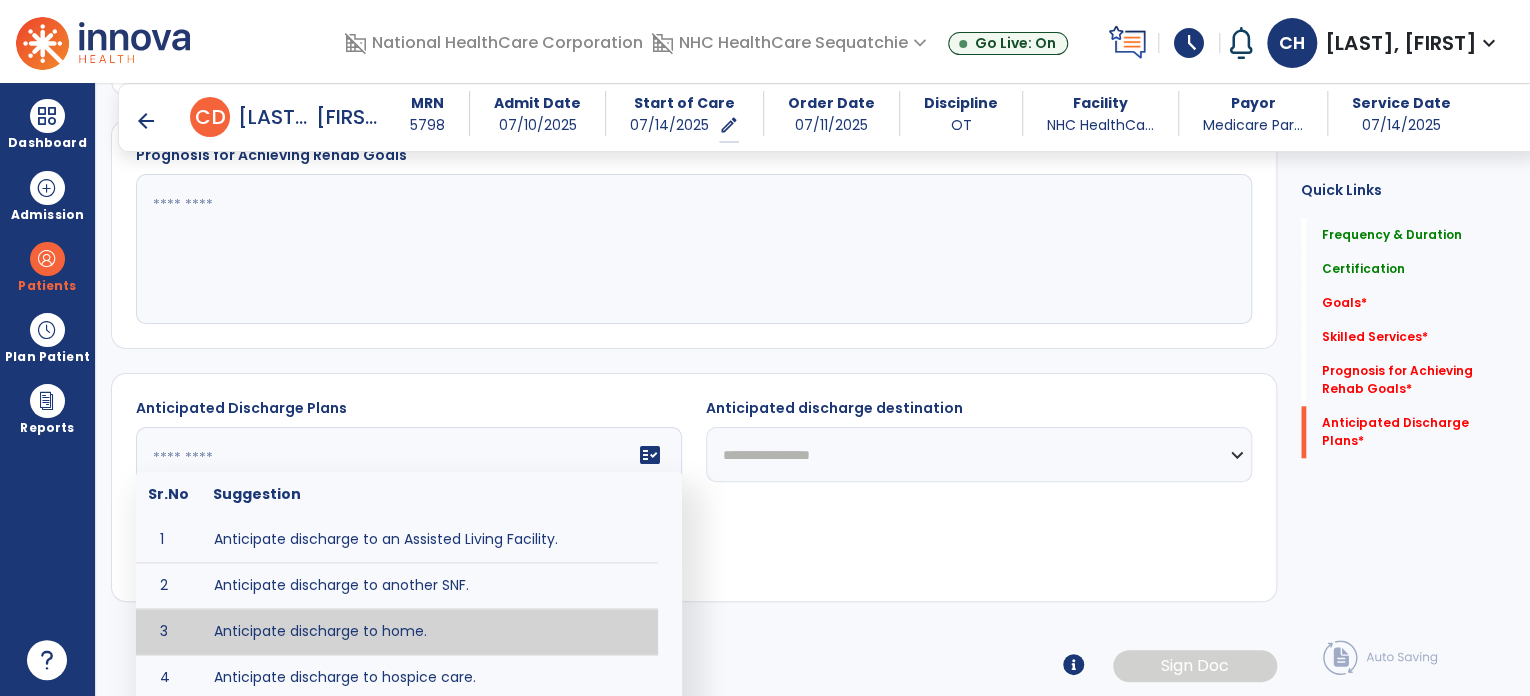 type on "**********" 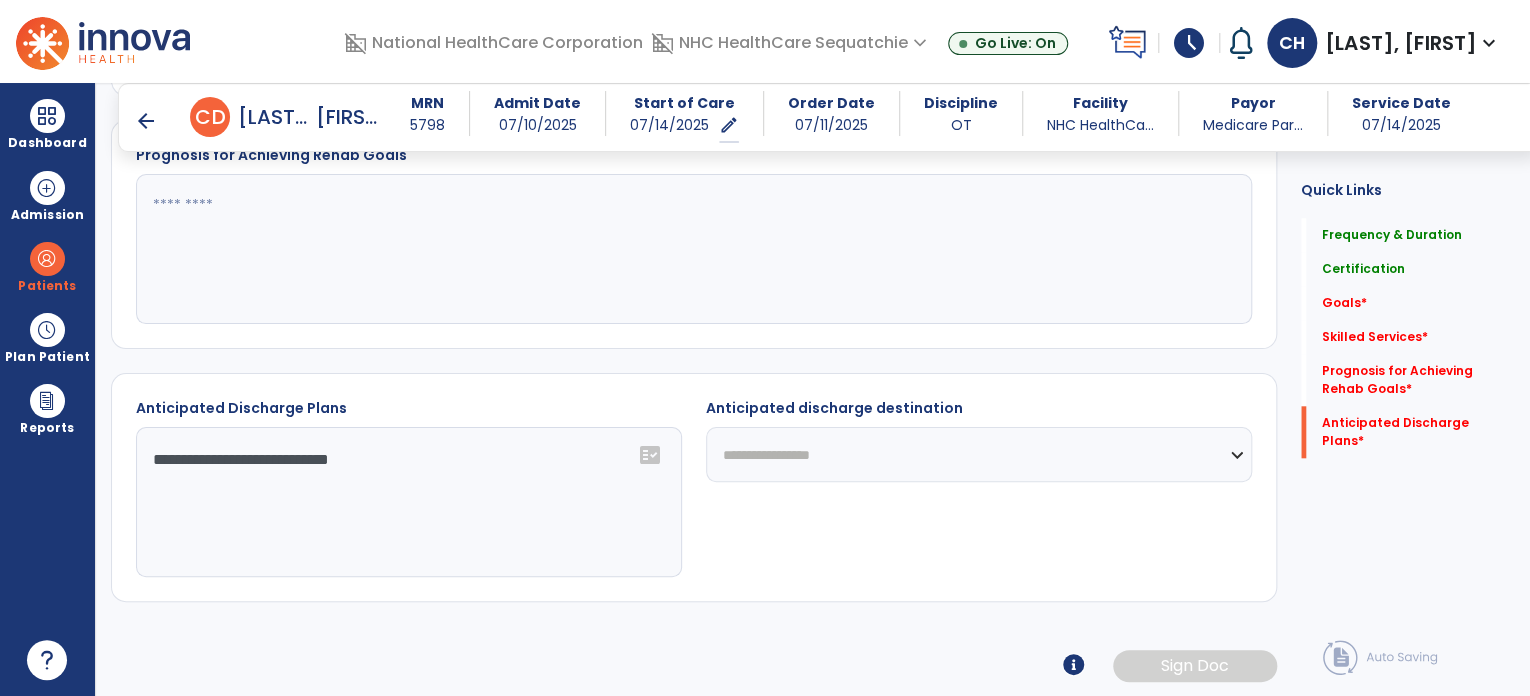 click on "**********" 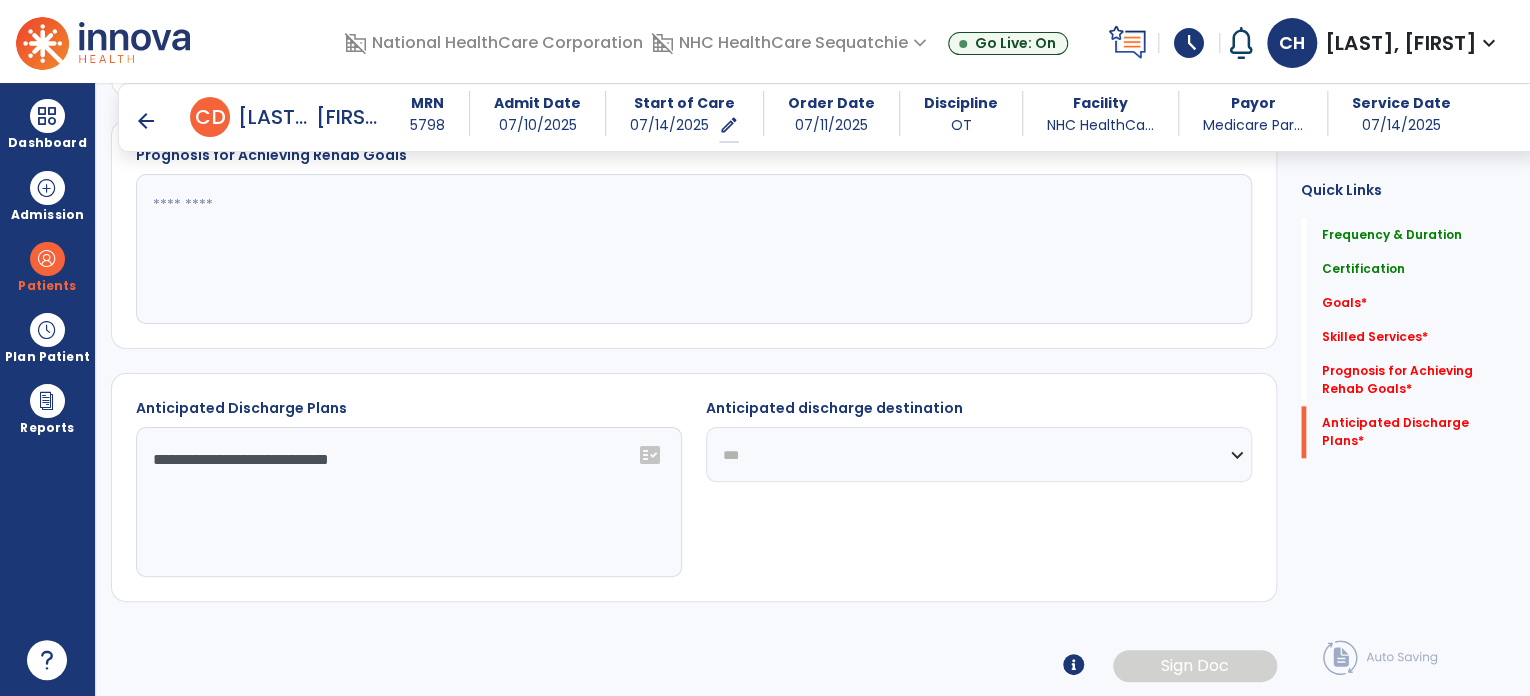 click on "**********" 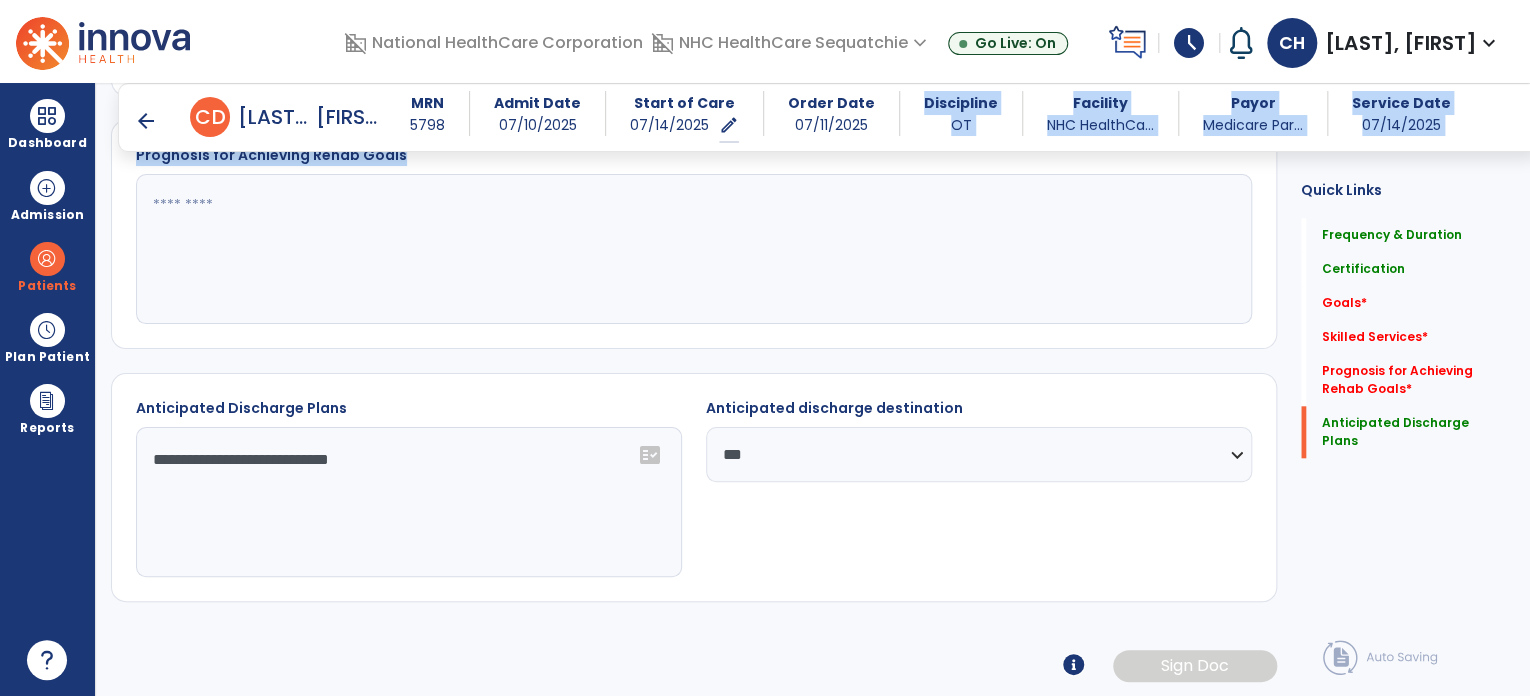 drag, startPoint x: 896, startPoint y: 132, endPoint x: 865, endPoint y: 421, distance: 290.65787 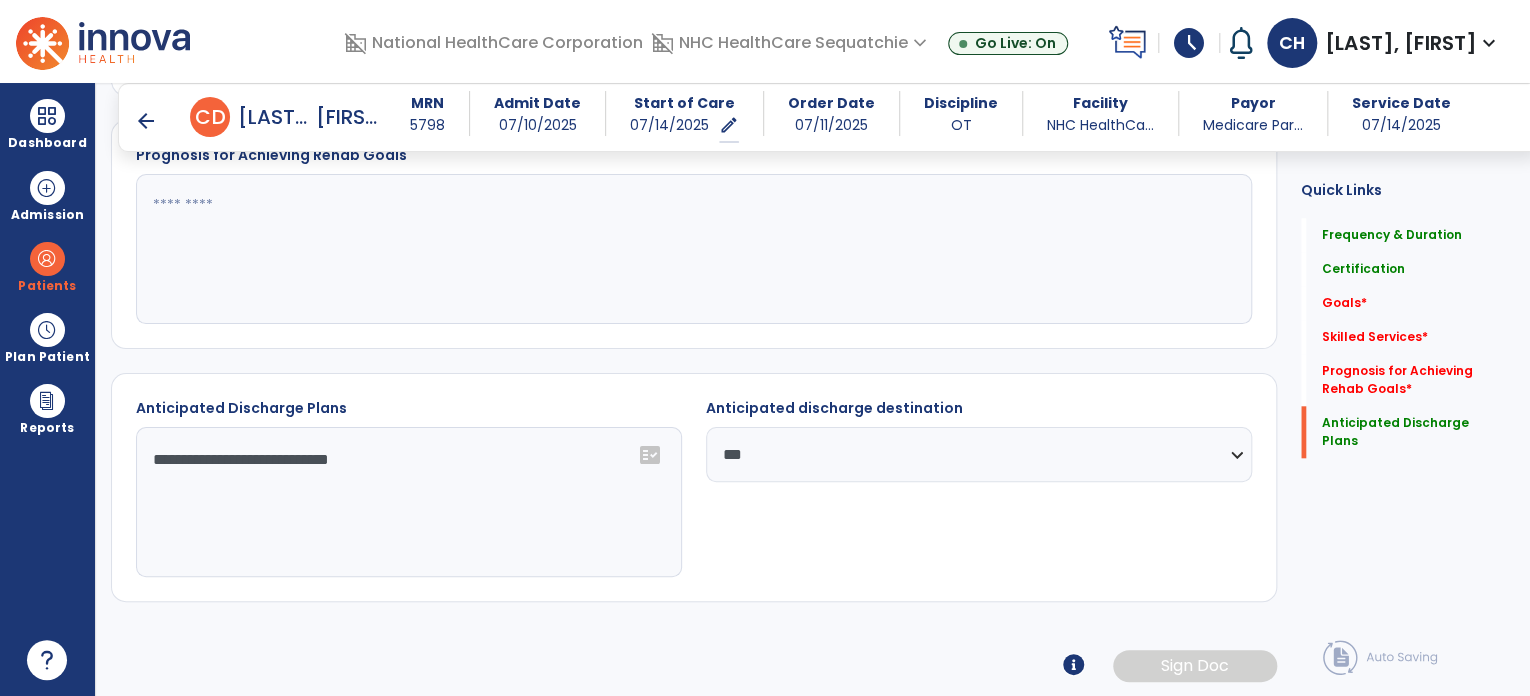 click on "**********" 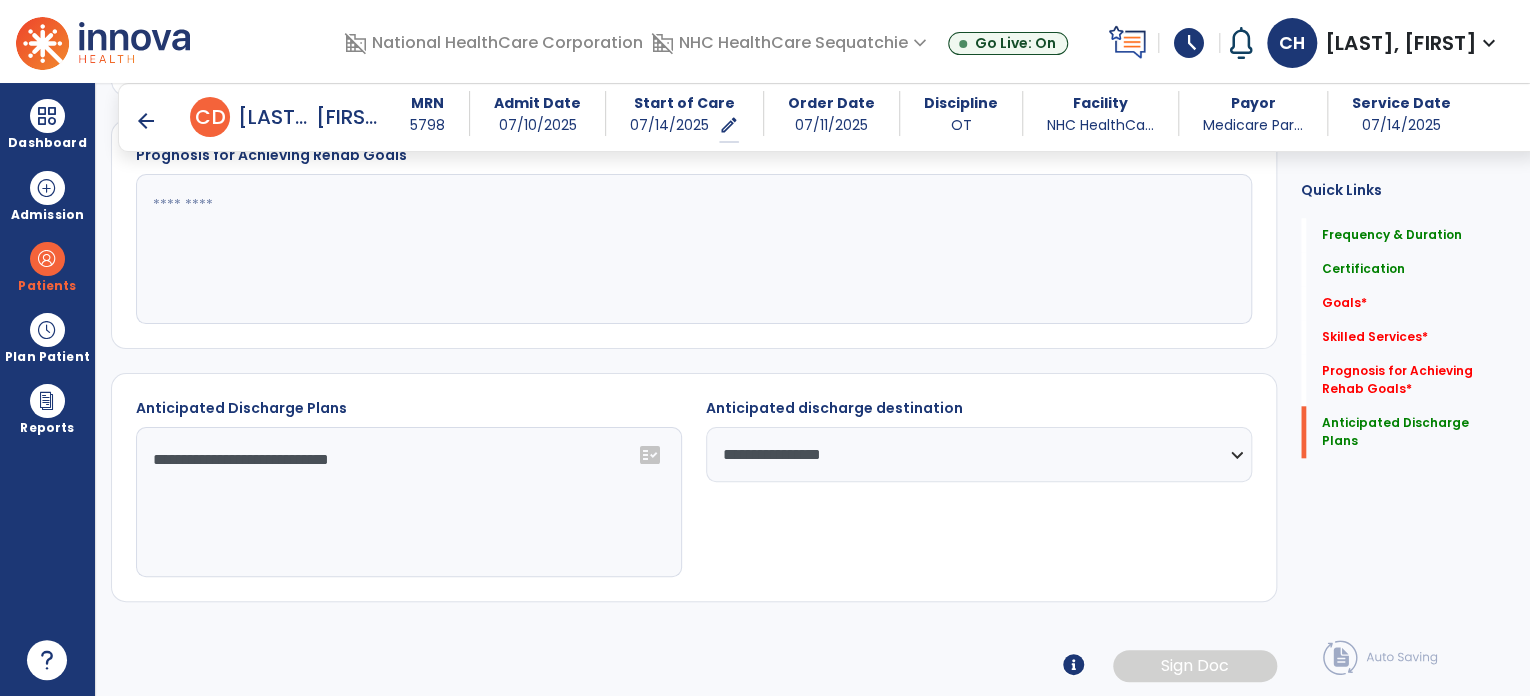 click on "**********" 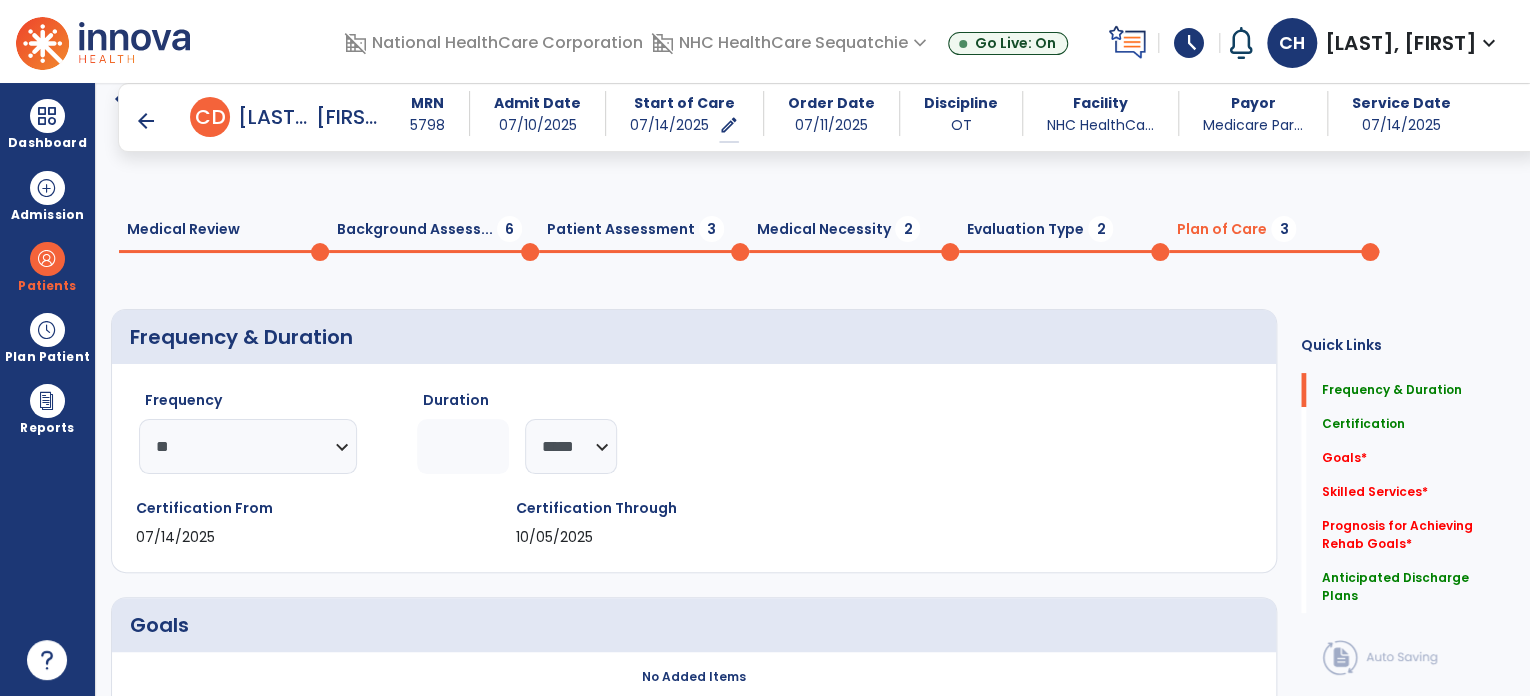 scroll, scrollTop: 0, scrollLeft: 0, axis: both 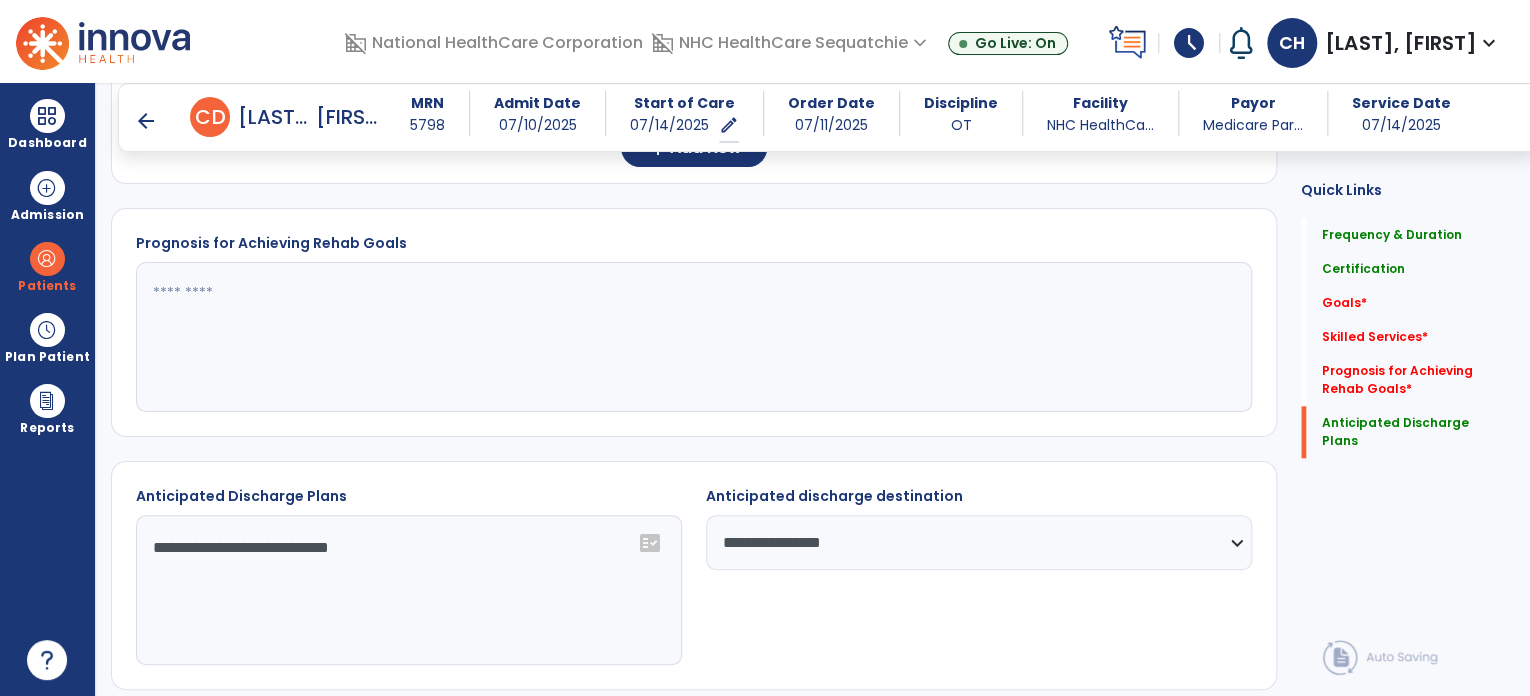 click 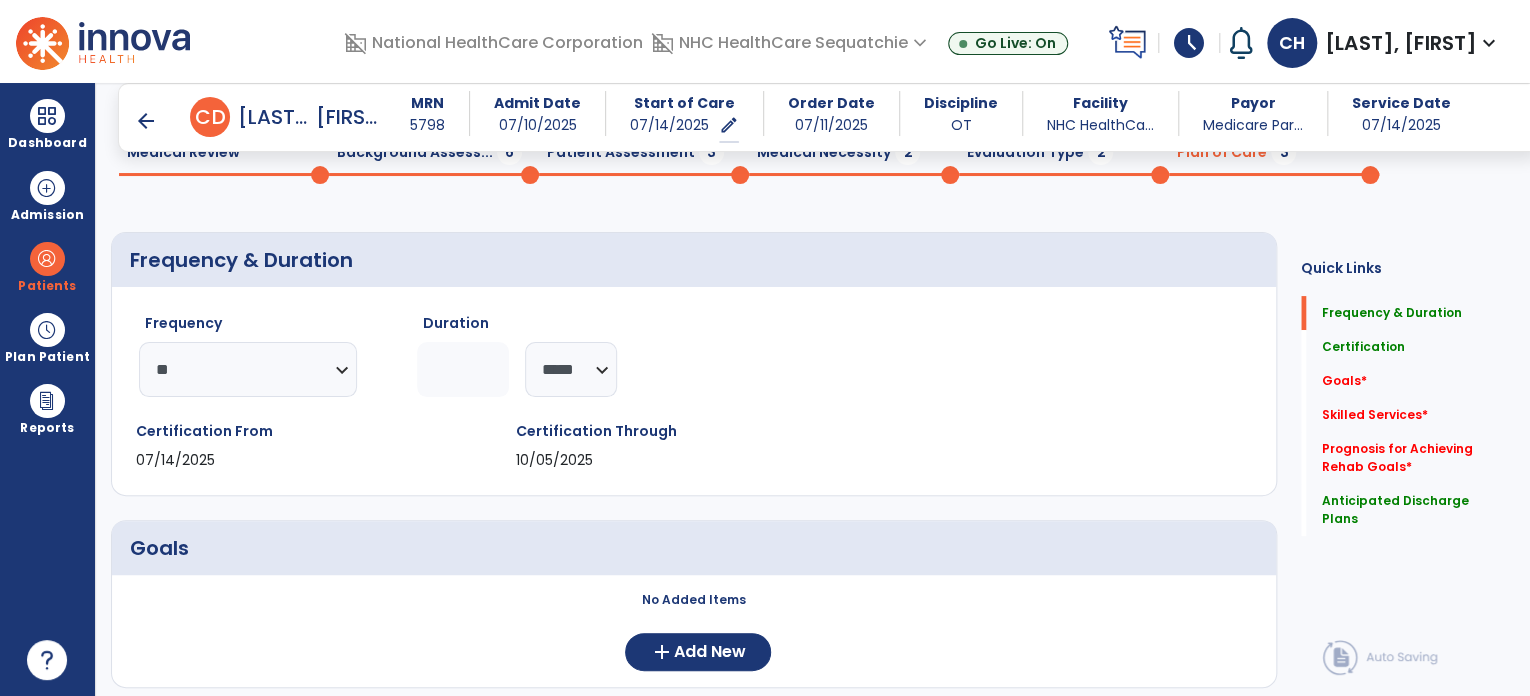 scroll, scrollTop: 0, scrollLeft: 0, axis: both 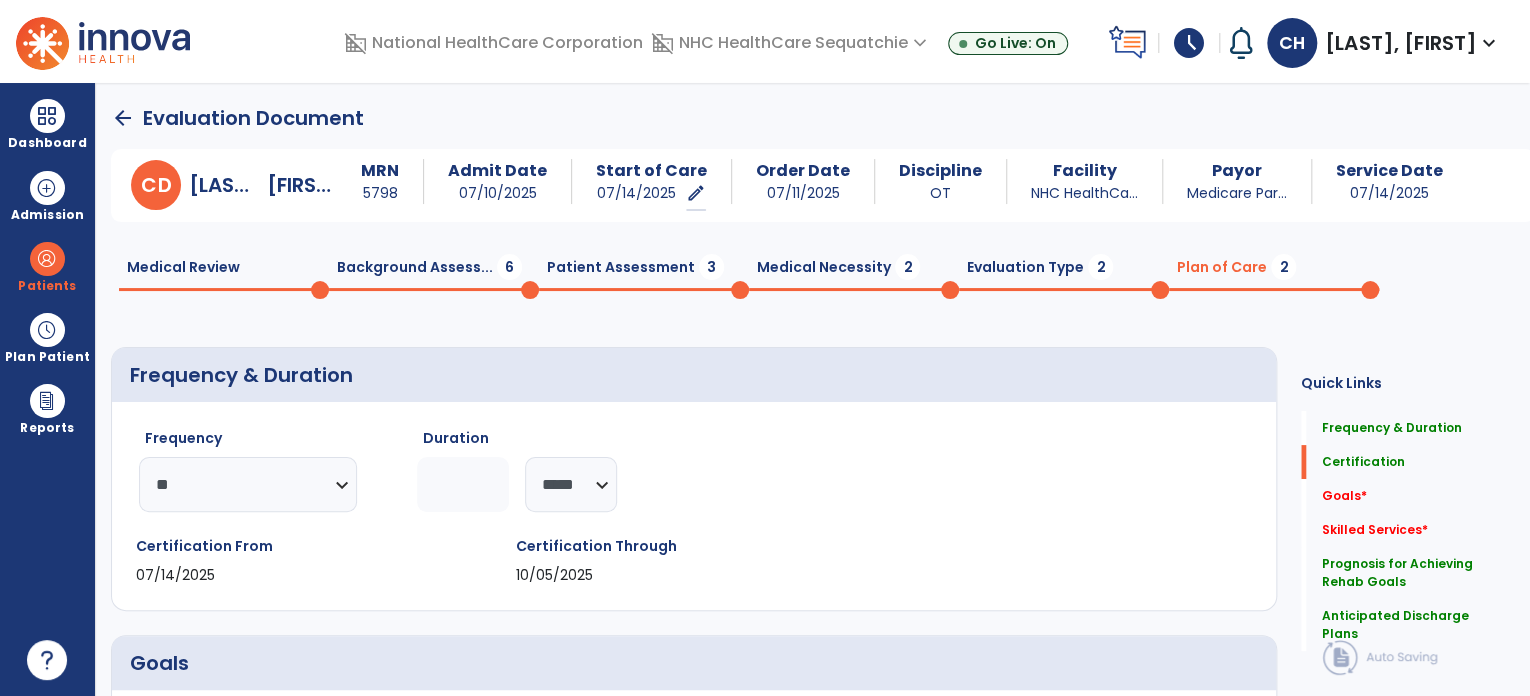 type on "**********" 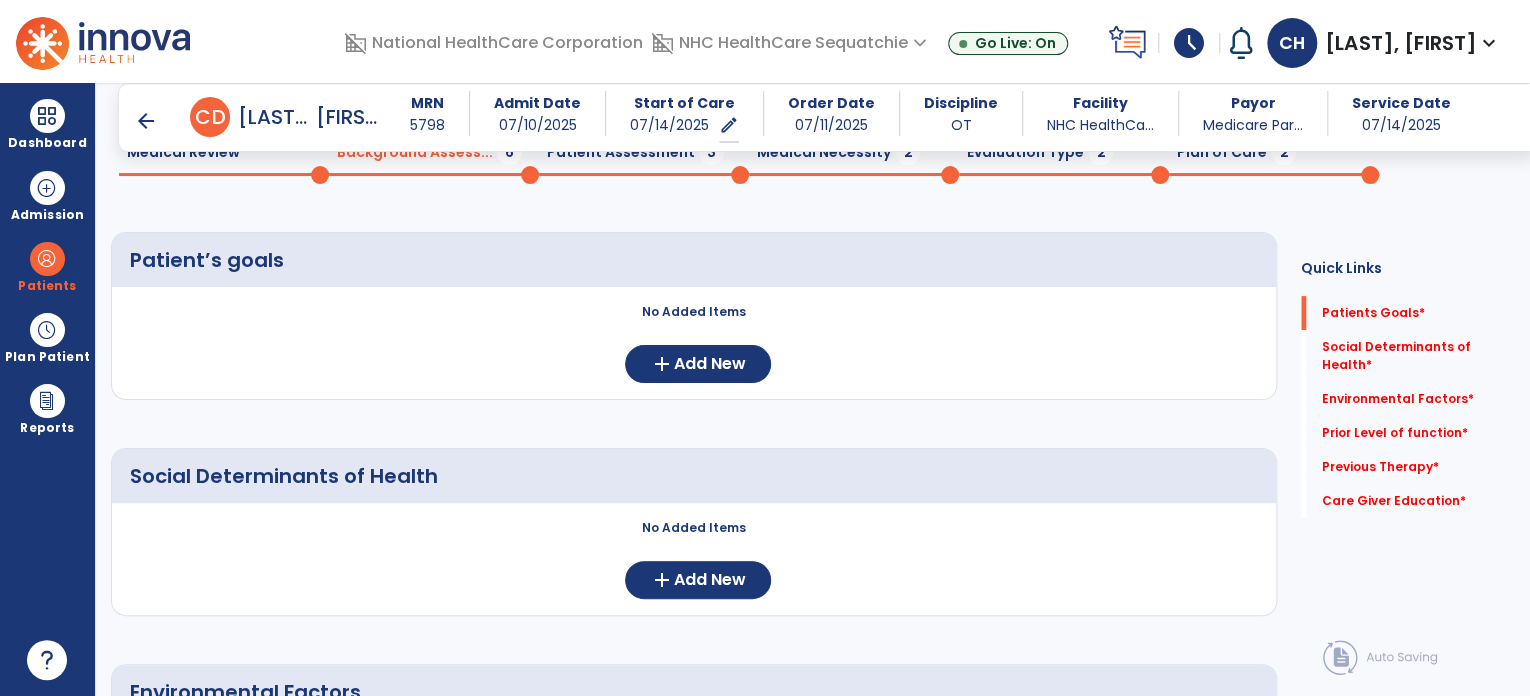 scroll, scrollTop: 96, scrollLeft: 0, axis: vertical 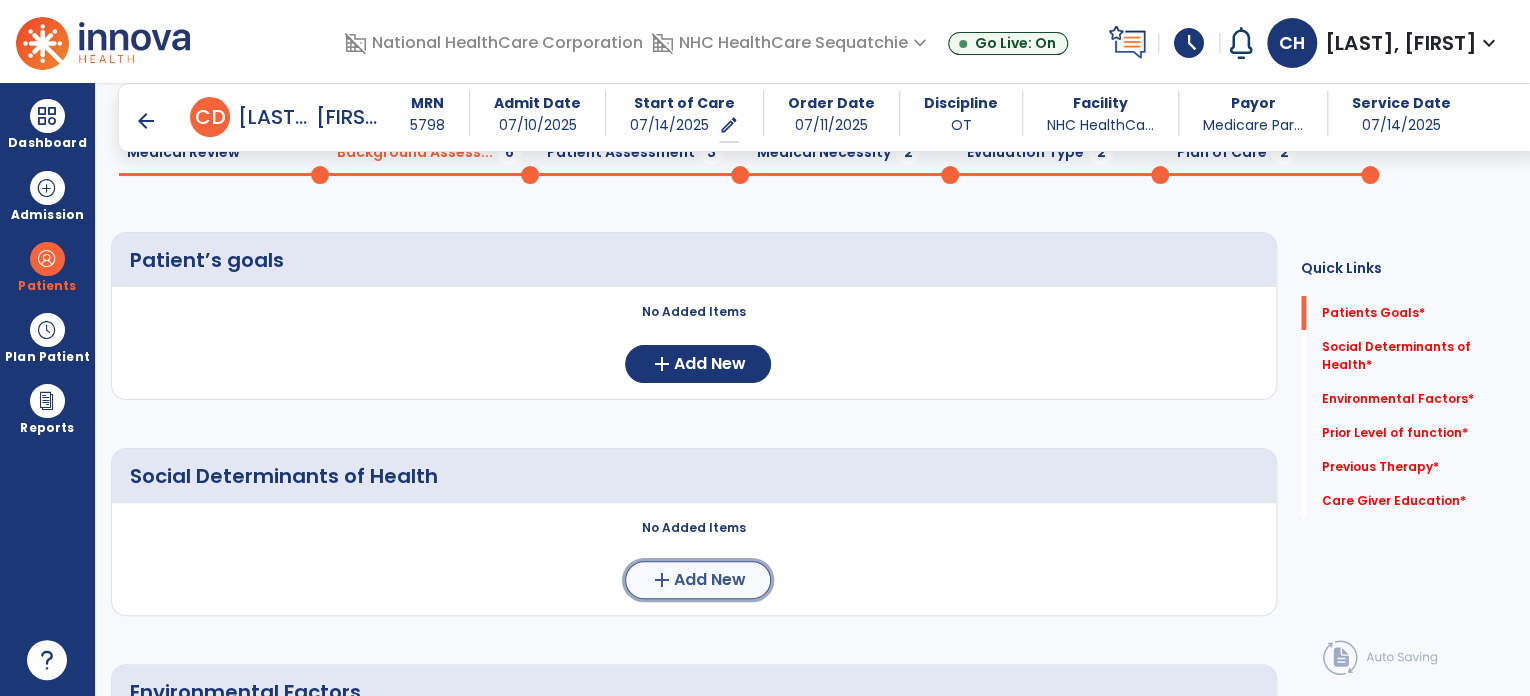 click on "Add New" 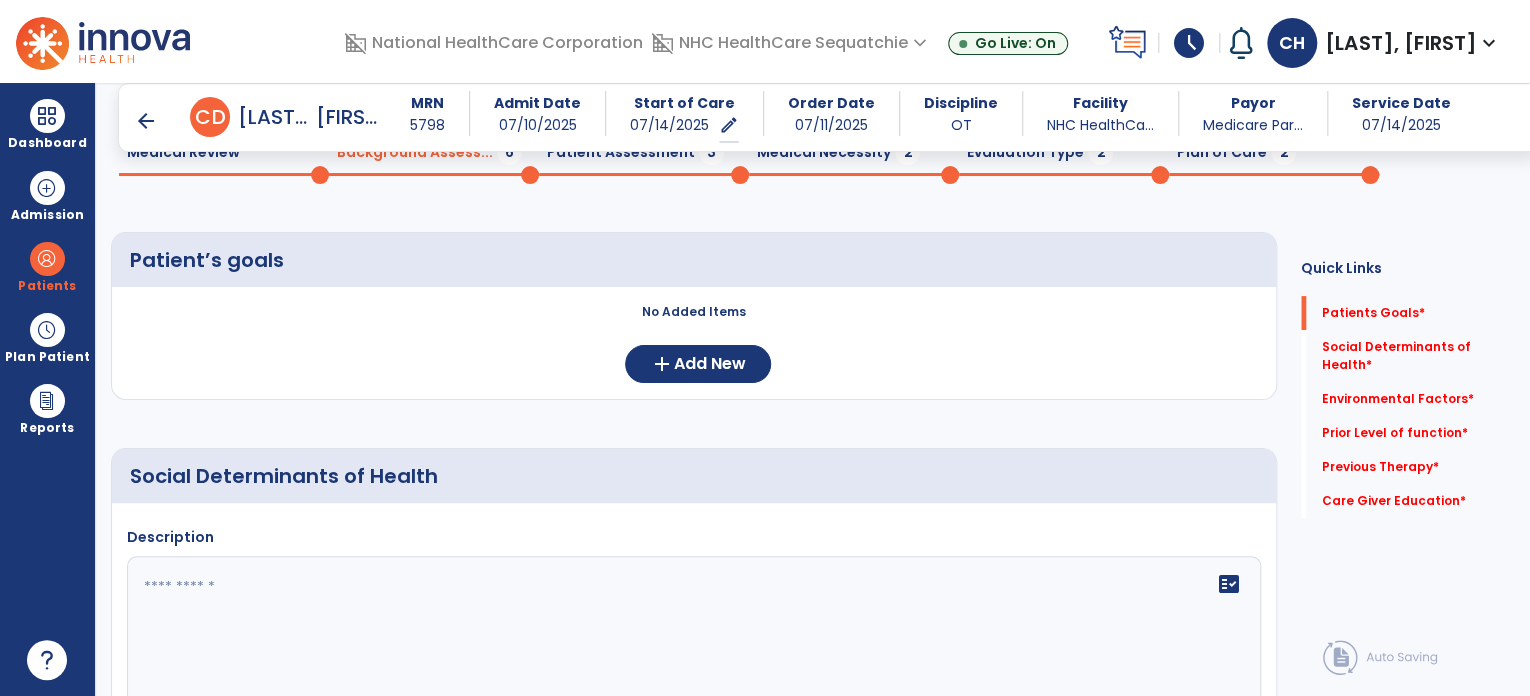 click 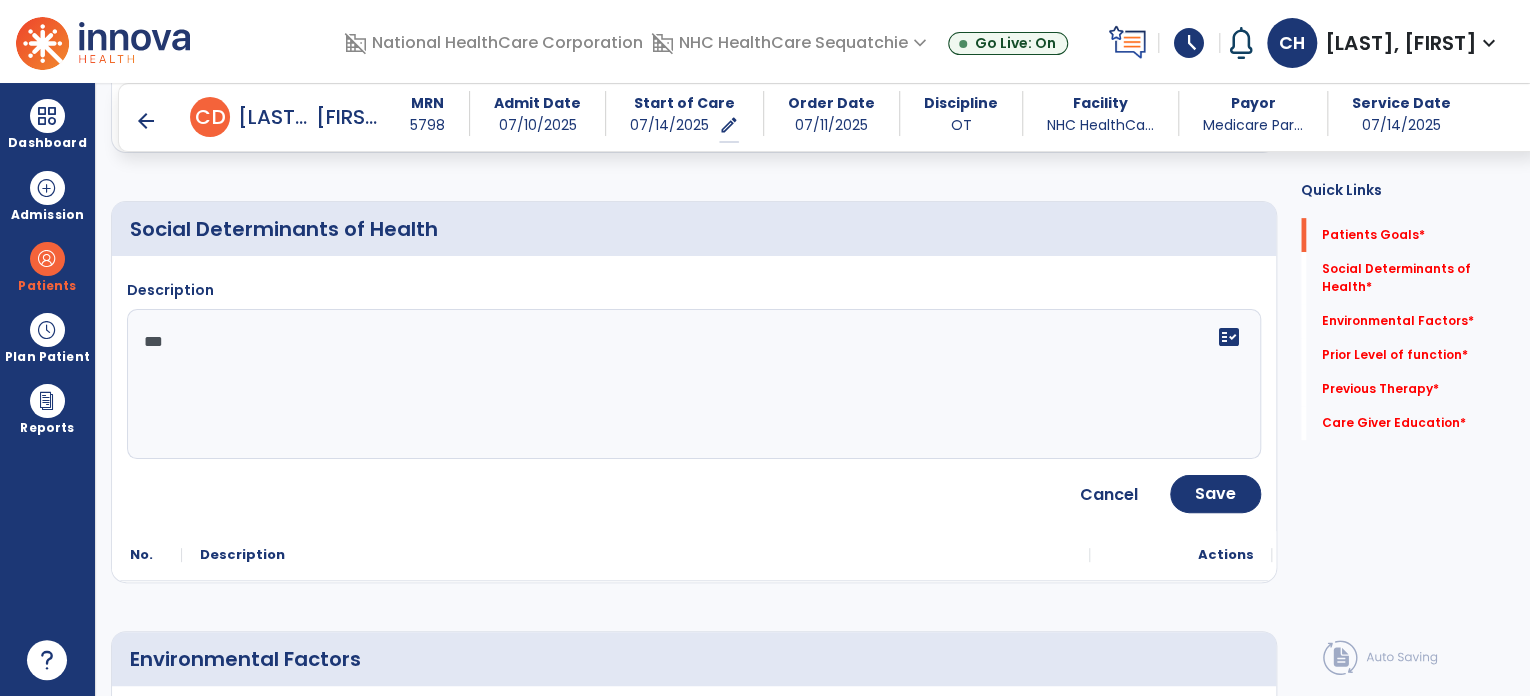 scroll, scrollTop: 344, scrollLeft: 0, axis: vertical 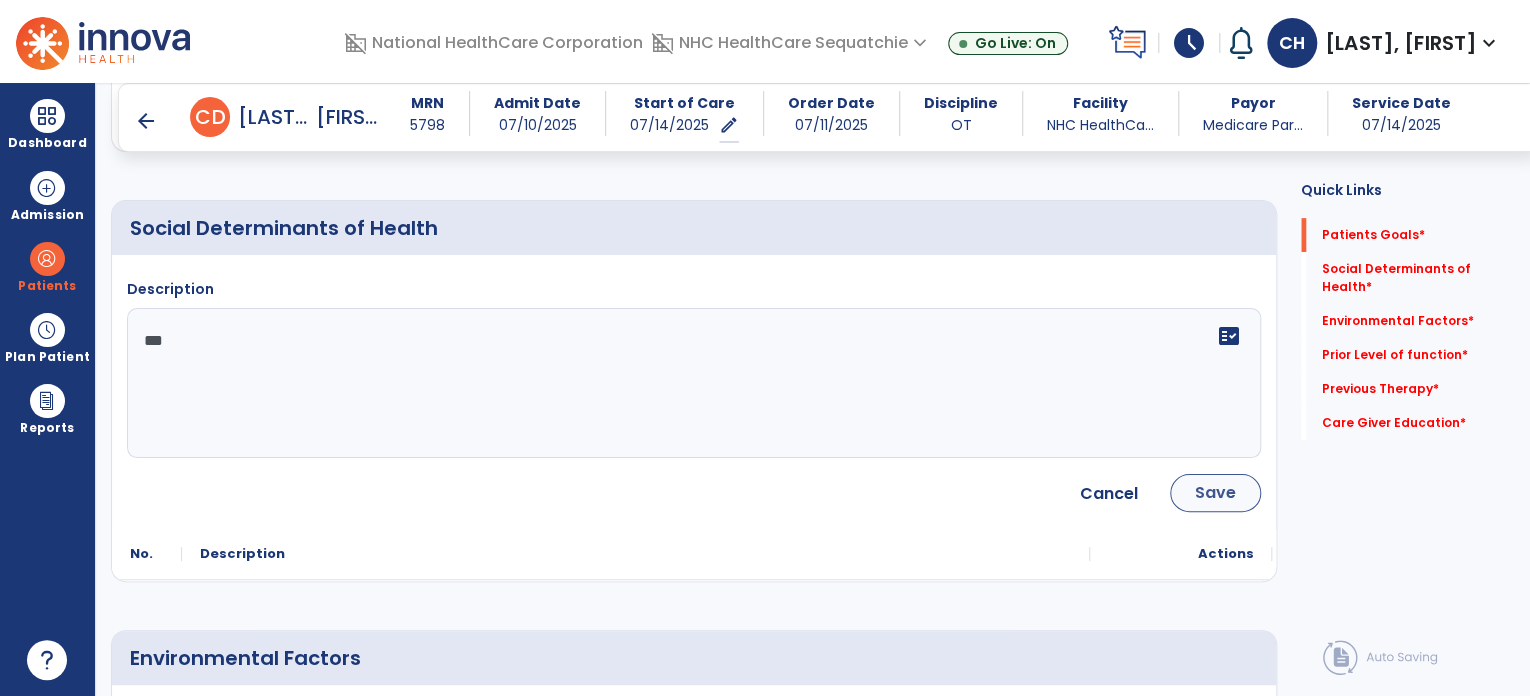 type on "***" 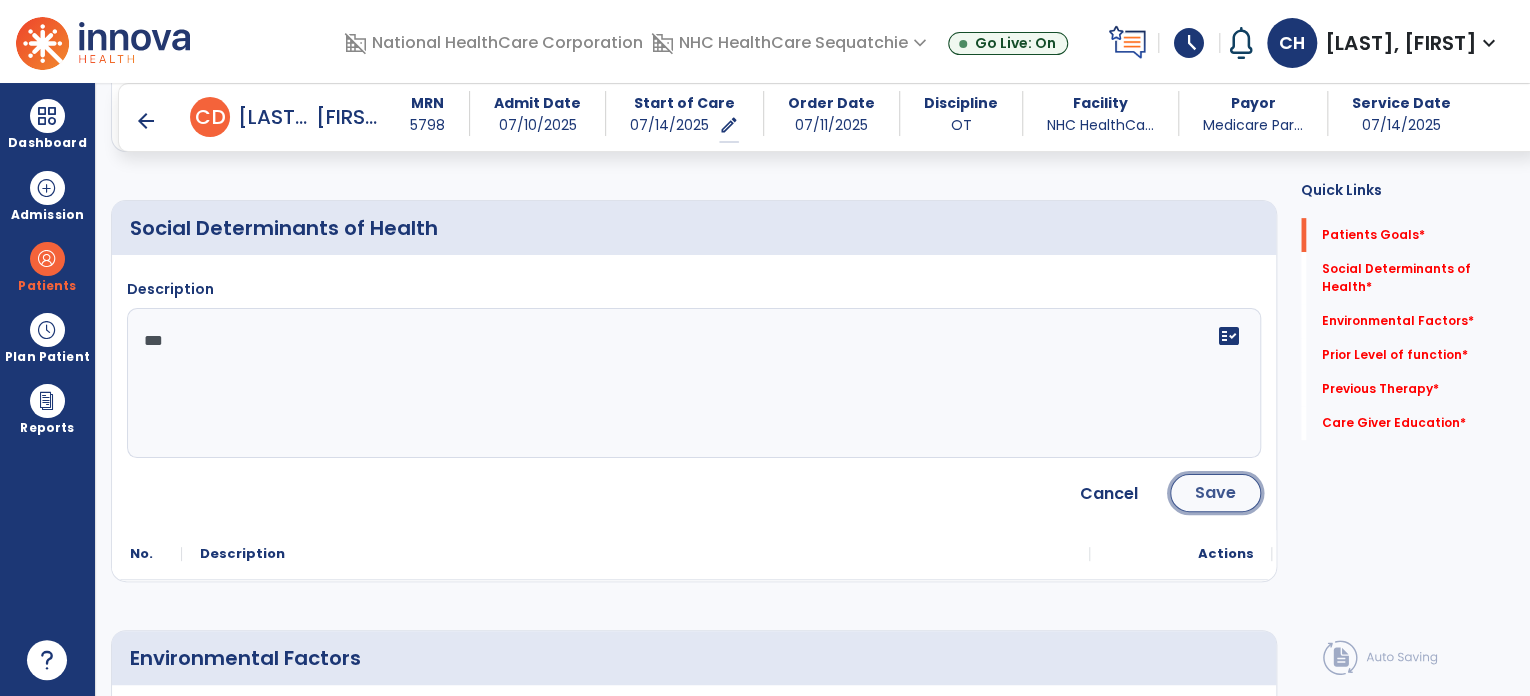 click on "Save" 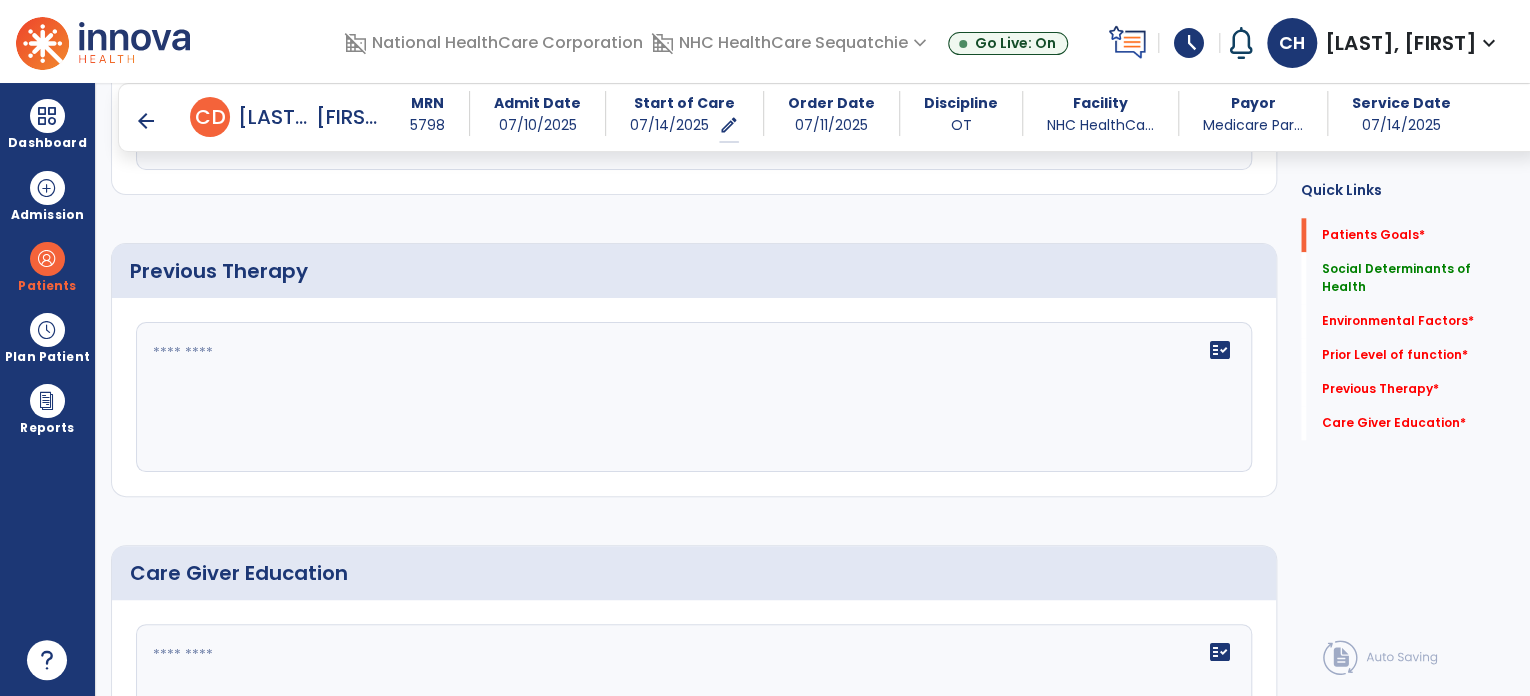 scroll, scrollTop: 1040, scrollLeft: 0, axis: vertical 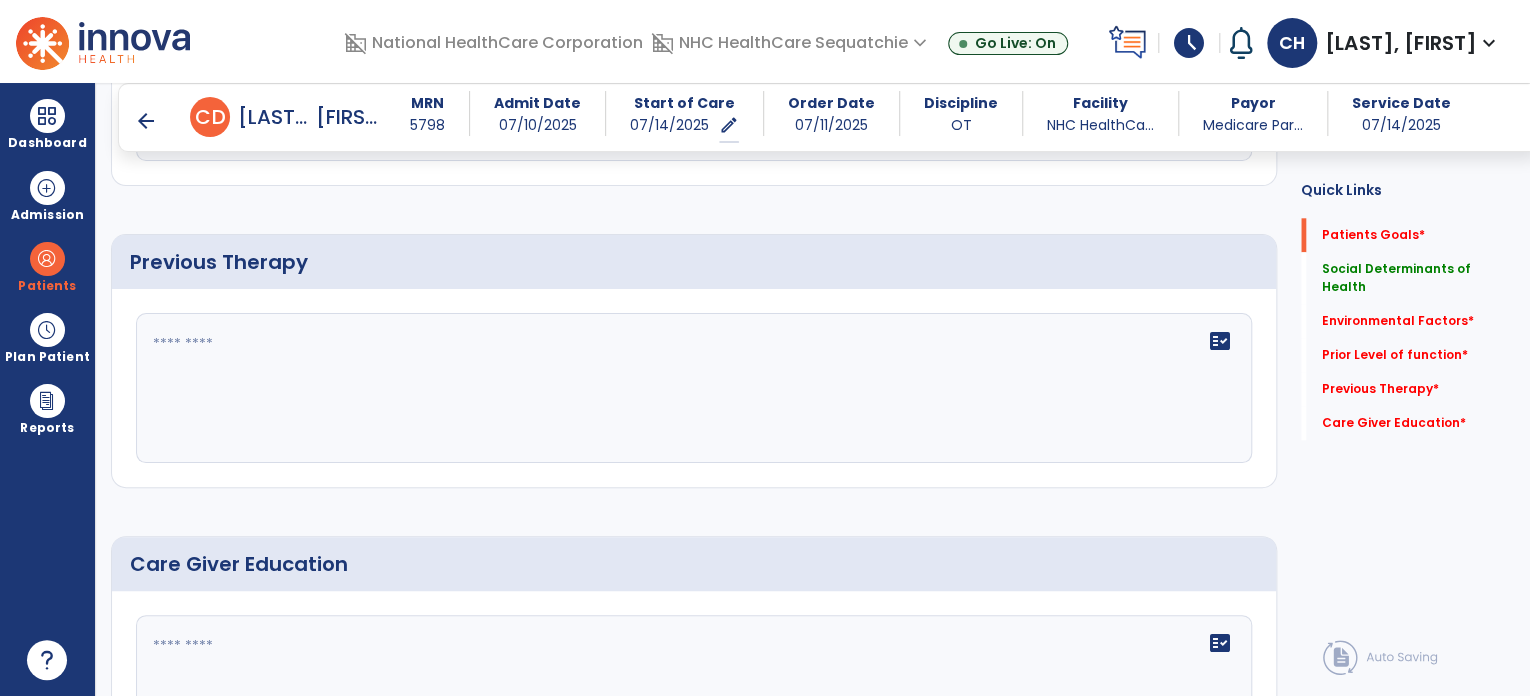 click on "arrow_back" at bounding box center [146, 121] 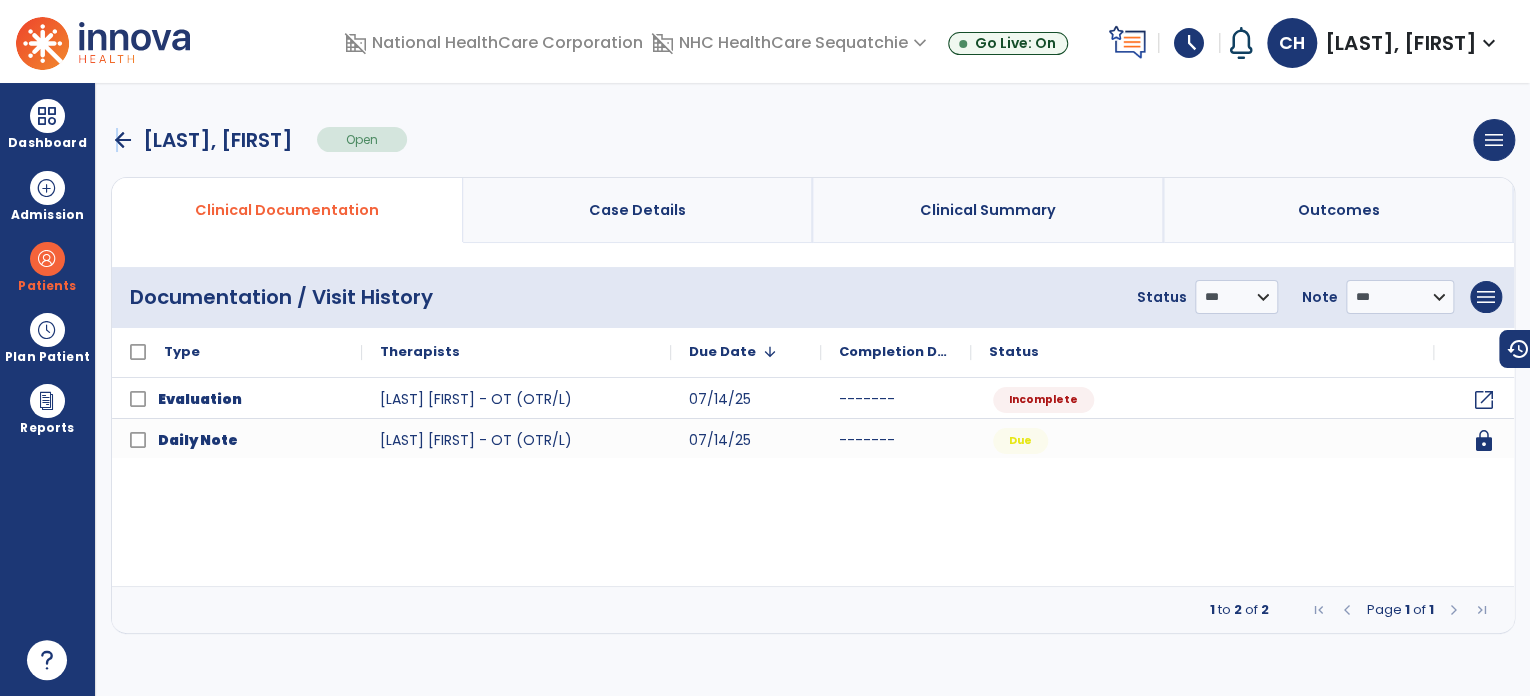 click on "arrow_back" at bounding box center (123, 140) 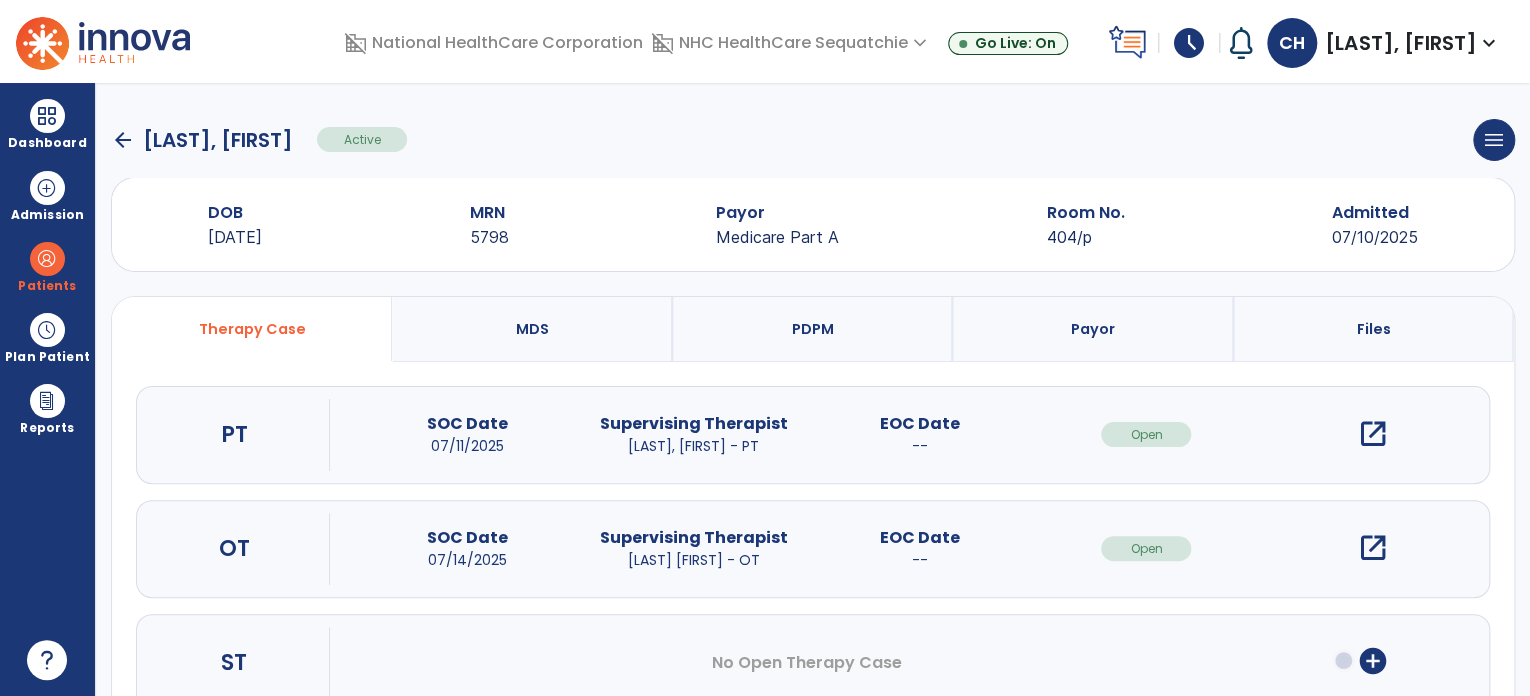 click on "open_in_new" at bounding box center [1373, 434] 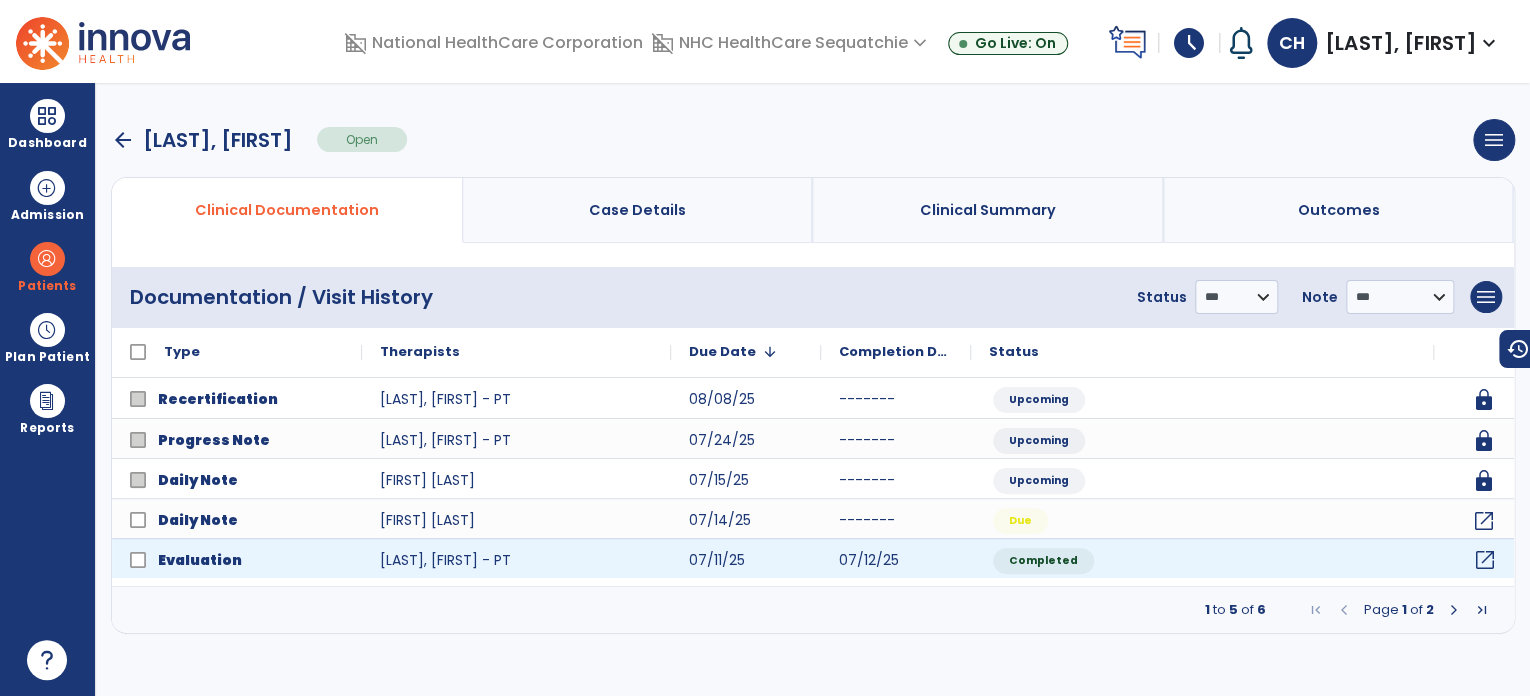 click on "open_in_new" 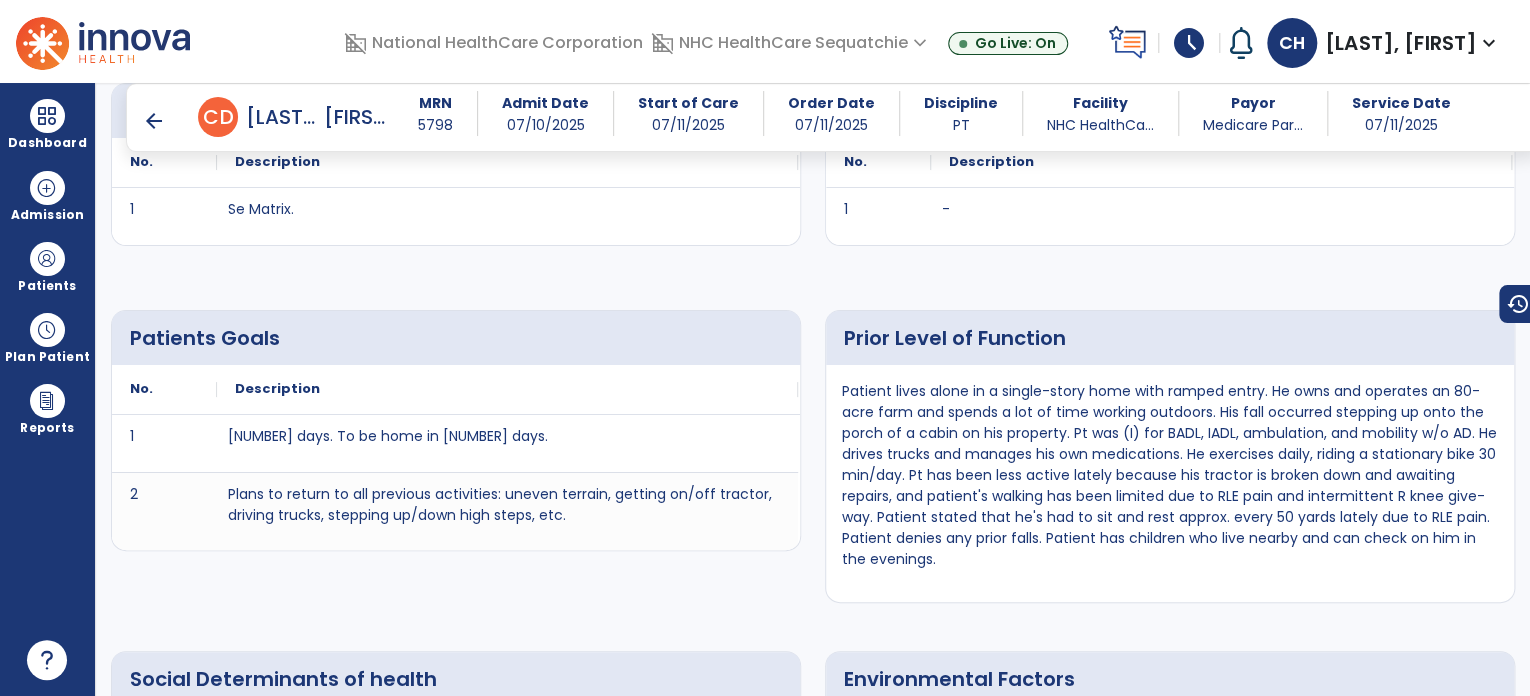 scroll, scrollTop: 2116, scrollLeft: 0, axis: vertical 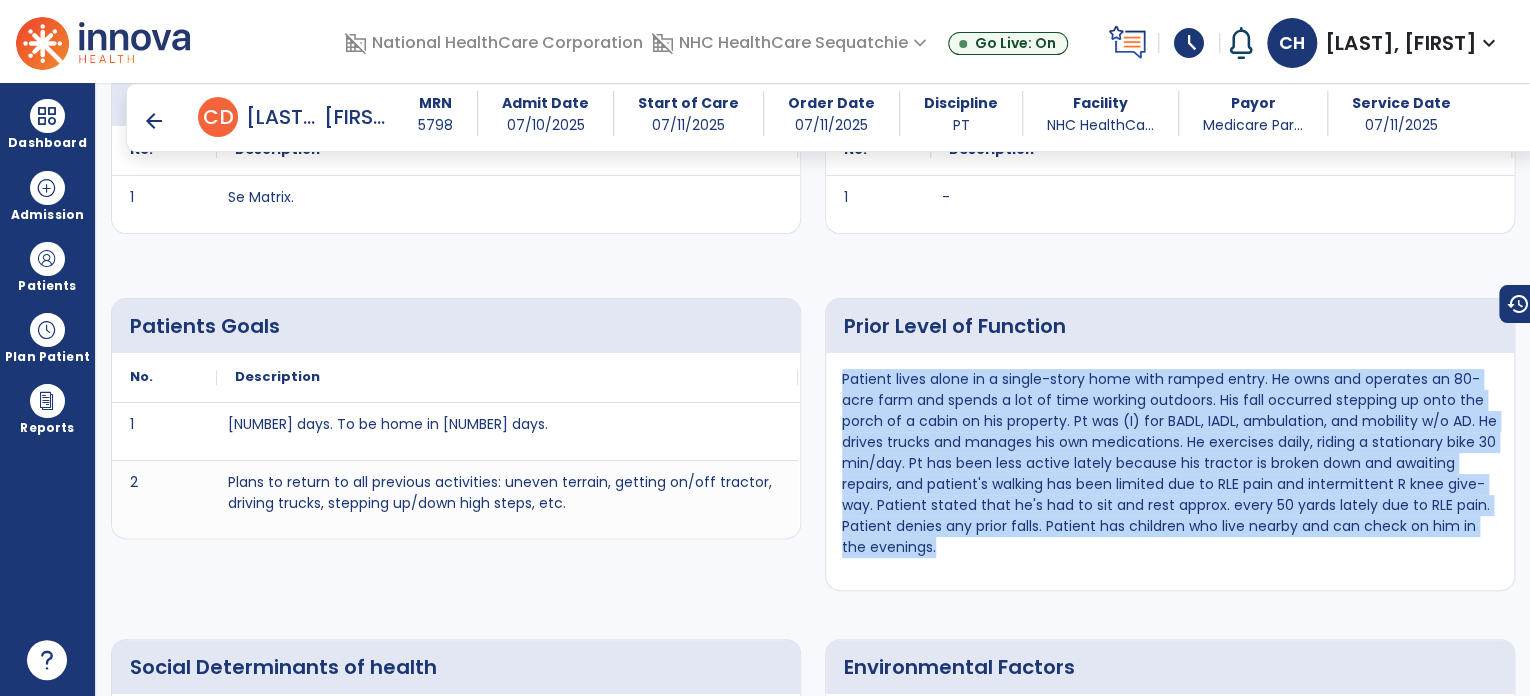 drag, startPoint x: 839, startPoint y: 375, endPoint x: 937, endPoint y: 547, distance: 197.9596 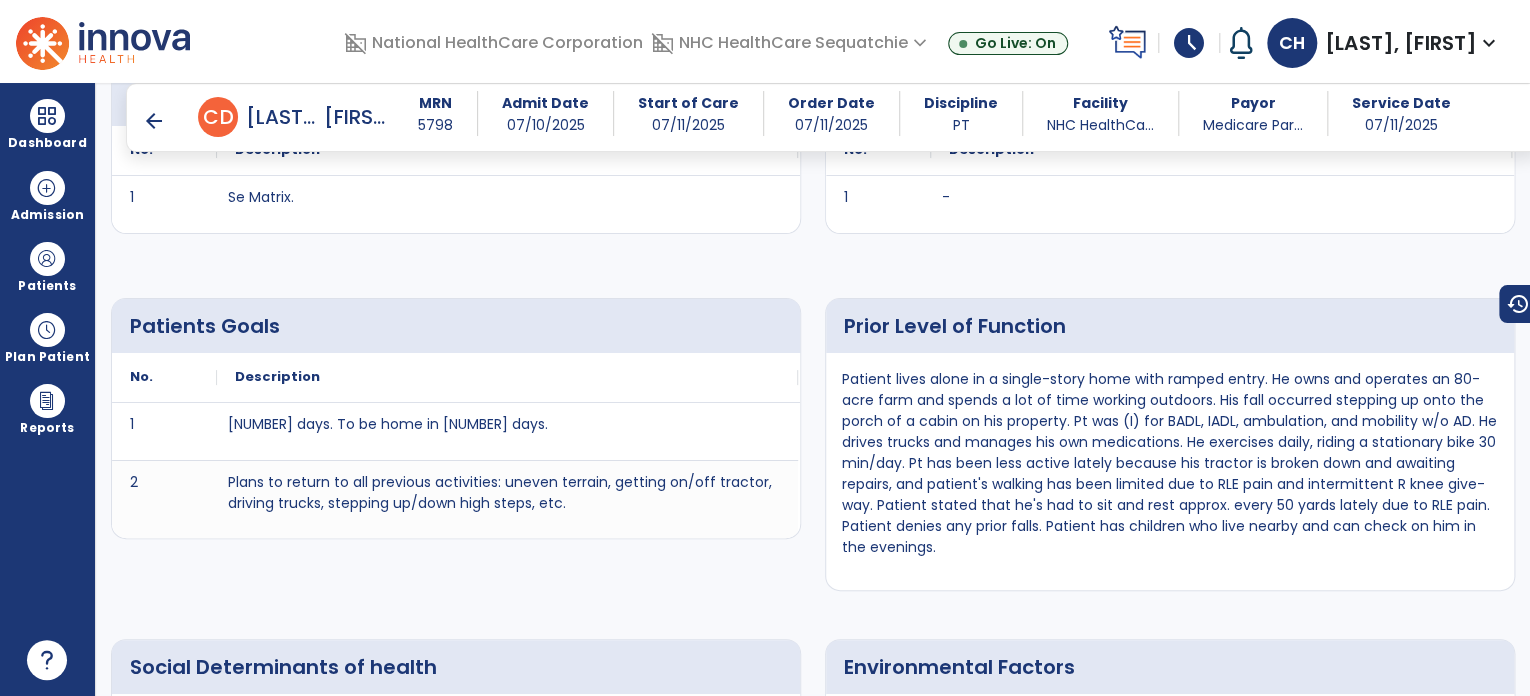 click on "No. Description 1 "[NUMBER] days." To be home in [NUMBER] days. 2" 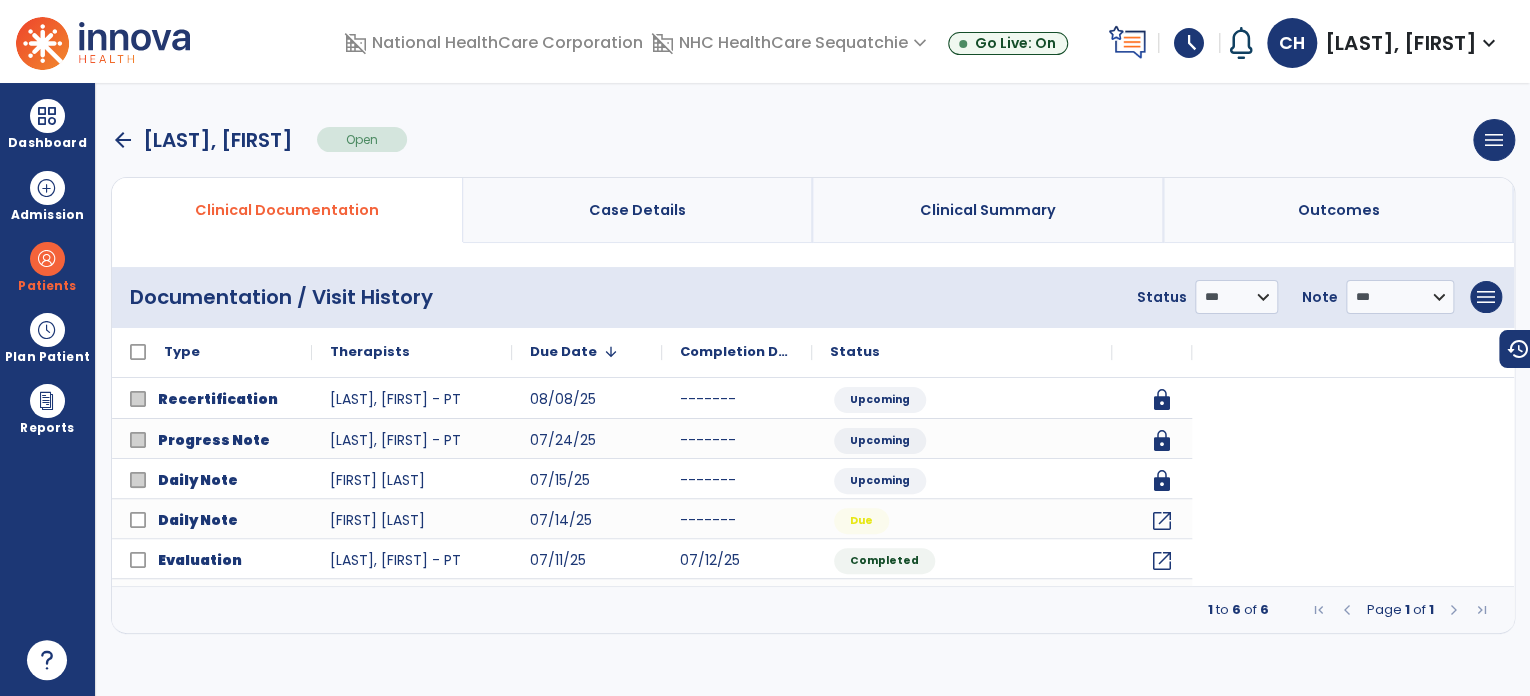 scroll, scrollTop: 0, scrollLeft: 0, axis: both 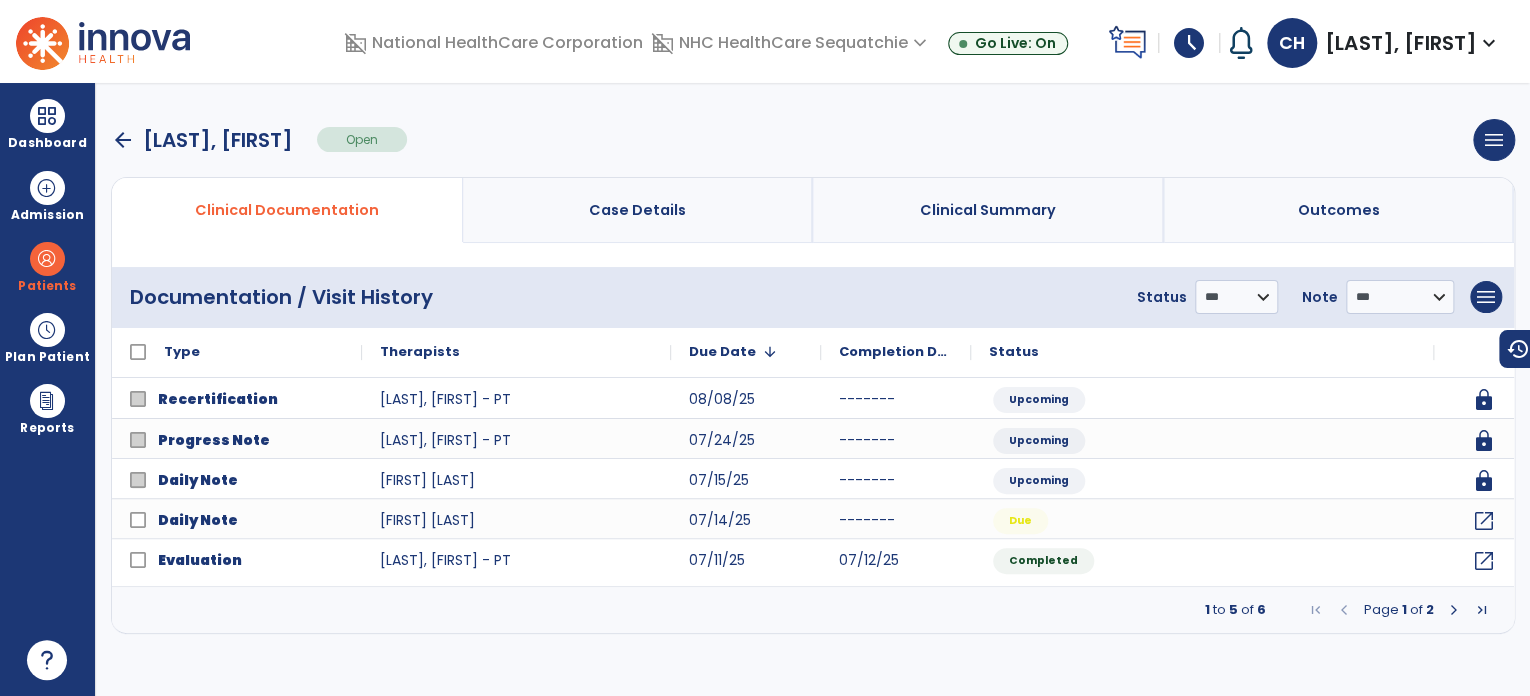 click on "arrow_back" at bounding box center (123, 140) 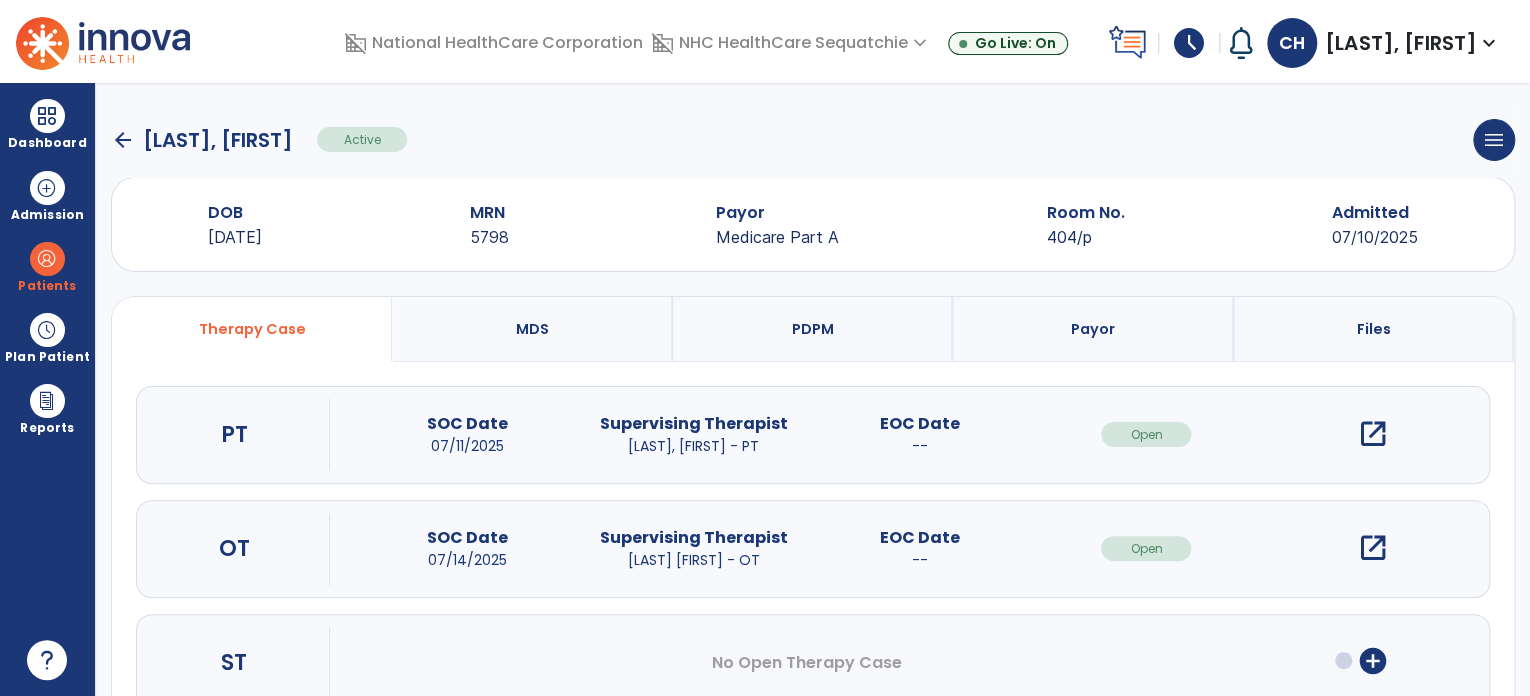 click on "open_in_new" at bounding box center [1373, 548] 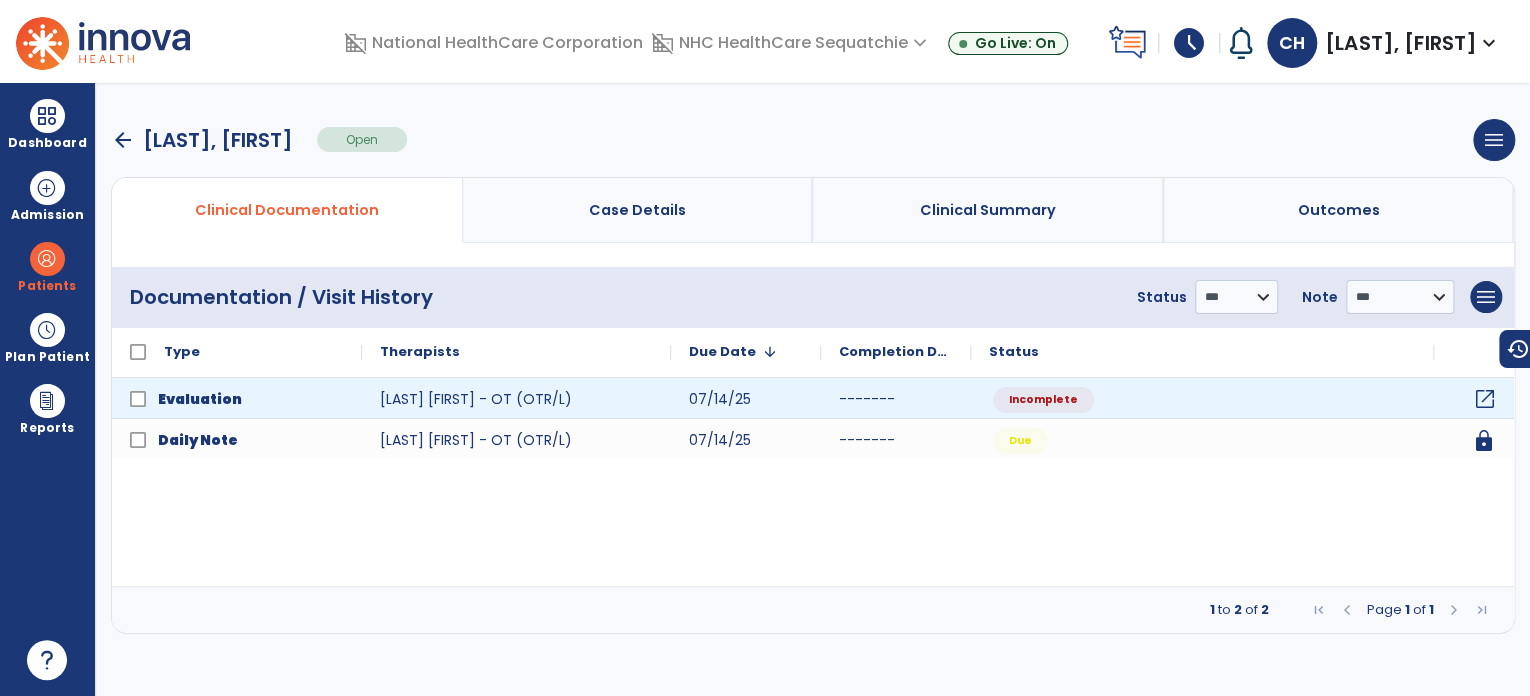 click on "open_in_new" 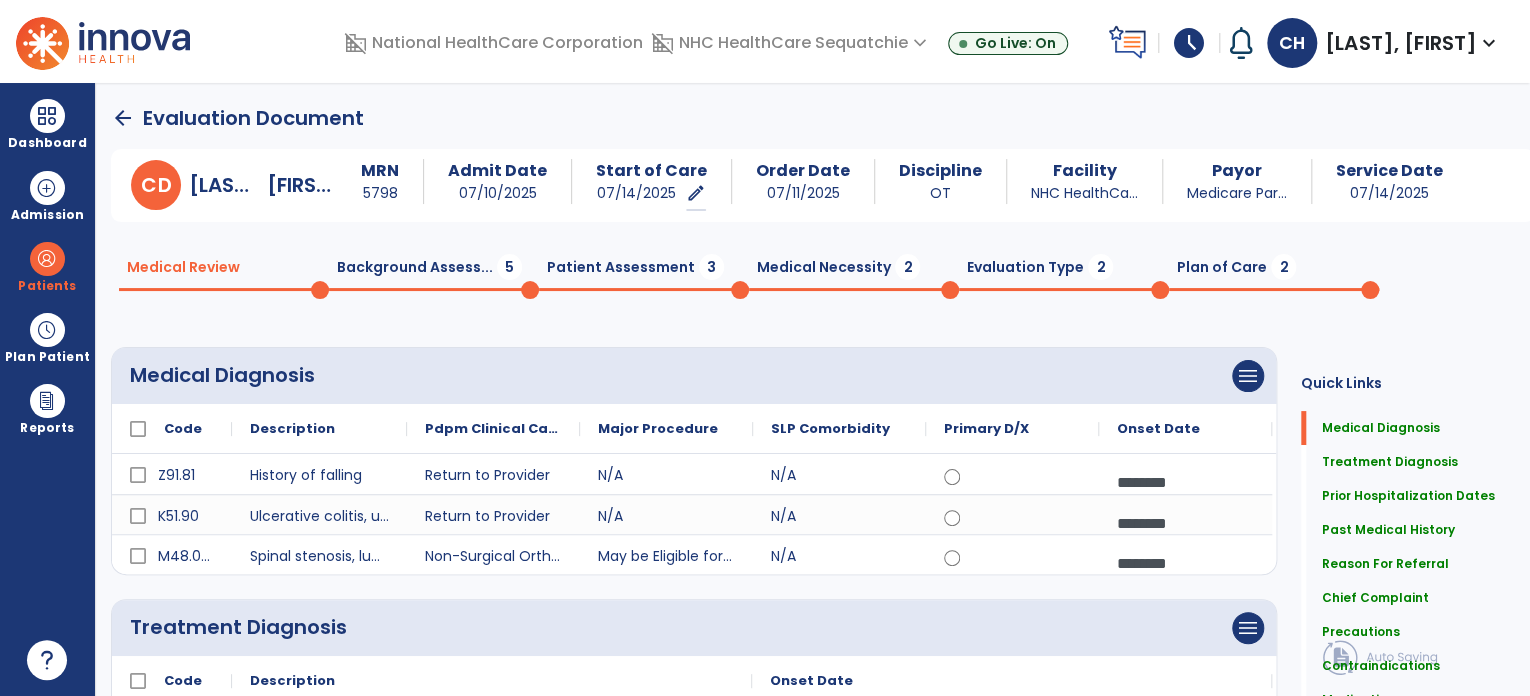 click on "Background Assess...  5" 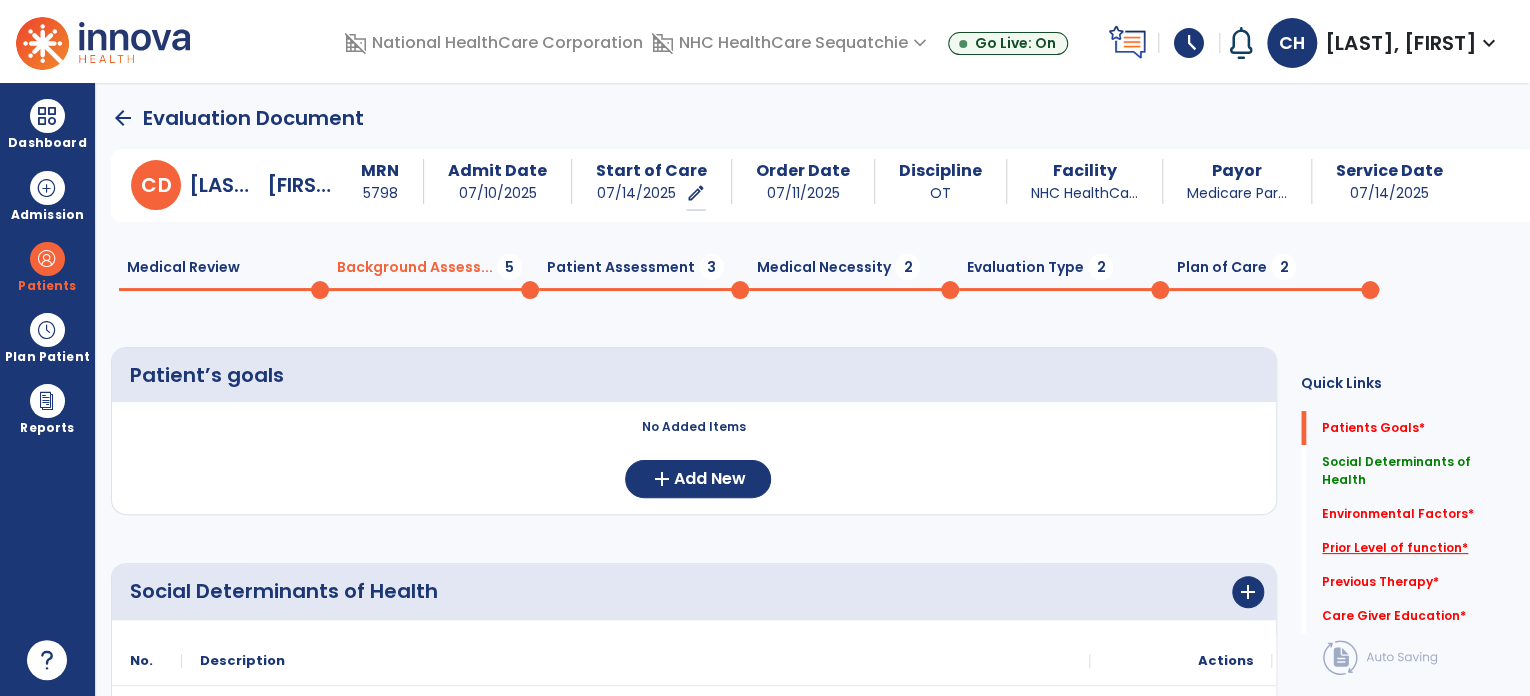 click on "Prior Level of function   *" 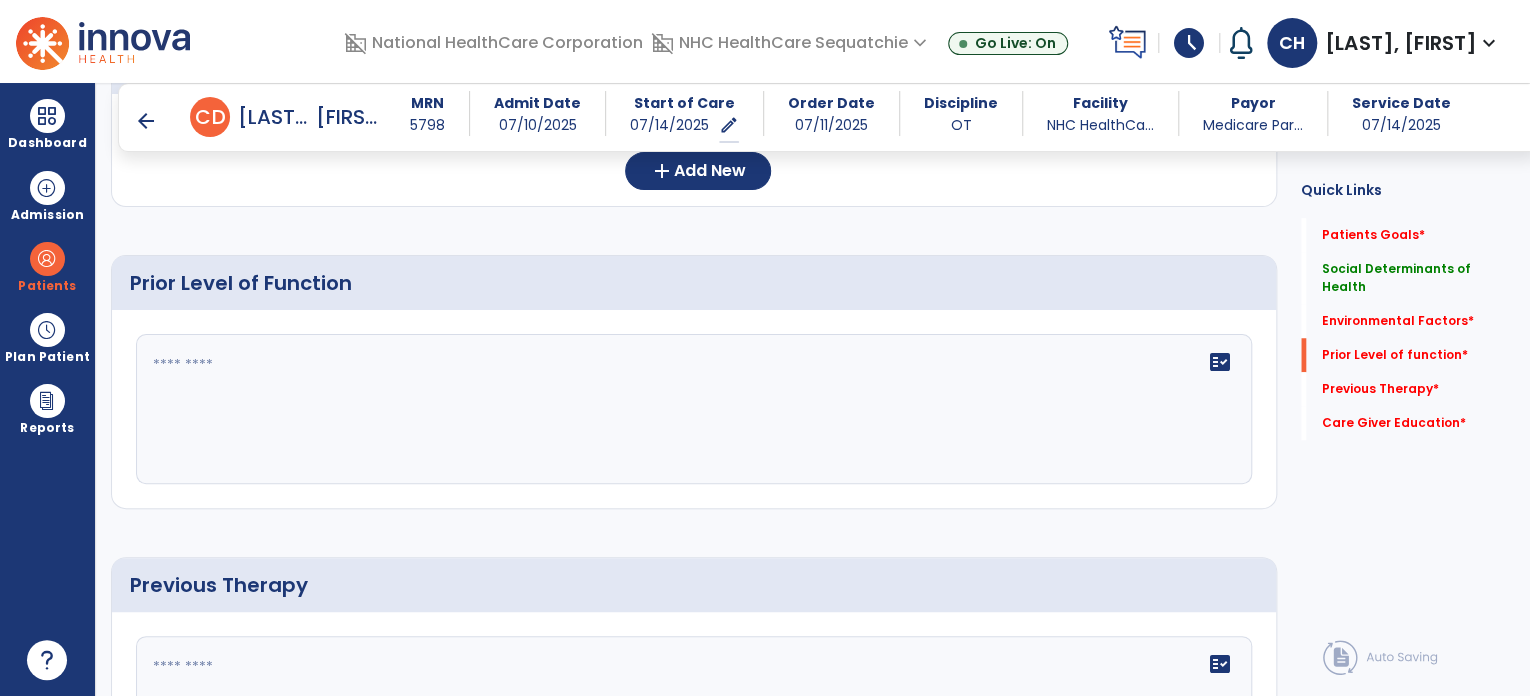 scroll, scrollTop: 753, scrollLeft: 0, axis: vertical 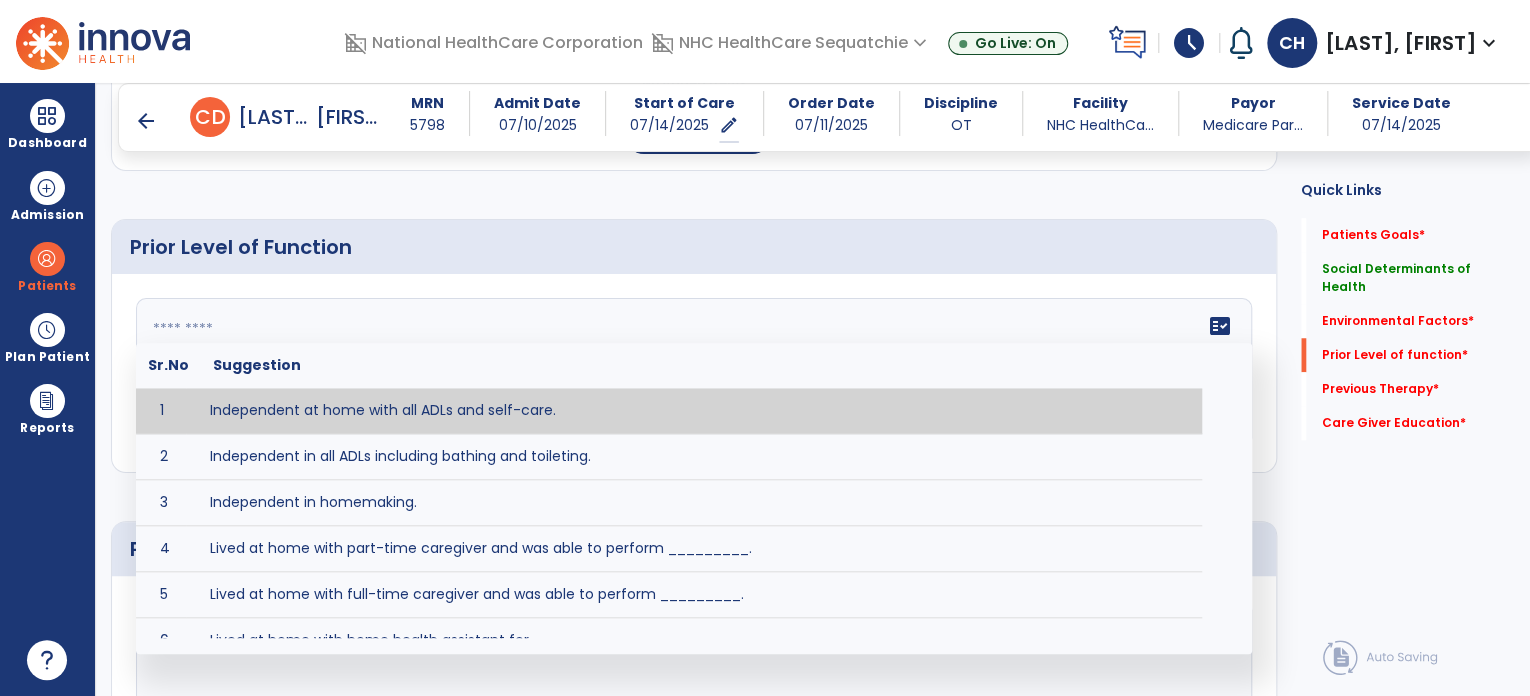 click on "fact_check  Sr.No Suggestion 1 Independent at home with all ADLs and self-care. 2 Independent in all ADLs including bathing and toileting. 3 Independent in homemaking. 4 Lived at home with part-time caregiver and was able to perform _________. 5 Lived at home with full-time caregiver and was able to perform _________. 6 Lived at home with home health assistant for ________. 7 Lived at SNF and able to _______. 8 Lived at SNF and required ______ assist for ________. 9 Lived in assisted living facility and able to _______. 10 Lived in home with ______ stairs and able to navigate with_________ assistance and _______ device. 11 Lived in single story home and did not have to navigate stairs or steps. 12 Lived in SNF and began to develop increase in risk for ______. 13 Lived in SNF and skin was intact without pressure sores or wounds 14 Lived in SNF and was independent with the following ADL's ________. 15 Lived independently at home with _________ and able to __________. 16 17 Worked as a __________." 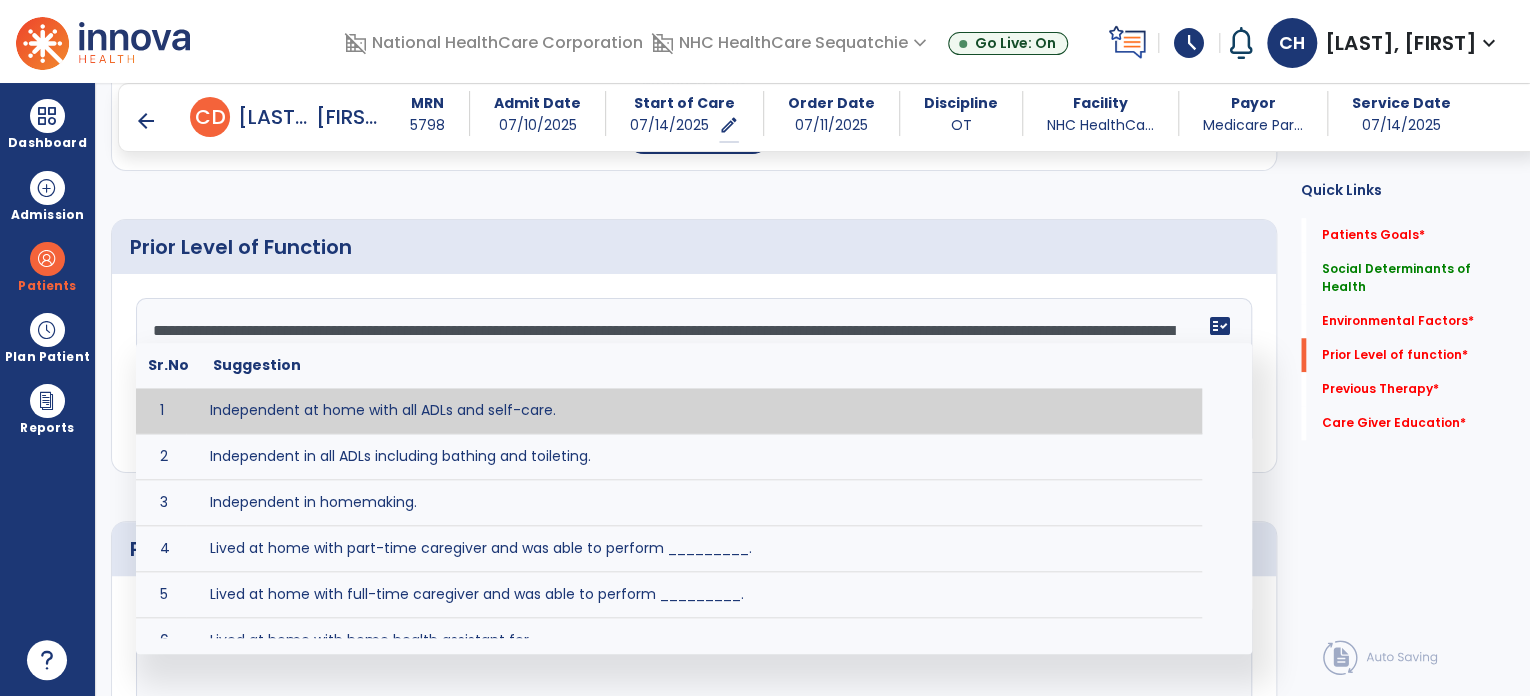 scroll, scrollTop: 16, scrollLeft: 0, axis: vertical 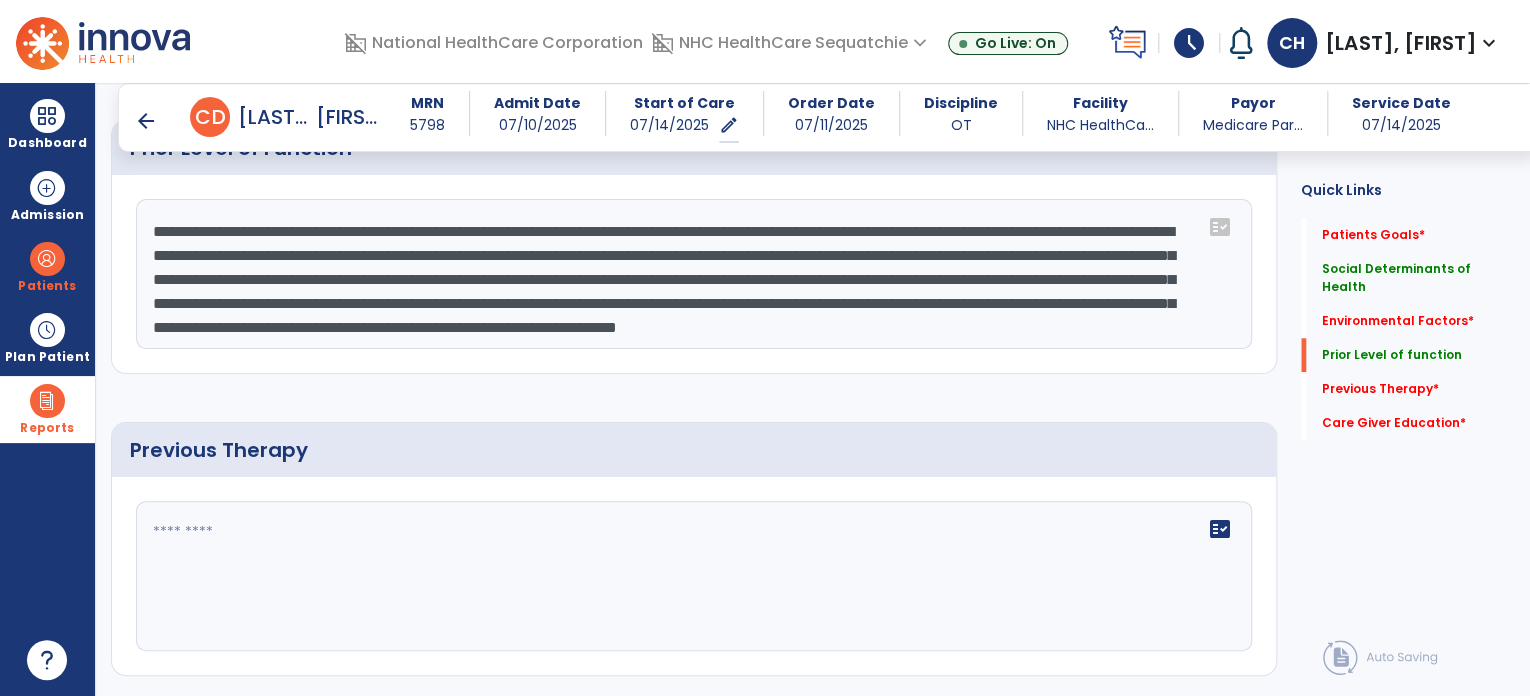 type on "**********" 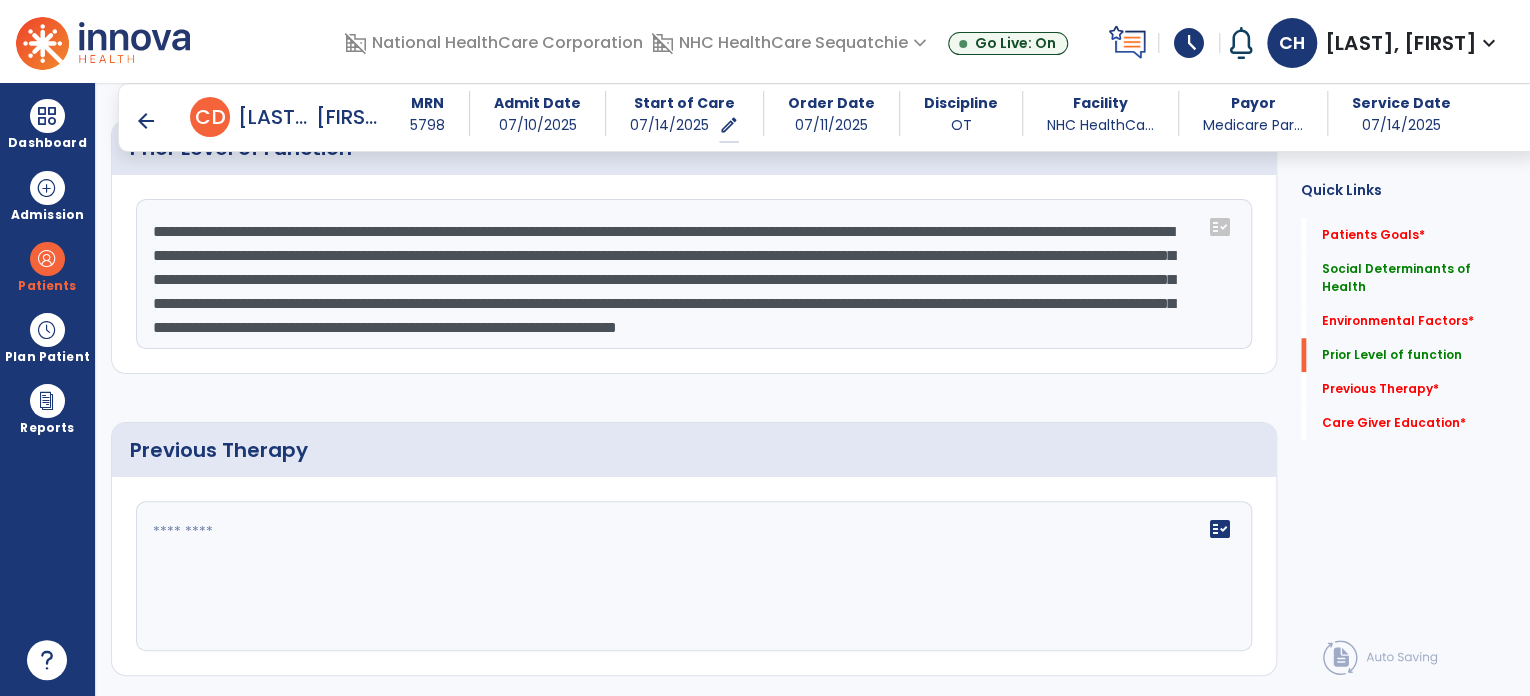 click on "Quick Links  Patients Goals   *  Patients Goals   *  Social Determinants of Health   Social Determinants of Health   Environmental Factors   *  Environmental Factors   *  Prior Level of function   Prior Level of function   Previous Therapy   *  Previous Therapy   *  Care Giver Education   *  Care Giver Education   *" 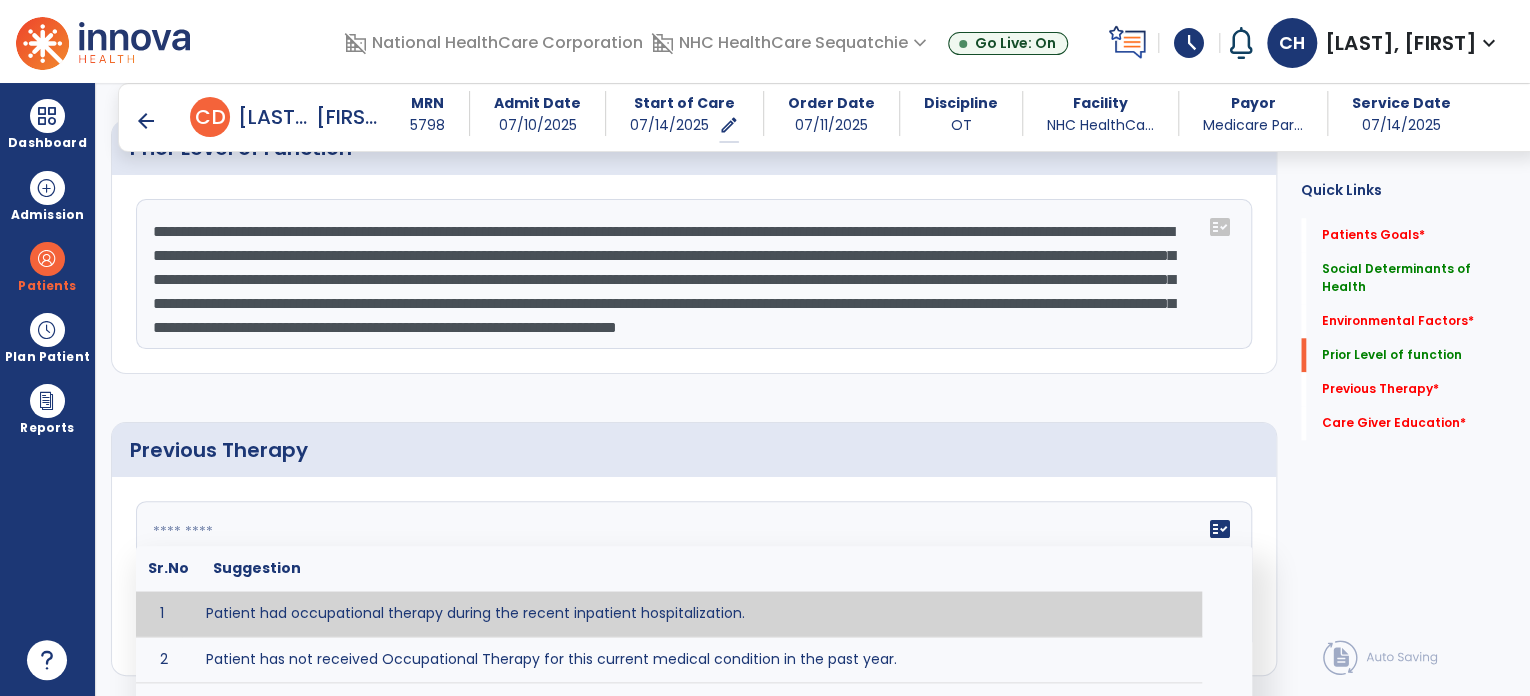 click 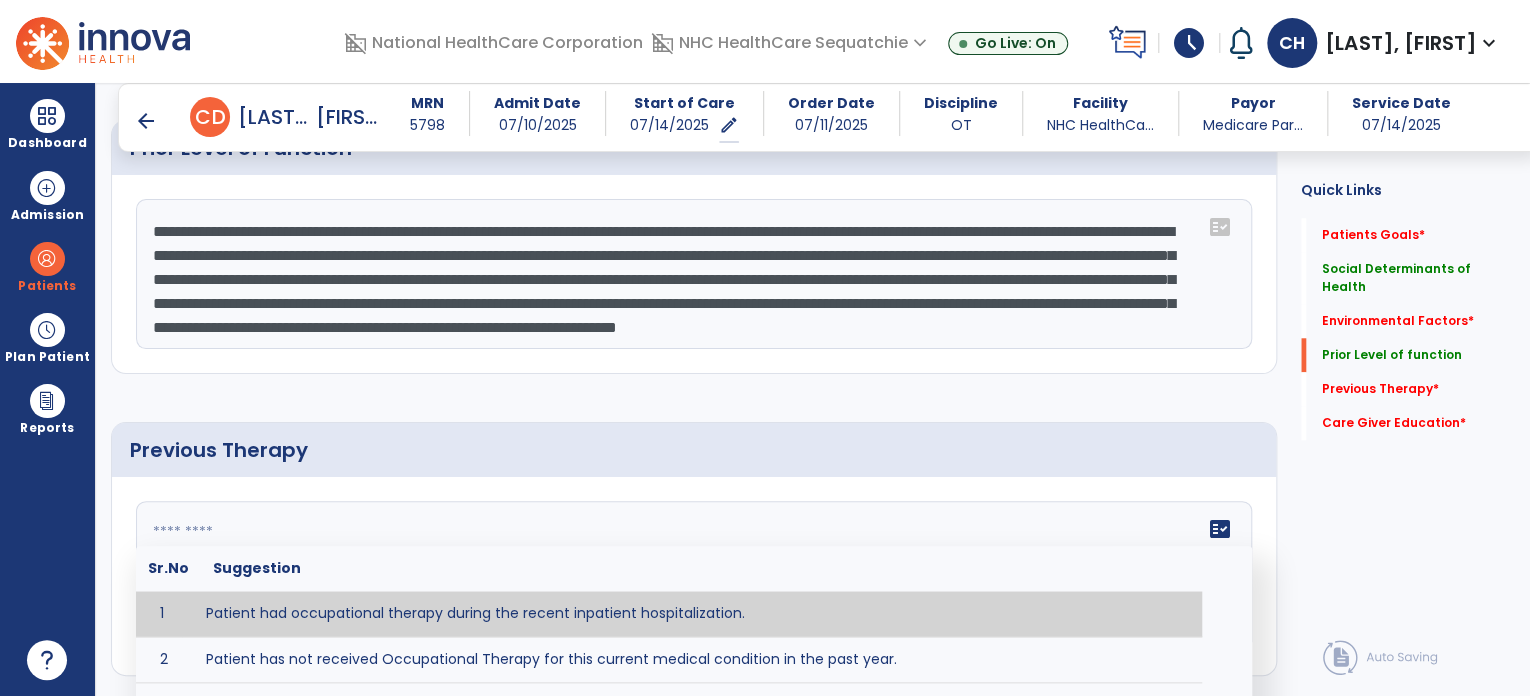 type on "**********" 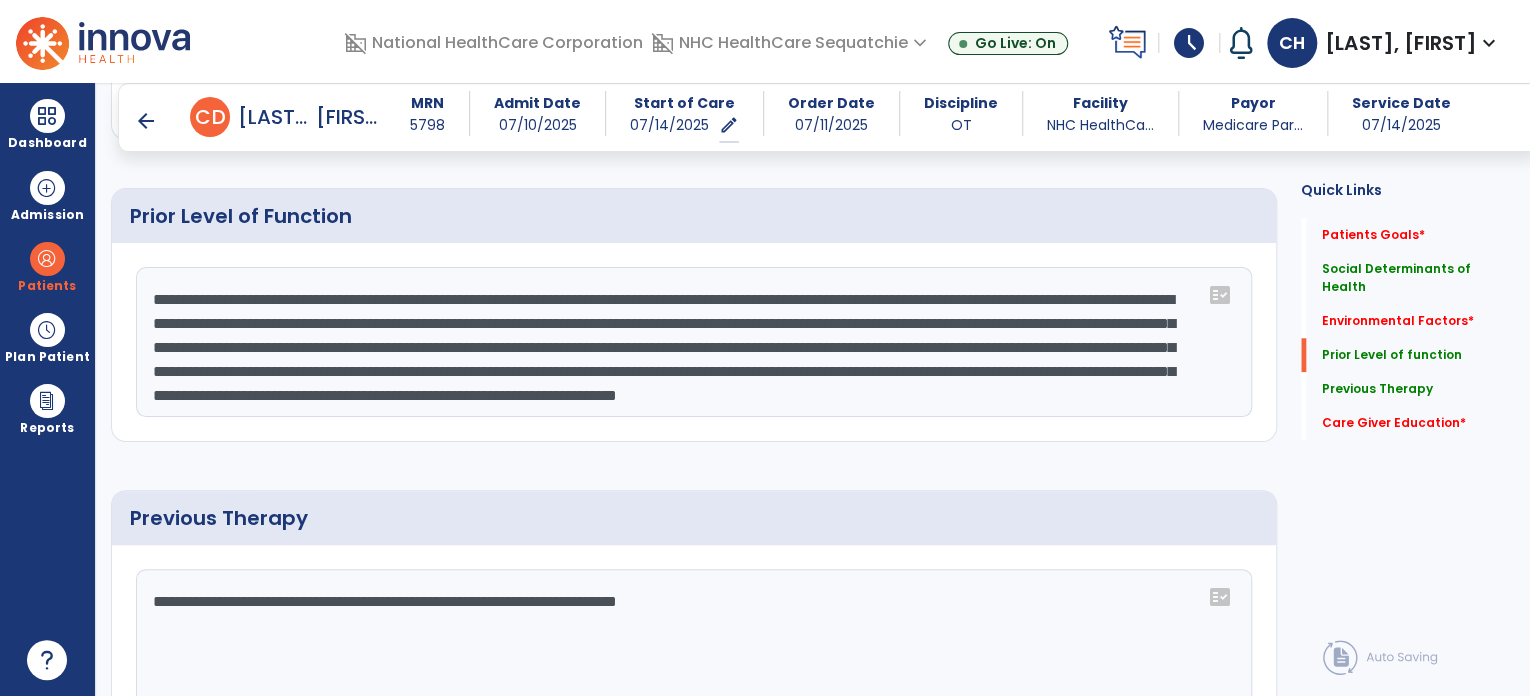 scroll, scrollTop: 785, scrollLeft: 0, axis: vertical 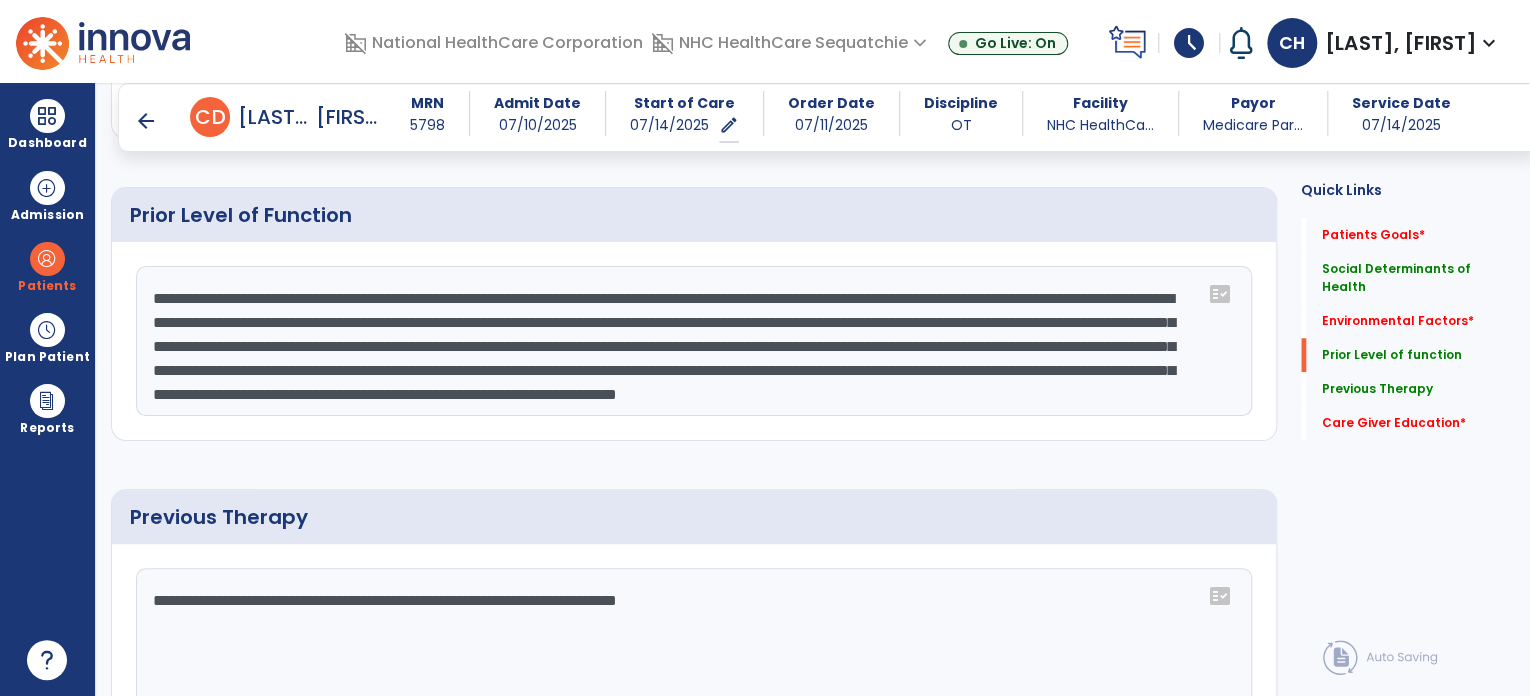 click on "Quick Links  Patients Goals   *  Patients Goals   *  Social Determinants of Health   Social Determinants of Health   Environmental Factors   *  Environmental Factors   *  Prior Level of function   Prior Level of function   Previous Therapy   Previous Therapy   Care Giver Education   *  Care Giver Education   *" 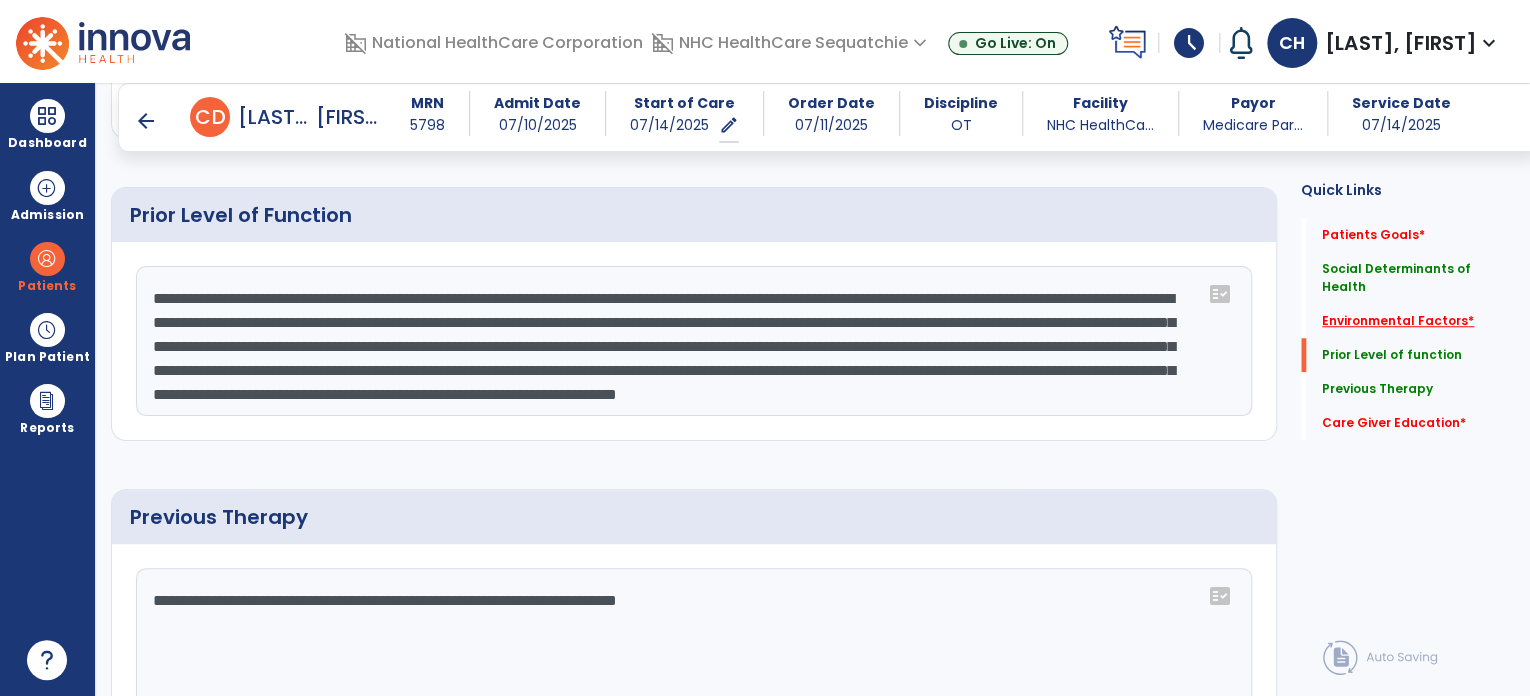 click on "Environmental Factors   *" 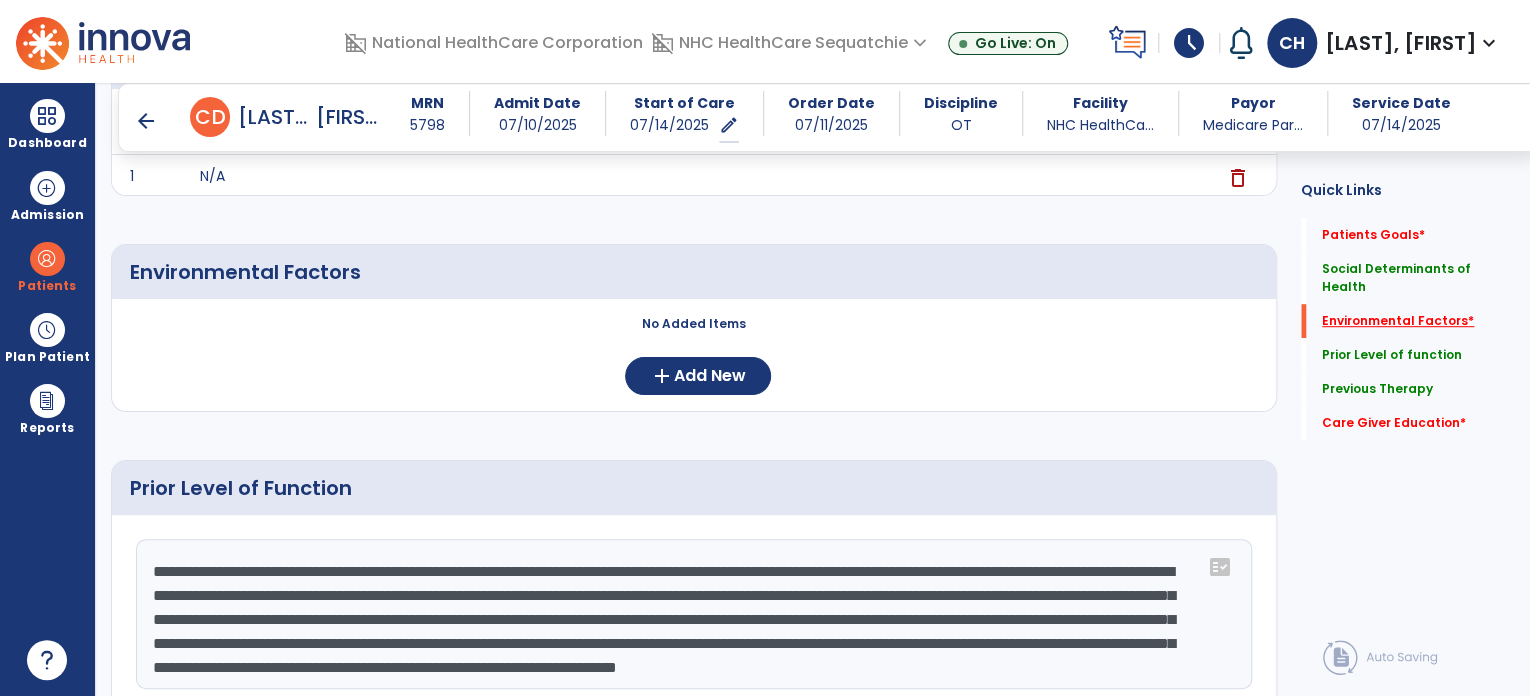 scroll, scrollTop: 425, scrollLeft: 0, axis: vertical 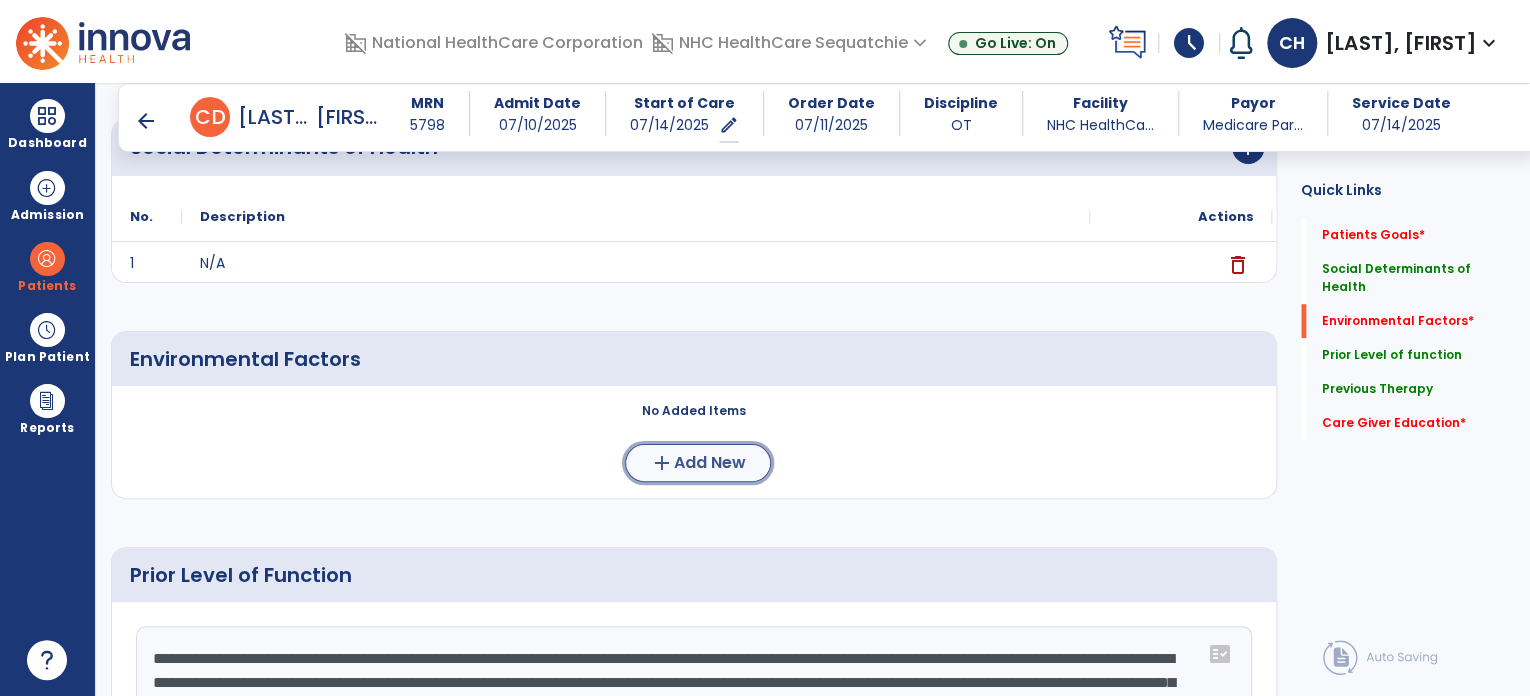 click on "Add New" 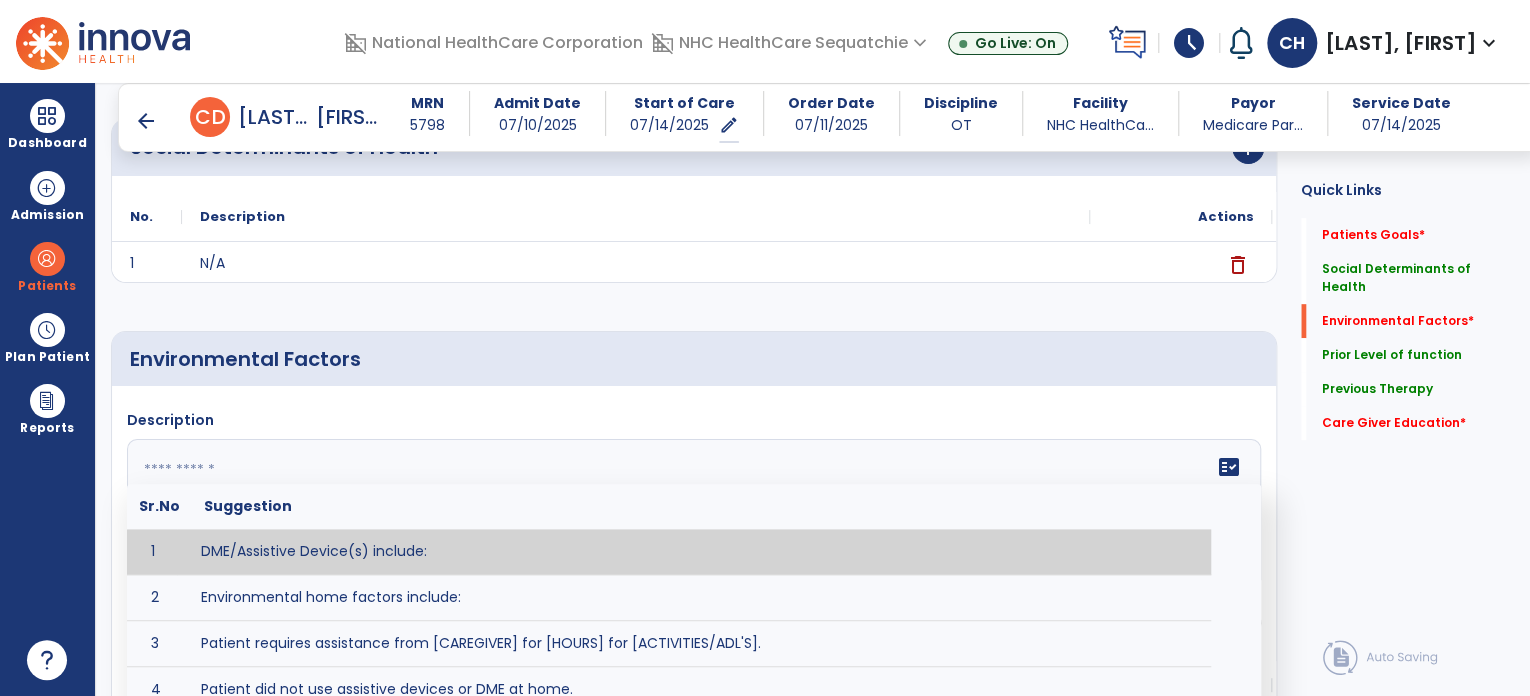 click 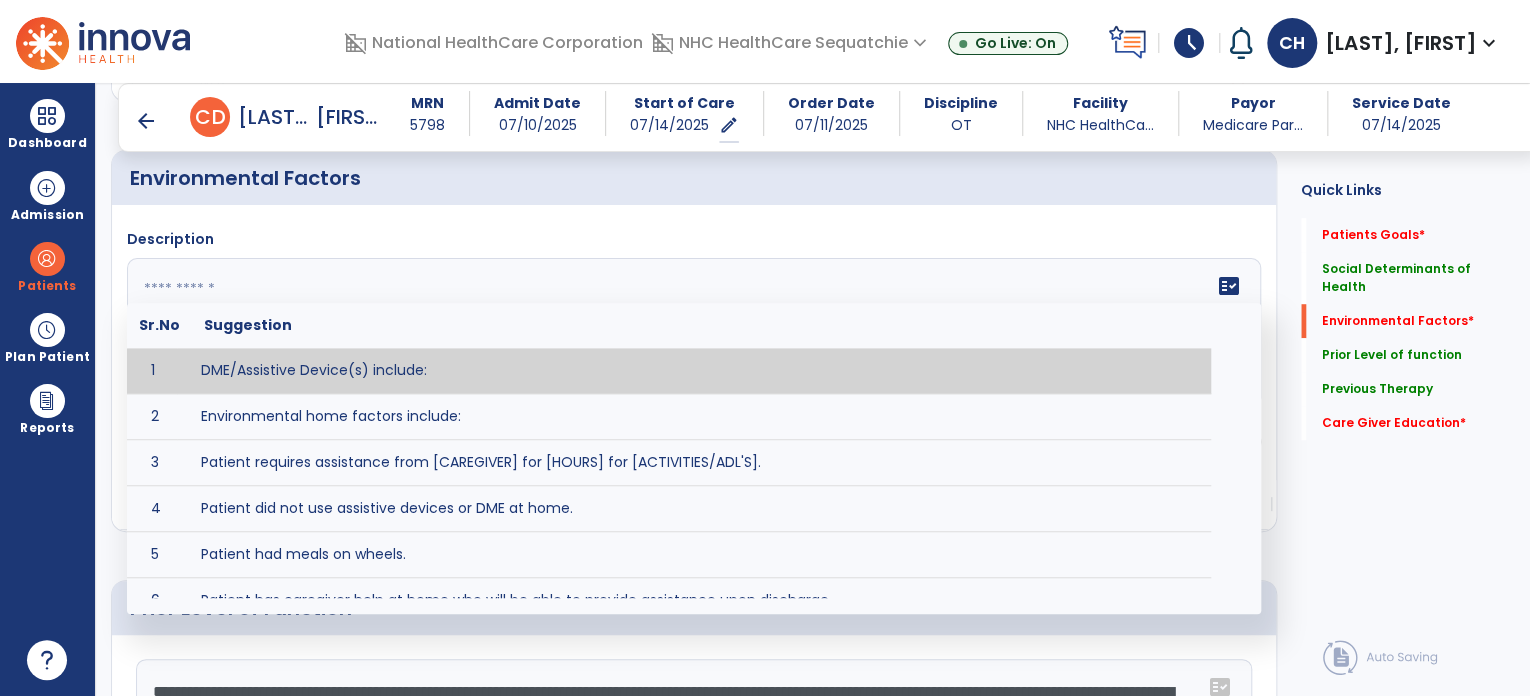 scroll, scrollTop: 608, scrollLeft: 0, axis: vertical 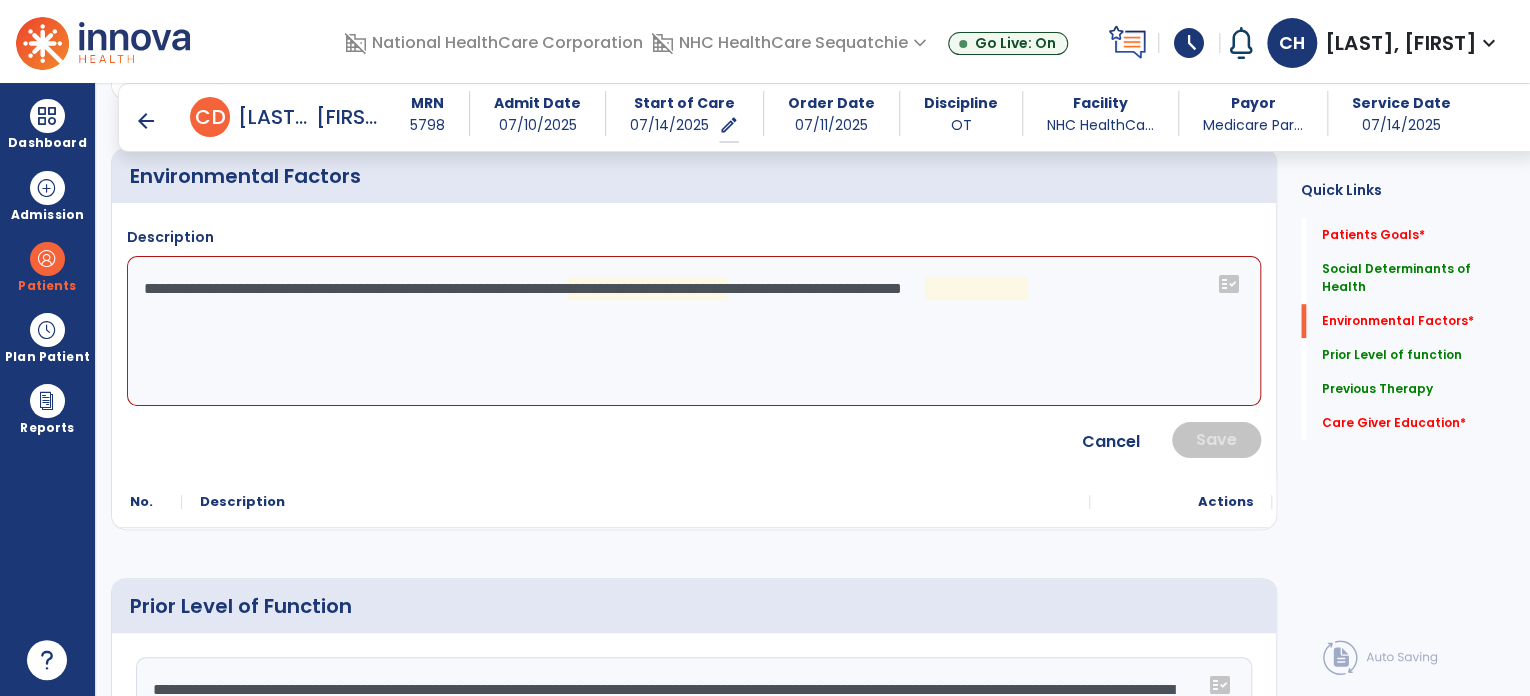 drag, startPoint x: 1188, startPoint y: 291, endPoint x: 397, endPoint y: 302, distance: 791.0765 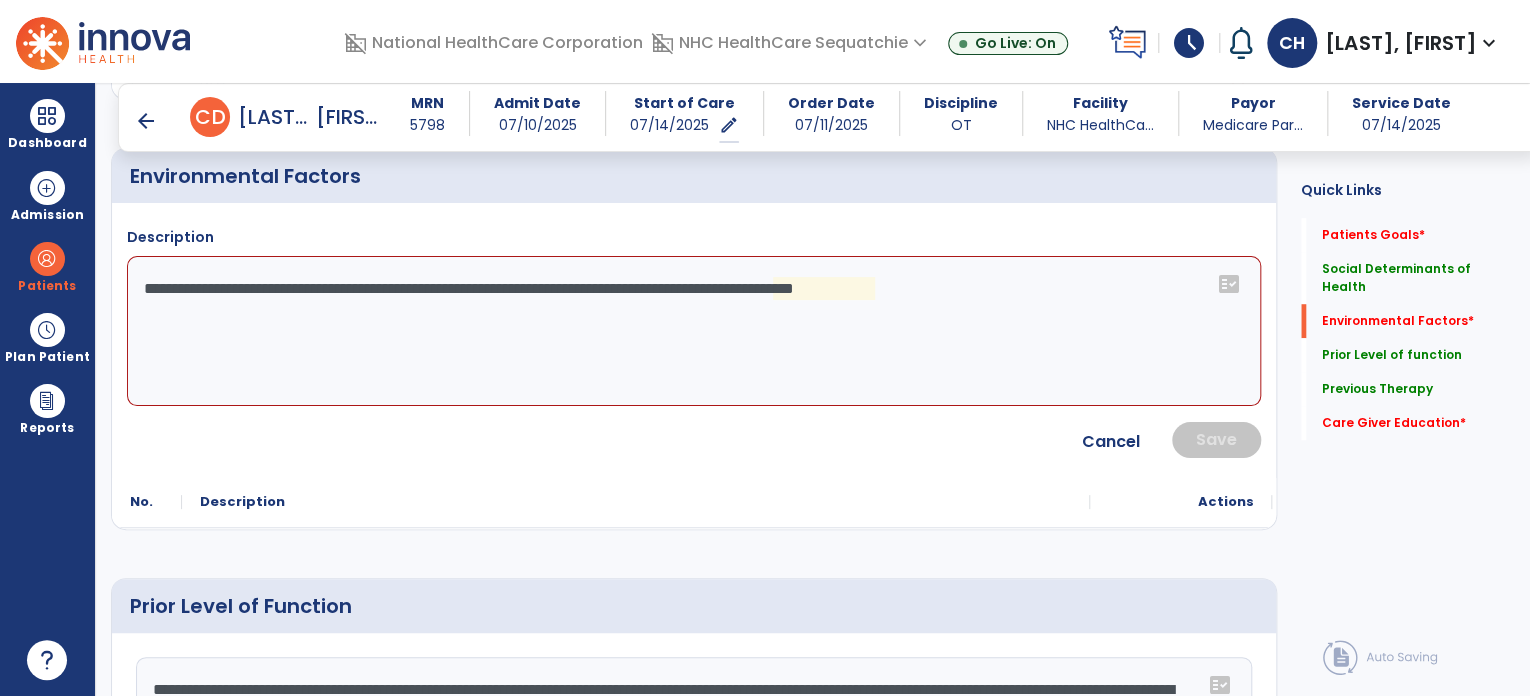 click on "**********" 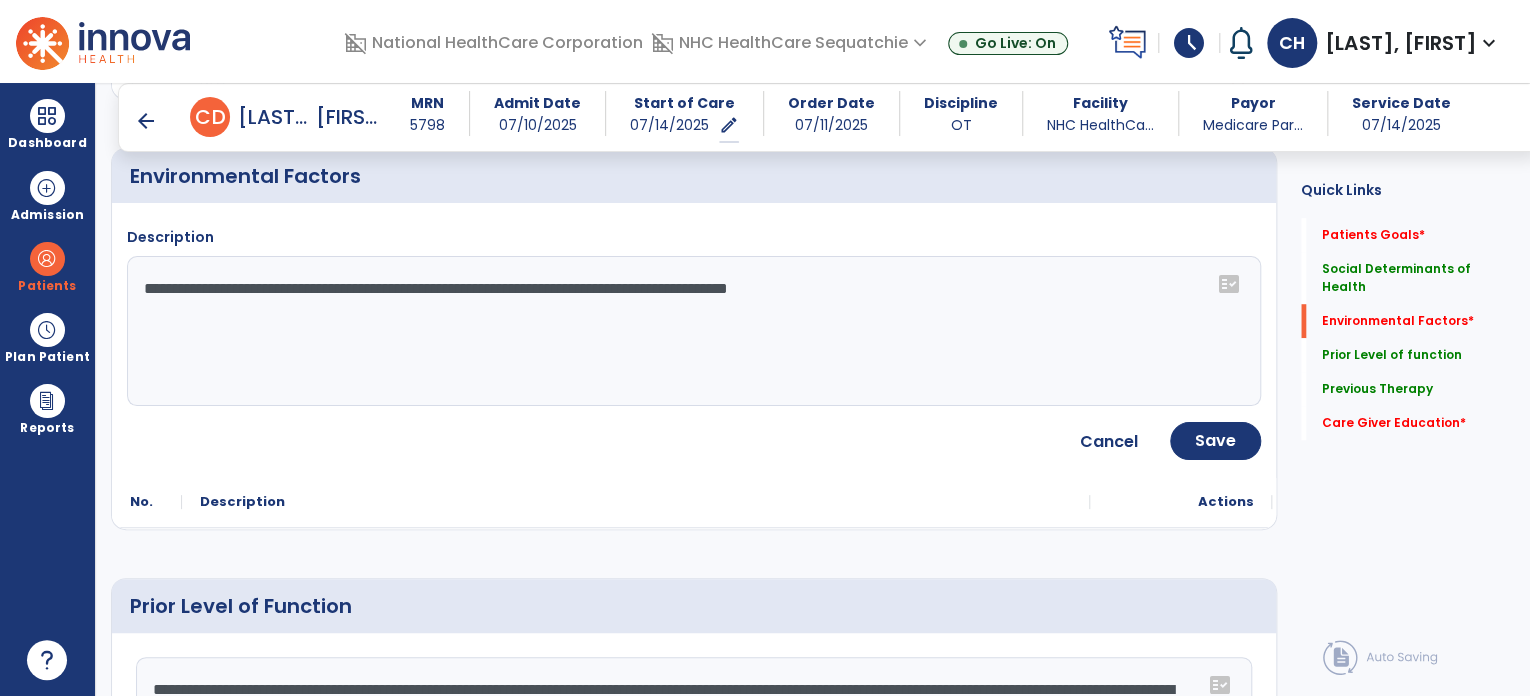 drag, startPoint x: 937, startPoint y: 291, endPoint x: 136, endPoint y: 307, distance: 801.1598 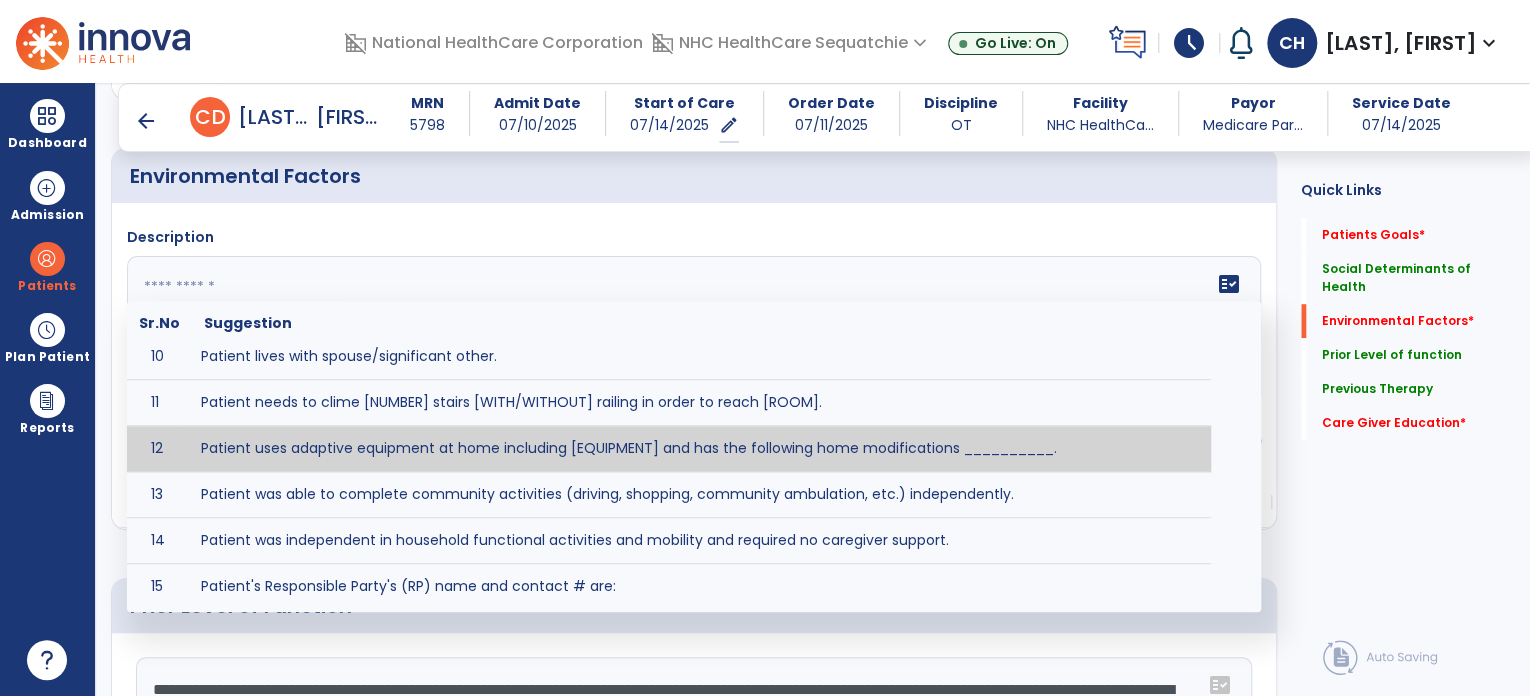 scroll, scrollTop: 430, scrollLeft: 0, axis: vertical 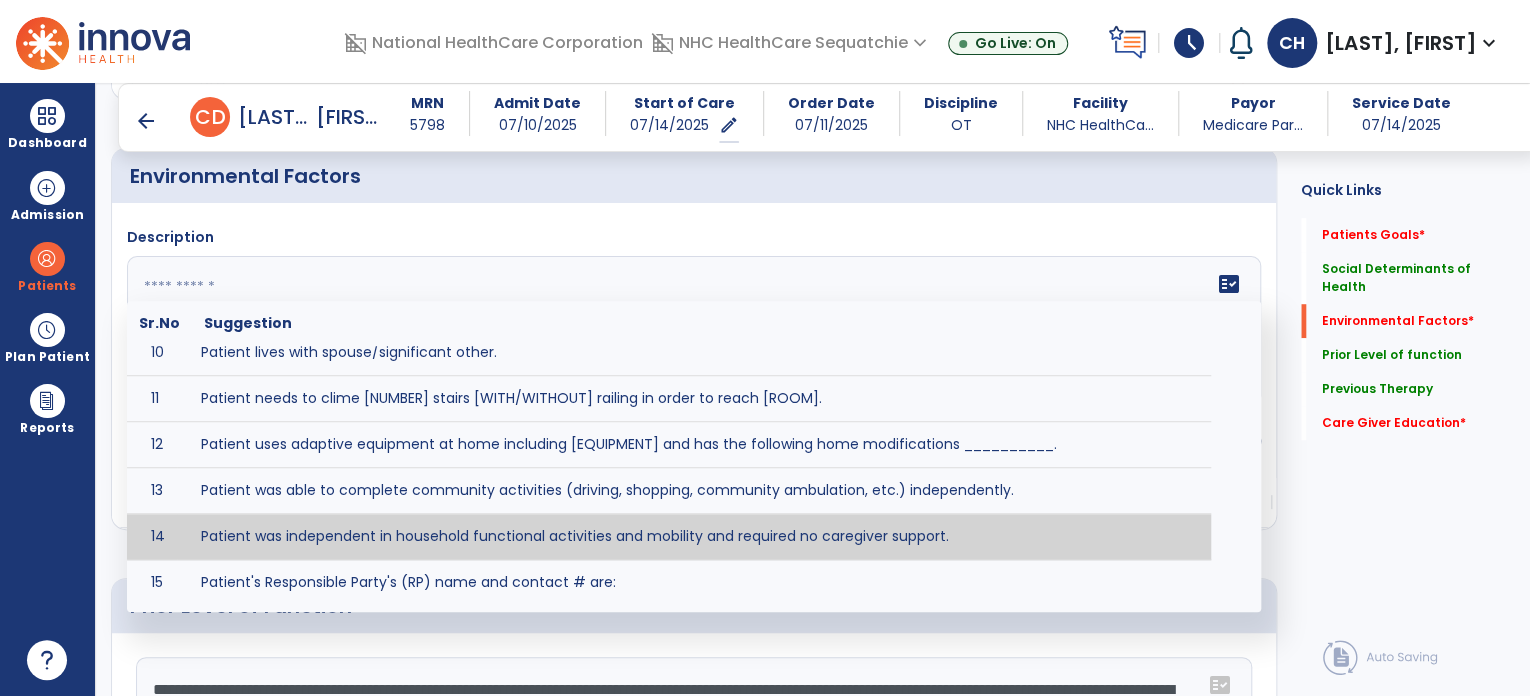 type on "**********" 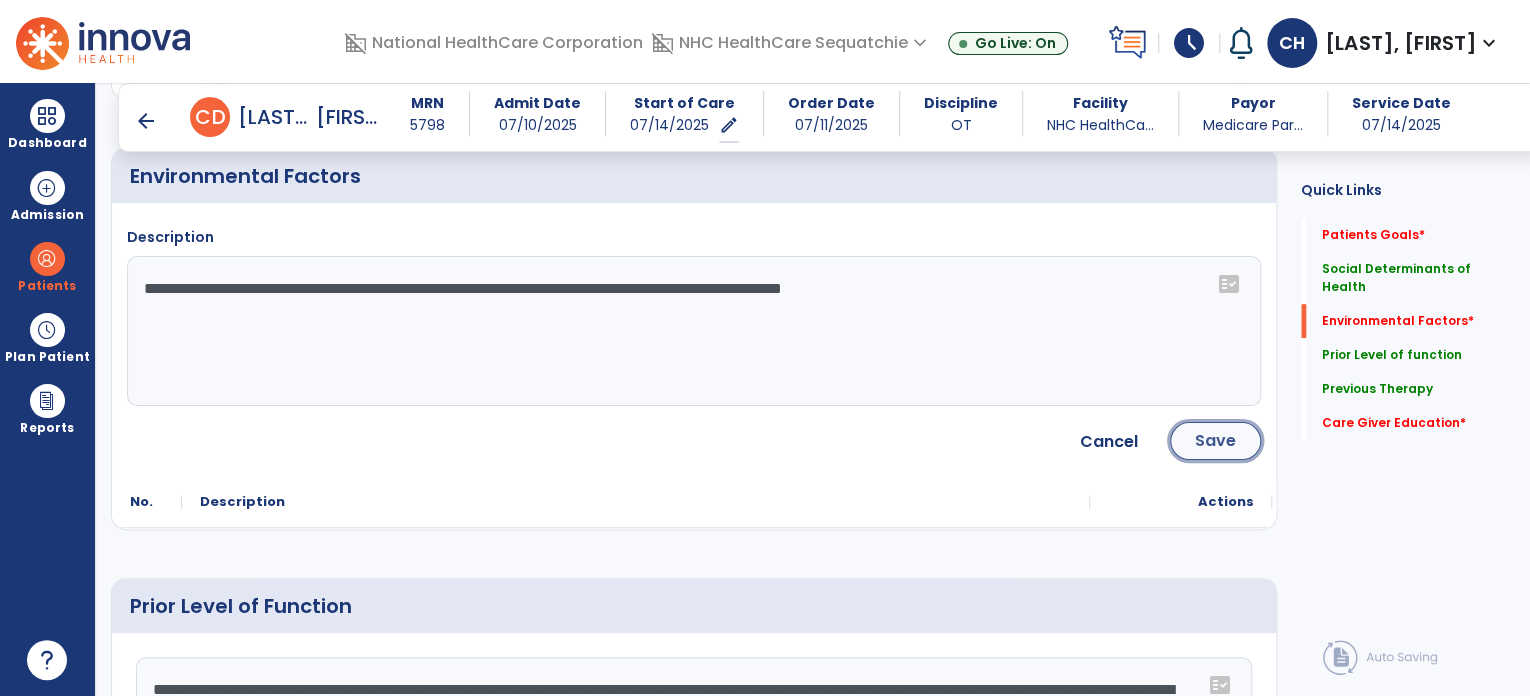 click on "Save" 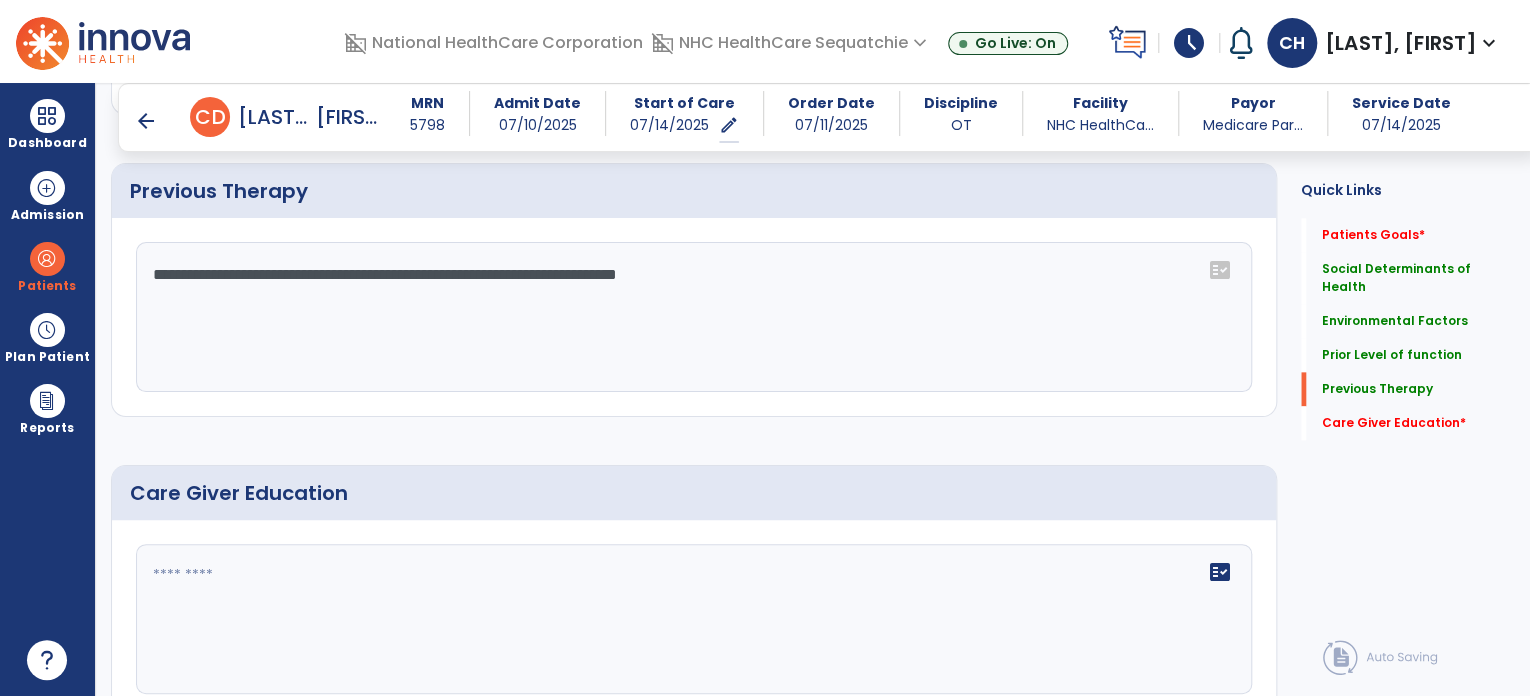 scroll, scrollTop: 1196, scrollLeft: 0, axis: vertical 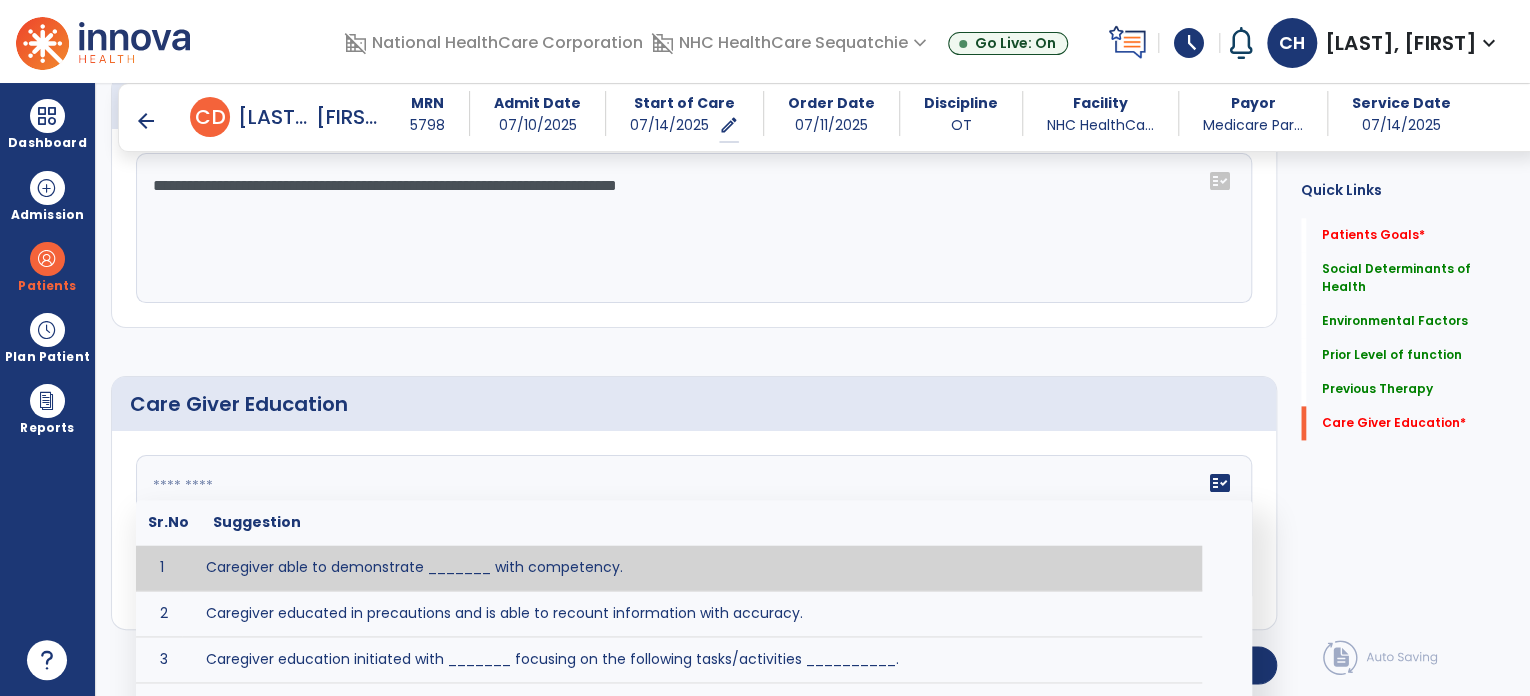 click on "fact_check  Sr.No Suggestion 1 Caregiver able to demonstrate _______ with competency. 2 Caregiver educated in precautions and is able to recount information with accuracy. 3 Caregiver education initiated with _______ focusing on the following tasks/activities __________. 4 Home exercise program initiated with caregiver focusing on __________. 5 Patient educated in precautions and is able to recount information with [VALUE]% accuracy." 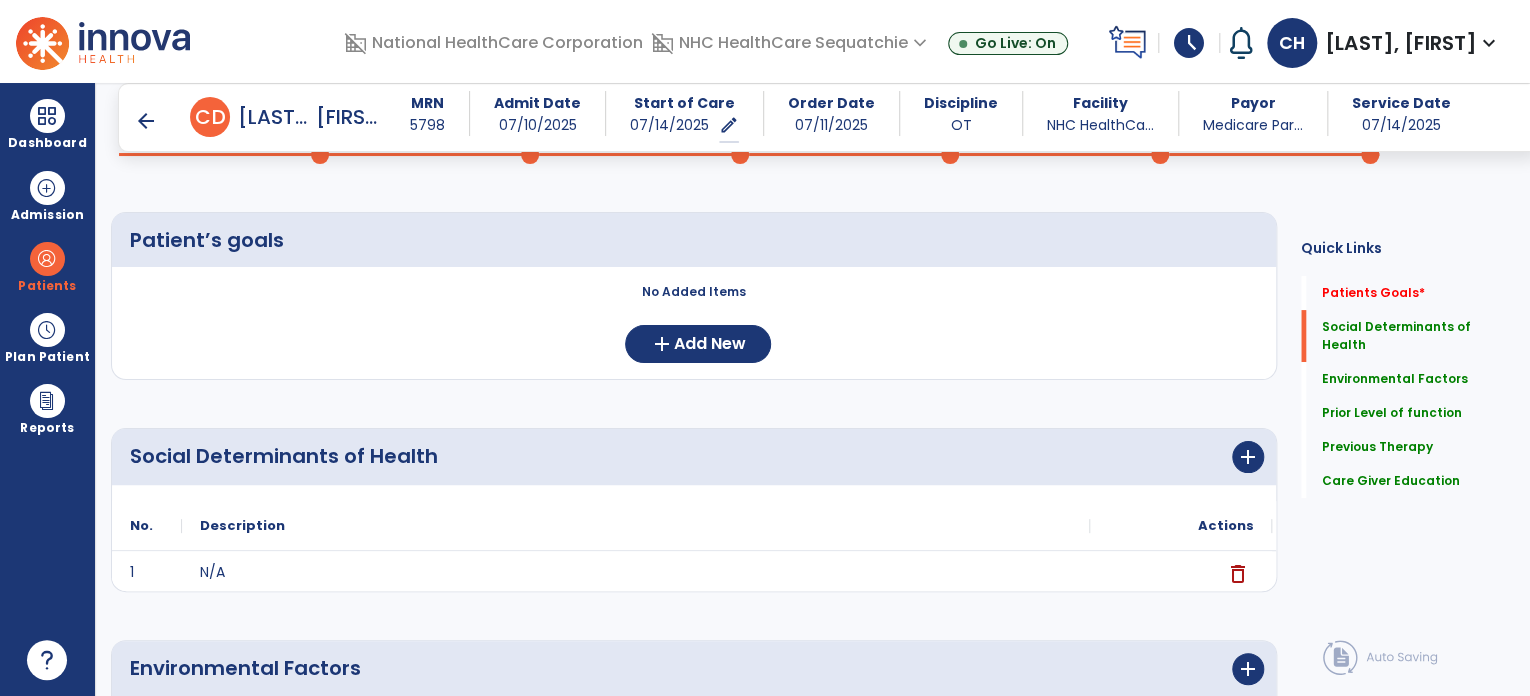 scroll, scrollTop: 0, scrollLeft: 0, axis: both 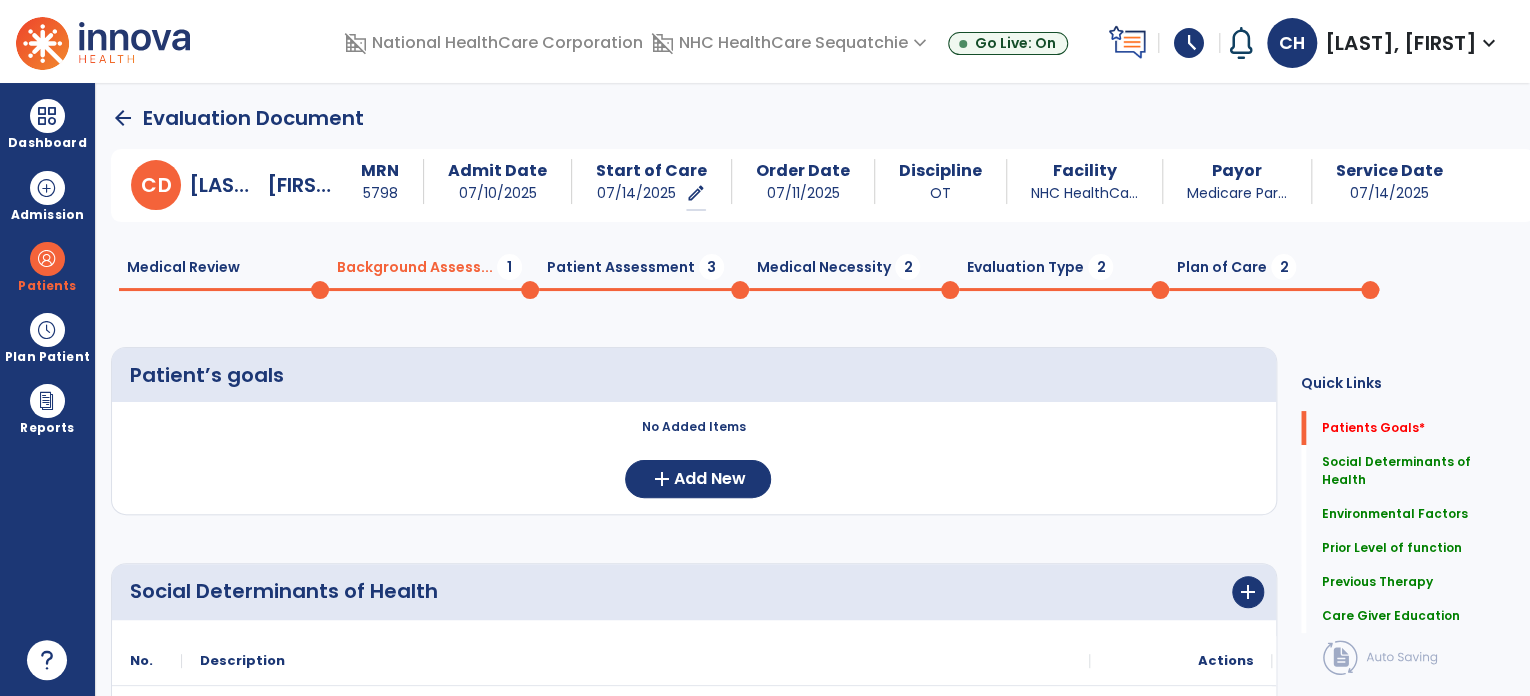 type on "**********" 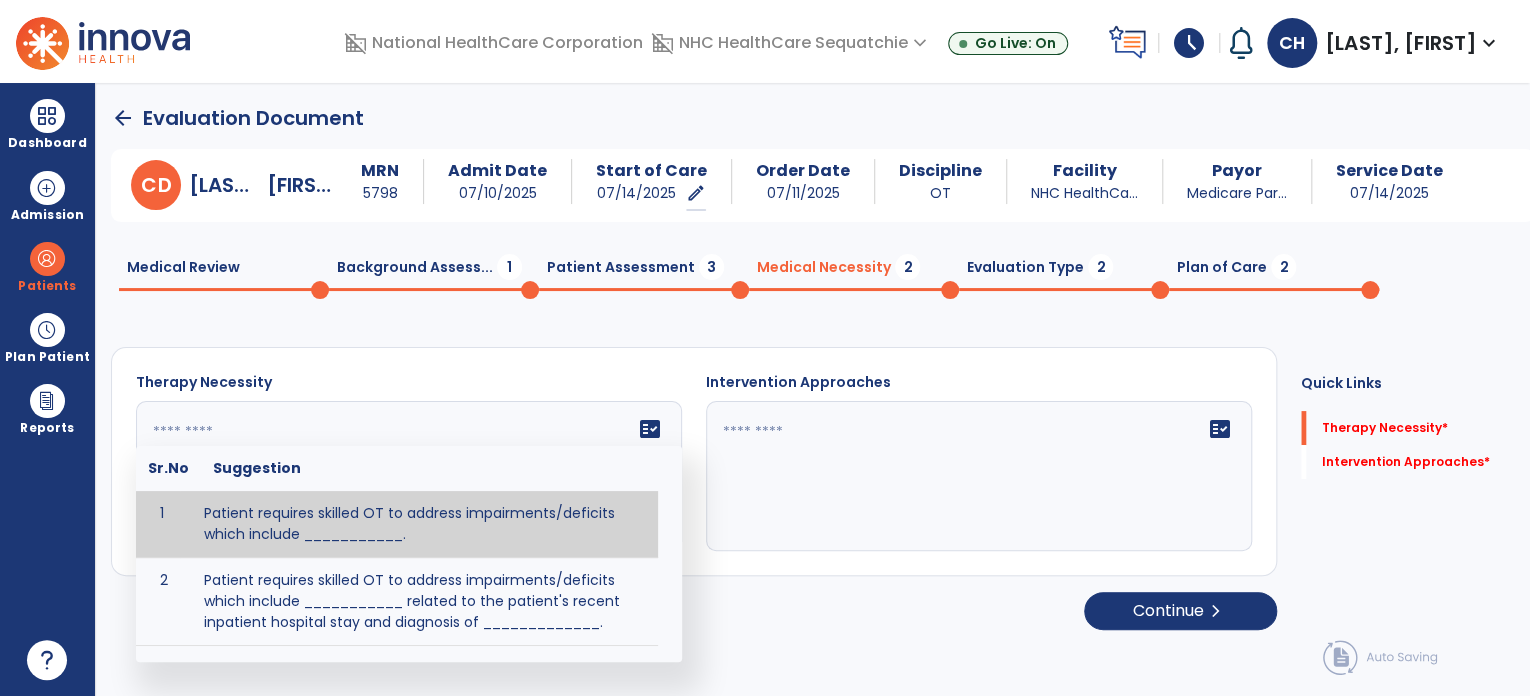 click on "fact_check  Sr.No Suggestion 1 Patient requires skilled OT to address impairments/deficits which include ___________. 2 Patient requires skilled OT to address impairments/deficits which include ___________ related to the patient's recent inpatient hospital stay and diagnosis of _____________." 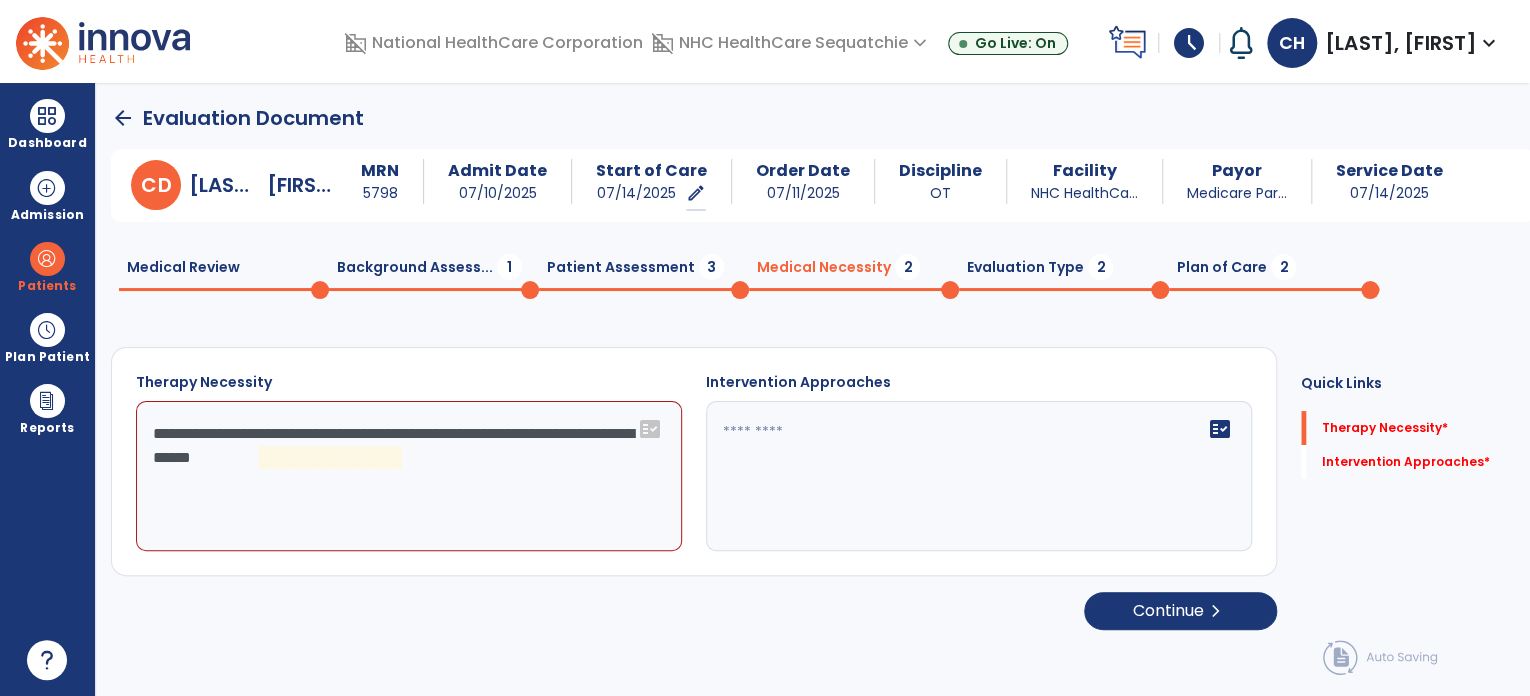 click on "**********" 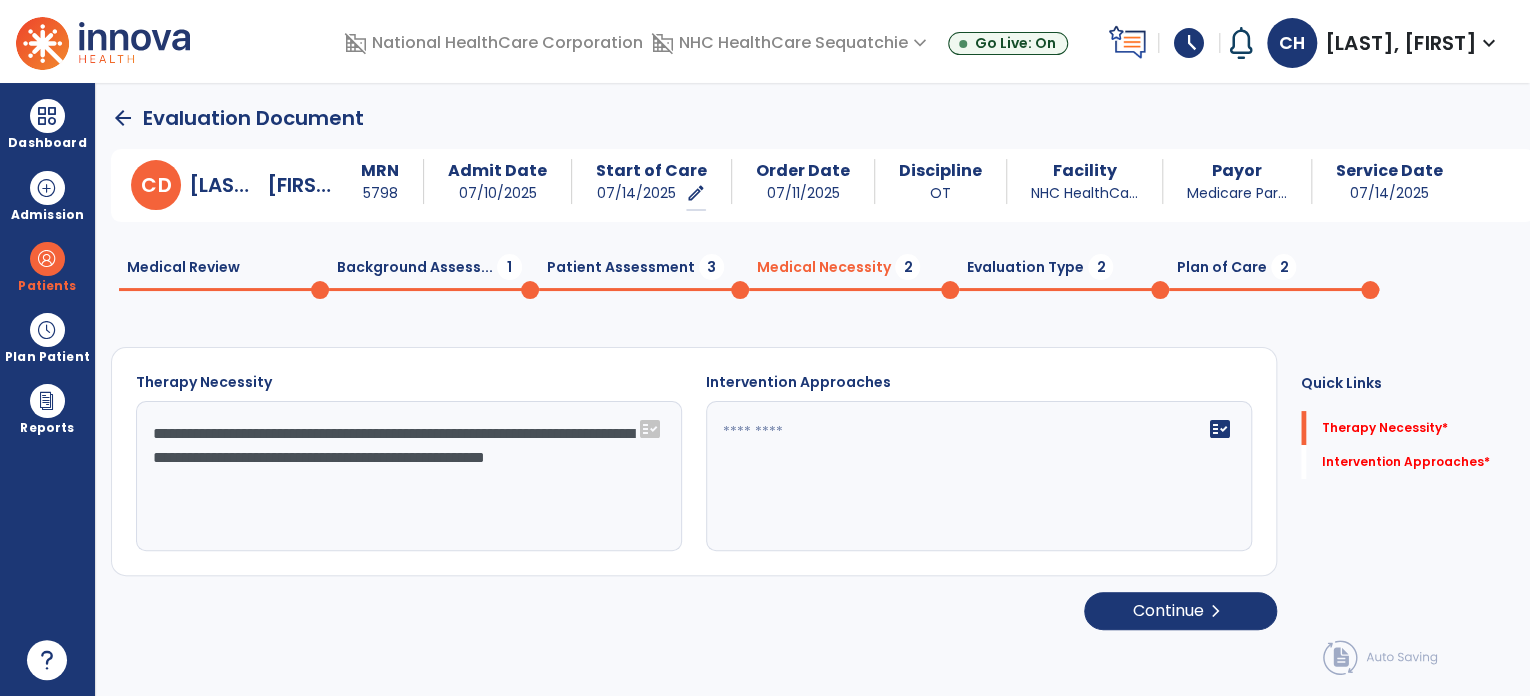 type on "**********" 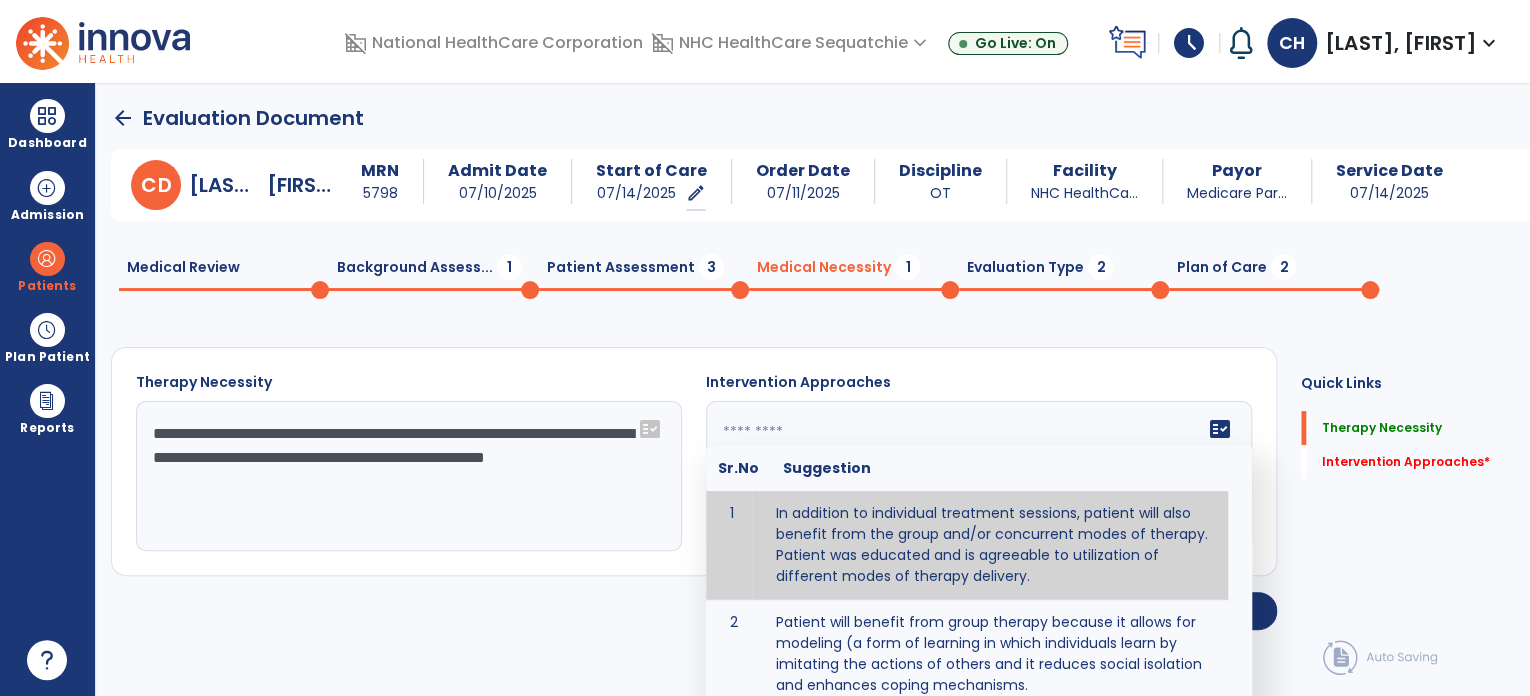 type on "**********" 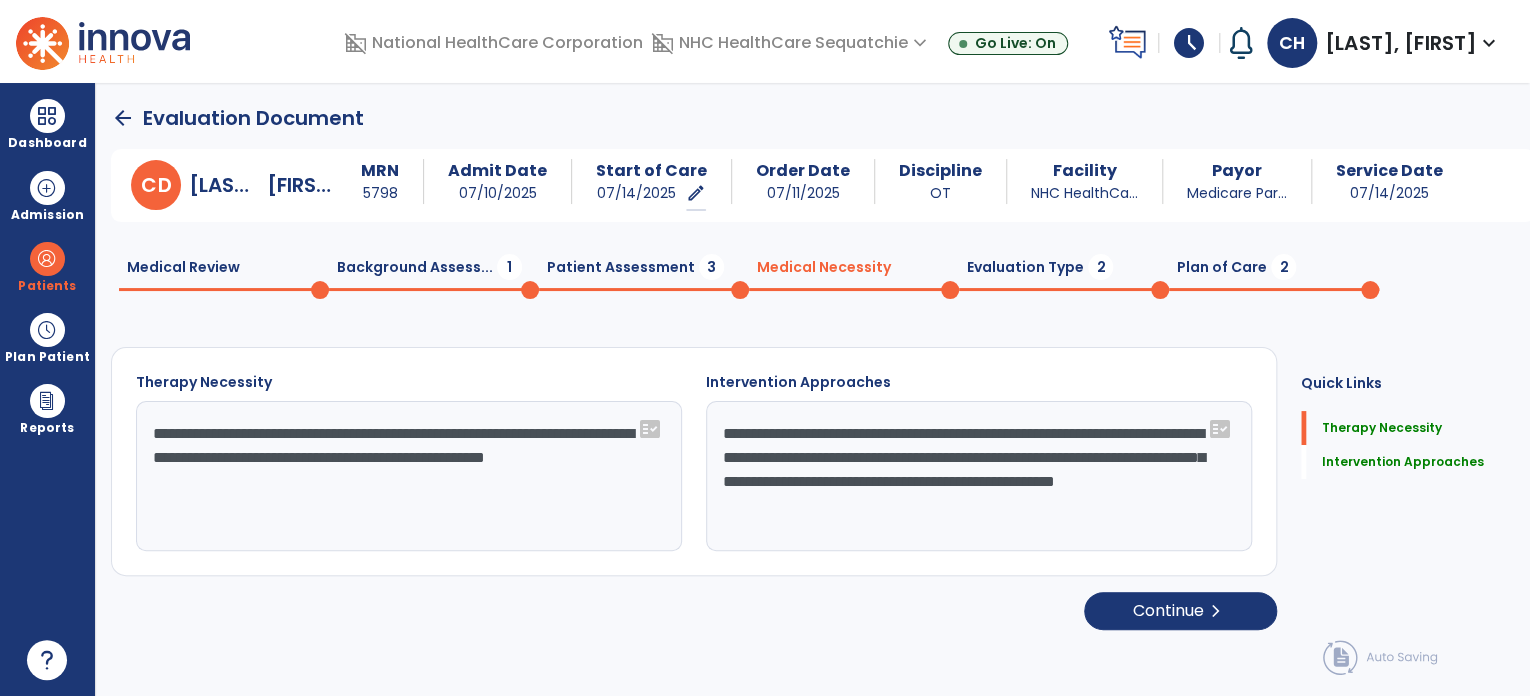click on "Plan of Care  2" 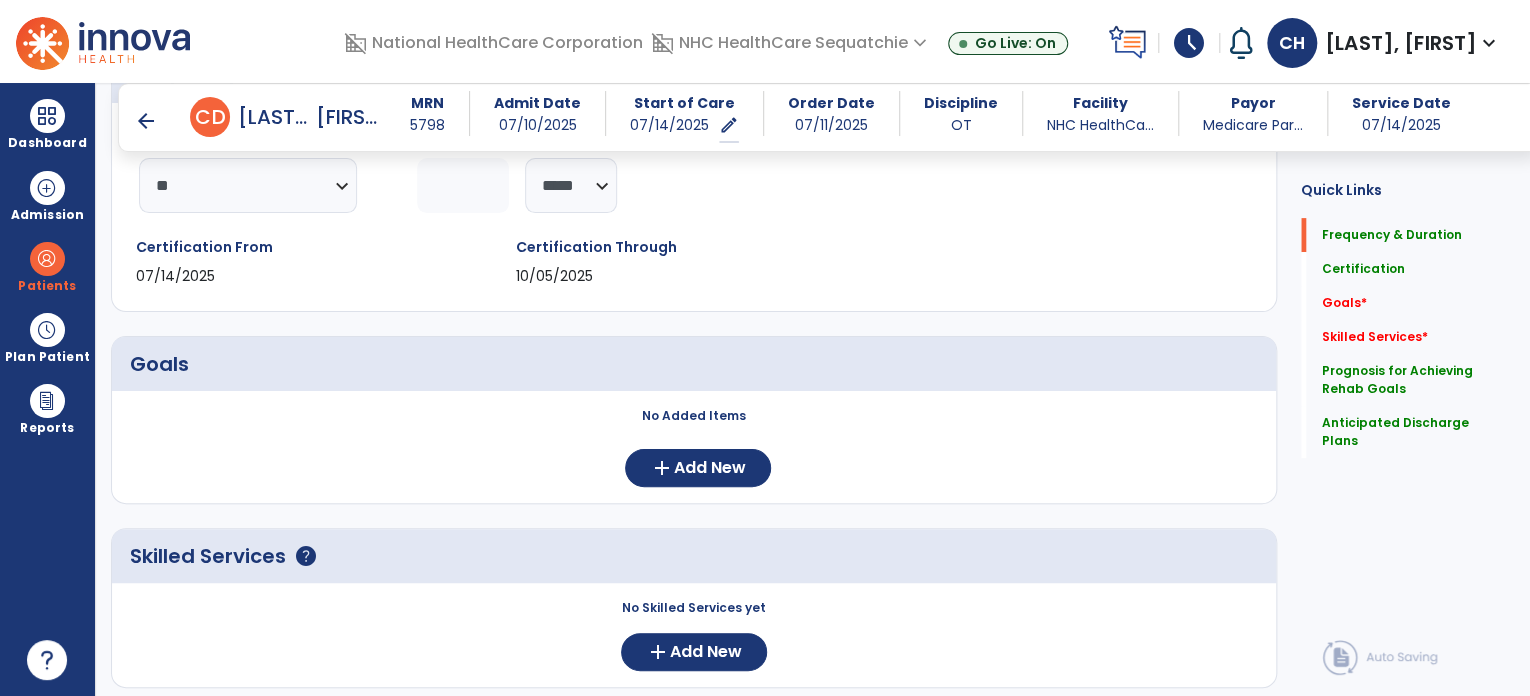scroll, scrollTop: 0, scrollLeft: 0, axis: both 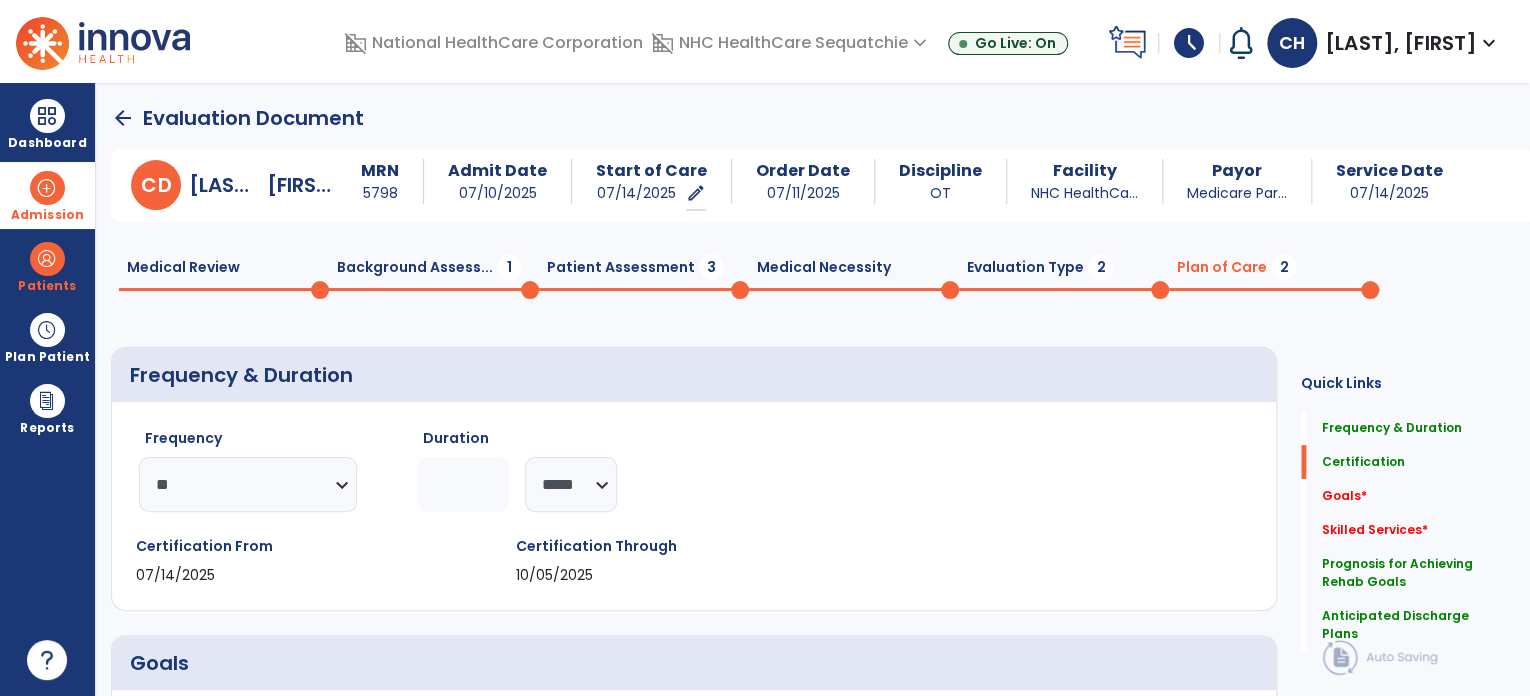 click on "Admission" at bounding box center [47, 195] 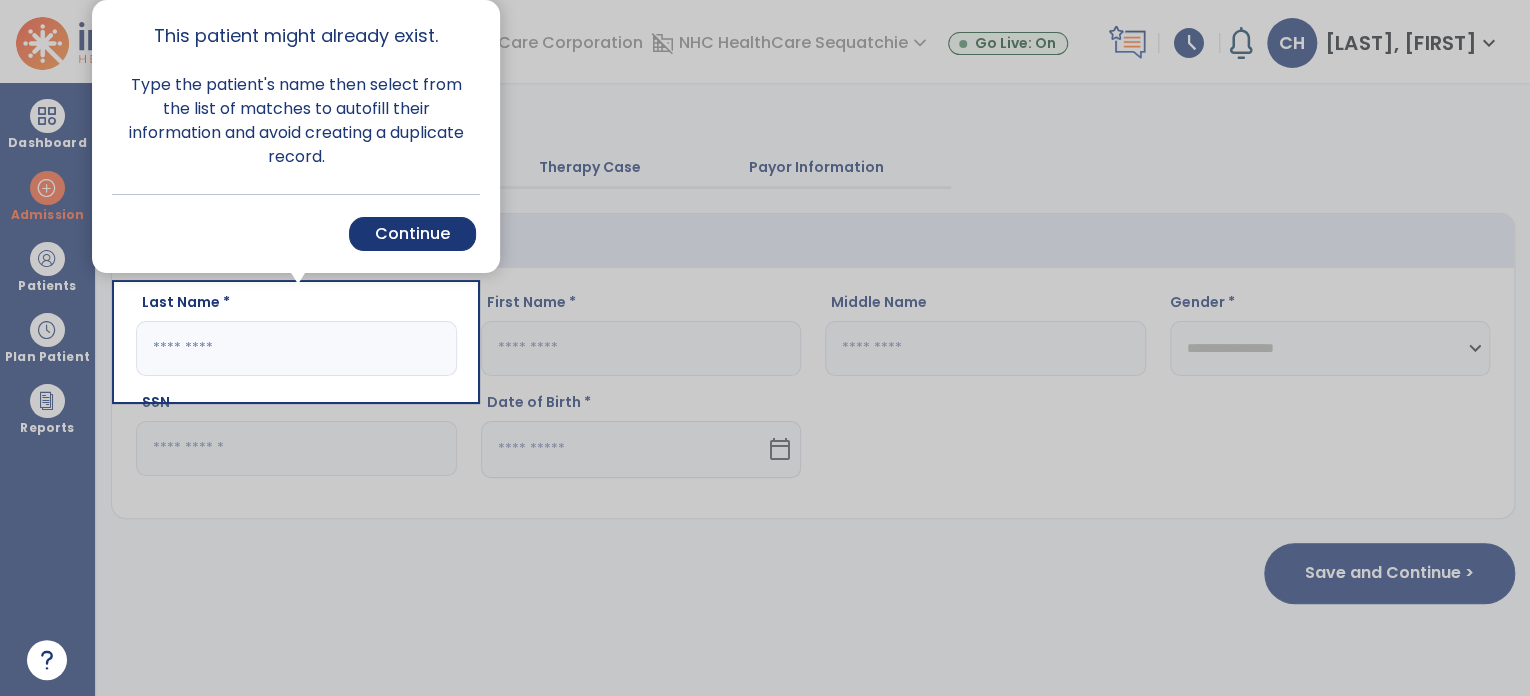 click 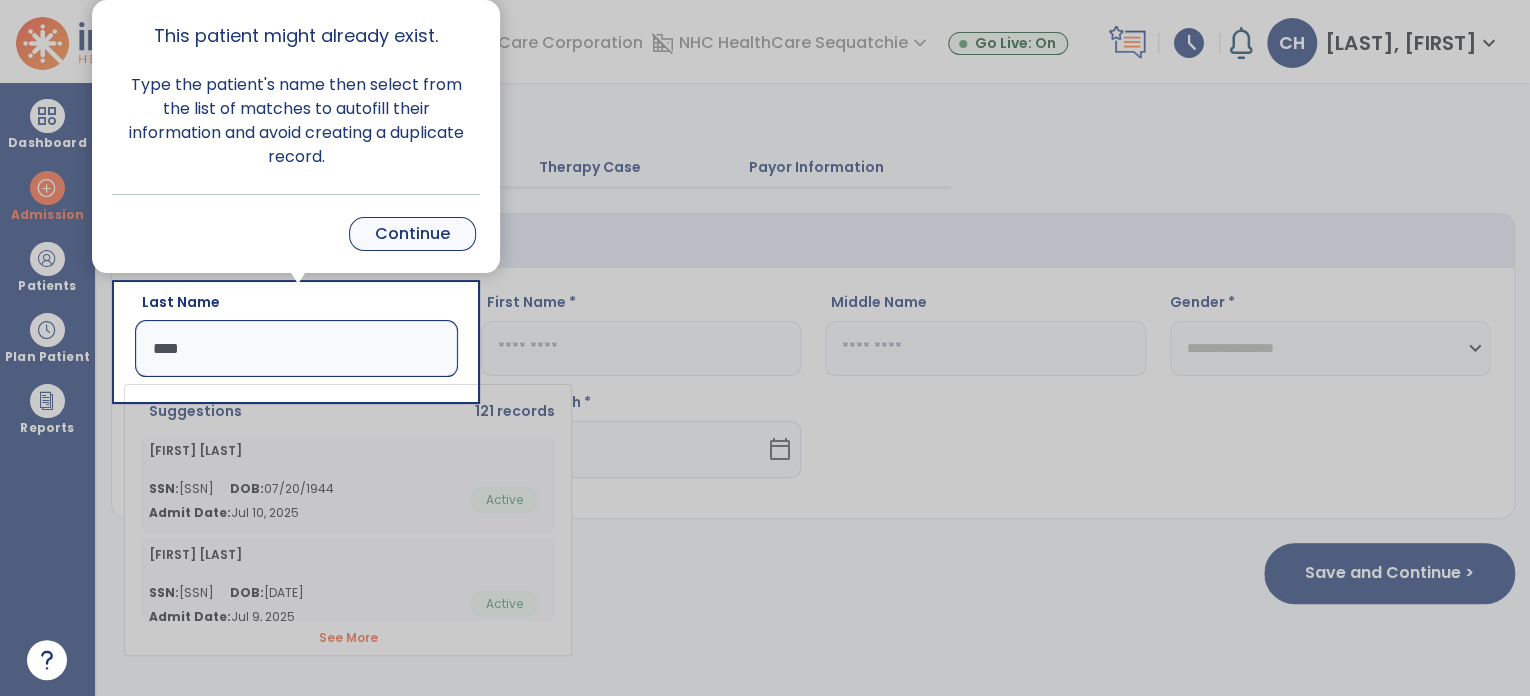 click on "Continue" at bounding box center [412, 234] 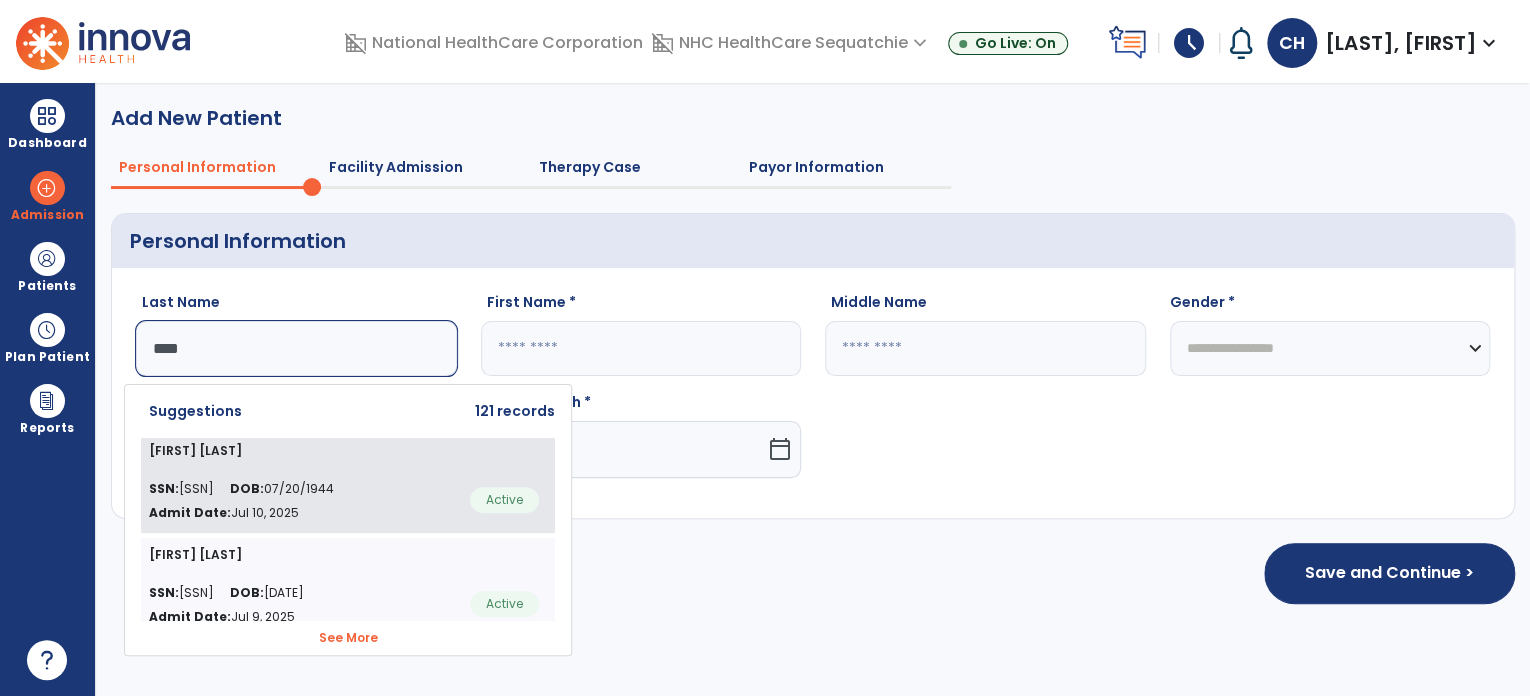 click on "SSN: [SSN] DOB: [DATE]" 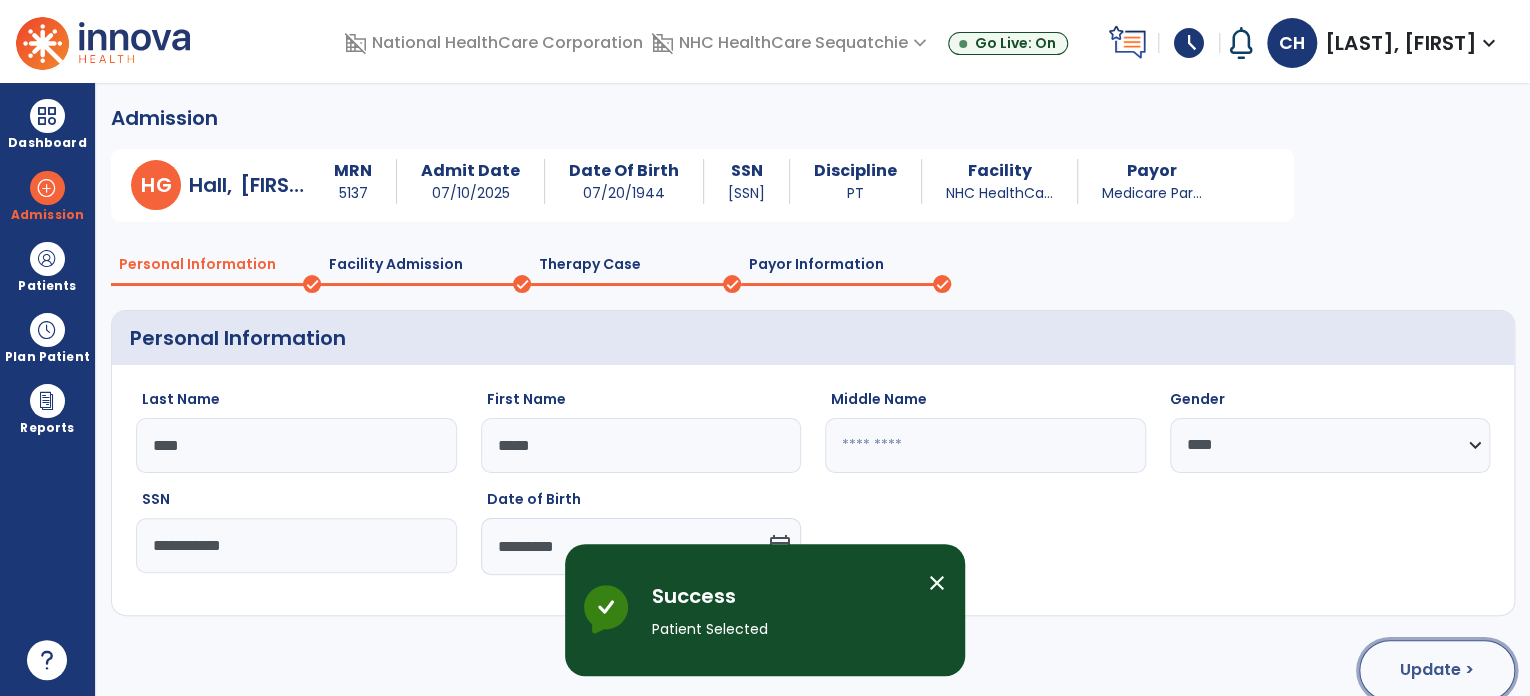 click on "Update >" 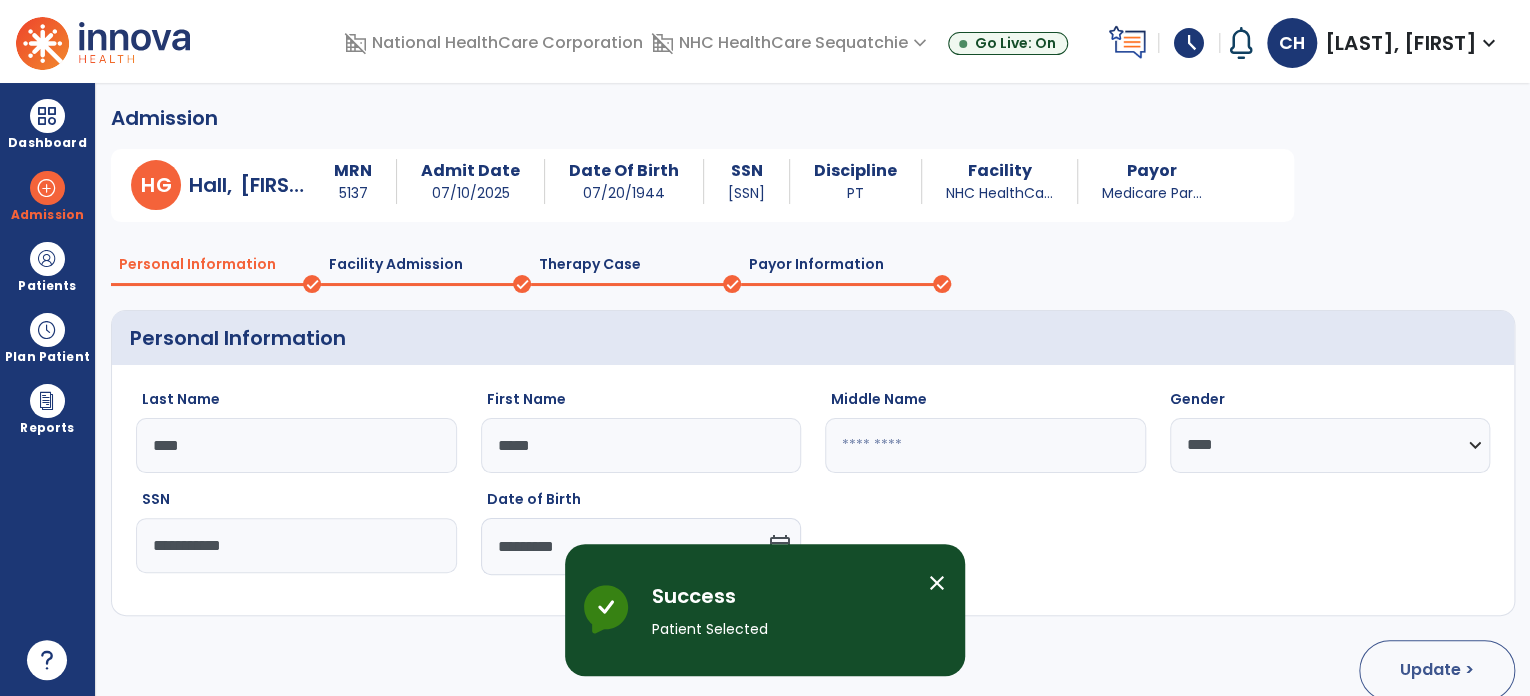 select on "**********" 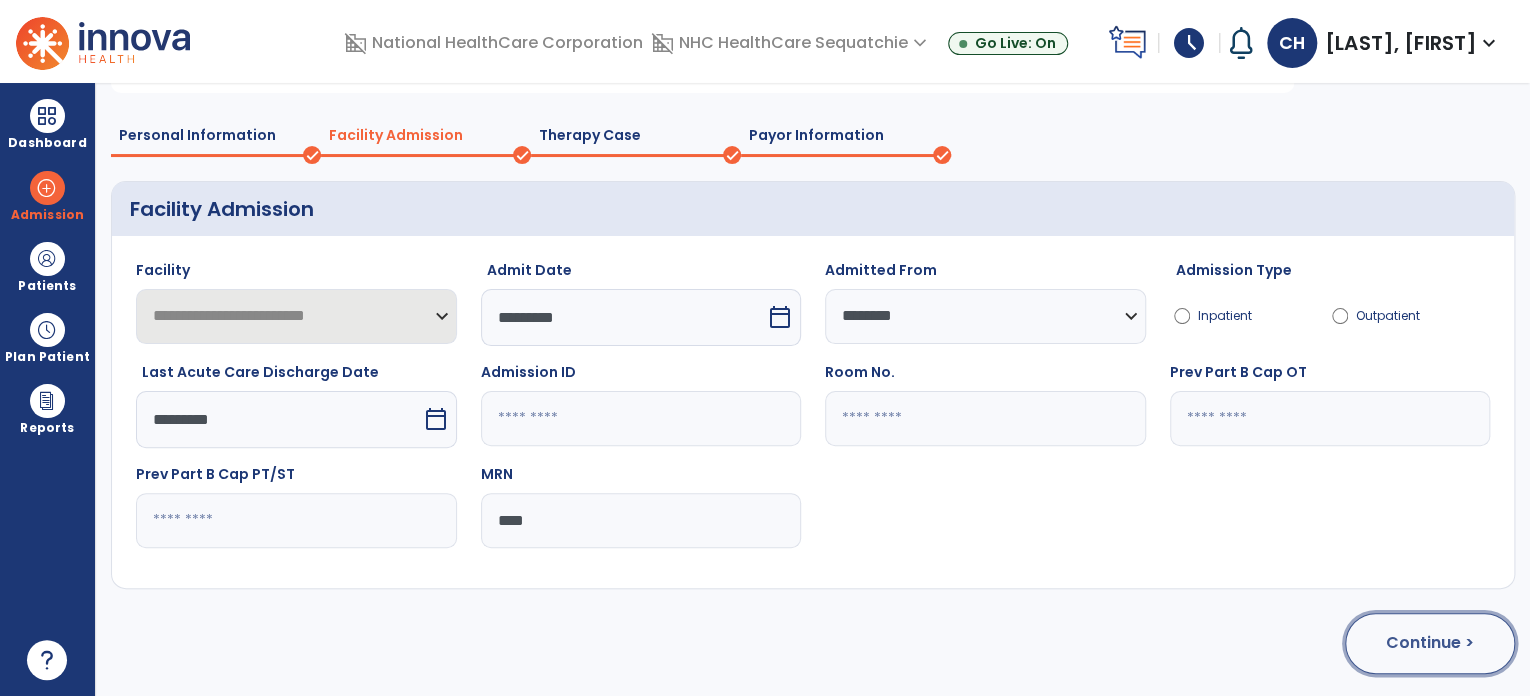 click on "Continue >" 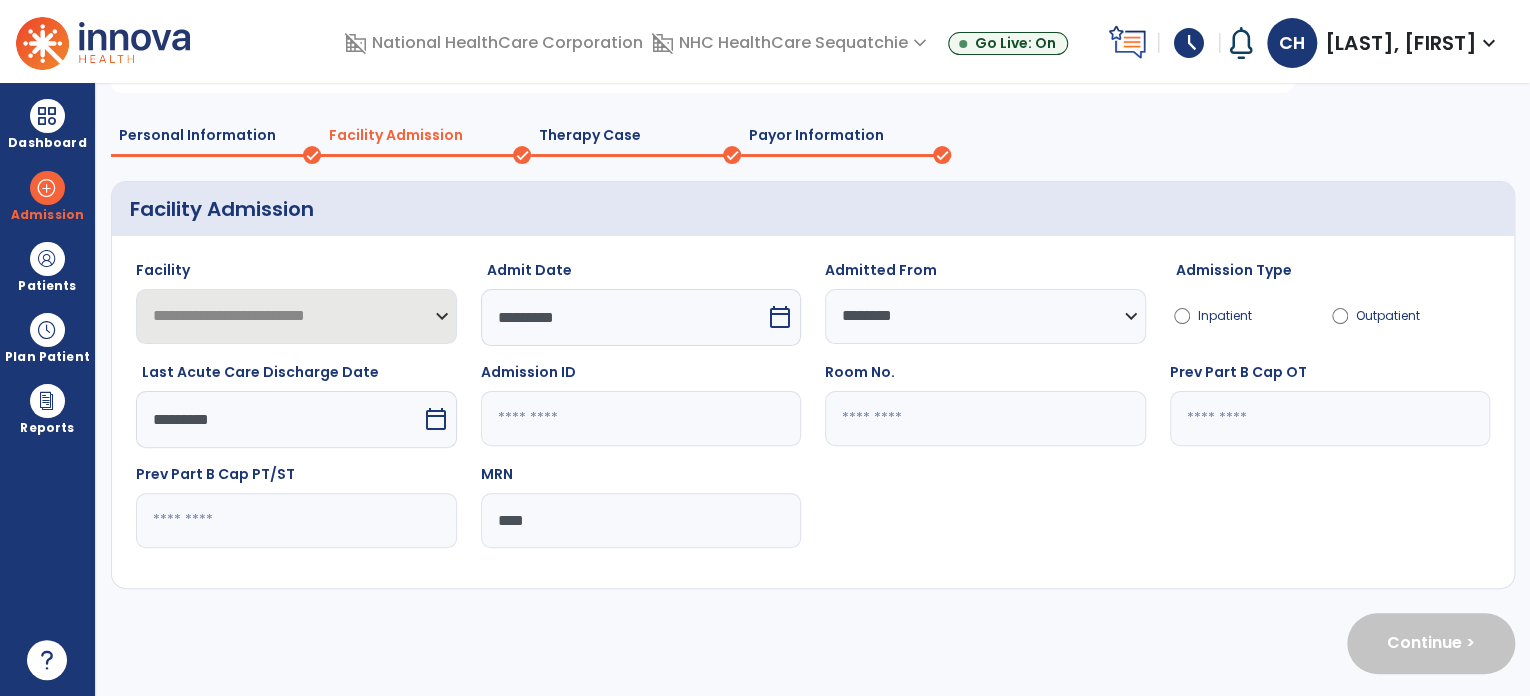 scroll, scrollTop: 39, scrollLeft: 0, axis: vertical 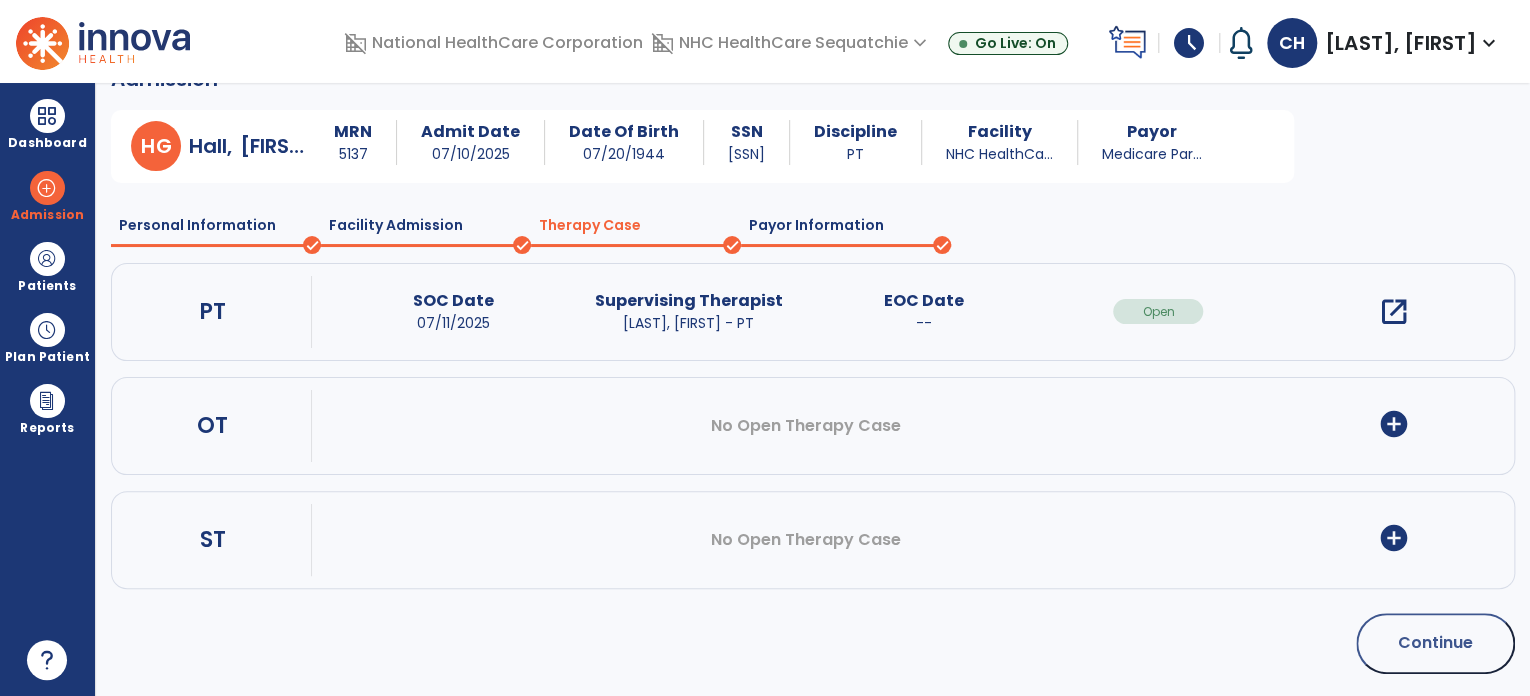 click on "add_circle" at bounding box center [1393, 424] 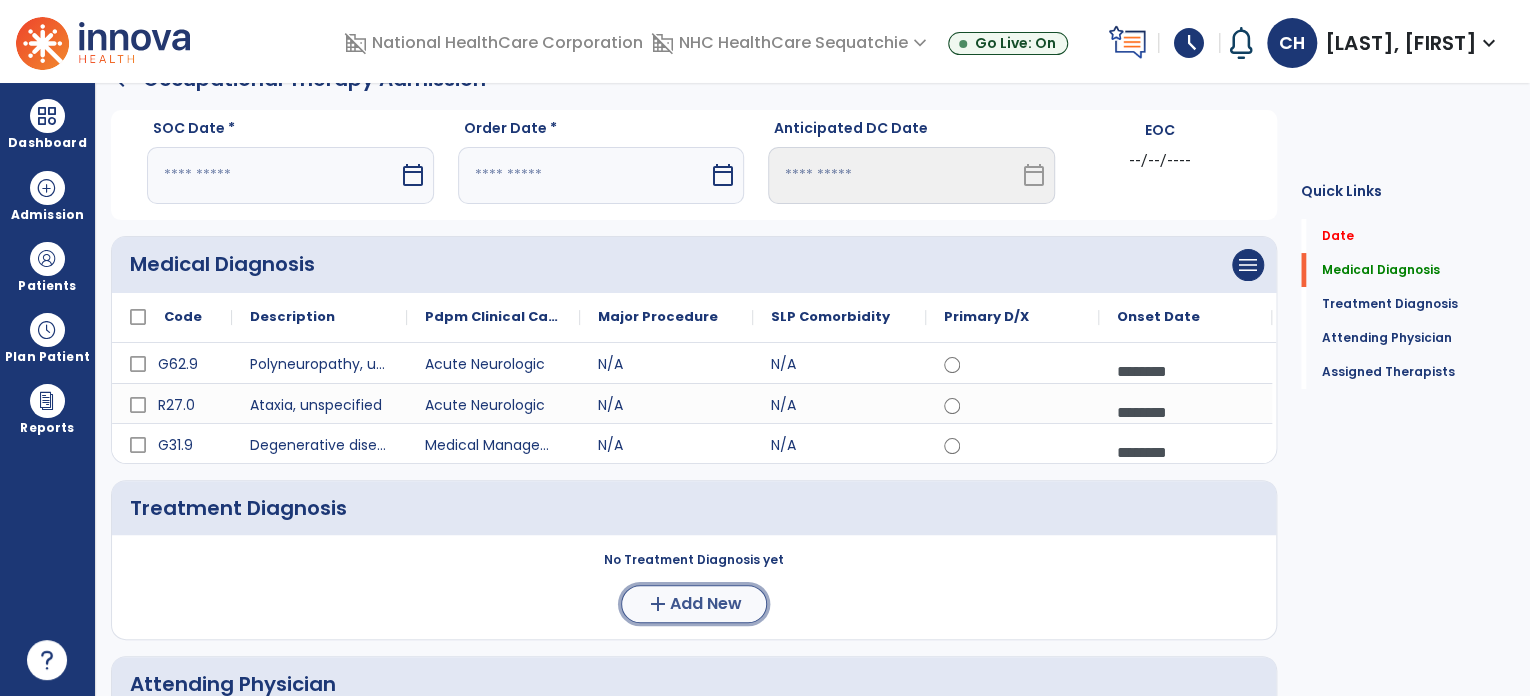click on "add" 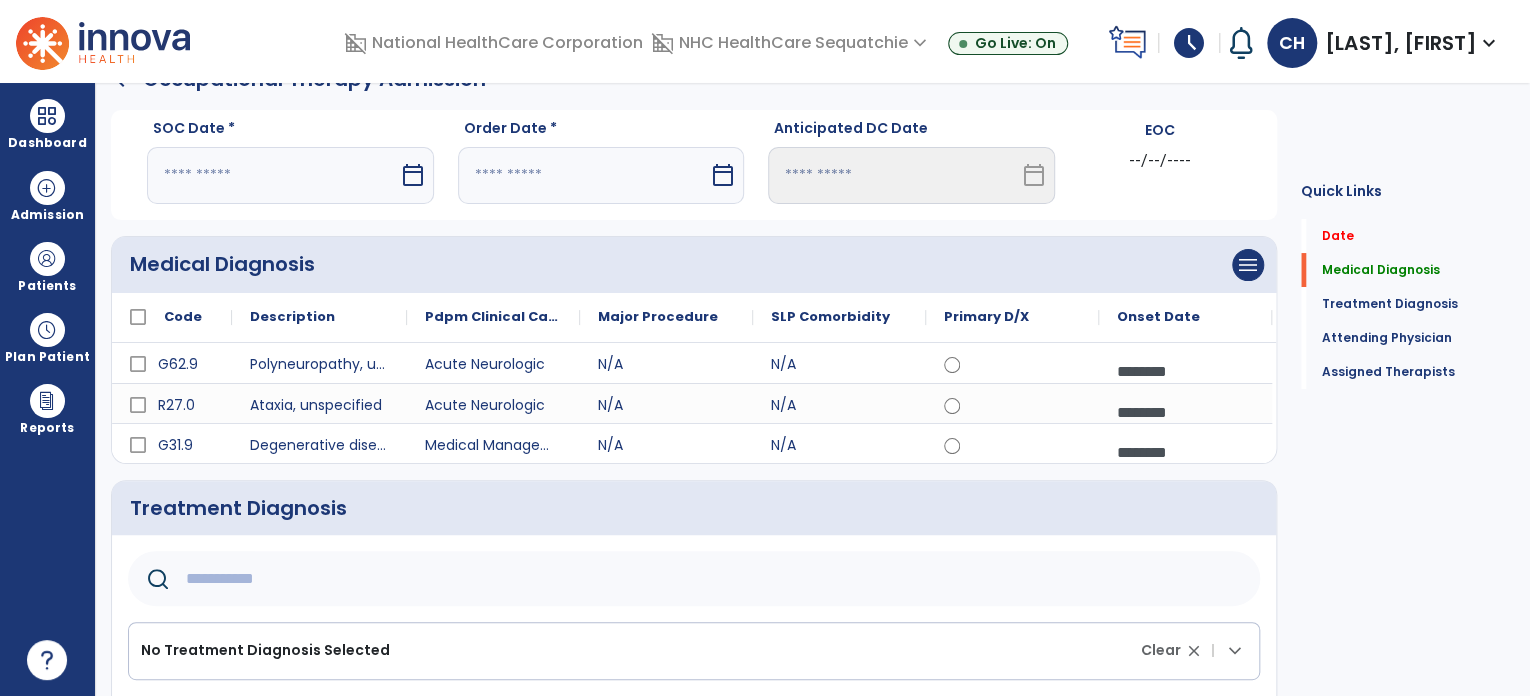 click 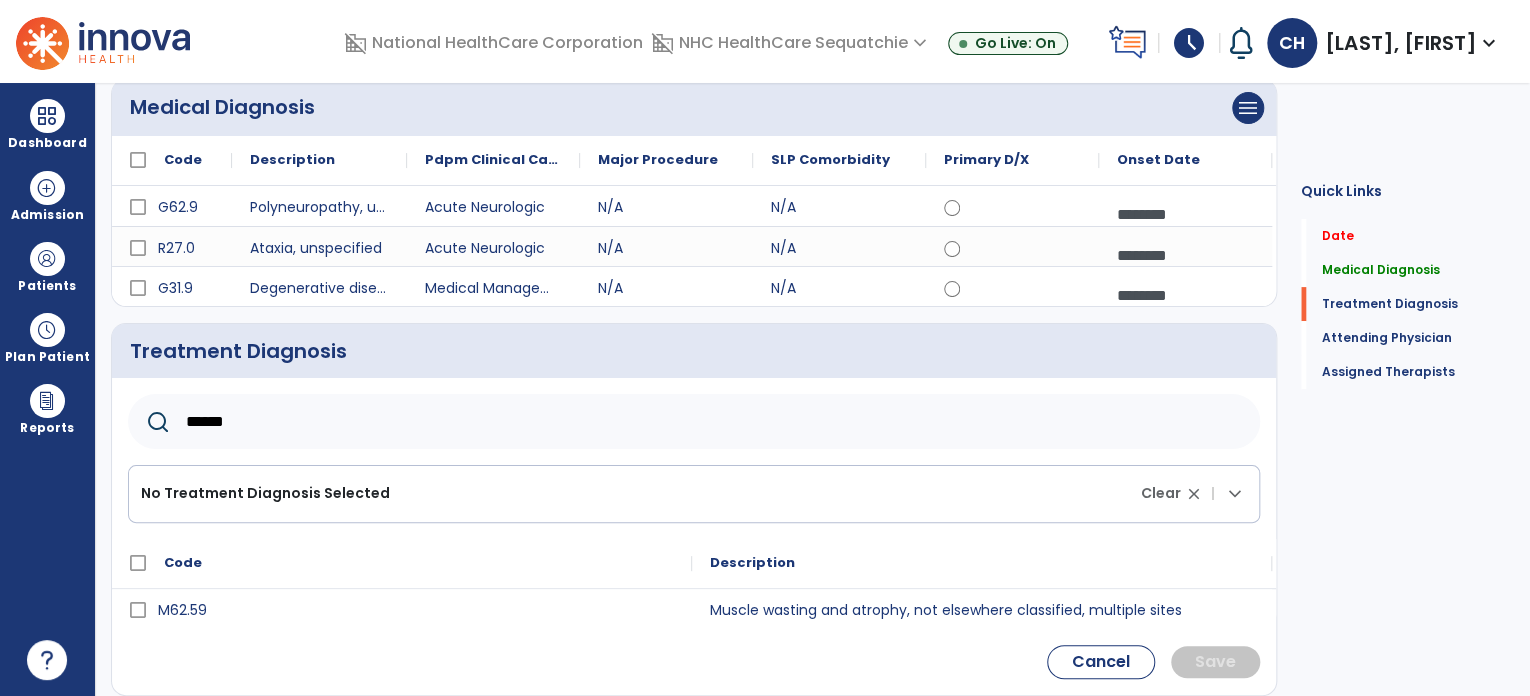 scroll, scrollTop: 197, scrollLeft: 0, axis: vertical 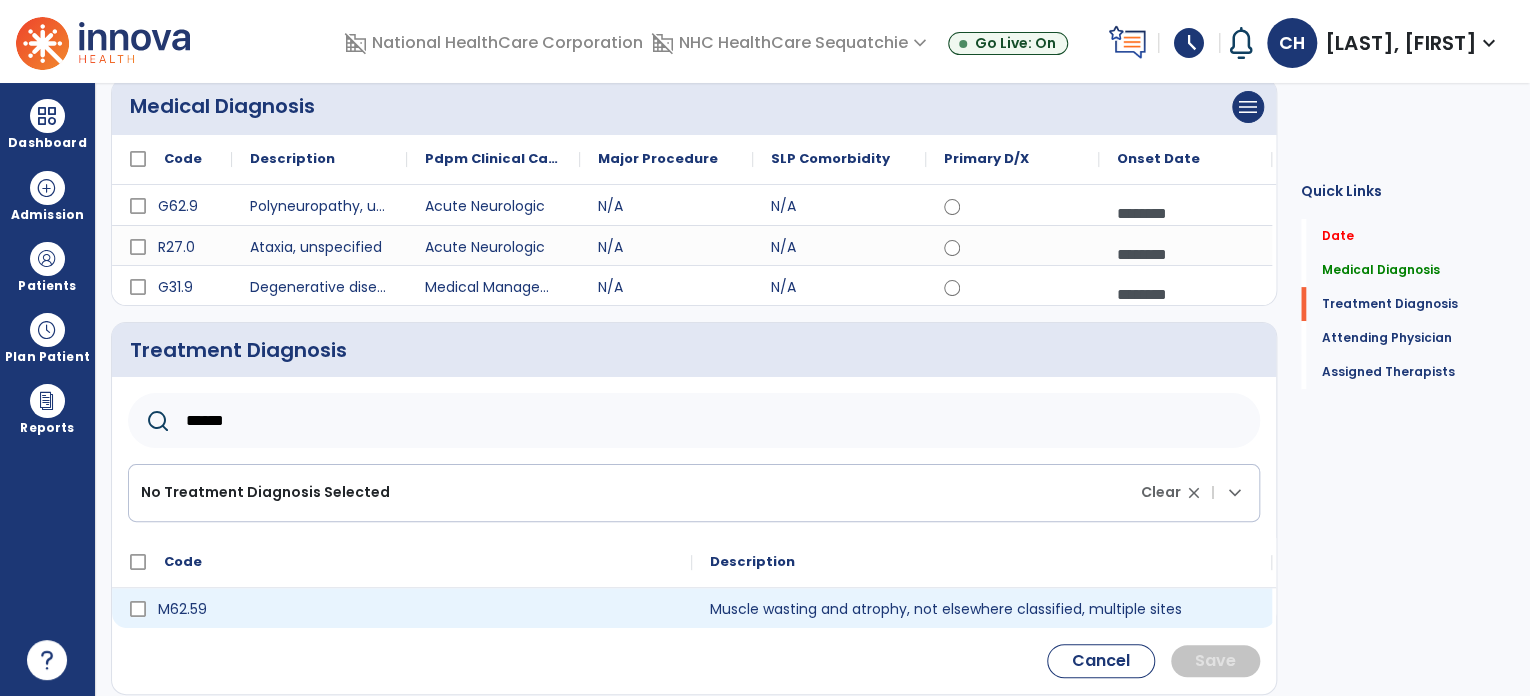 type on "******" 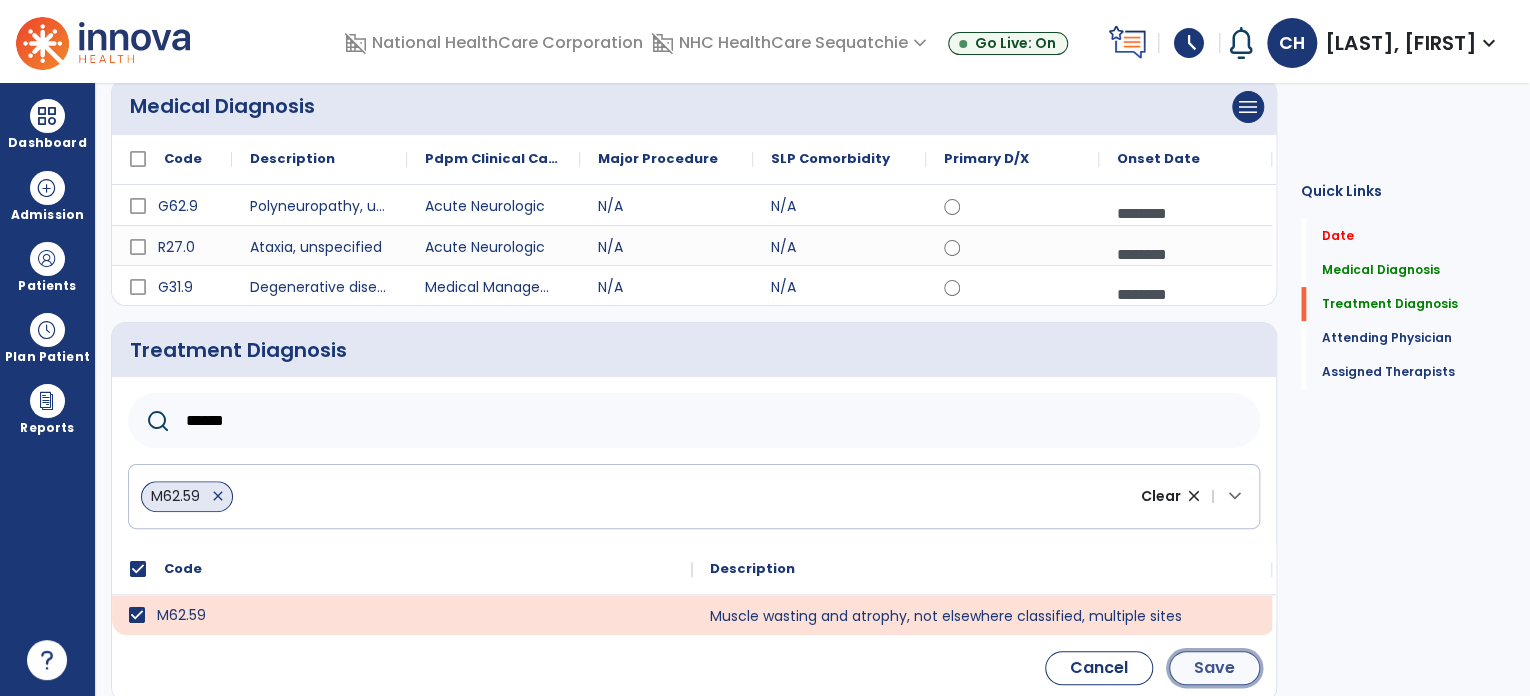 click on "Save" 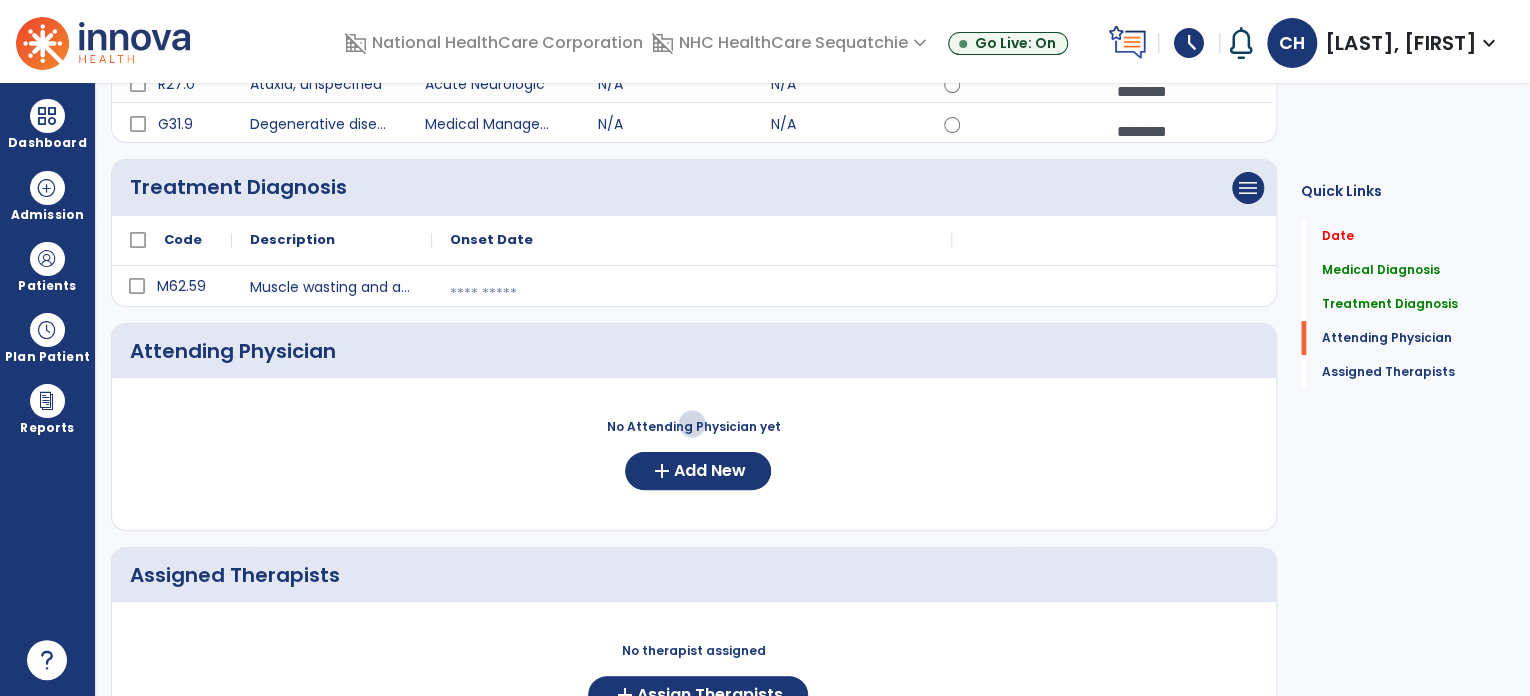 scroll, scrollTop: 362, scrollLeft: 0, axis: vertical 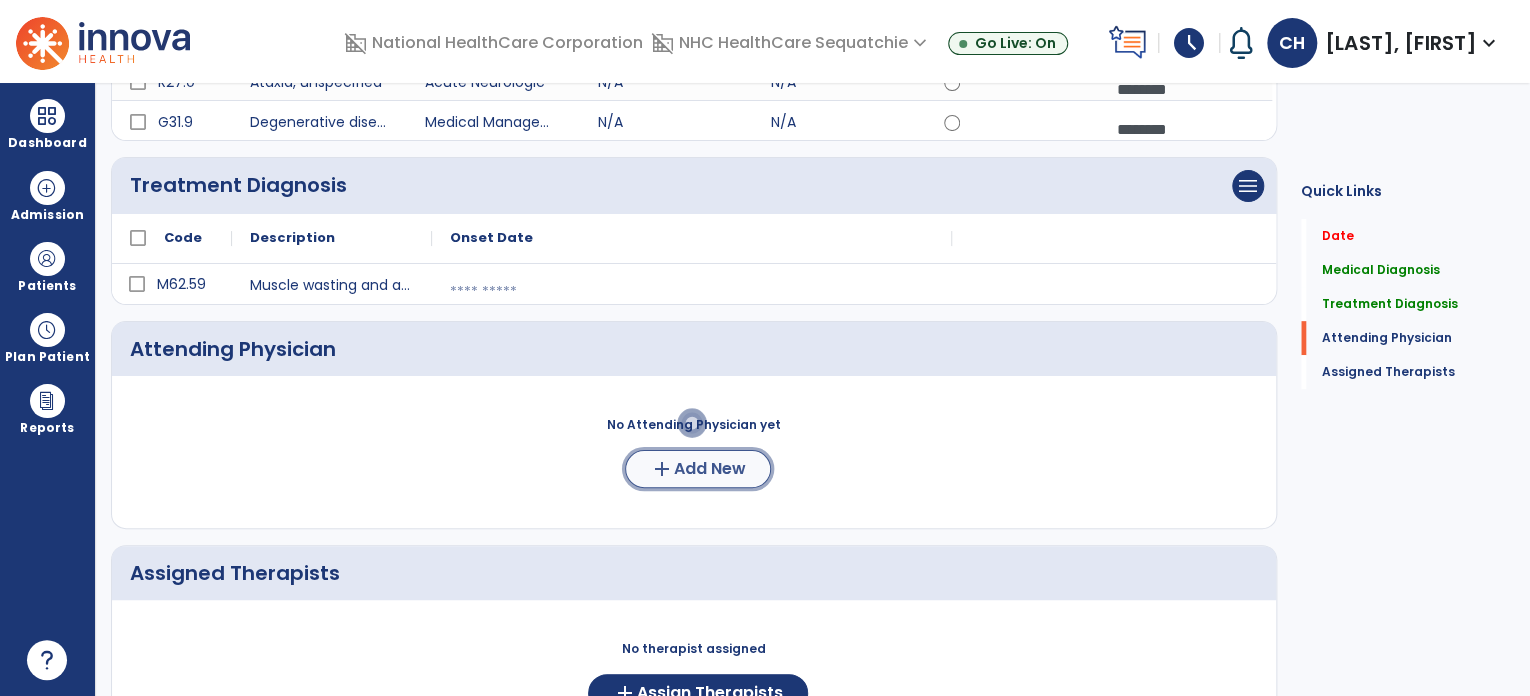 click on "Add New" 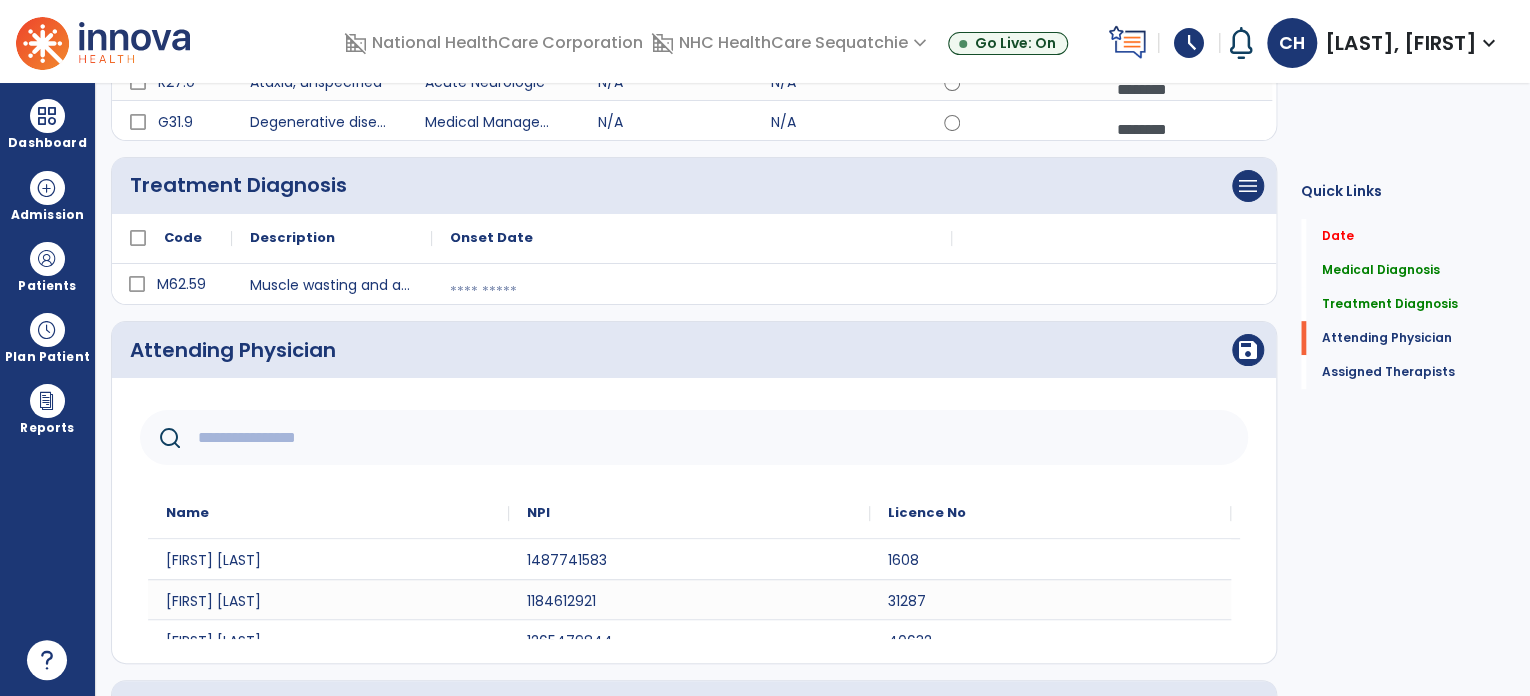 click 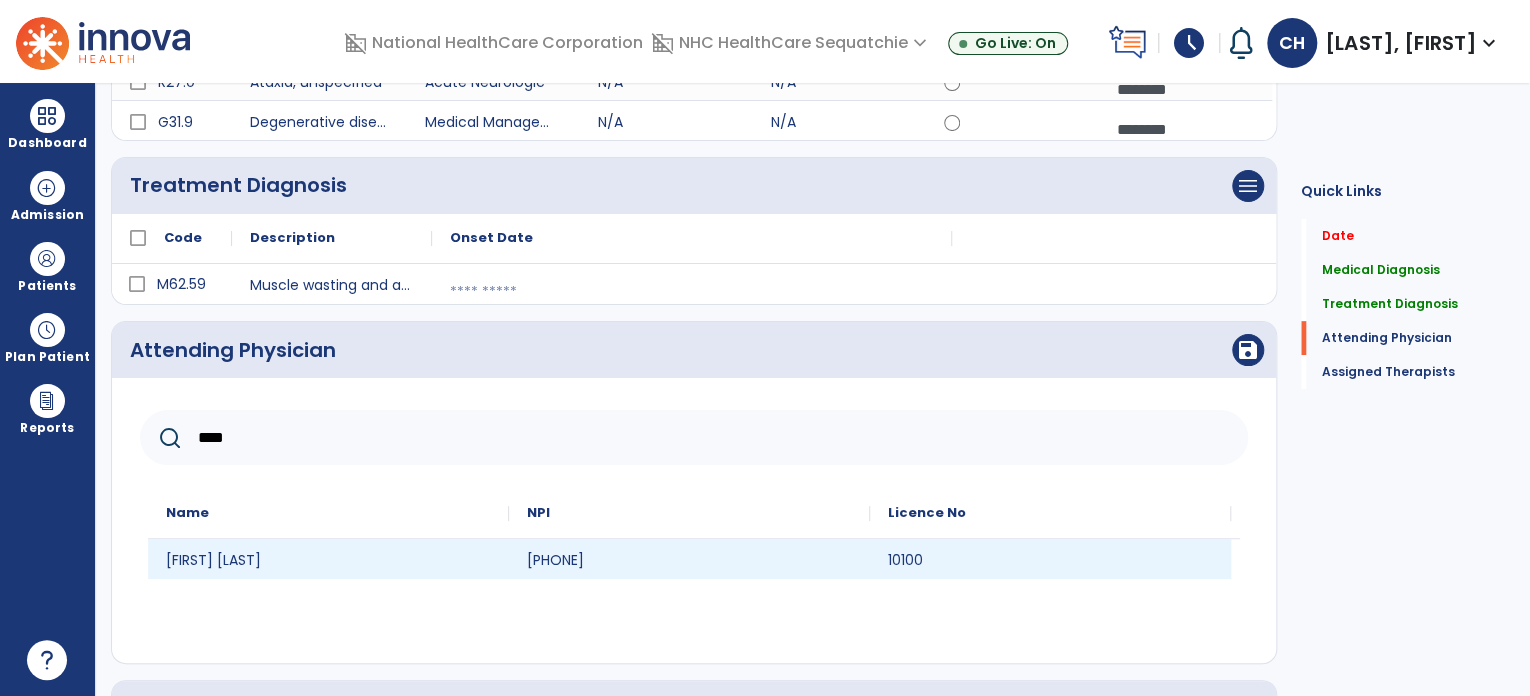 type on "****" 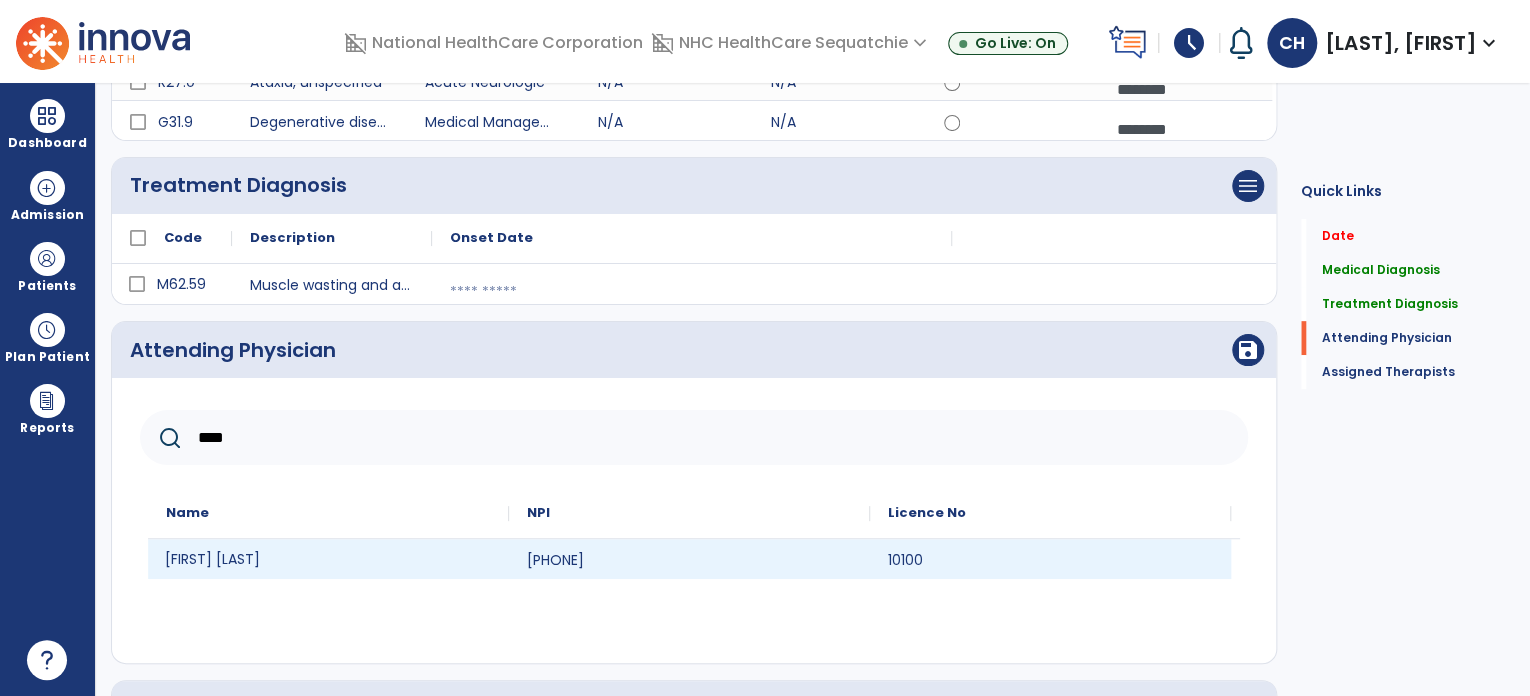 click on "[FIRST] [LAST]" 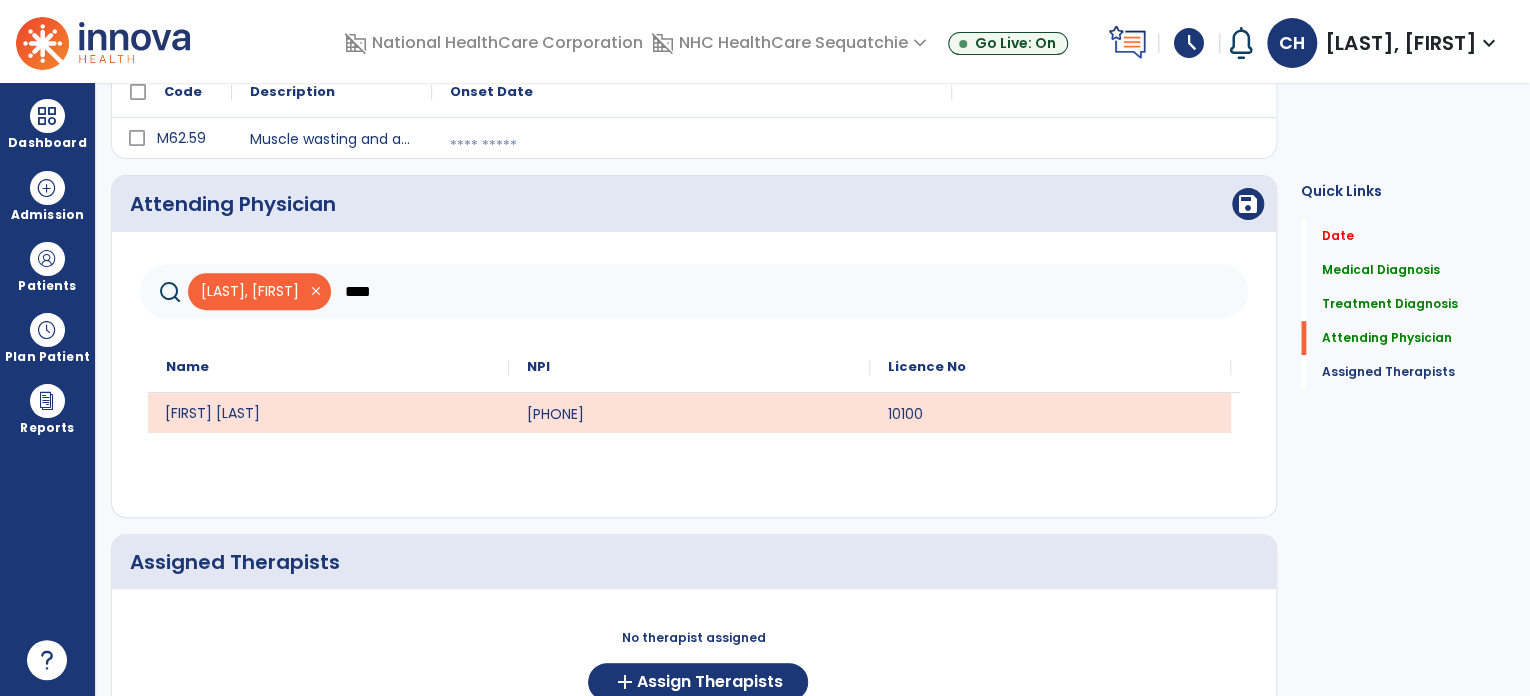 scroll, scrollTop: 512, scrollLeft: 0, axis: vertical 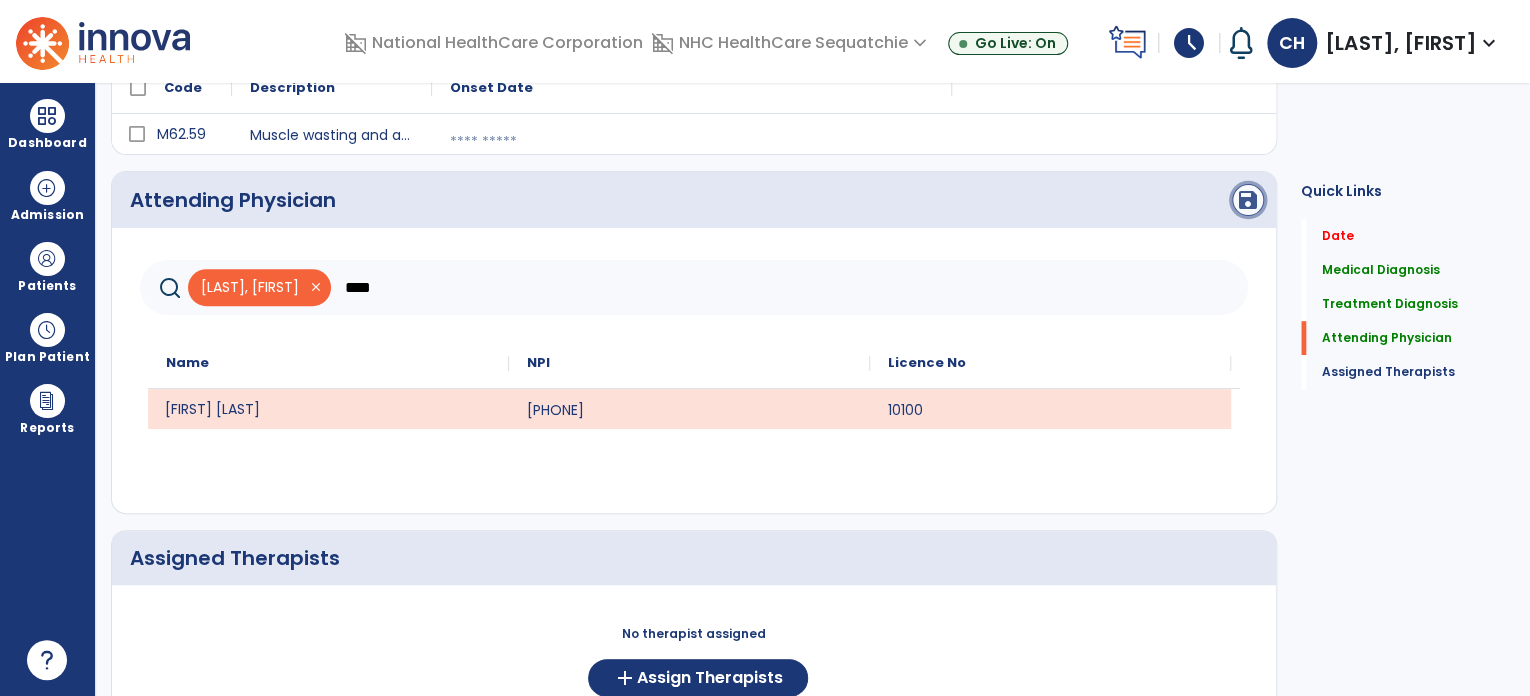 click on "save" 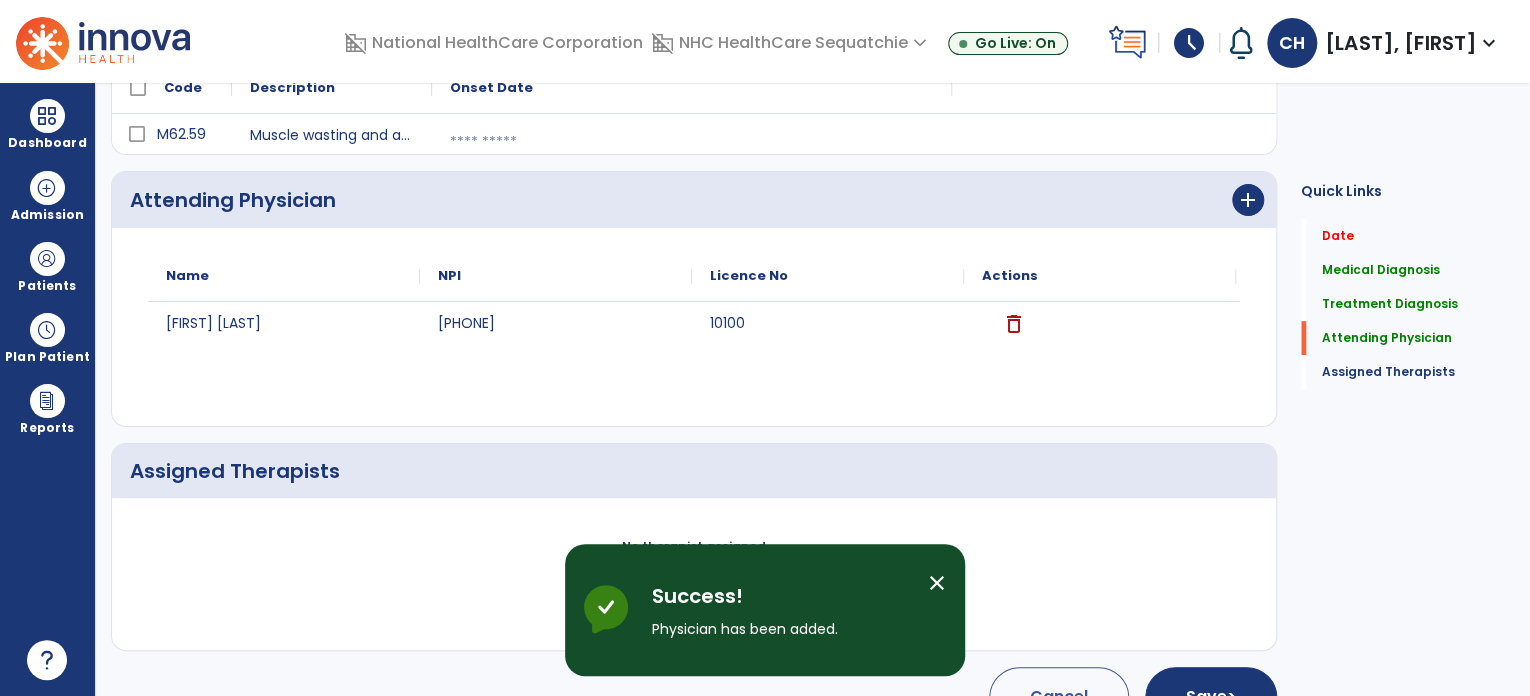 scroll, scrollTop: 556, scrollLeft: 0, axis: vertical 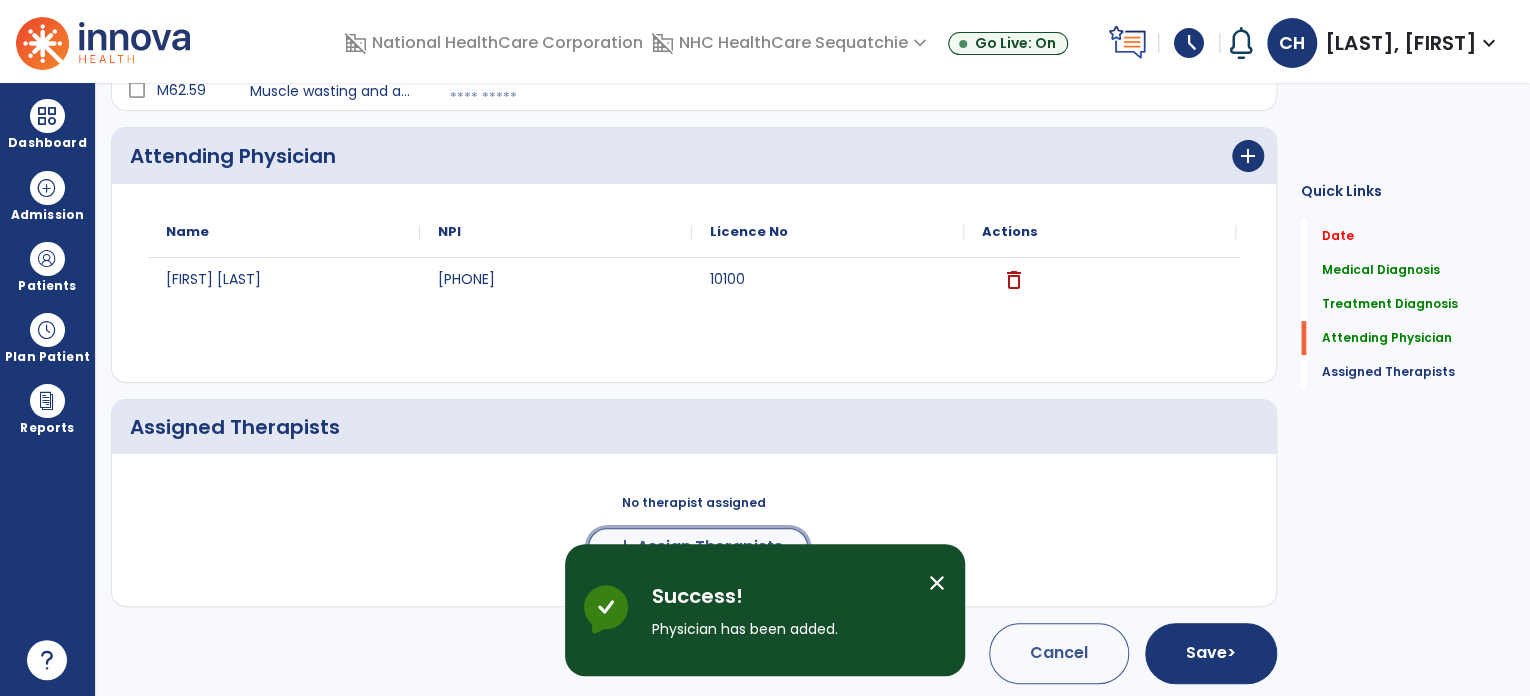 click on "add  Assign Therapists" 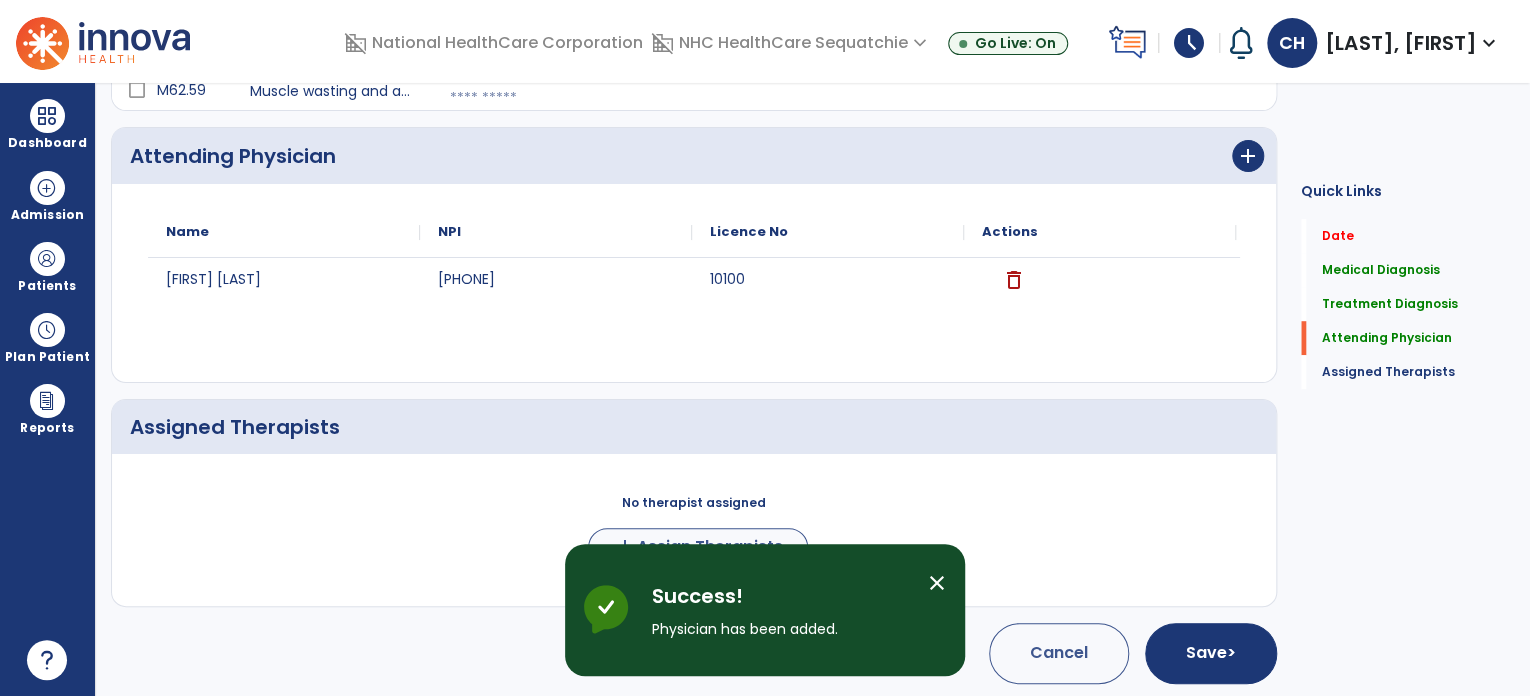 scroll, scrollTop: 553, scrollLeft: 0, axis: vertical 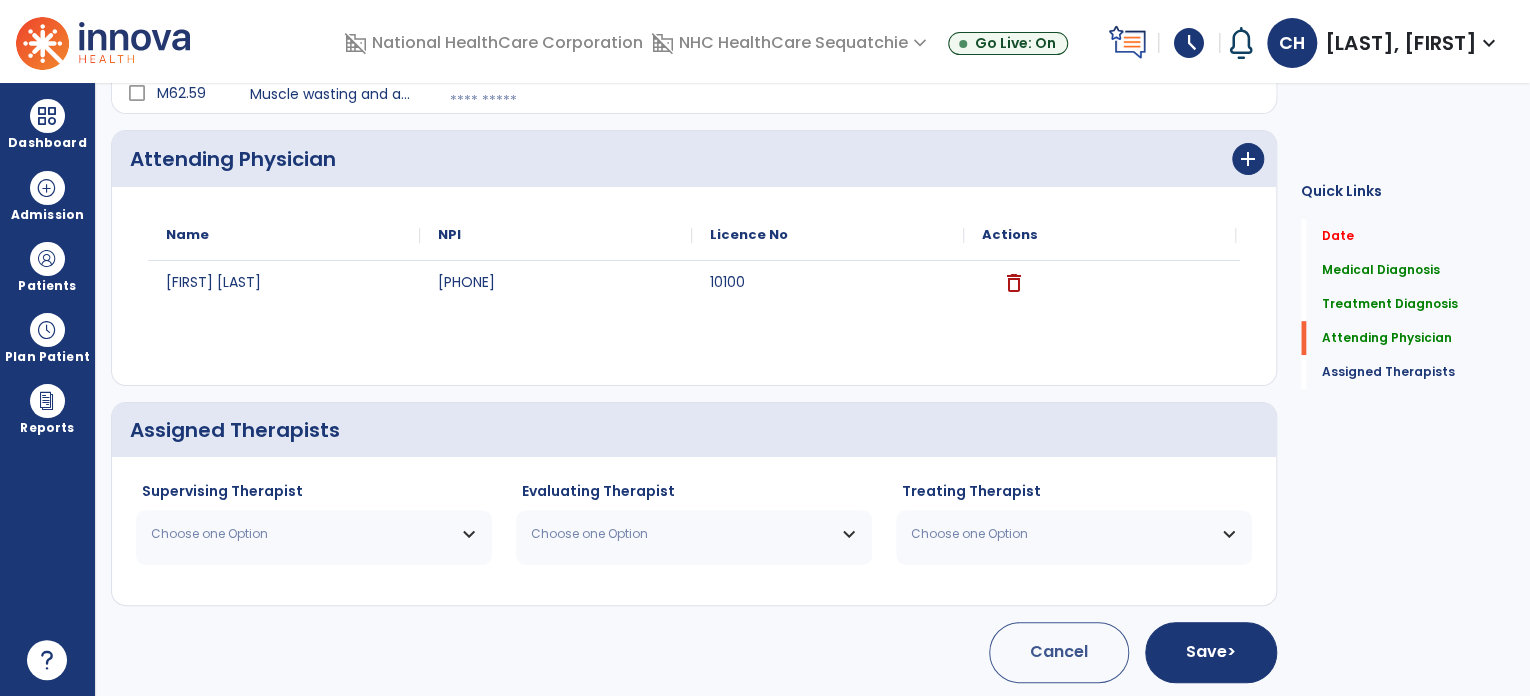 click on "Choose one Option" at bounding box center (301, 534) 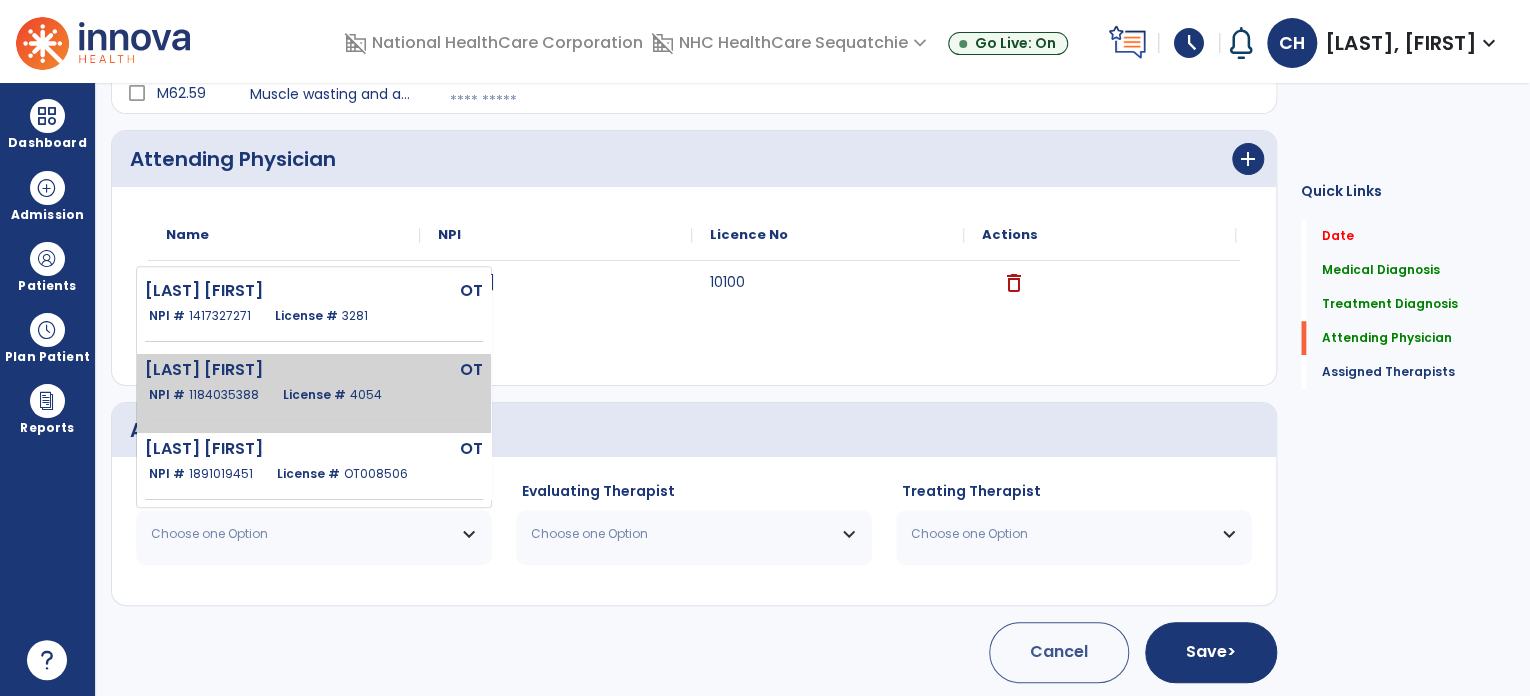 click on "1184035388" 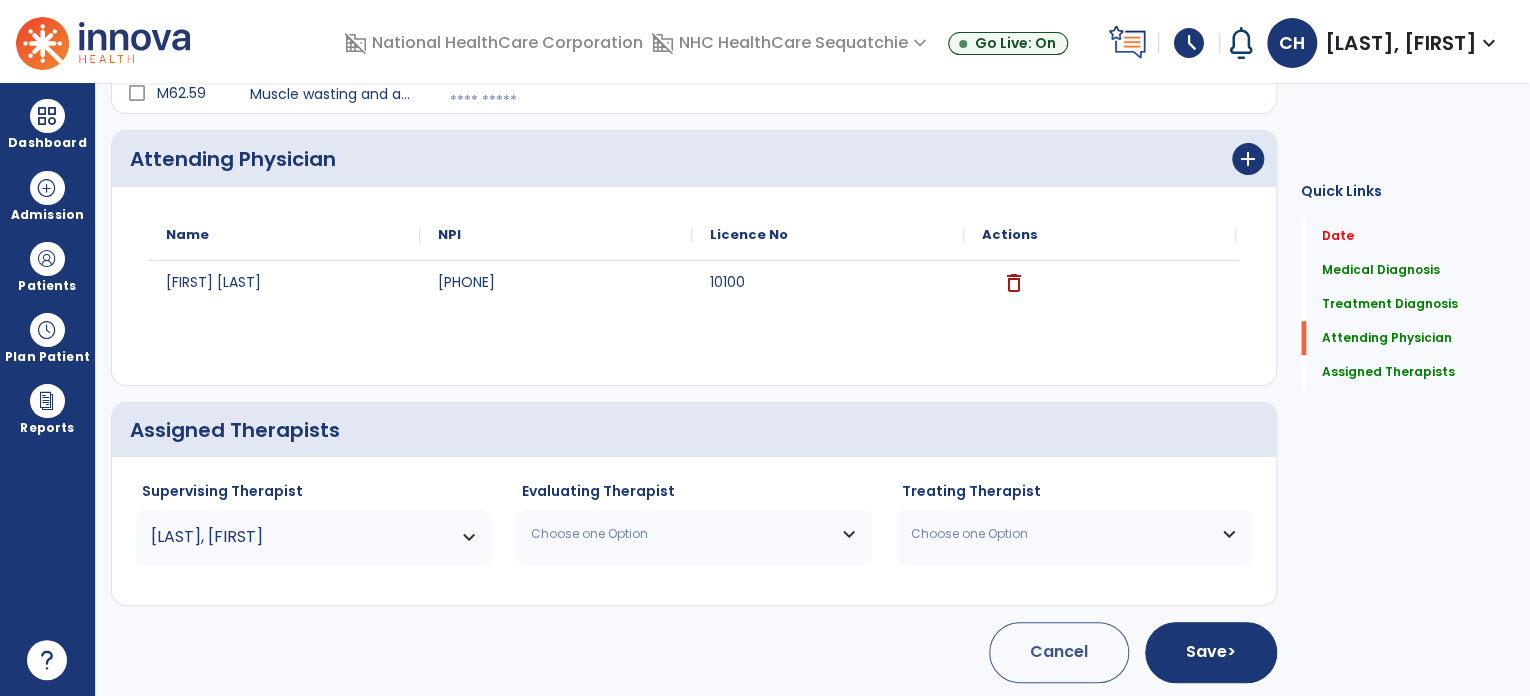 click on "Choose one Option" at bounding box center (681, 534) 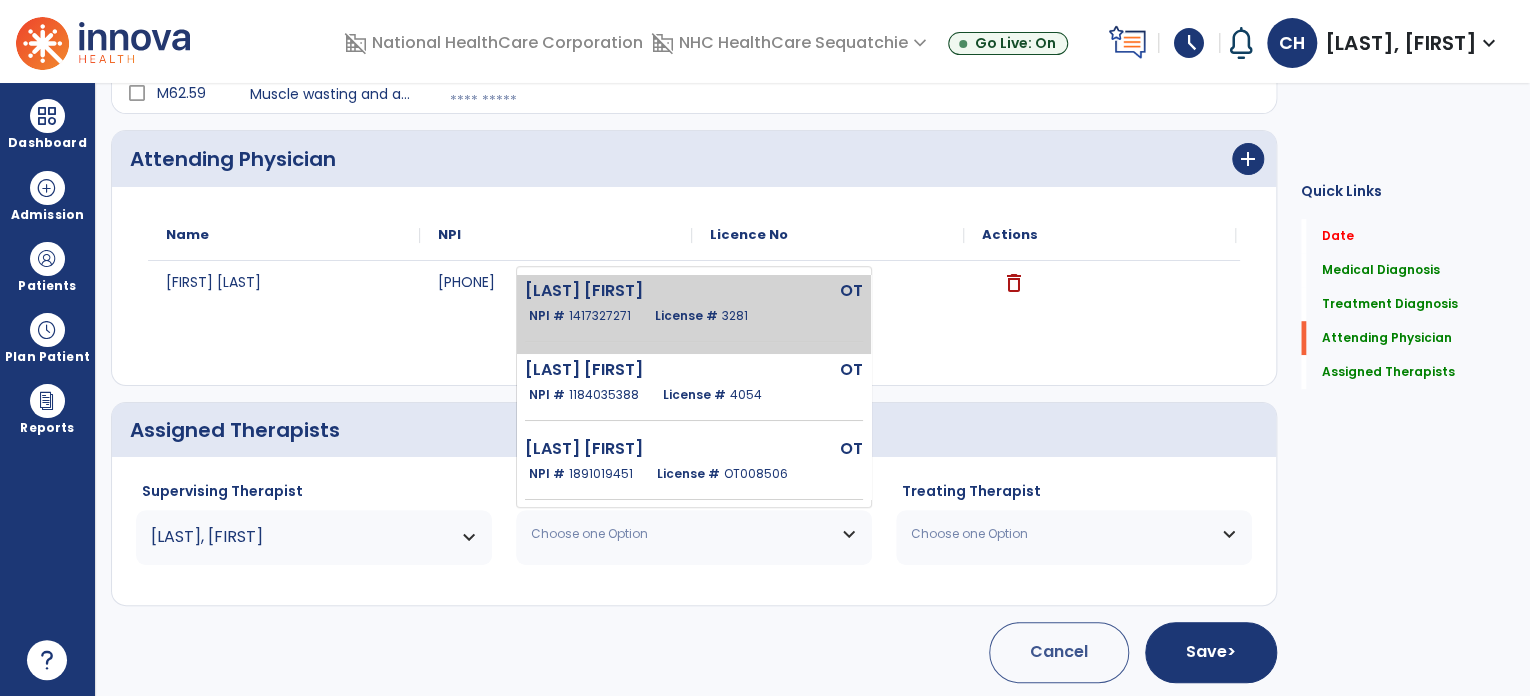 click on "[LAST] [FIRST]" 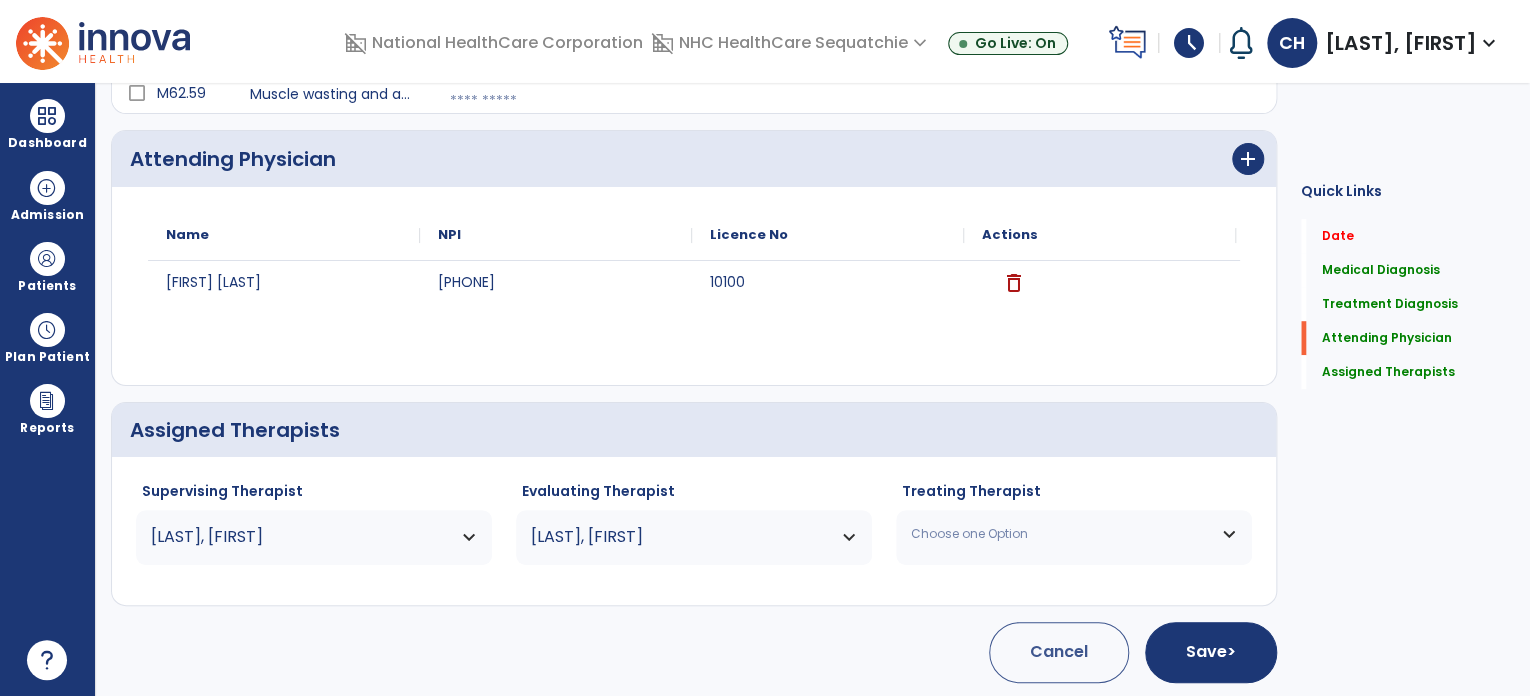 click on "Choose one Option" at bounding box center (1061, 534) 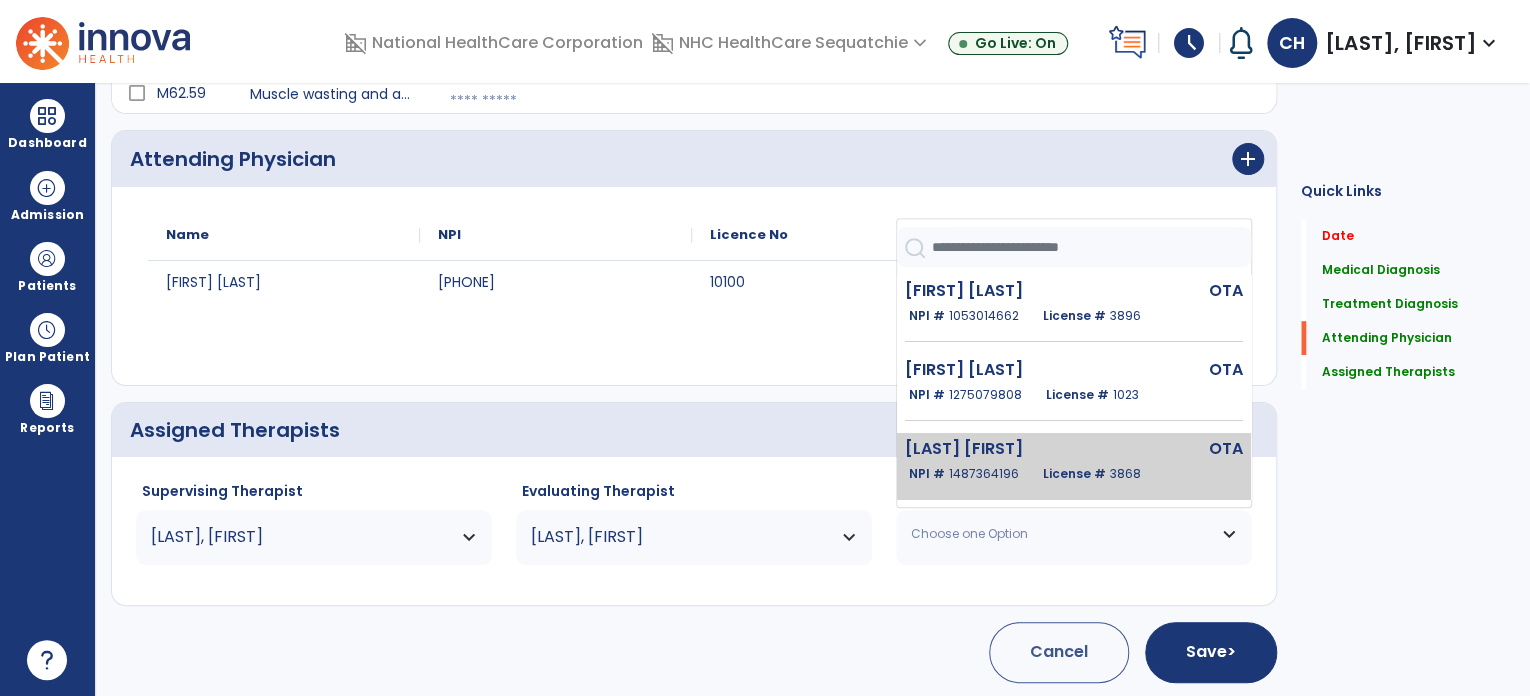 click on "1487364196" 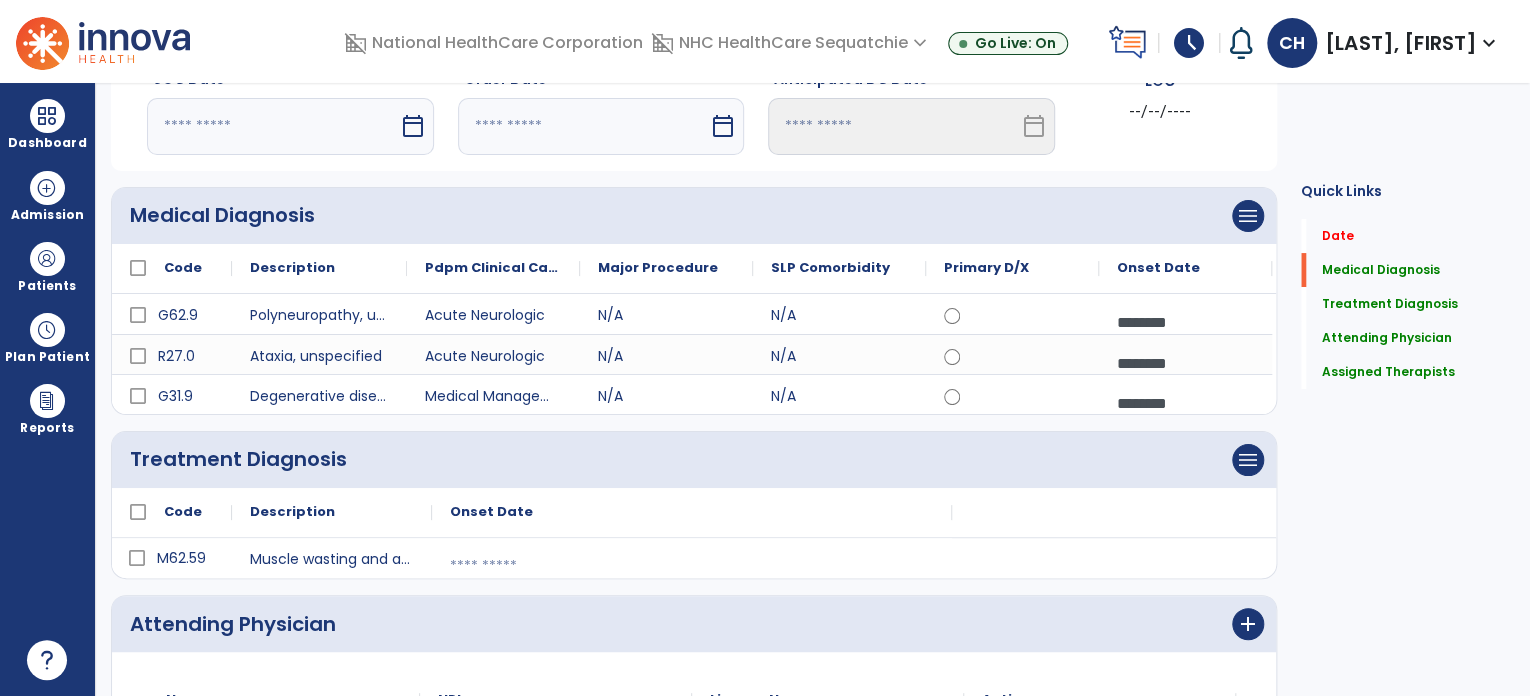 scroll, scrollTop: 0, scrollLeft: 0, axis: both 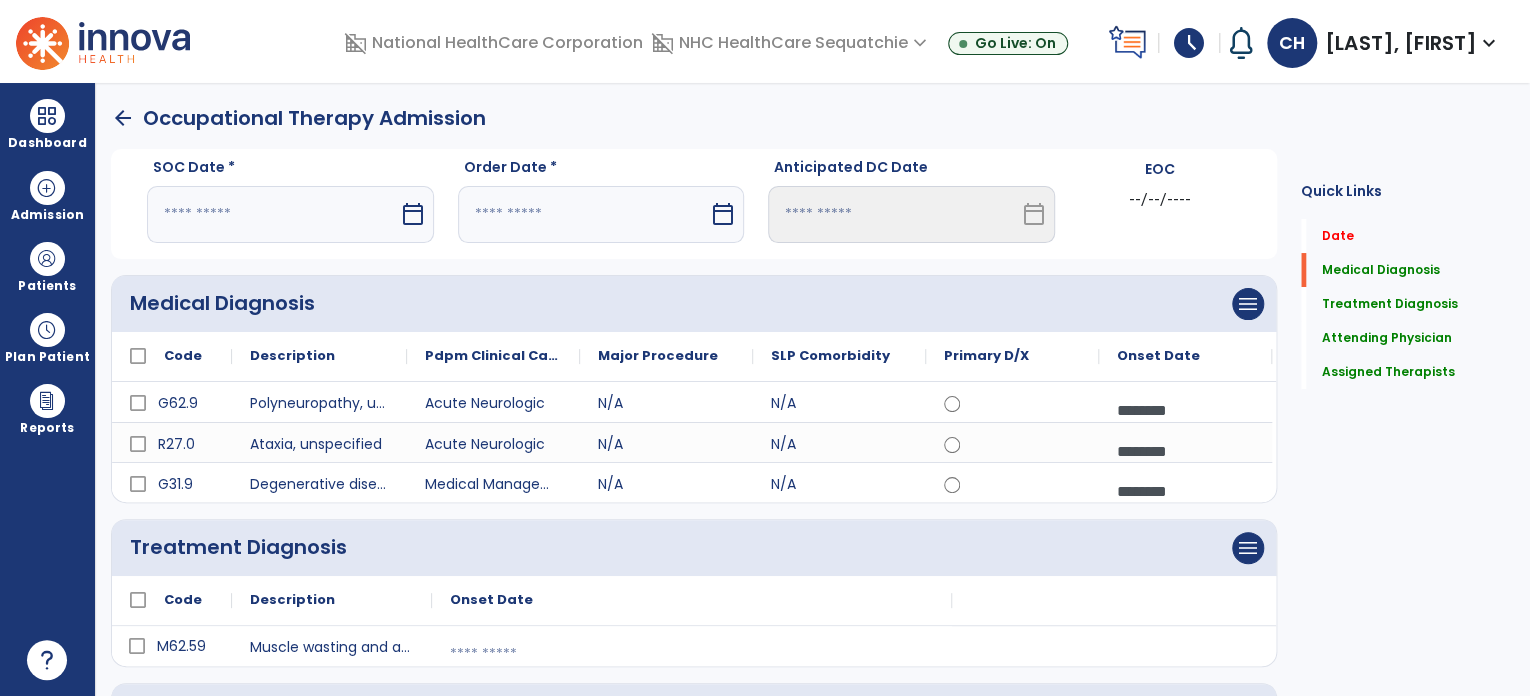 click at bounding box center [273, 214] 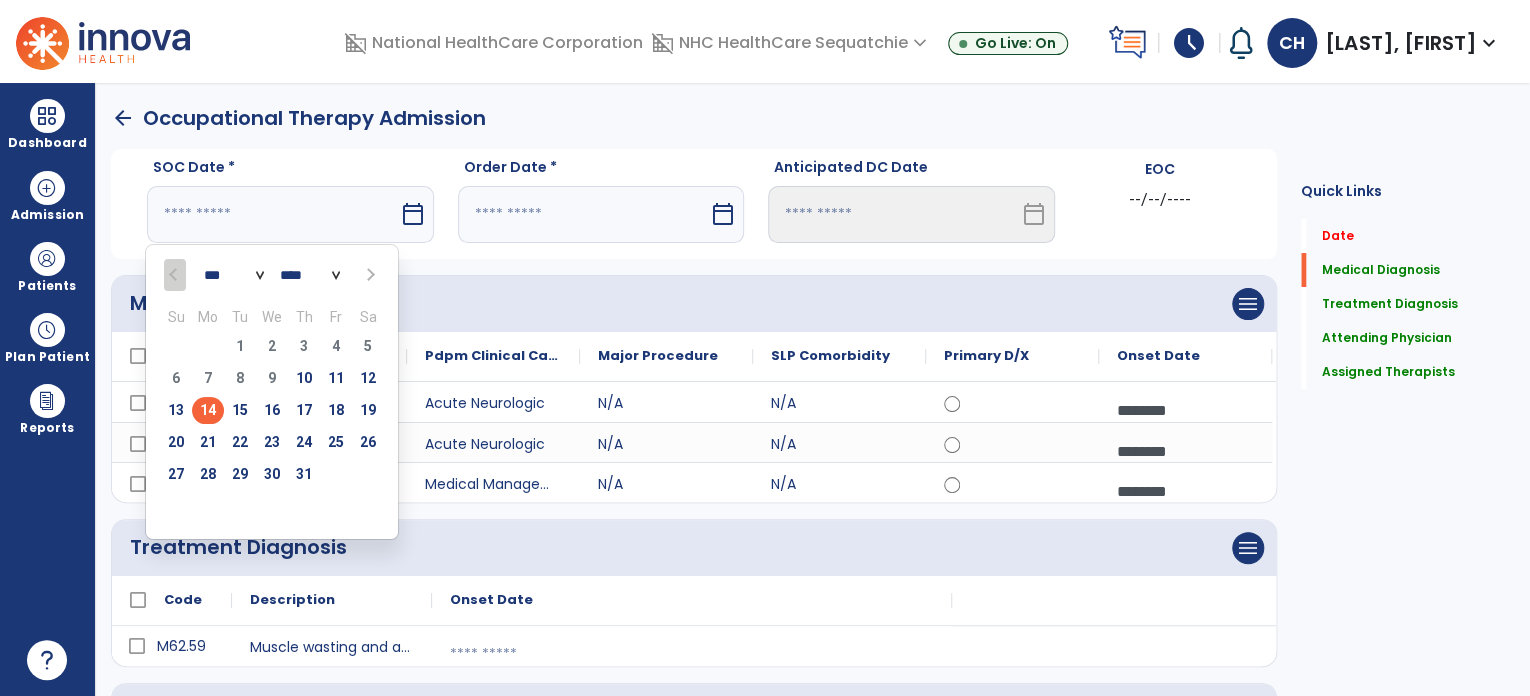 click on "14" at bounding box center (208, 410) 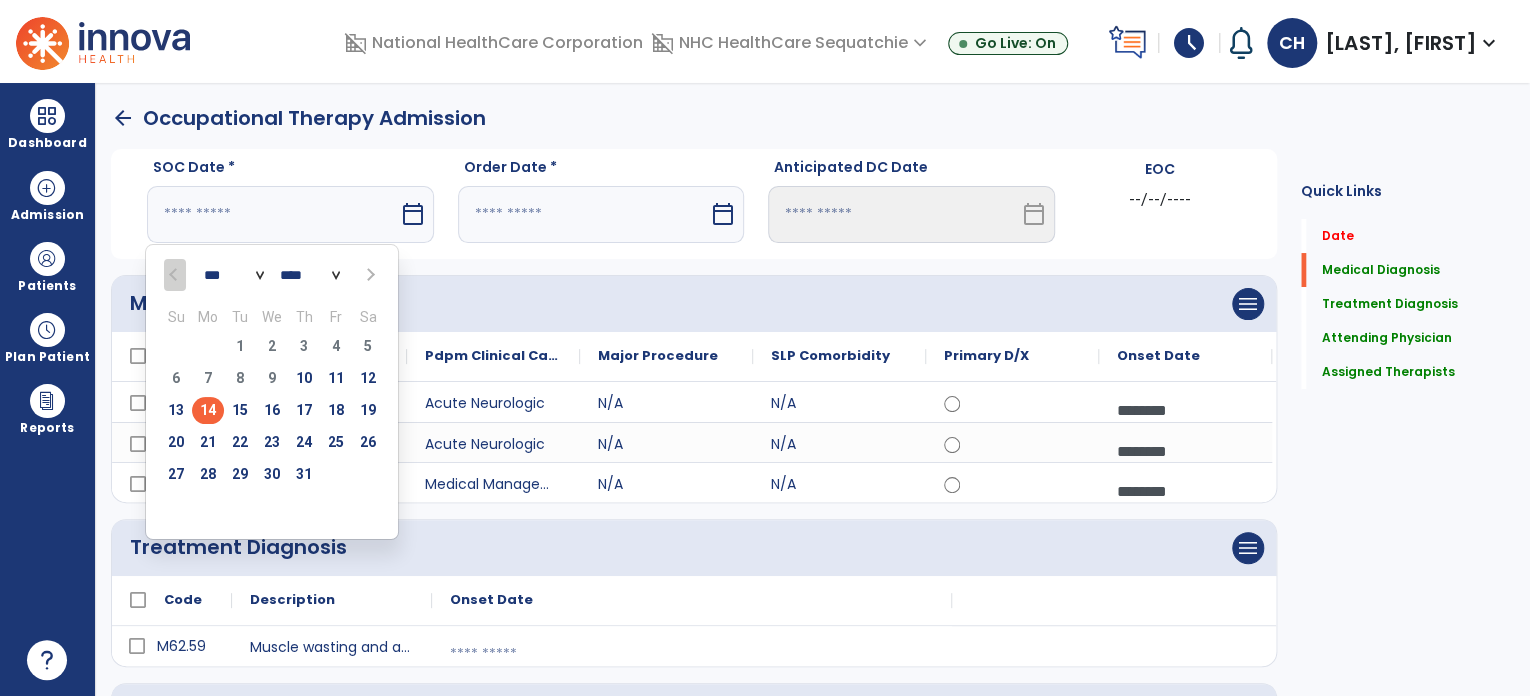 type on "*********" 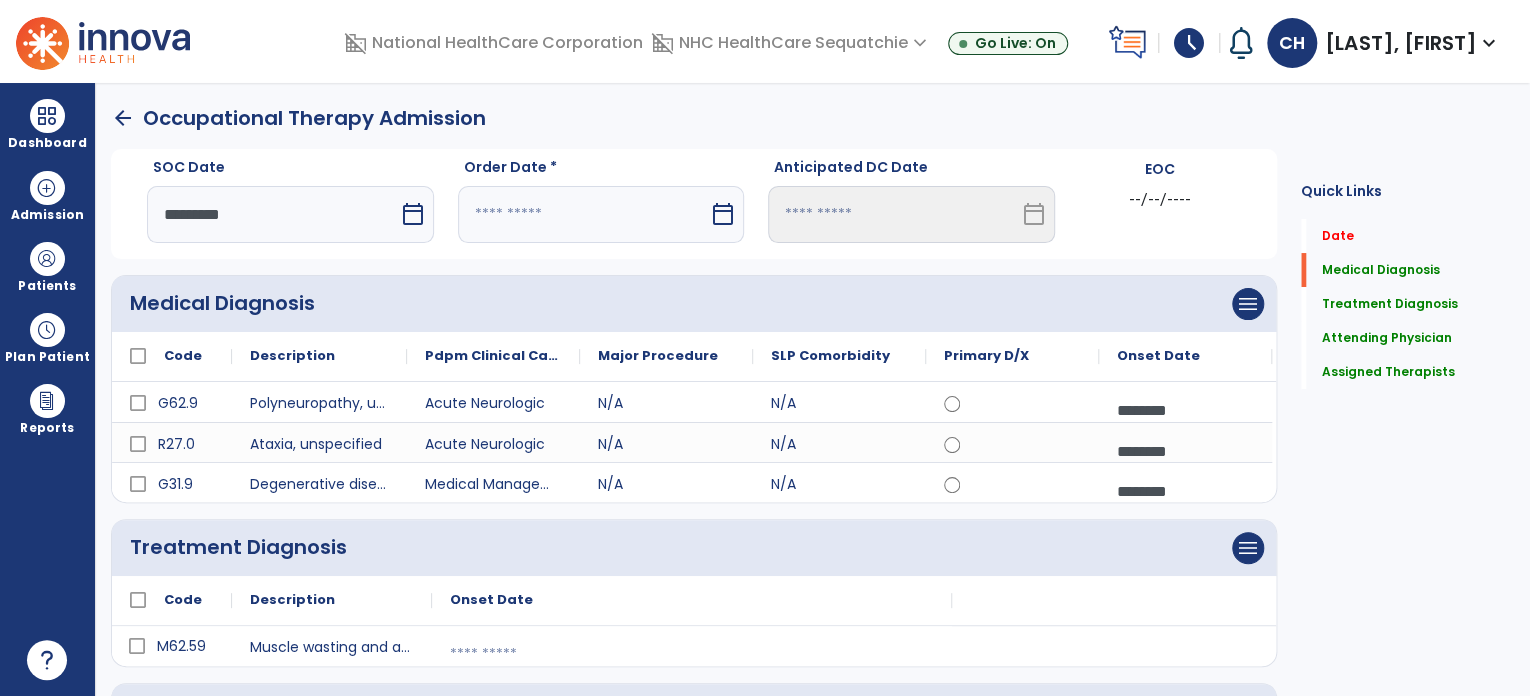 click at bounding box center [584, 214] 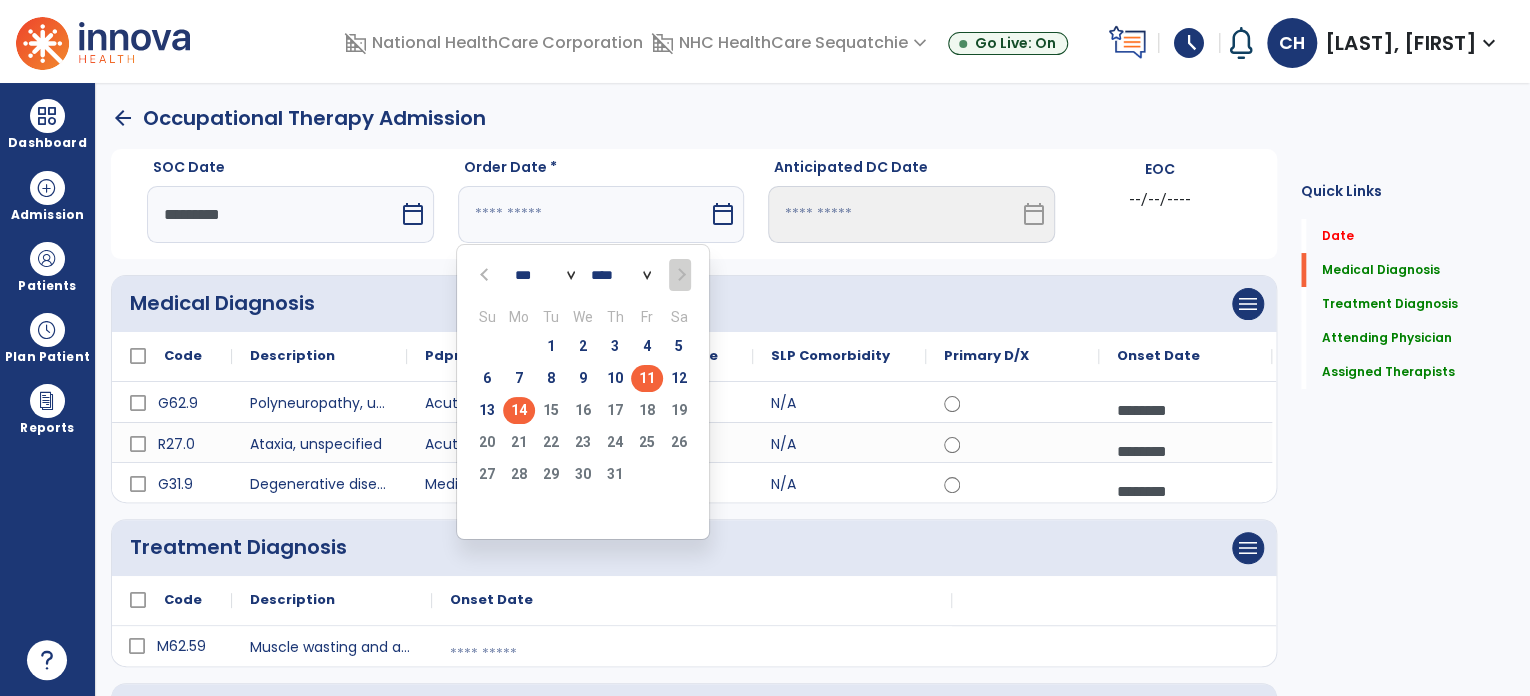 click on "11" at bounding box center [647, 378] 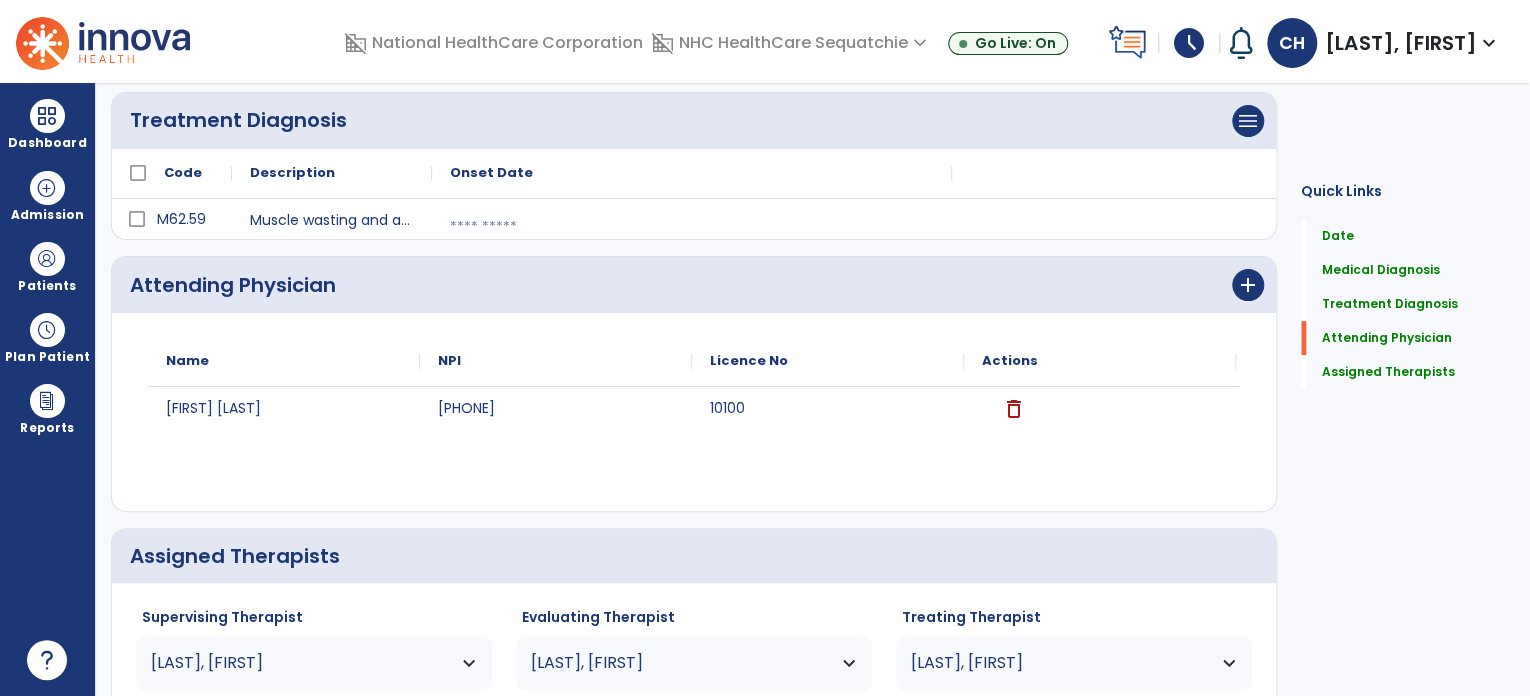 scroll, scrollTop: 553, scrollLeft: 0, axis: vertical 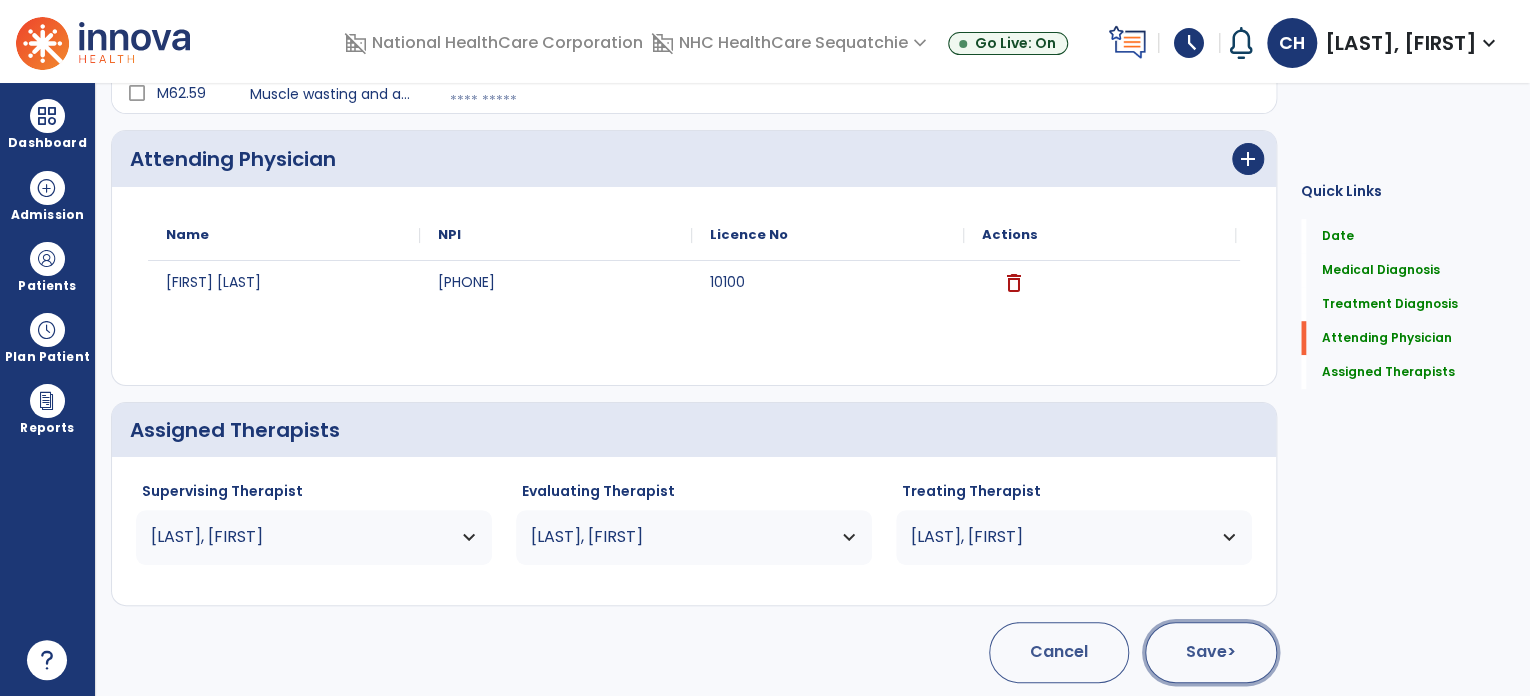 click on "Save  >" 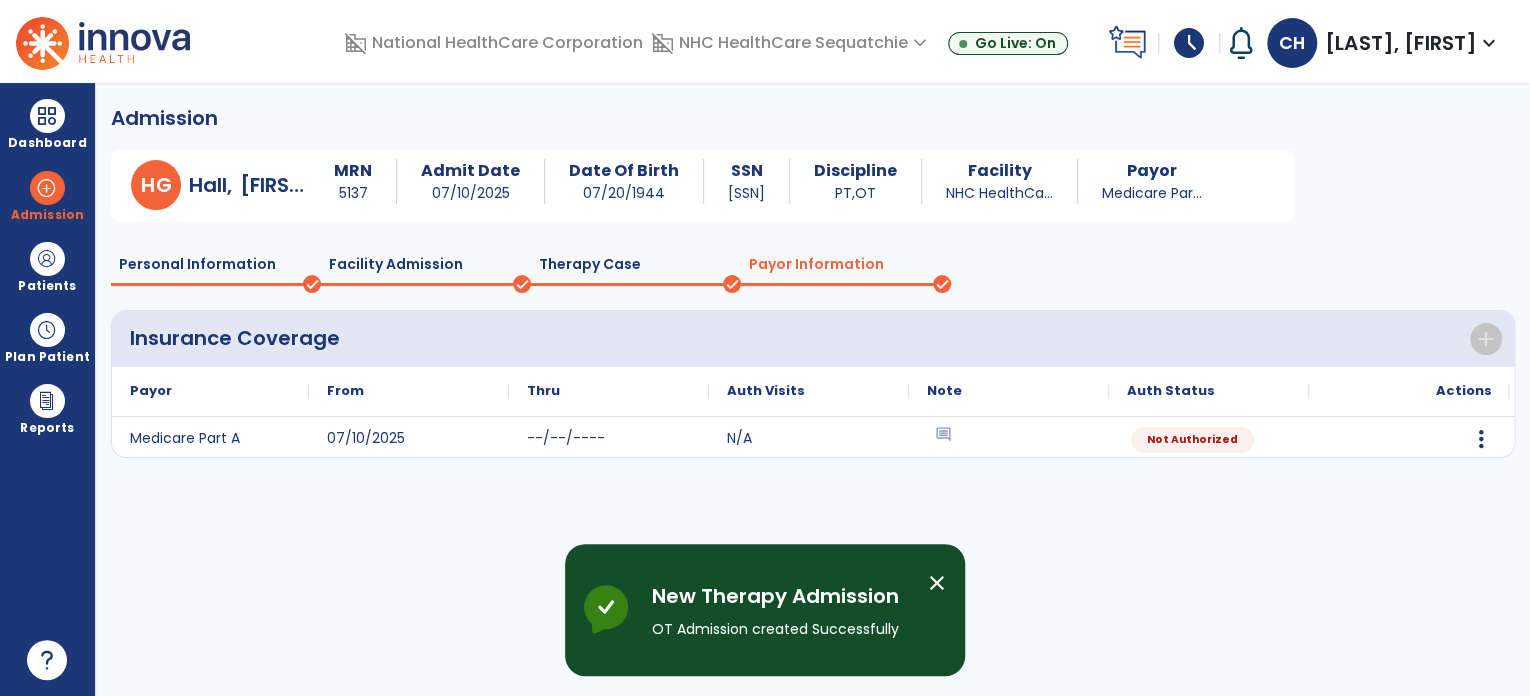 scroll, scrollTop: 119, scrollLeft: 0, axis: vertical 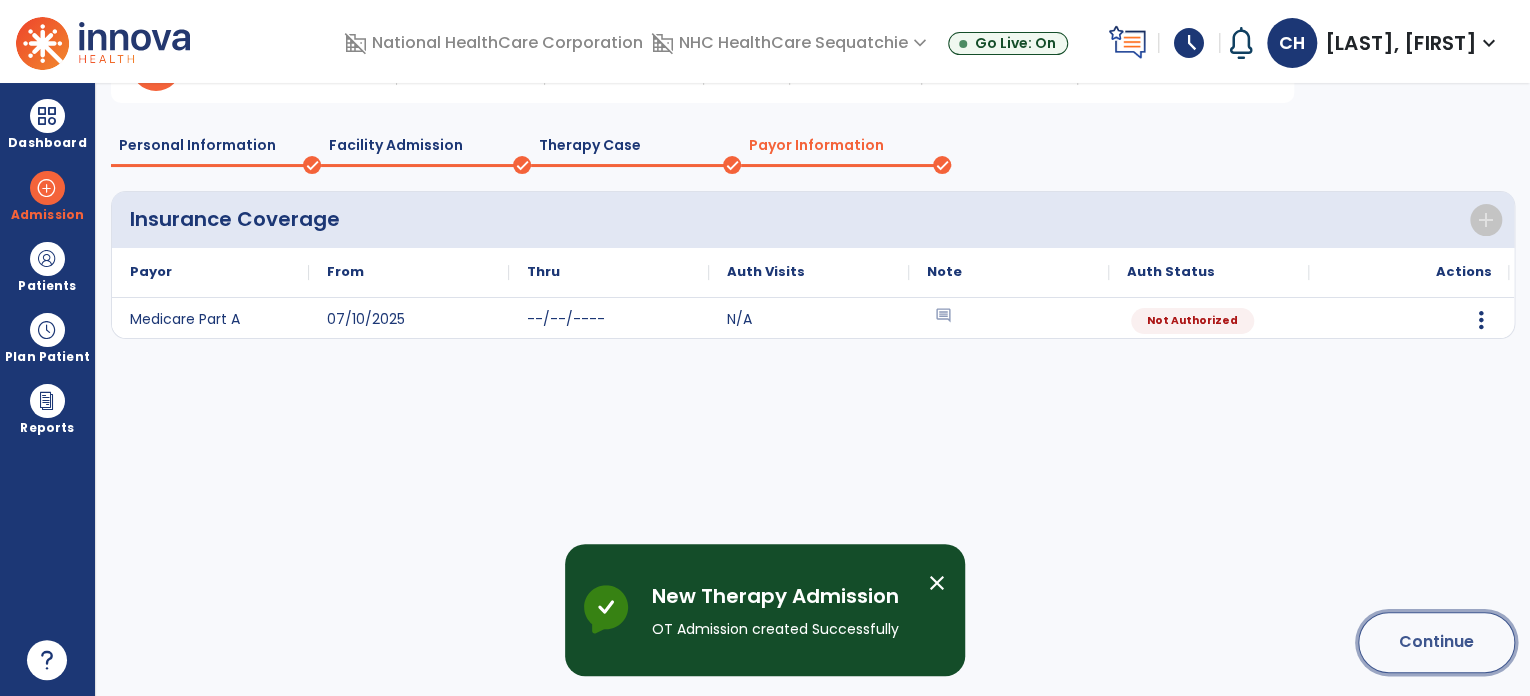 click on "Continue" 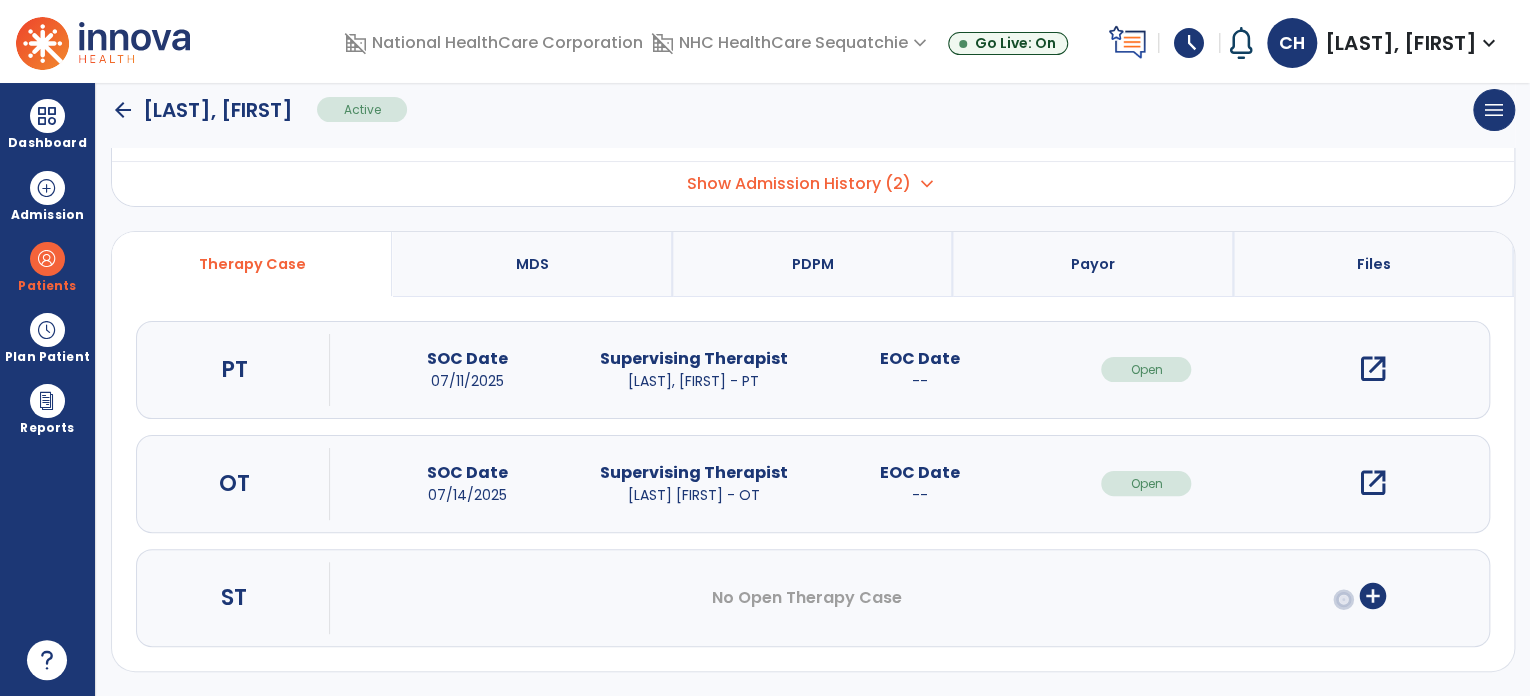 scroll, scrollTop: 106, scrollLeft: 0, axis: vertical 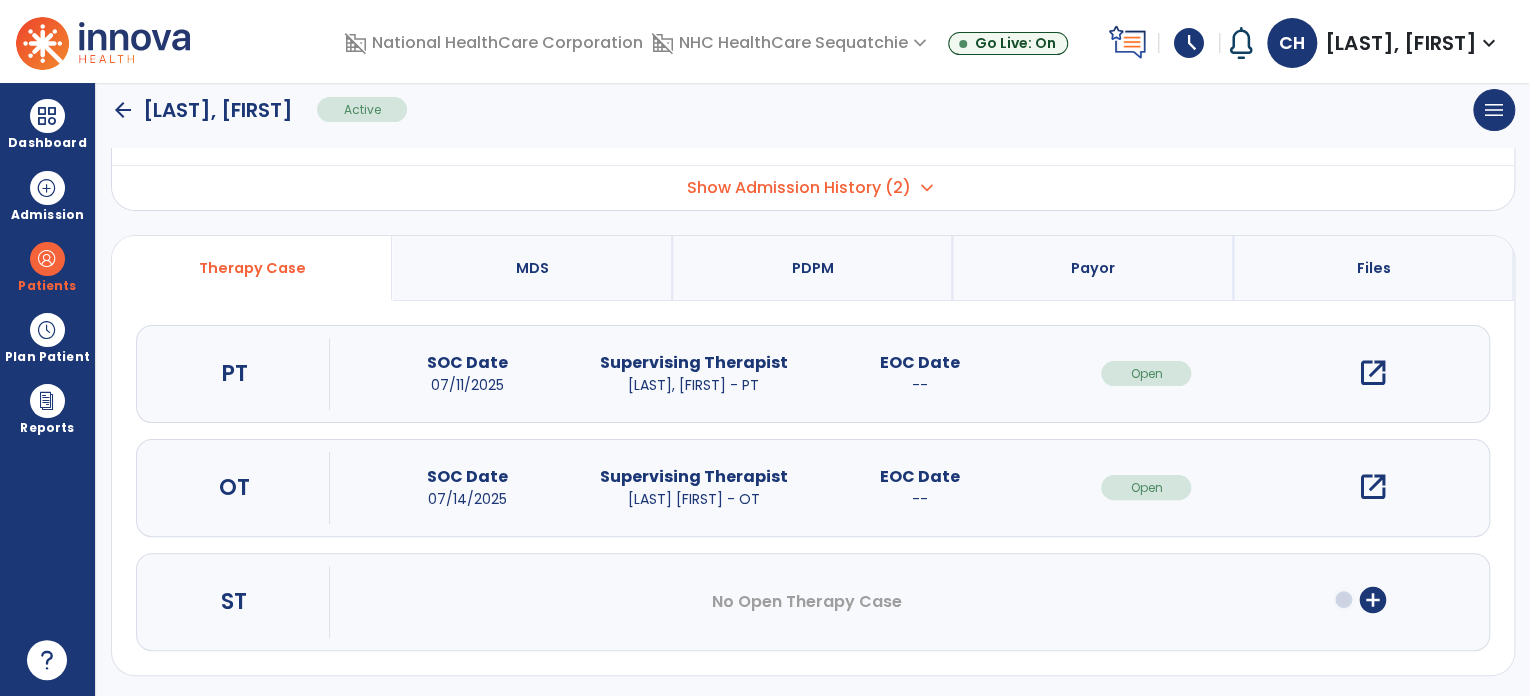 click on "open_in_new" at bounding box center (1373, 373) 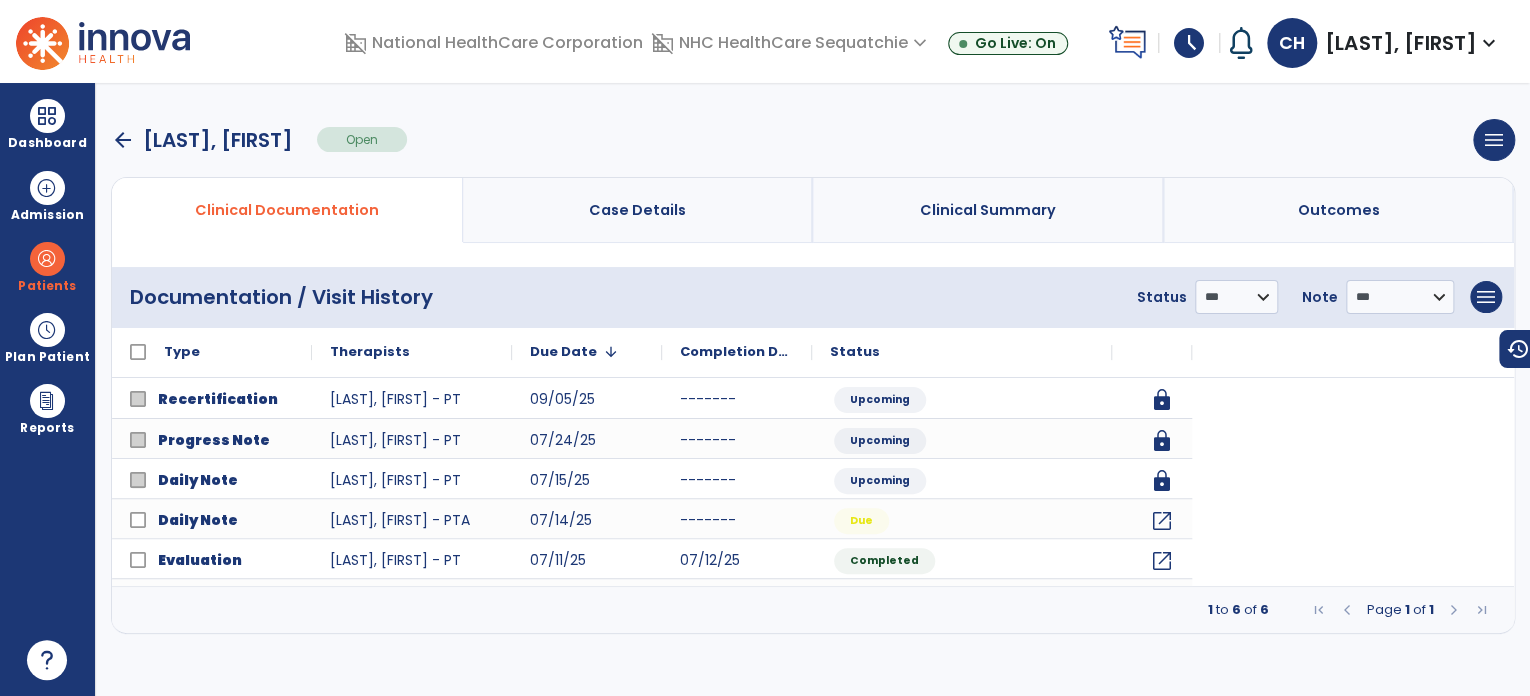 scroll, scrollTop: 0, scrollLeft: 0, axis: both 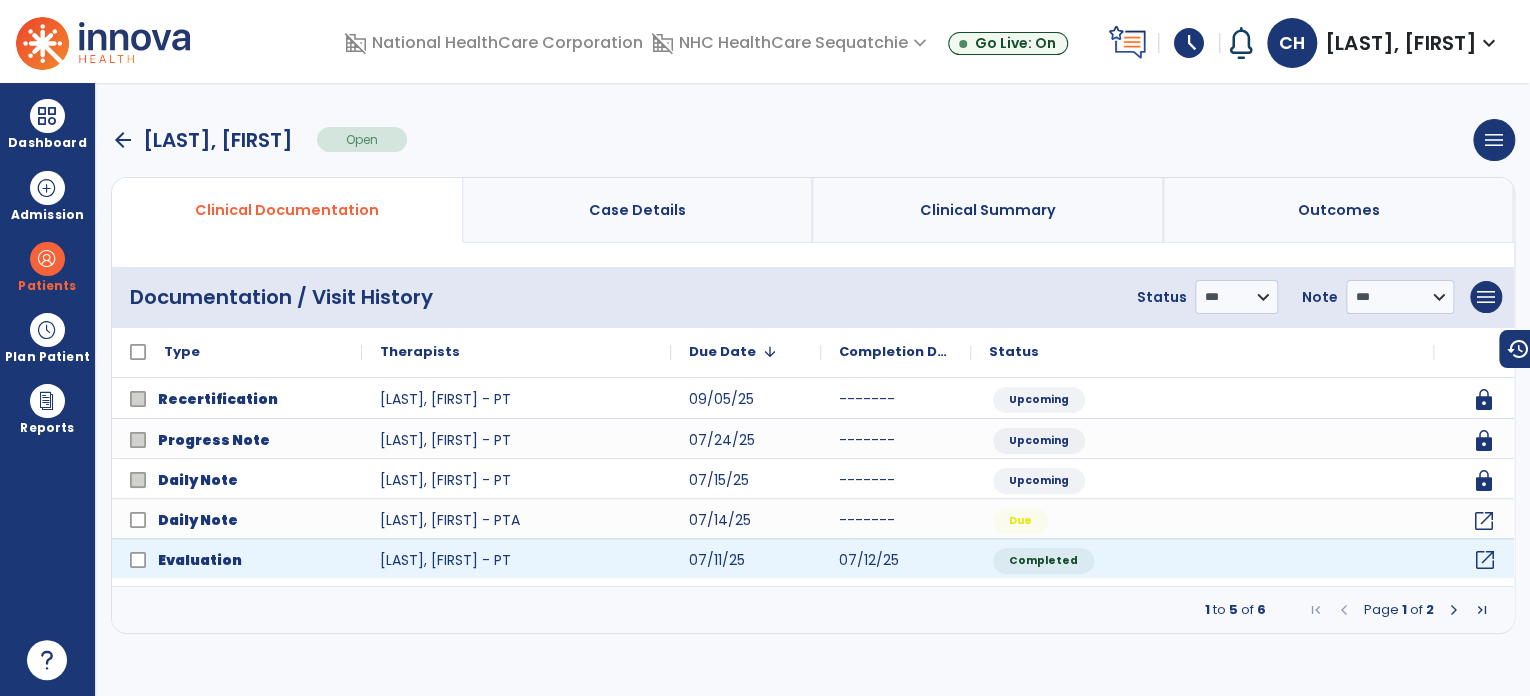 click on "open_in_new" 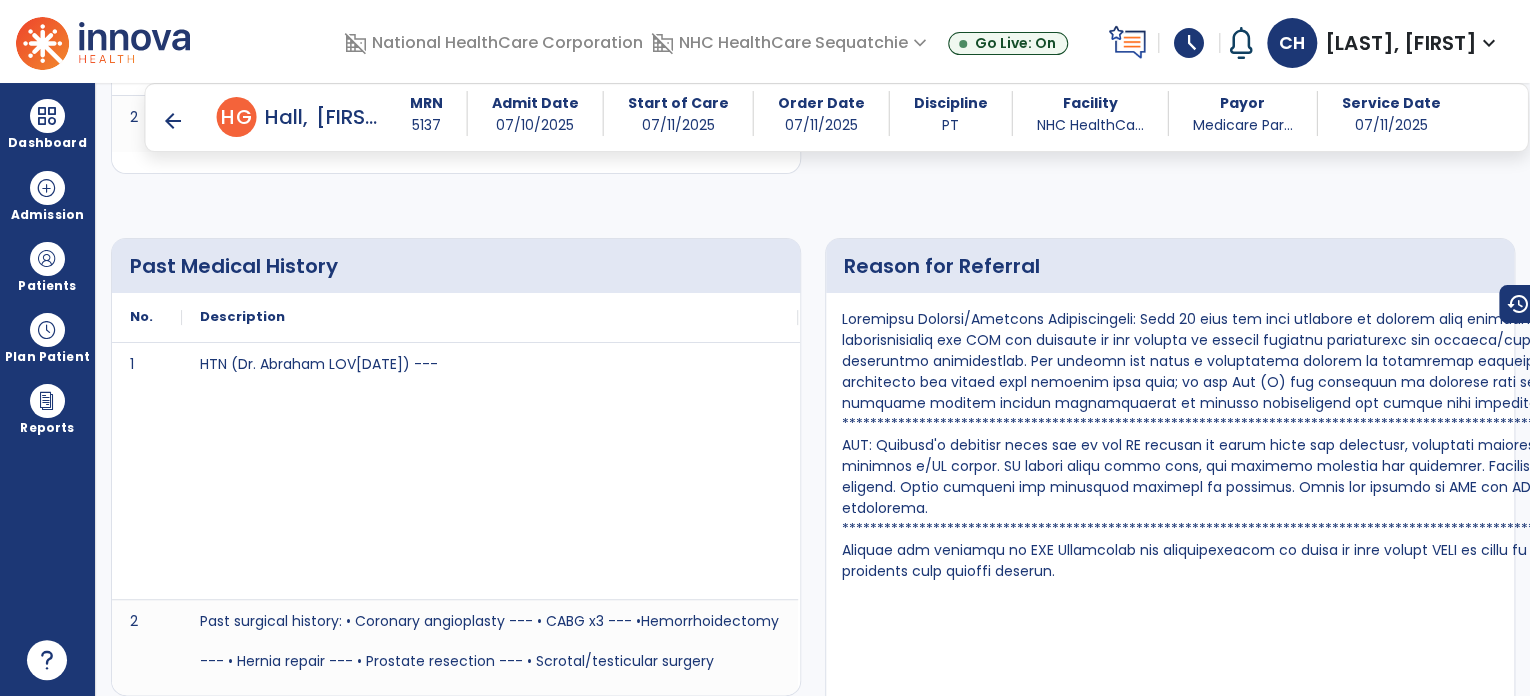 scroll, scrollTop: 671, scrollLeft: 0, axis: vertical 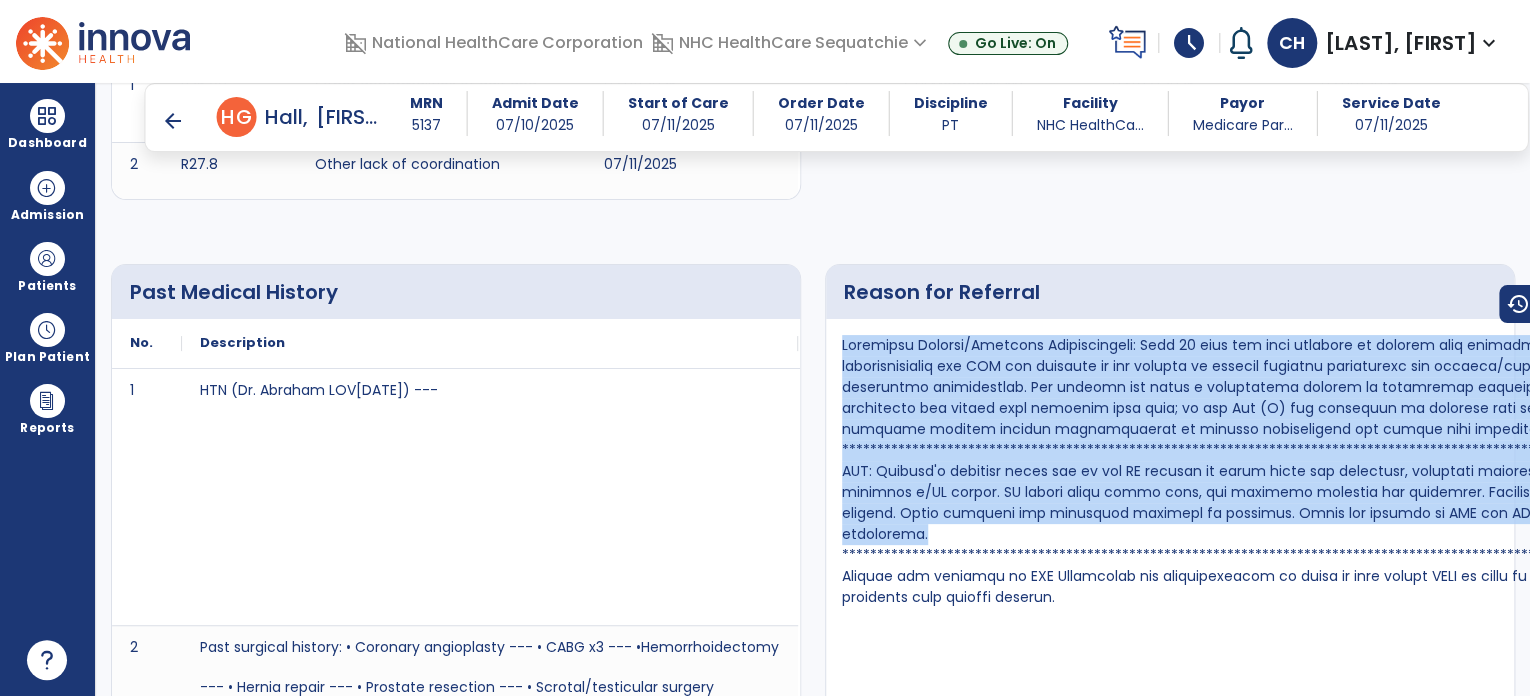 drag, startPoint x: 836, startPoint y: 346, endPoint x: 996, endPoint y: 538, distance: 249.928 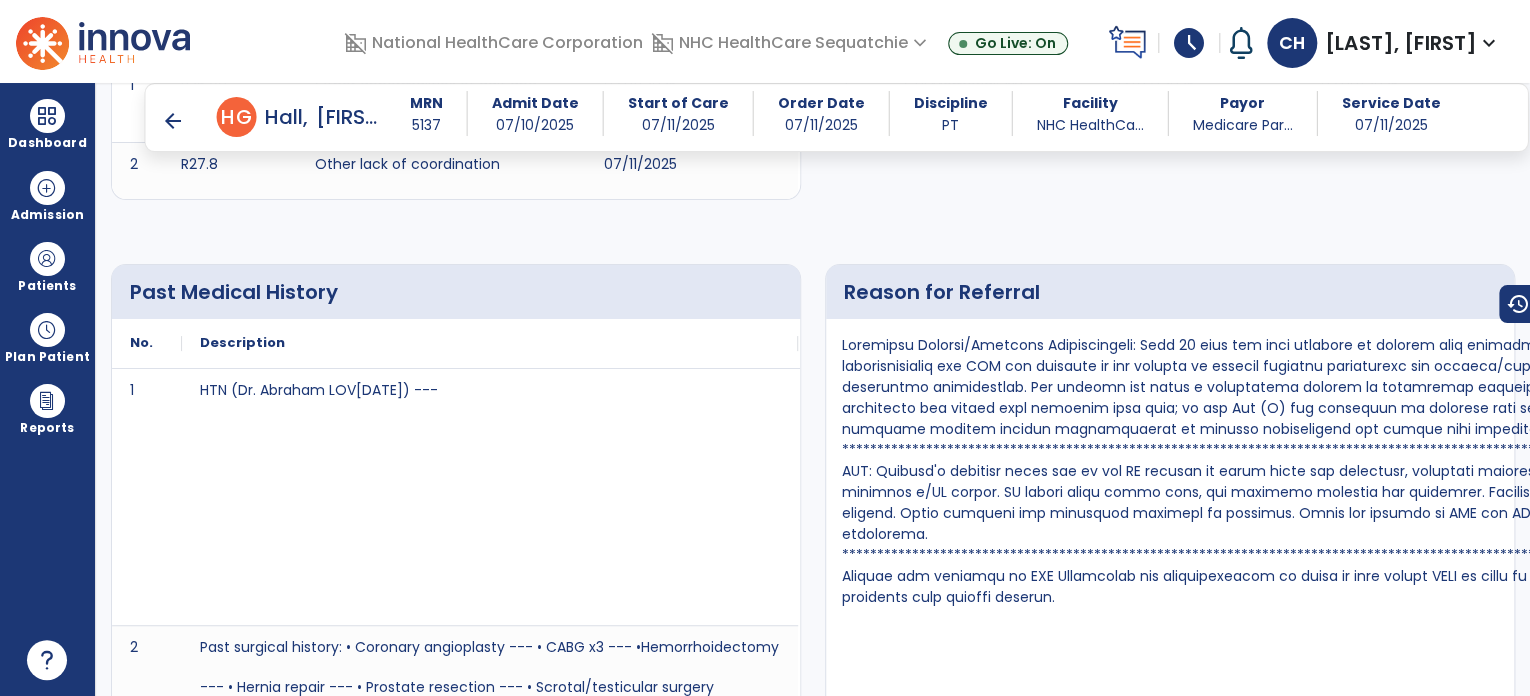 click on "arrow_back" at bounding box center [173, 121] 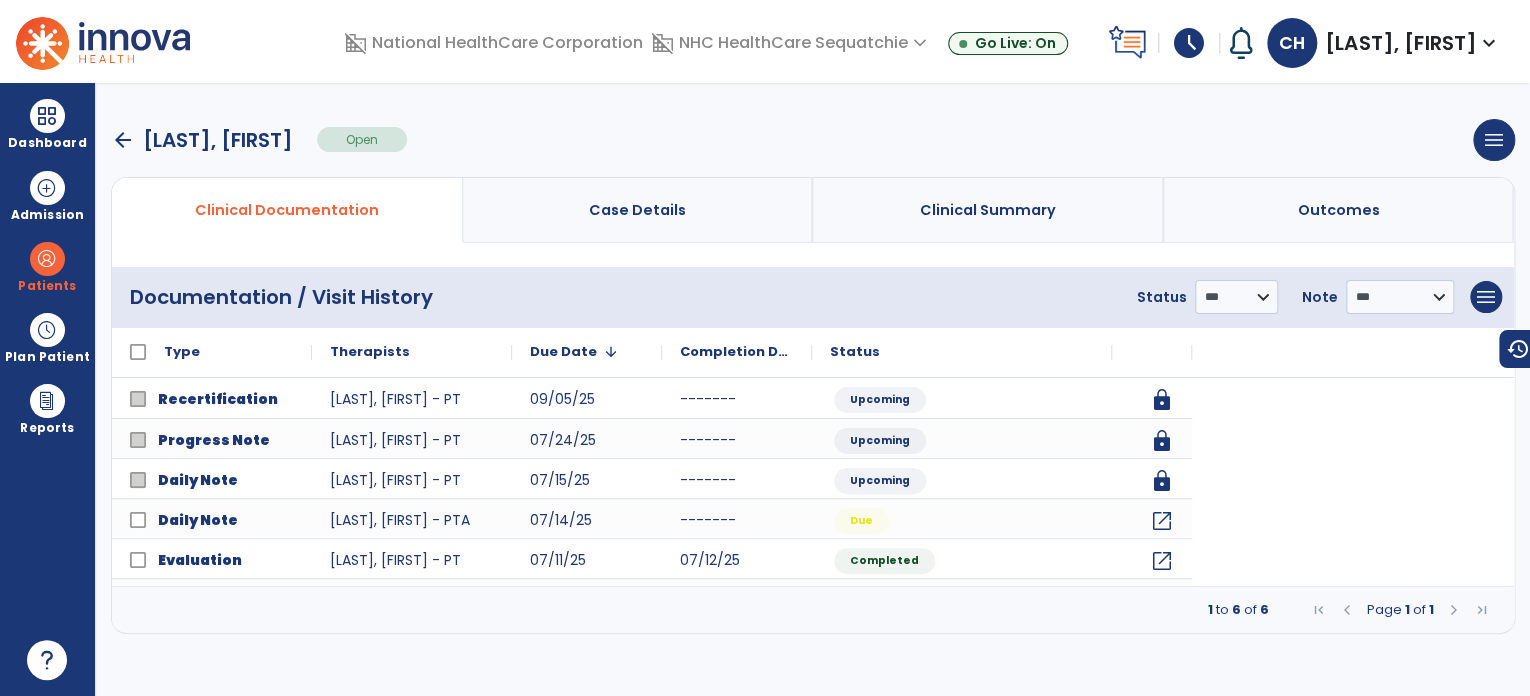 scroll, scrollTop: 0, scrollLeft: 0, axis: both 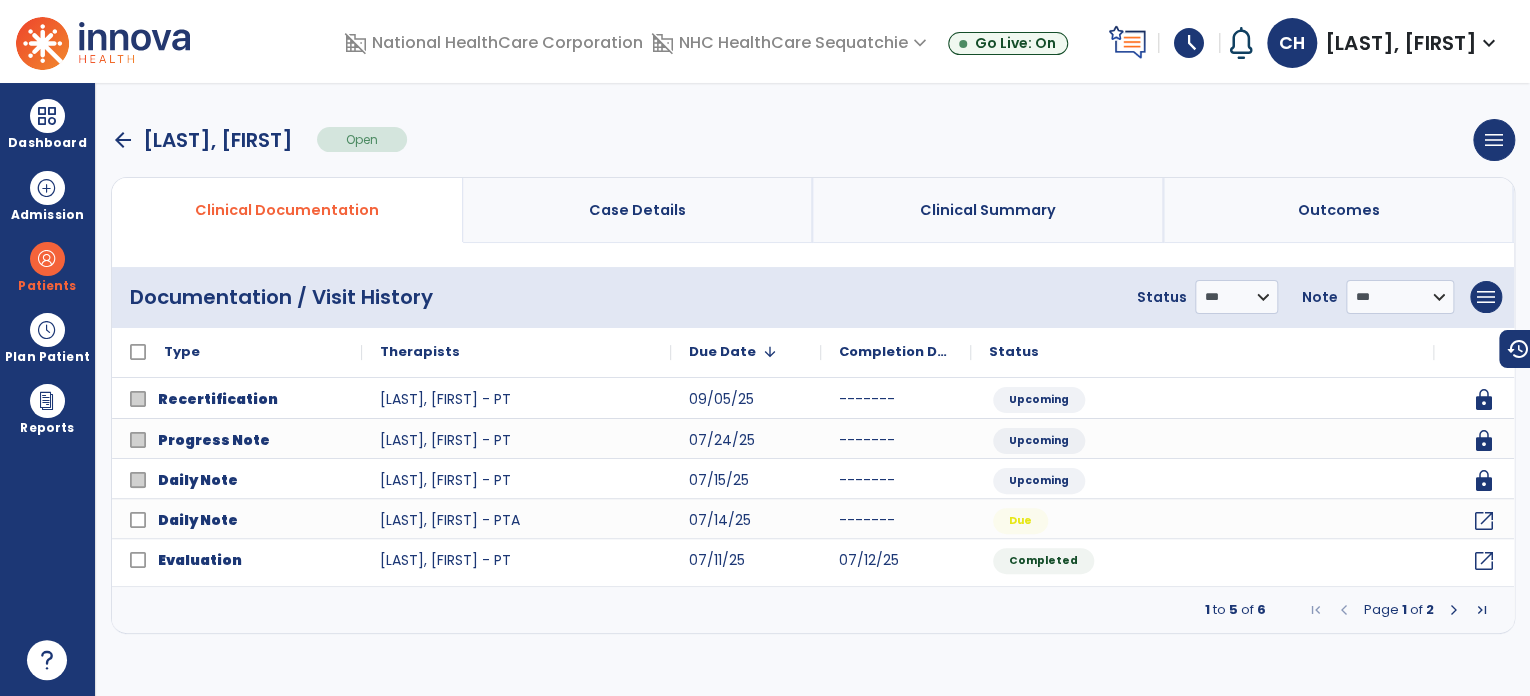 click on "arrow_back" at bounding box center [123, 140] 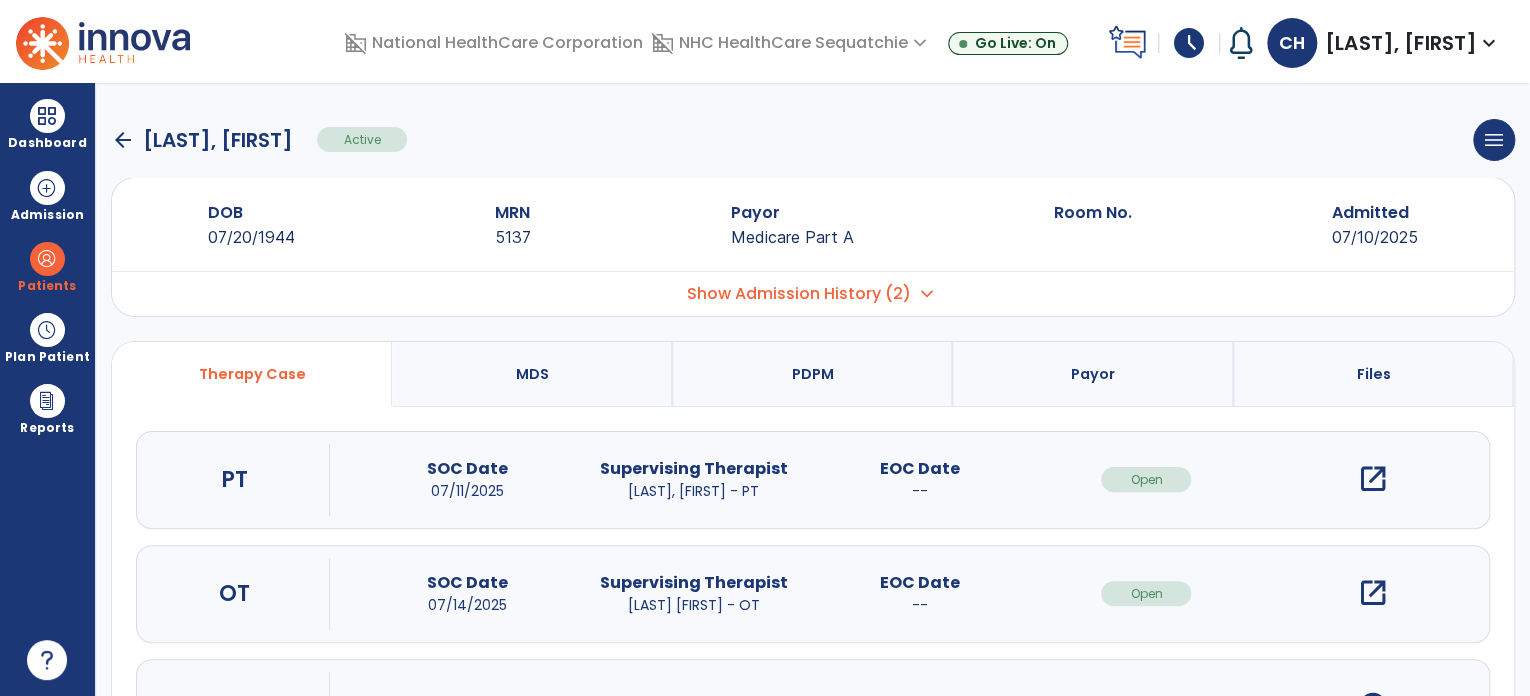 click on "open_in_new" at bounding box center [1373, 593] 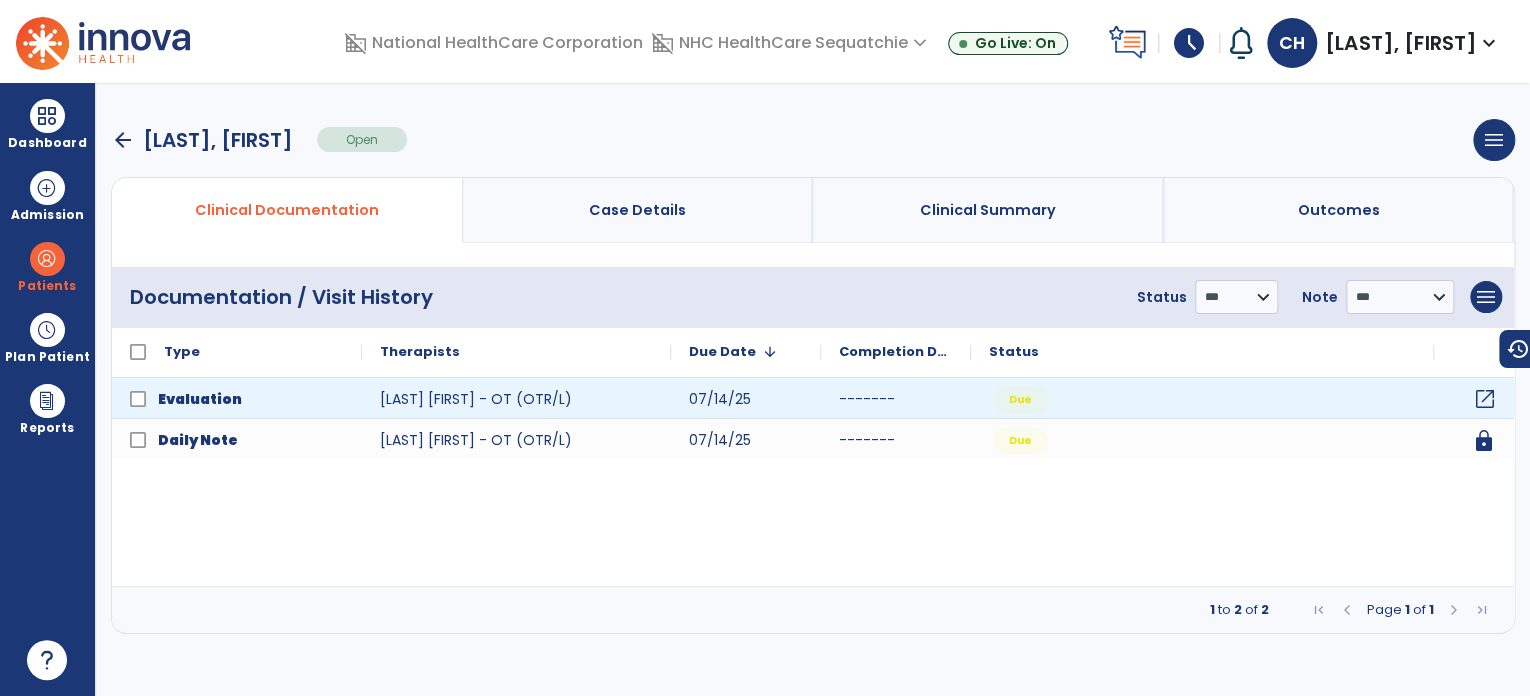 click on "open_in_new" 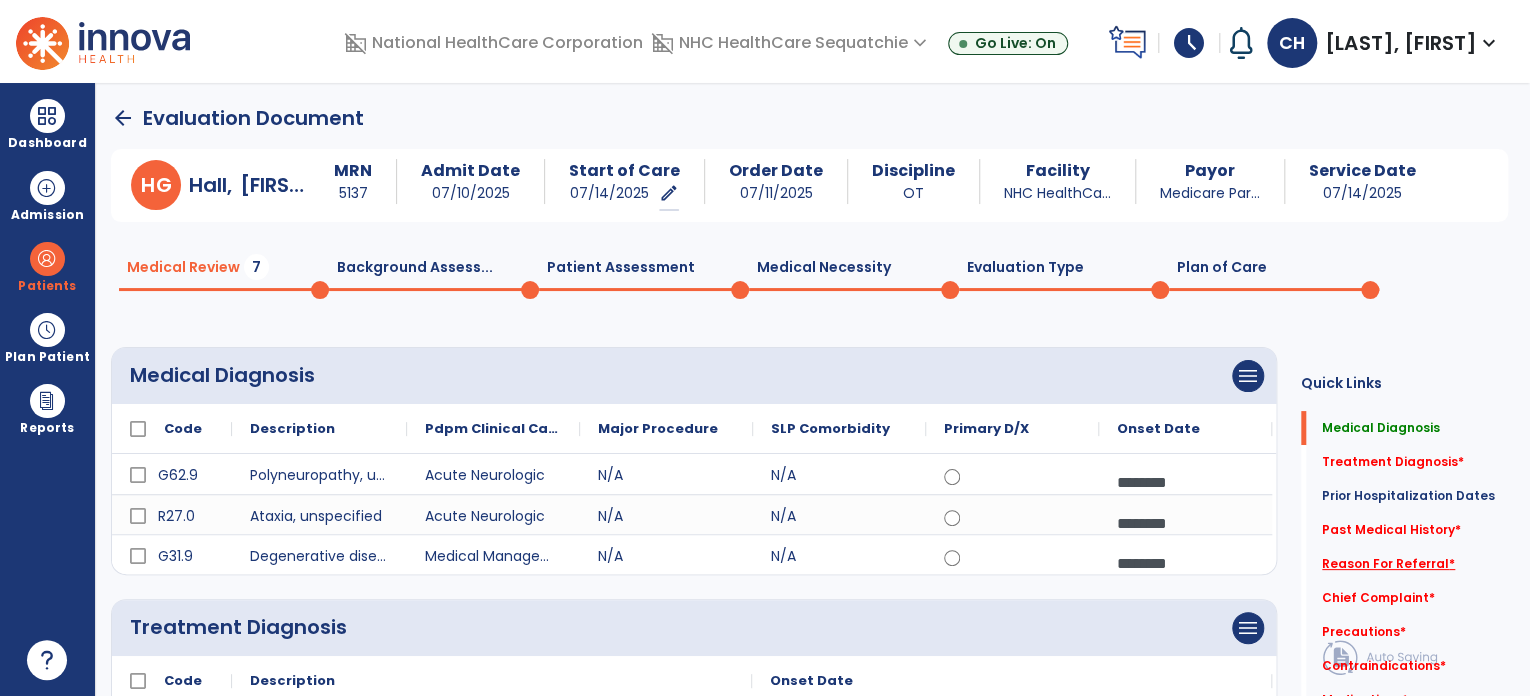 click on "Reason For Referral   *" 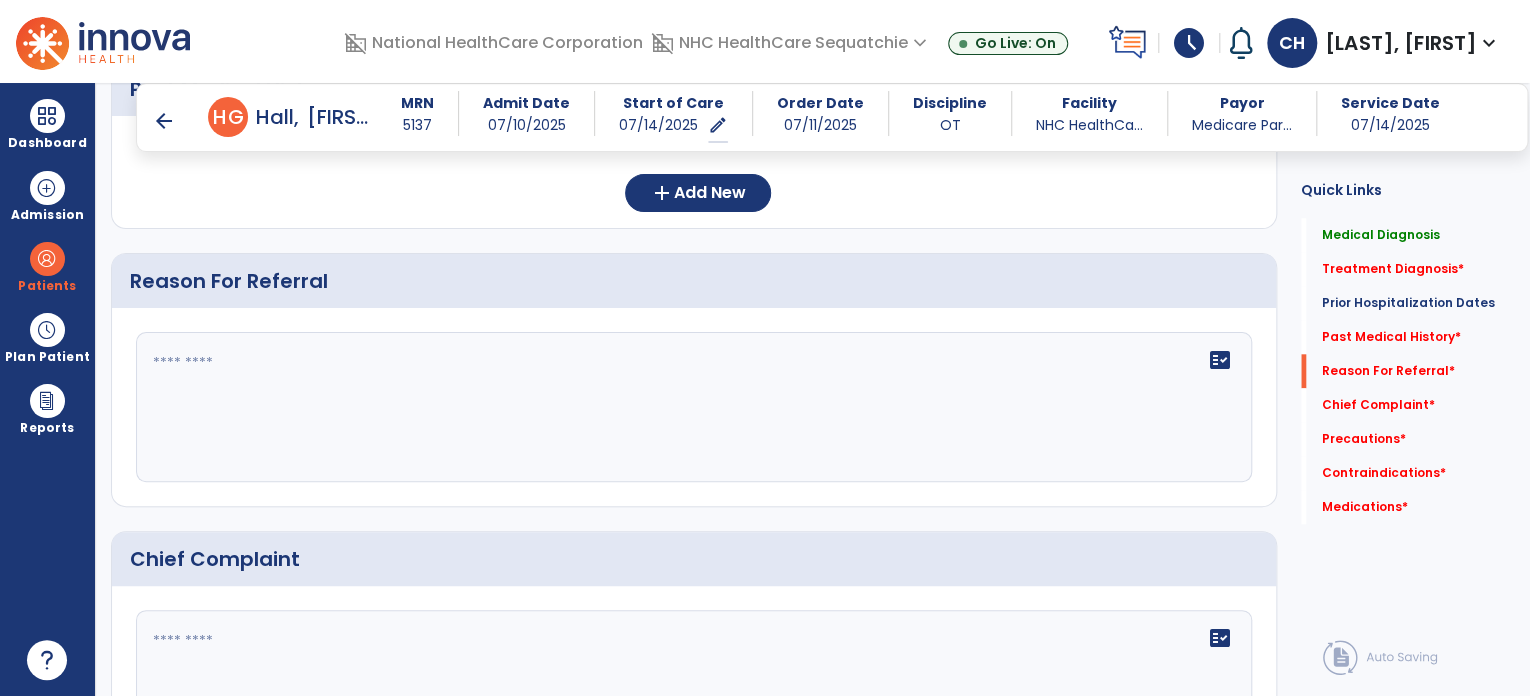 scroll, scrollTop: 930, scrollLeft: 0, axis: vertical 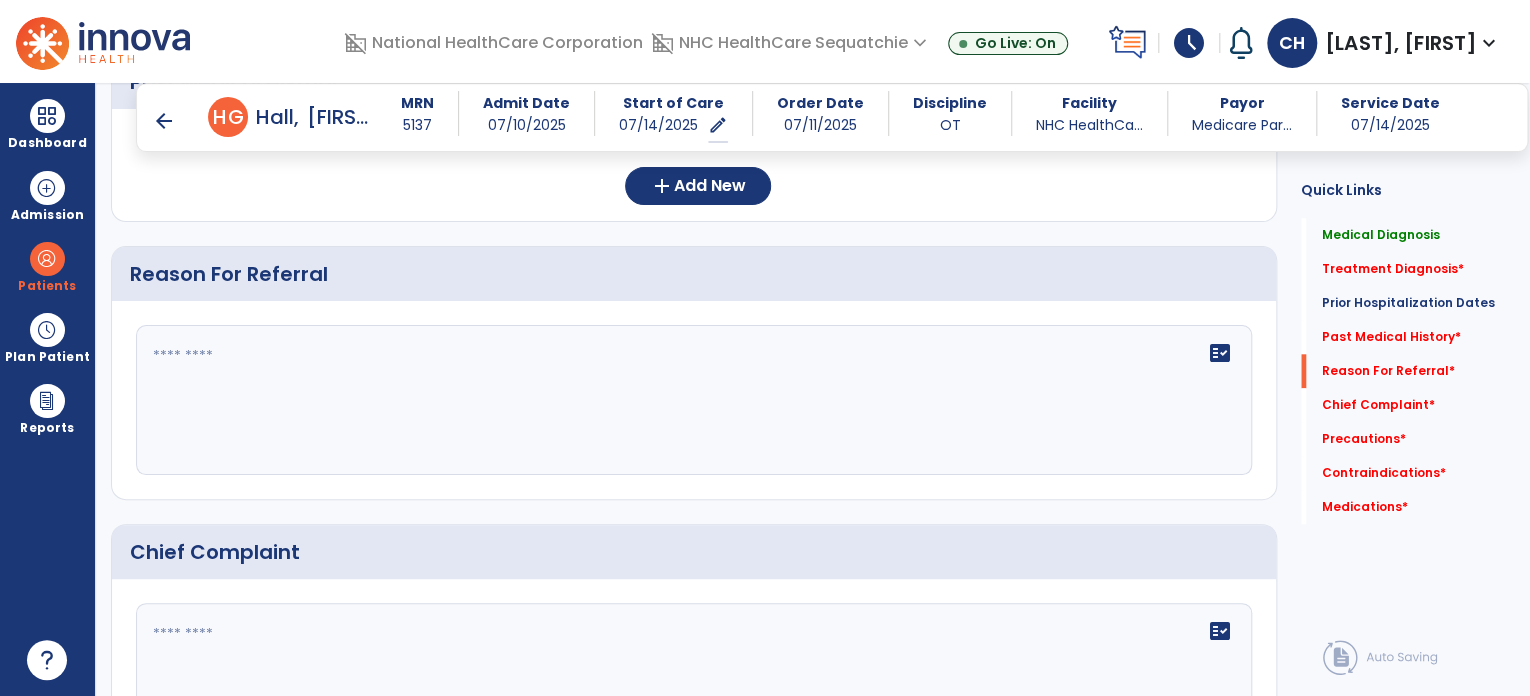 click on "fact_check" 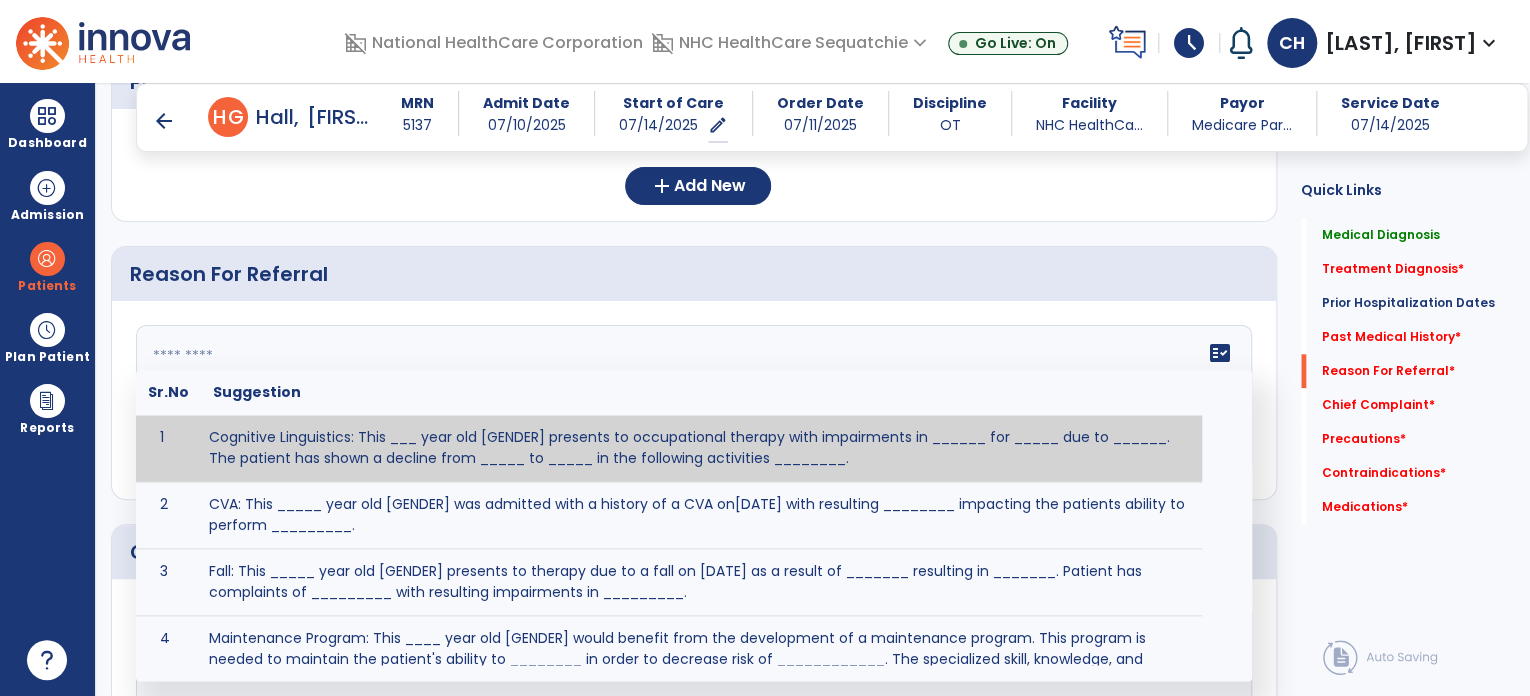 paste on "**********" 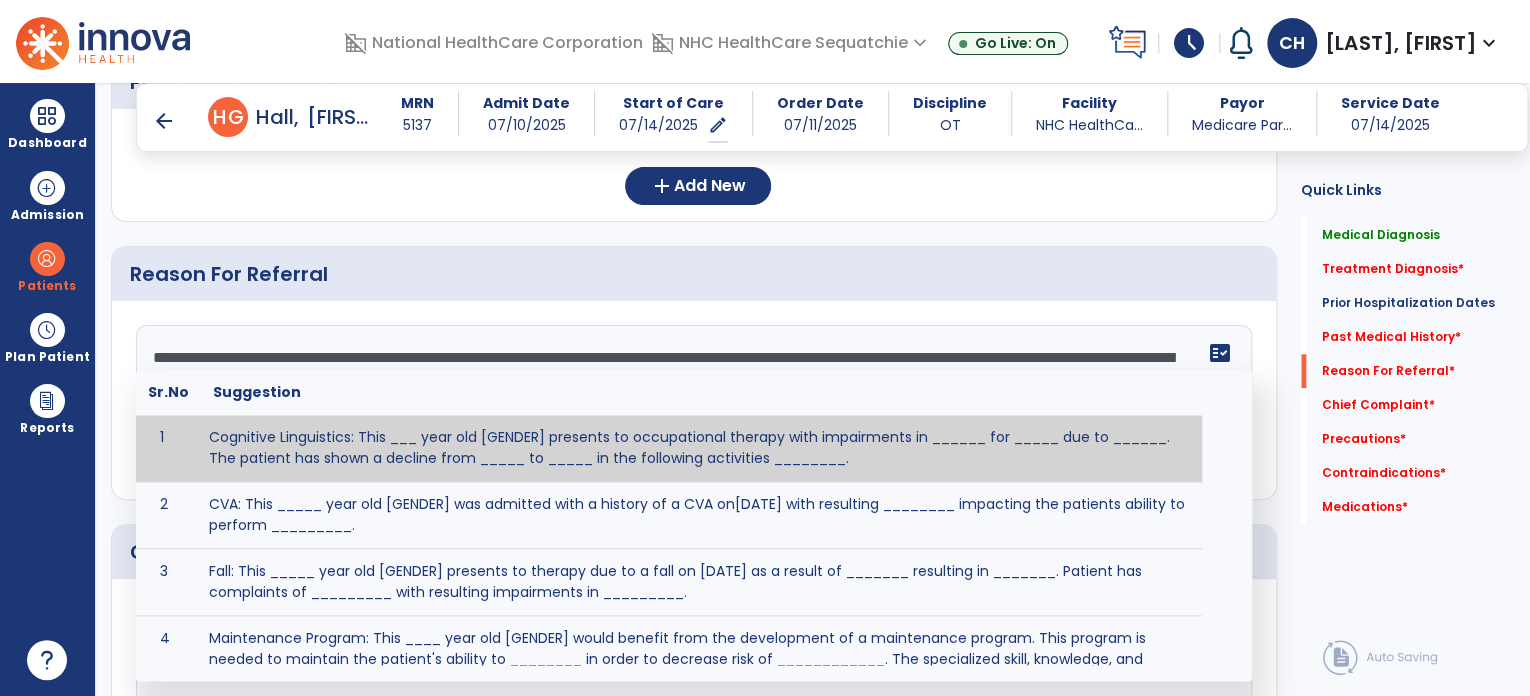scroll, scrollTop: 111, scrollLeft: 0, axis: vertical 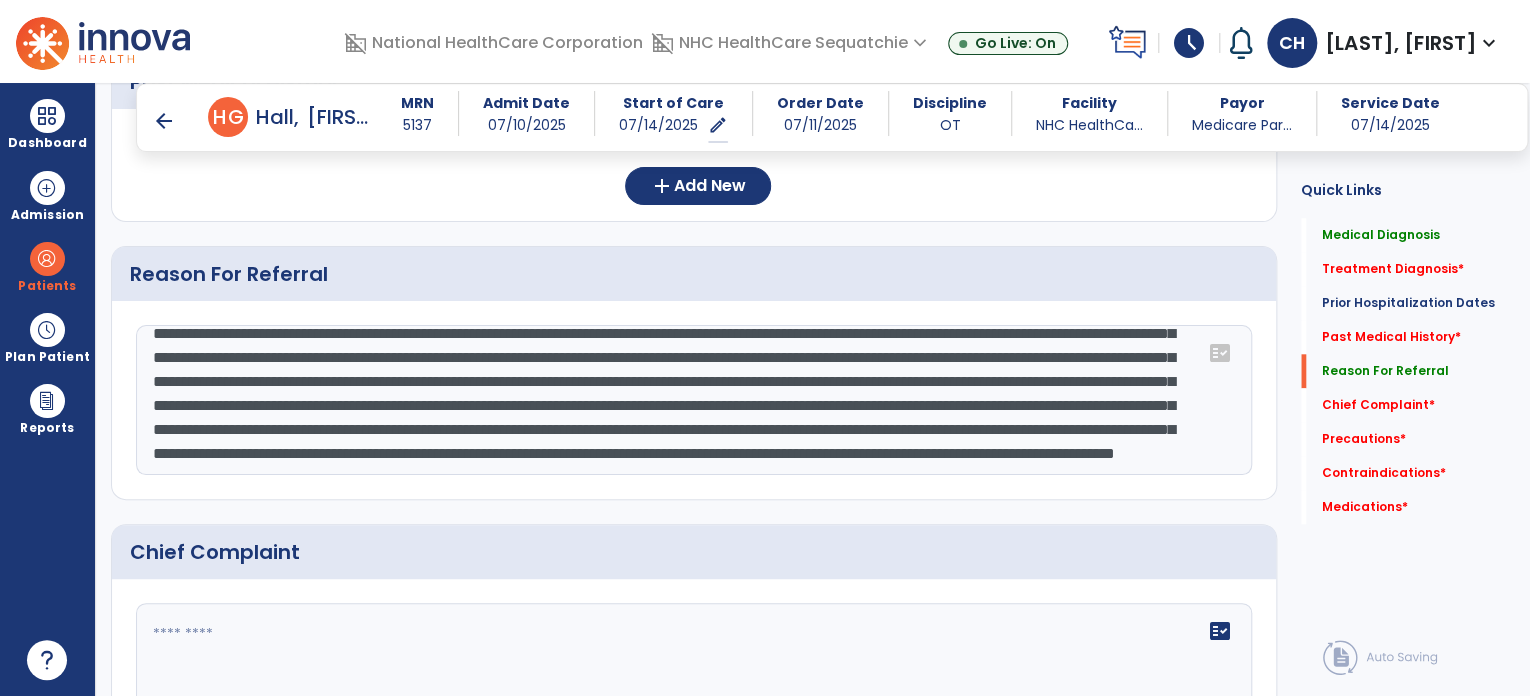 drag, startPoint x: 193, startPoint y: 383, endPoint x: 148, endPoint y: 369, distance: 47.127487 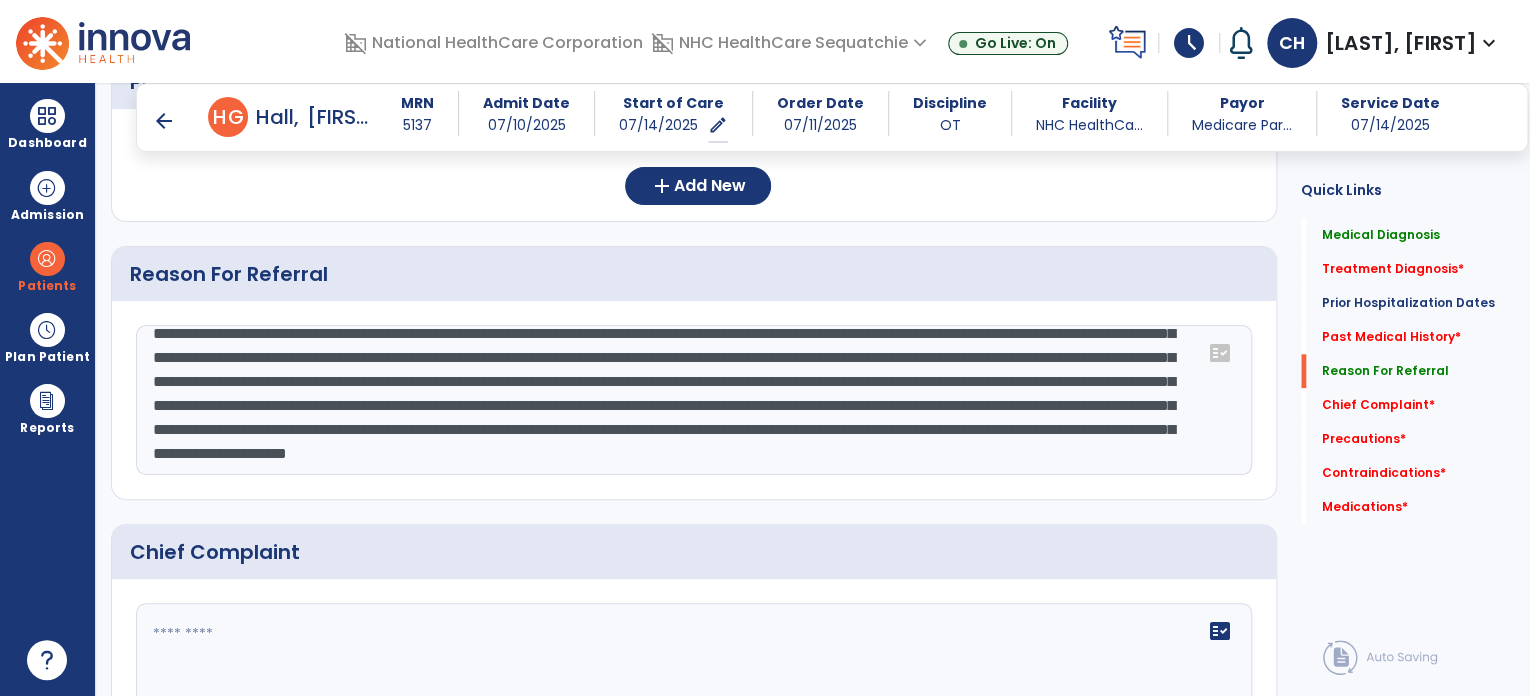 scroll, scrollTop: 96, scrollLeft: 0, axis: vertical 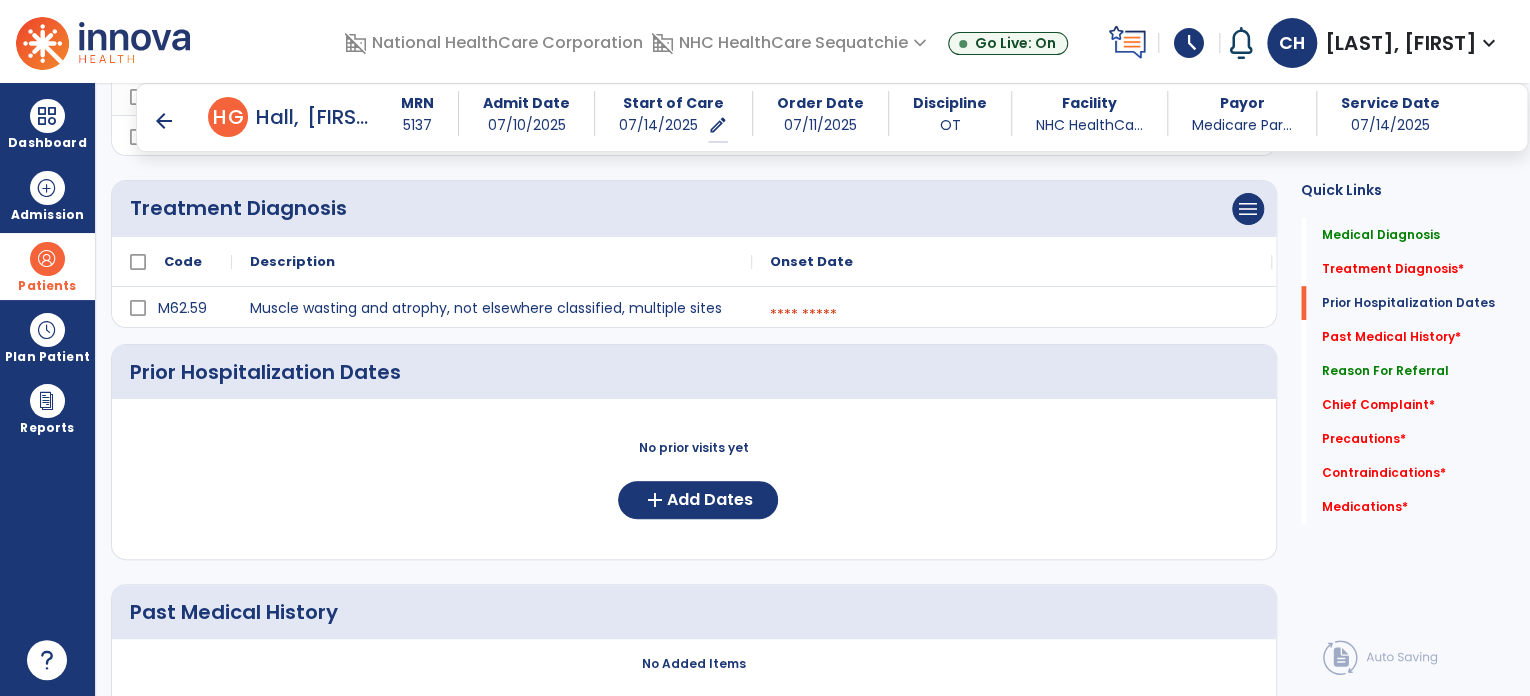 type on "**********" 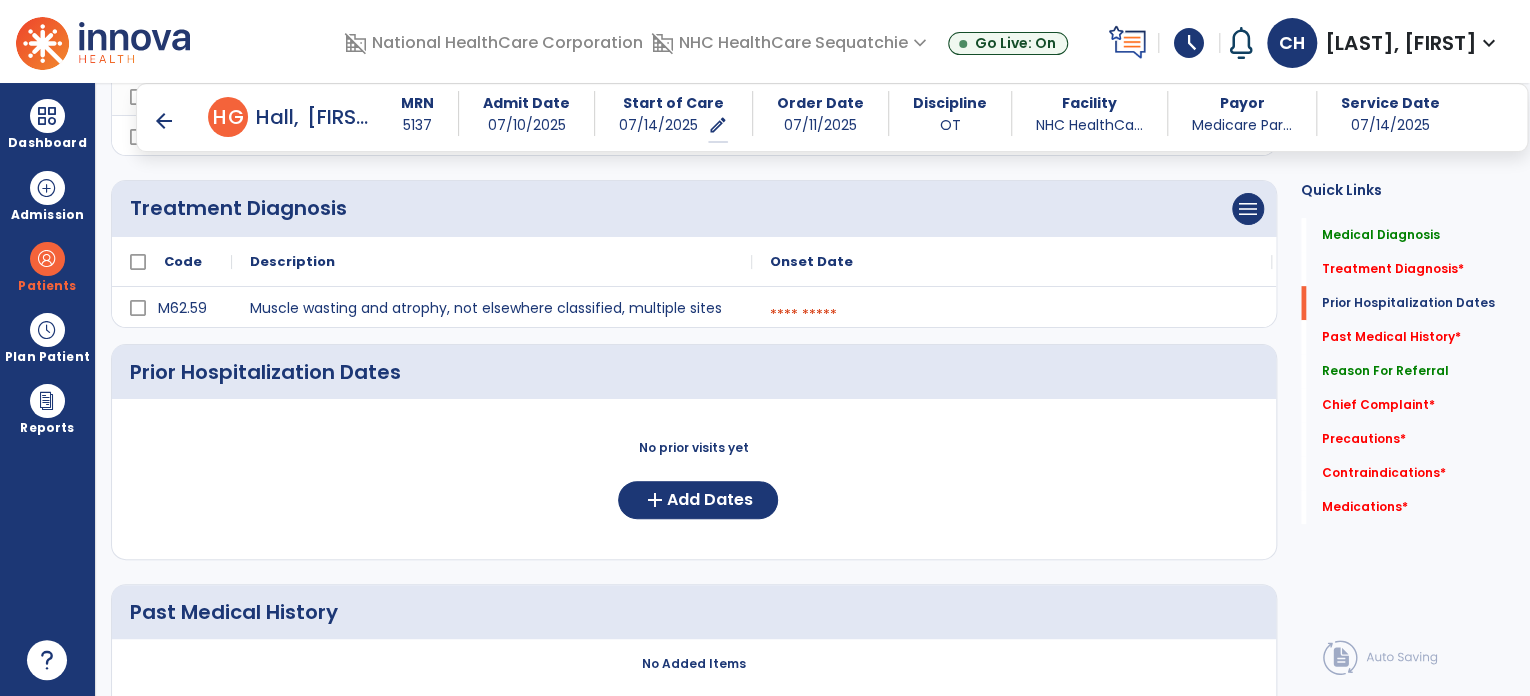 click on "Quick Links  Medical Diagnosis   Medical Diagnosis   Treatment Diagnosis   *  Treatment Diagnosis   *  Prior Hospitalization Dates   Prior Hospitalization Dates   Past Medical History   *  Past Medical History   *  Reason For Referral   Reason For Referral   Chief Complaint   *  Chief Complaint   *  Precautions   *  Precautions   *  Contraindications   *  Contraindications   *  Medications   *  Medications   *" 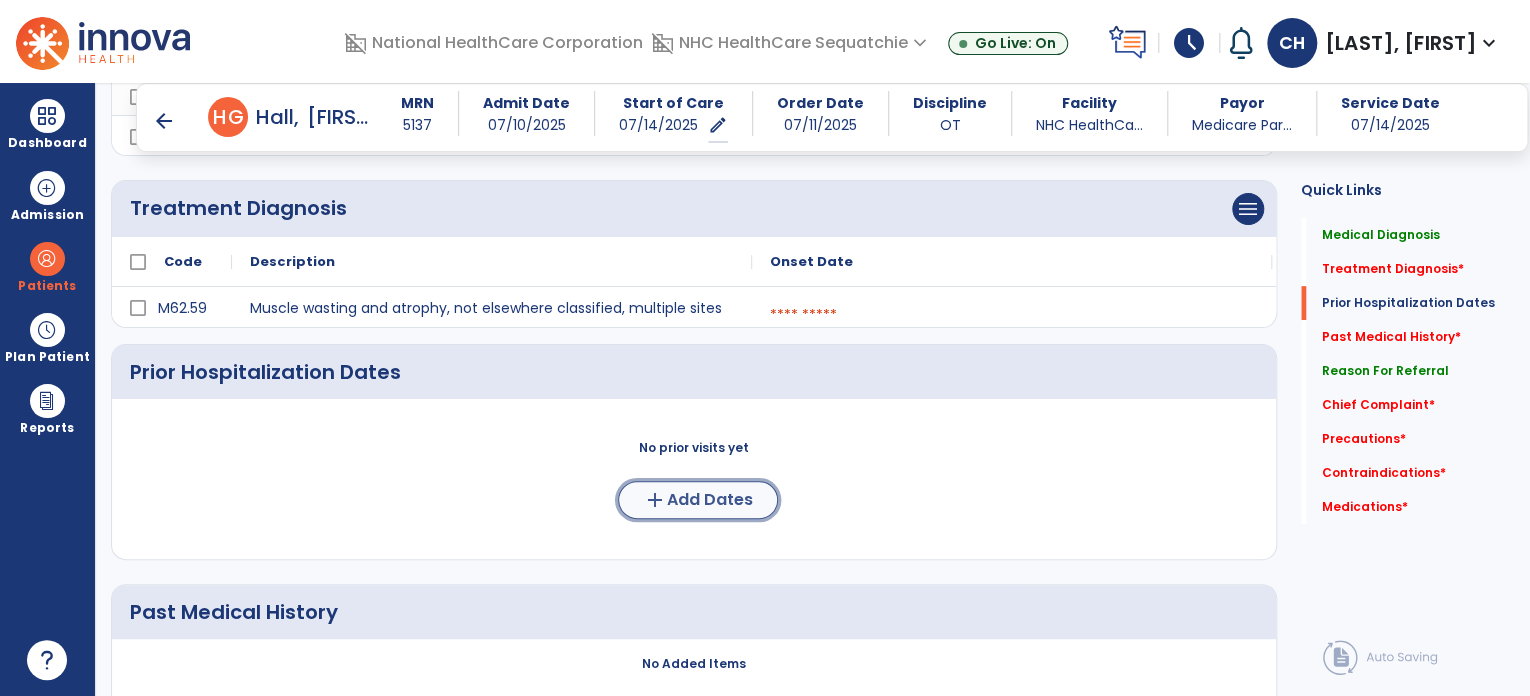 click on "Add Dates" 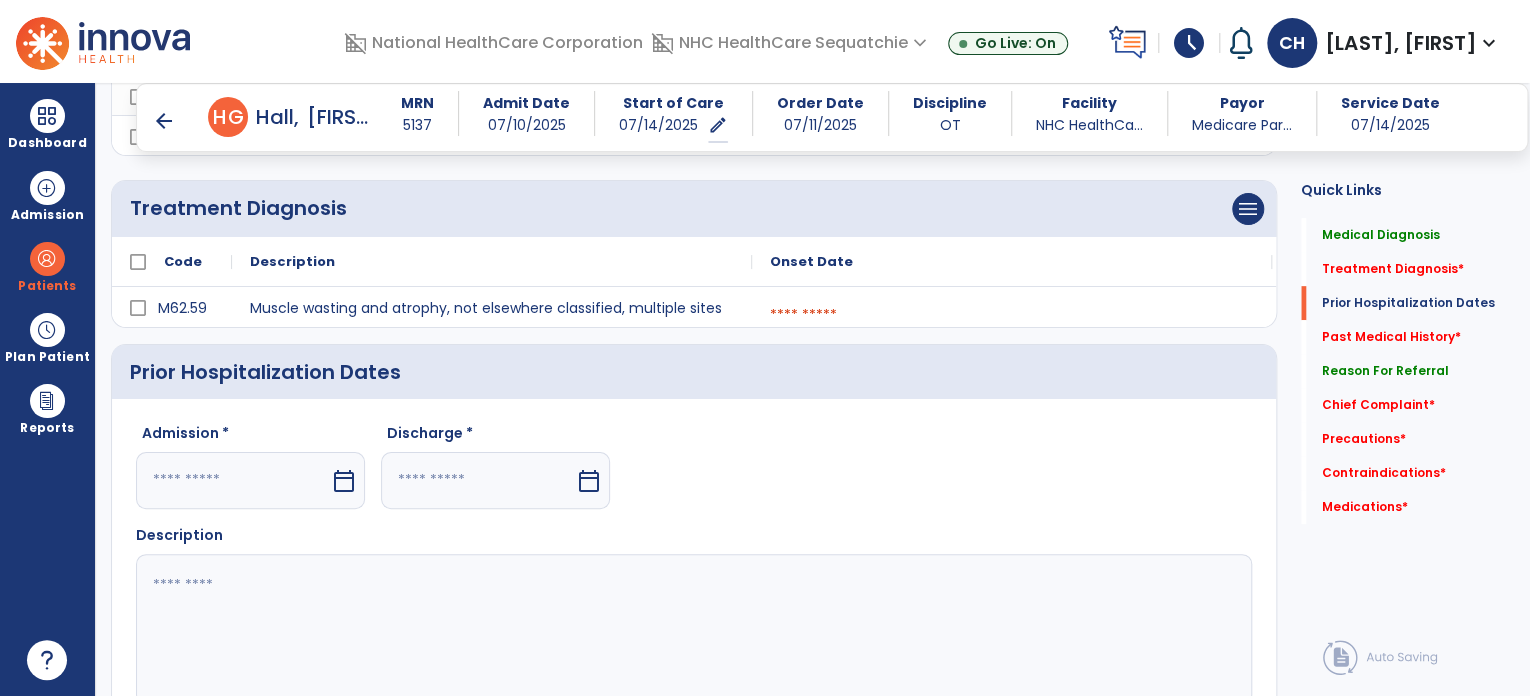 click at bounding box center [233, 480] 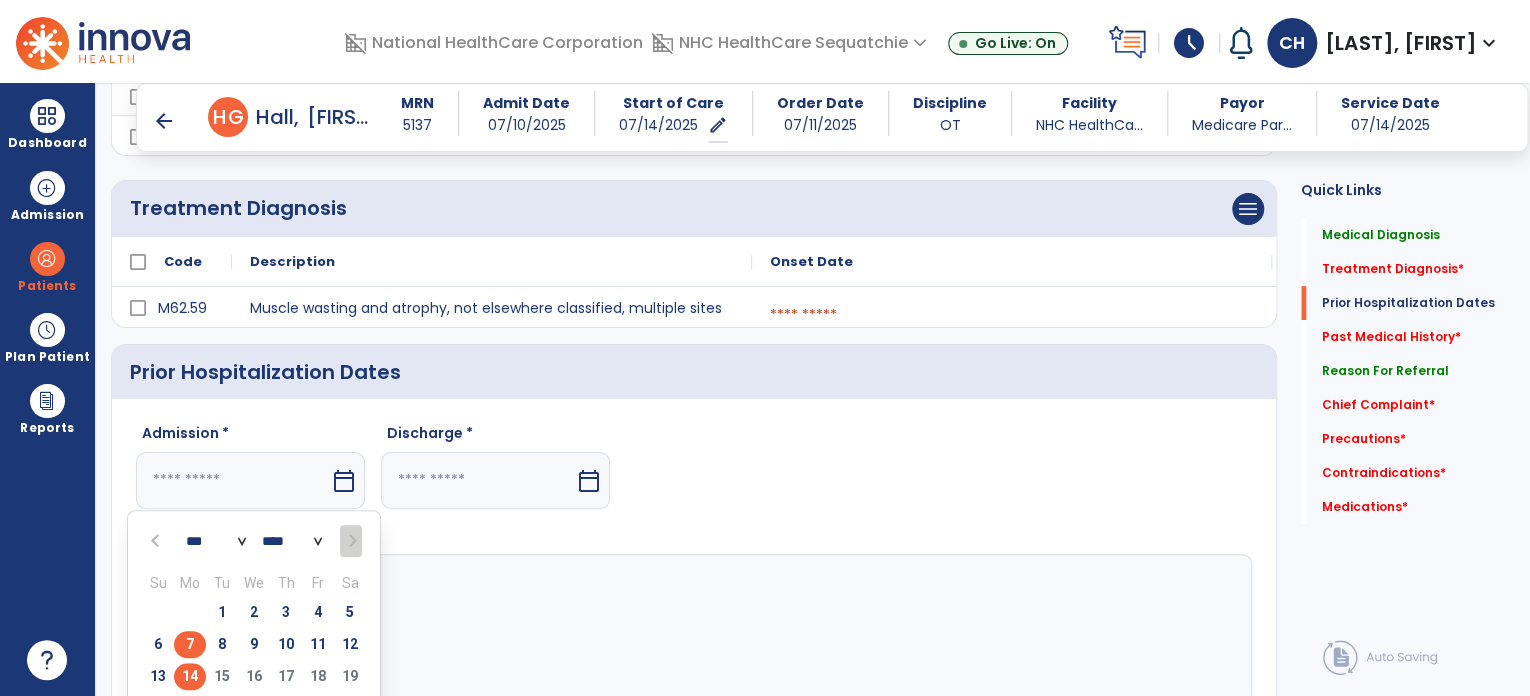 click on "7" at bounding box center (190, 644) 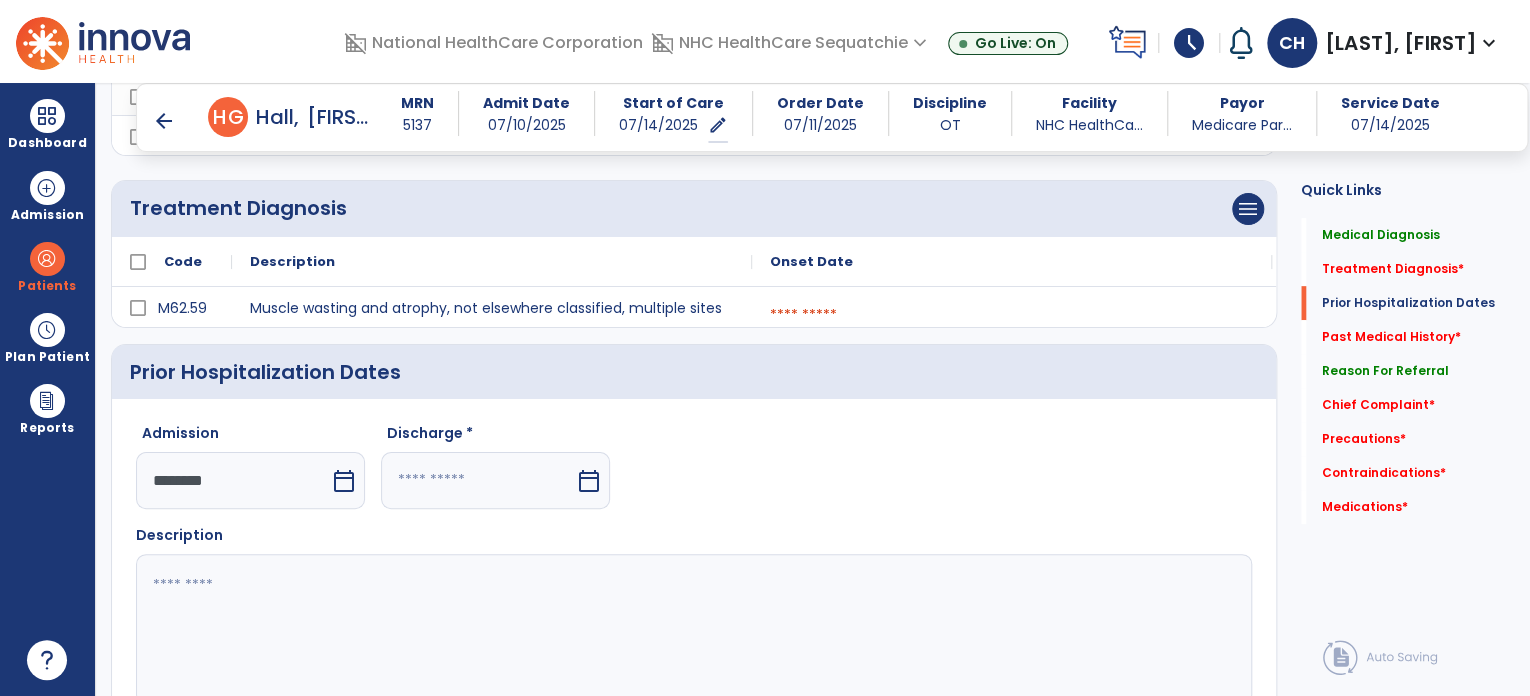 click at bounding box center (478, 480) 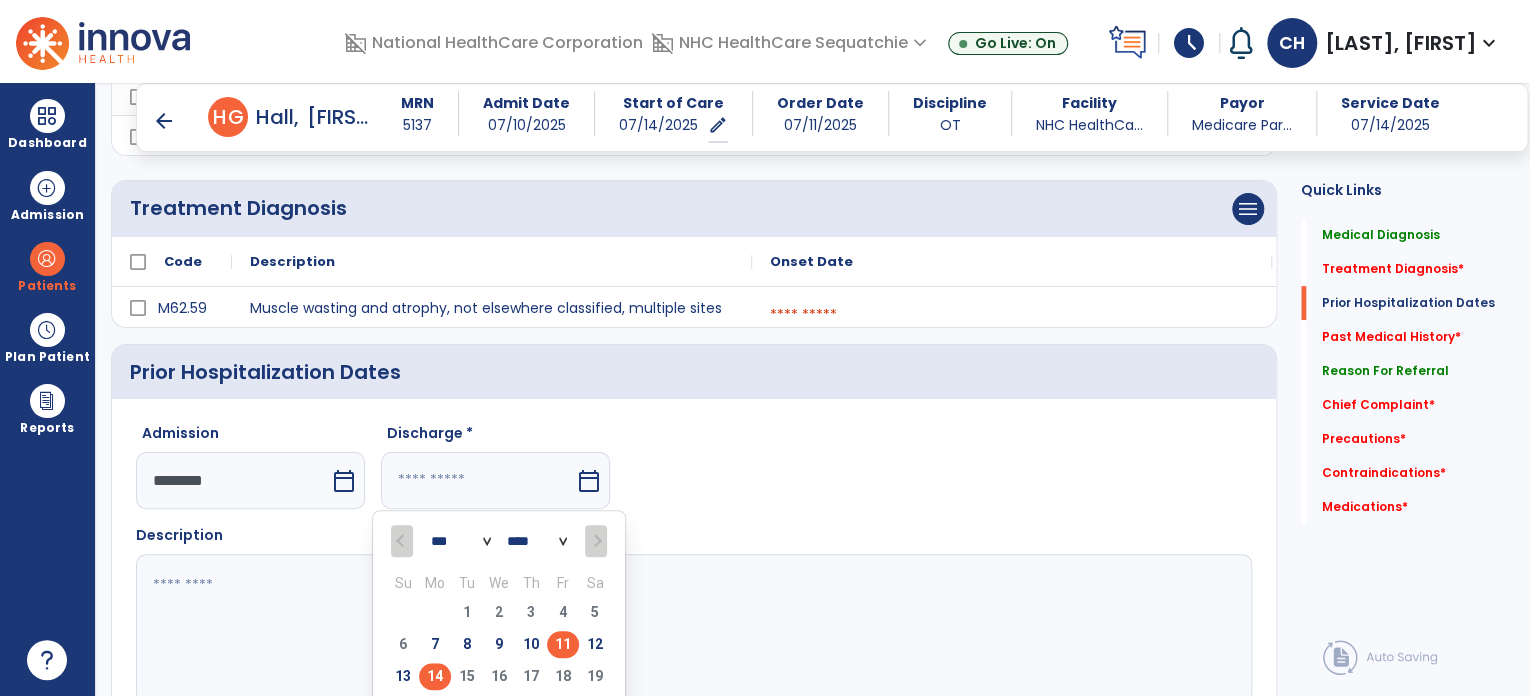 click on "11" at bounding box center [563, 644] 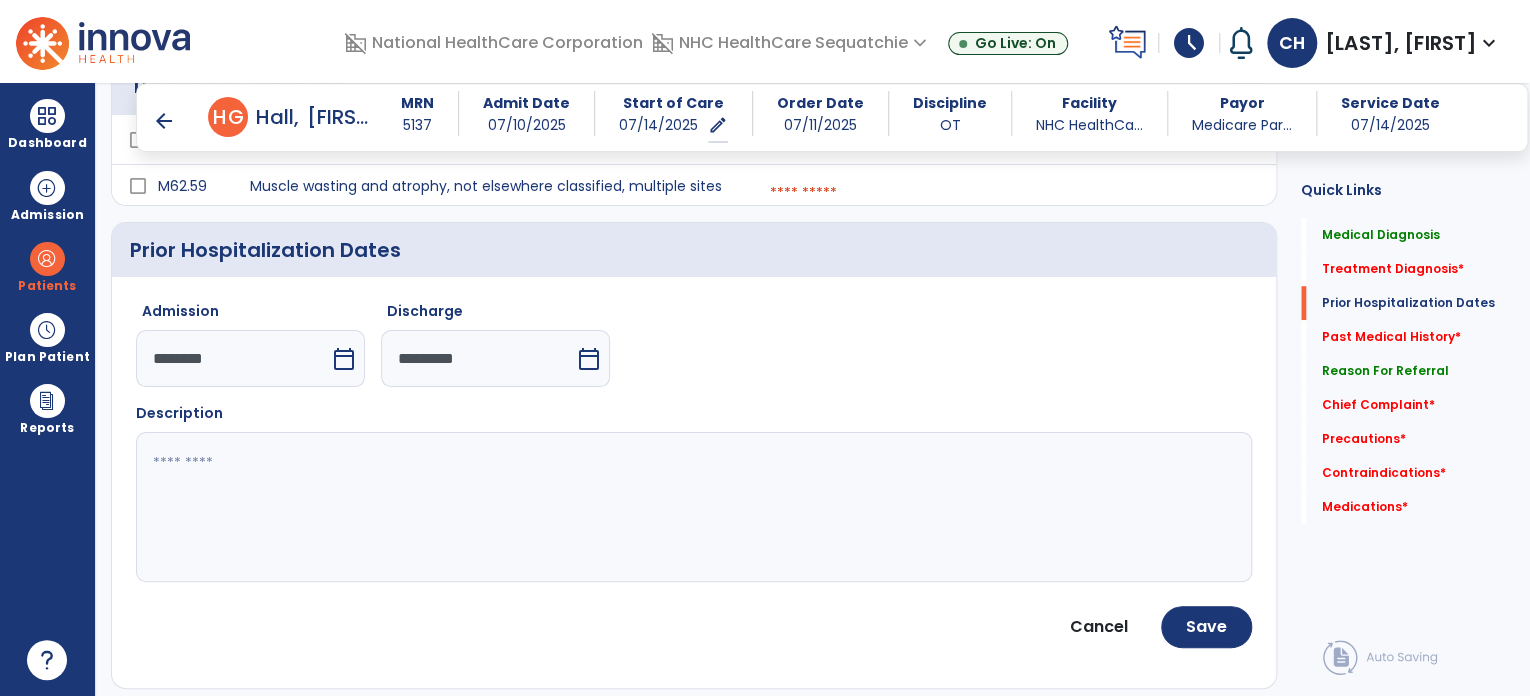 scroll, scrollTop: 525, scrollLeft: 0, axis: vertical 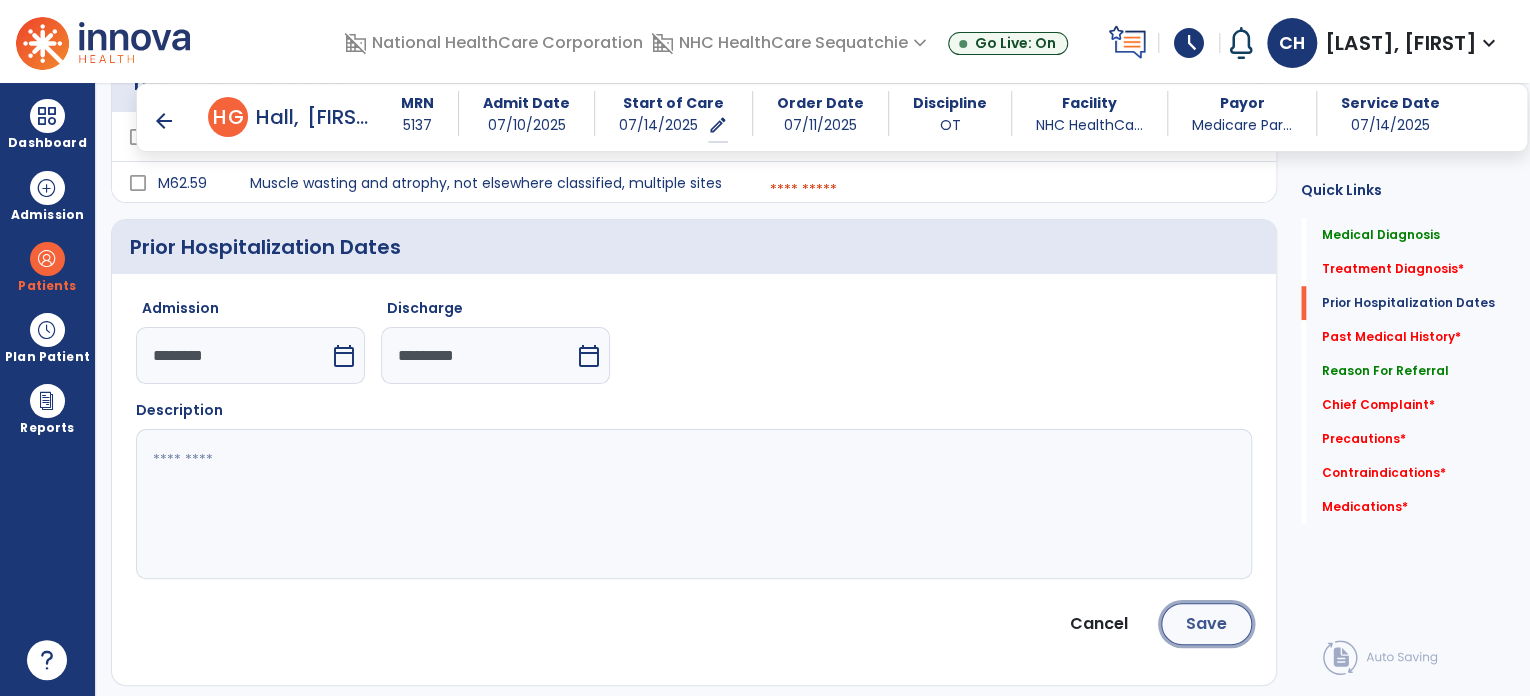 click on "Save" 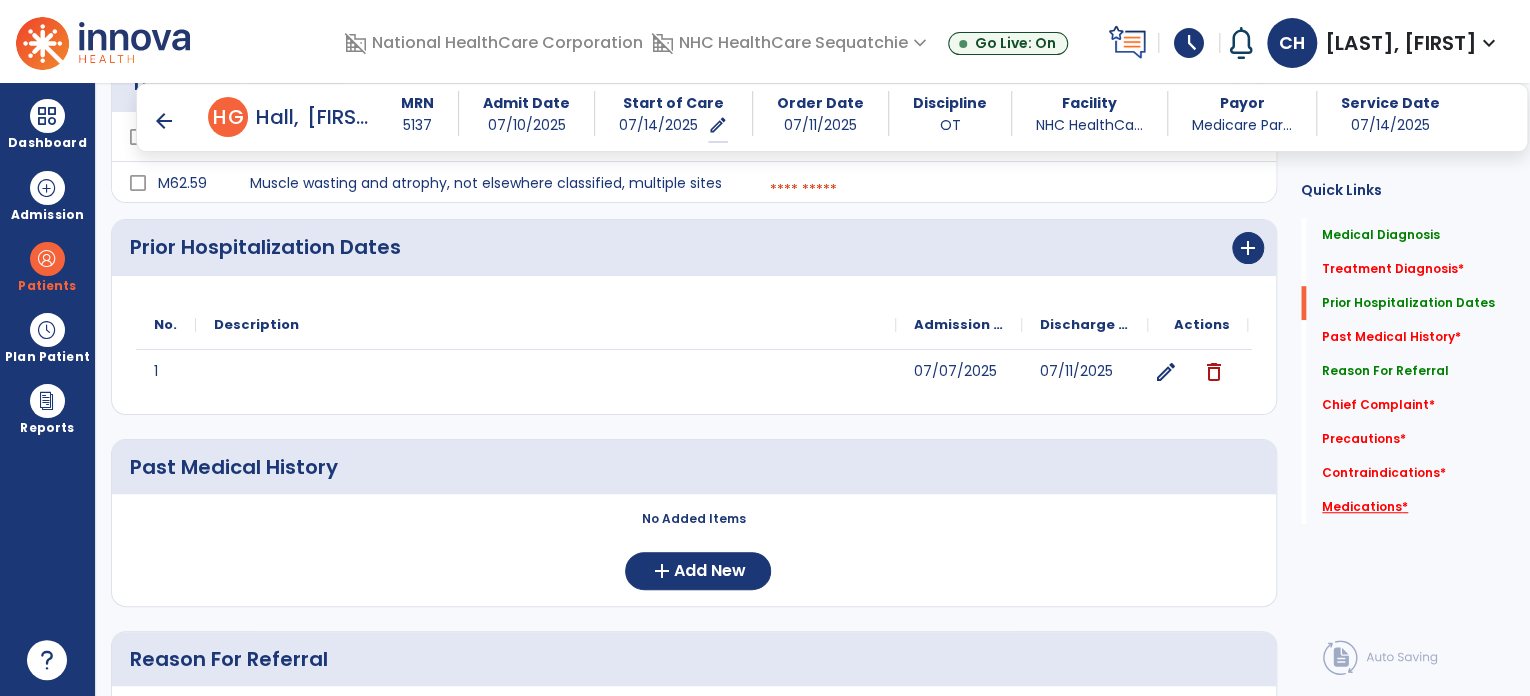 click on "Medications   *" 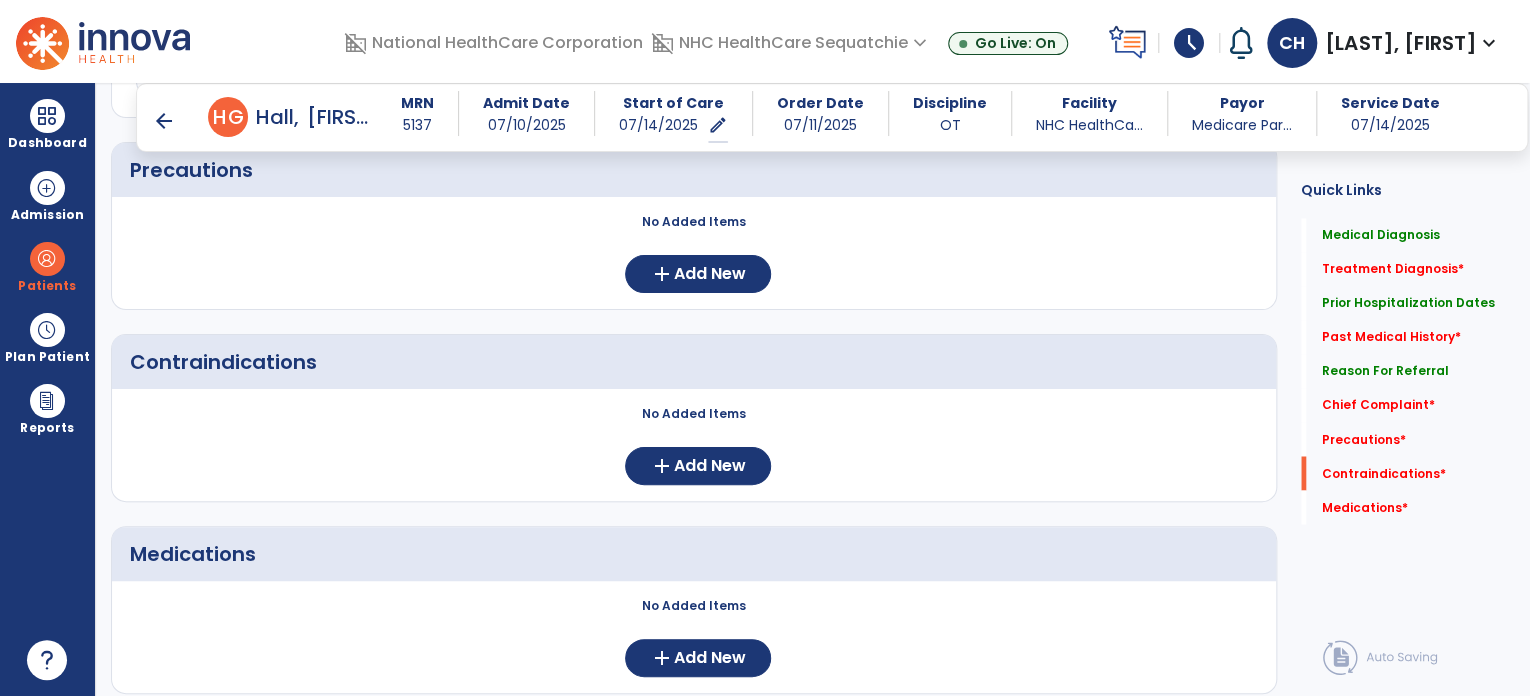 scroll, scrollTop: 1632, scrollLeft: 0, axis: vertical 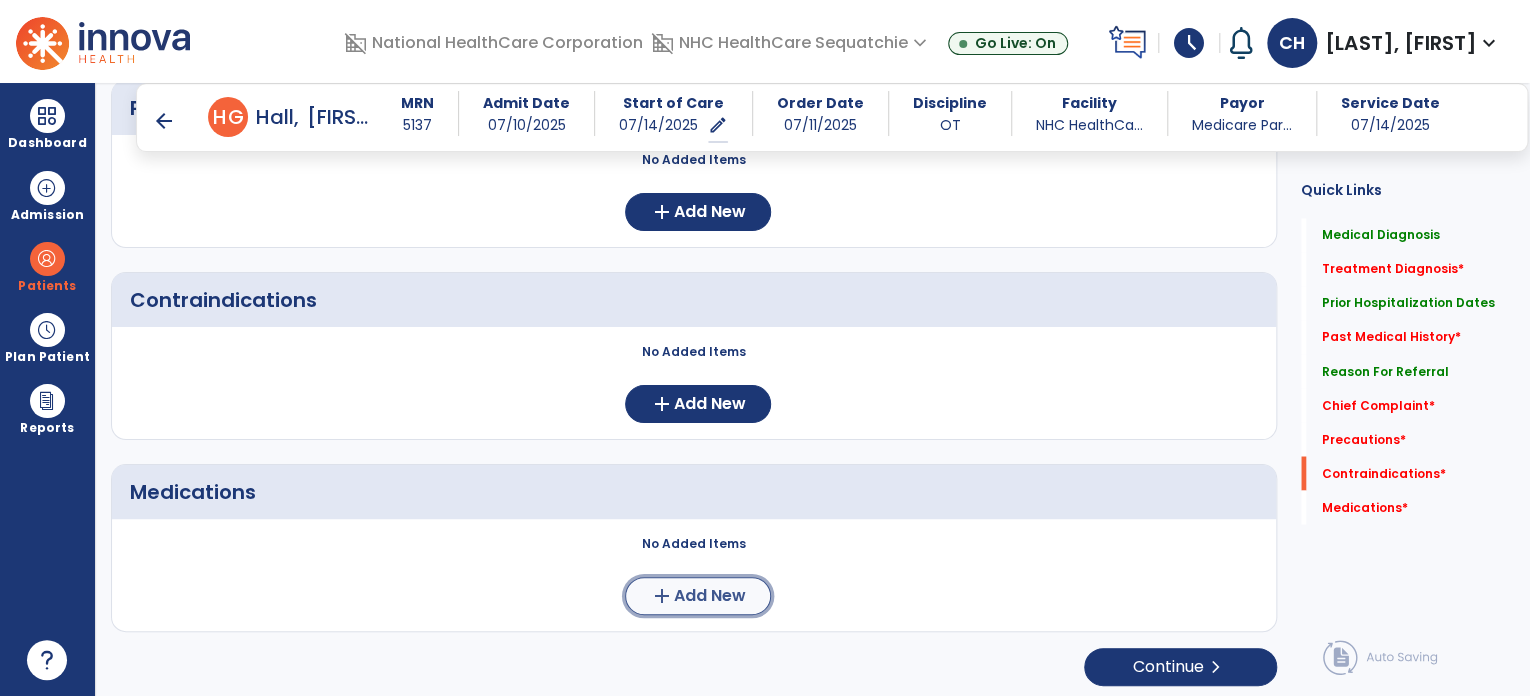 click on "add  Add New" 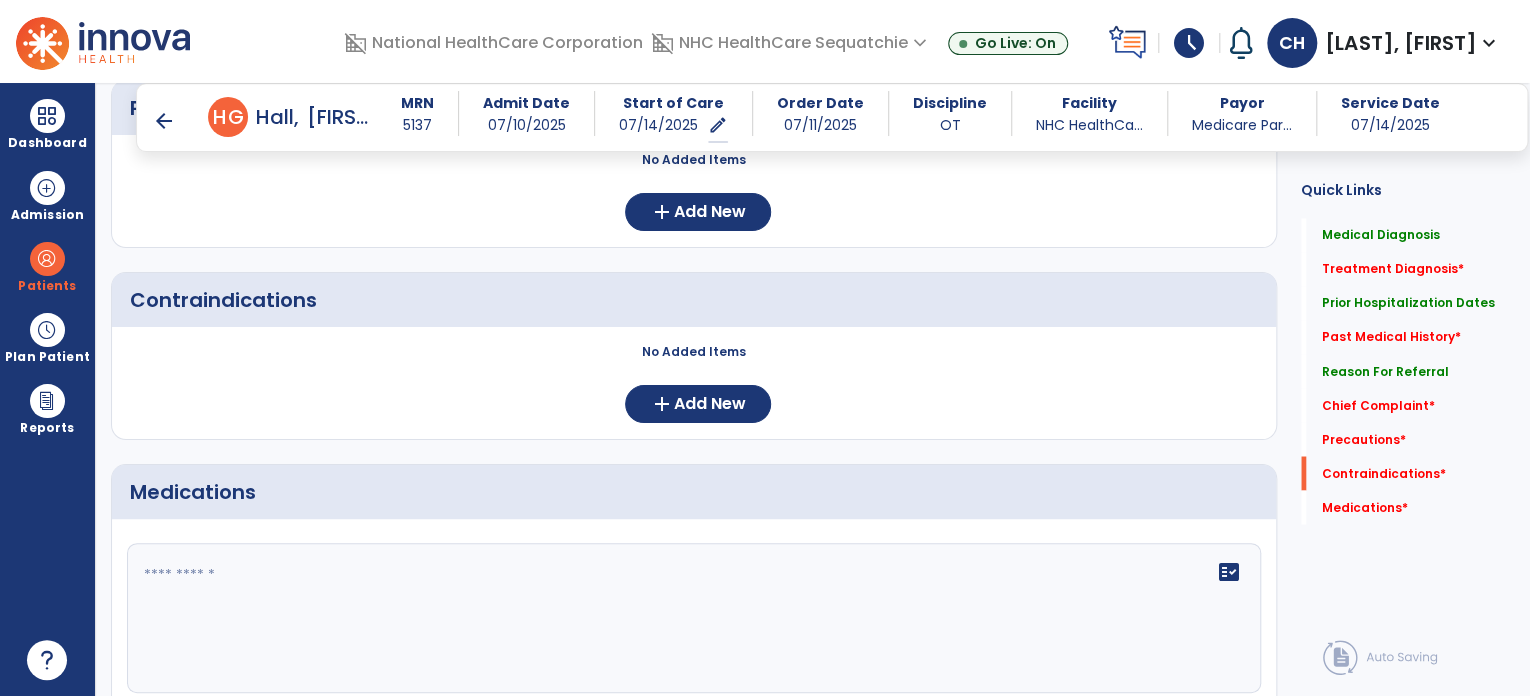 click on "fact_check" 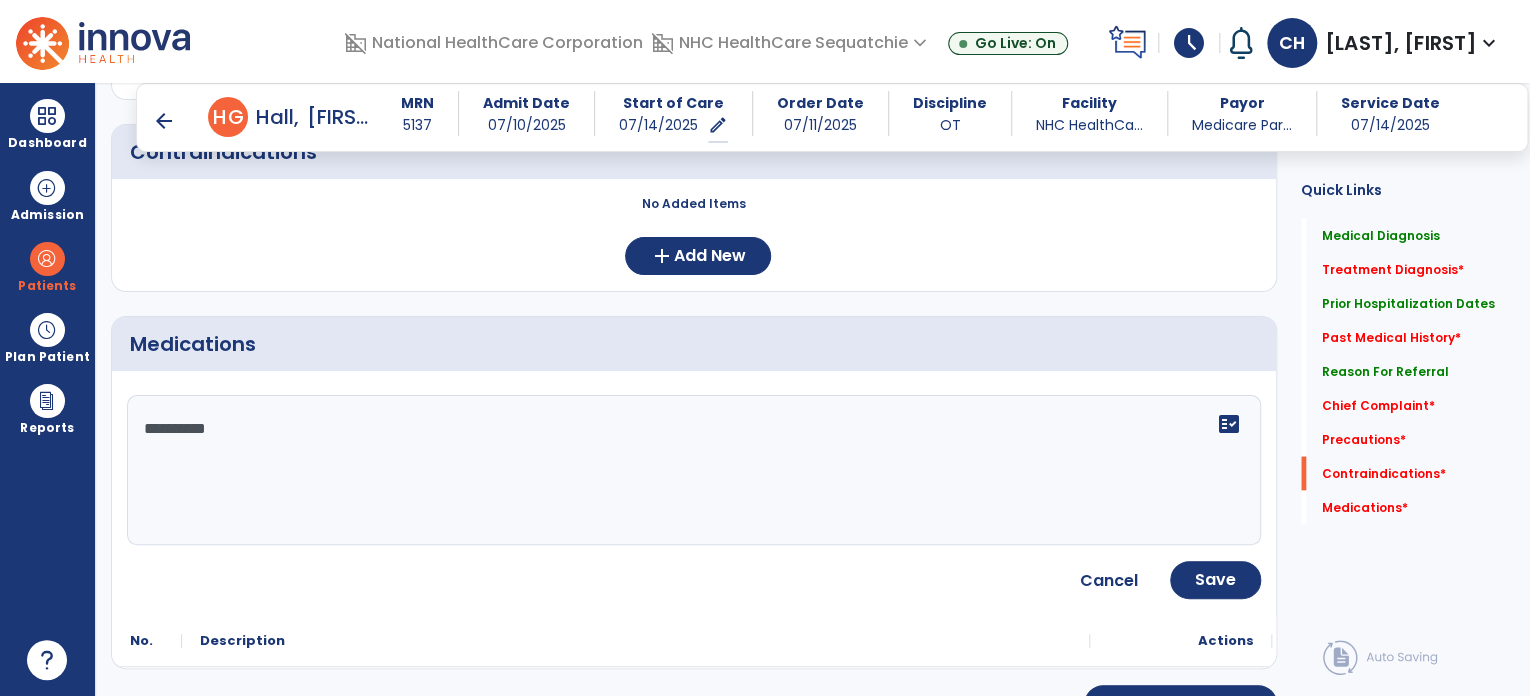 scroll, scrollTop: 1781, scrollLeft: 0, axis: vertical 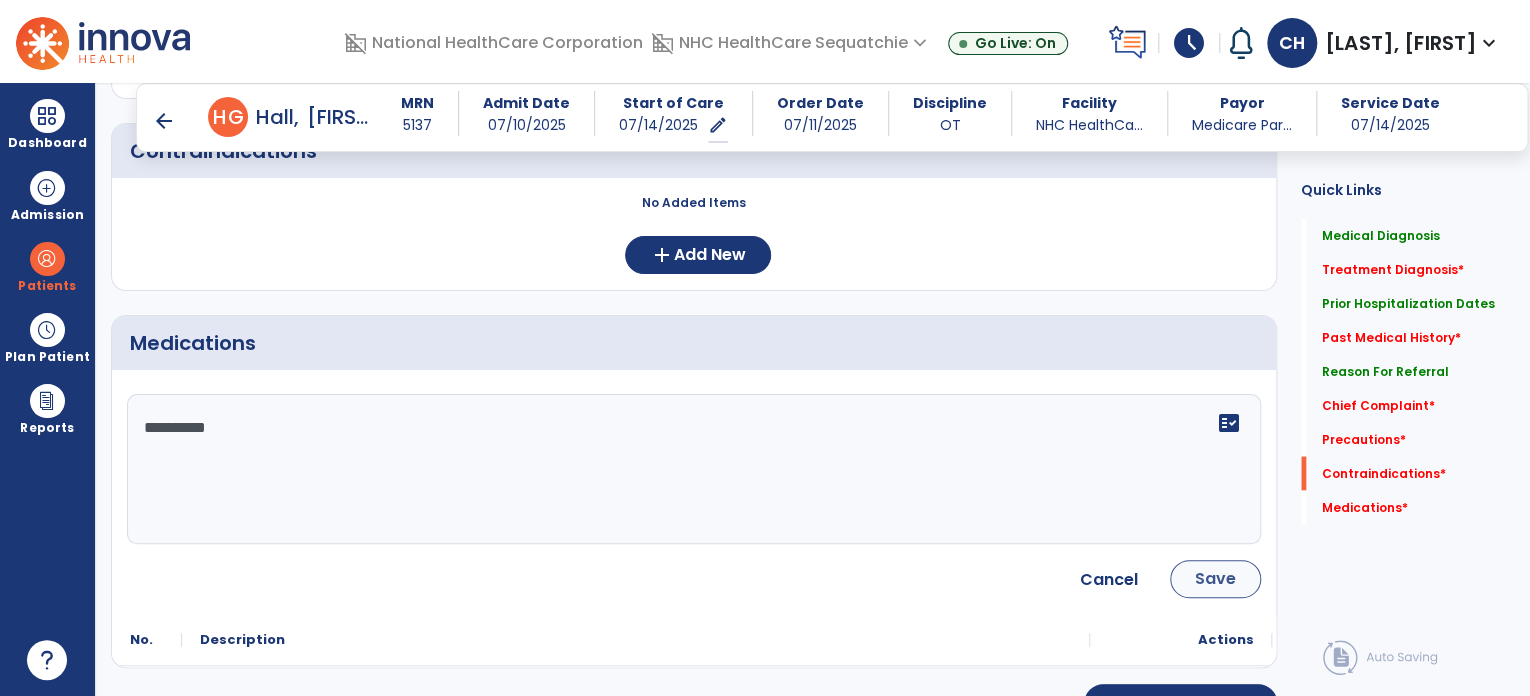 type on "**********" 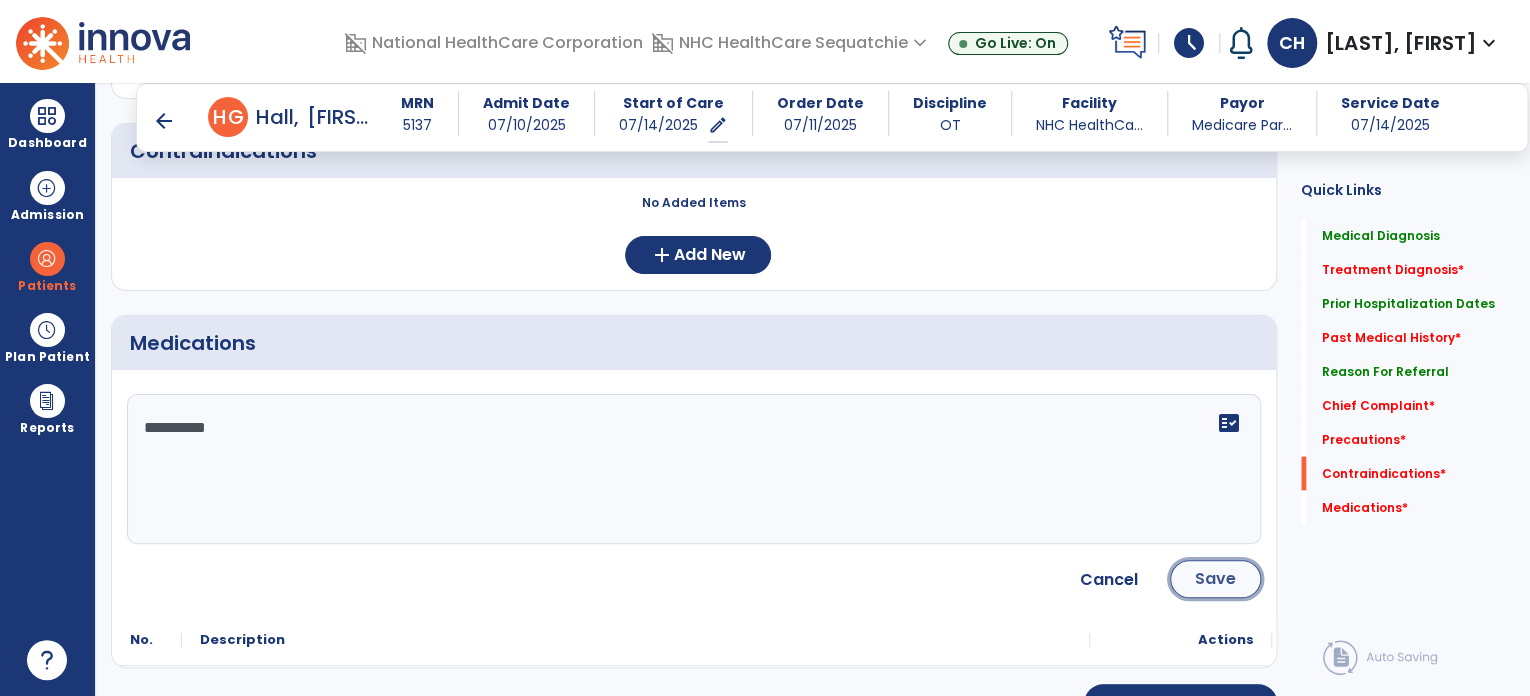 click on "Save" 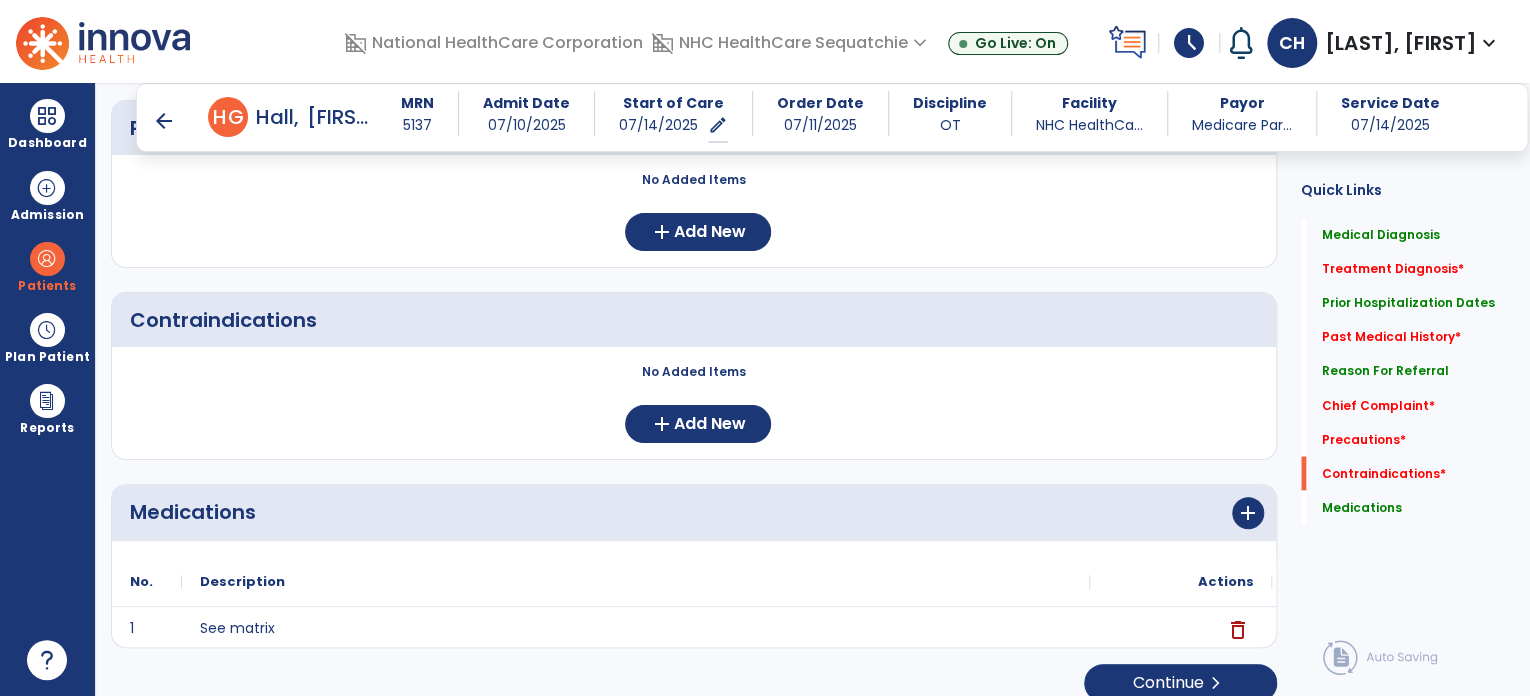 scroll, scrollTop: 1612, scrollLeft: 0, axis: vertical 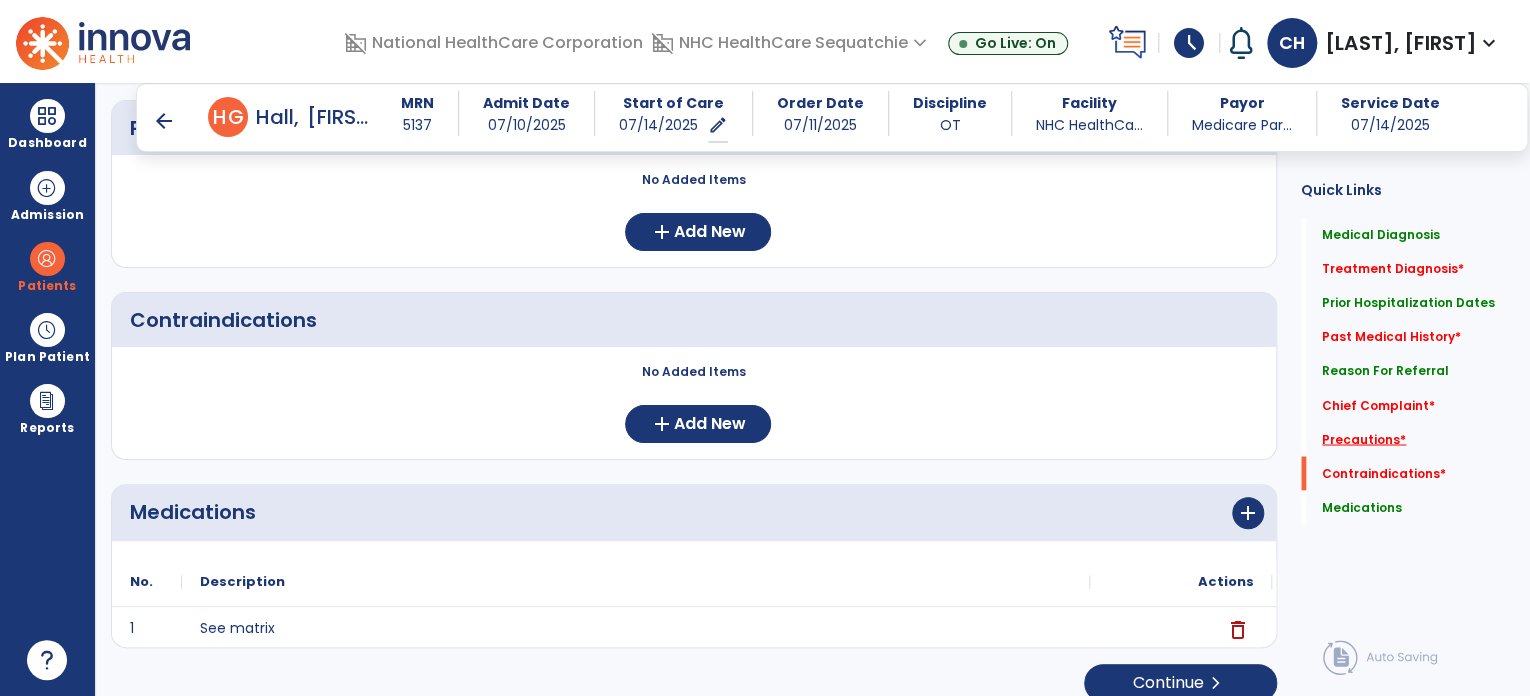 click on "Precautions   *" 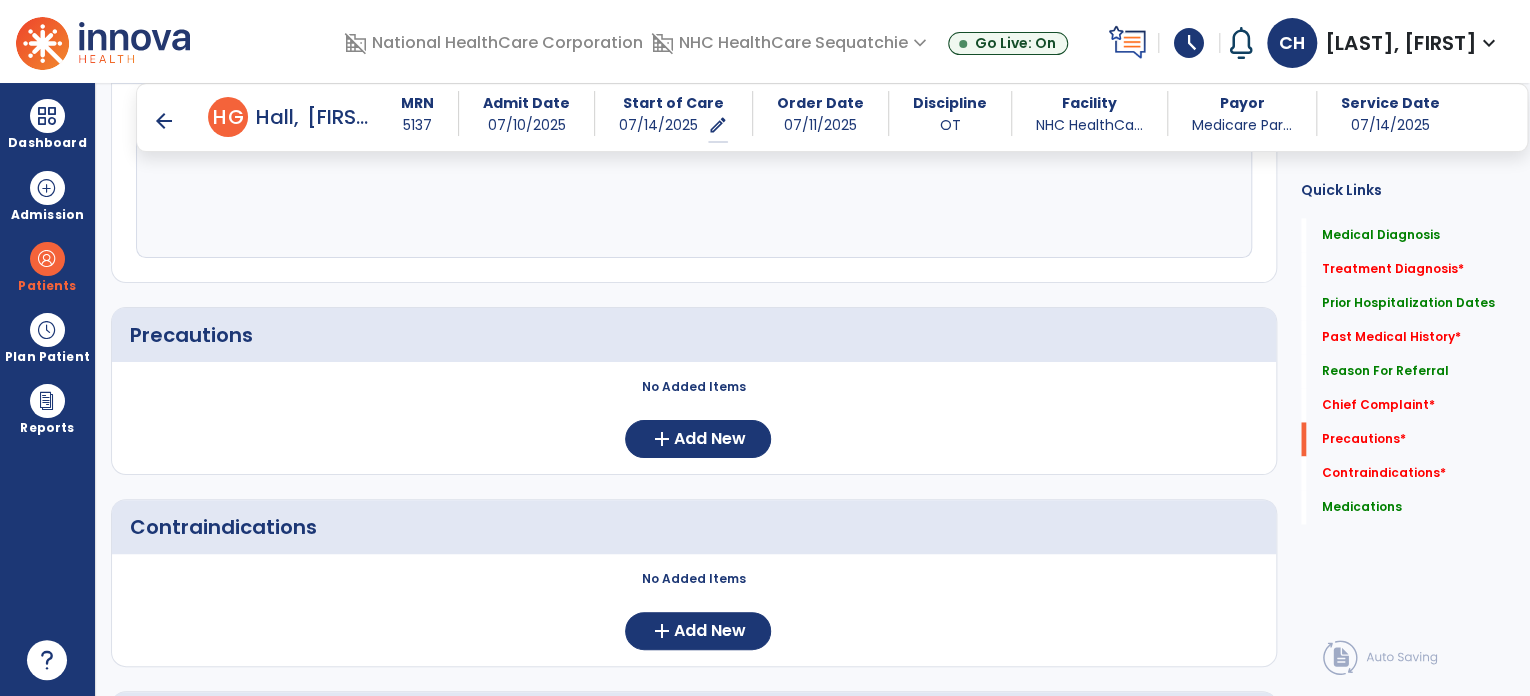 scroll, scrollTop: 1403, scrollLeft: 0, axis: vertical 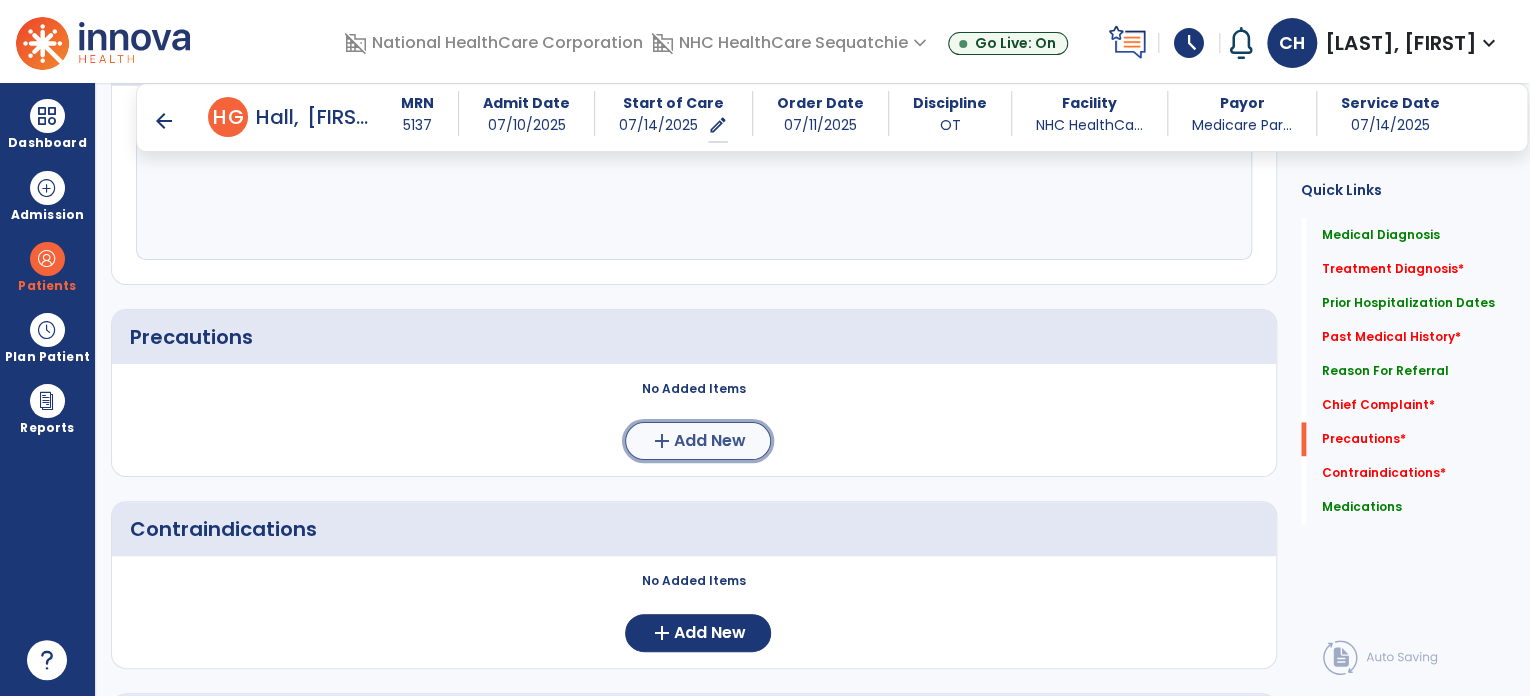 click on "Add New" 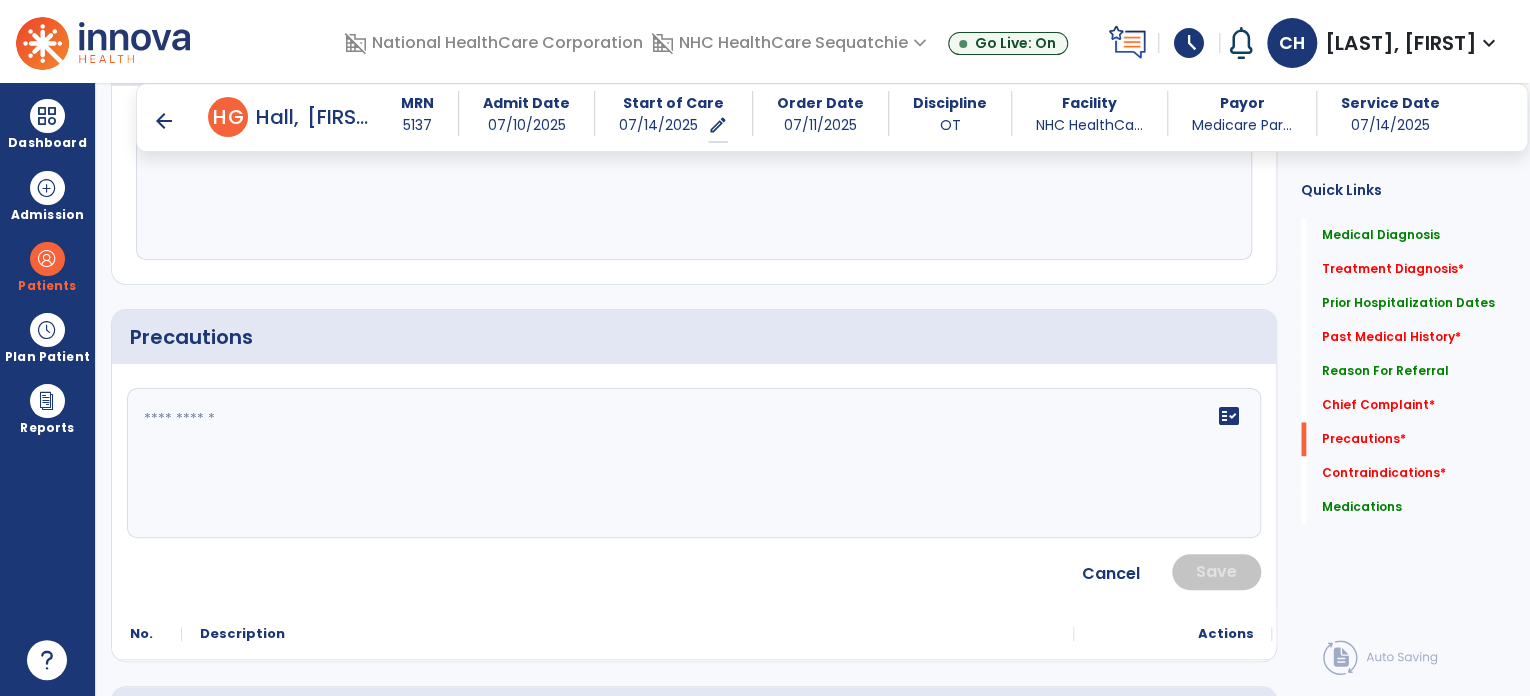 click on "fact_check" 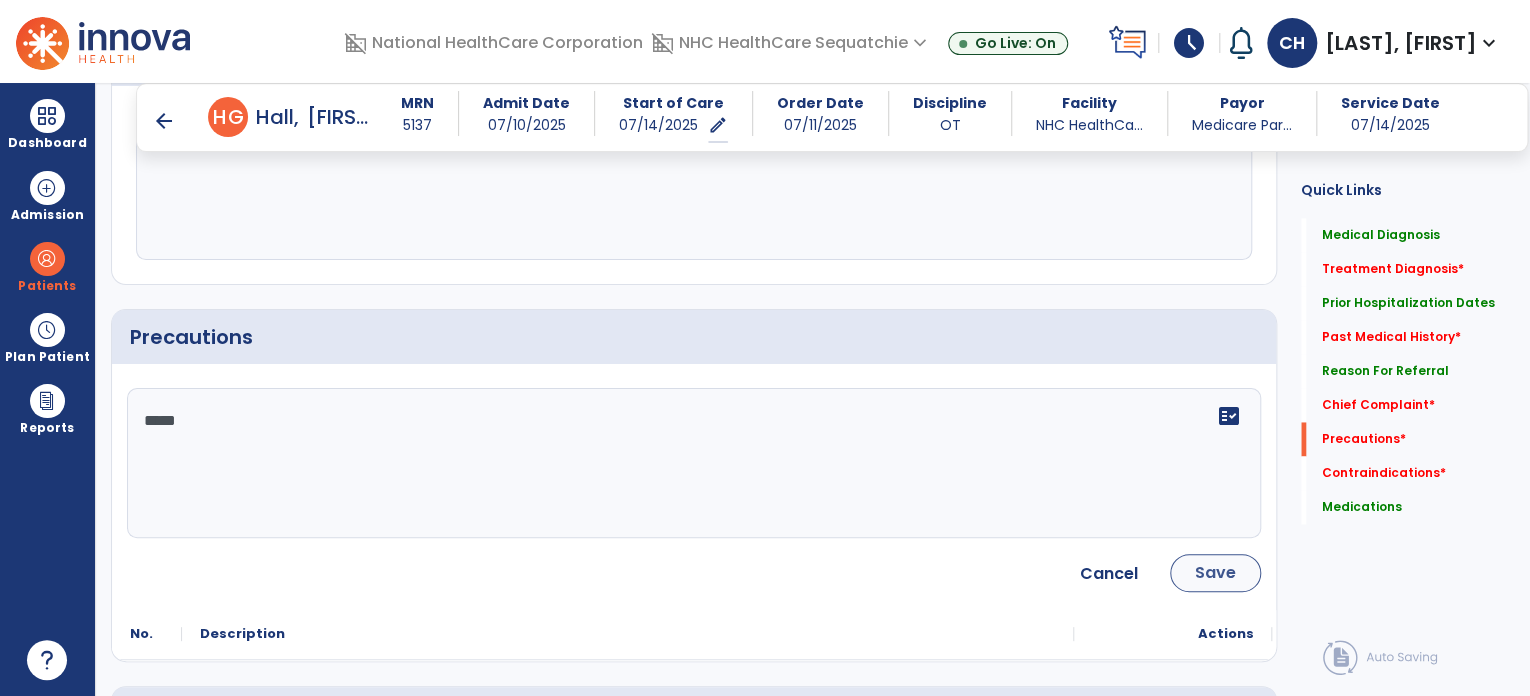 type on "*****" 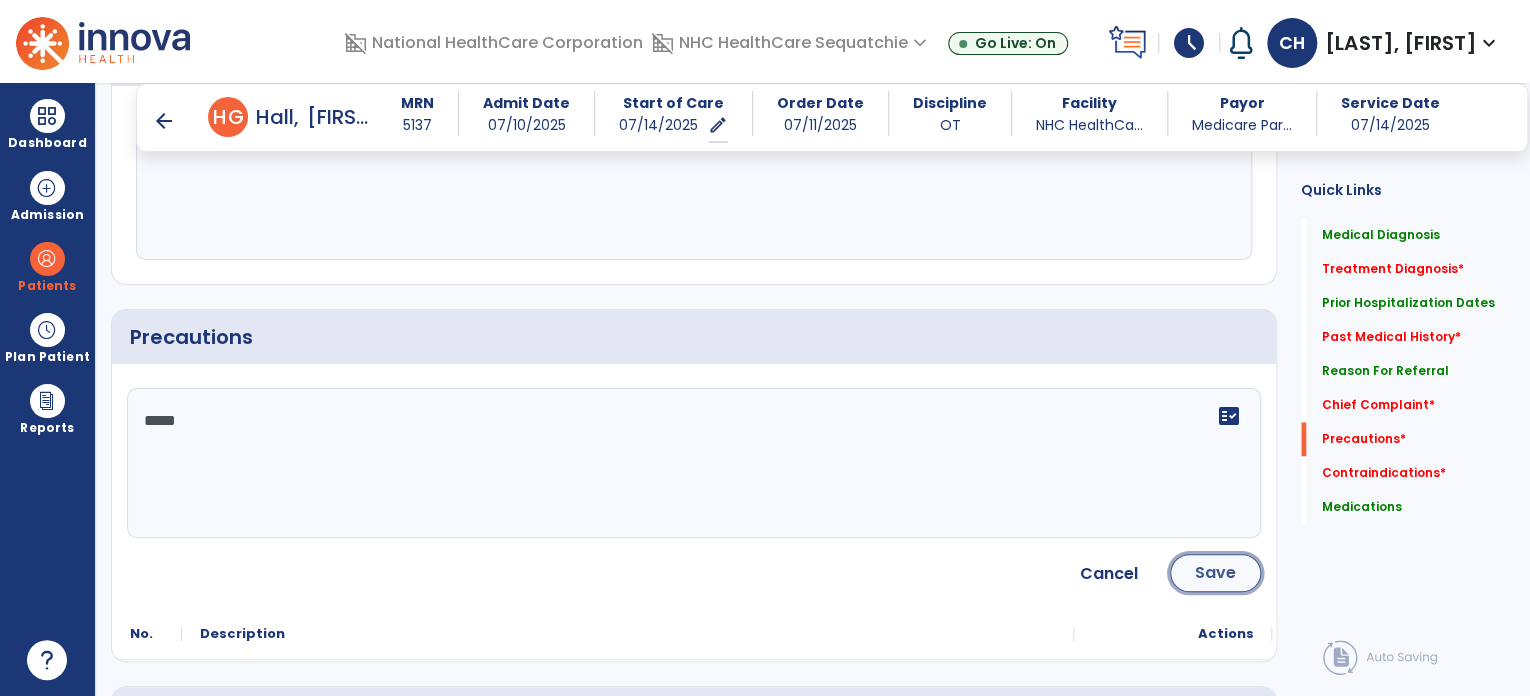 click on "Save" 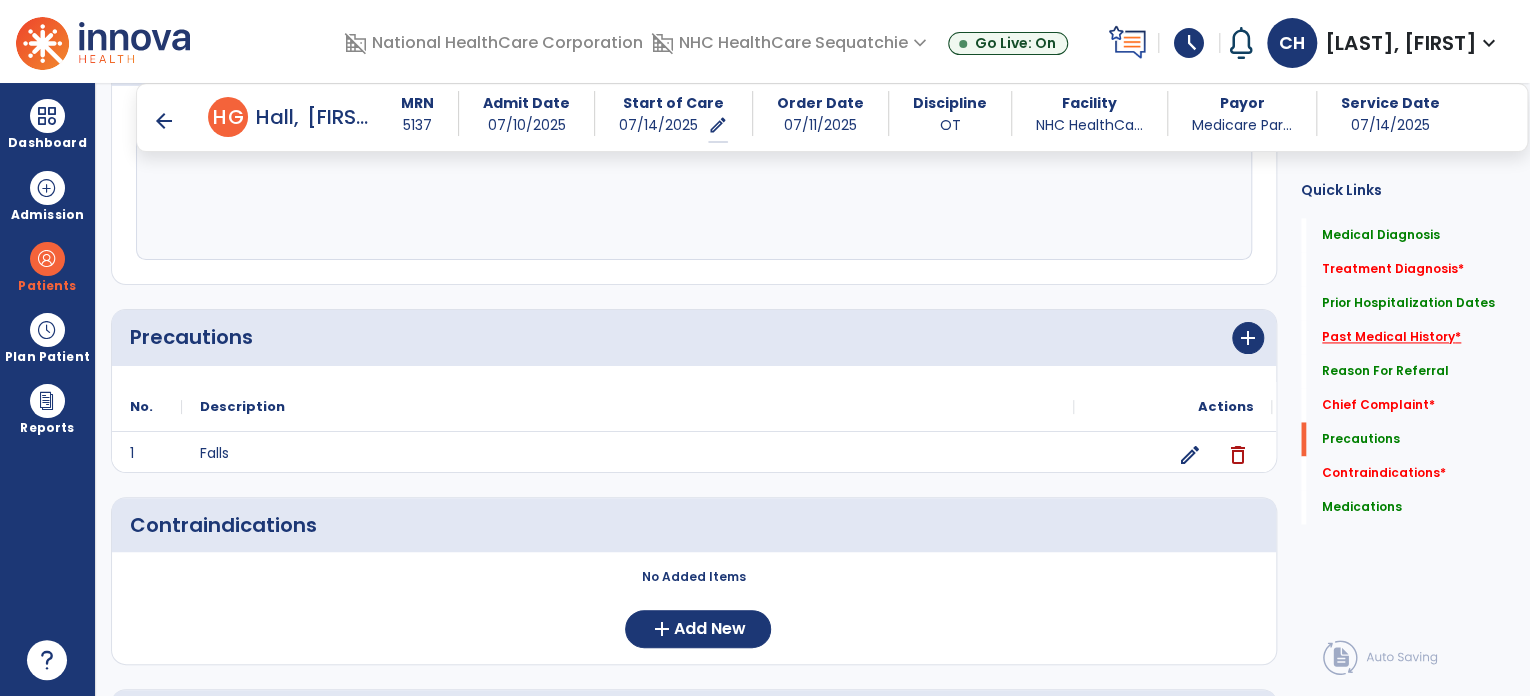 click on "Past Medical History   *" 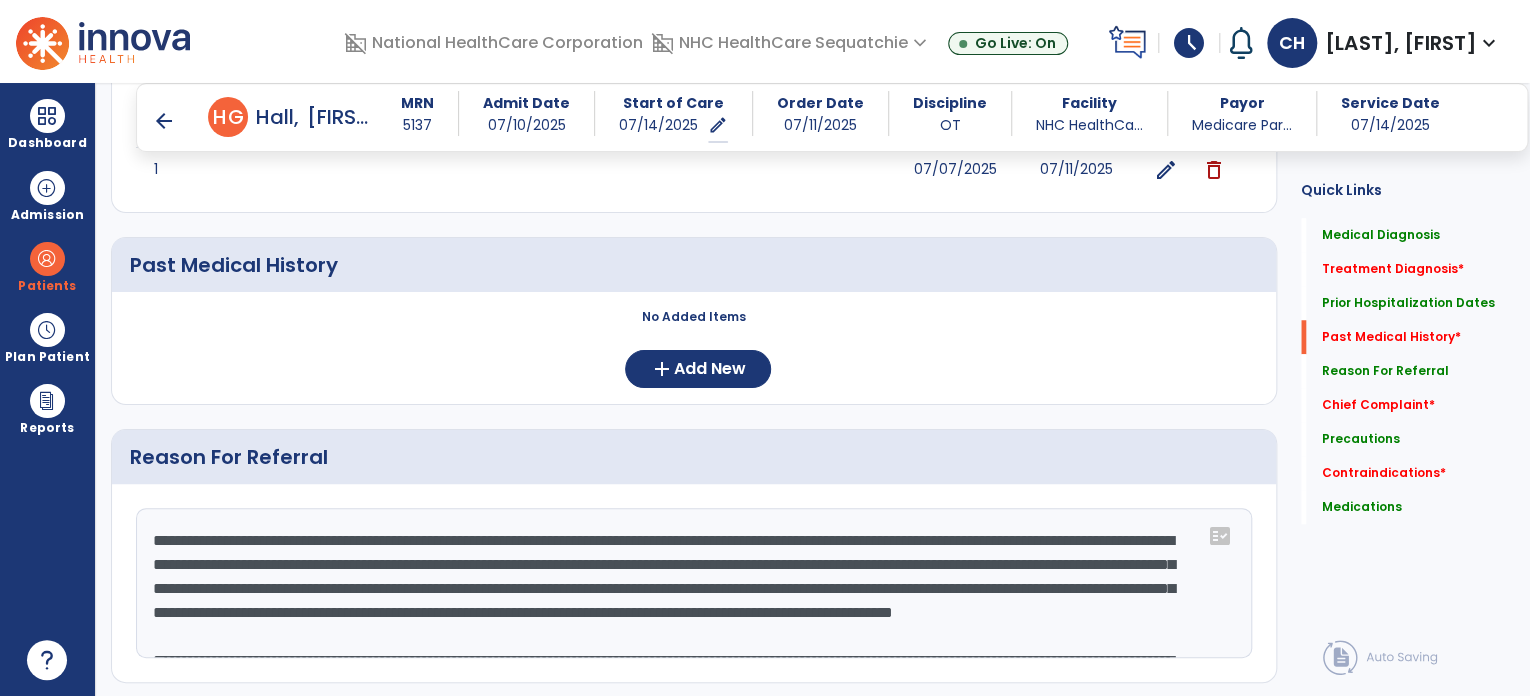 scroll, scrollTop: 657, scrollLeft: 0, axis: vertical 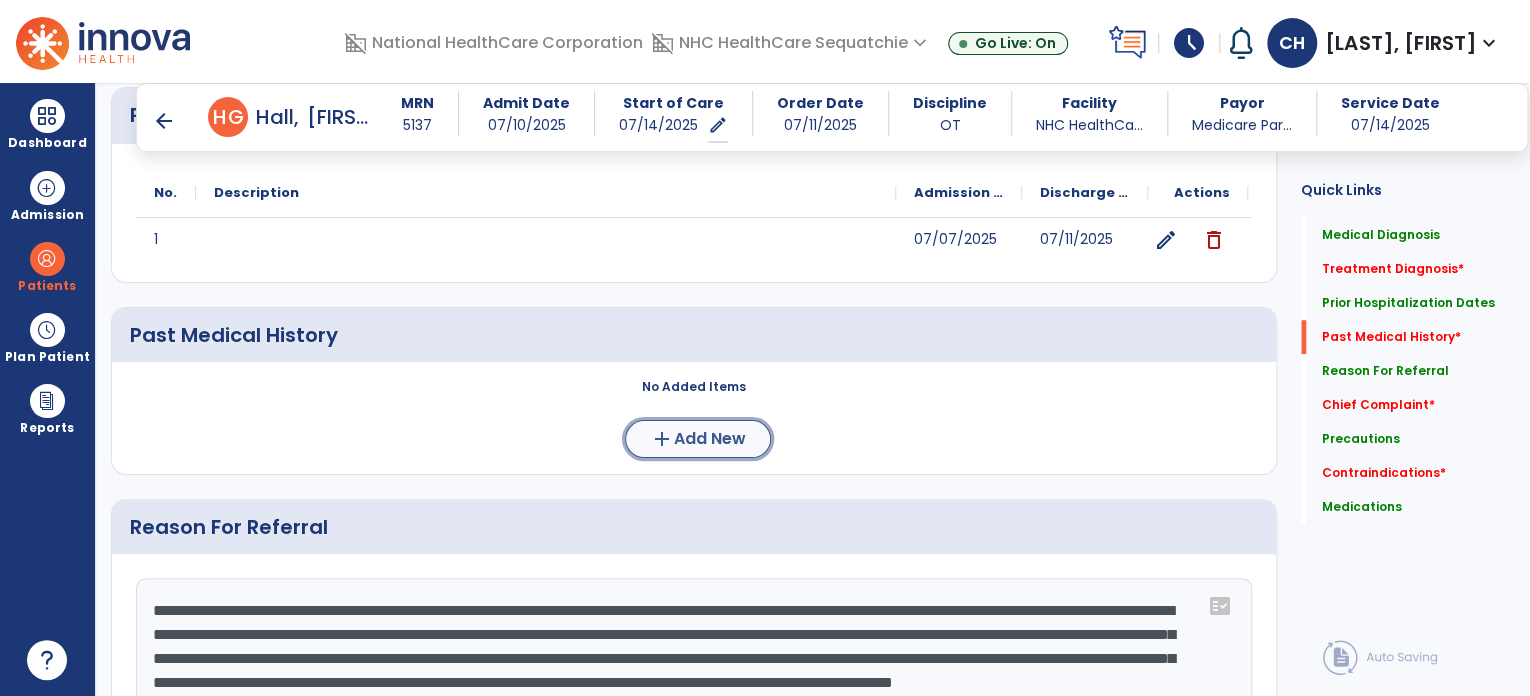 click on "Add New" 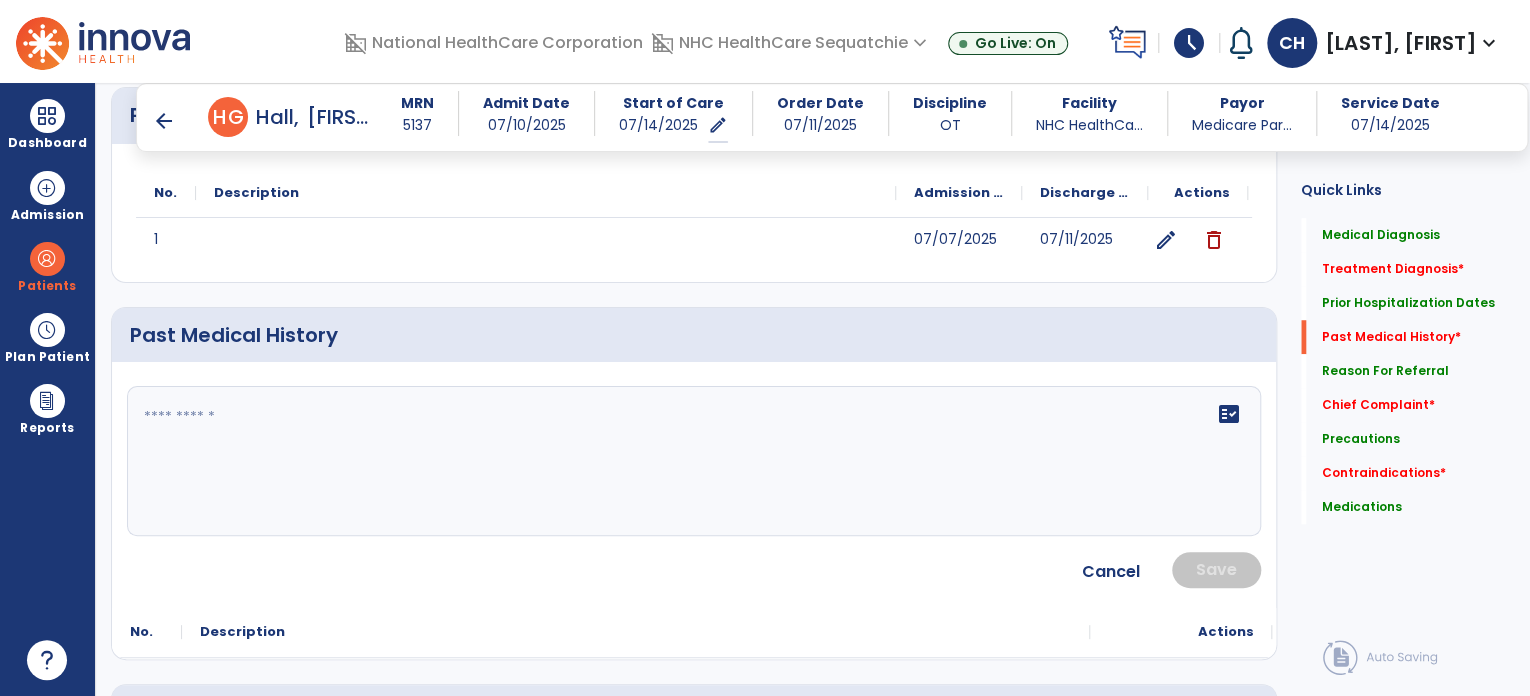click on "fact_check" 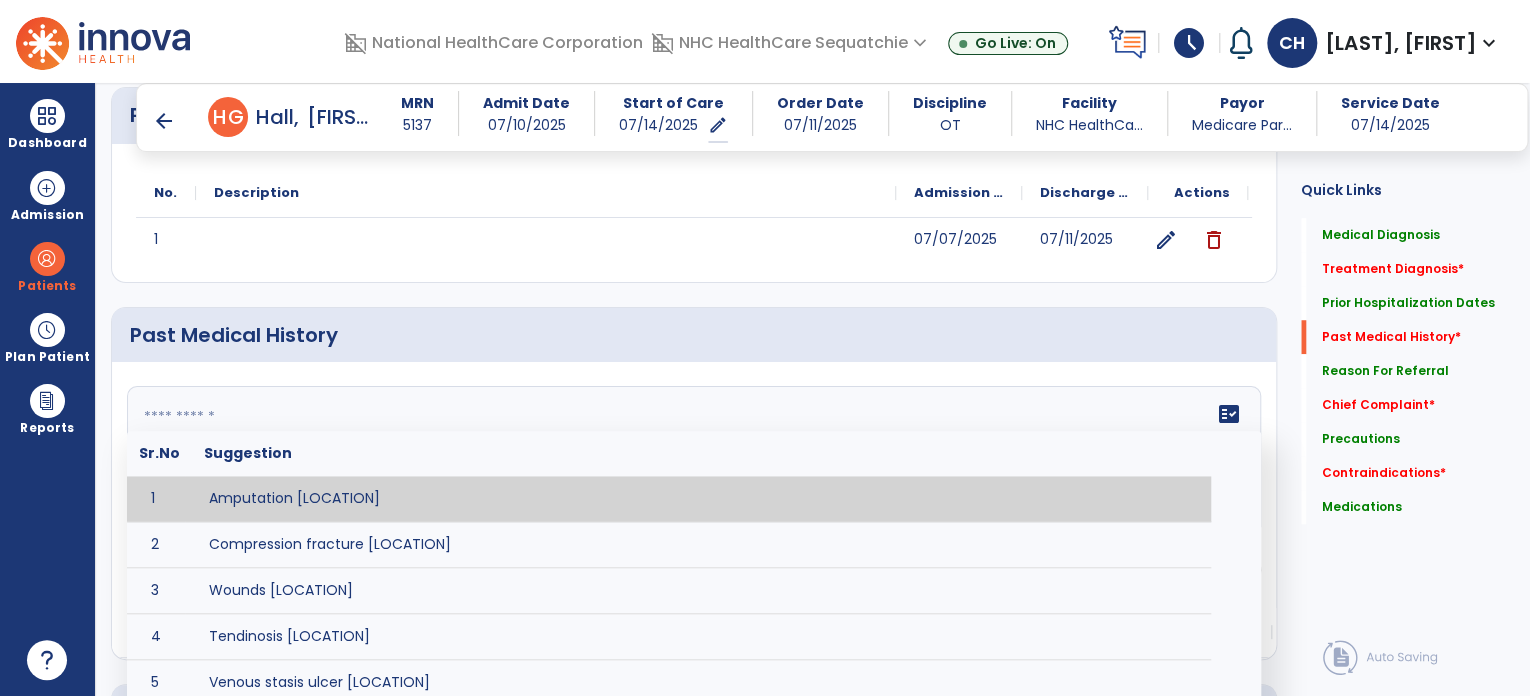 paste on "**********" 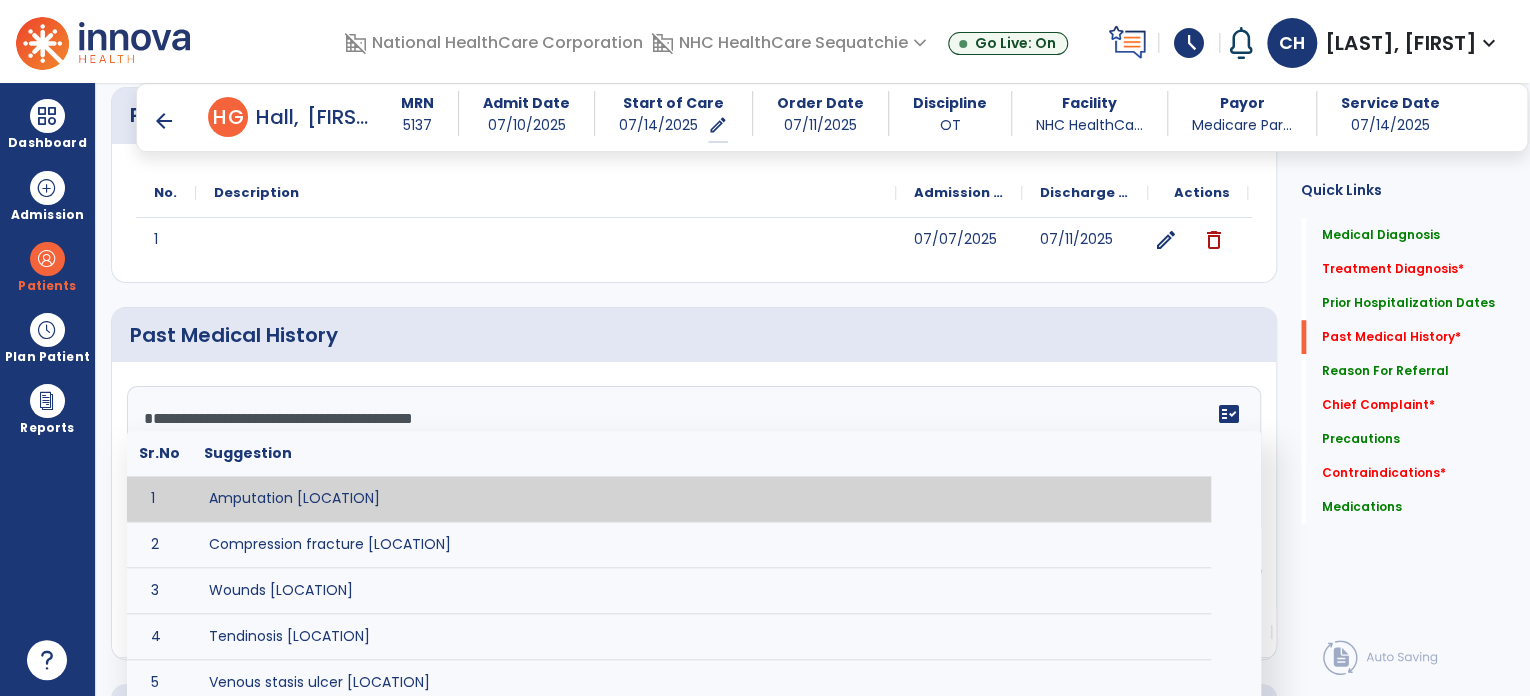 scroll, scrollTop: 448, scrollLeft: 0, axis: vertical 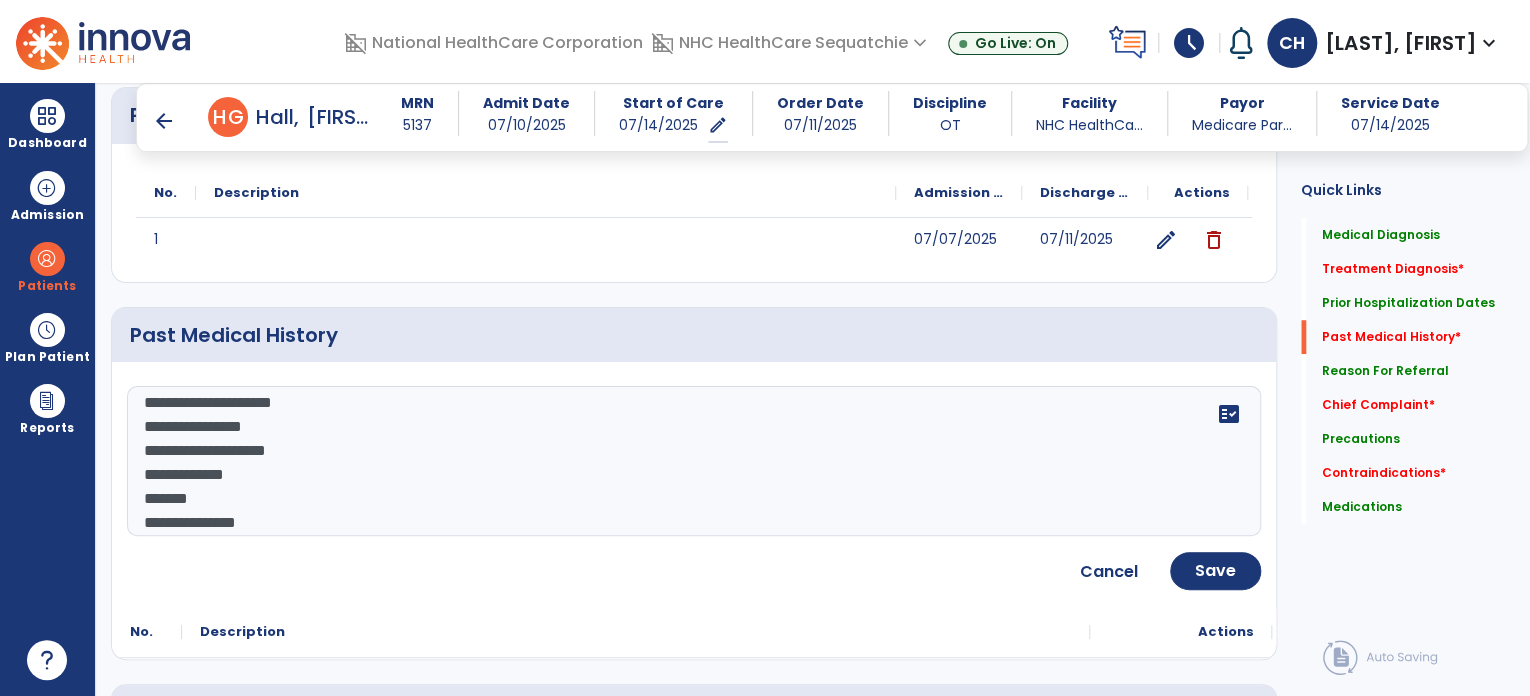 click on "**********" 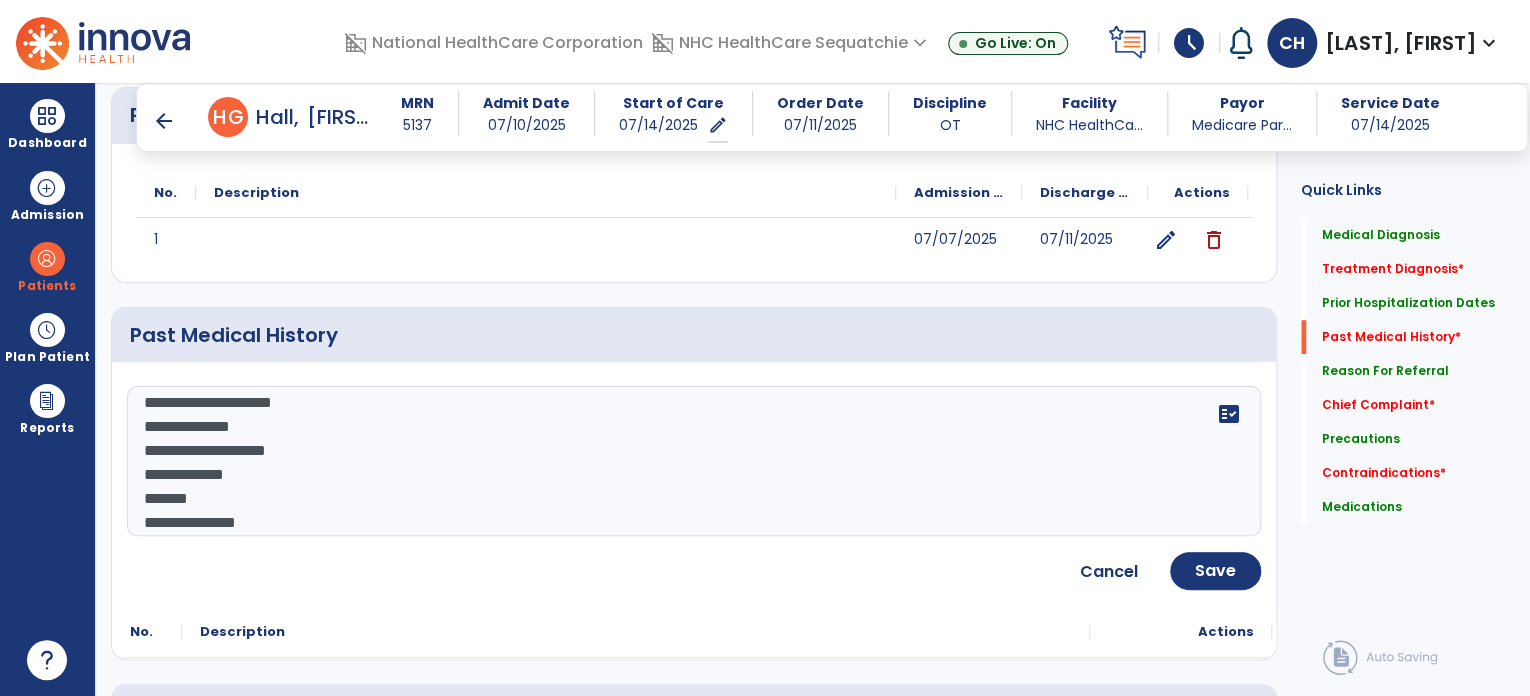 drag, startPoint x: 303, startPoint y: 445, endPoint x: 141, endPoint y: 452, distance: 162.15117 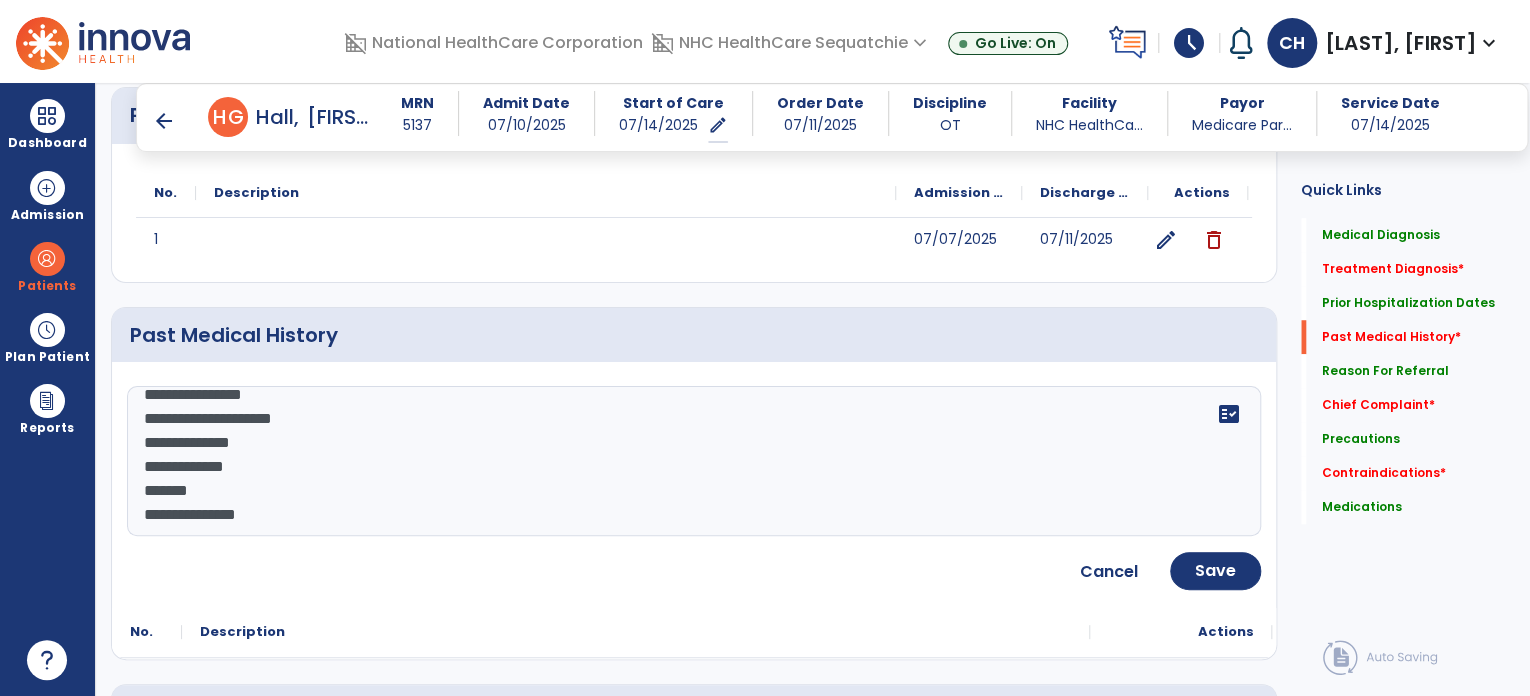 scroll, scrollTop: 432, scrollLeft: 0, axis: vertical 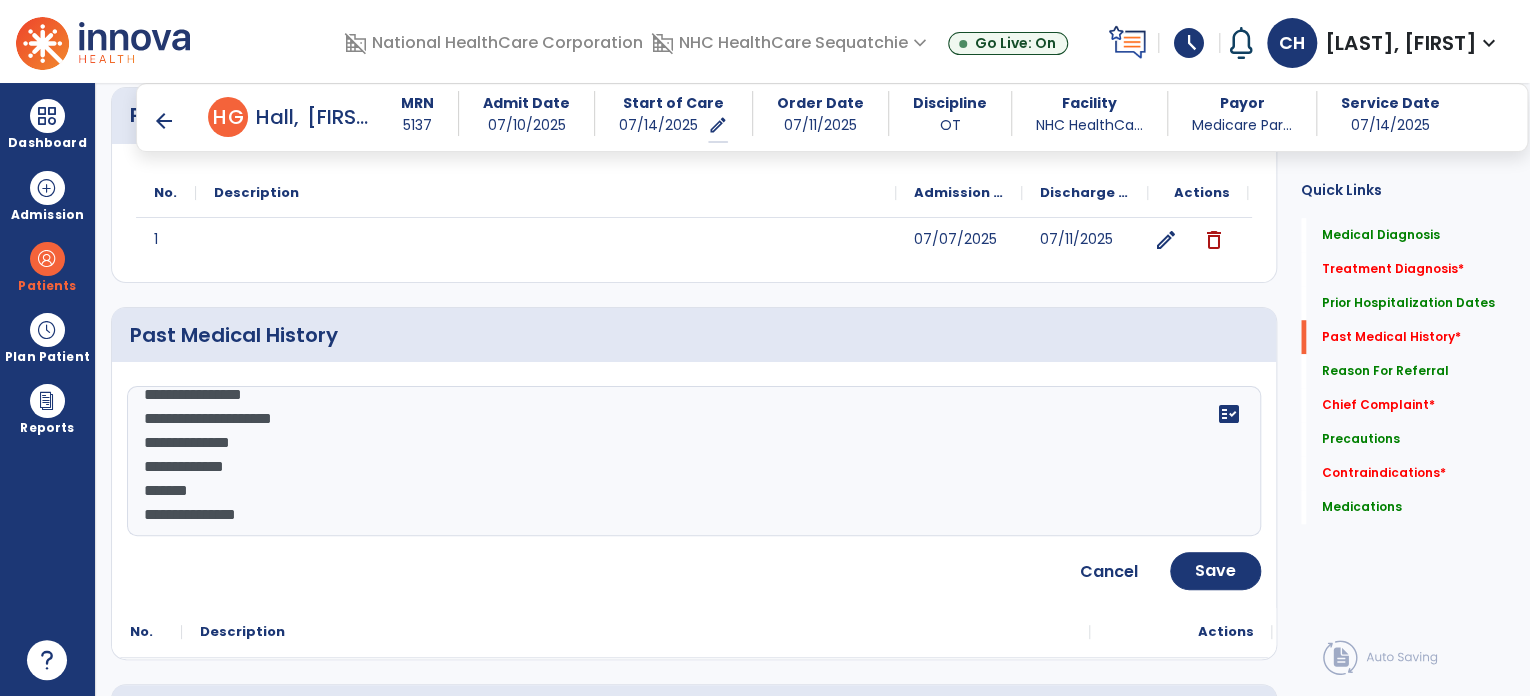 click on "**********" 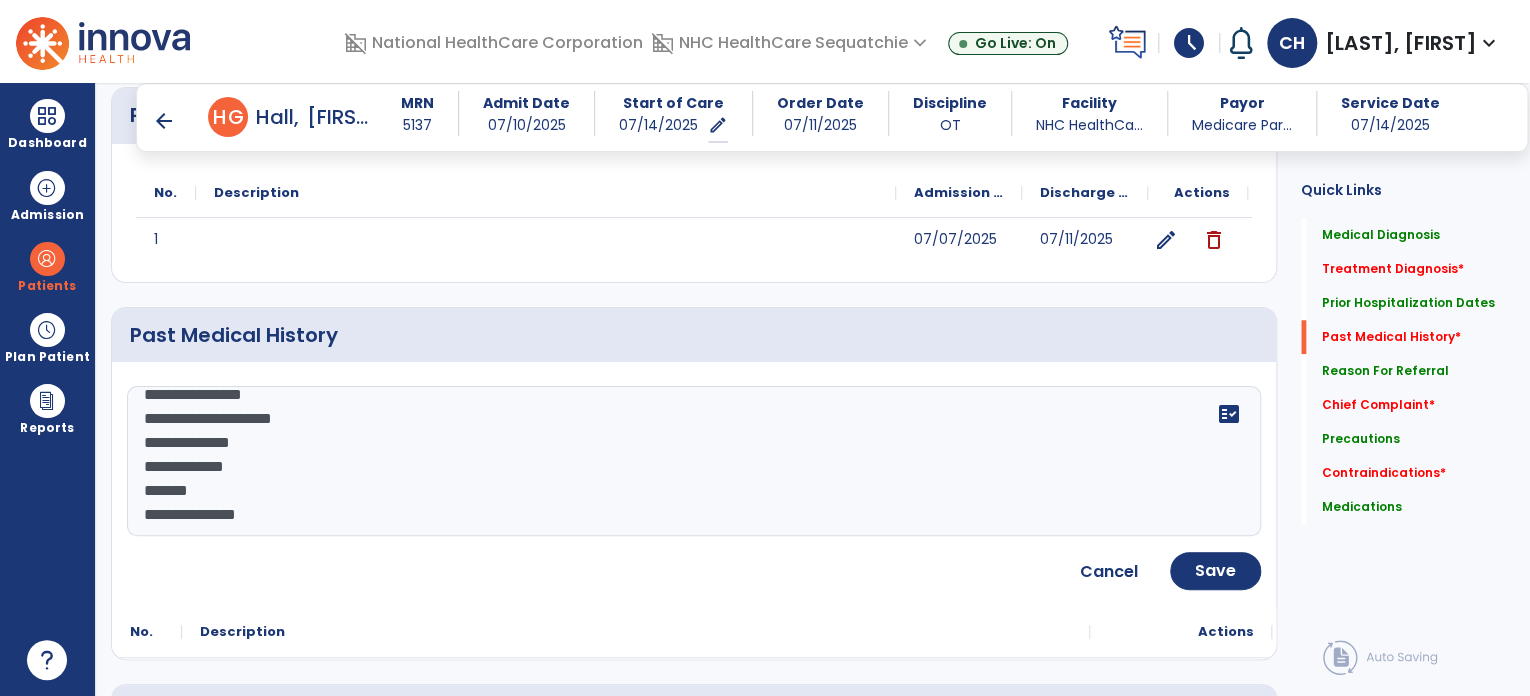 drag, startPoint x: 268, startPoint y: 449, endPoint x: 214, endPoint y: 442, distance: 54.451813 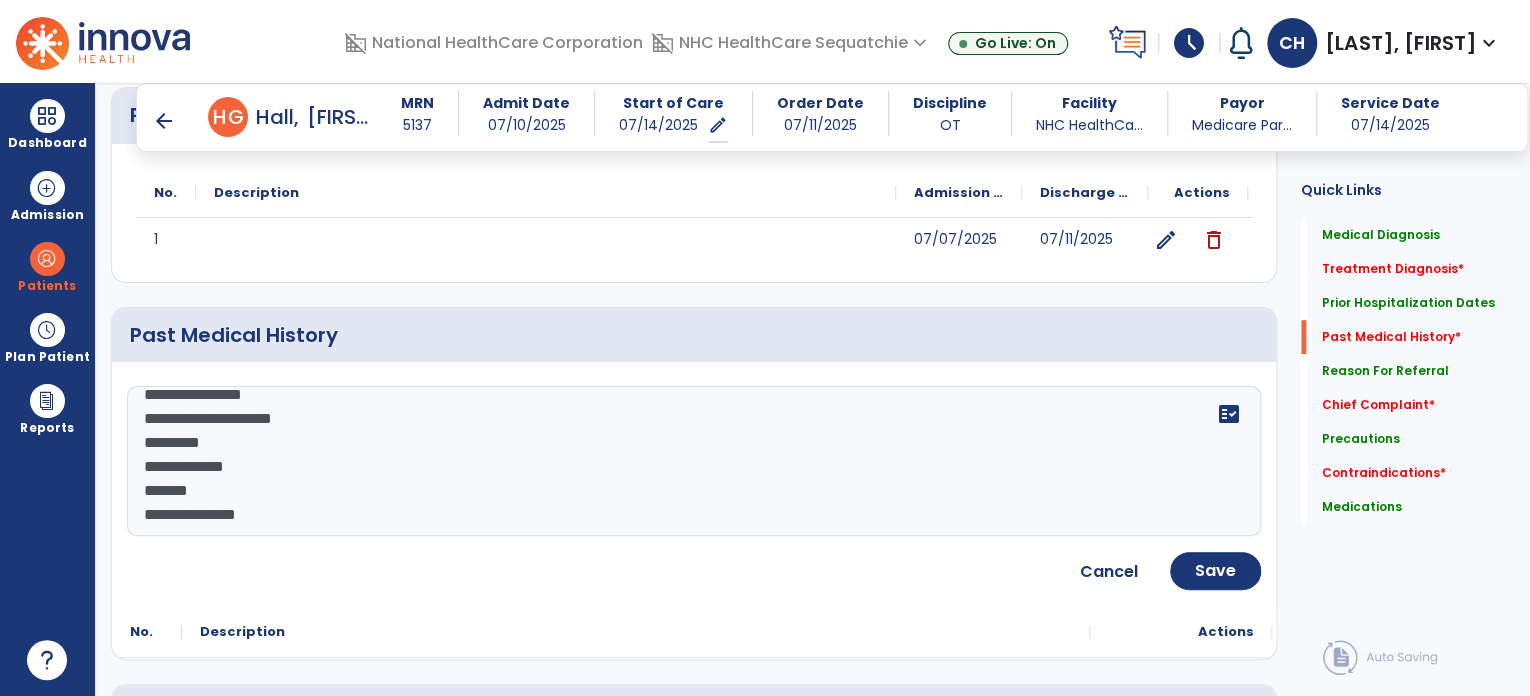 click on "**********" 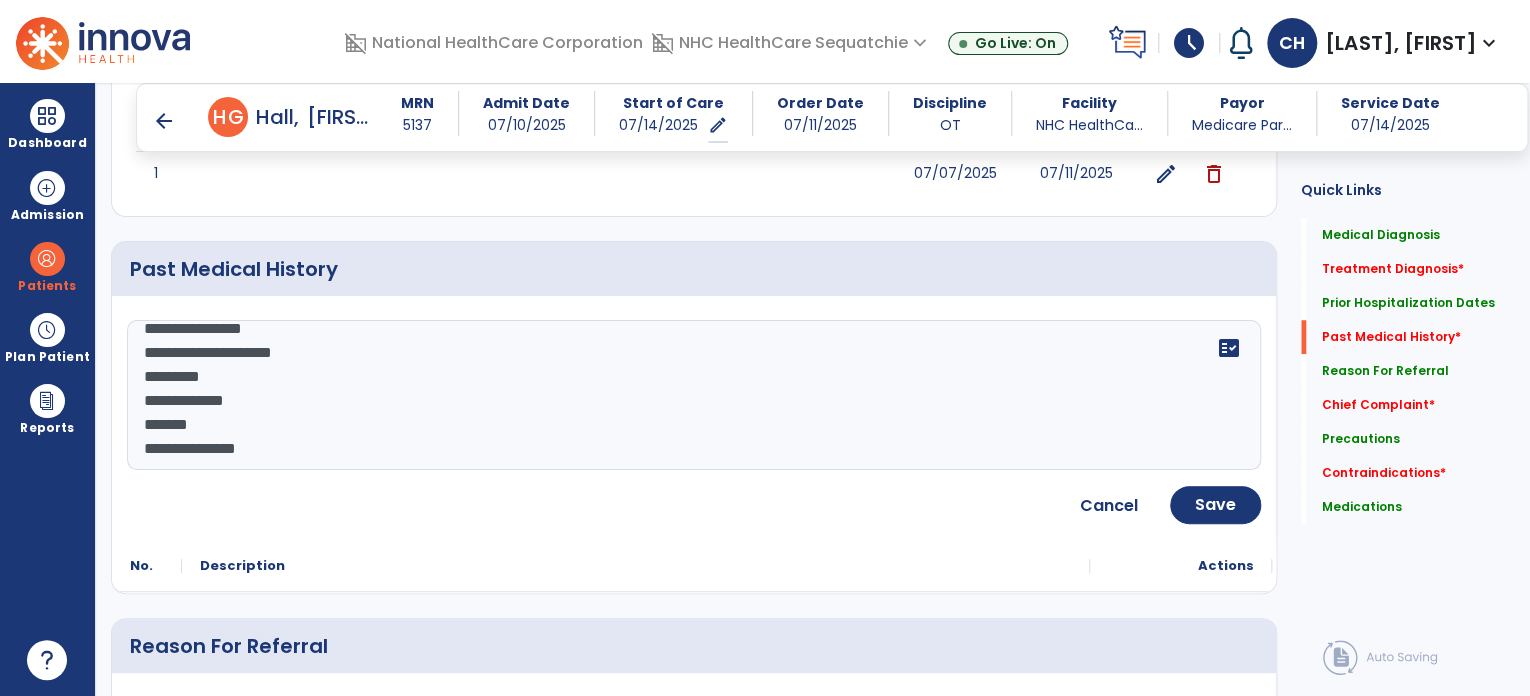 scroll, scrollTop: 721, scrollLeft: 0, axis: vertical 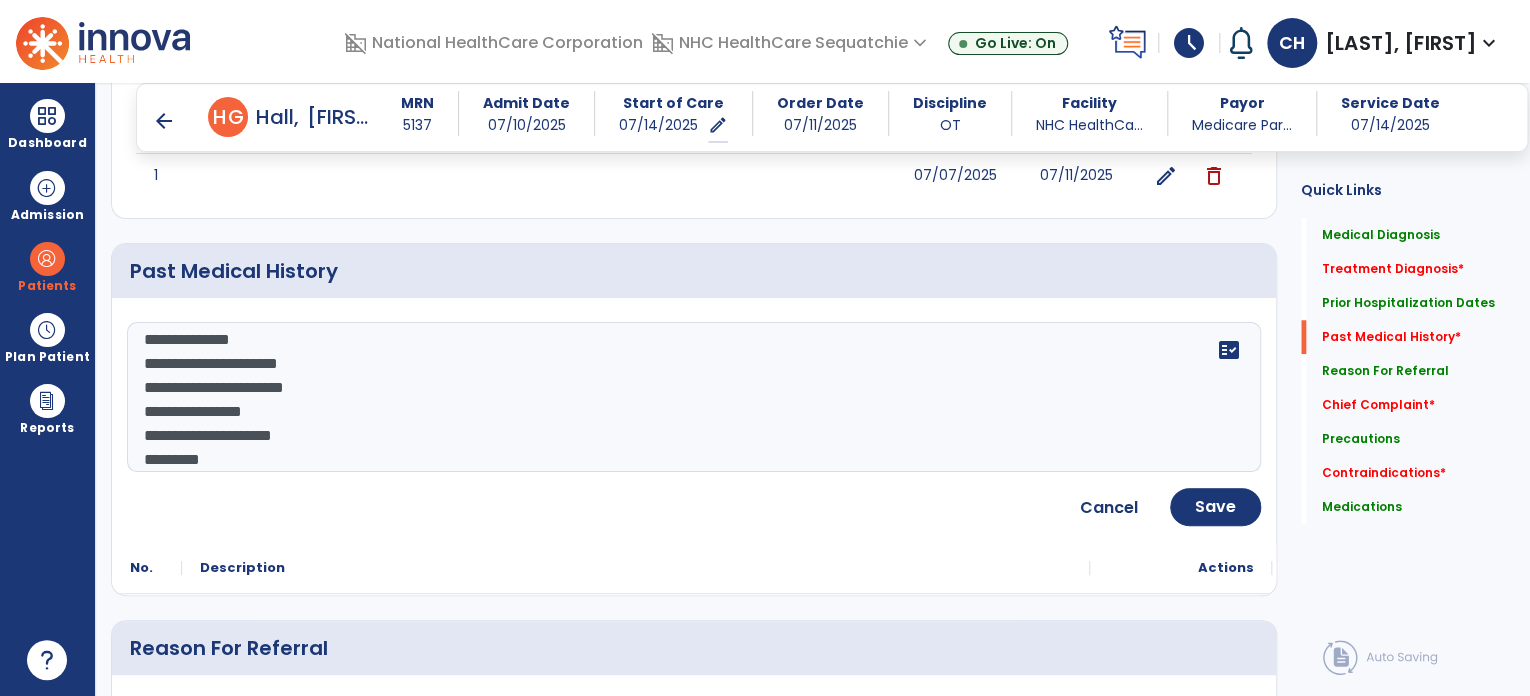 click on "**********" 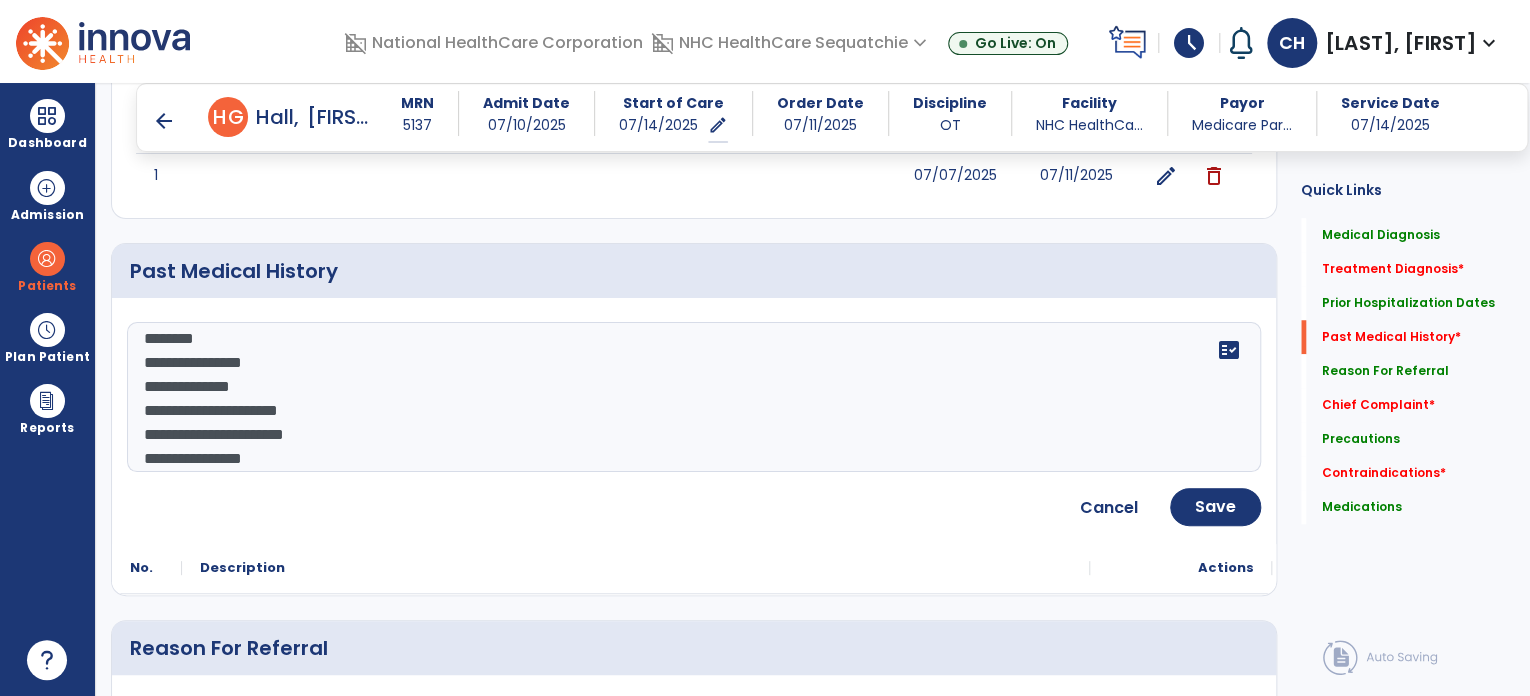 scroll, scrollTop: 304, scrollLeft: 0, axis: vertical 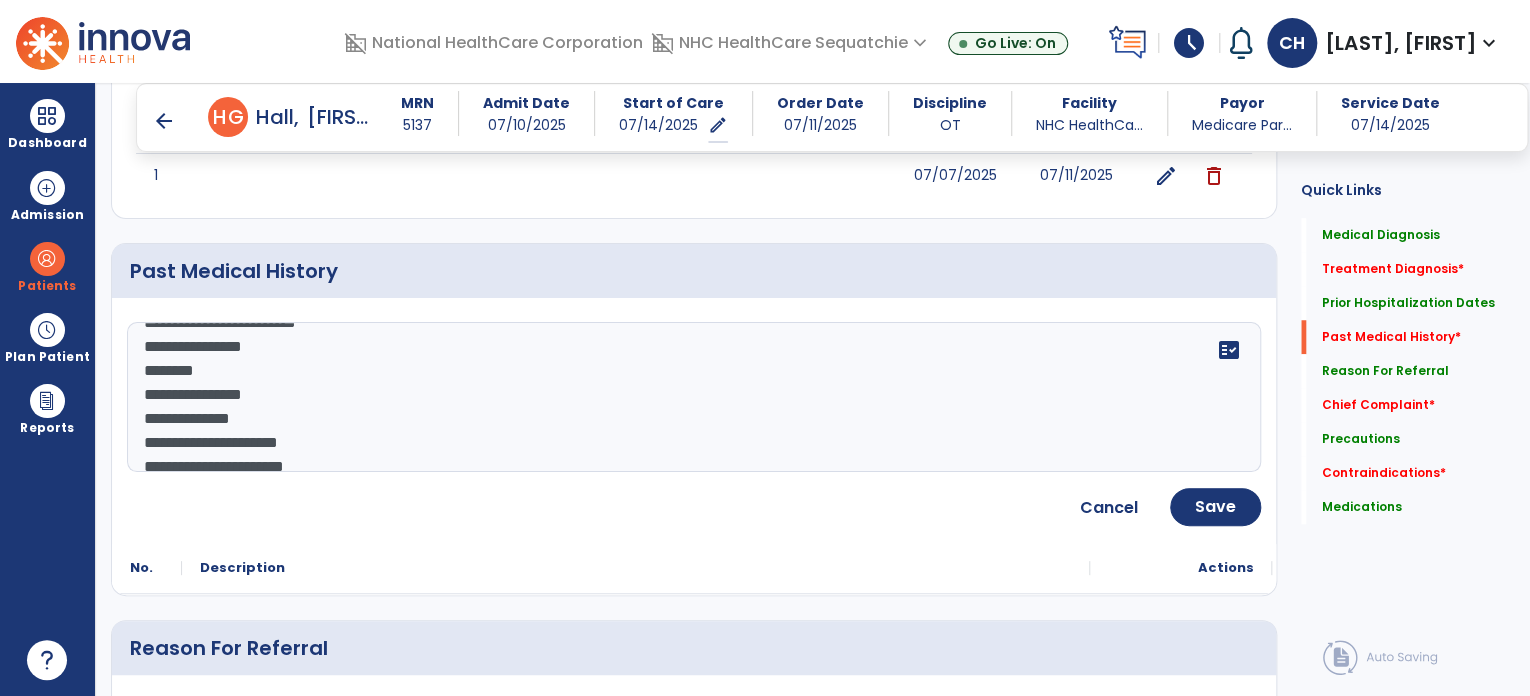 click on "**********" 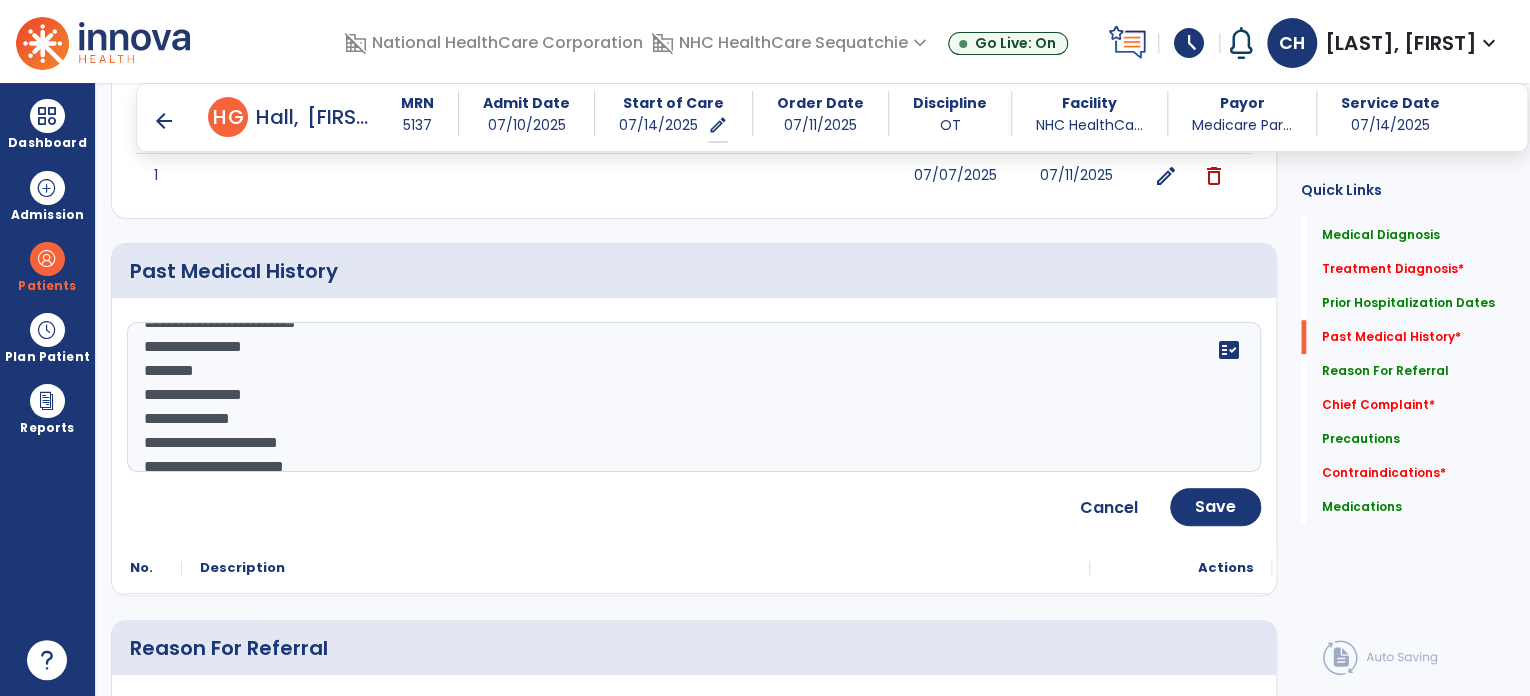 scroll, scrollTop: 228, scrollLeft: 0, axis: vertical 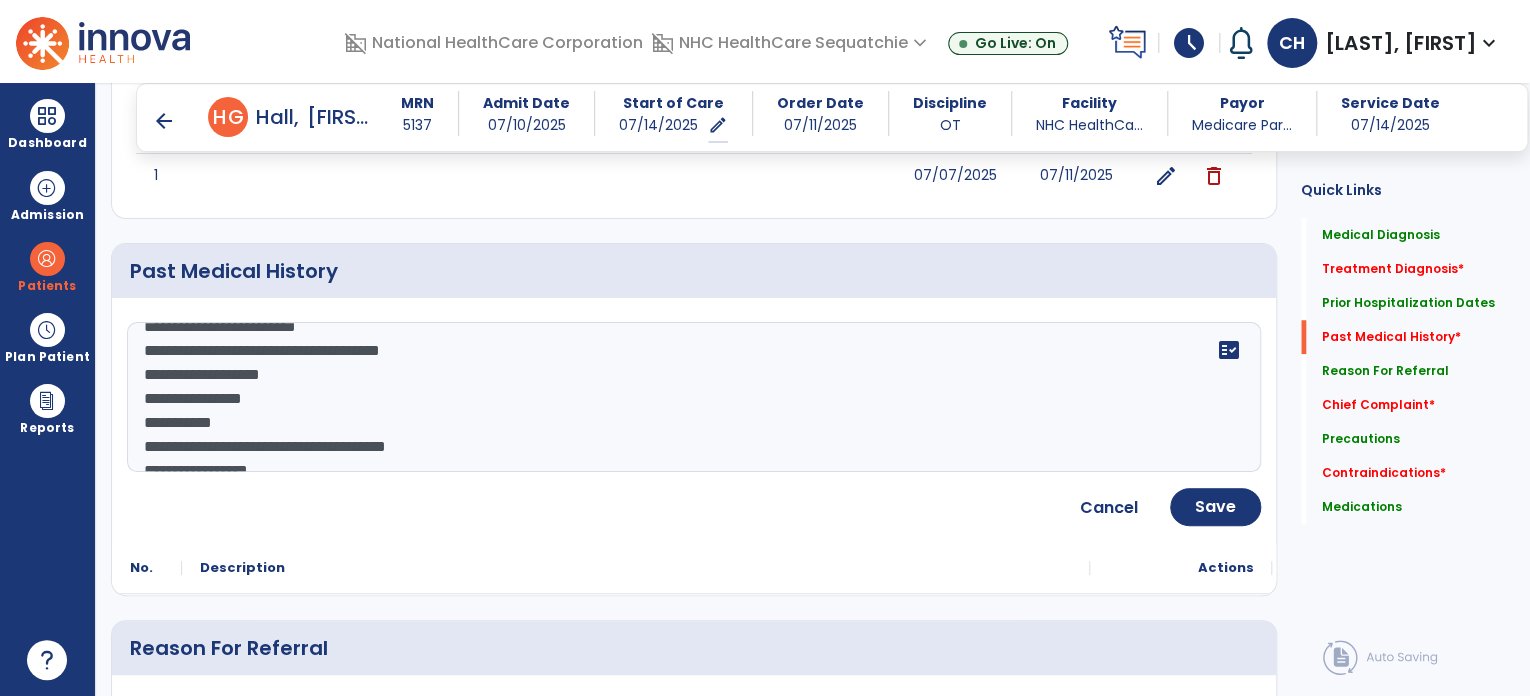 click on "**********" 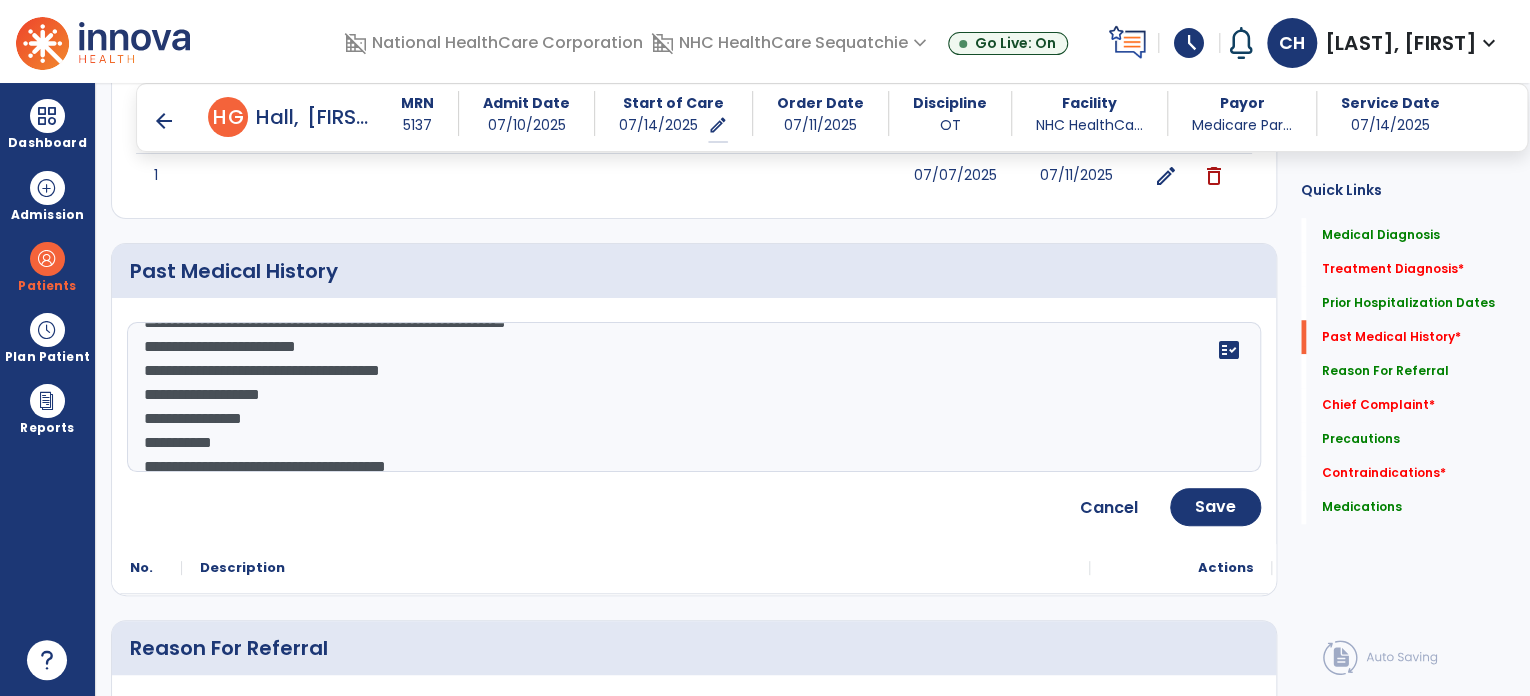drag, startPoint x: 467, startPoint y: 363, endPoint x: 414, endPoint y: 369, distance: 53.338543 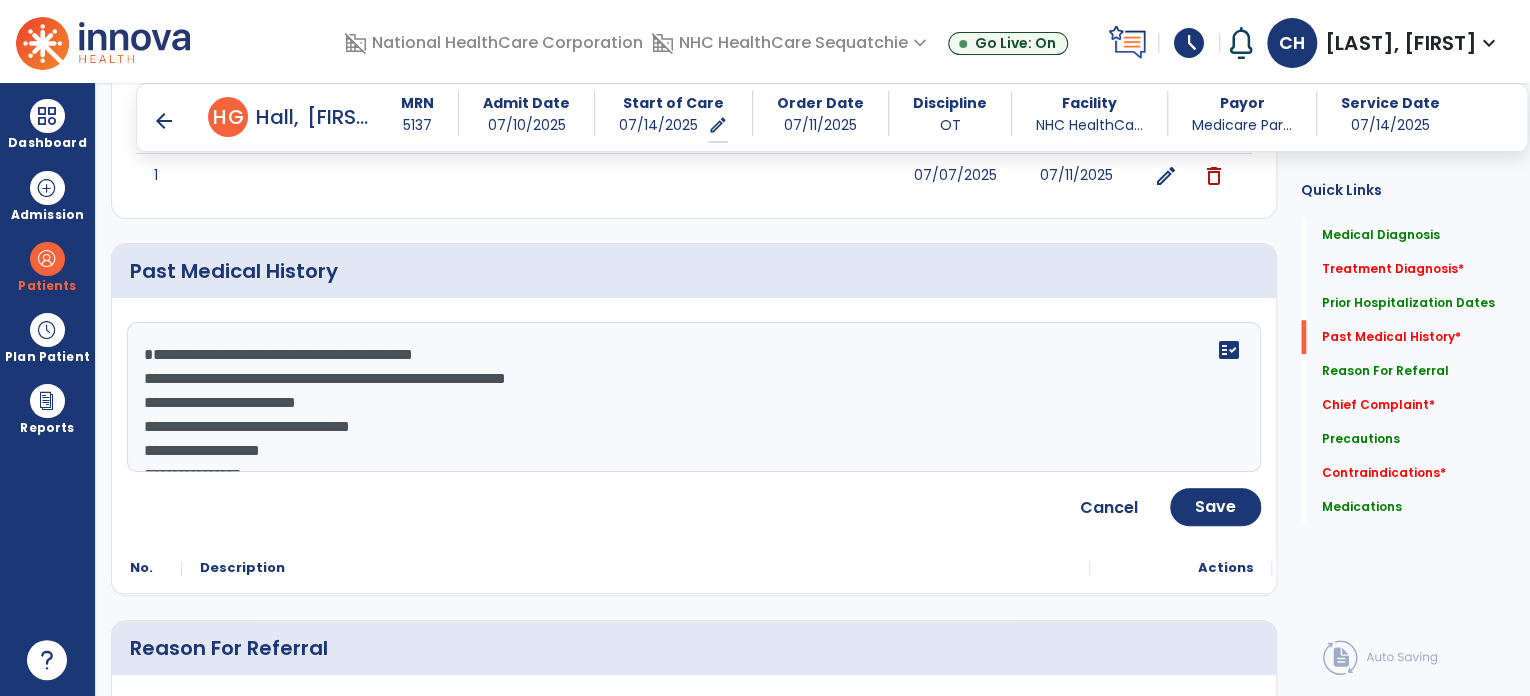drag, startPoint x: 507, startPoint y: 357, endPoint x: 461, endPoint y: 352, distance: 46.270943 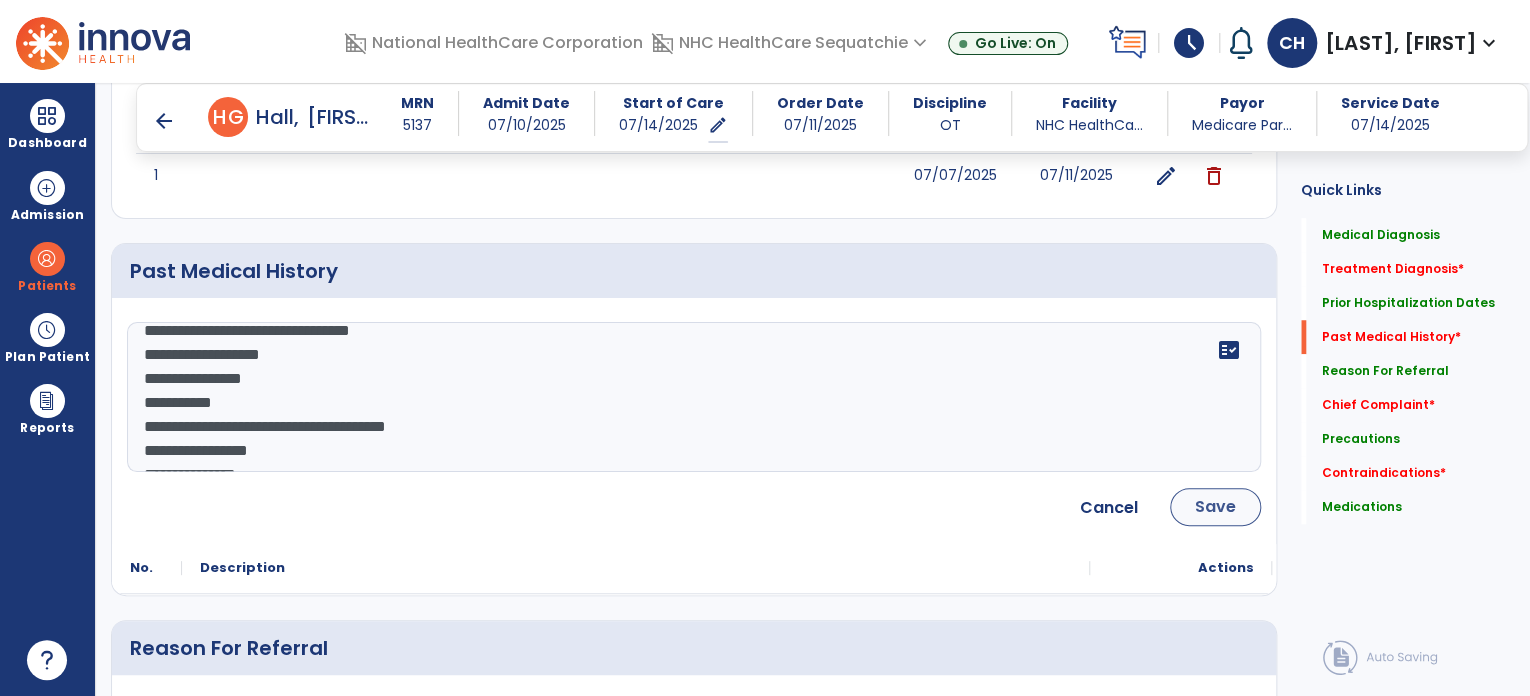 type on "**********" 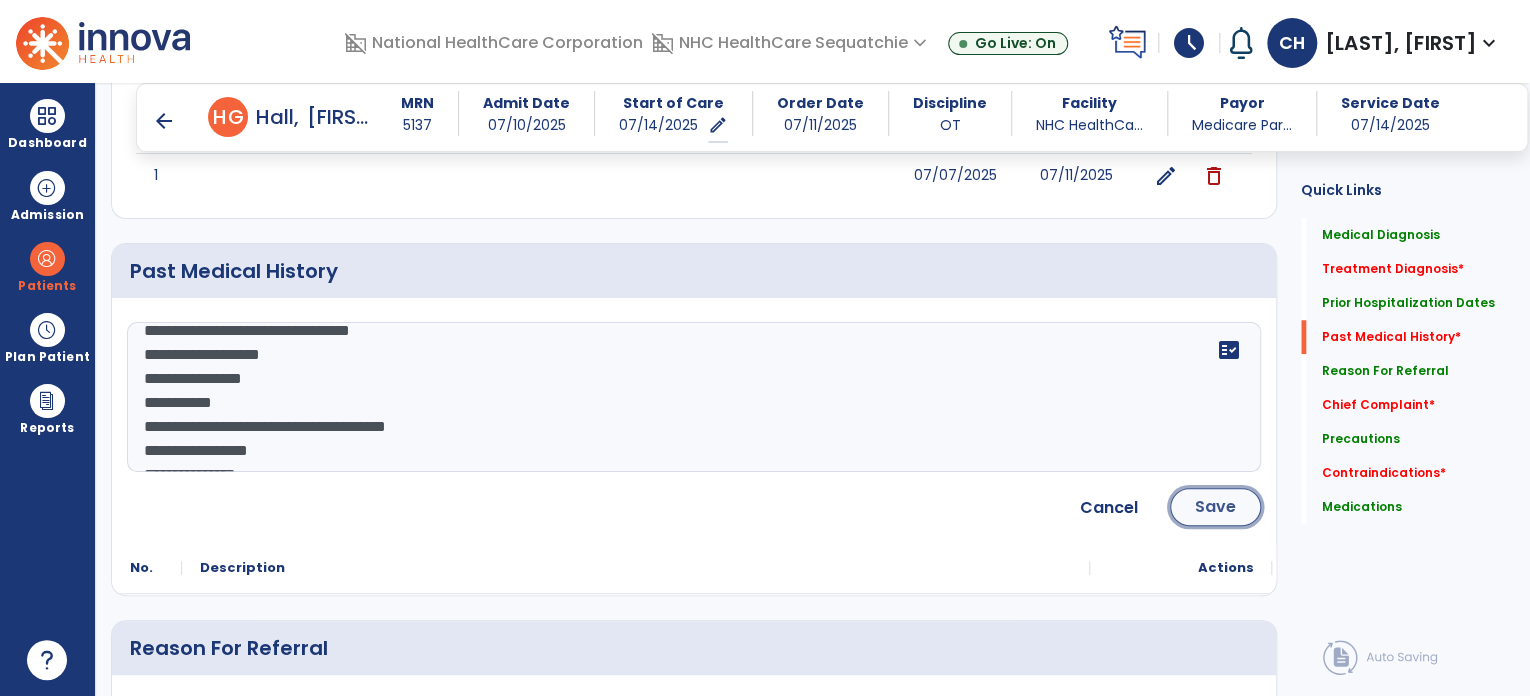 click on "Save" 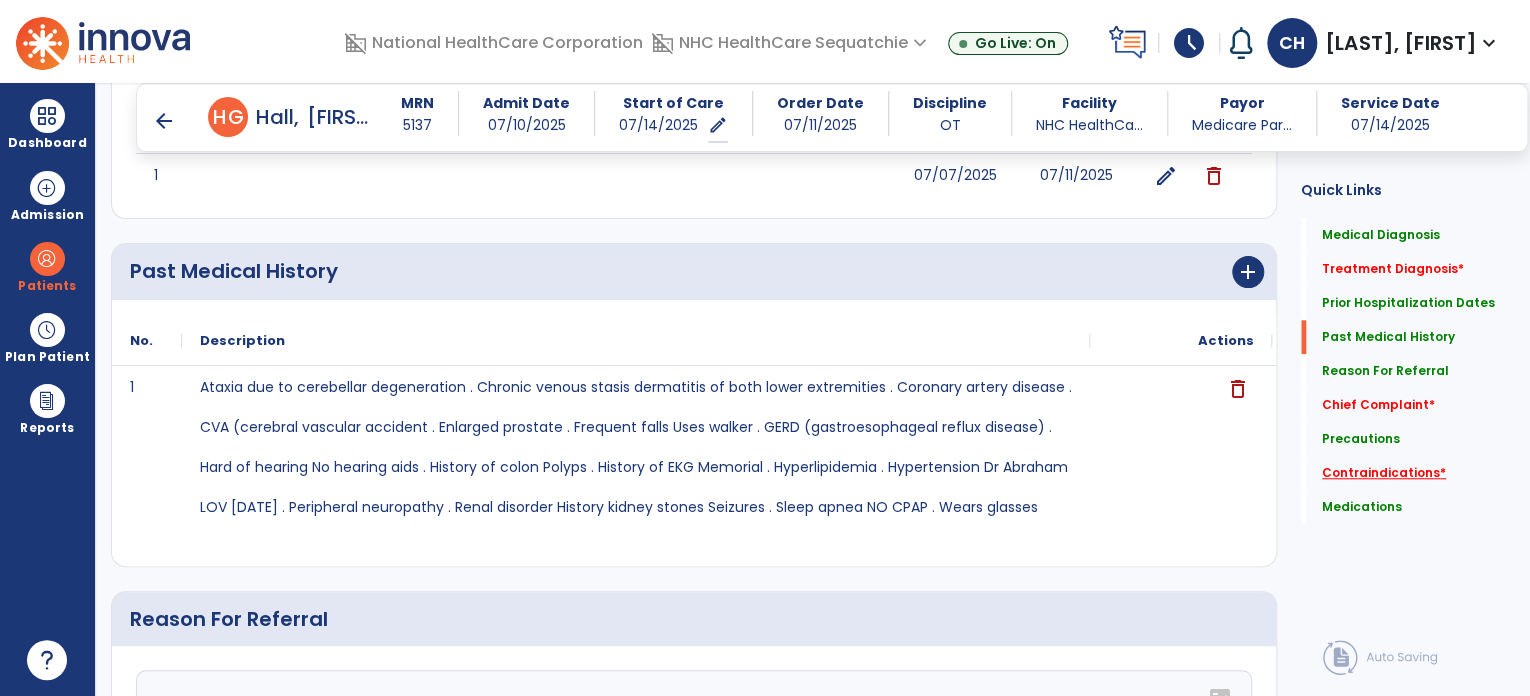 click on "Contraindications   *" 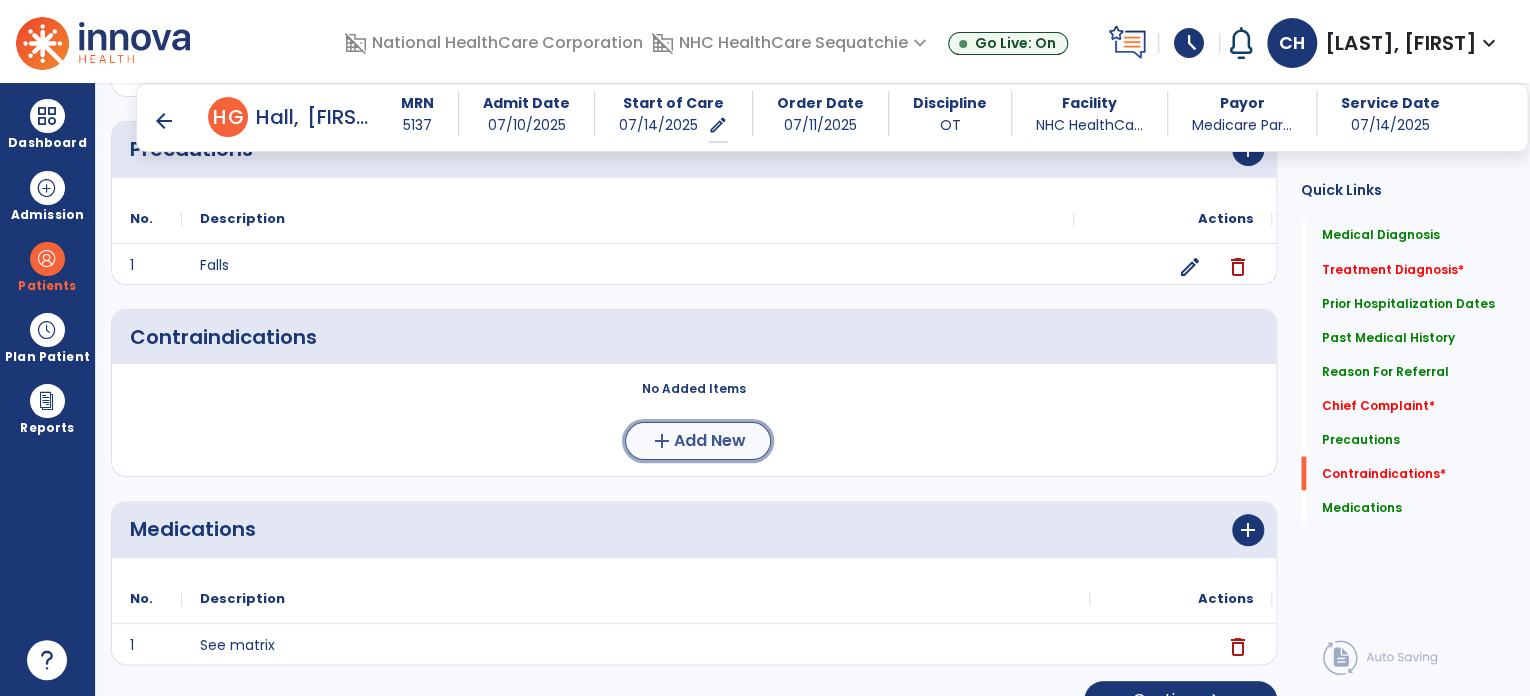click on "add" 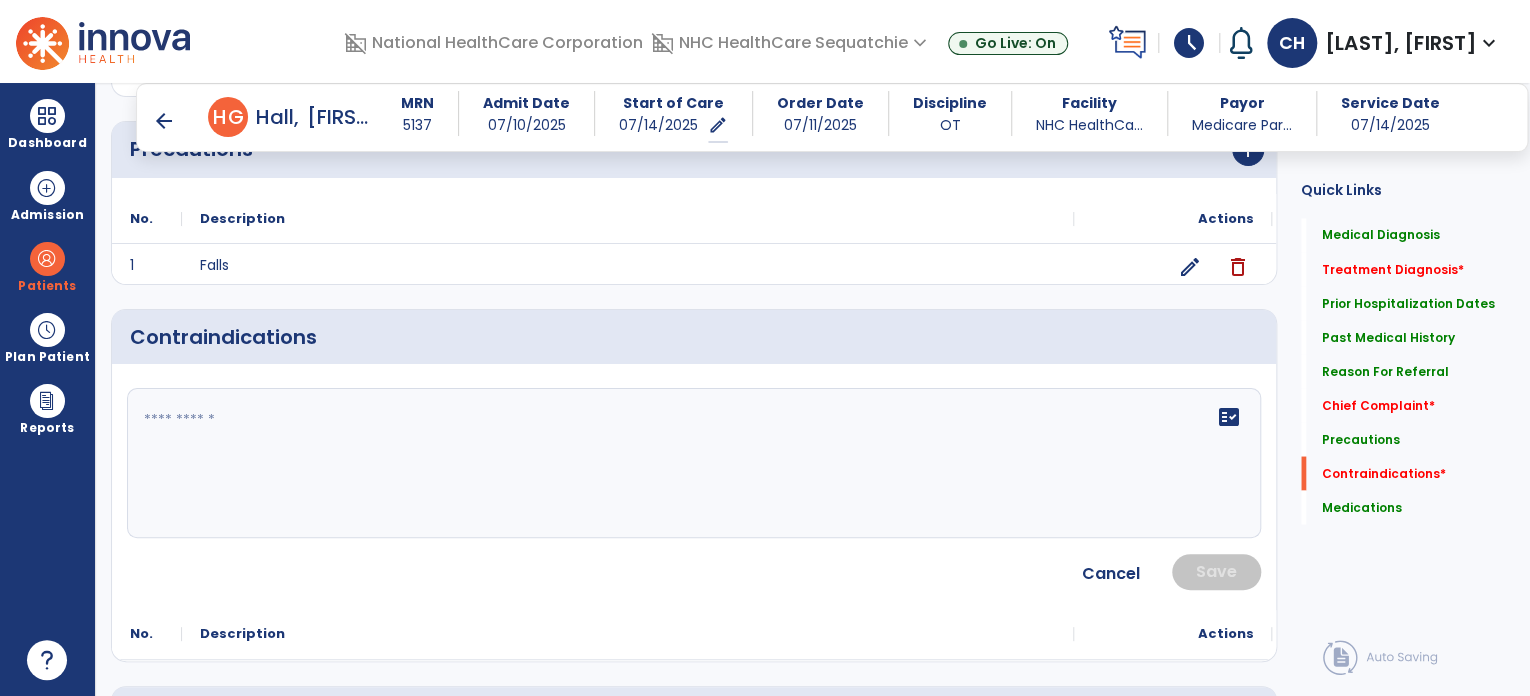 click on "fact_check" 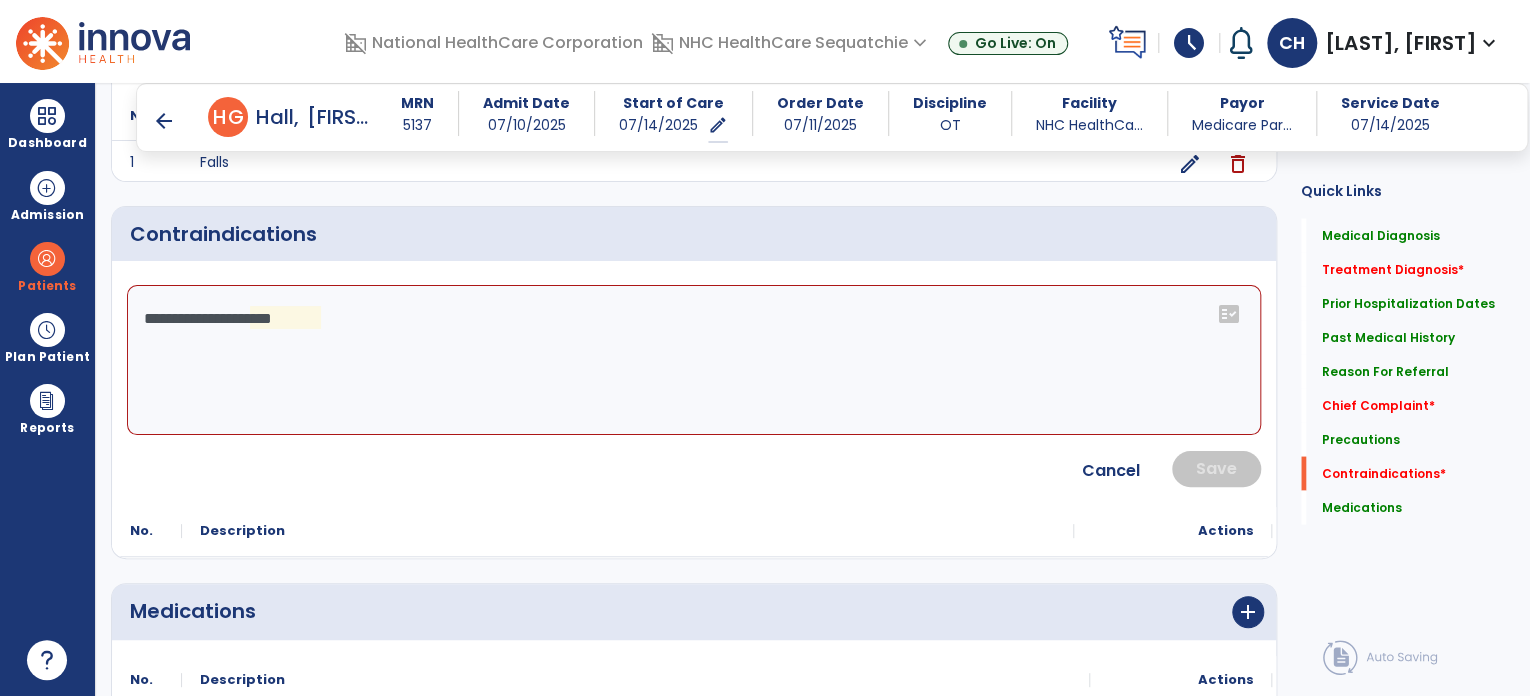 click on "**********" 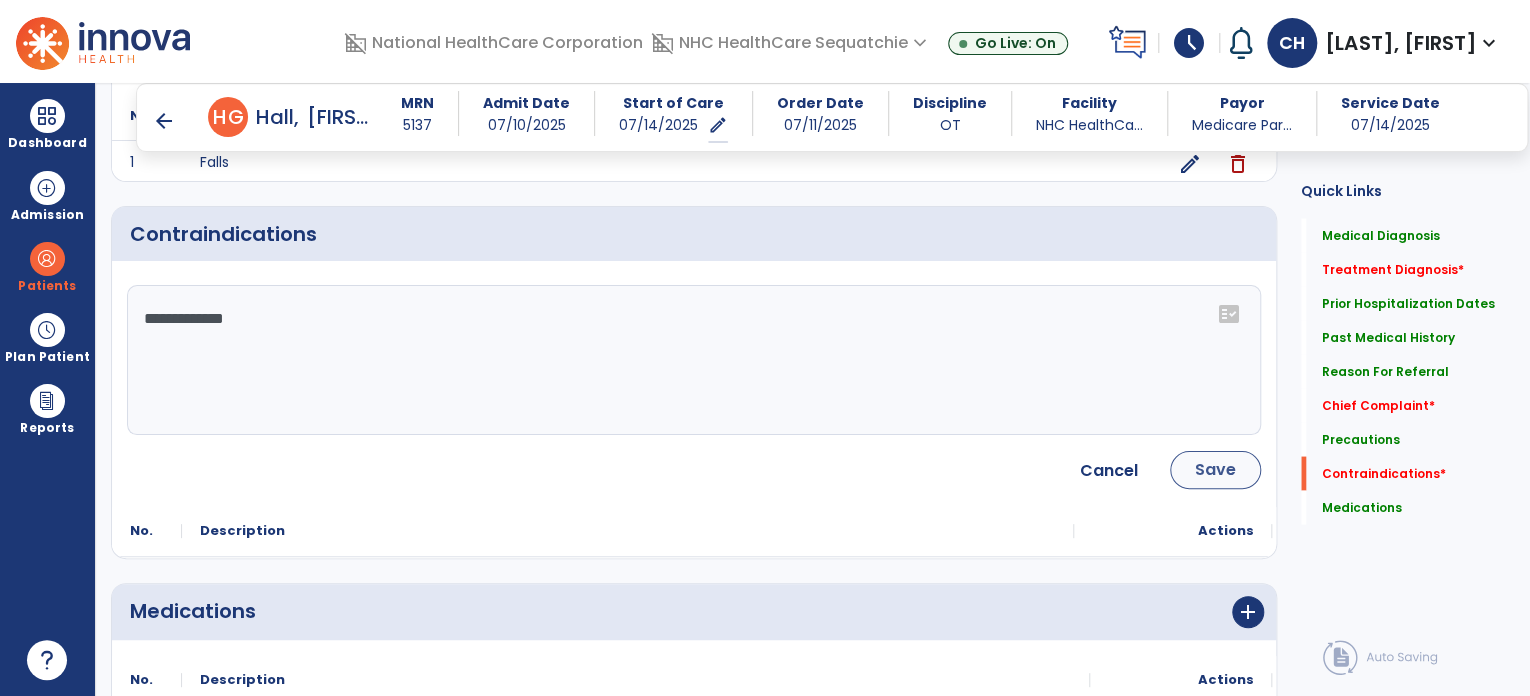 type on "**********" 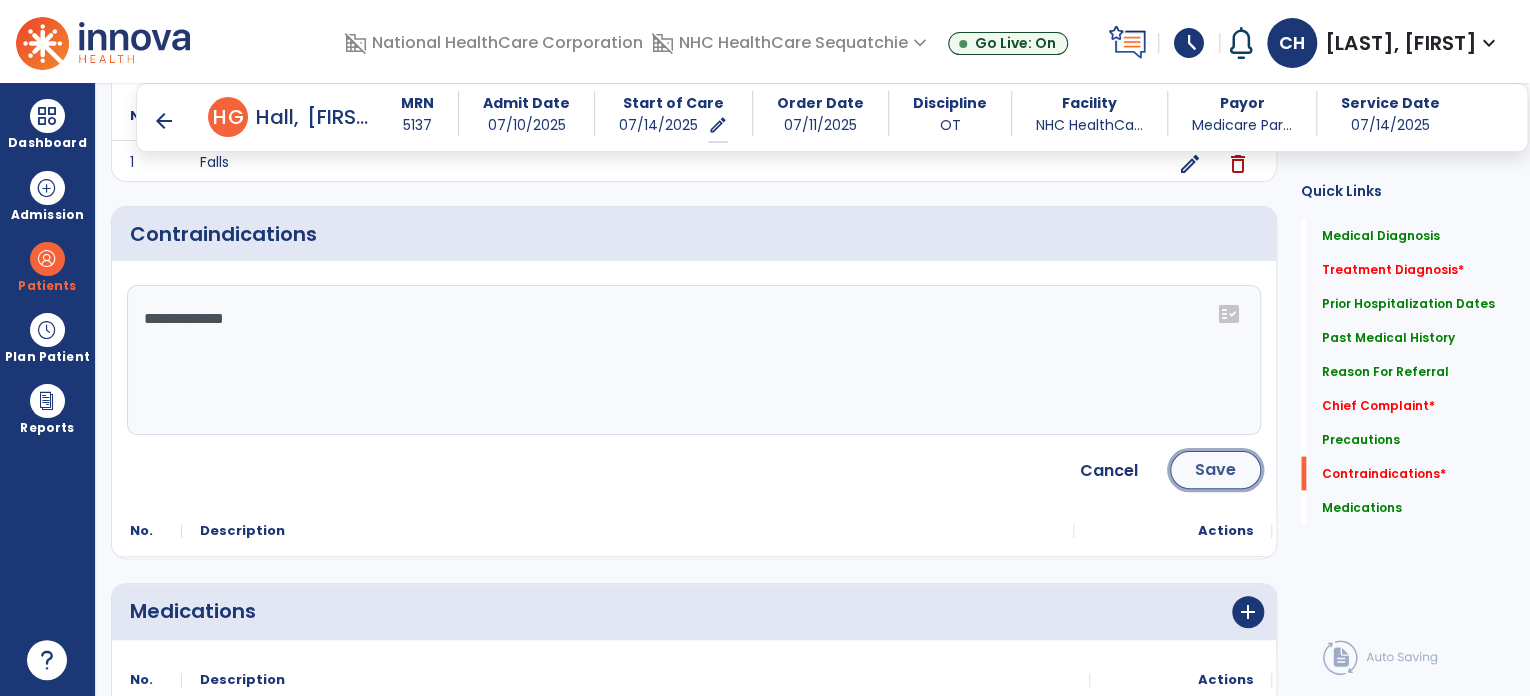 click on "Save" 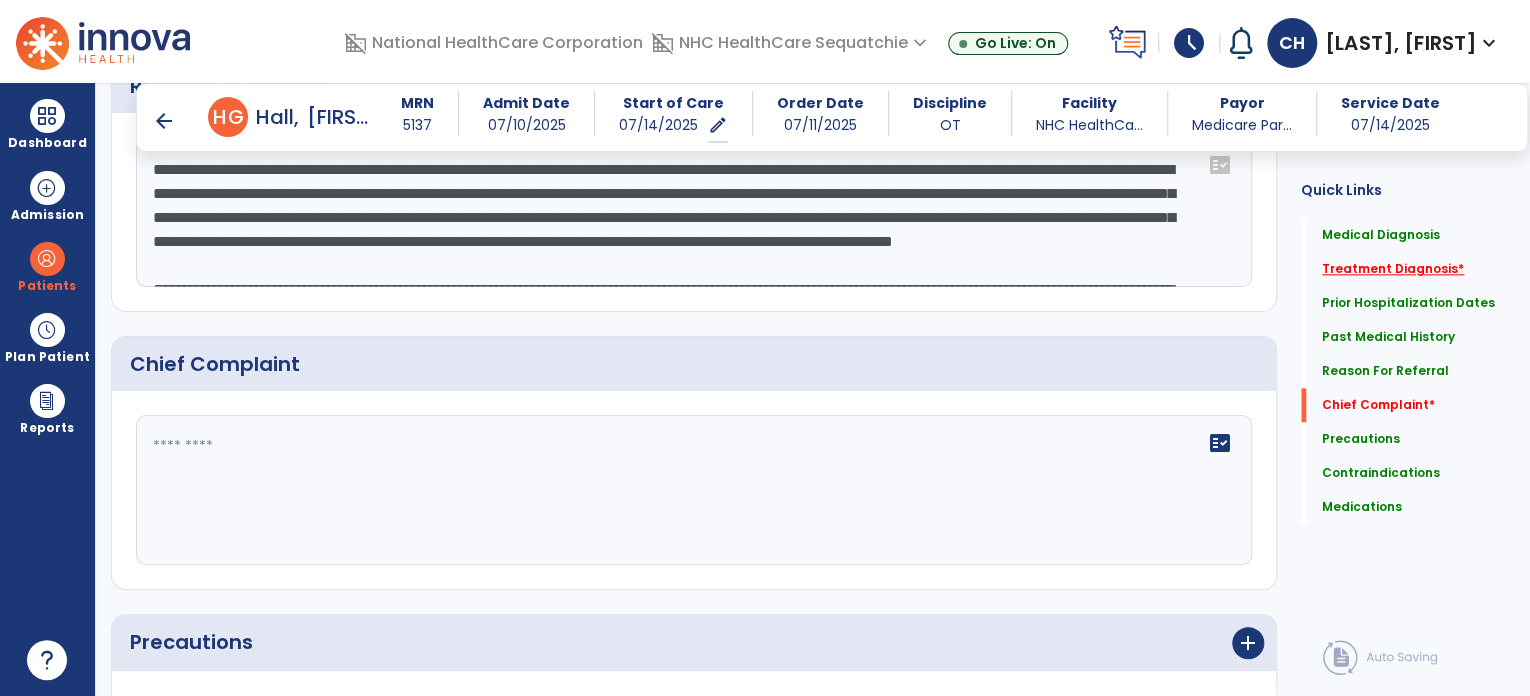 click on "Treatment Diagnosis   *" 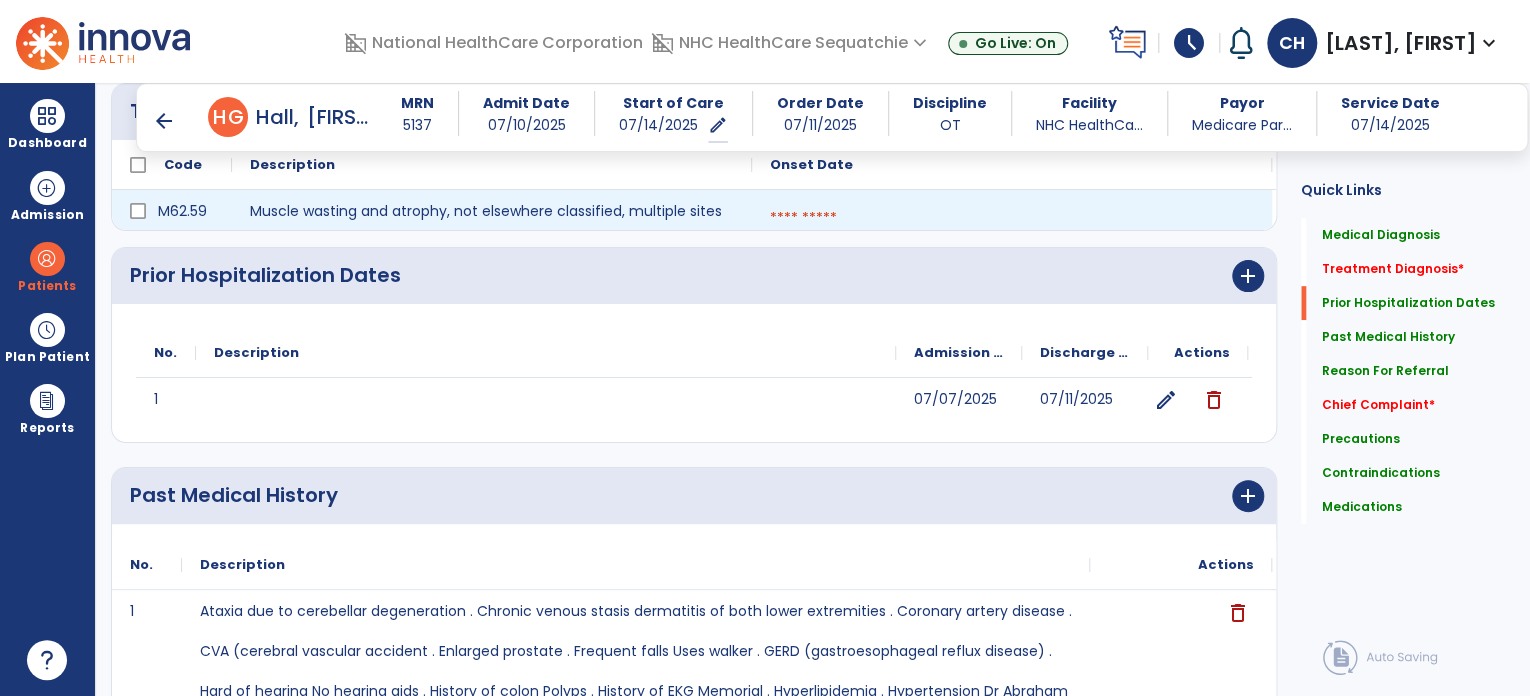 click at bounding box center [1012, 218] 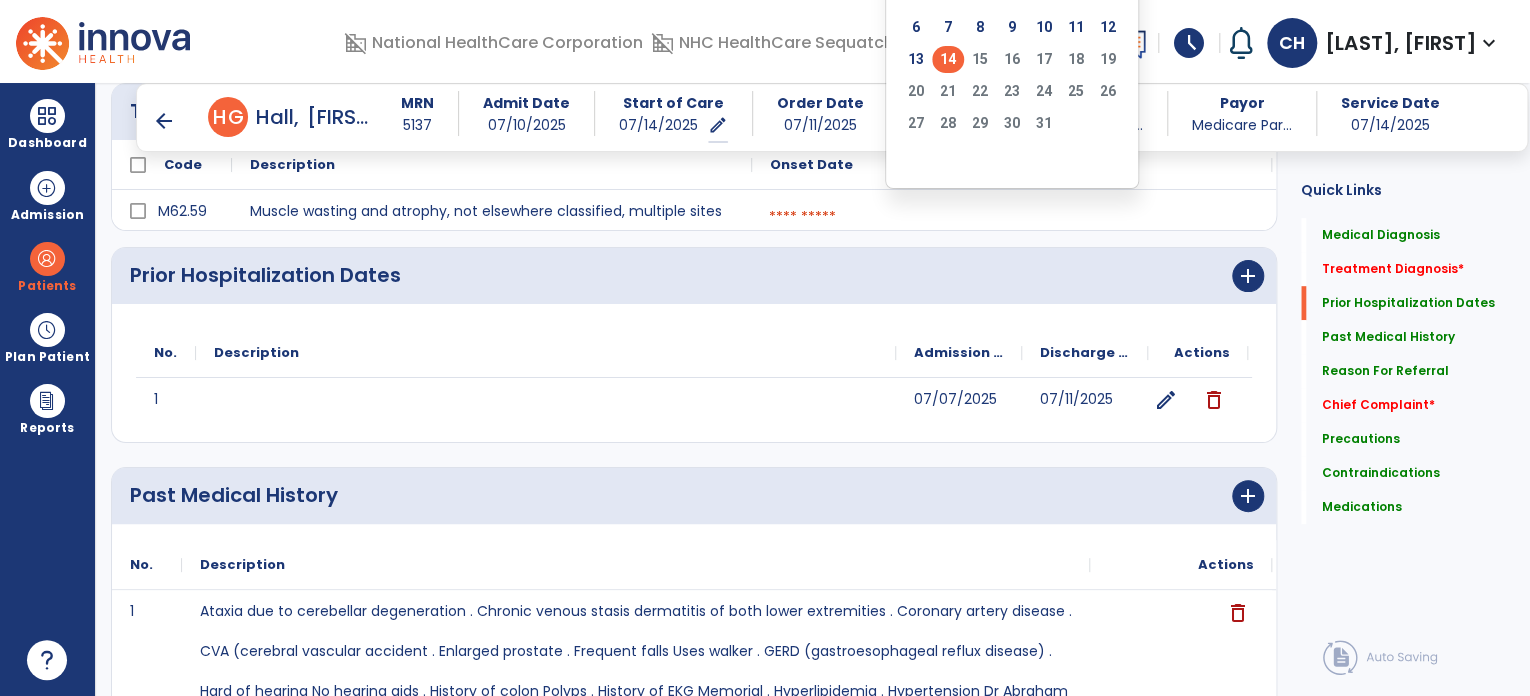 click on "14" 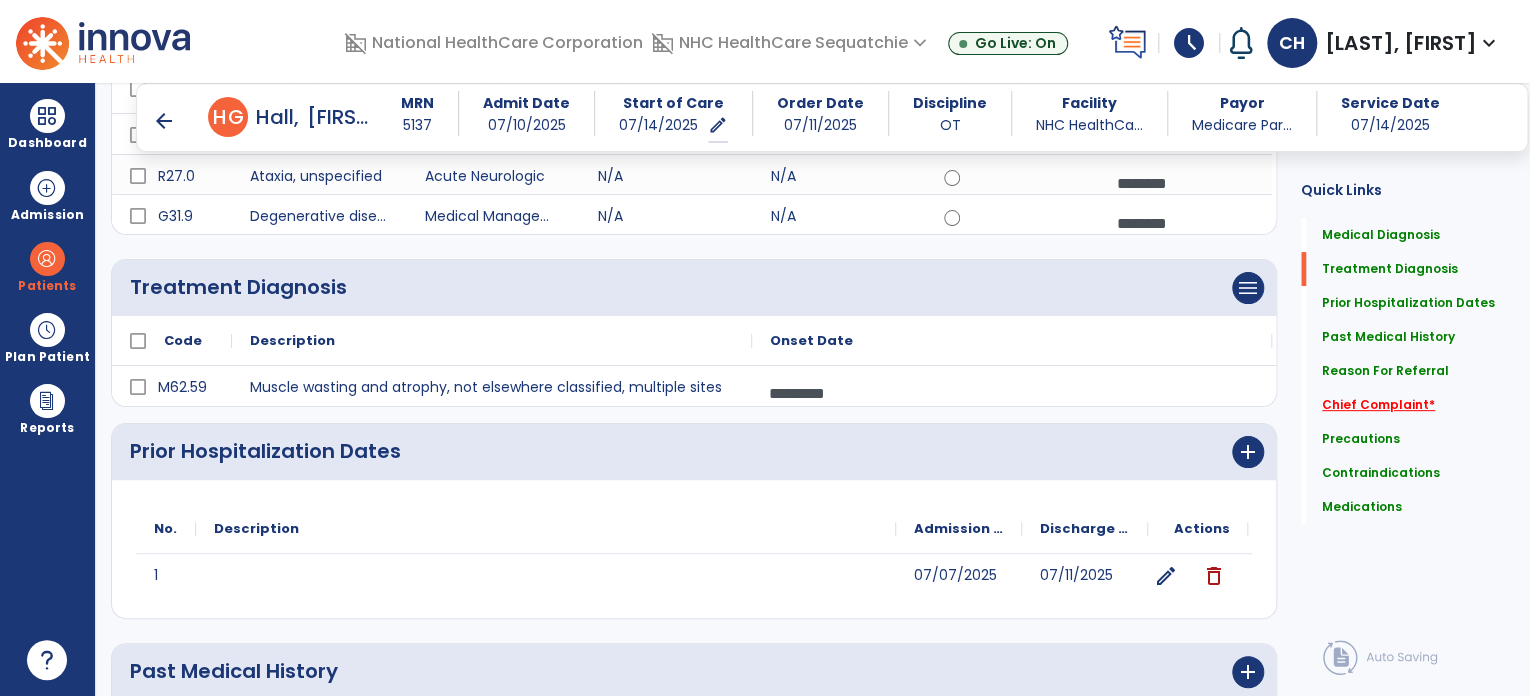 click on "Chief Complaint   *" 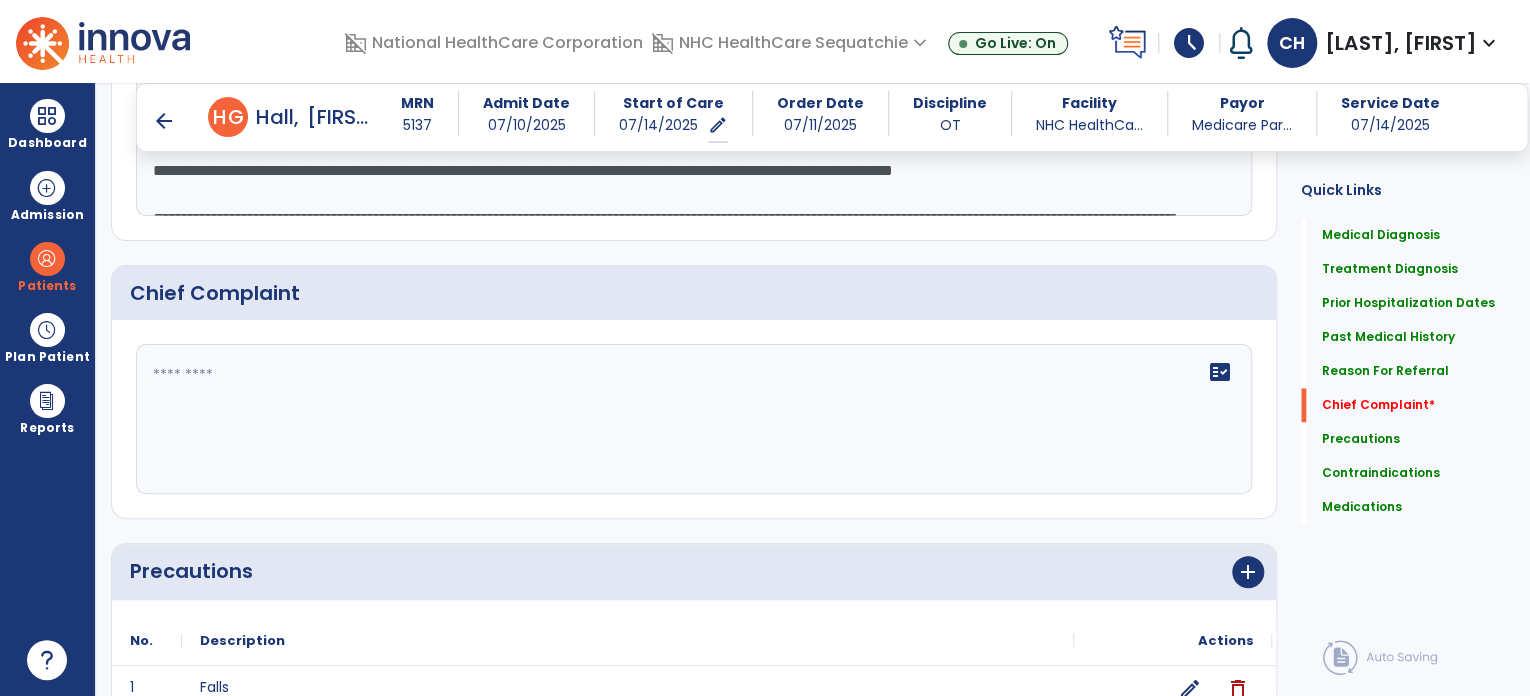 click on "Quick Links  Medical Diagnosis   Medical Diagnosis   Treatment Diagnosis   Treatment Diagnosis   Prior Hospitalization Dates   Prior Hospitalization Dates   Past Medical History   Past Medical History   Reason For Referral   Reason For Referral   Chief Complaint   *  Chief Complaint   *  Precautions   Precautions   Contraindications   Contraindications   Medications   Medications" 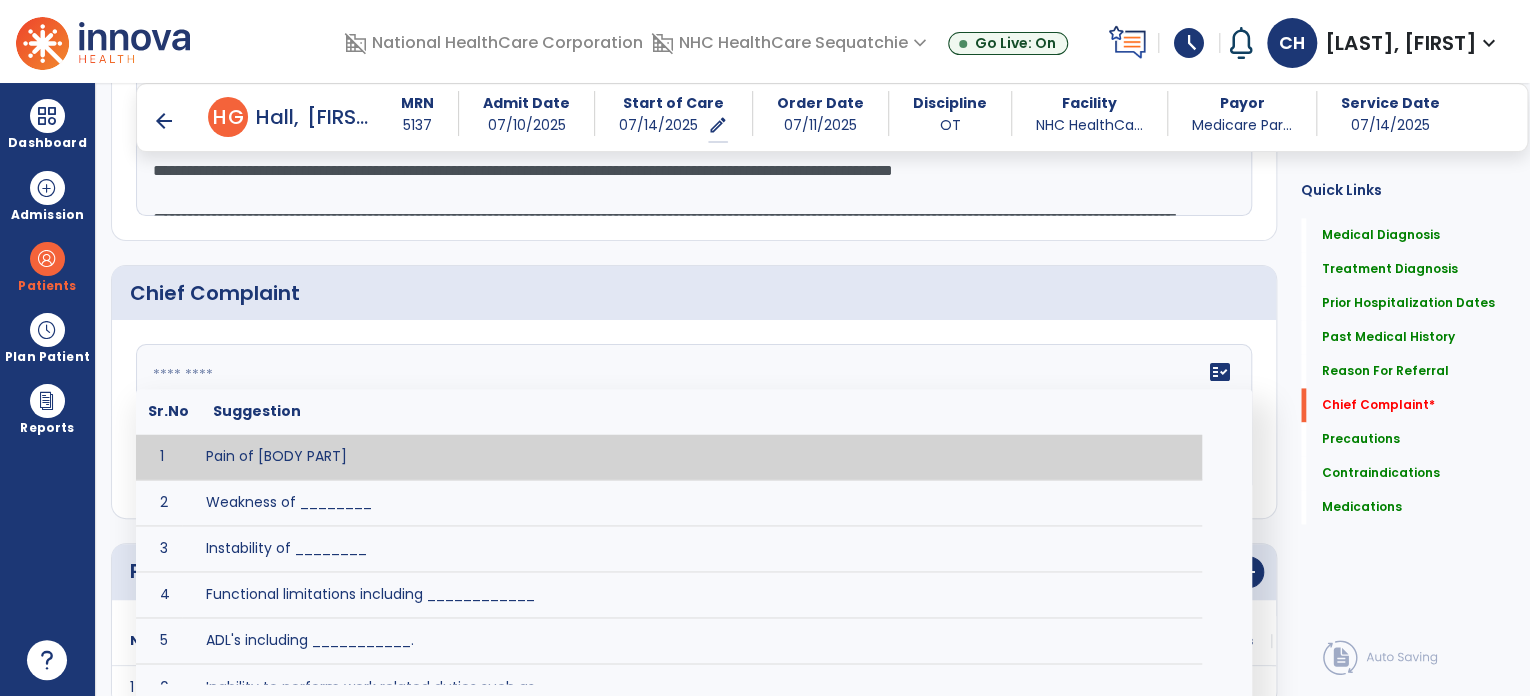 paste on "**********" 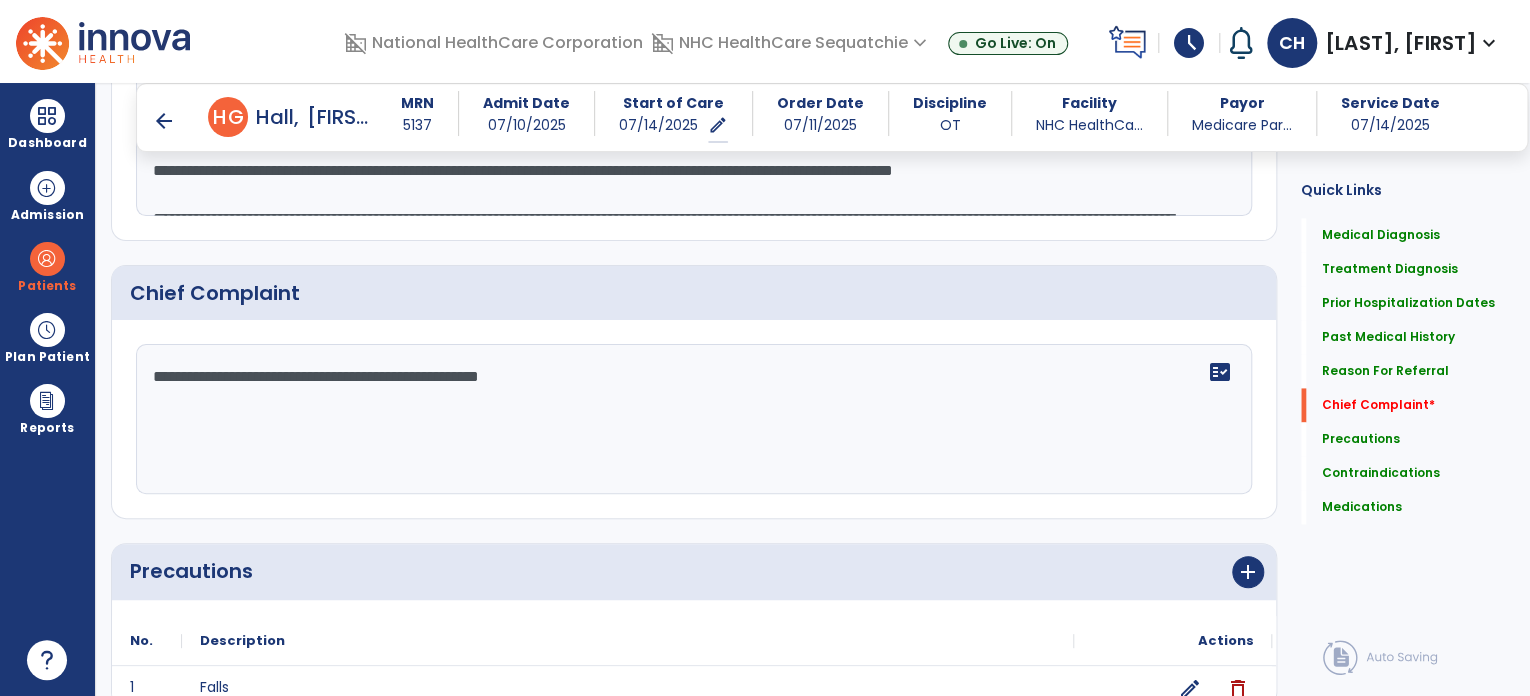 click on "**********" 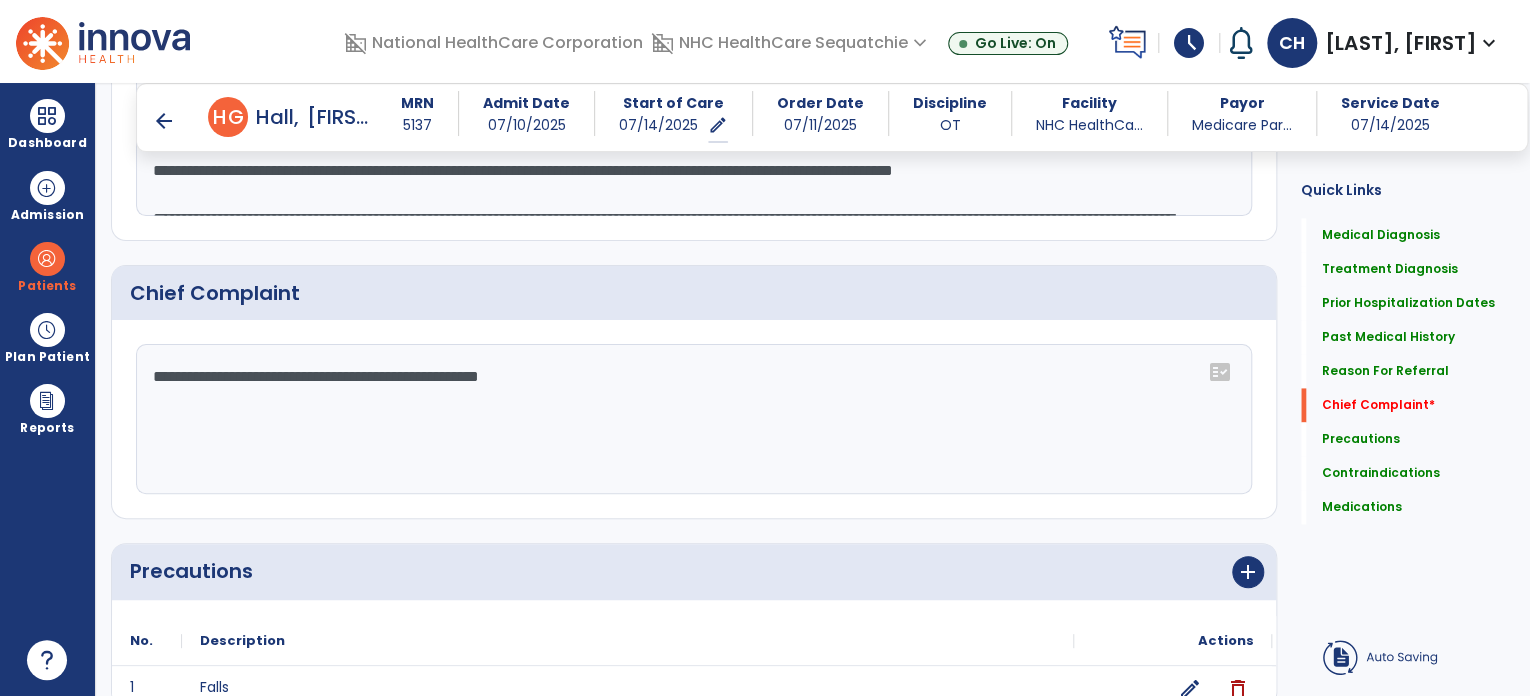 scroll, scrollTop: 1325, scrollLeft: 0, axis: vertical 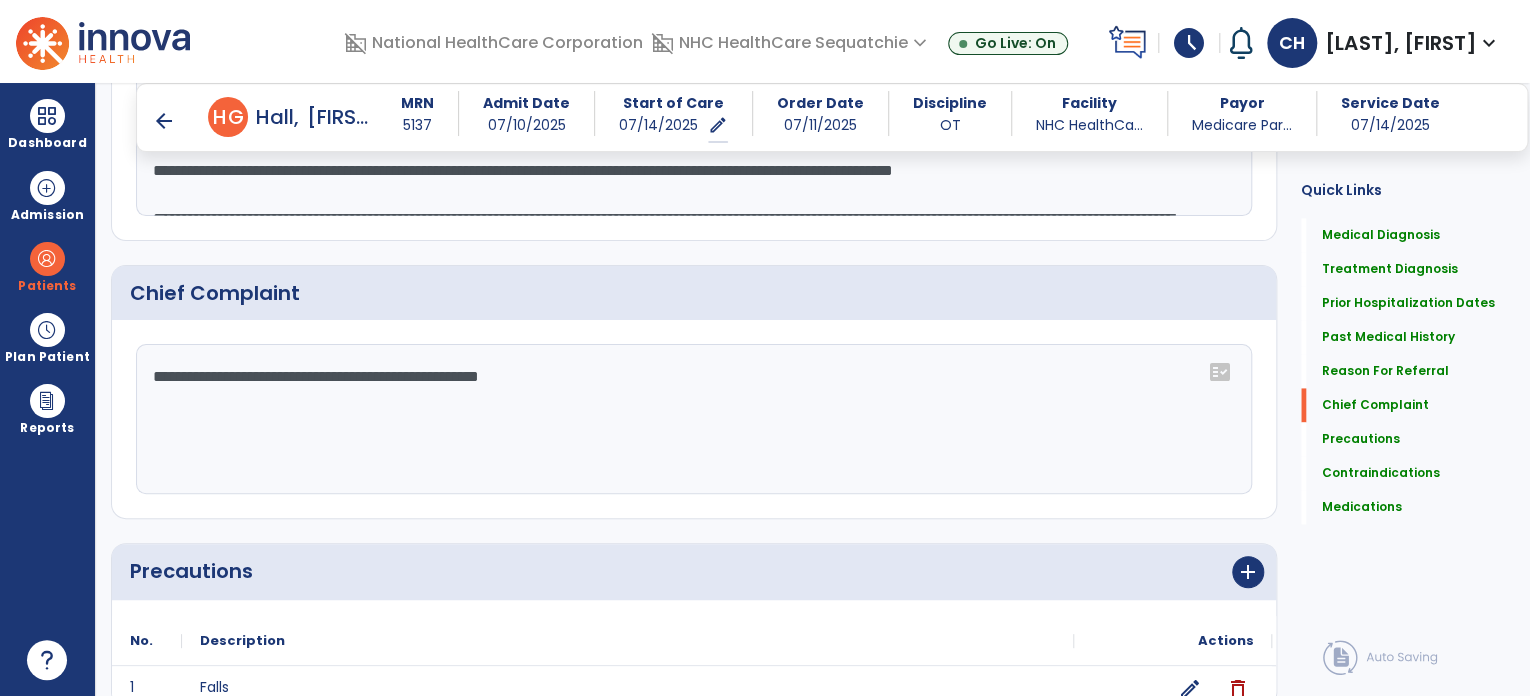drag, startPoint x: 336, startPoint y: 375, endPoint x: 402, endPoint y: 379, distance: 66.1211 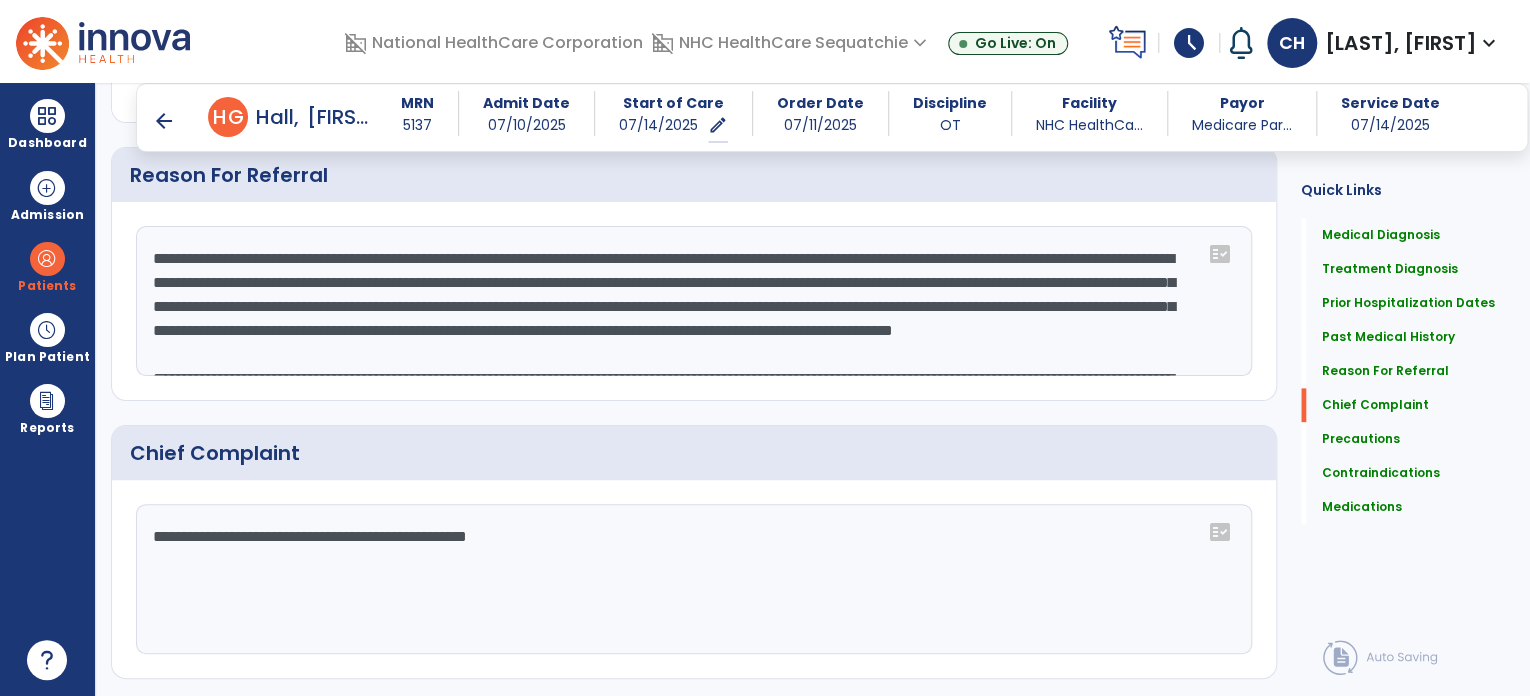 scroll, scrollTop: 1325, scrollLeft: 0, axis: vertical 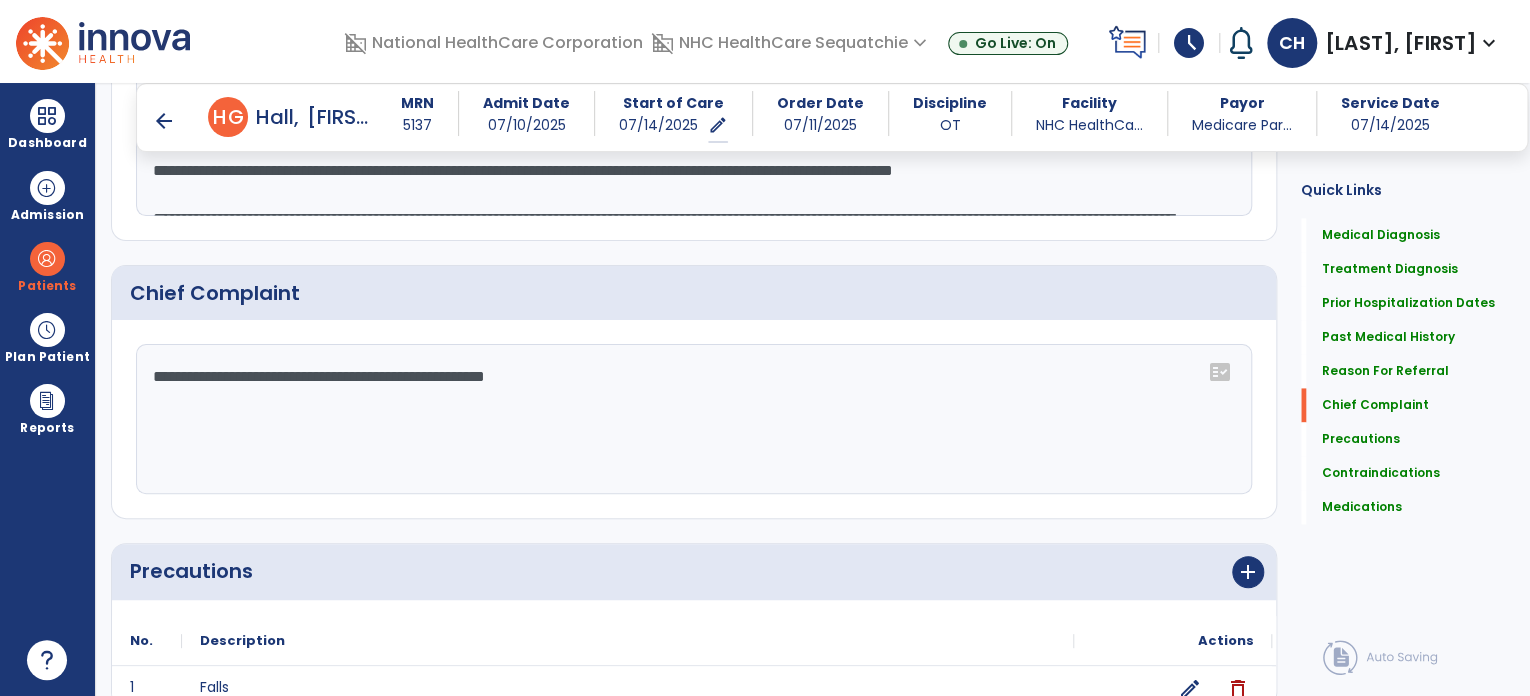 click on "**********" 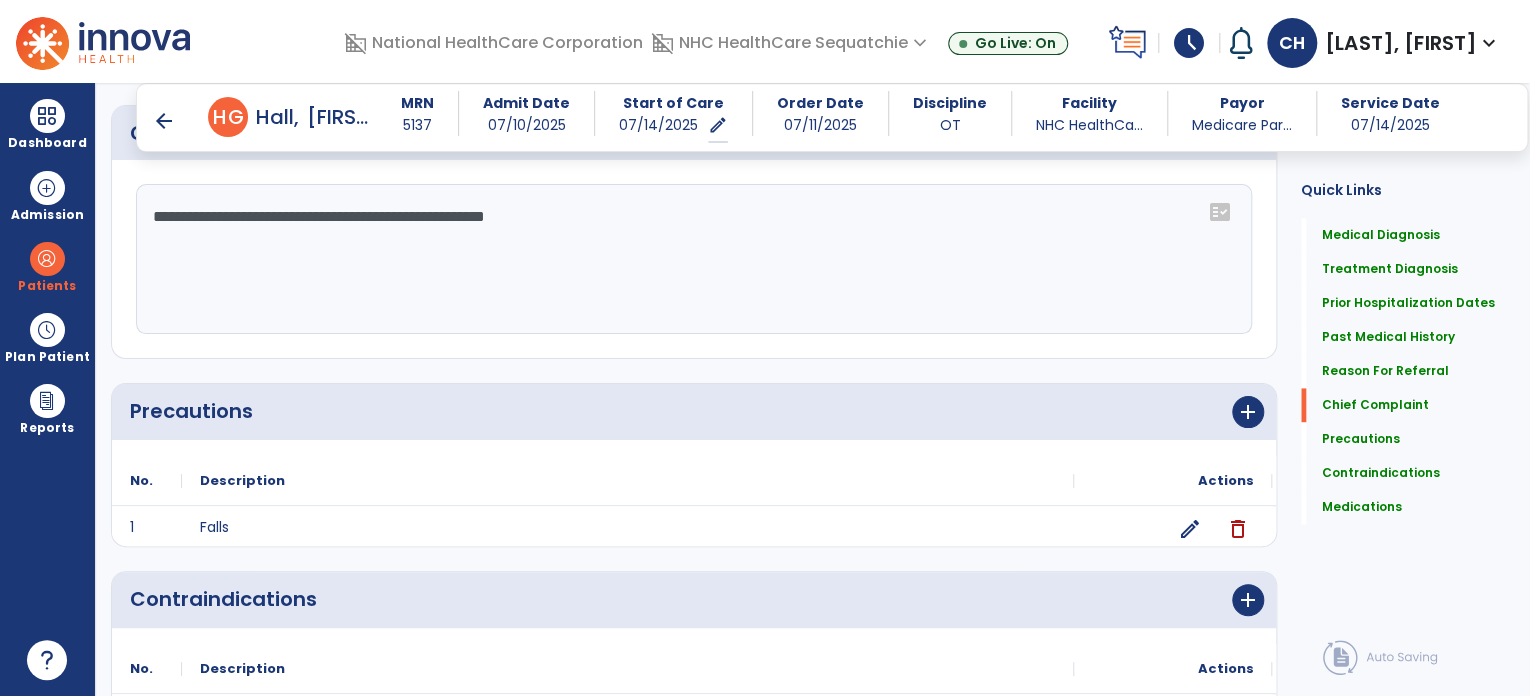 scroll, scrollTop: 1325, scrollLeft: 0, axis: vertical 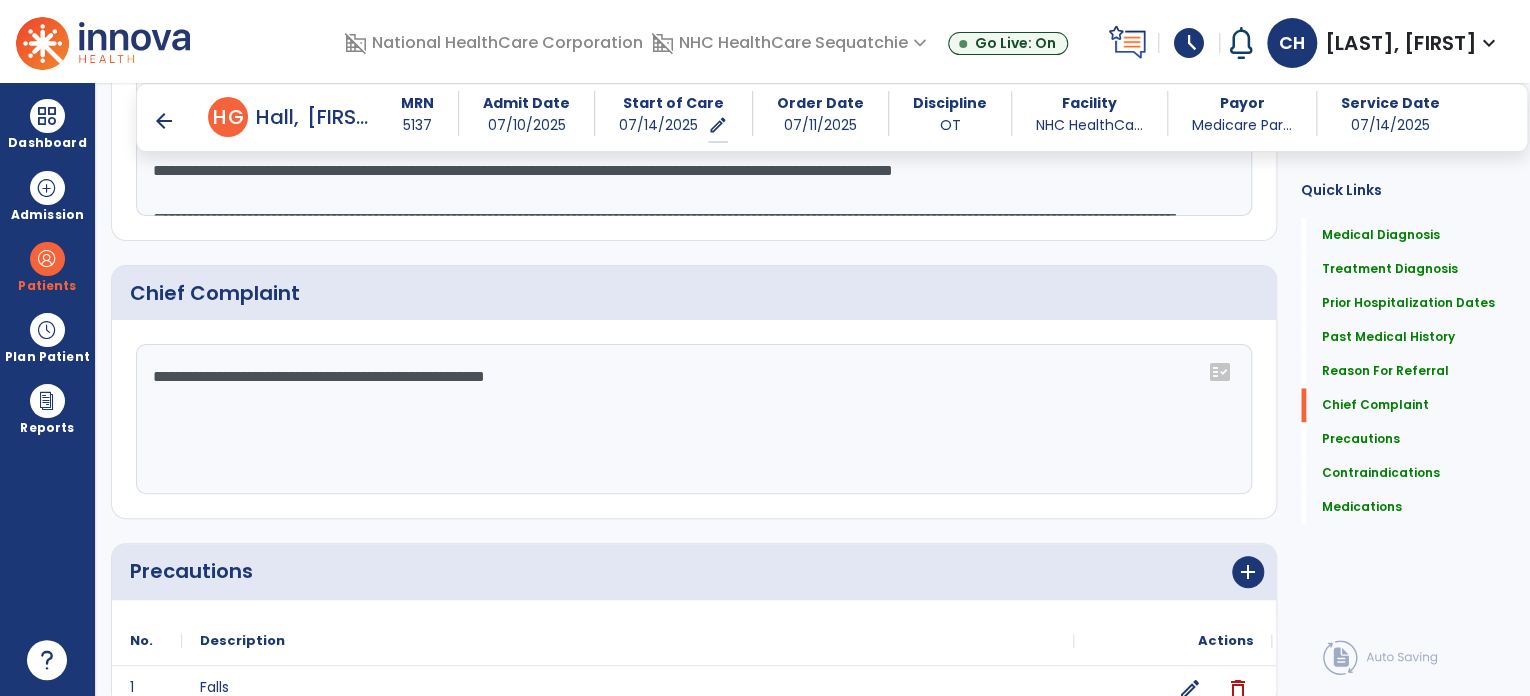 drag, startPoint x: 387, startPoint y: 431, endPoint x: 732, endPoint y: 403, distance: 346.13437 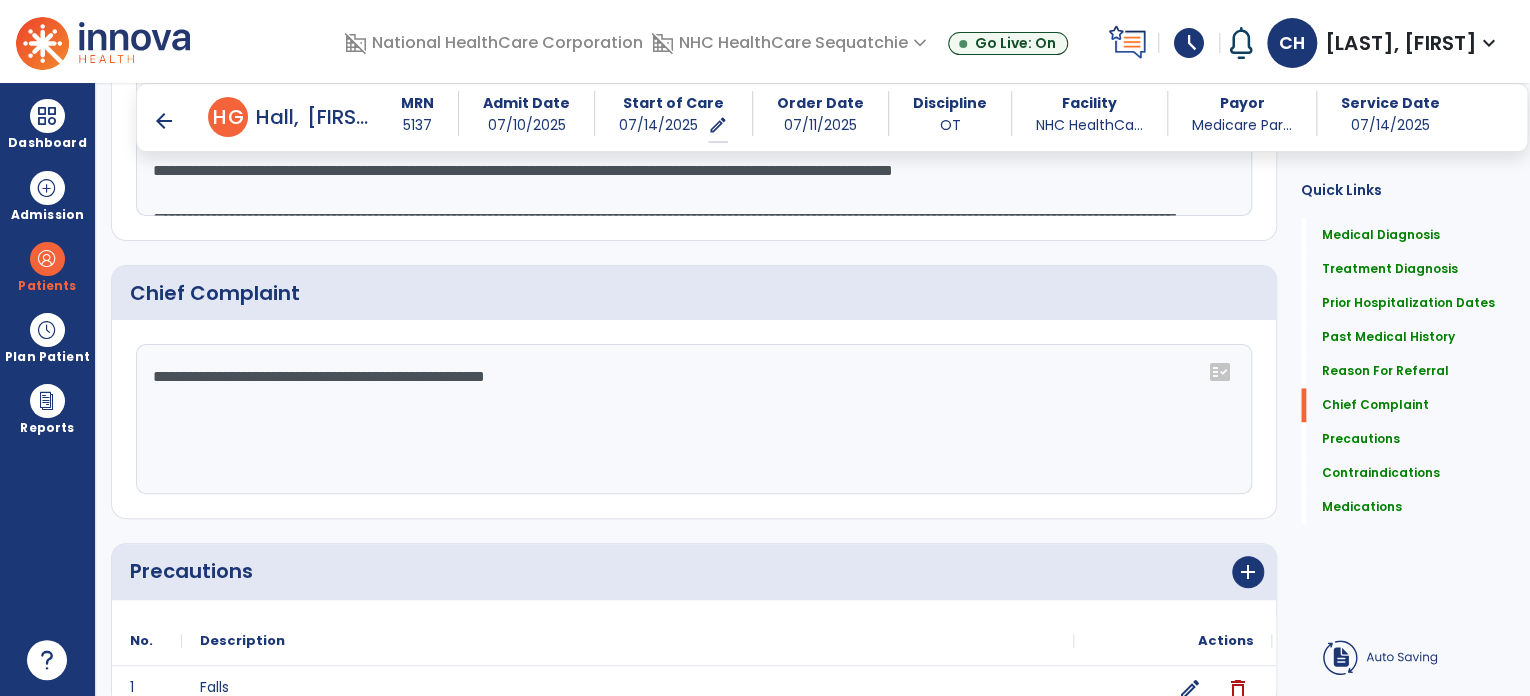 scroll, scrollTop: 1325, scrollLeft: 0, axis: vertical 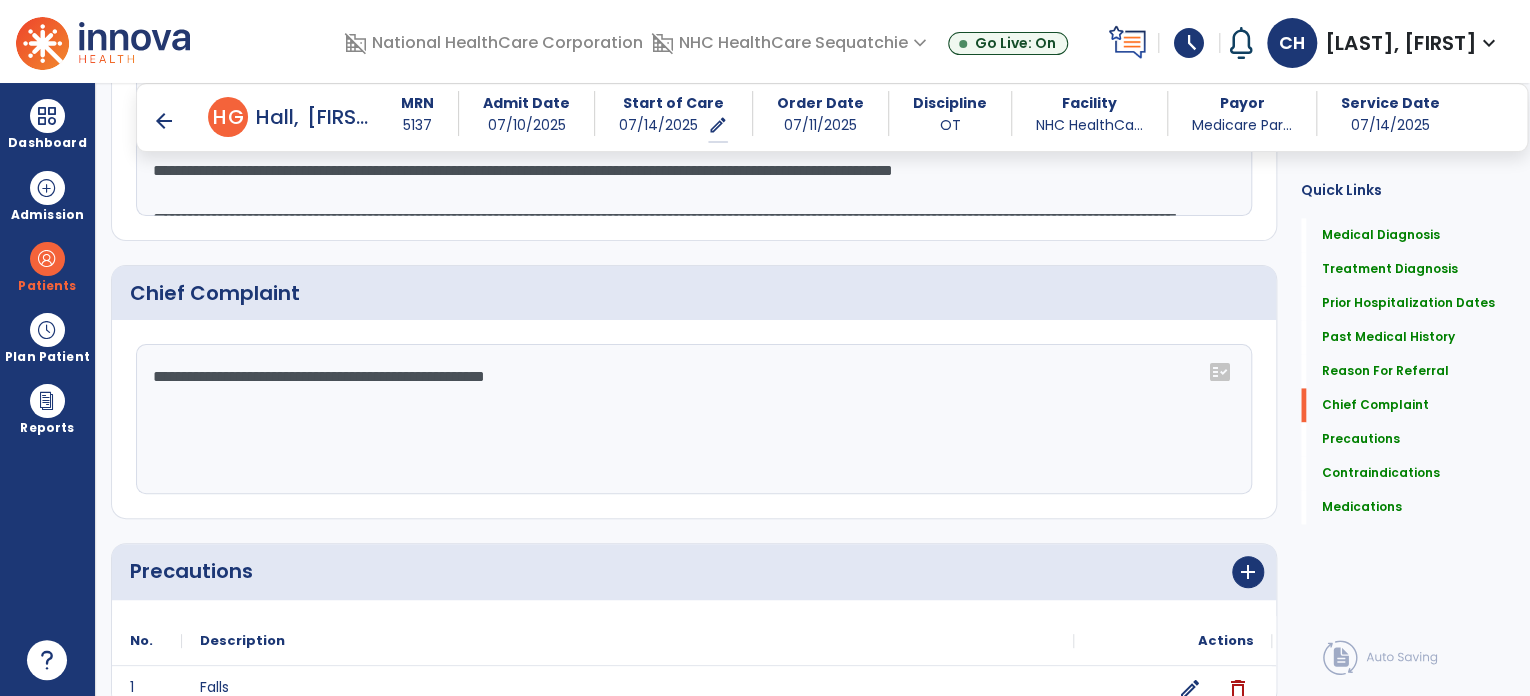 click on "**********" 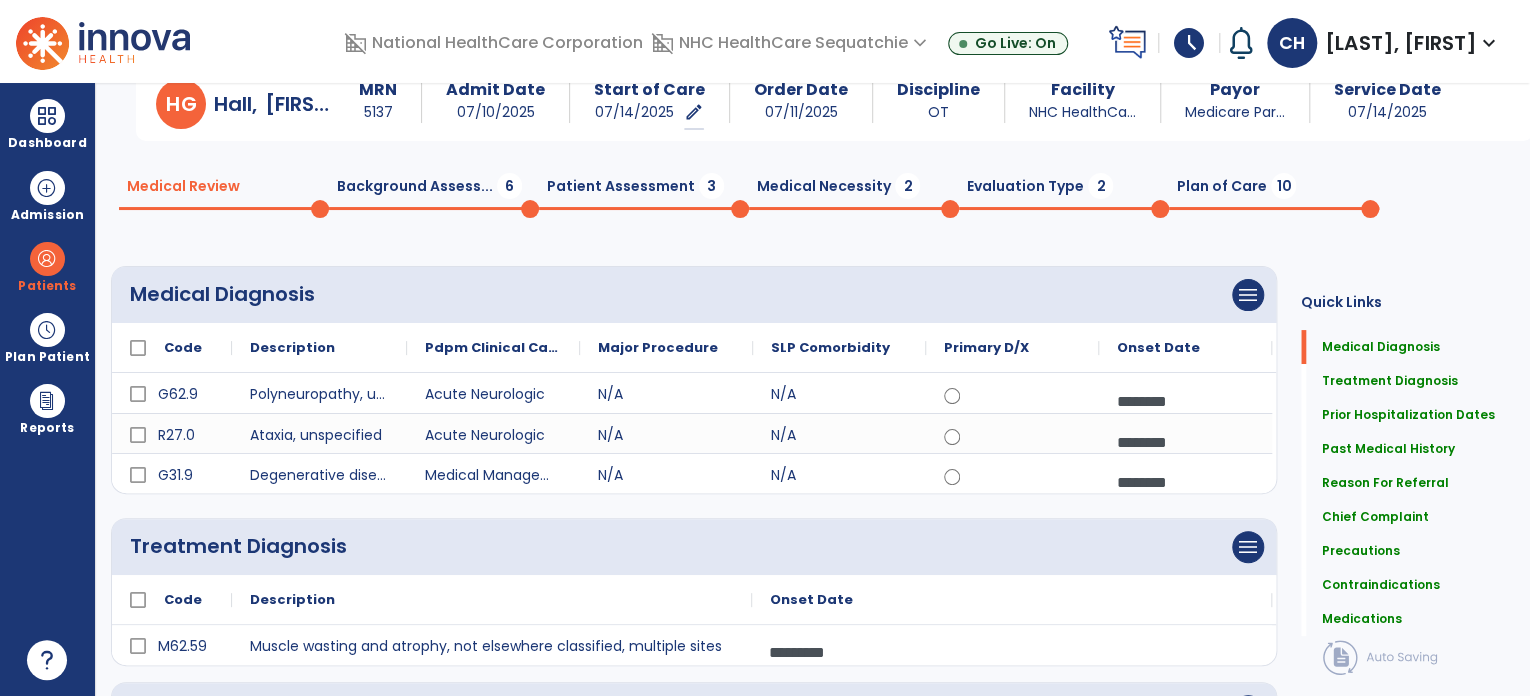 scroll, scrollTop: 0, scrollLeft: 0, axis: both 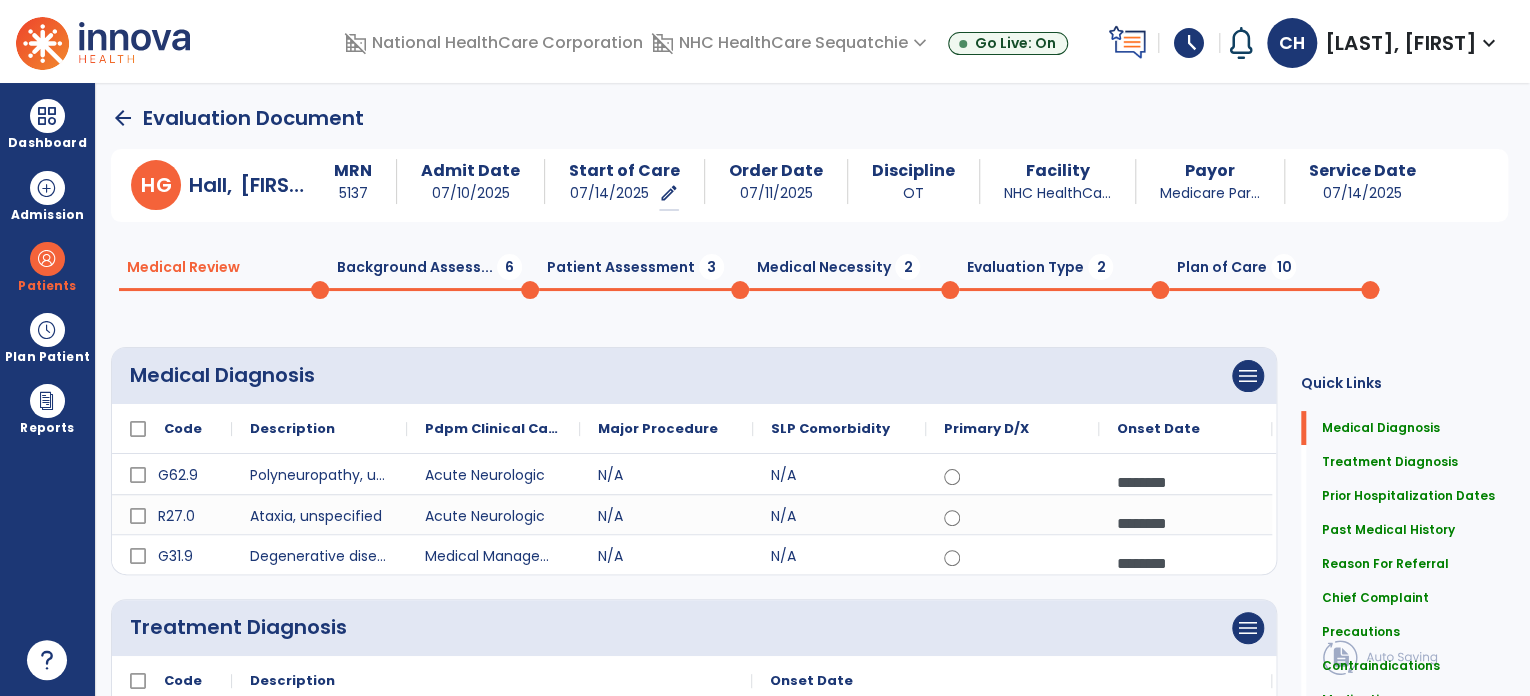 type on "**********" 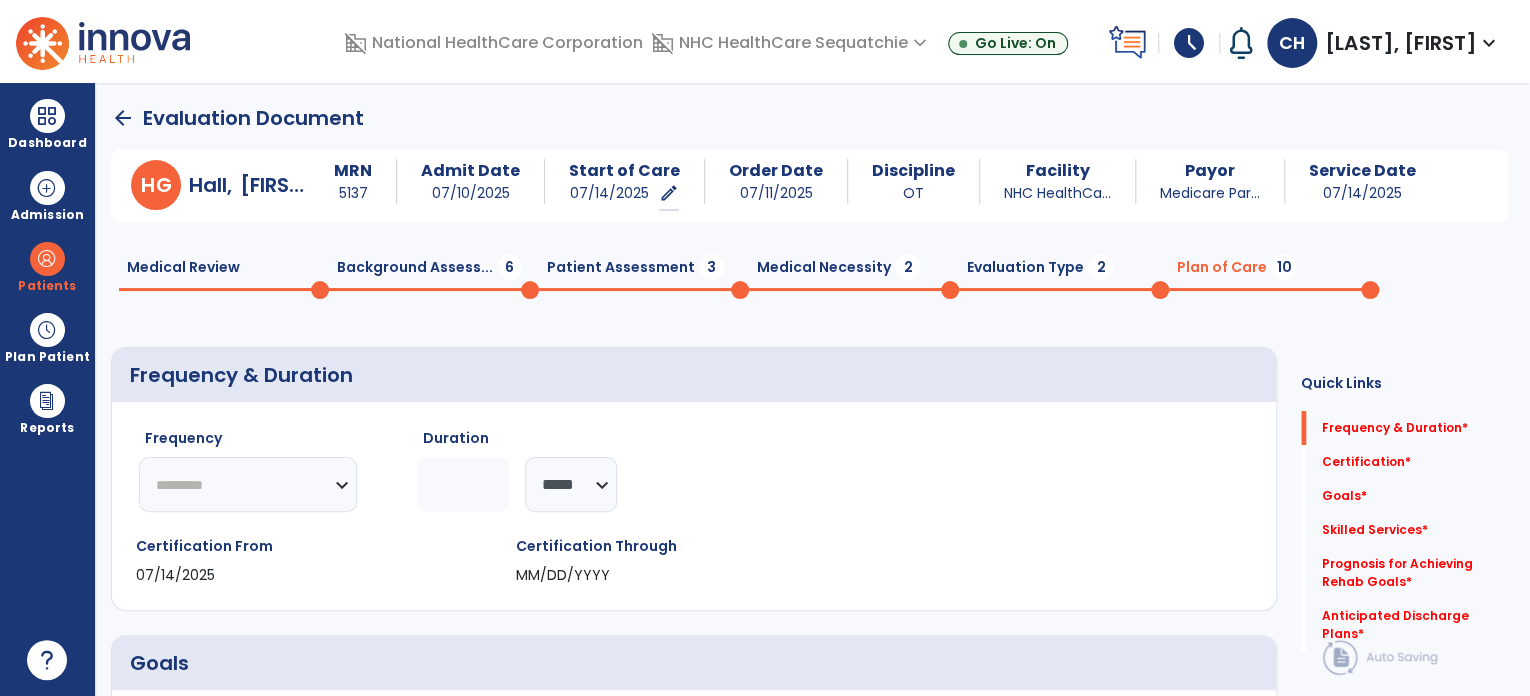 click on "********* ** ** ** ** ** ** **" 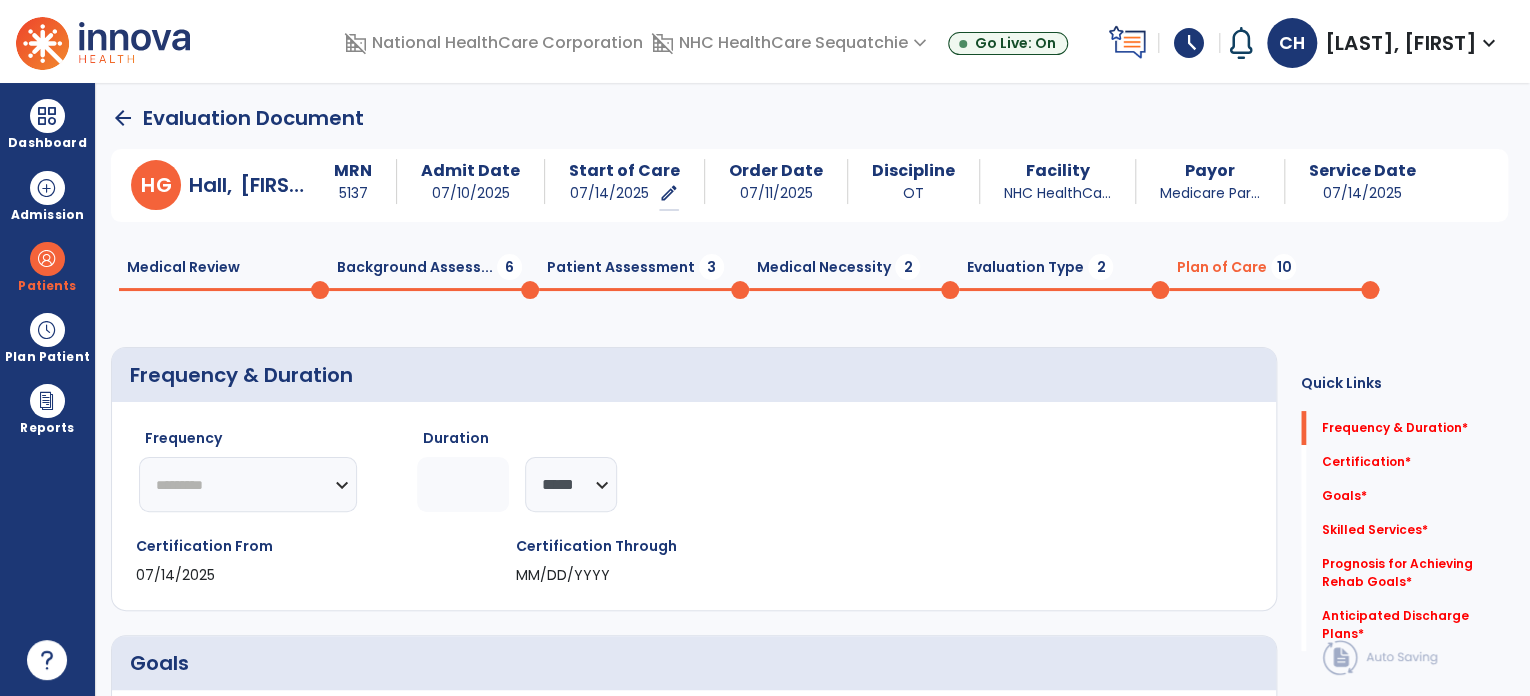 select on "**" 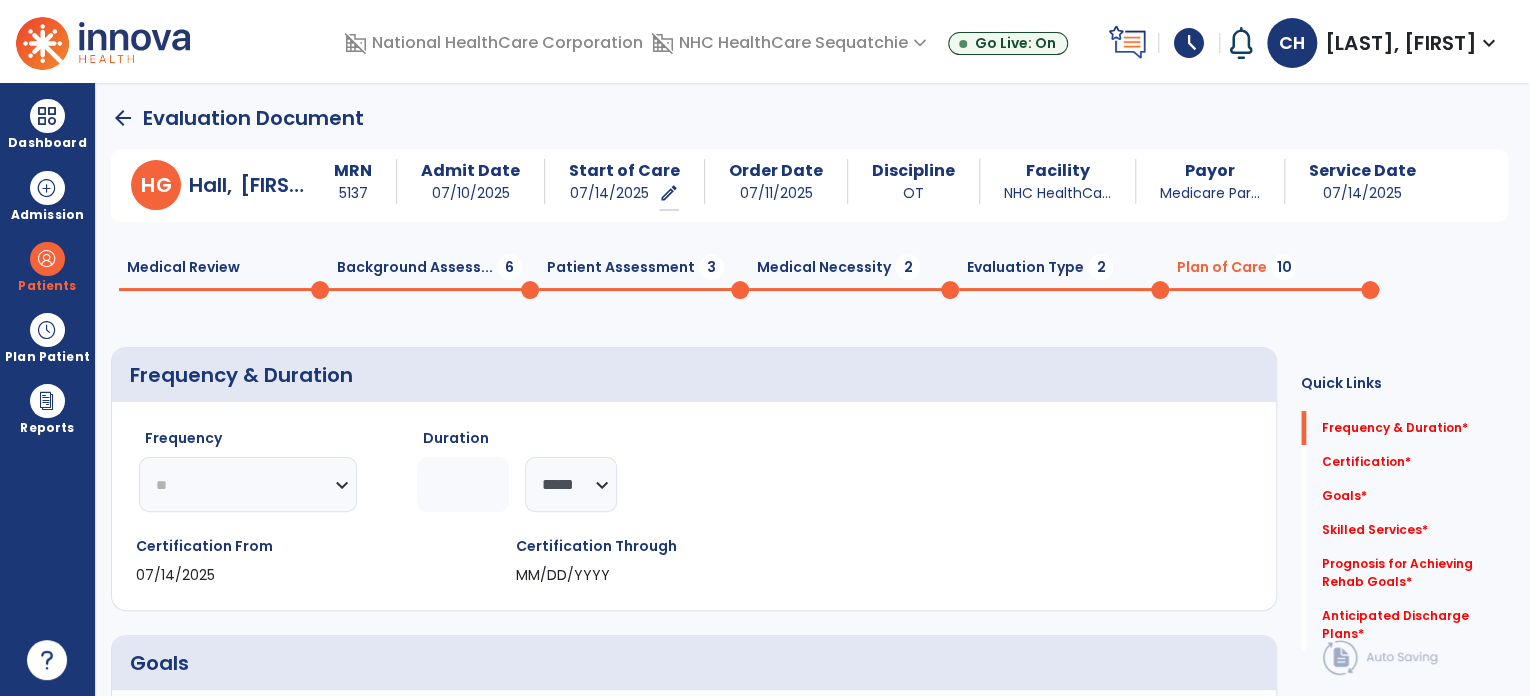 click on "********* ** ** ** ** ** ** **" 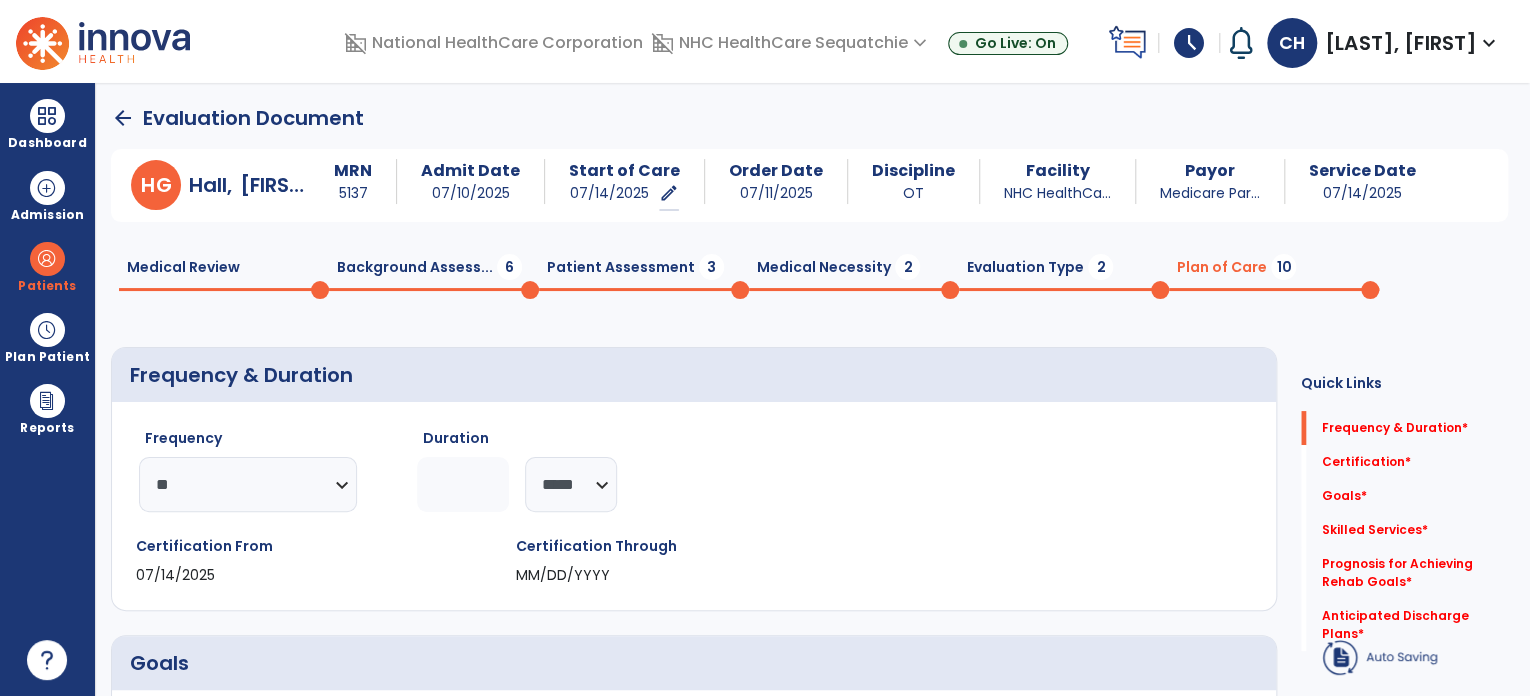 click 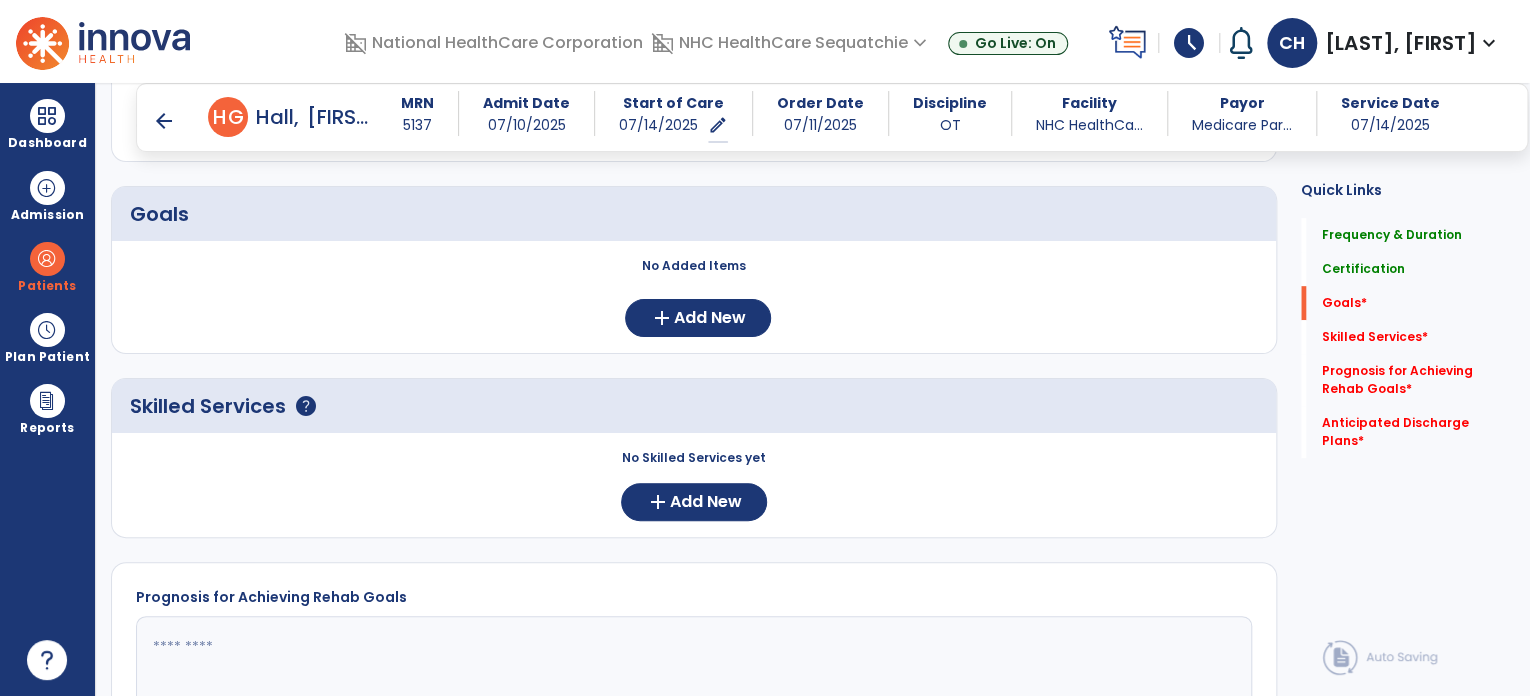 scroll, scrollTop: 464, scrollLeft: 0, axis: vertical 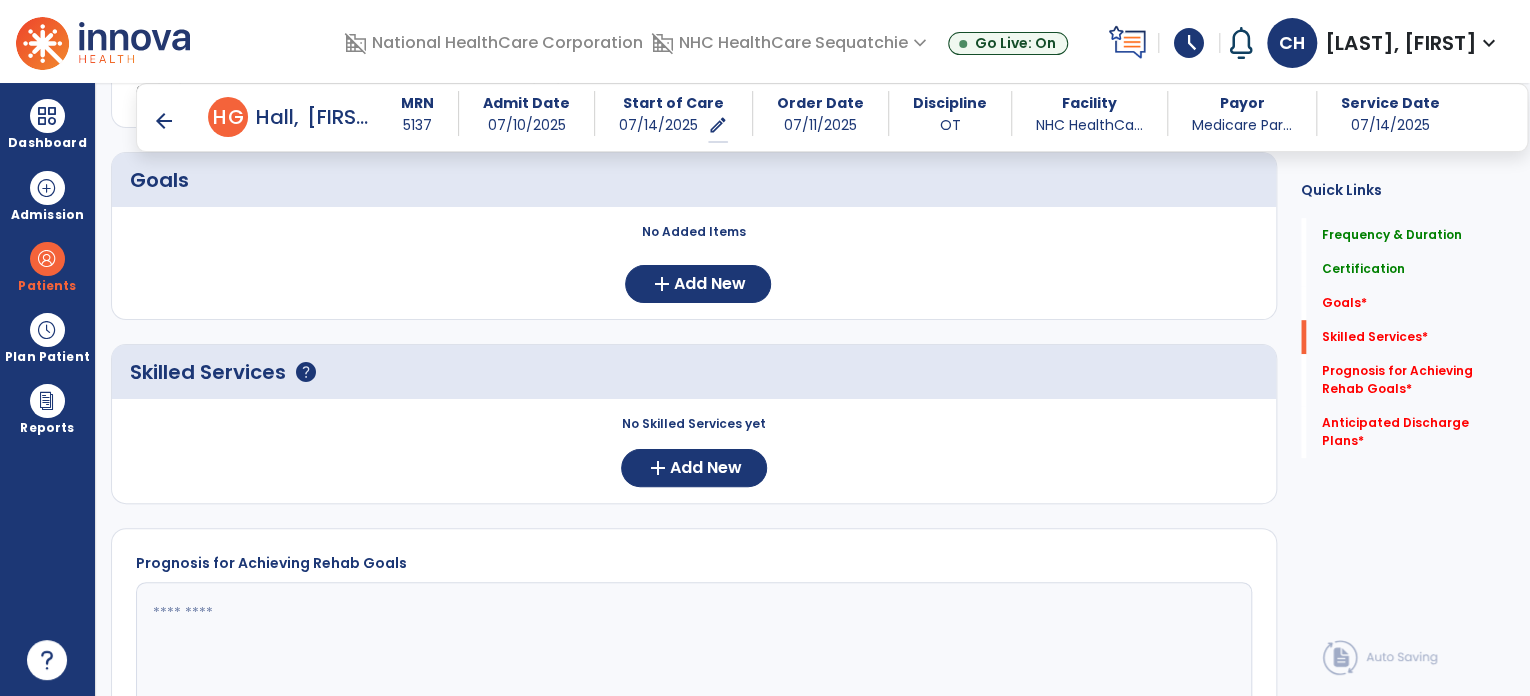 type on "**" 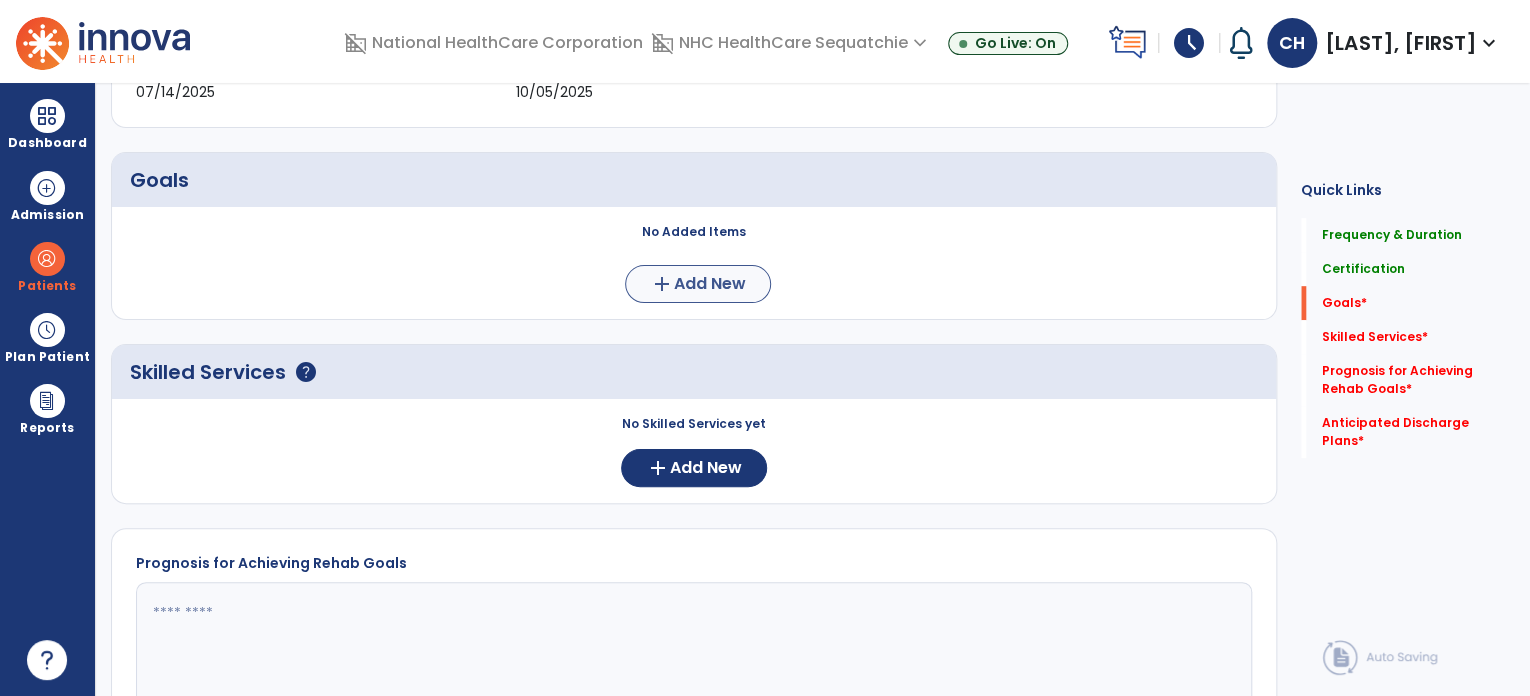 scroll, scrollTop: 0, scrollLeft: 0, axis: both 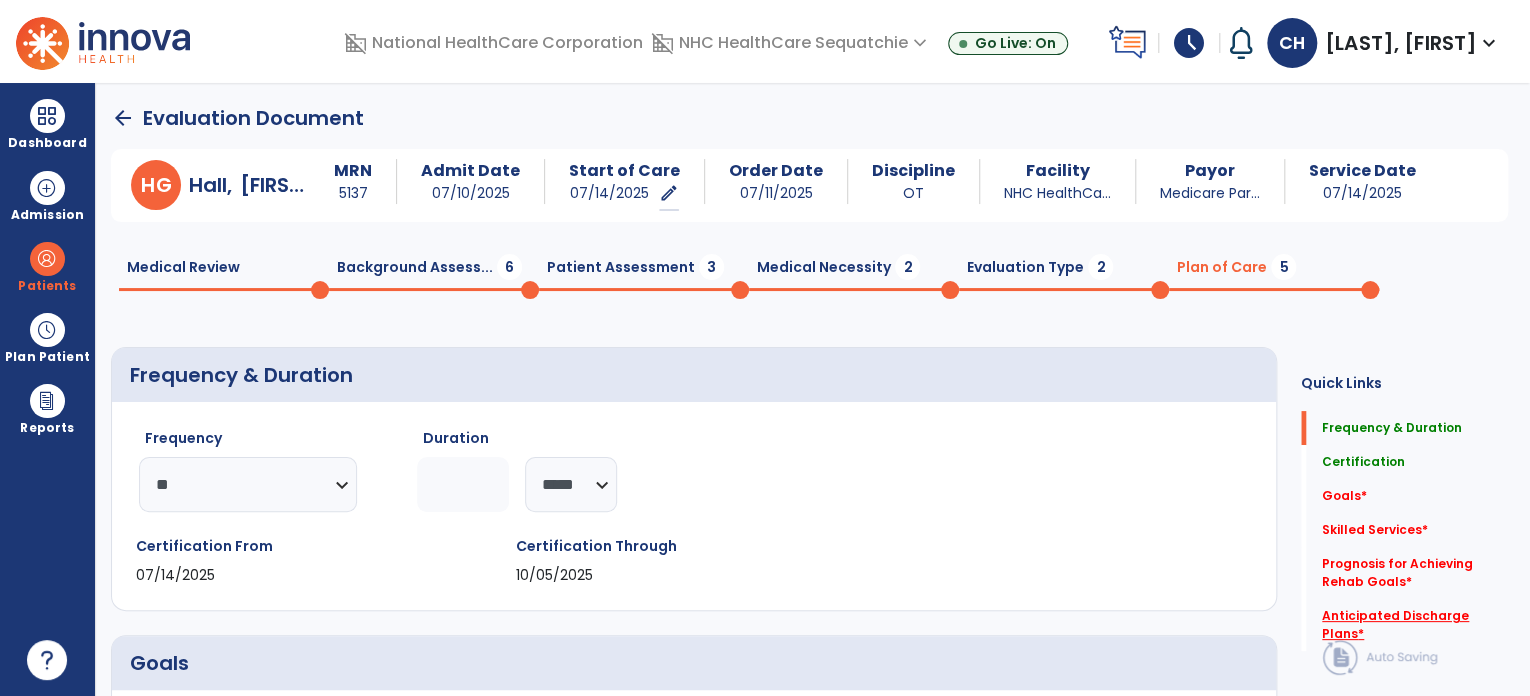 click on "Anticipated Discharge Plans   *" 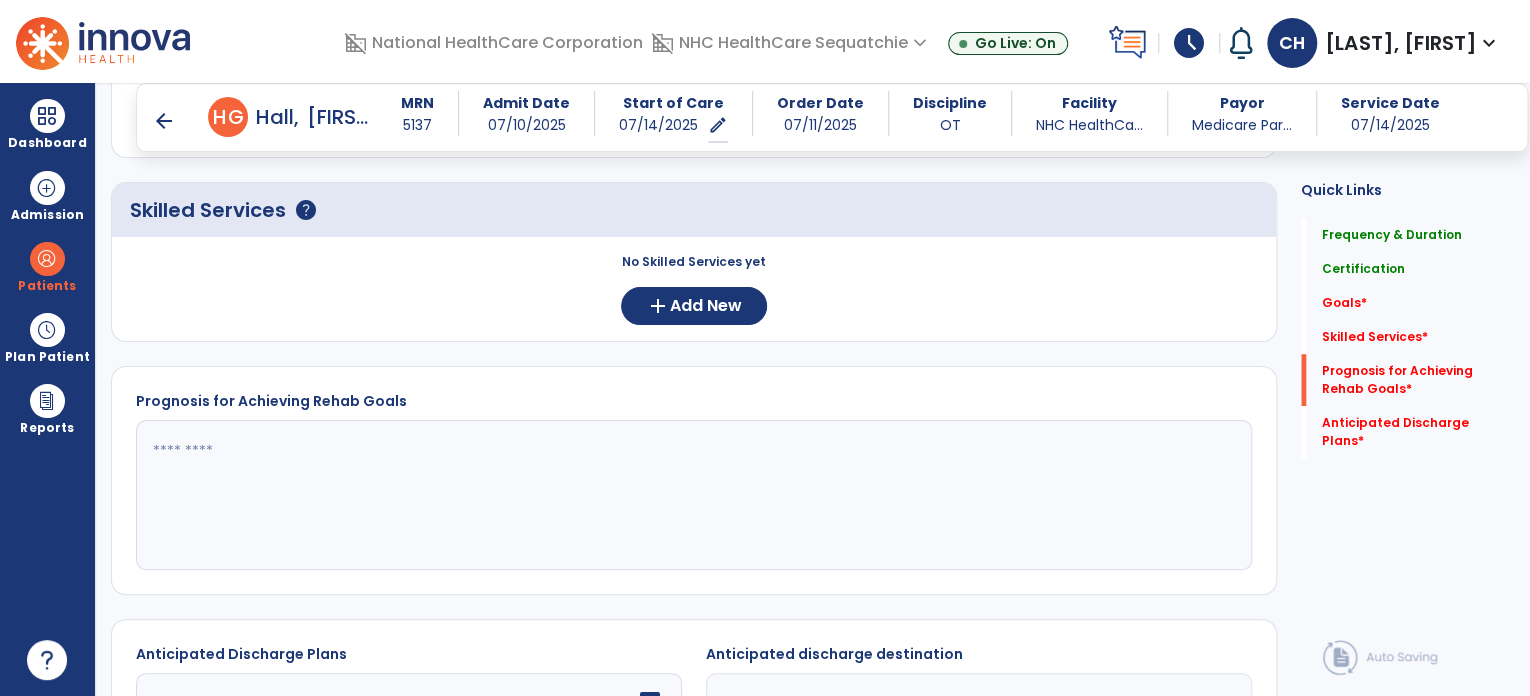 scroll, scrollTop: 872, scrollLeft: 0, axis: vertical 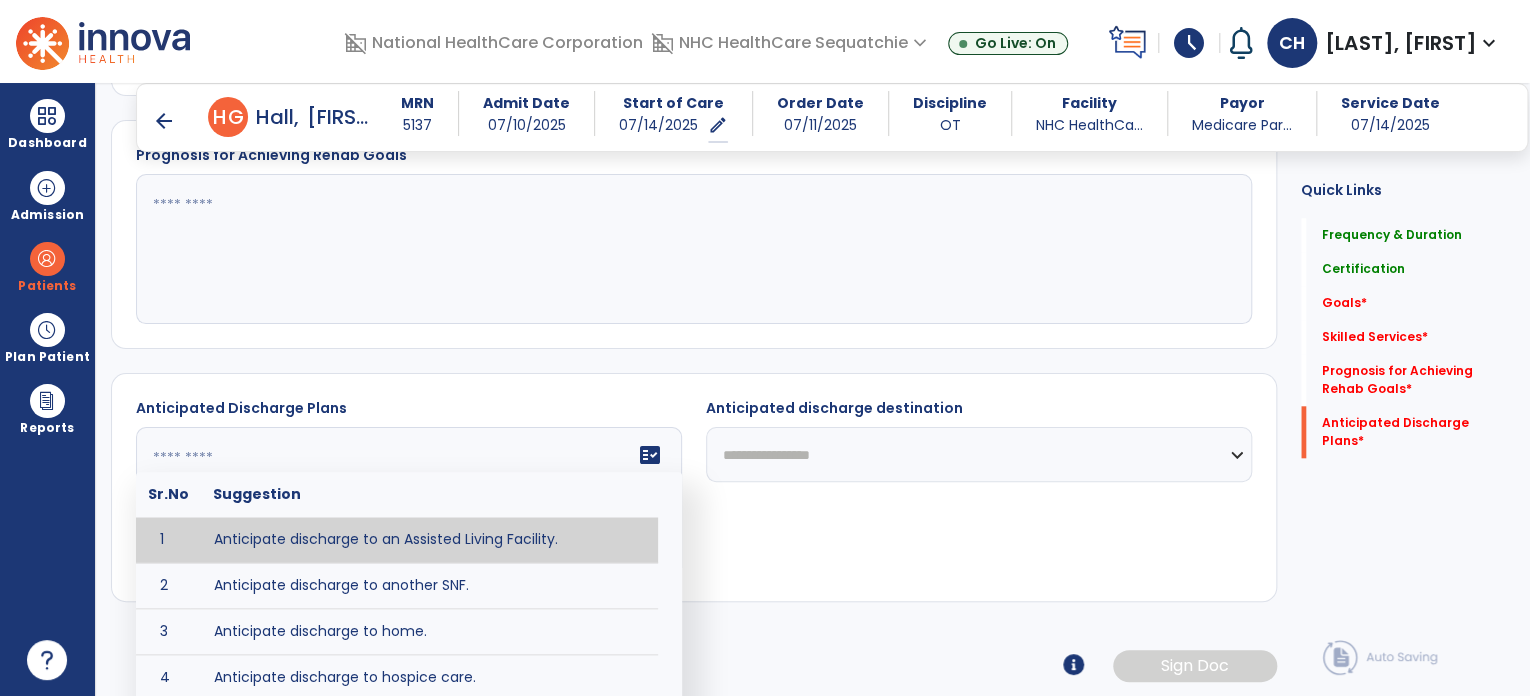 click on "fact_check Sr.No Suggestion 1 Anticipate discharge to an Assisted Living Facility. 2 Anticipate discharge to another SNF. 3 Anticipate discharge to home. 4 Anticipate discharge to hospice care. 5 Anticipate discharge to this SNF. 6 Anticipate patient will need [FULL/PART TIME] caregiver assistance. 7 Anticipate patient will need [ASSISTANCE LEVEL] assistance from [CAREGIVER]. 8 Anticipate patient will need 24-hour caregiver assistance. 9 Anticipate patient will need no caregiver assistance. 10 Discharge home and independent with caregiver. 11 Discharge home and independent without caregiver. 12 Discharge home and return to community activities. 13 Discharge home and return to vocational activities. 14 Discharge to home with patient continuing therapy services with out patient therapy. 15 Discharge to home with patient continuing therapy with Home Health. 16 Discharge to home with patient planning to live alone. 17 DME - the following DME for this patient is recommended by Occupational Therapy: 18 19 20 21" 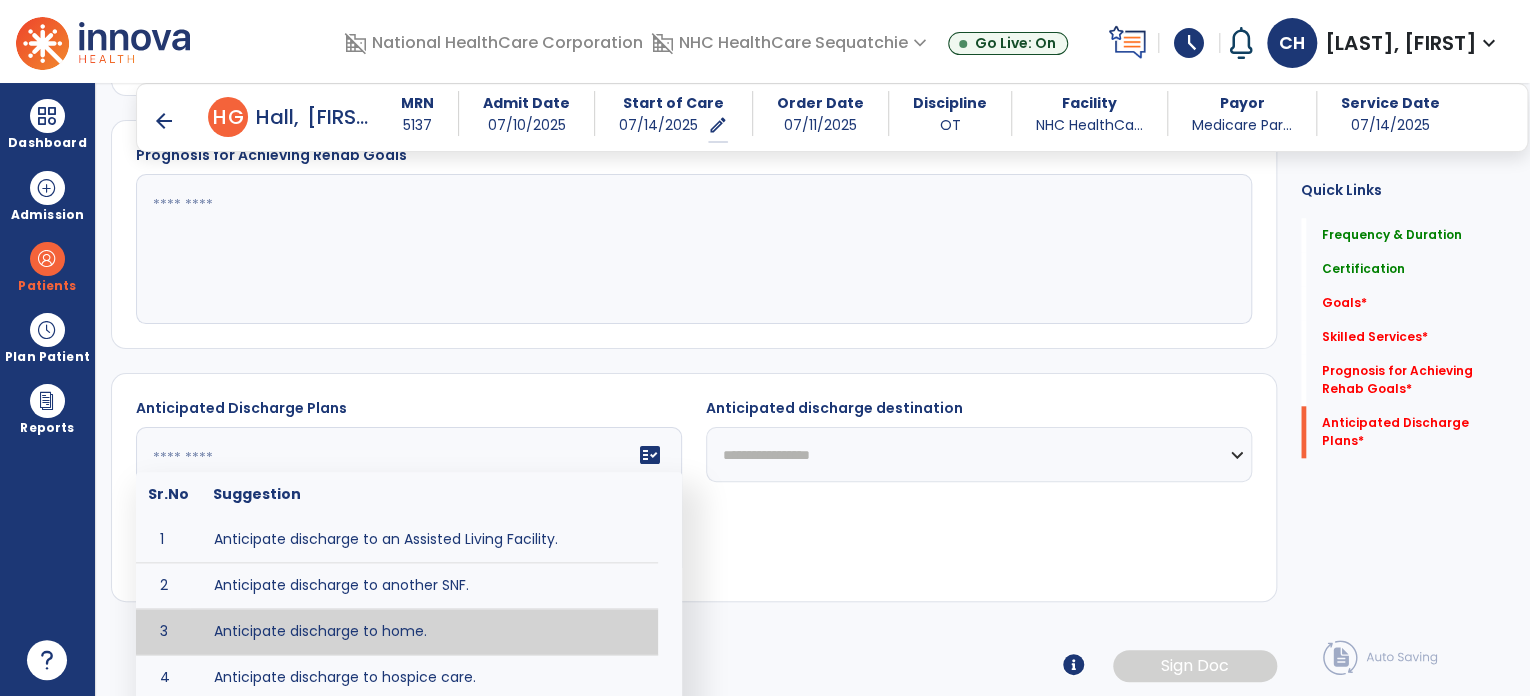 type on "**********" 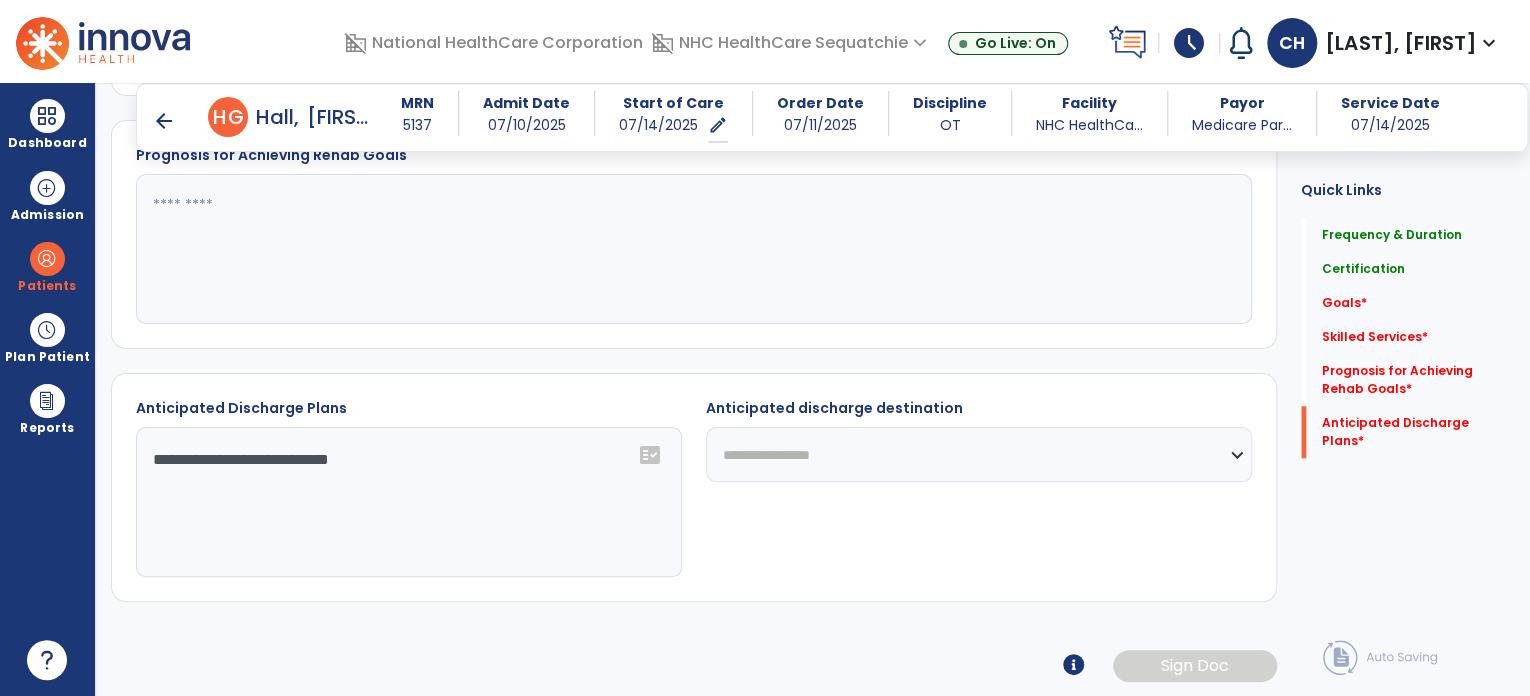 click on "**********" 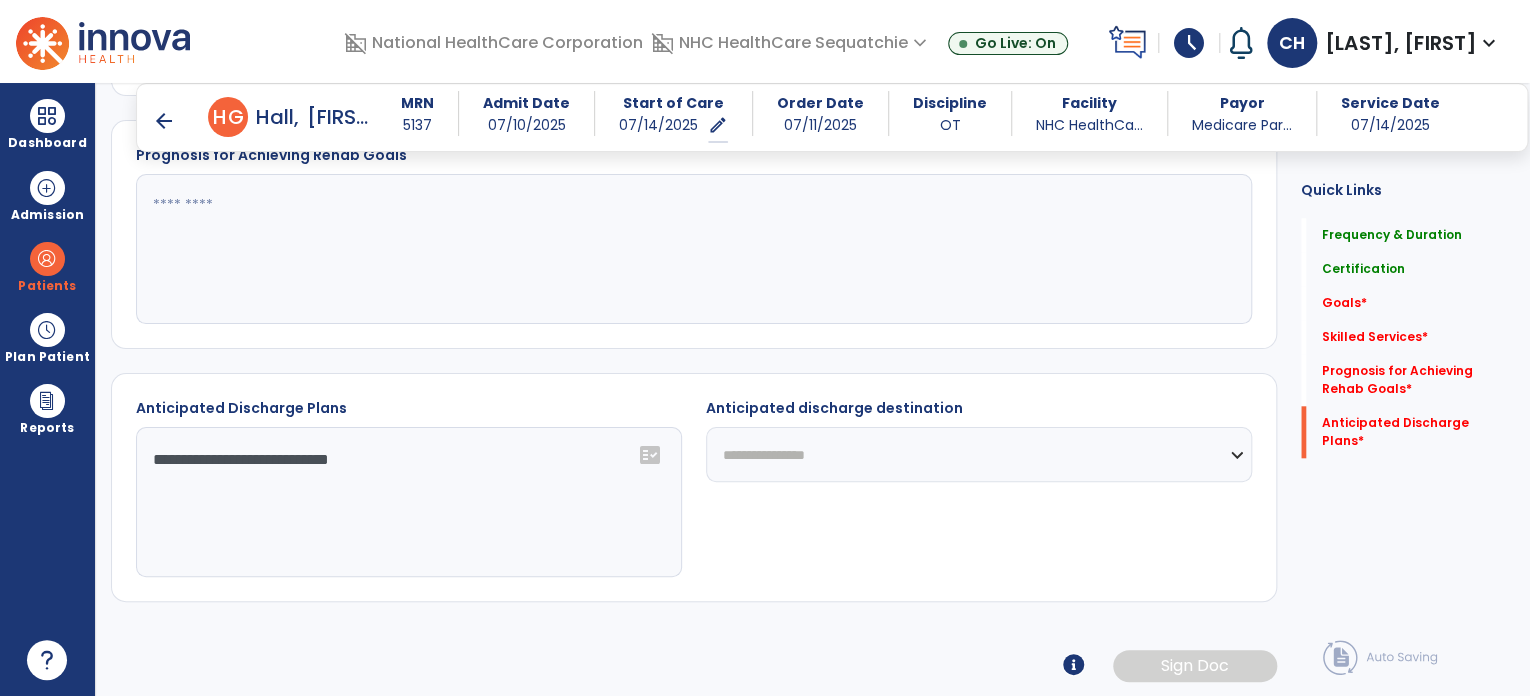 click on "**********" 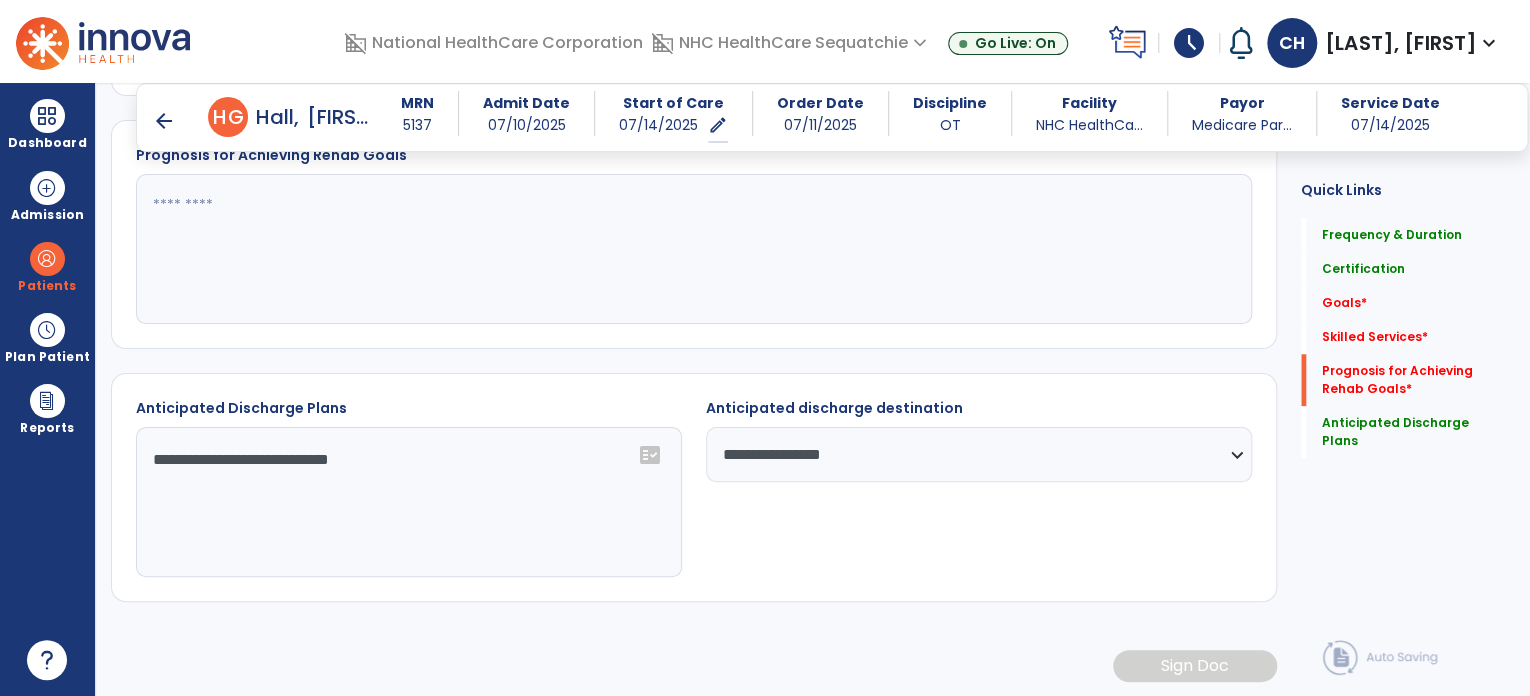scroll, scrollTop: 0, scrollLeft: 0, axis: both 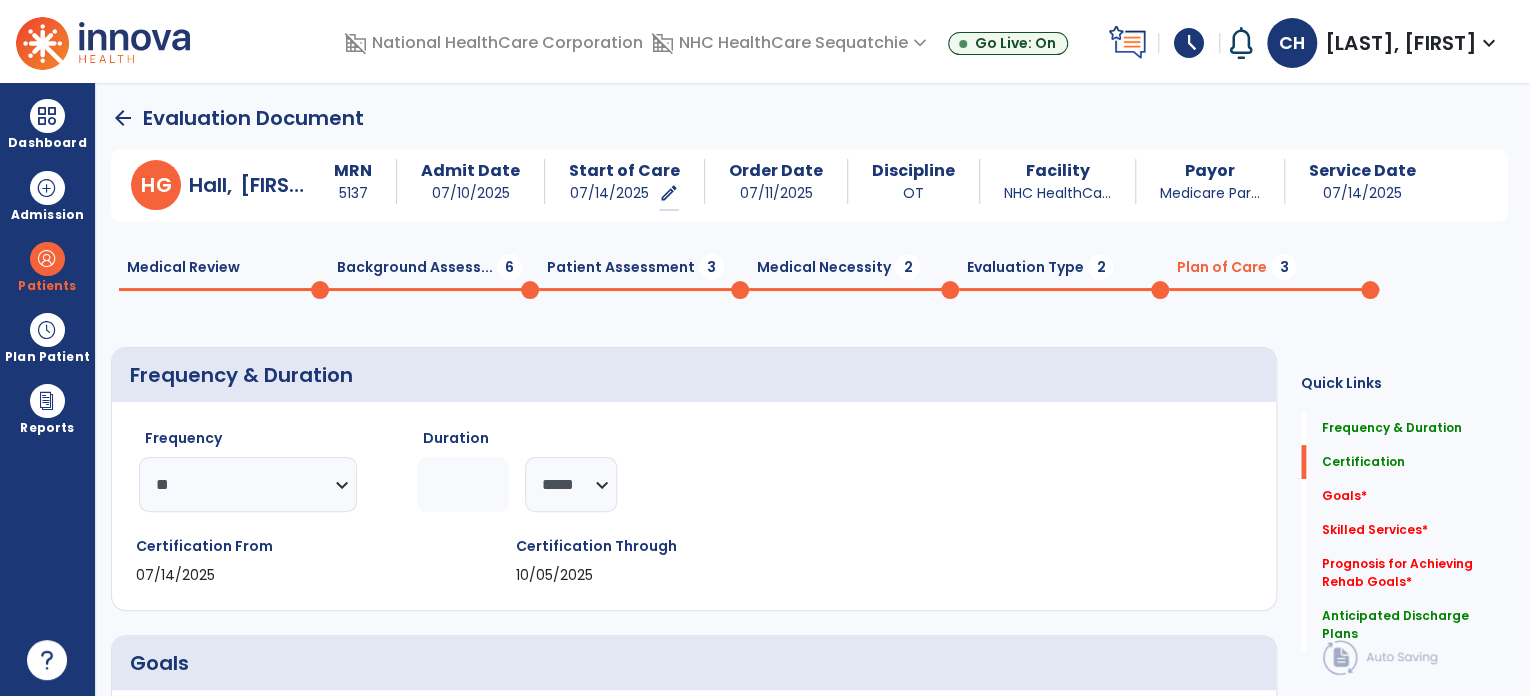 click on "Background Assess...  6" 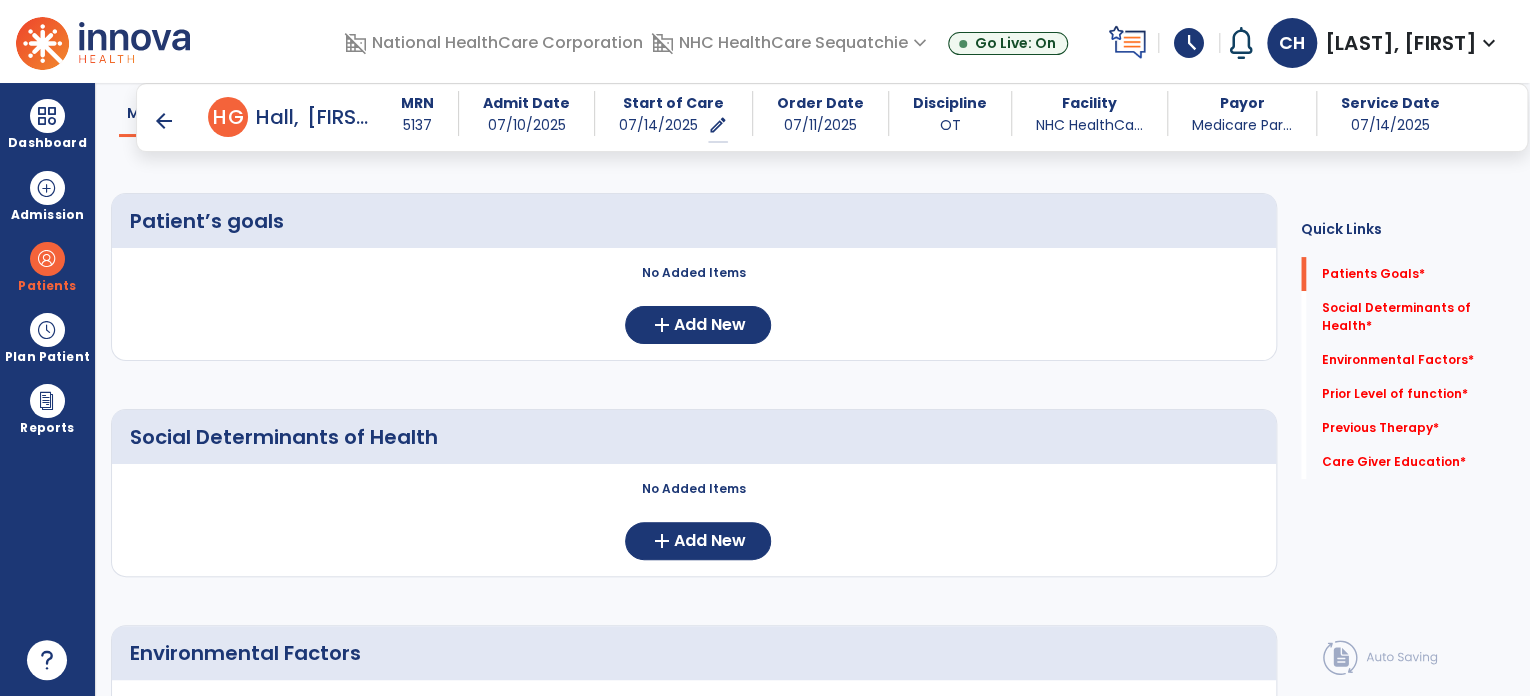 scroll, scrollTop: 0, scrollLeft: 0, axis: both 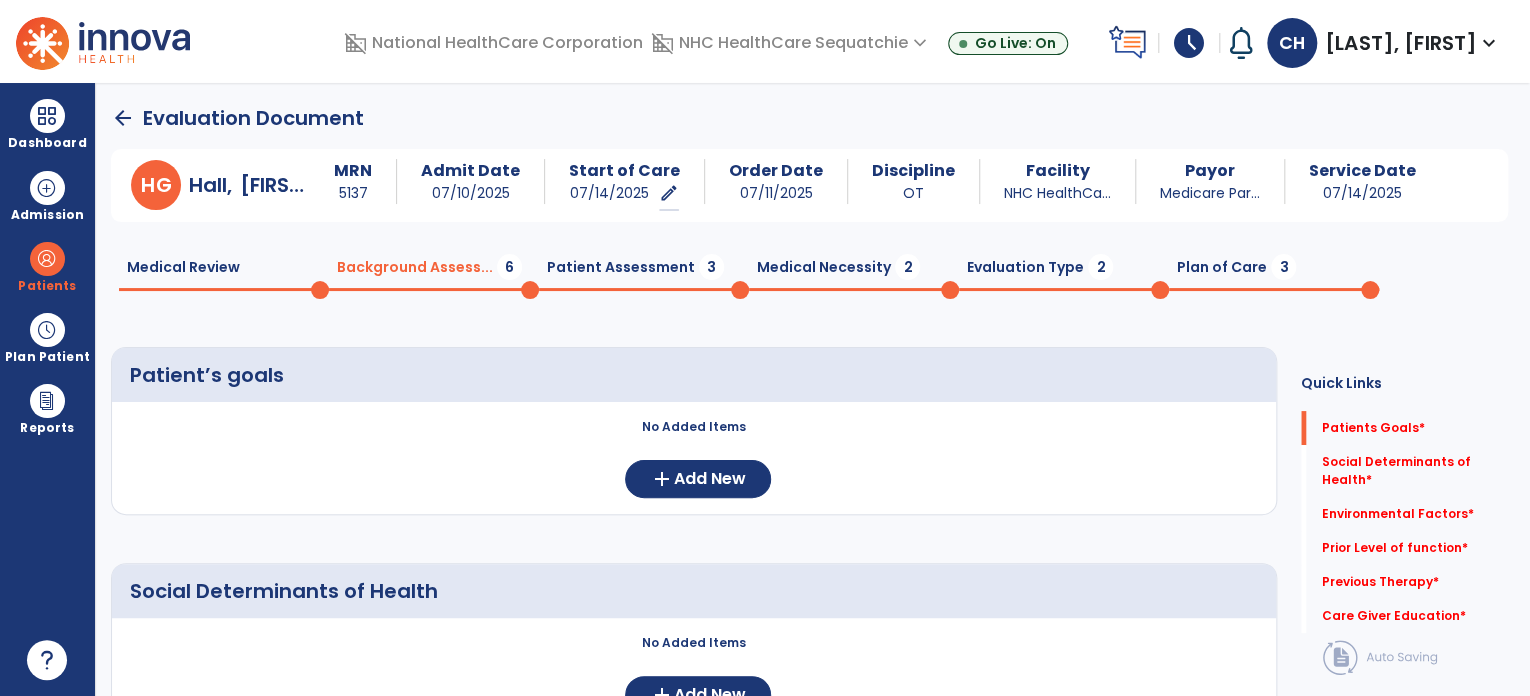 click on "Service Date" at bounding box center (1362, 171) 